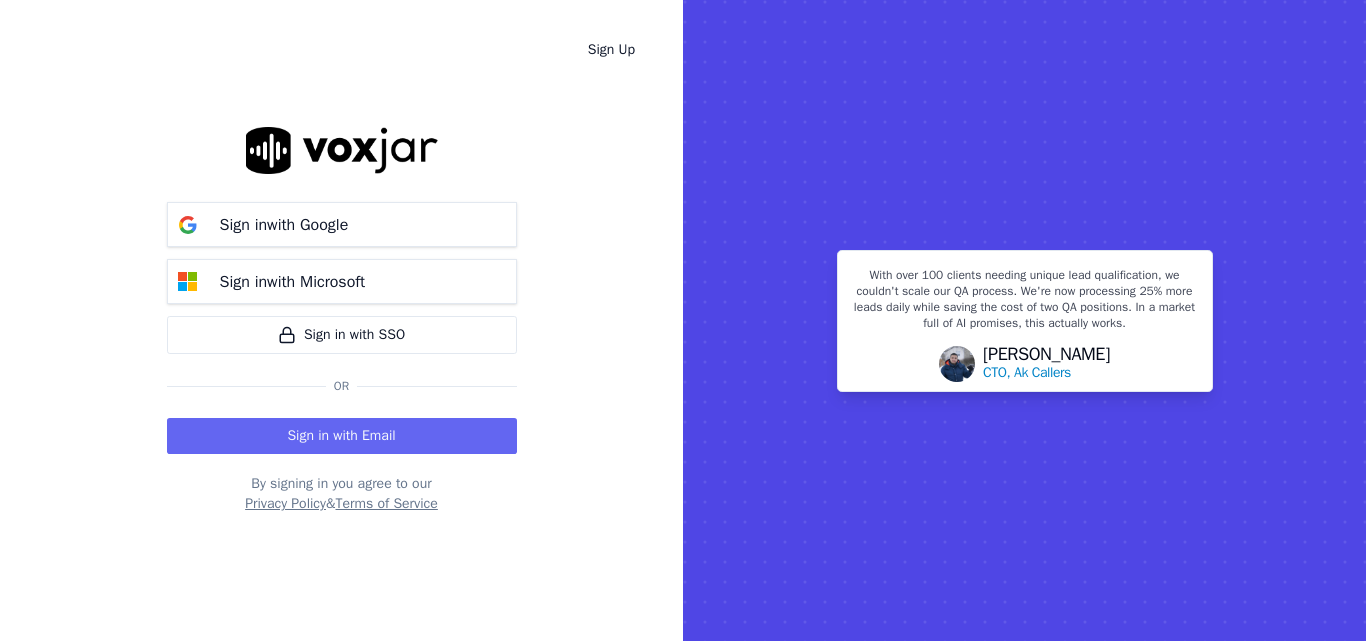 scroll, scrollTop: 0, scrollLeft: 0, axis: both 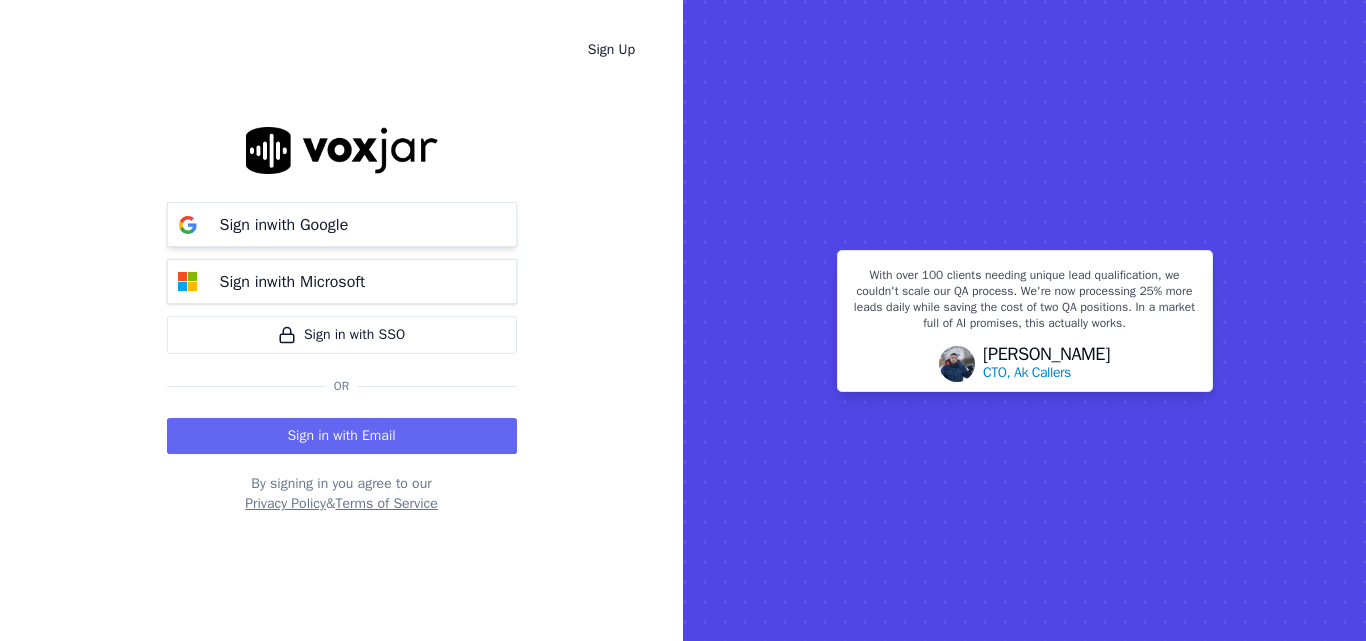click on "Sign in  with Google" at bounding box center (342, 224) 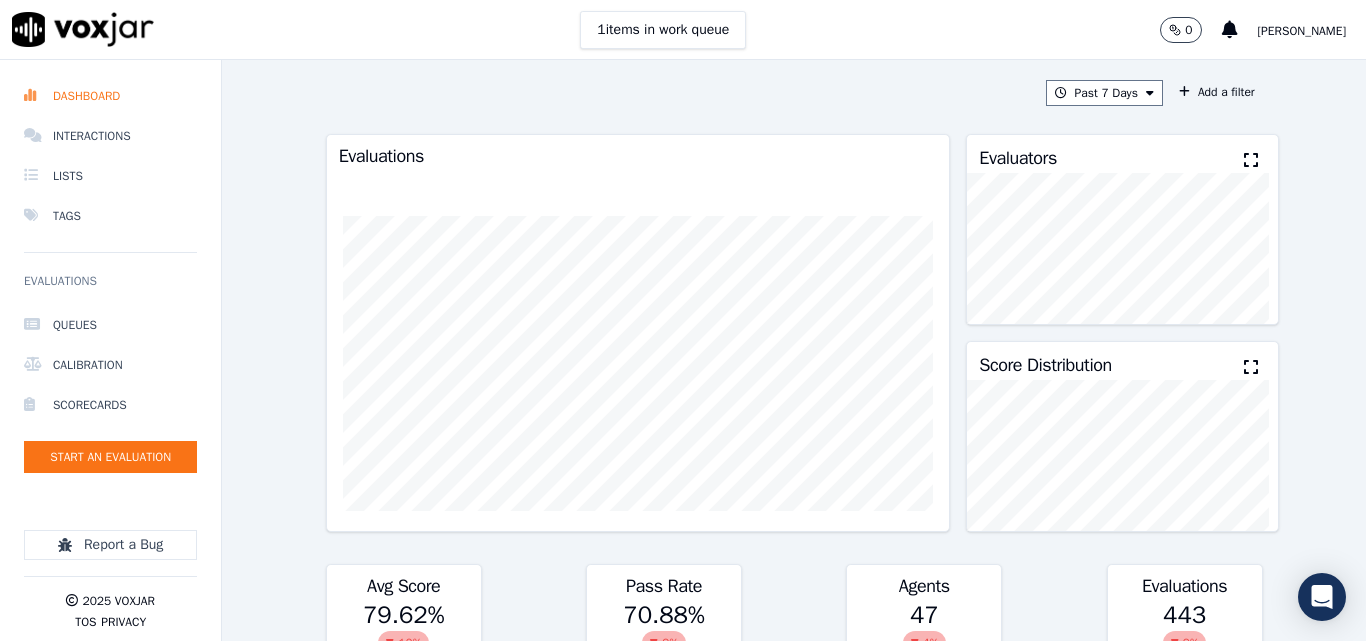 scroll, scrollTop: 0, scrollLeft: 0, axis: both 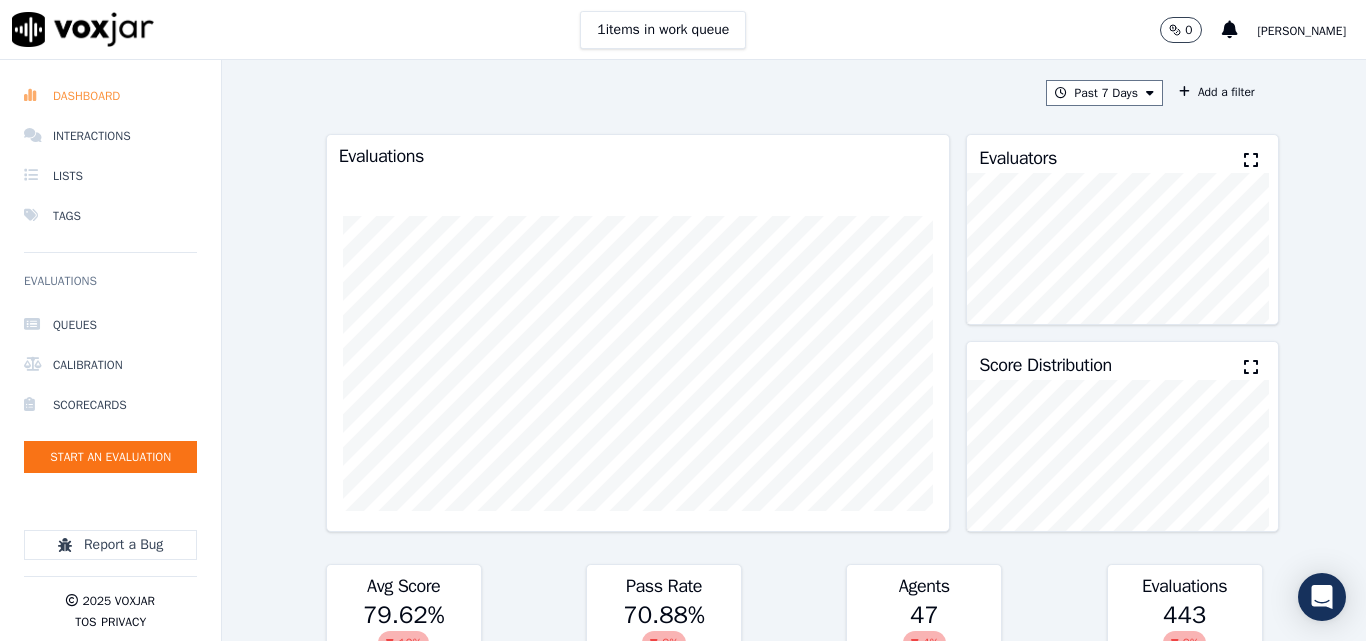 click on "Dashboard" at bounding box center [110, 96] 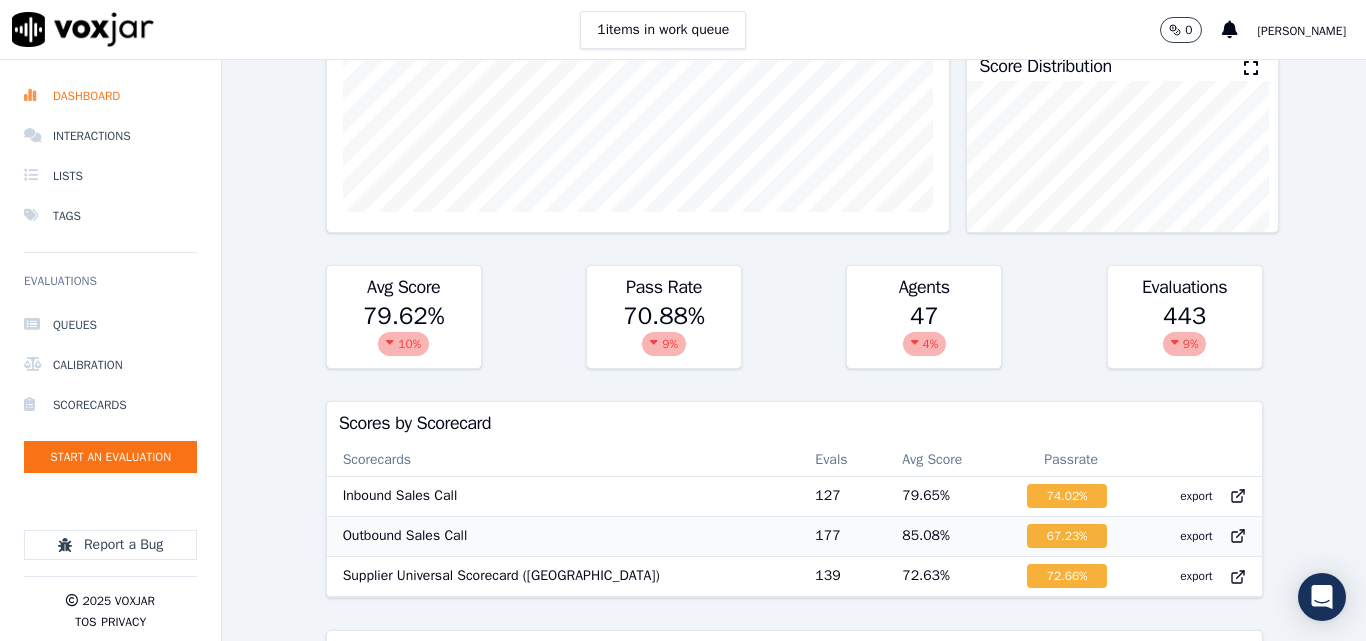 scroll, scrollTop: 500, scrollLeft: 0, axis: vertical 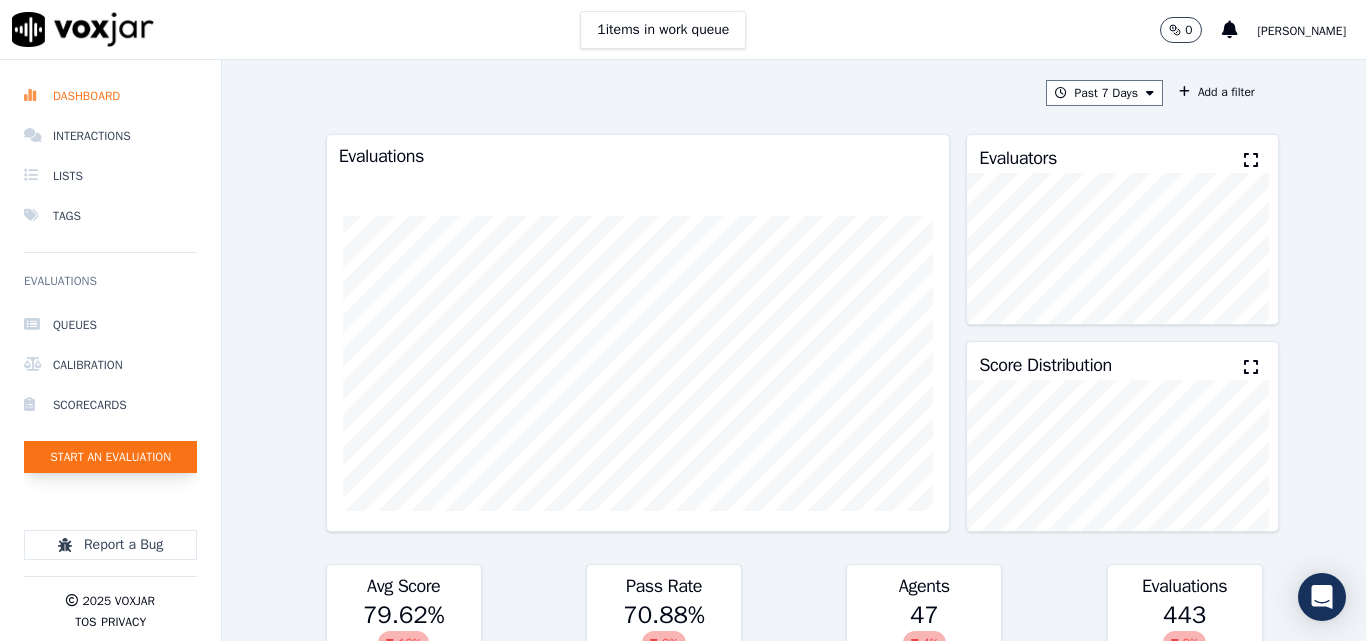 click on "Start an Evaluation" 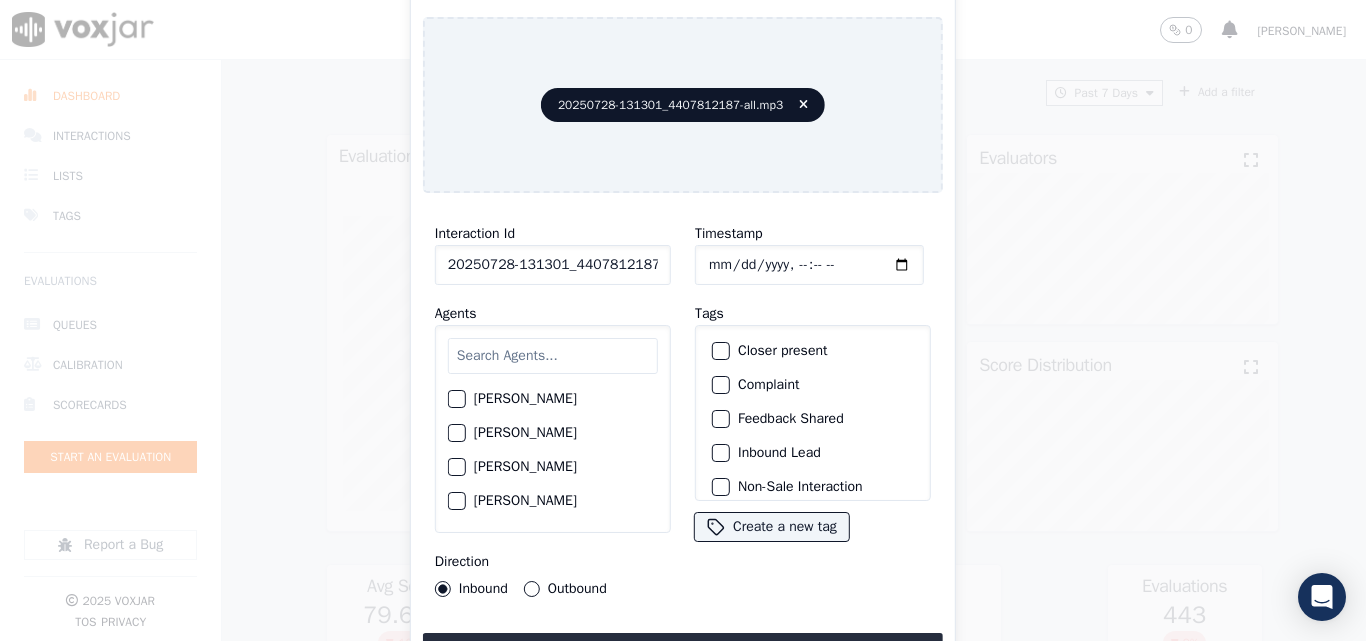 scroll, scrollTop: 0, scrollLeft: 40, axis: horizontal 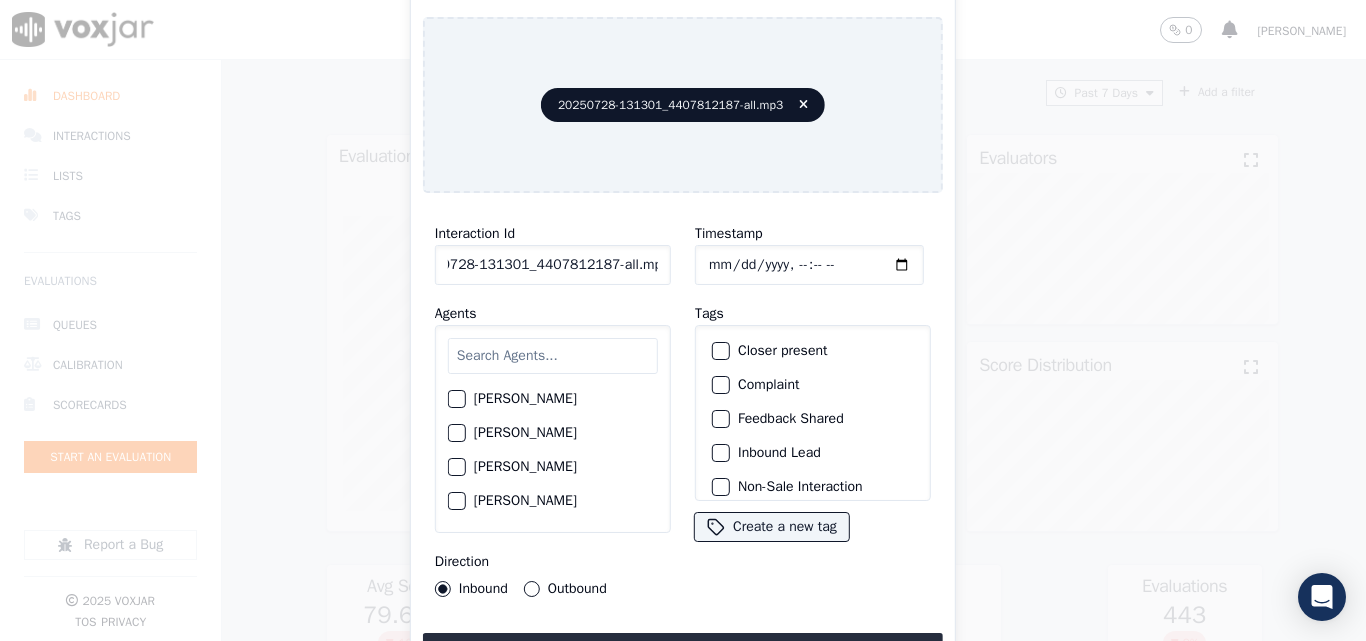 drag, startPoint x: 641, startPoint y: 257, endPoint x: 779, endPoint y: 257, distance: 138 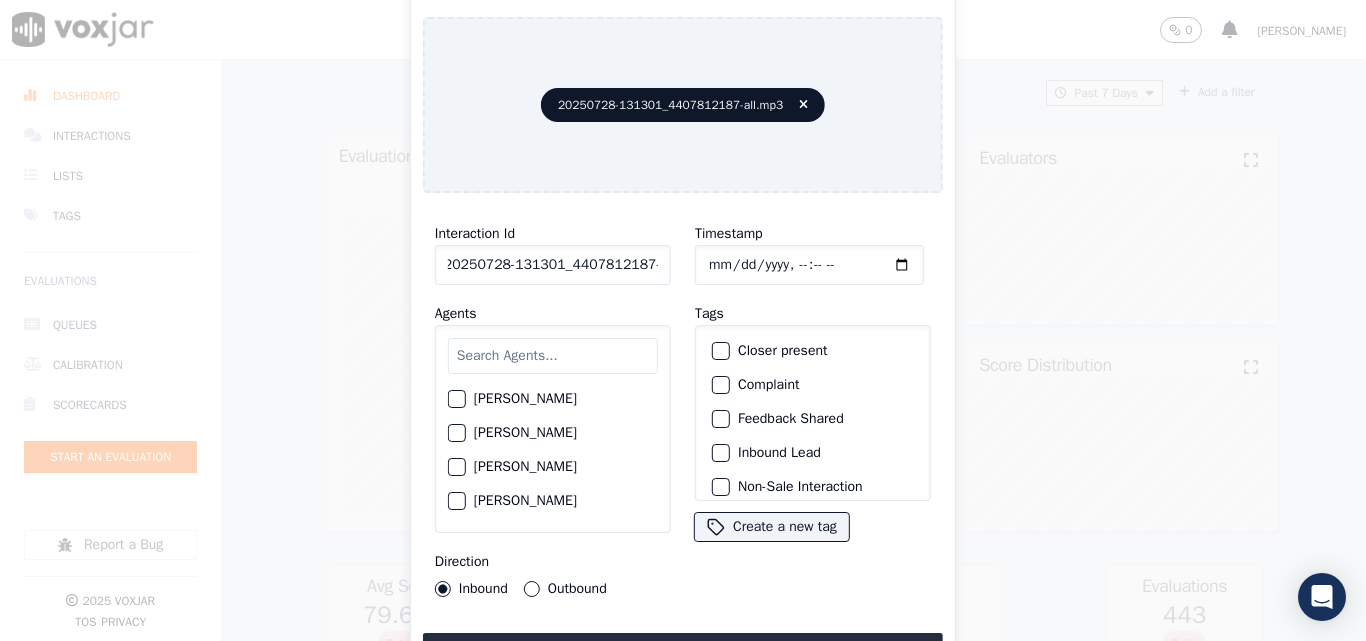 scroll, scrollTop: 0, scrollLeft: 11, axis: horizontal 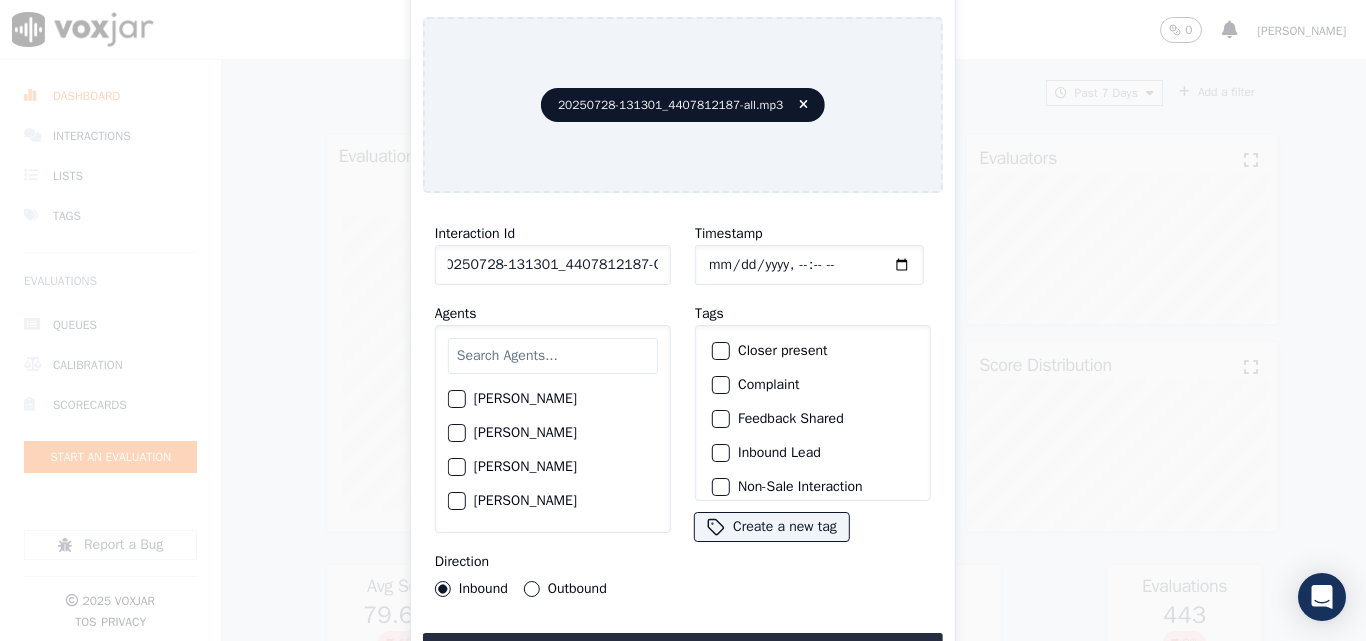 type on "20250728-131301_4407812187-C1" 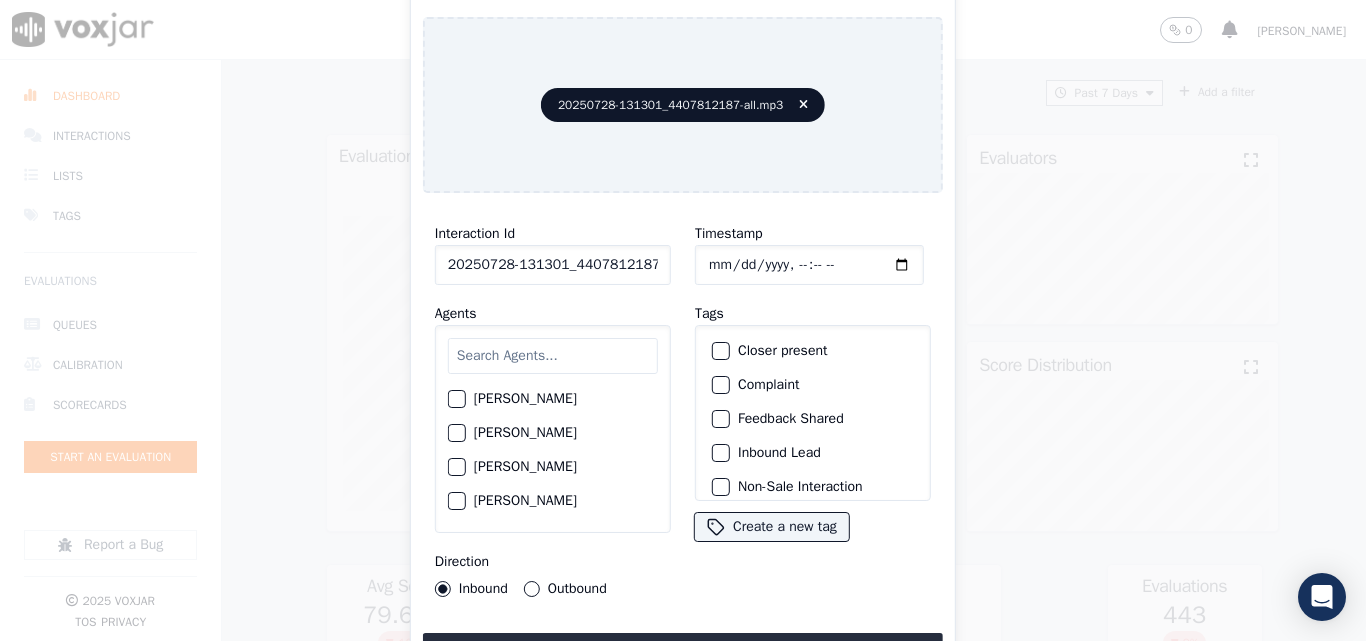 type on "[DATE]T15:38" 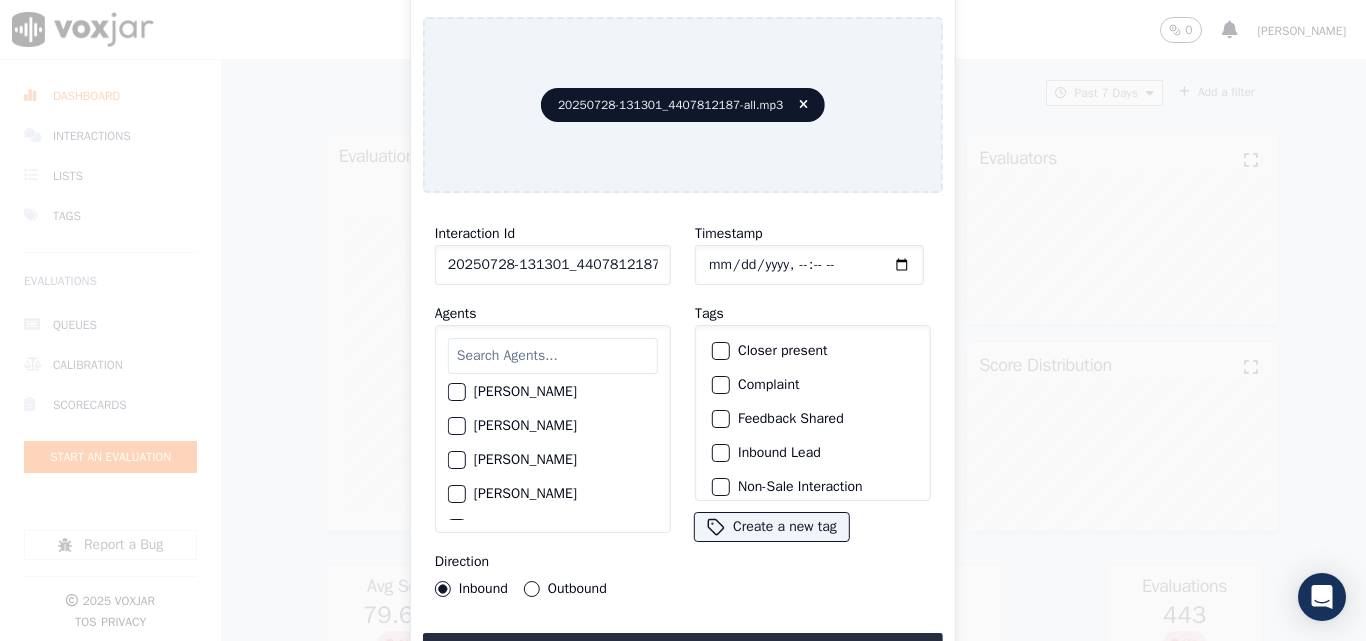 scroll, scrollTop: 2107, scrollLeft: 0, axis: vertical 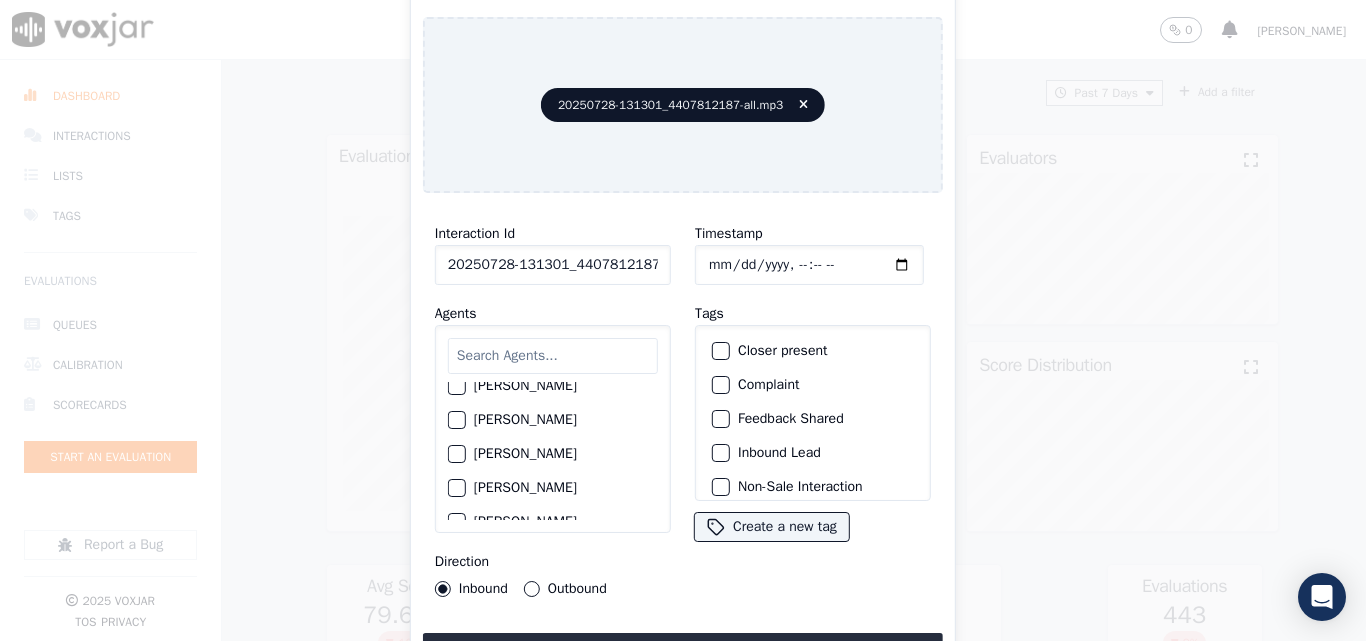 click on "[PERSON_NAME]" 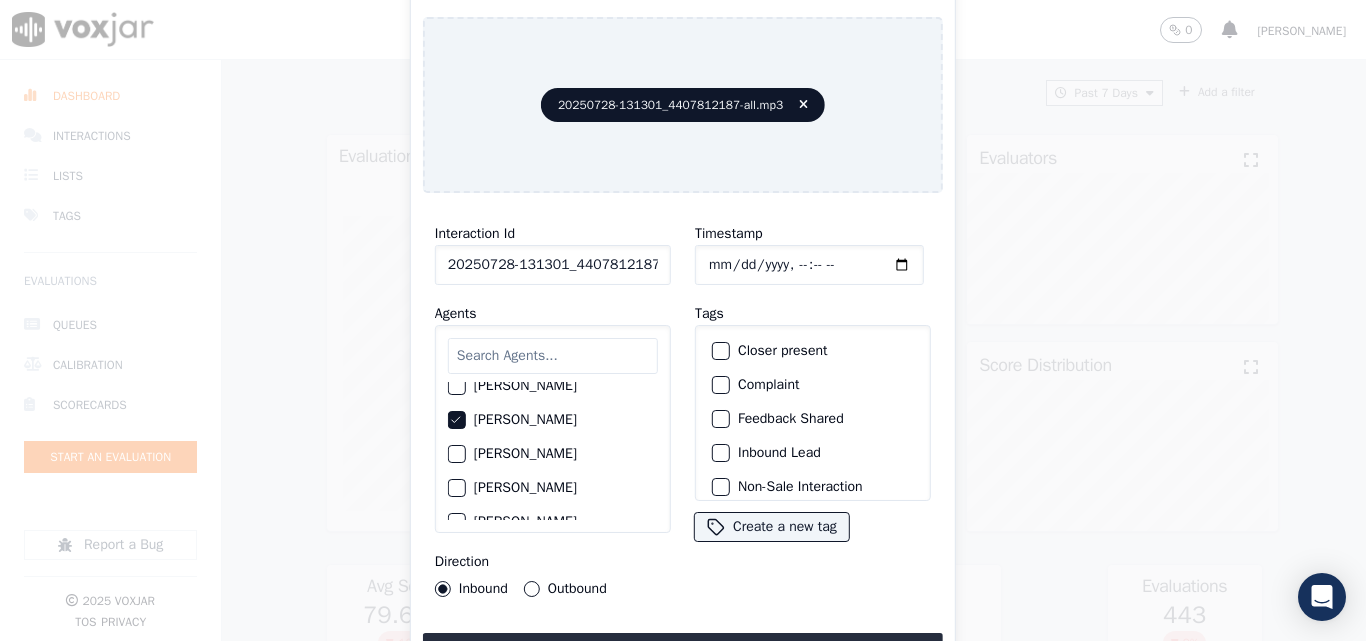 click on "Outbound" at bounding box center [532, 589] 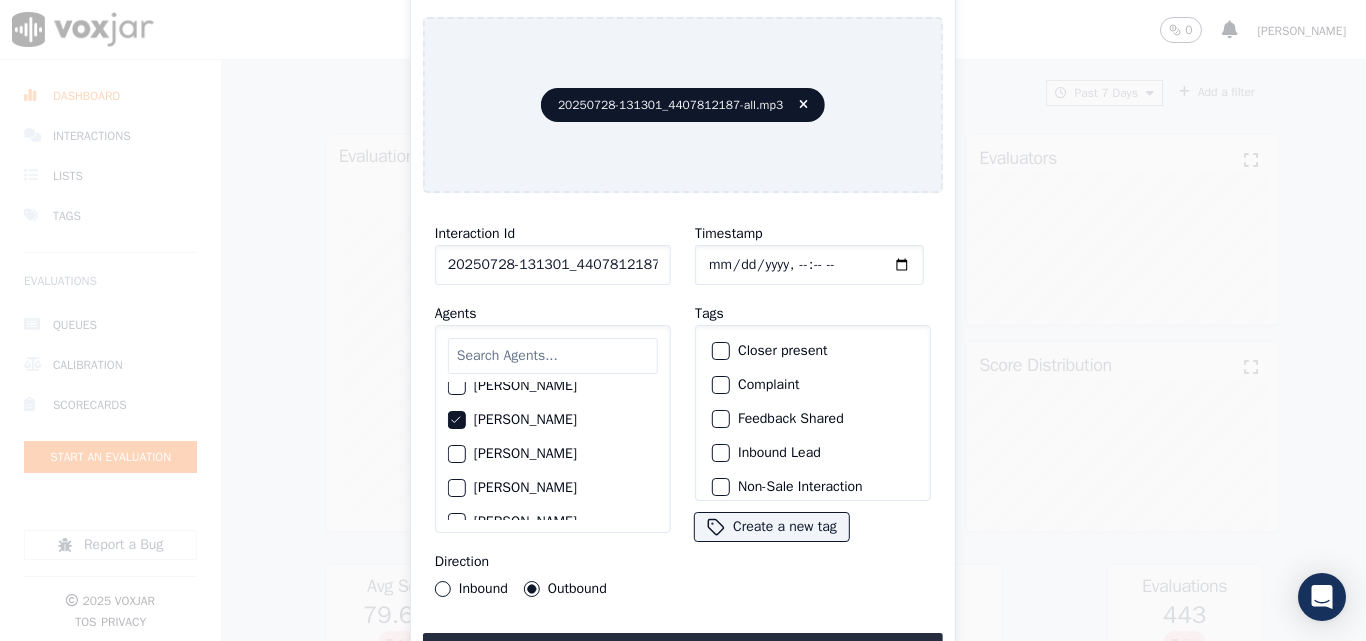 click at bounding box center [720, 351] 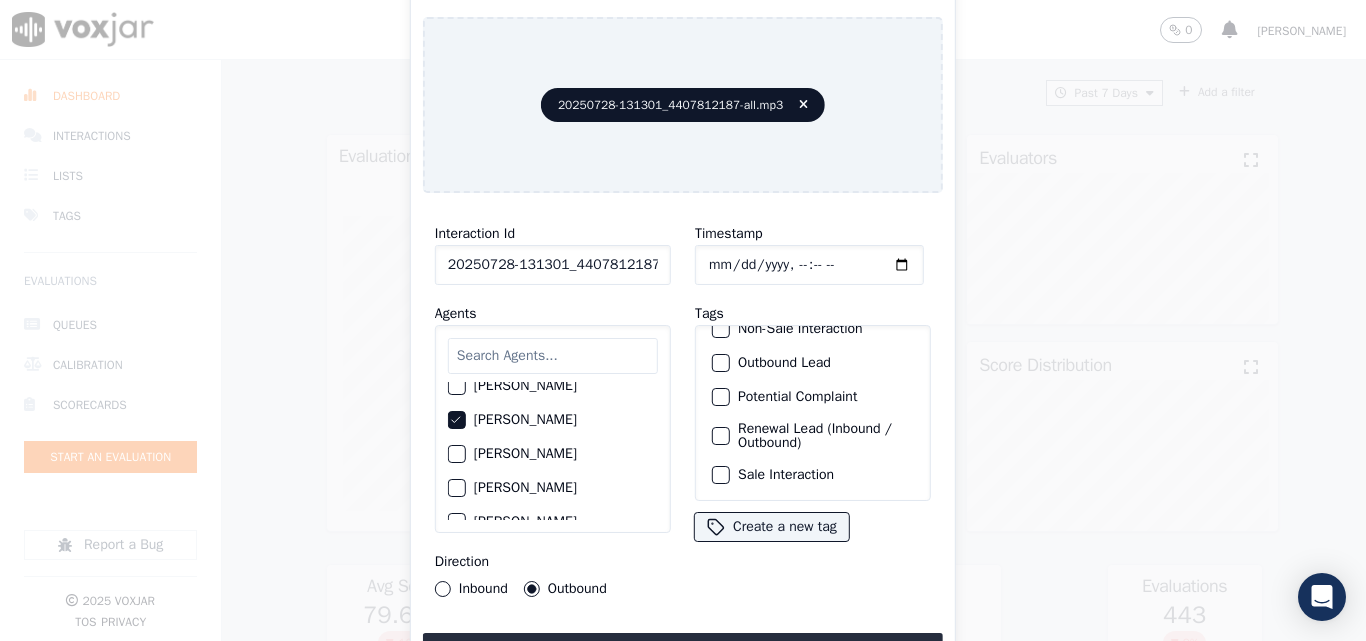 scroll, scrollTop: 173, scrollLeft: 0, axis: vertical 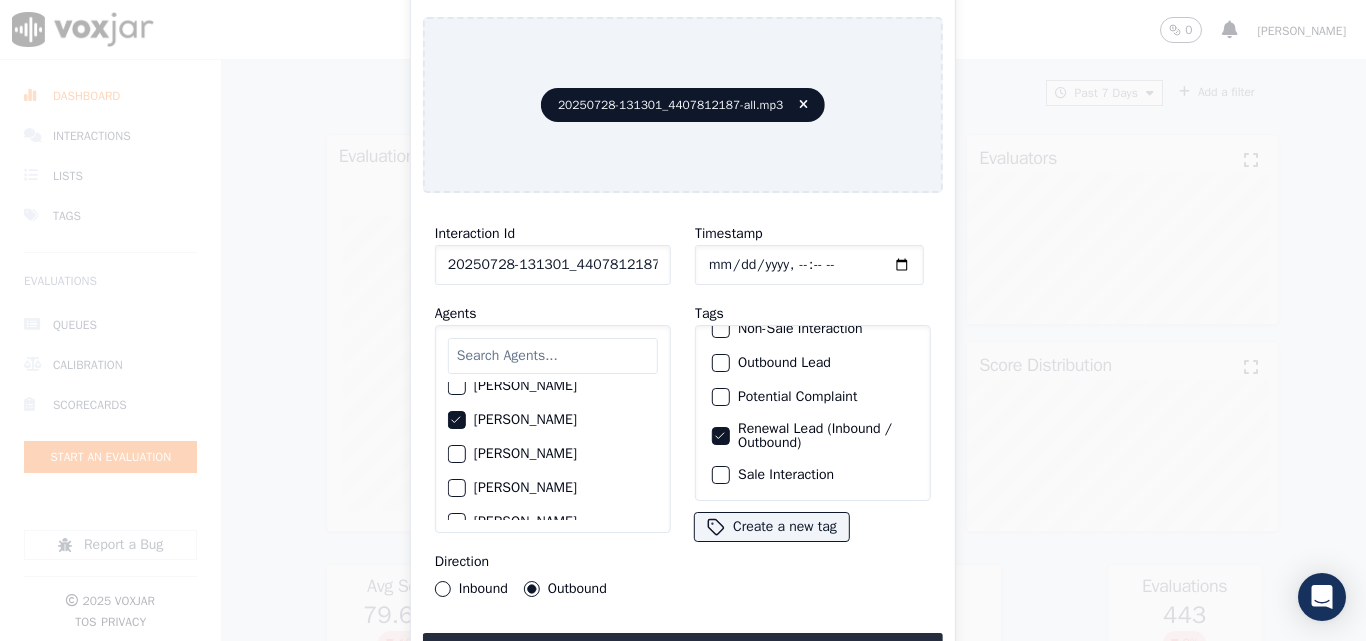 click at bounding box center (720, 475) 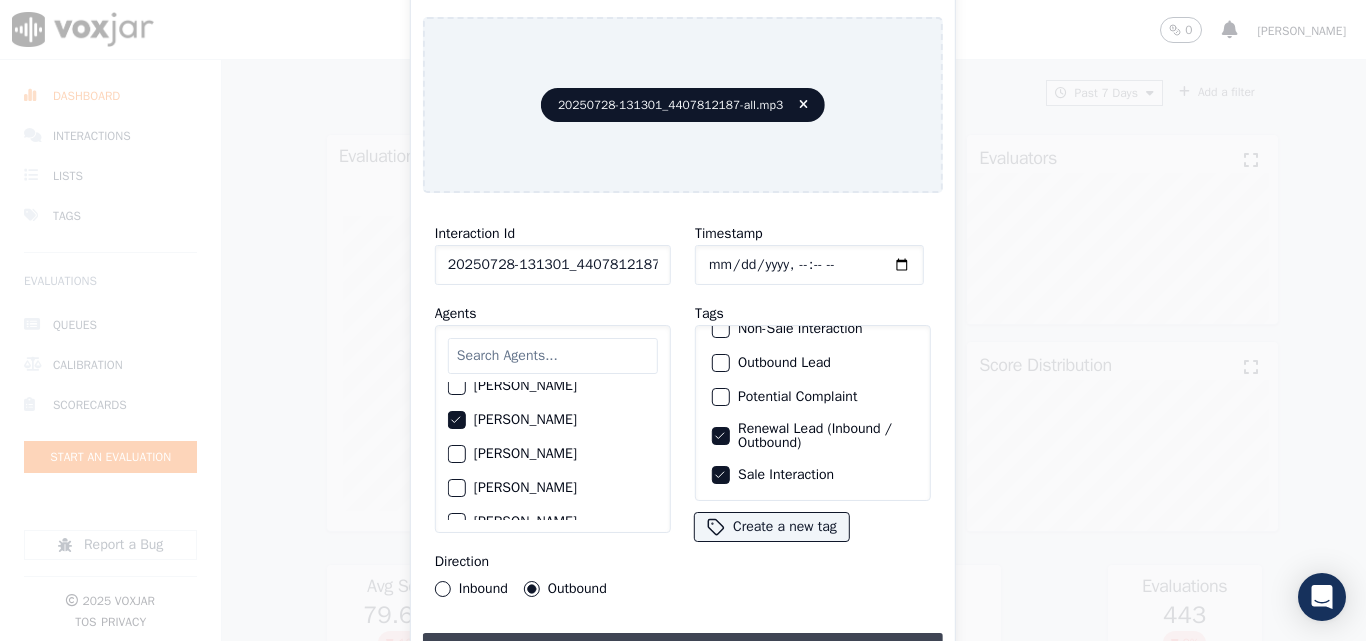 click on "Upload interaction to start evaluation" at bounding box center [683, 651] 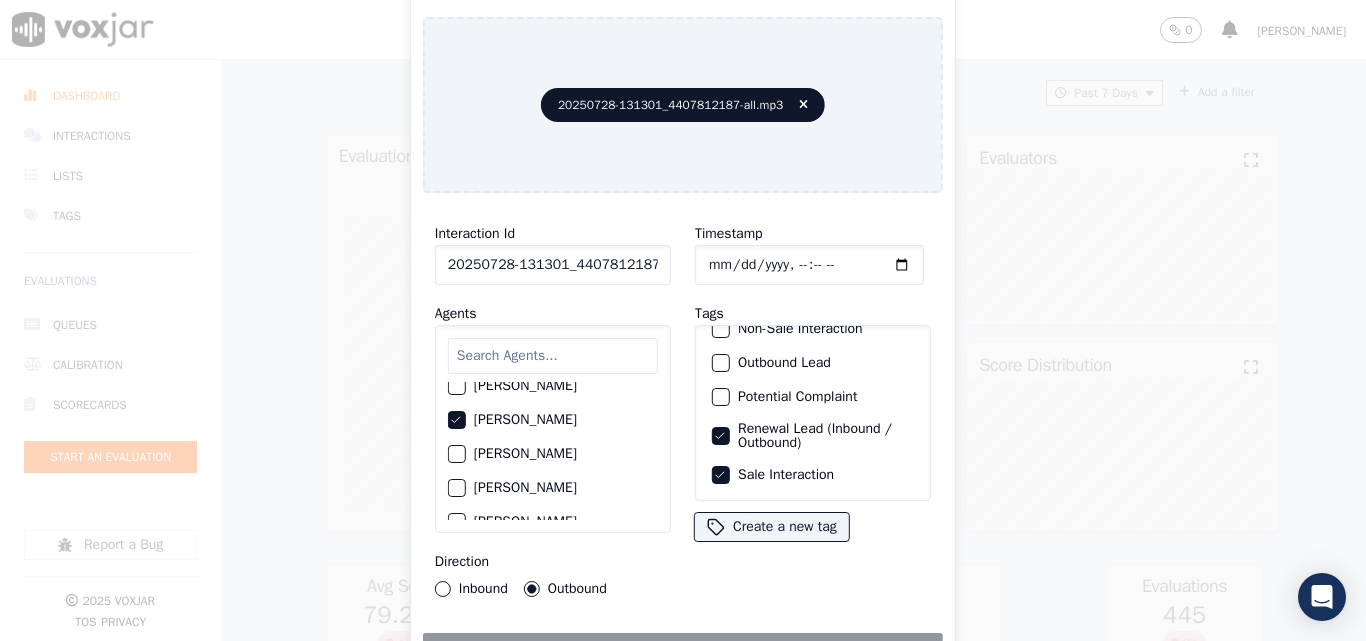 scroll, scrollTop: 0, scrollLeft: 0, axis: both 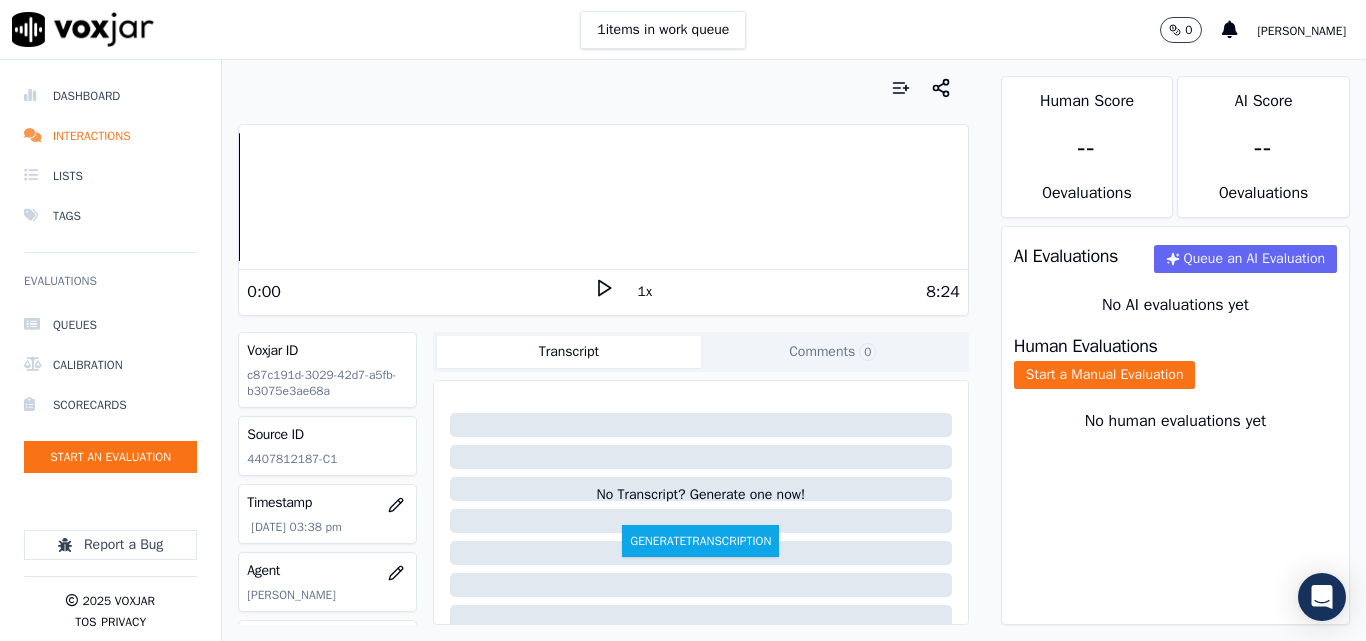 click on "1  items in work queue     0         [PERSON_NAME]" at bounding box center (683, 30) 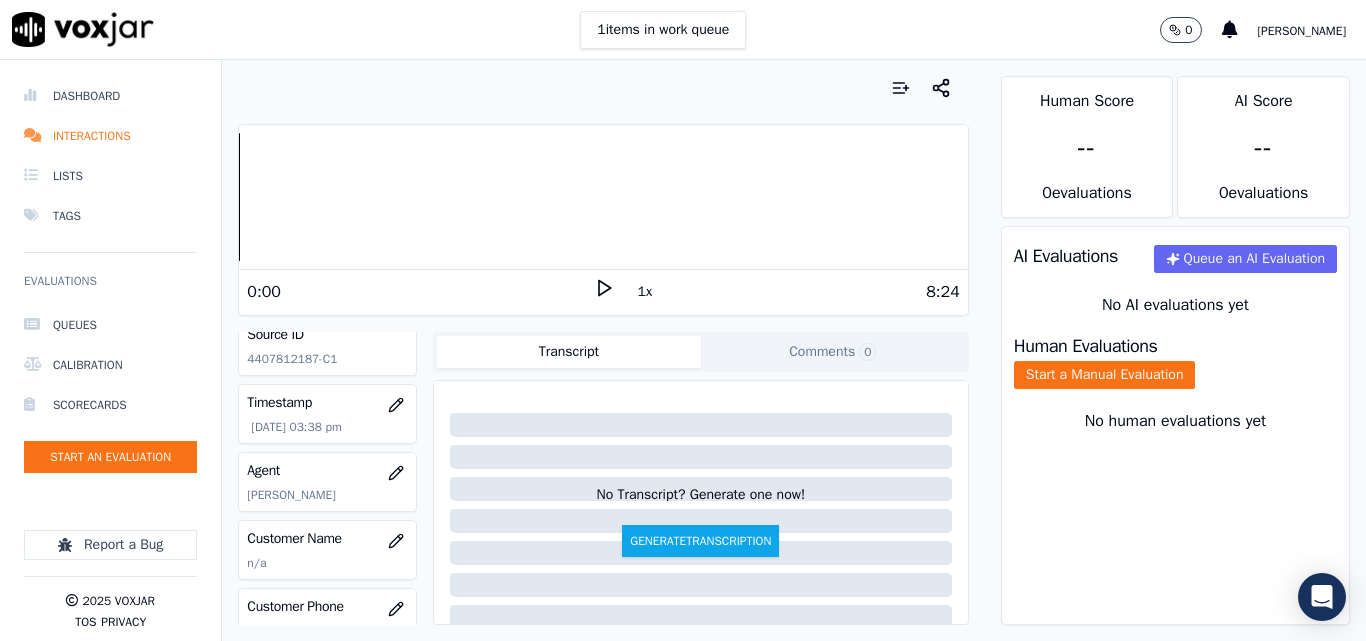 scroll, scrollTop: 200, scrollLeft: 0, axis: vertical 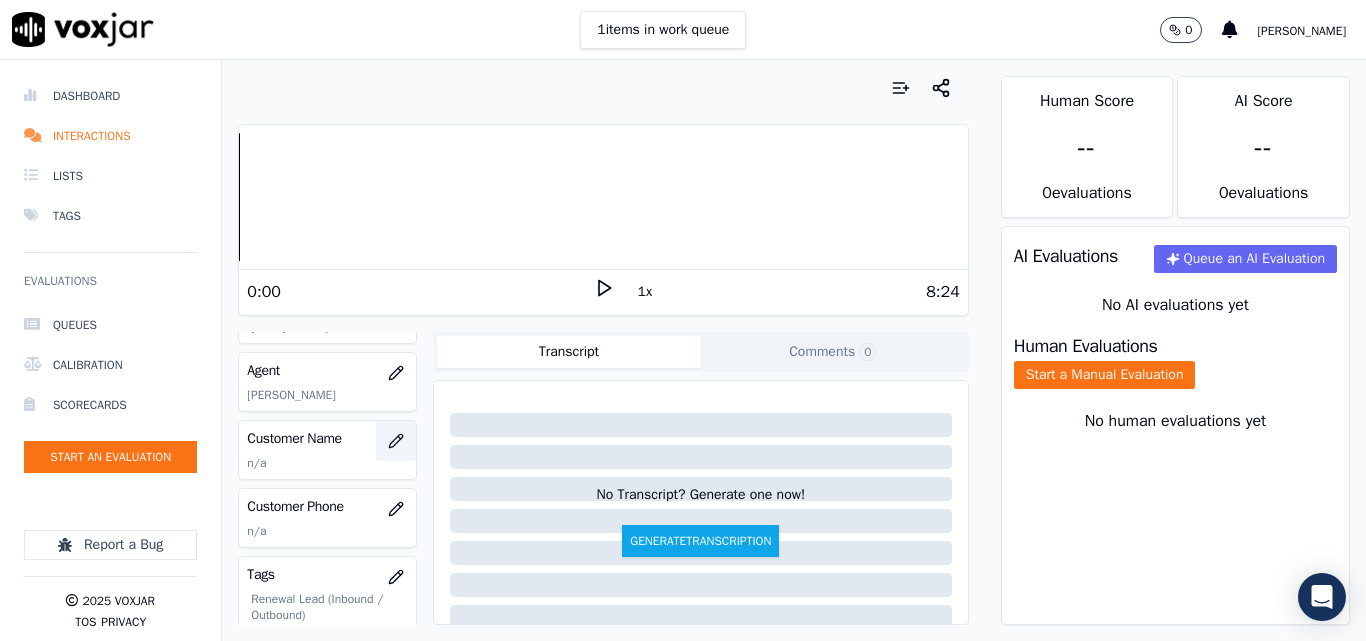 click 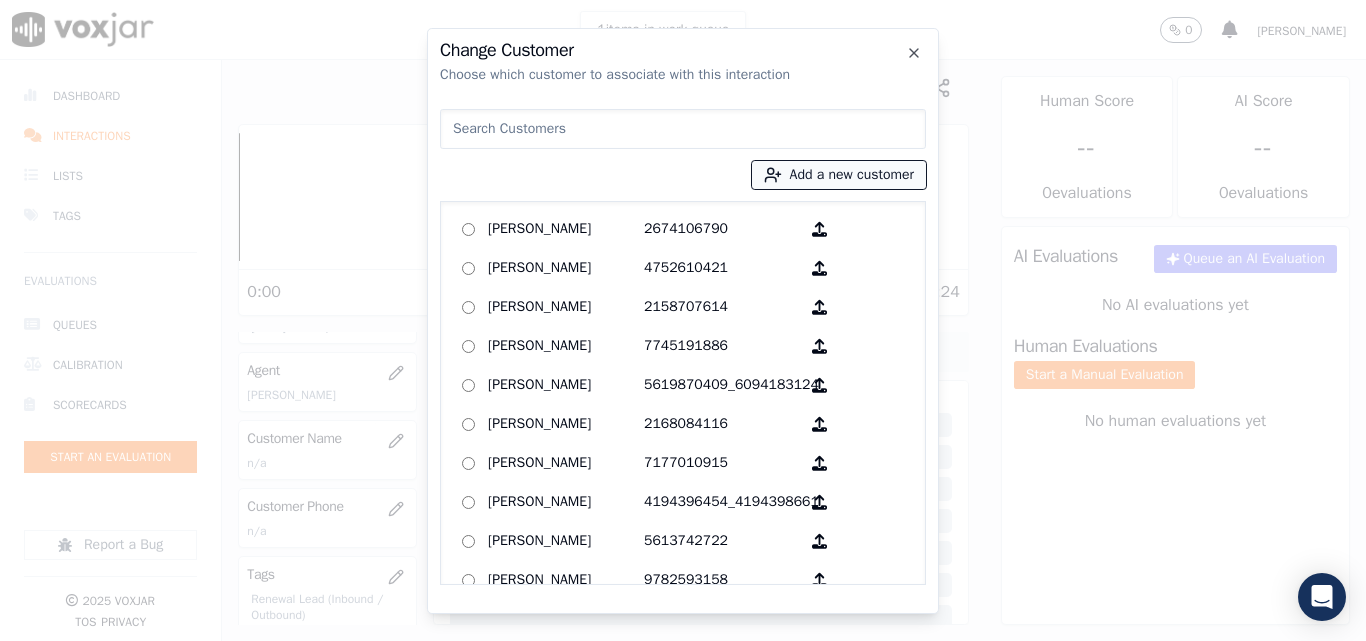 click 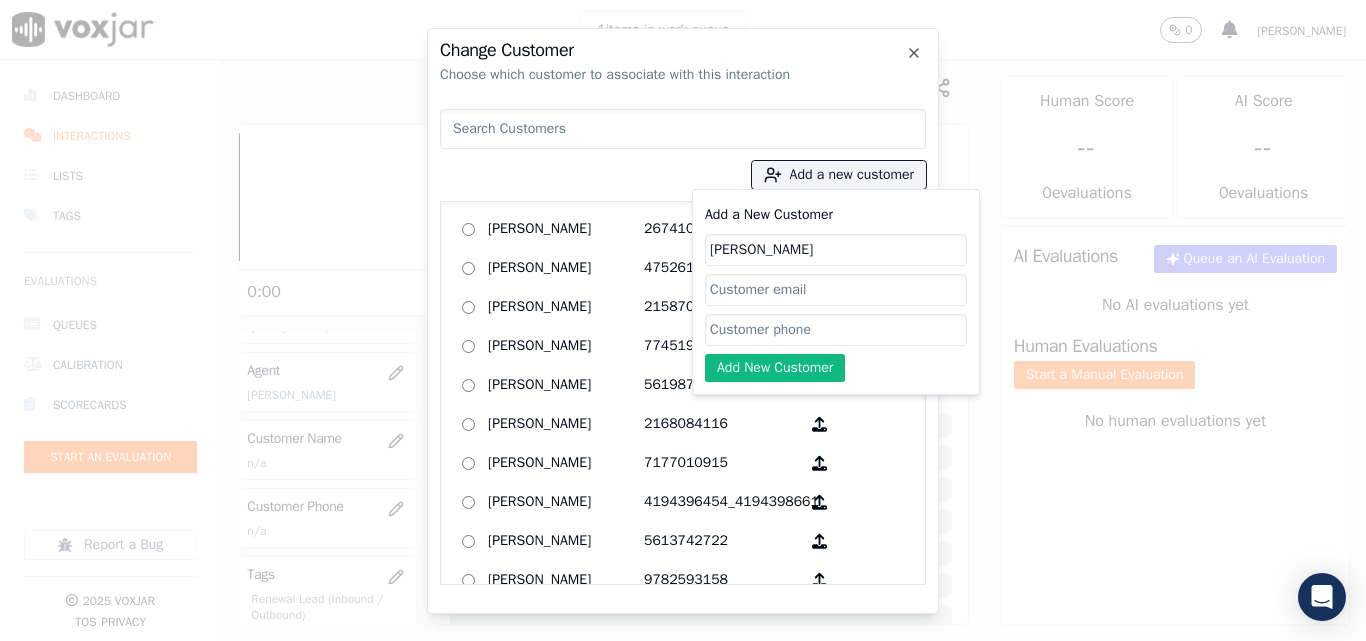 type on "[PERSON_NAME]" 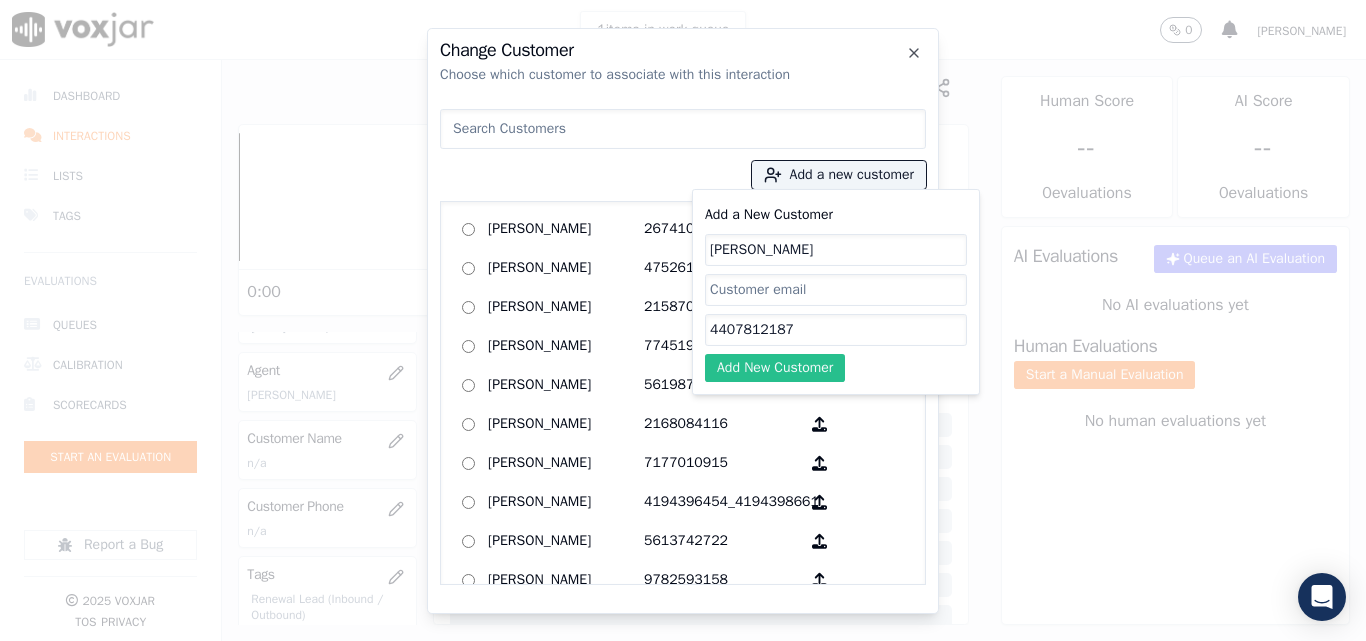 type on "4407812187" 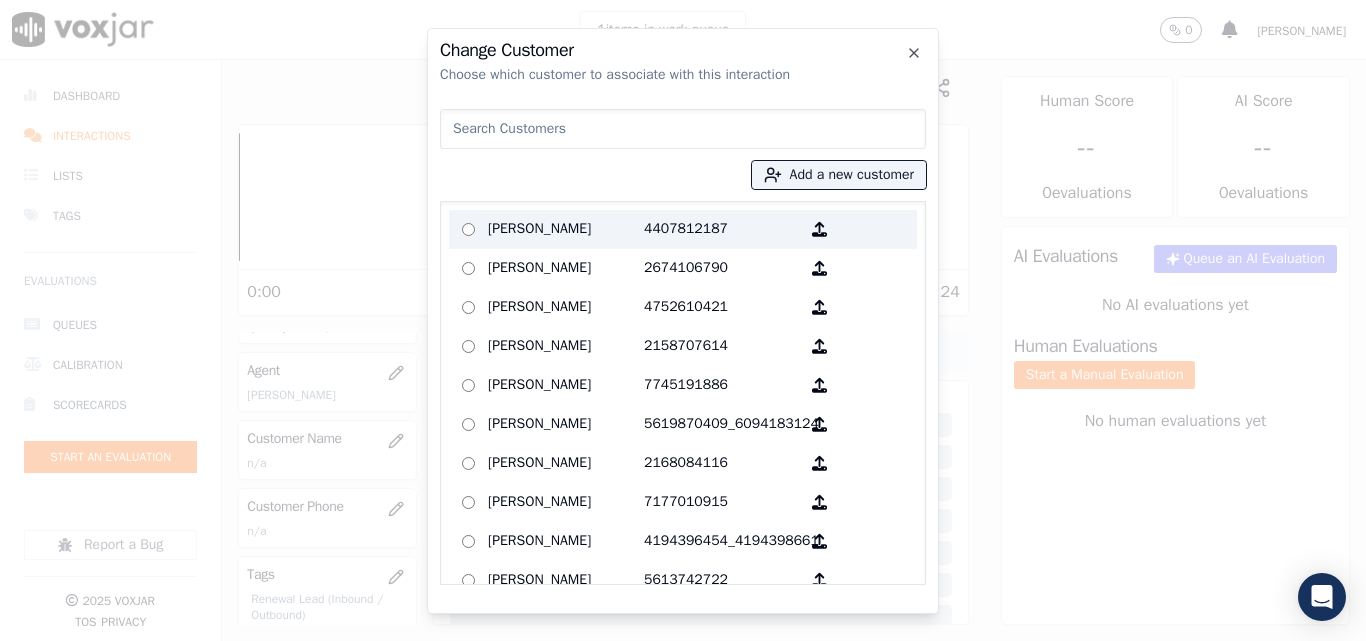 click on "[PERSON_NAME]" at bounding box center [566, 229] 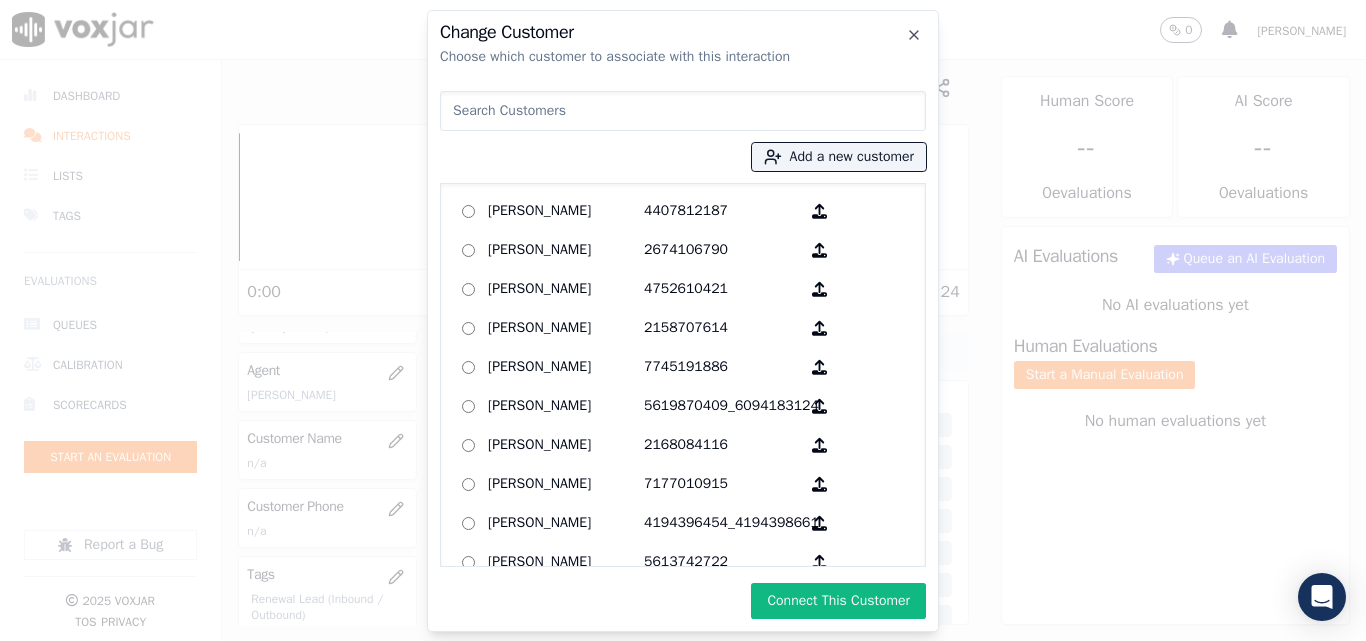 click on "Connect This Customer" at bounding box center (838, 601) 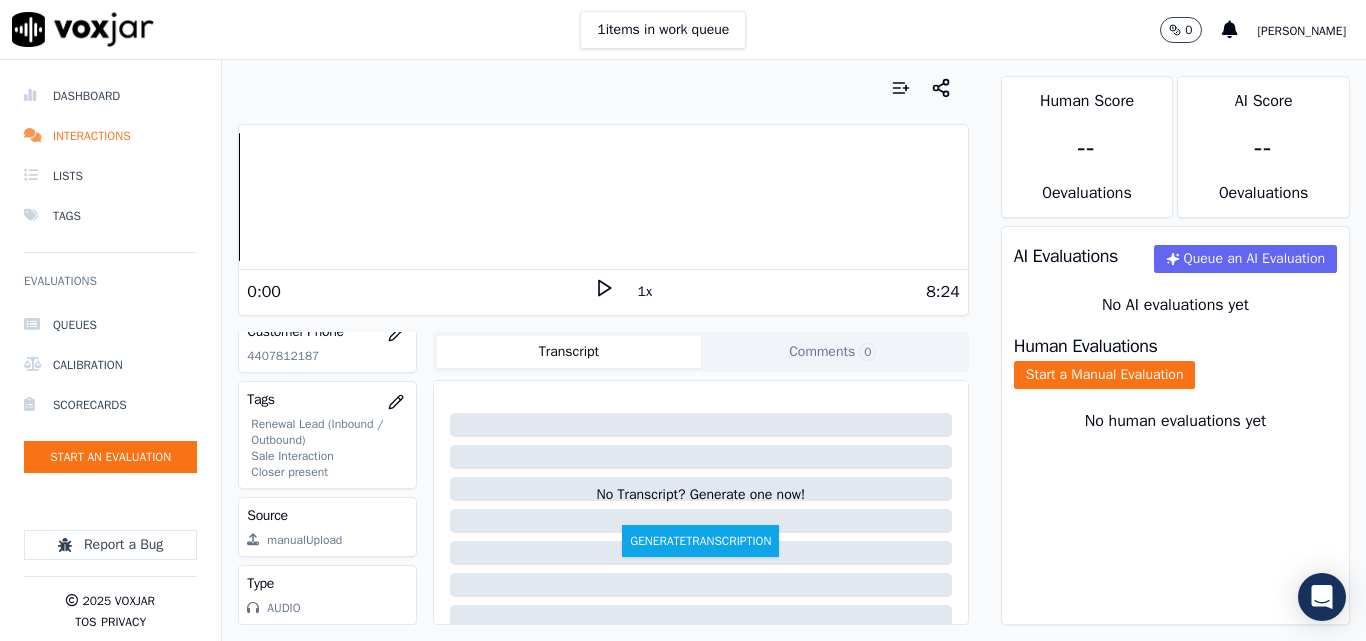 scroll, scrollTop: 400, scrollLeft: 0, axis: vertical 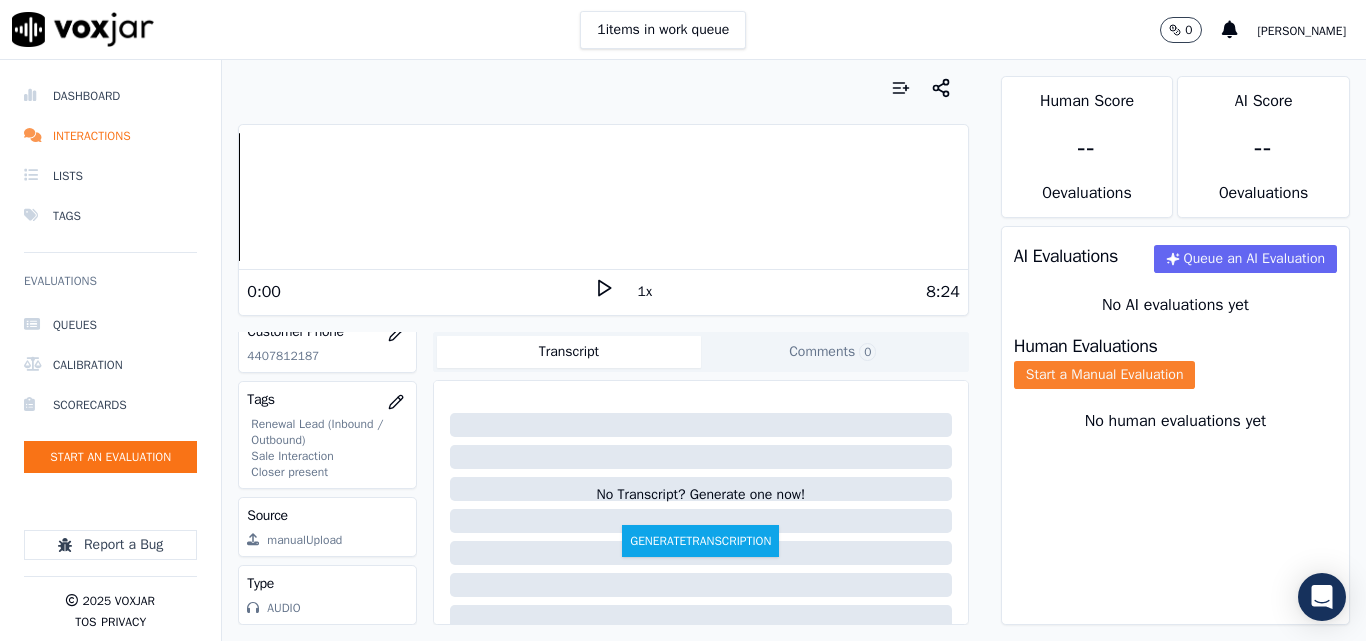 click on "Start a Manual Evaluation" 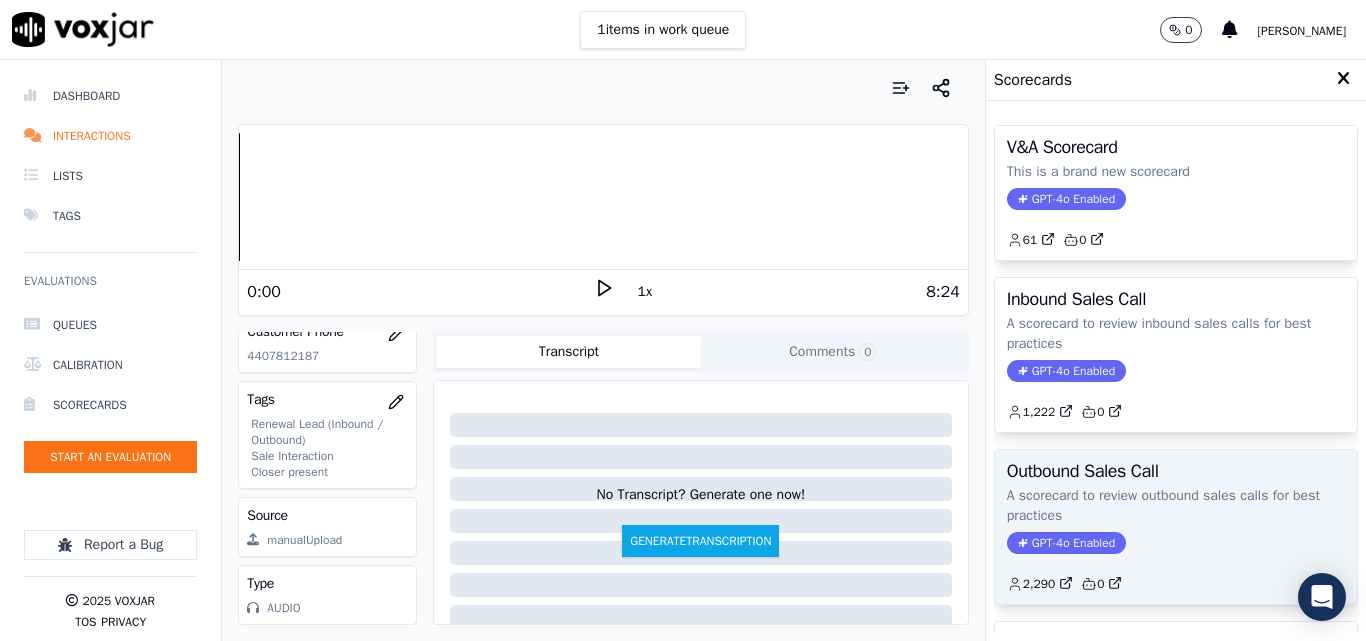 click on "GPT-4o Enabled" 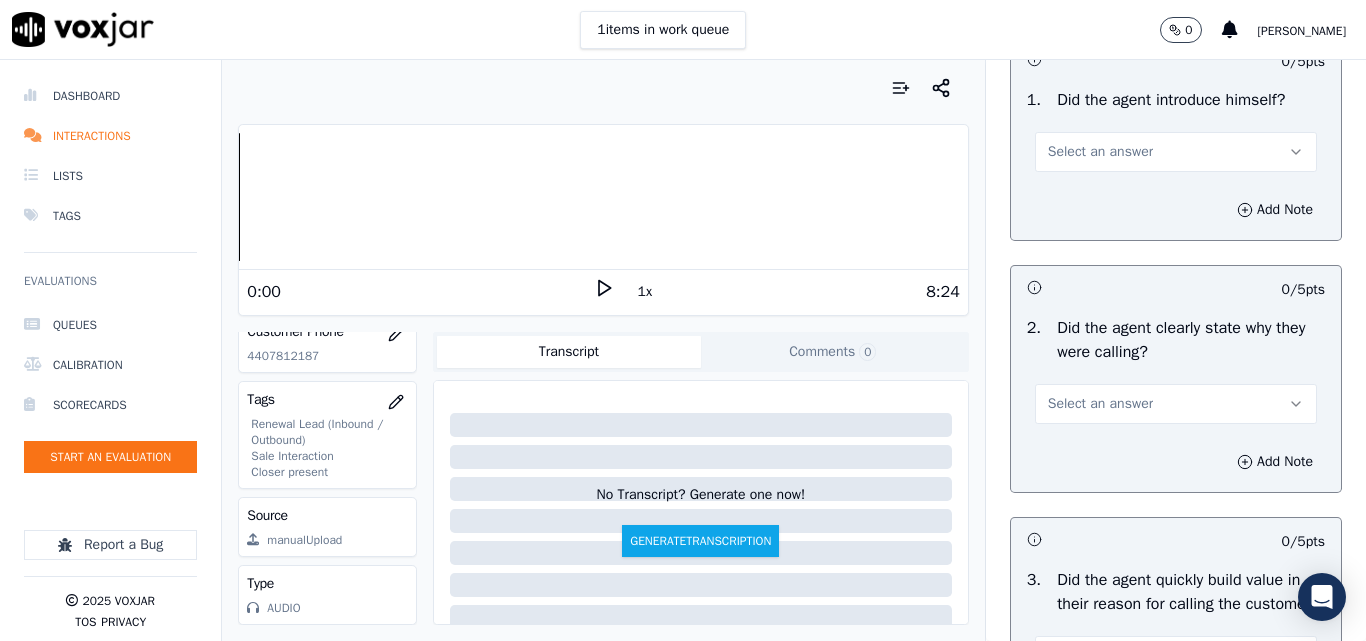 scroll, scrollTop: 200, scrollLeft: 0, axis: vertical 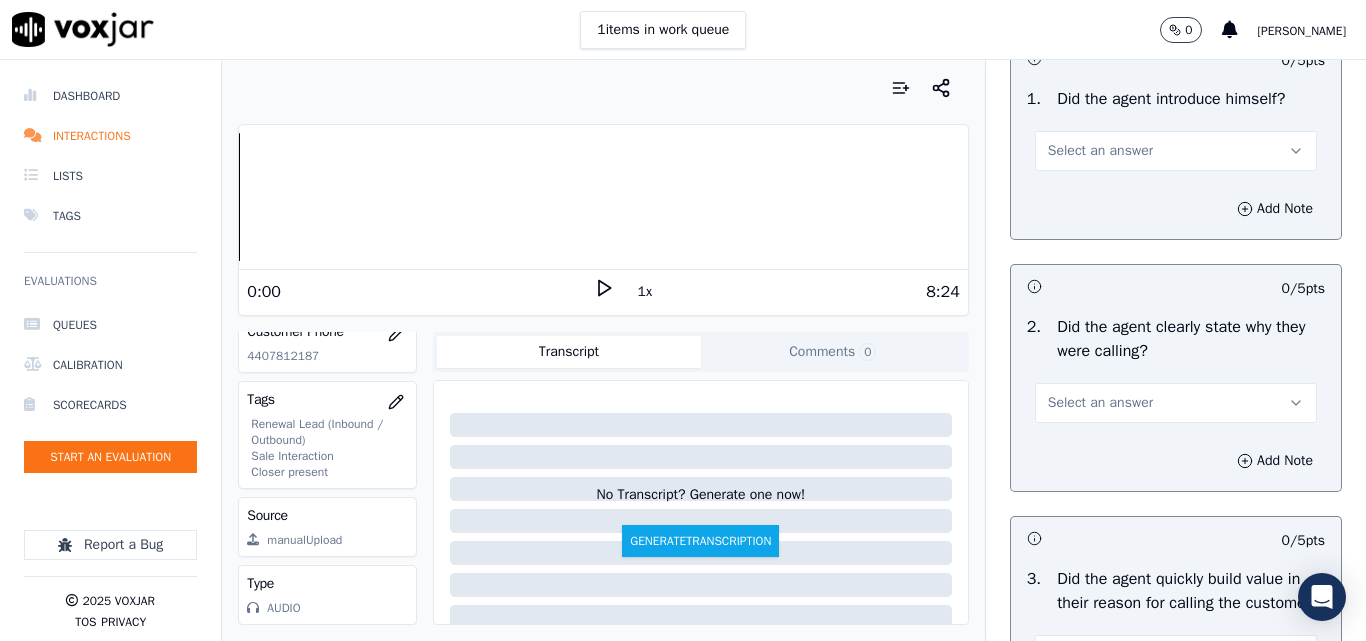 click on "Select an answer" at bounding box center (1100, 151) 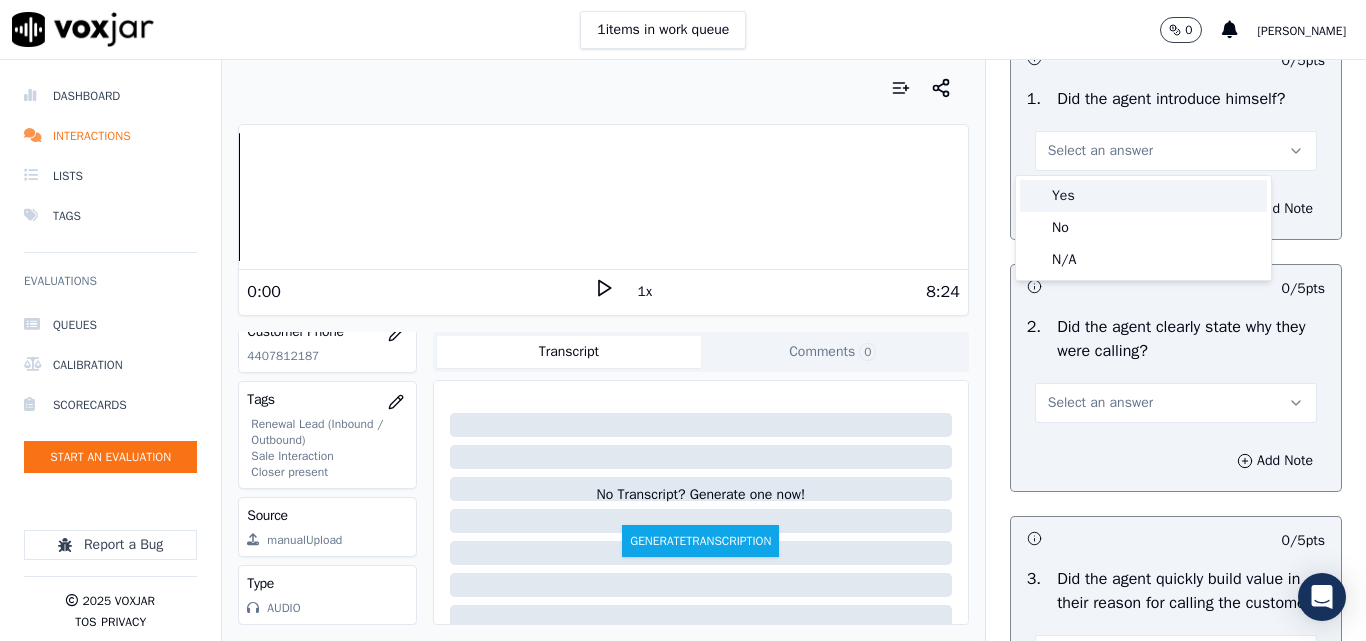 click on "Yes" at bounding box center (1143, 196) 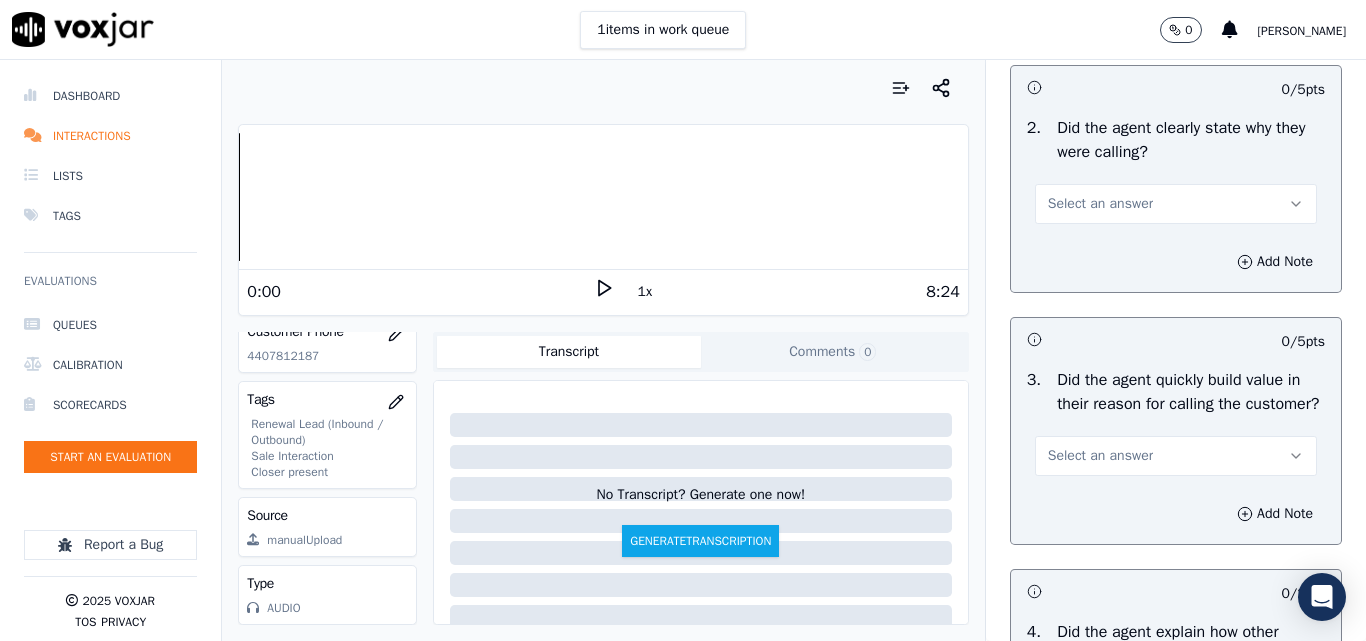 scroll, scrollTop: 400, scrollLeft: 0, axis: vertical 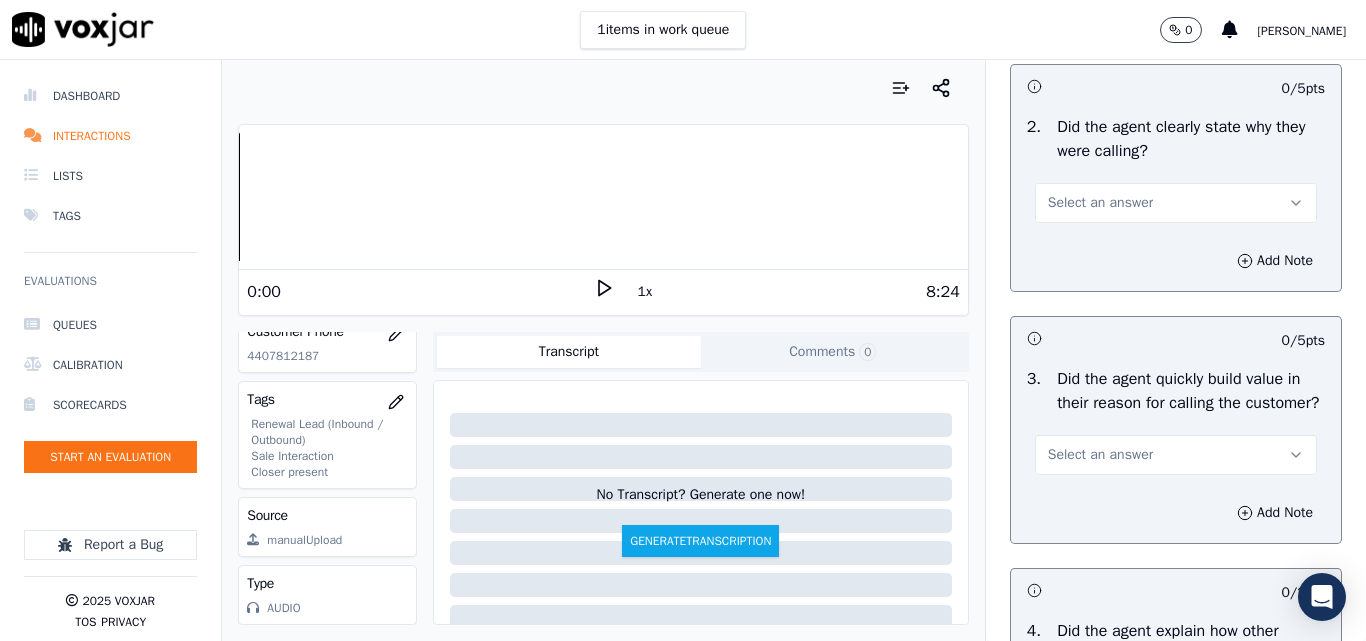 click on "Select an answer" at bounding box center (1100, 203) 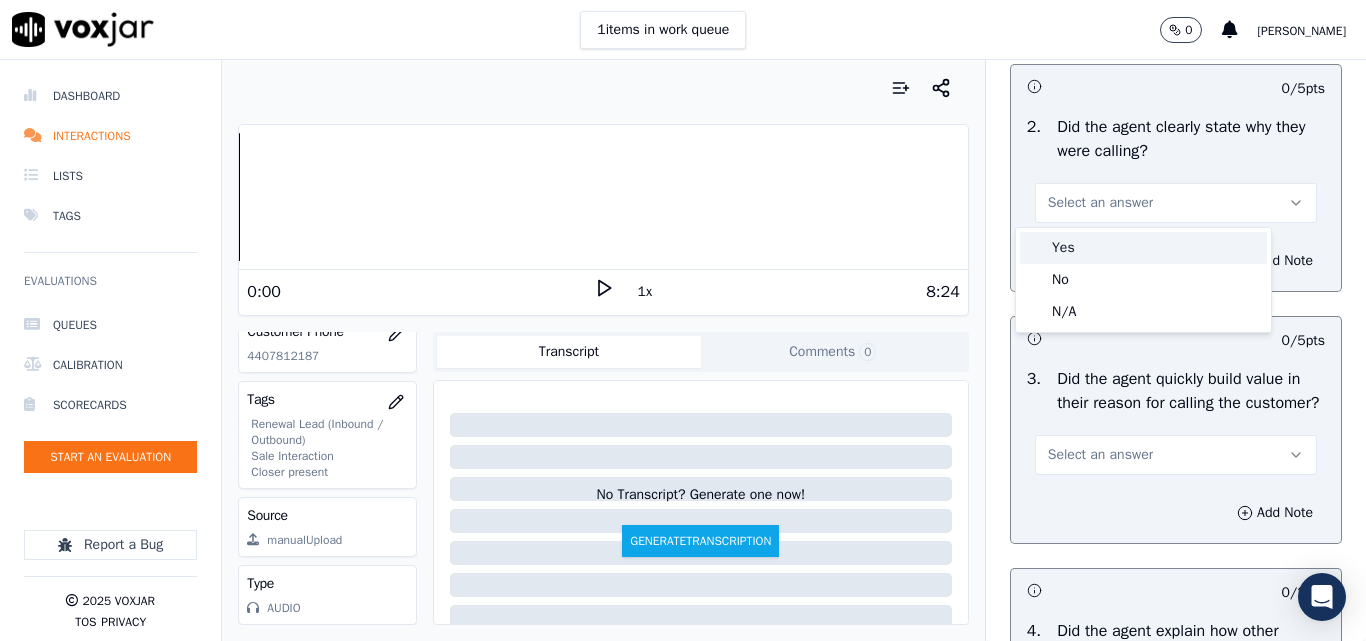 click on "Yes" at bounding box center (1143, 248) 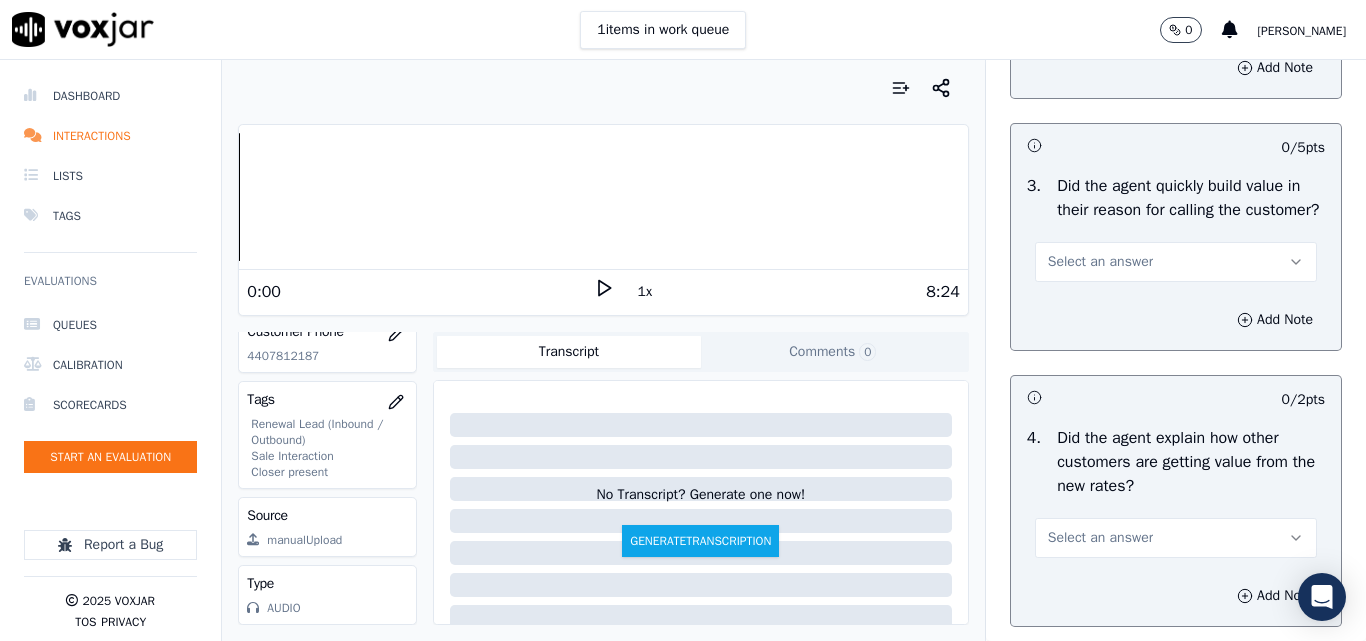 scroll, scrollTop: 700, scrollLeft: 0, axis: vertical 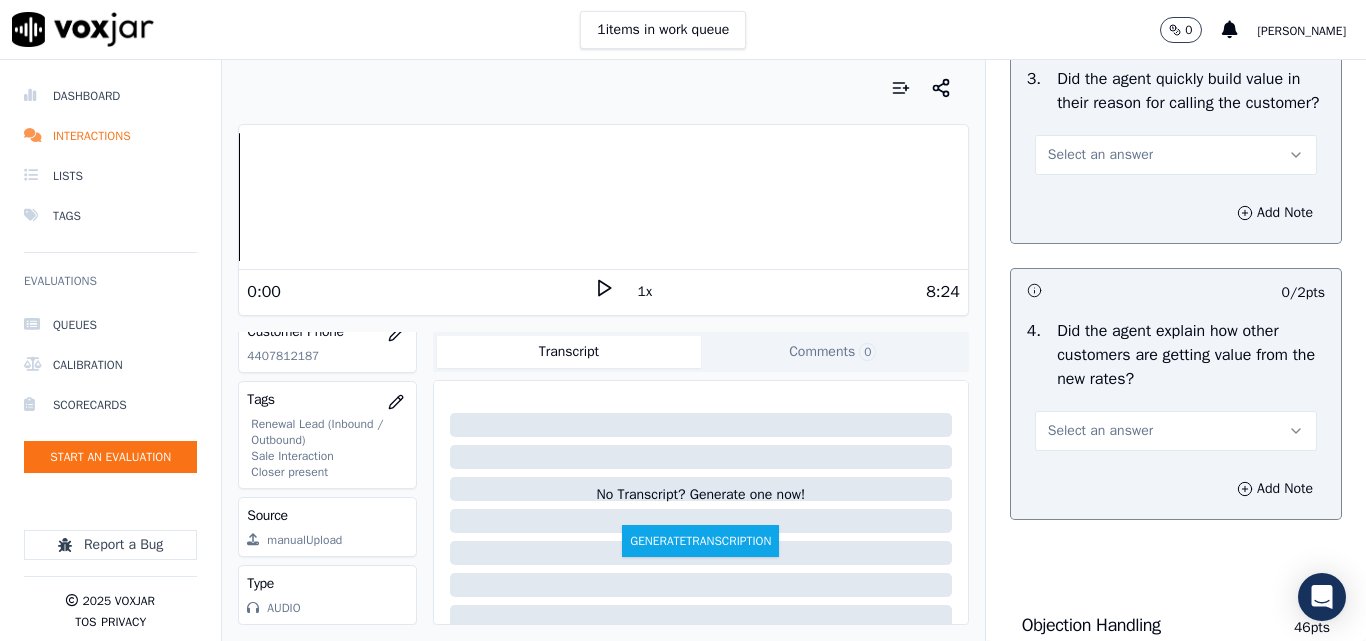 click on "Select an answer" at bounding box center [1100, 155] 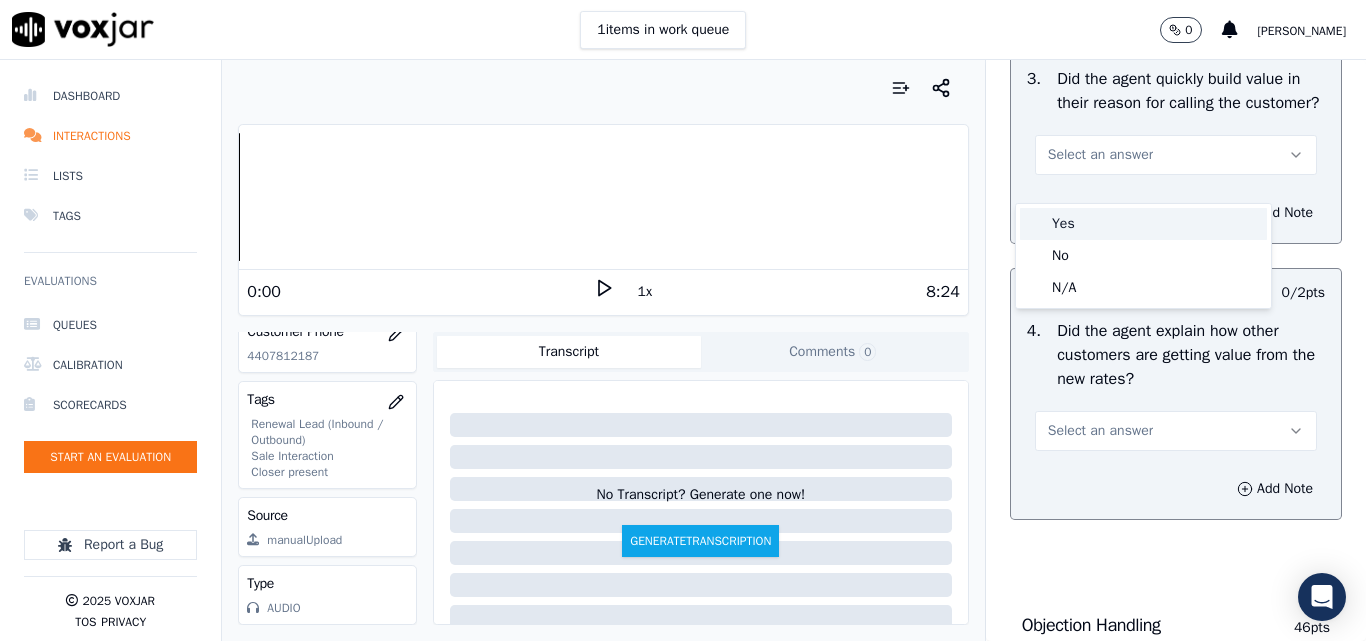 click on "Yes" at bounding box center [1143, 224] 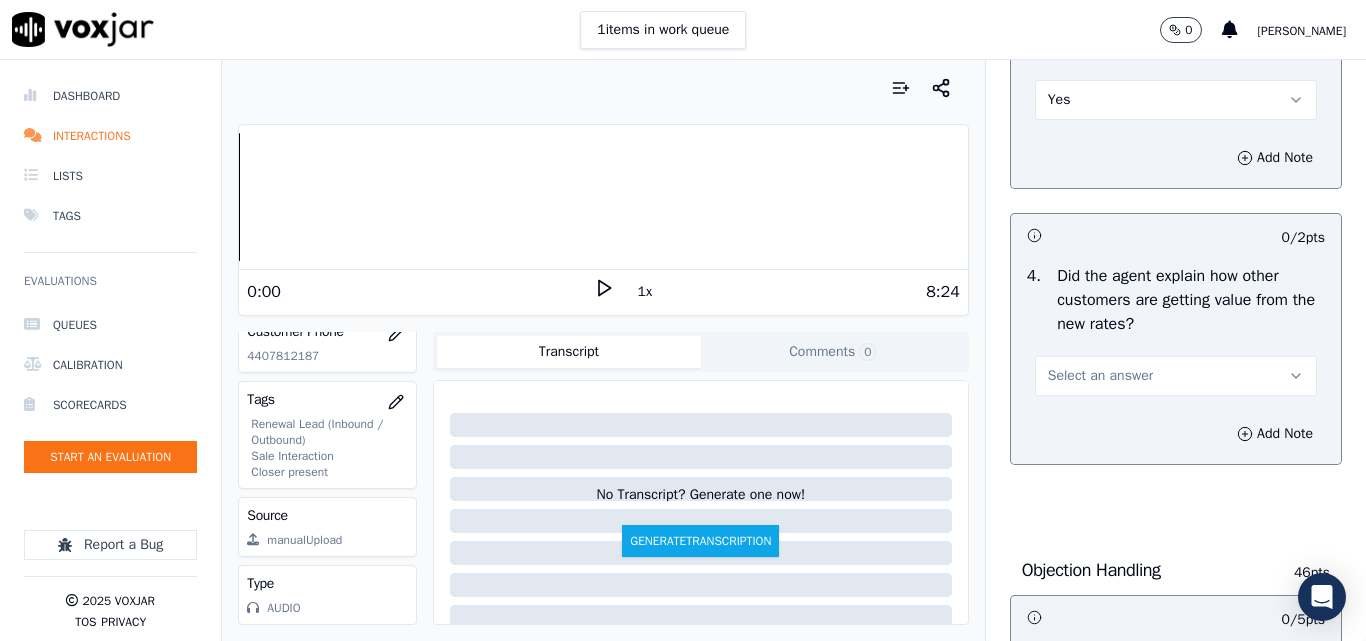 scroll, scrollTop: 900, scrollLeft: 0, axis: vertical 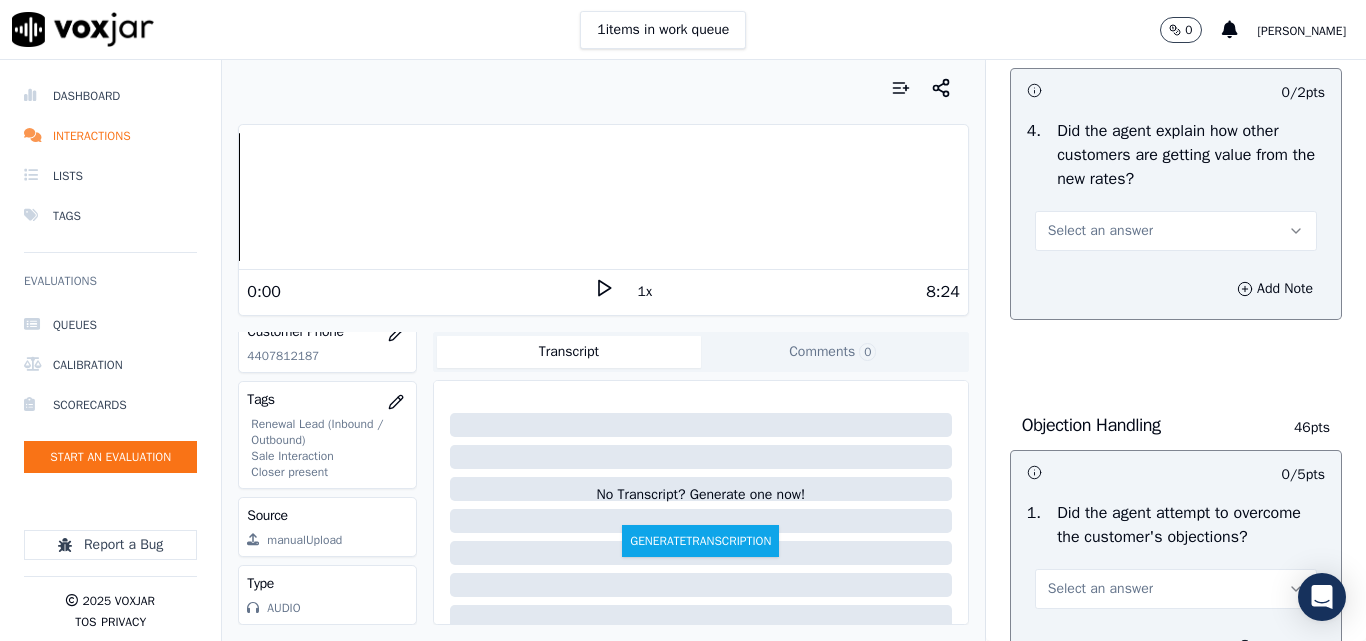 click on "Select an answer" at bounding box center [1100, 231] 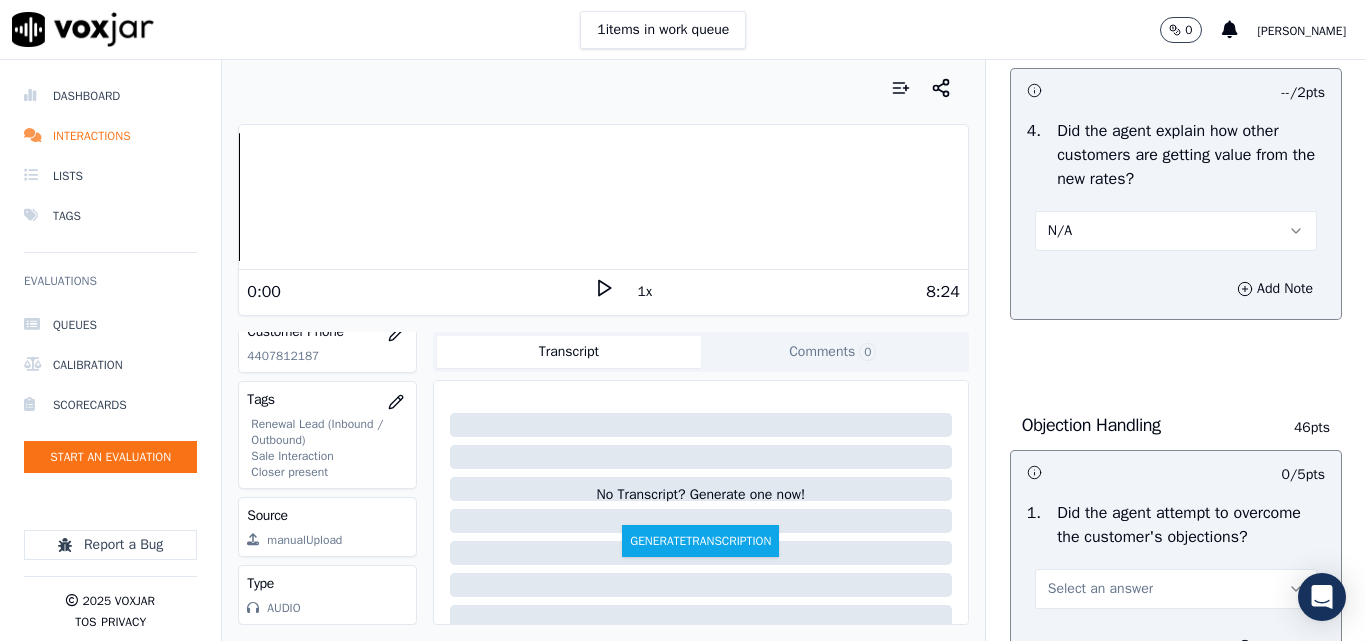 scroll, scrollTop: 1300, scrollLeft: 0, axis: vertical 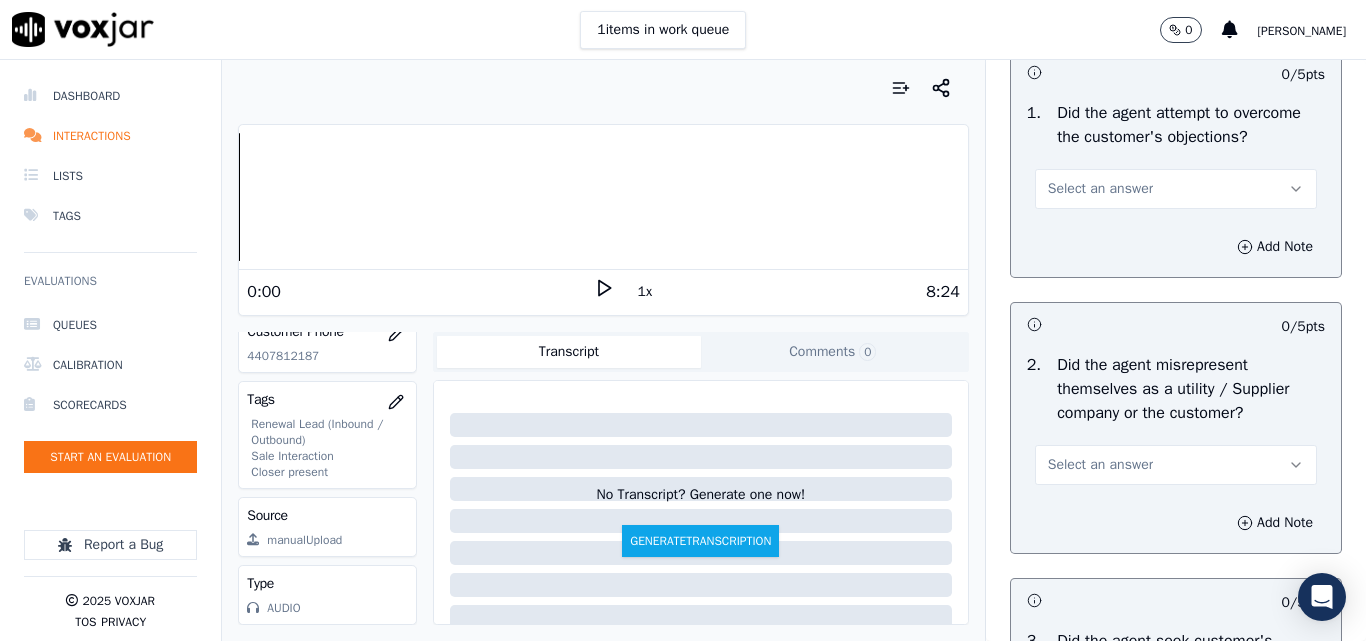 click on "Select an answer" at bounding box center (1100, 189) 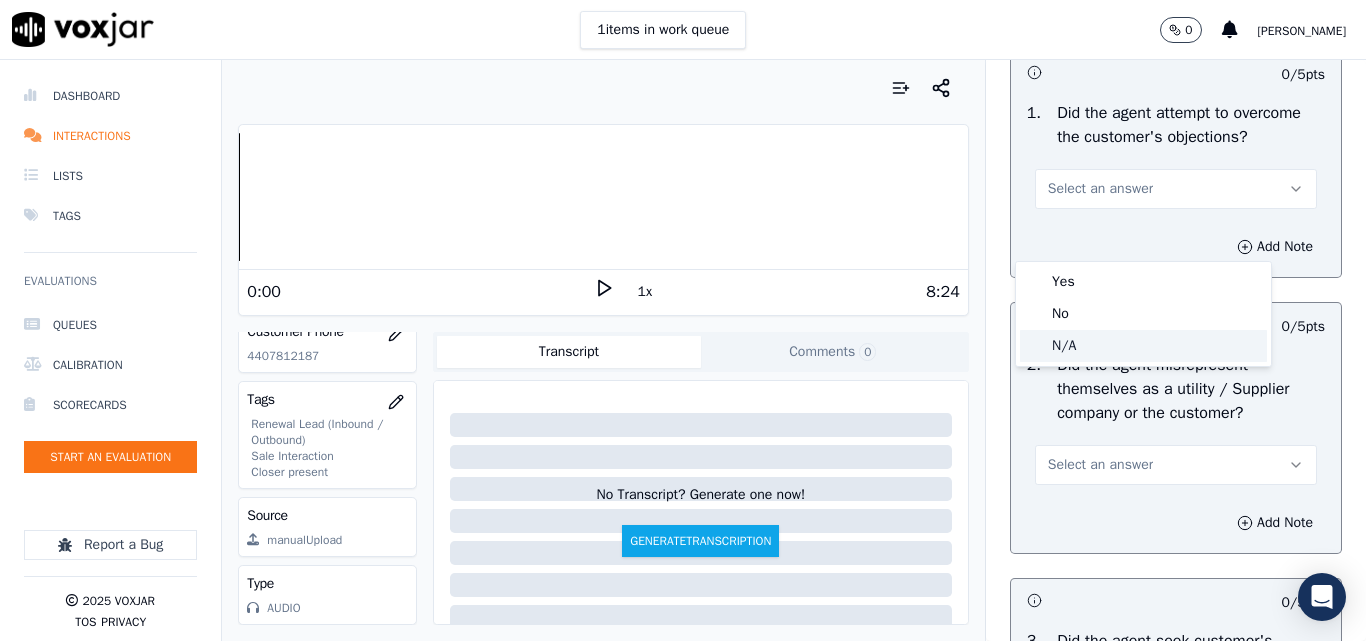 click on "N/A" 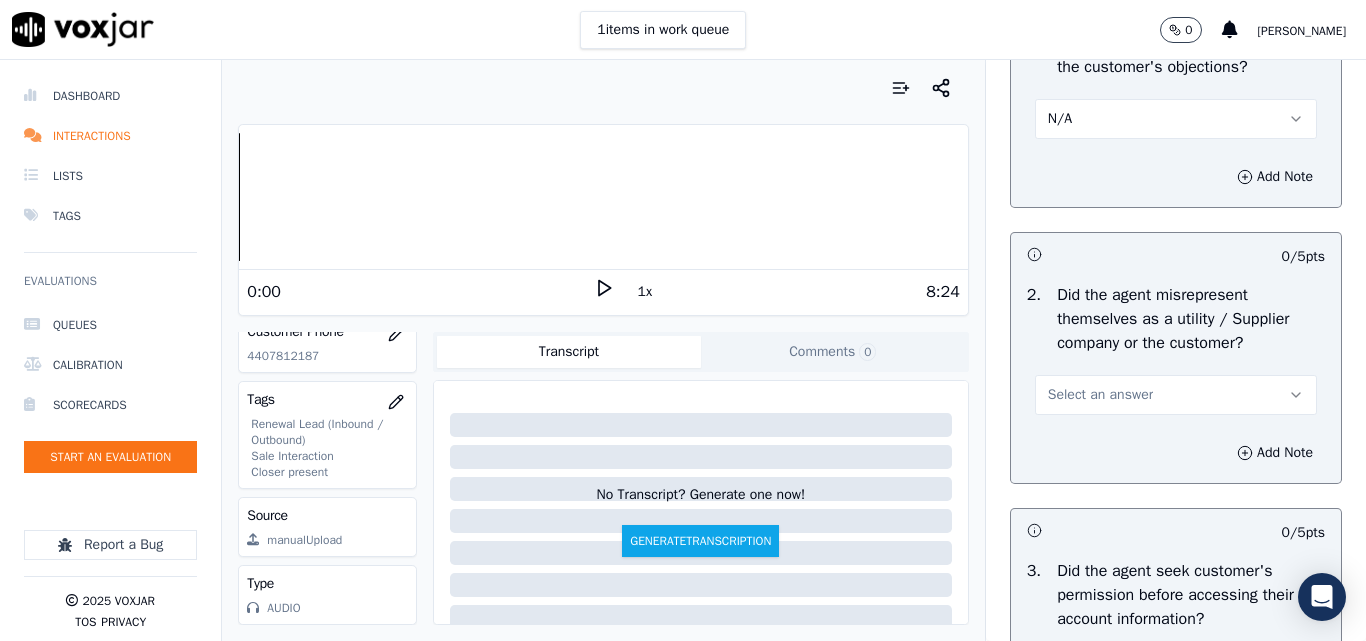 scroll, scrollTop: 1500, scrollLeft: 0, axis: vertical 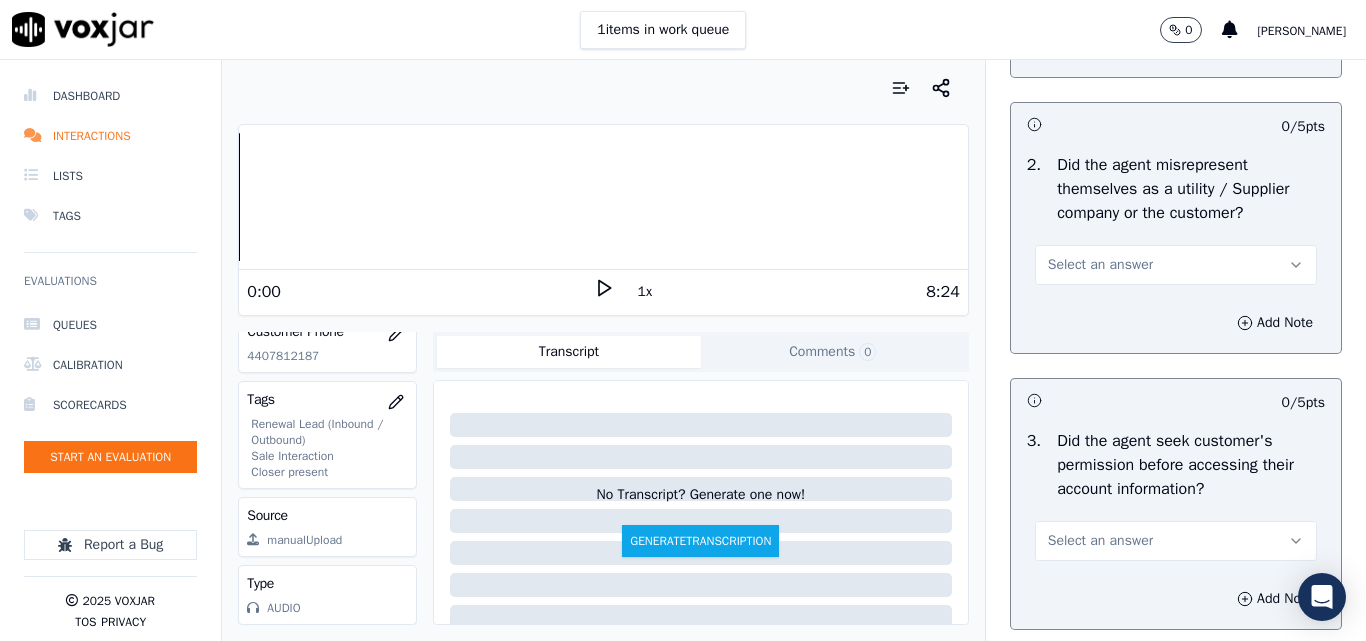 click on "Select an answer" at bounding box center (1100, 265) 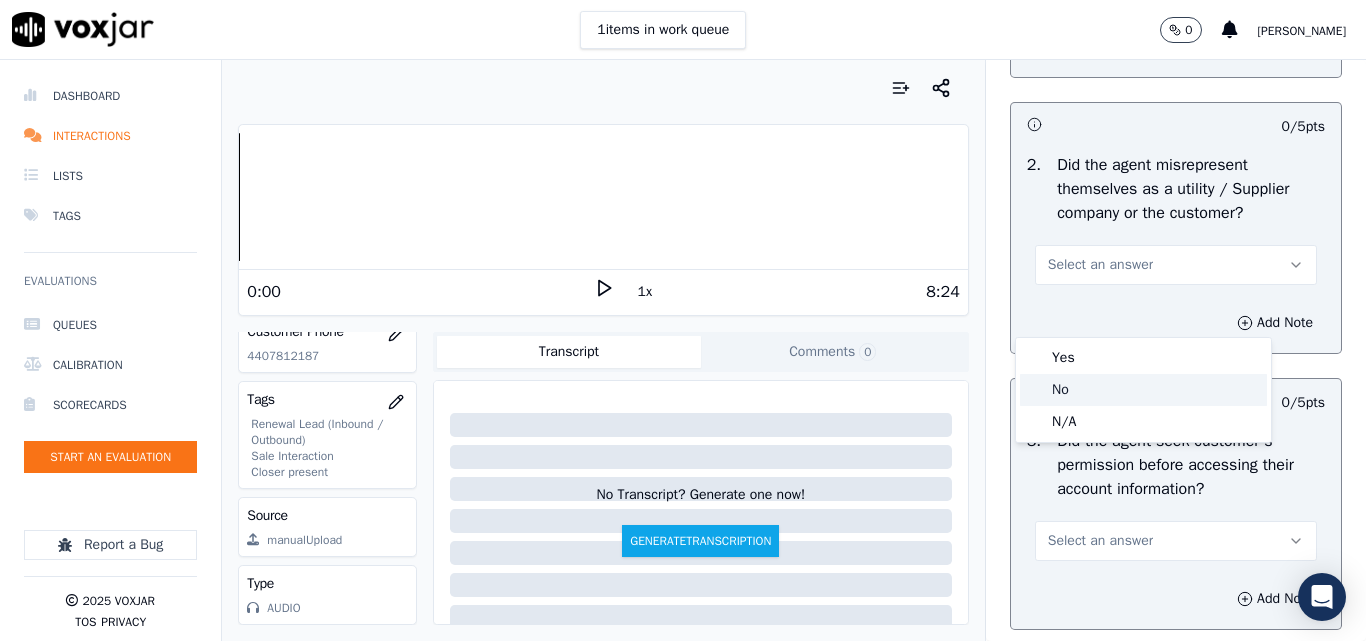 click on "No" 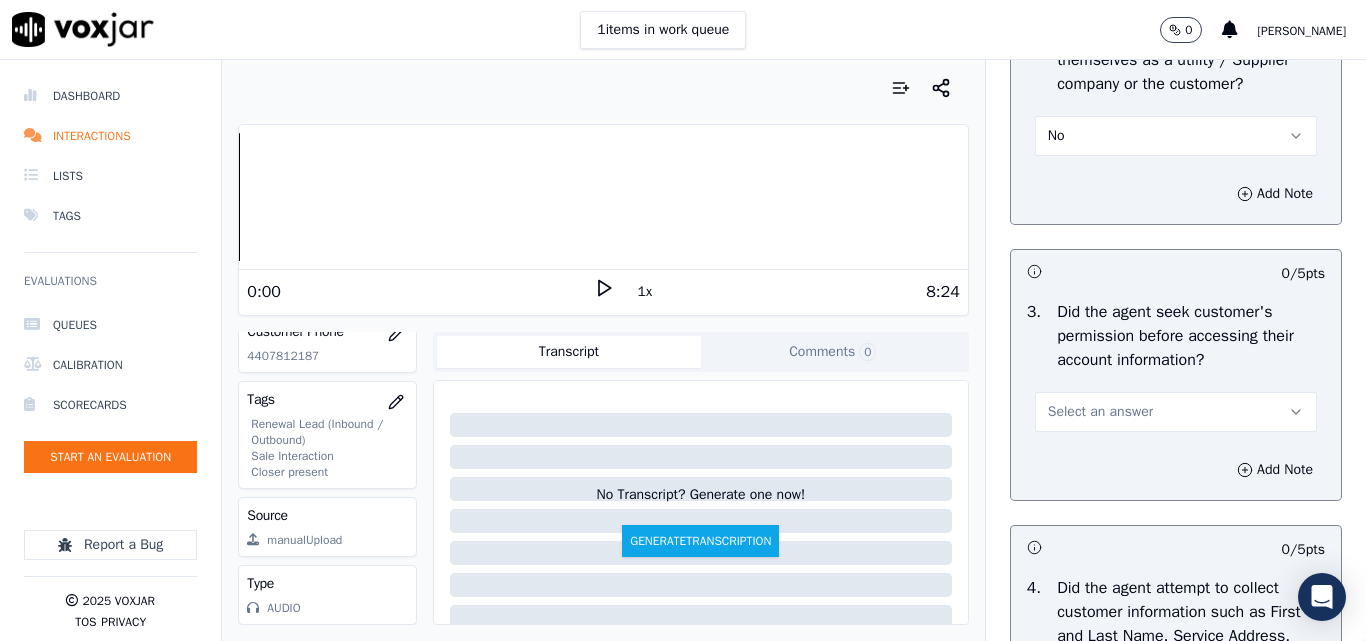 scroll, scrollTop: 1700, scrollLeft: 0, axis: vertical 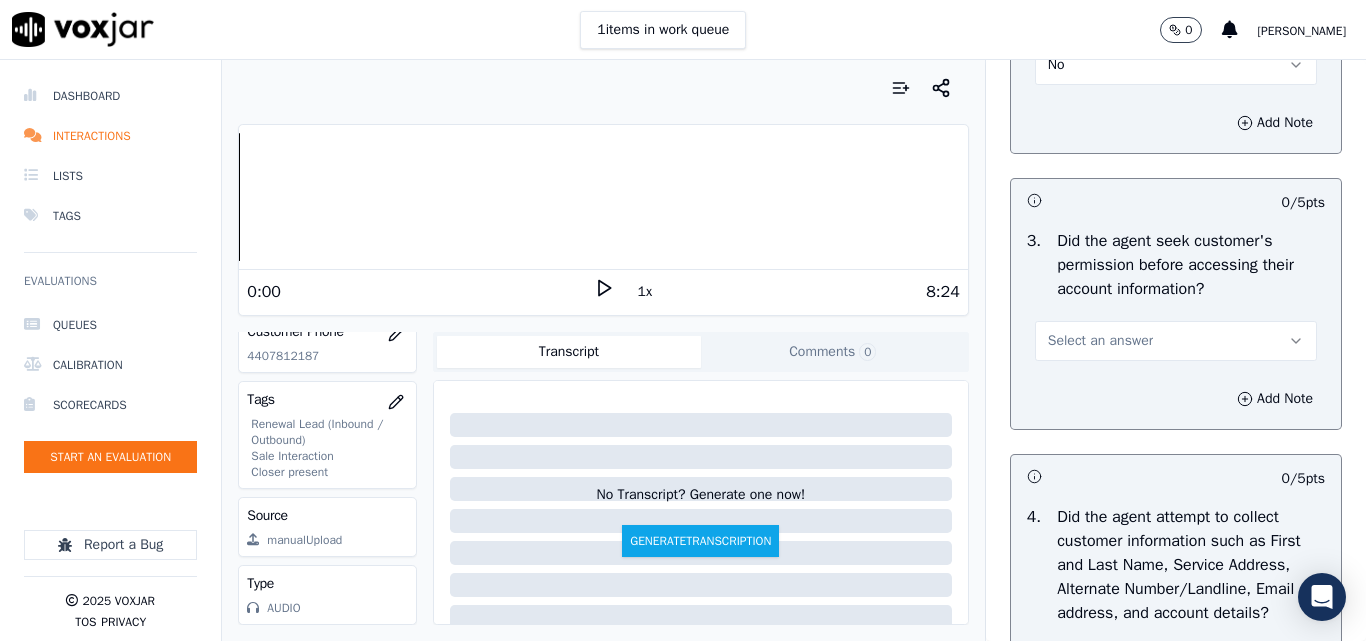 click on "Select an answer" at bounding box center [1100, 341] 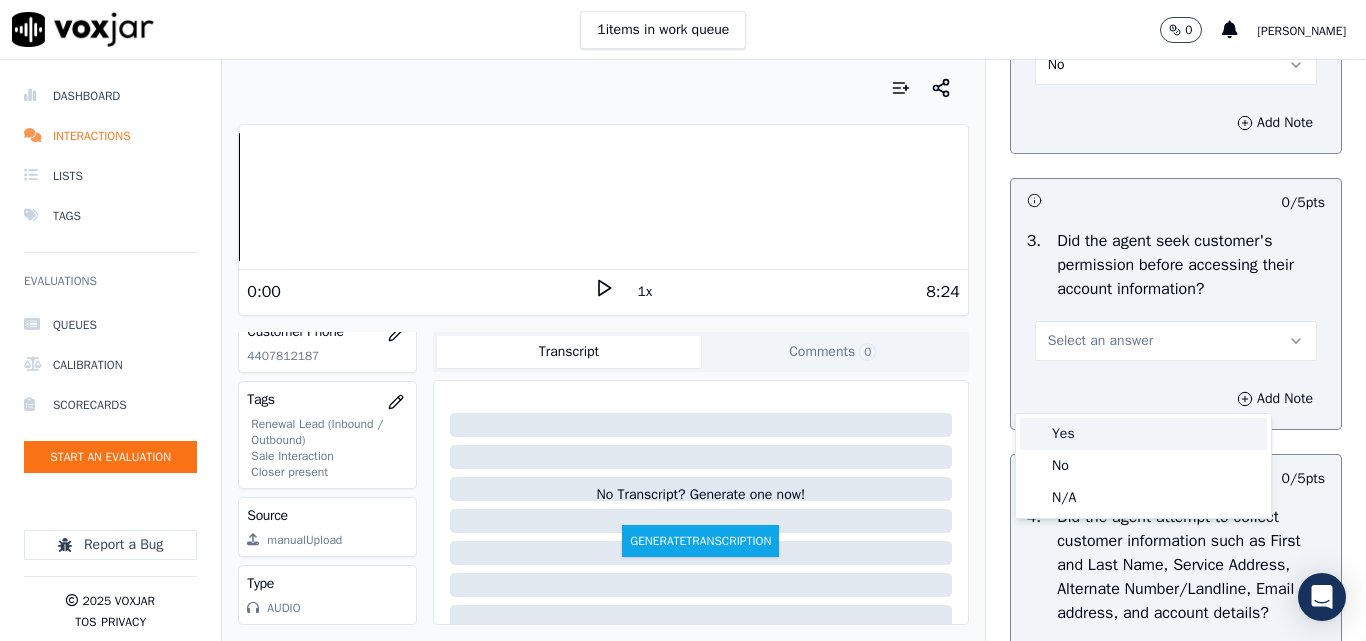 click on "Yes" at bounding box center [1143, 434] 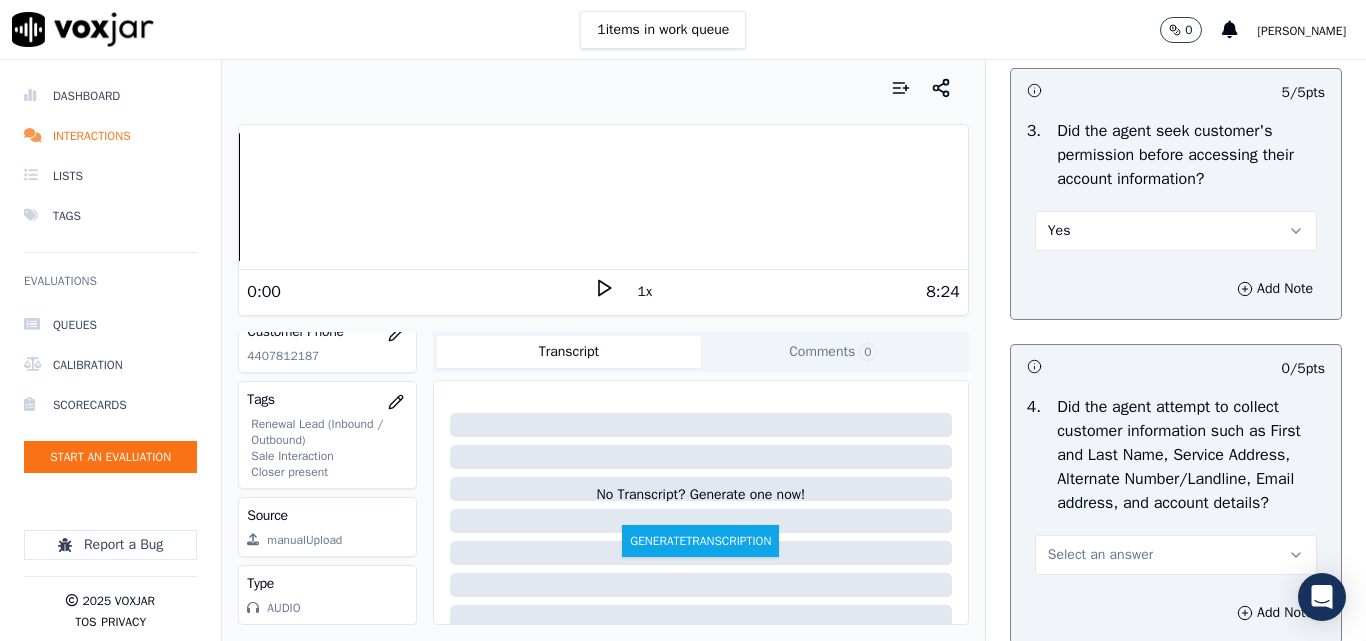 scroll, scrollTop: 2000, scrollLeft: 0, axis: vertical 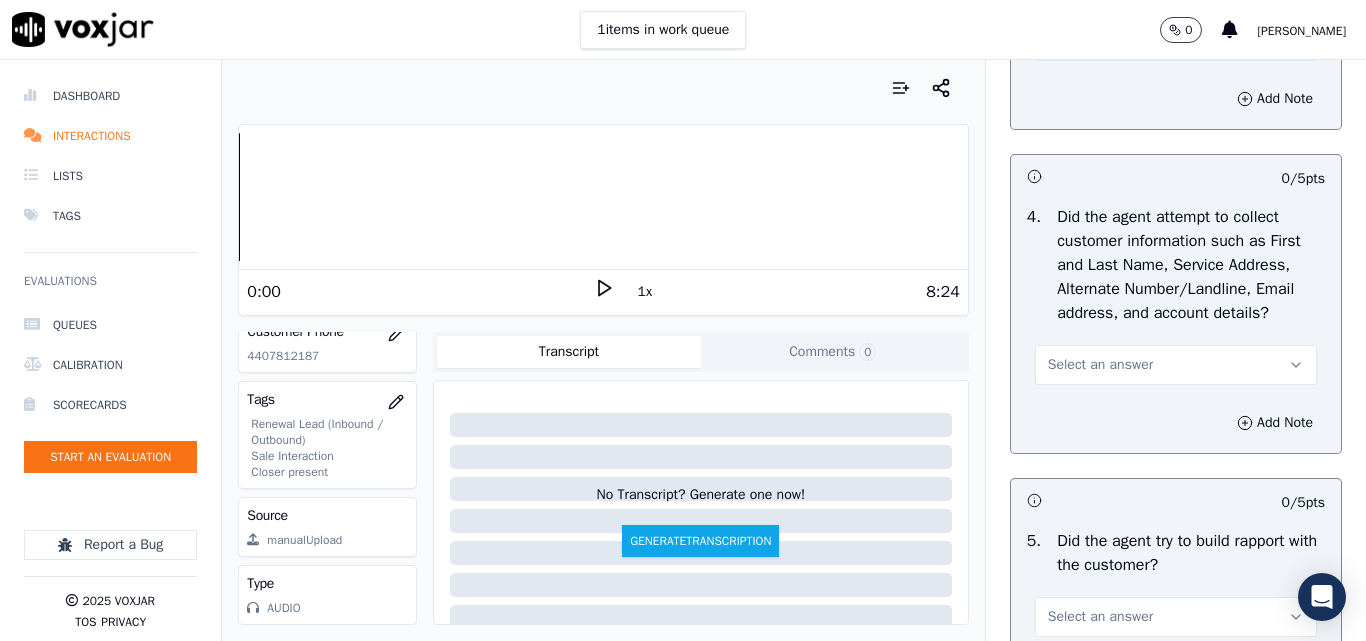 click on "Select an answer" at bounding box center [1100, 365] 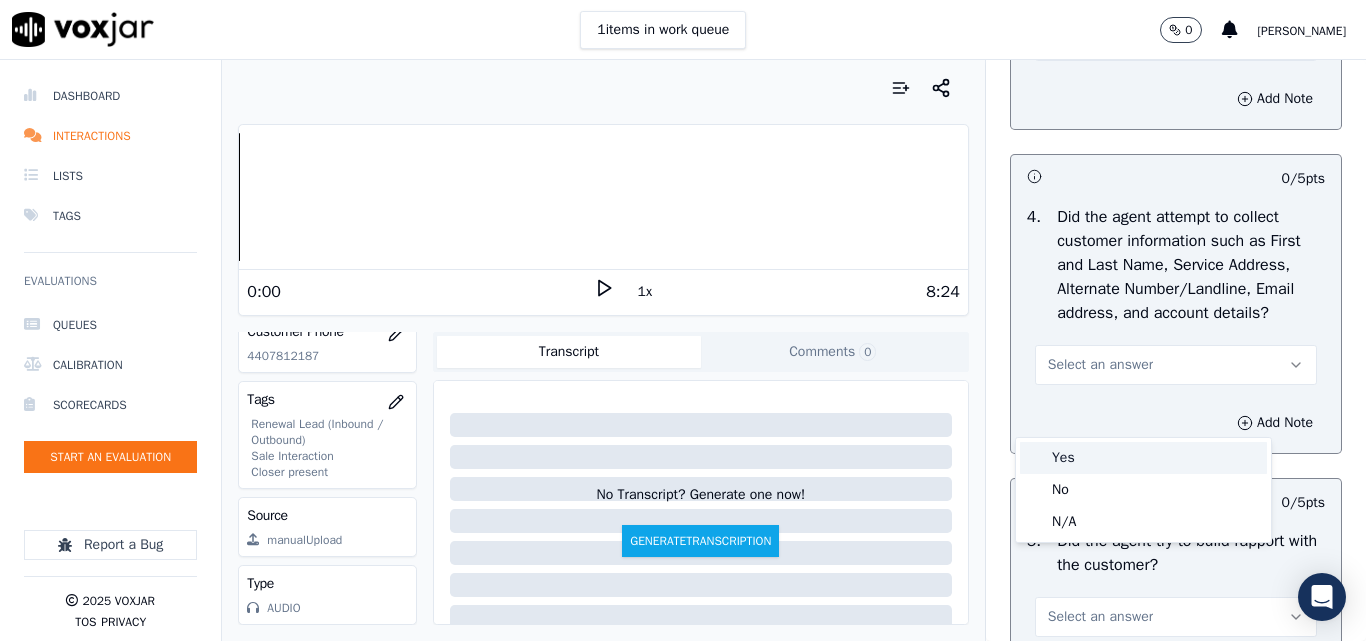 click on "Yes" at bounding box center [1143, 458] 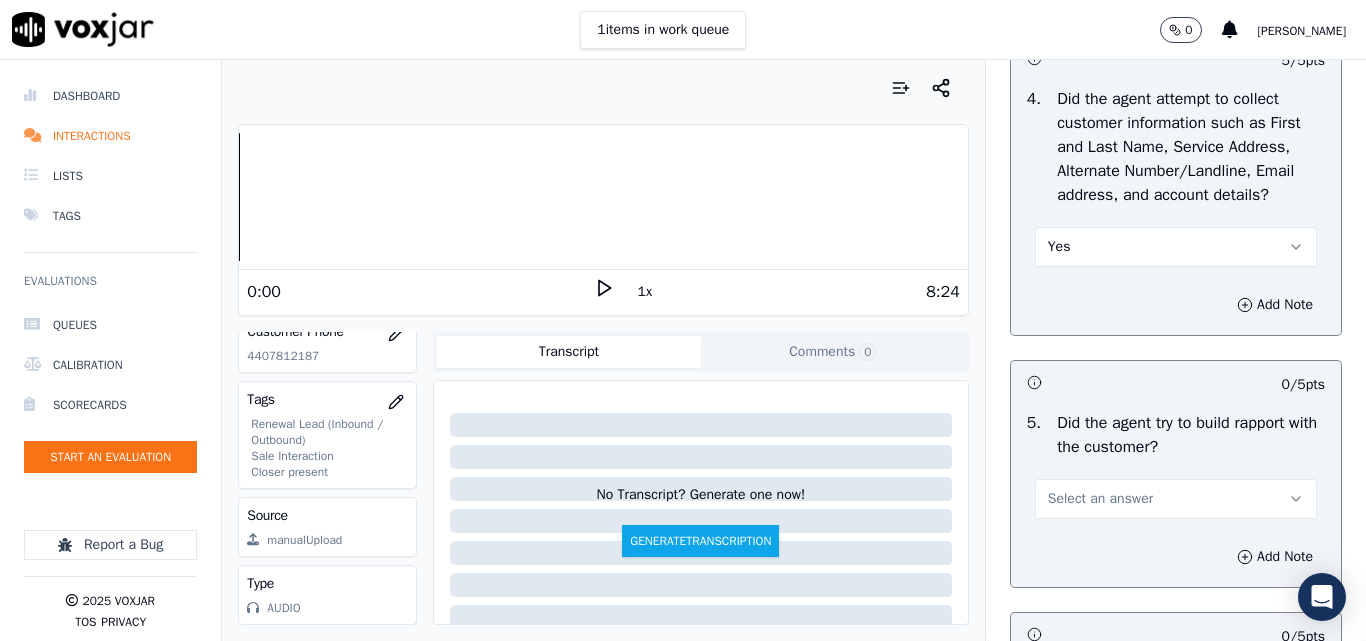 scroll, scrollTop: 2300, scrollLeft: 0, axis: vertical 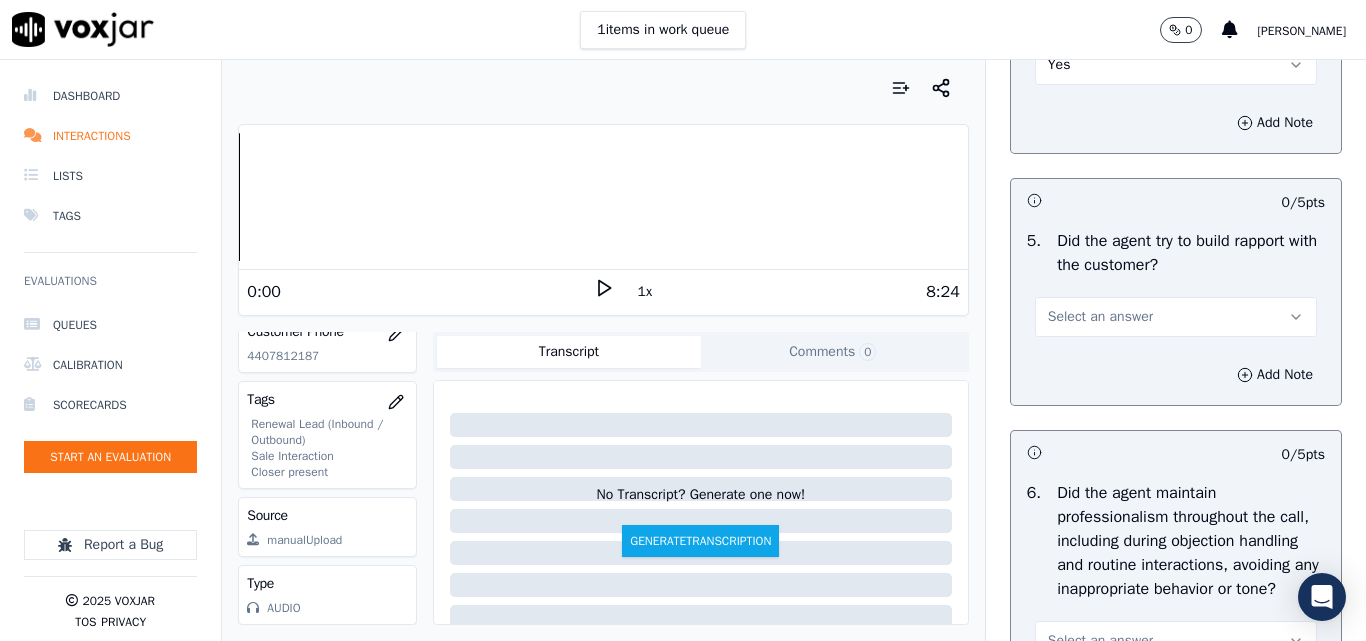 click on "Select an answer" at bounding box center (1100, 317) 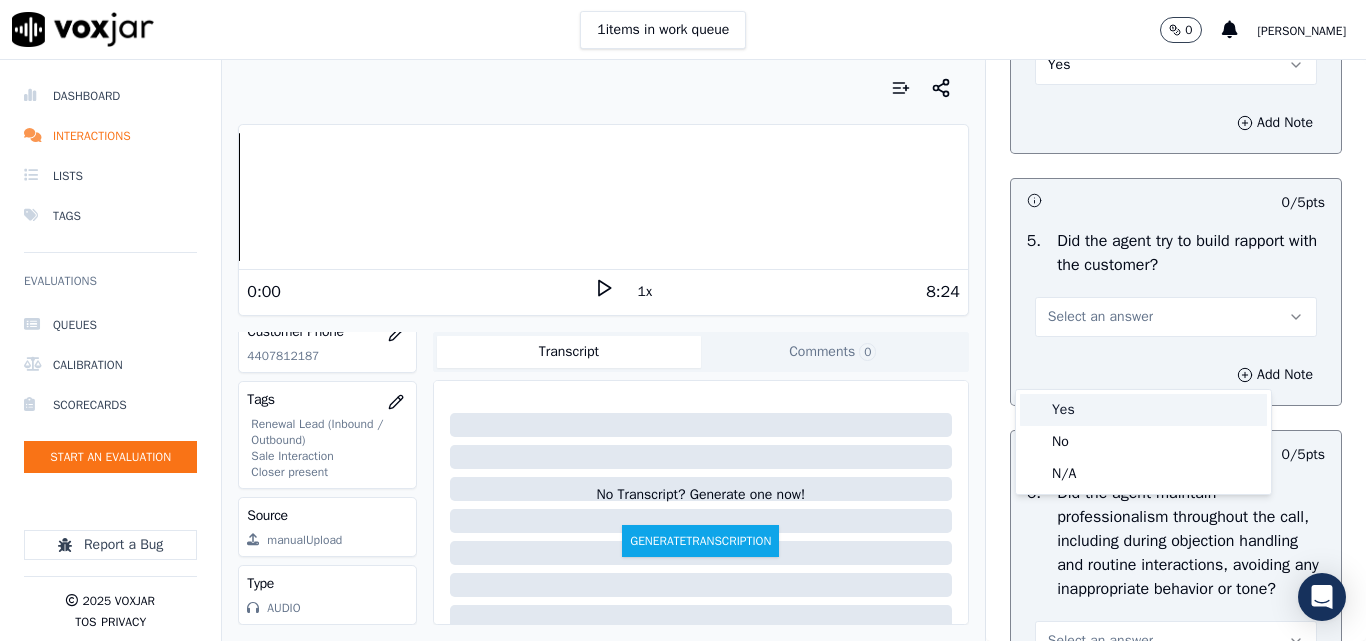 click on "Yes" at bounding box center [1143, 410] 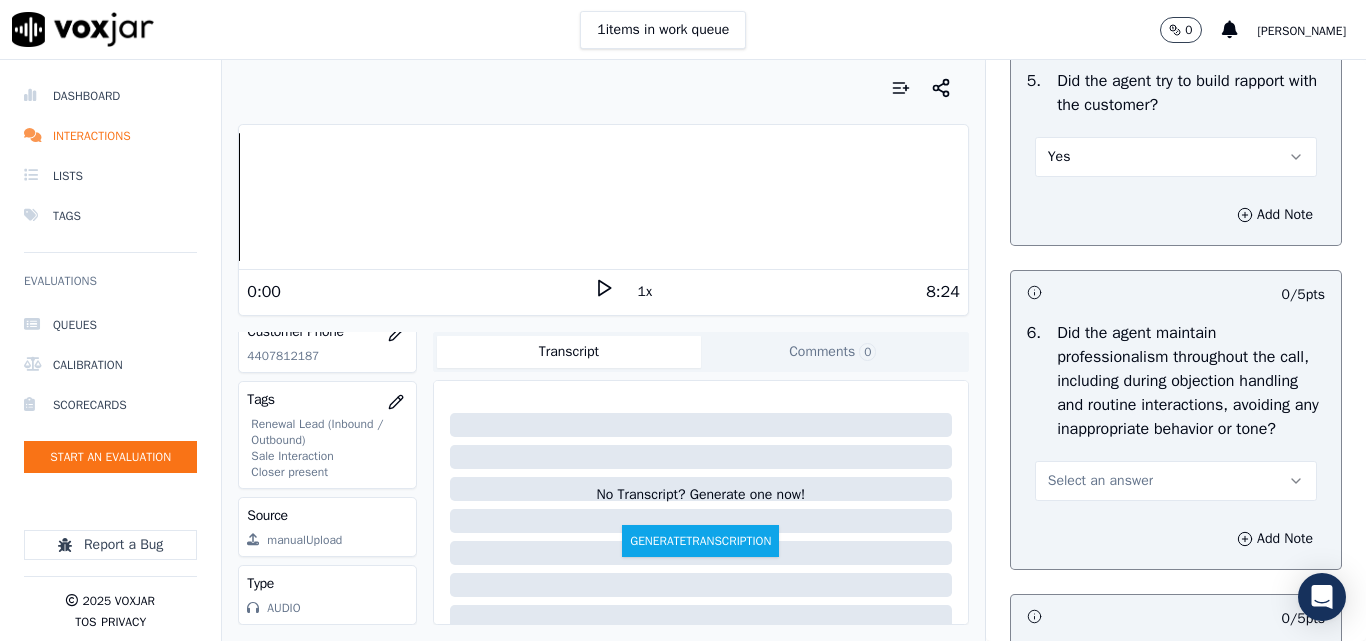 scroll, scrollTop: 2600, scrollLeft: 0, axis: vertical 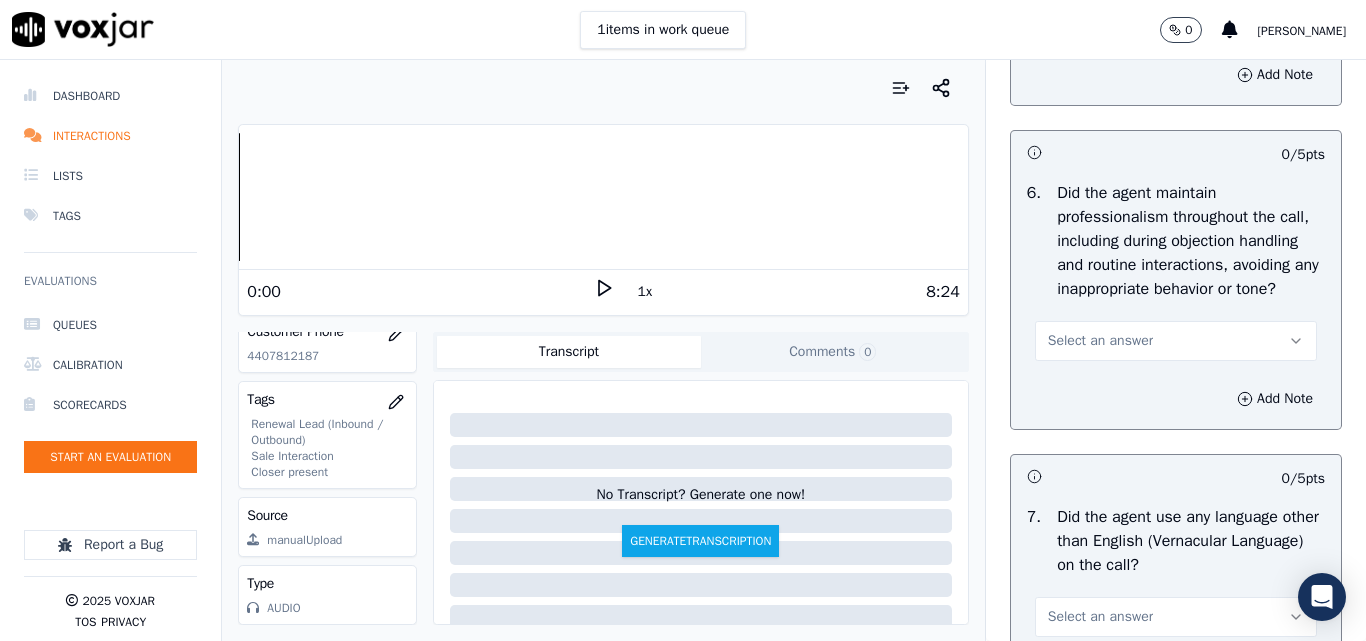 click on "Select an answer" at bounding box center (1100, 341) 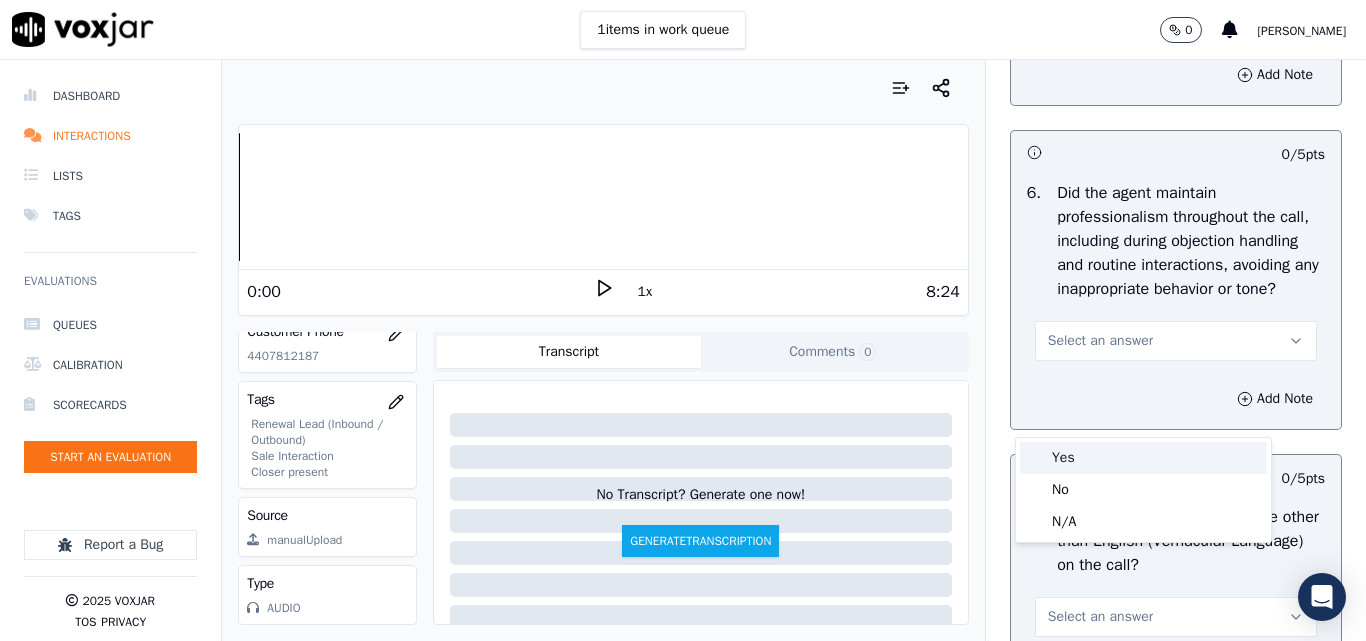 click on "Yes" at bounding box center [1143, 458] 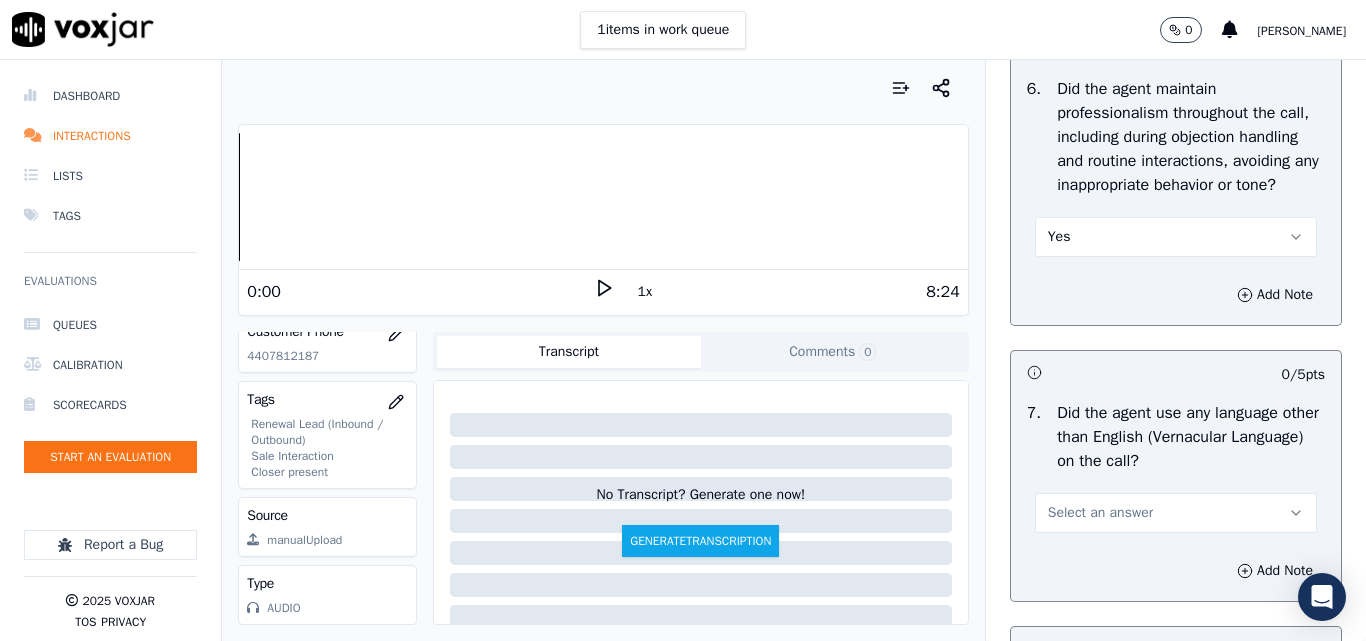 scroll, scrollTop: 2800, scrollLeft: 0, axis: vertical 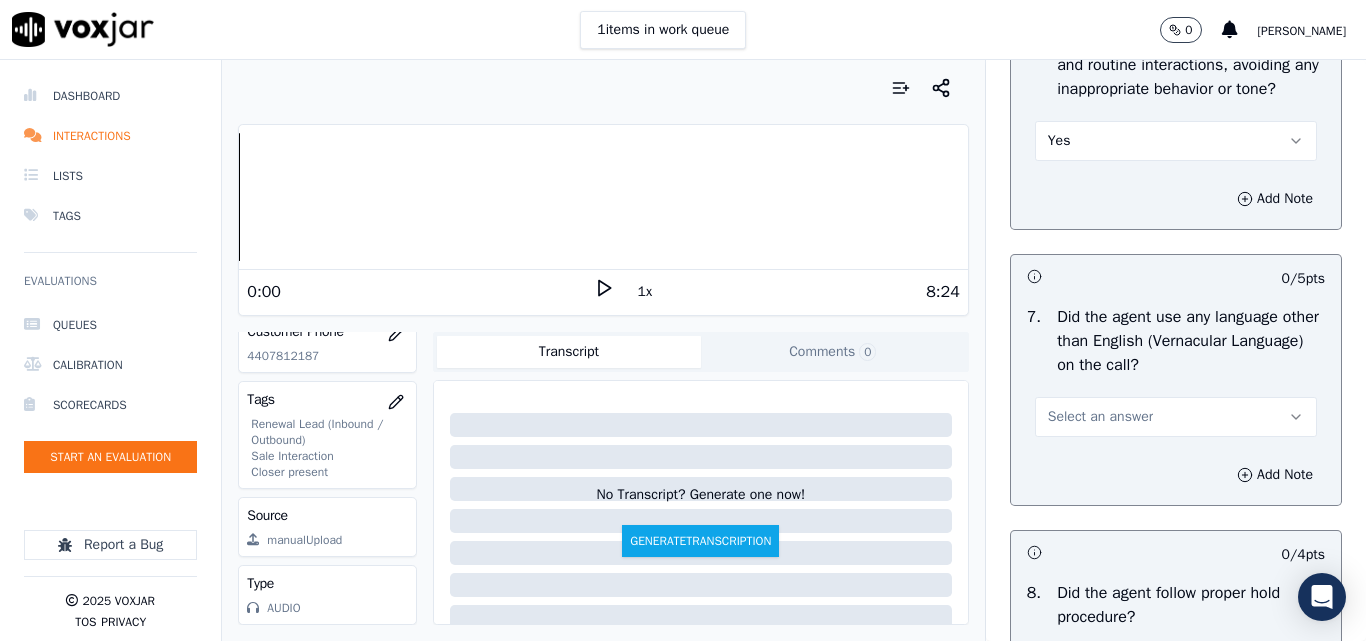 click on "Yes" at bounding box center (1176, 141) 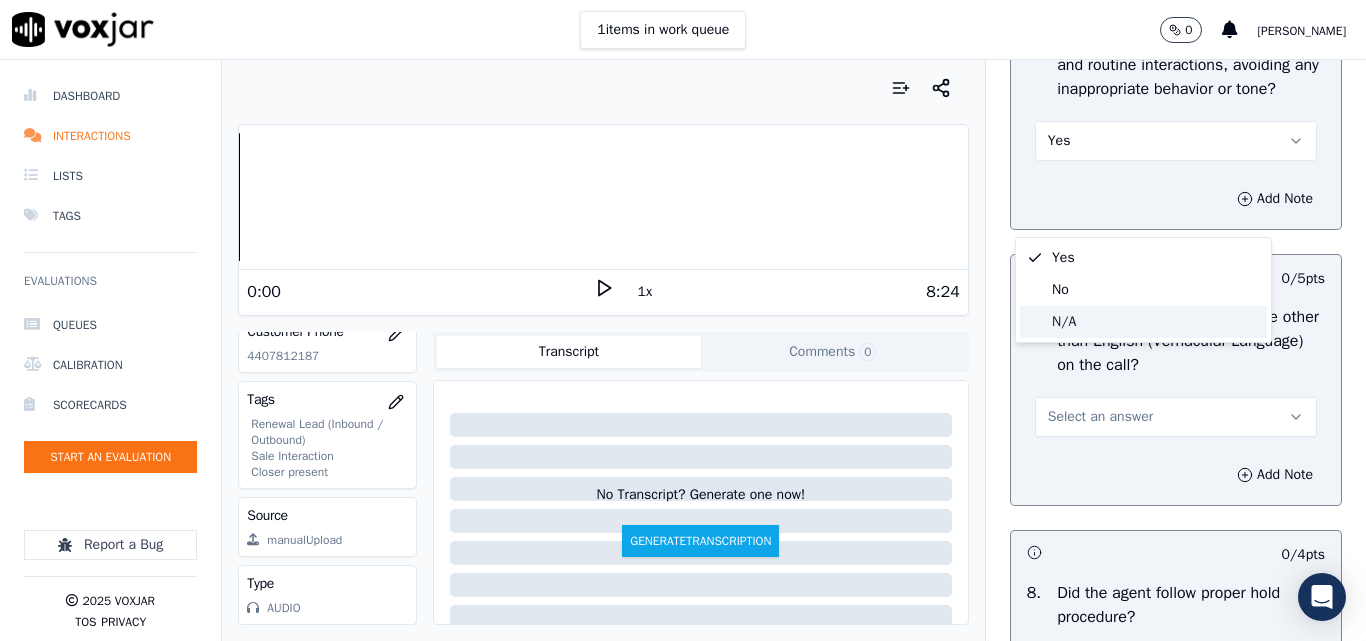 click on "N/A" 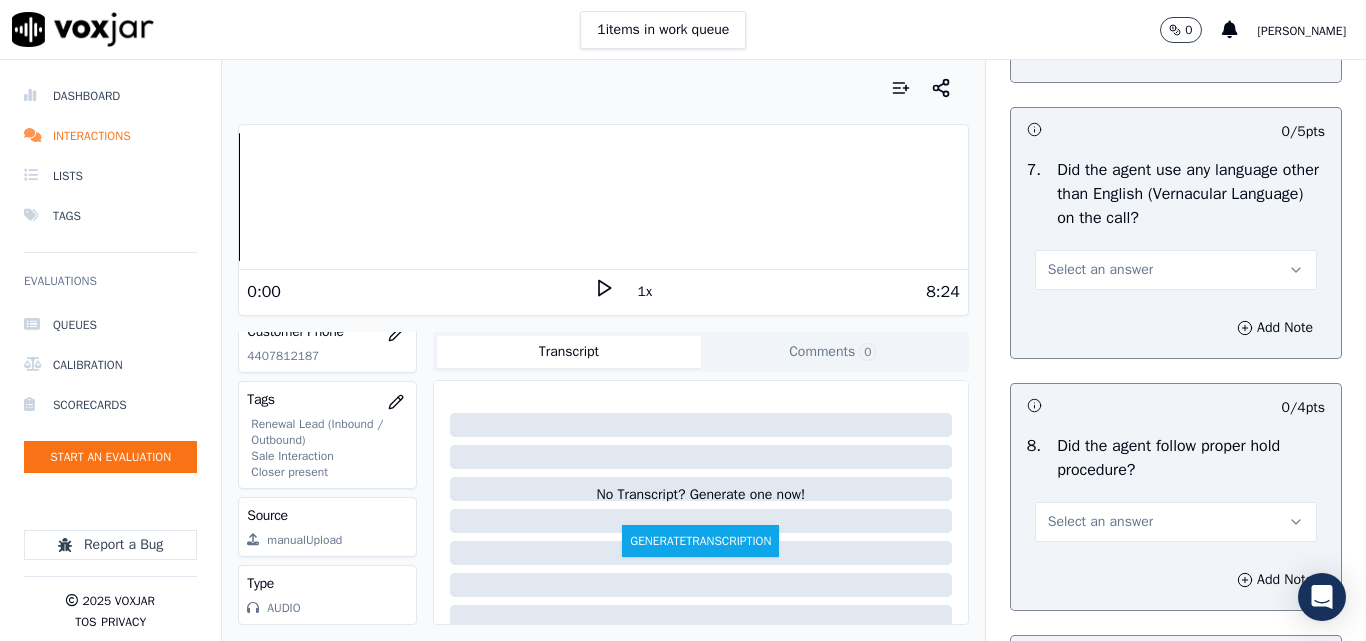 scroll, scrollTop: 3100, scrollLeft: 0, axis: vertical 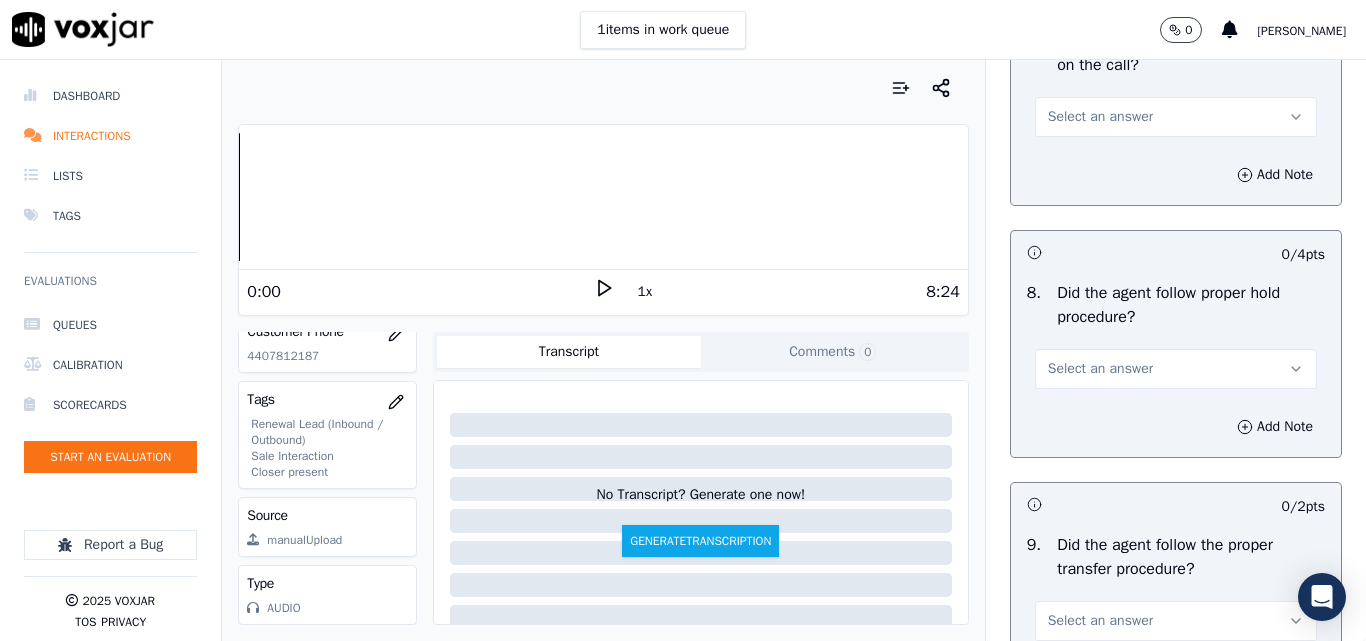 click on "Select an answer" at bounding box center (1176, 117) 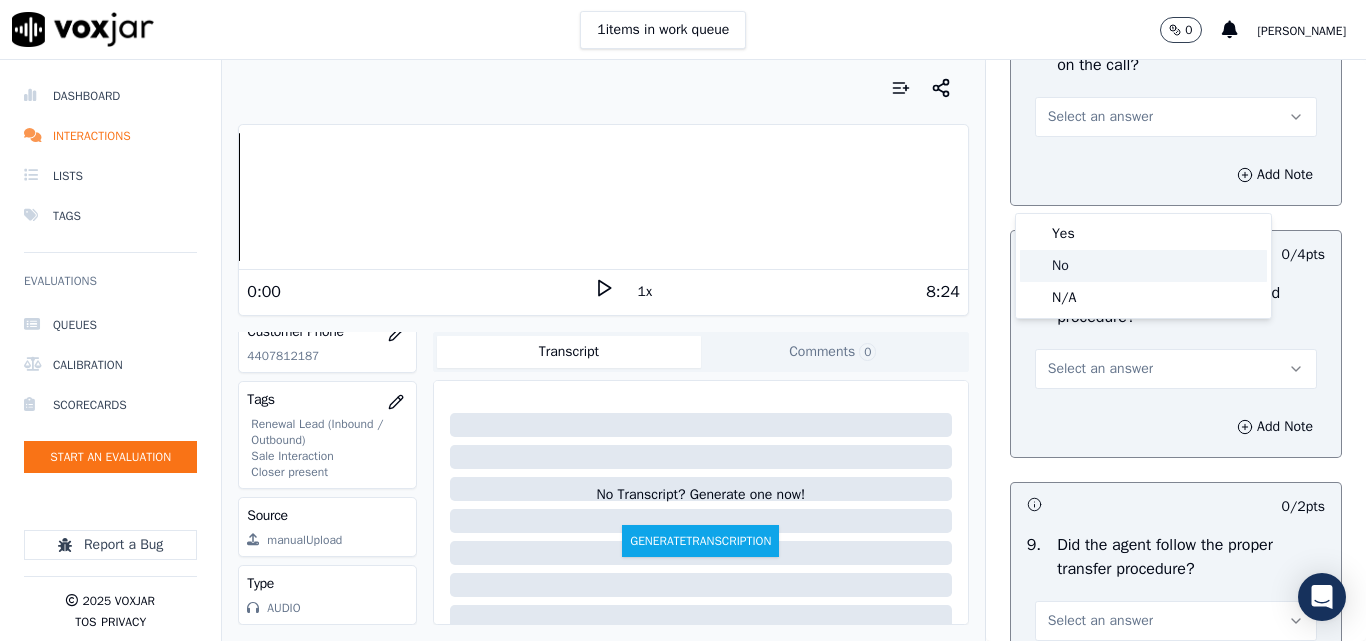 click on "No" 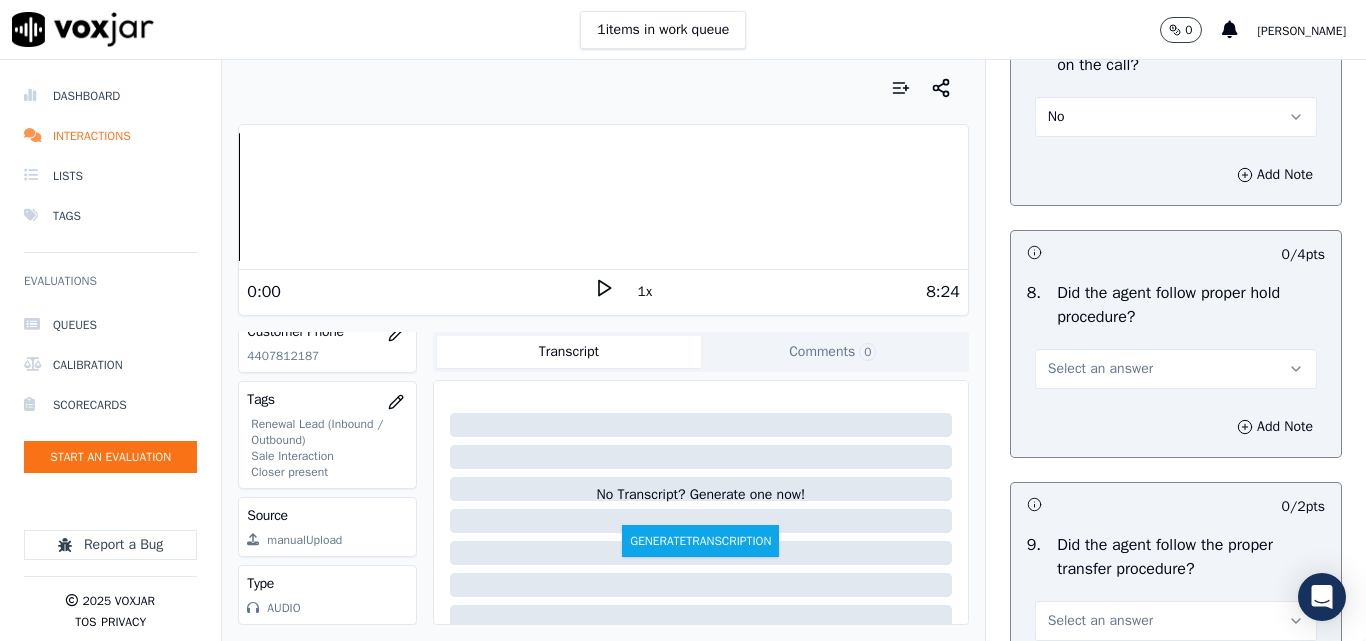 click on "Add Note" at bounding box center [1176, 427] 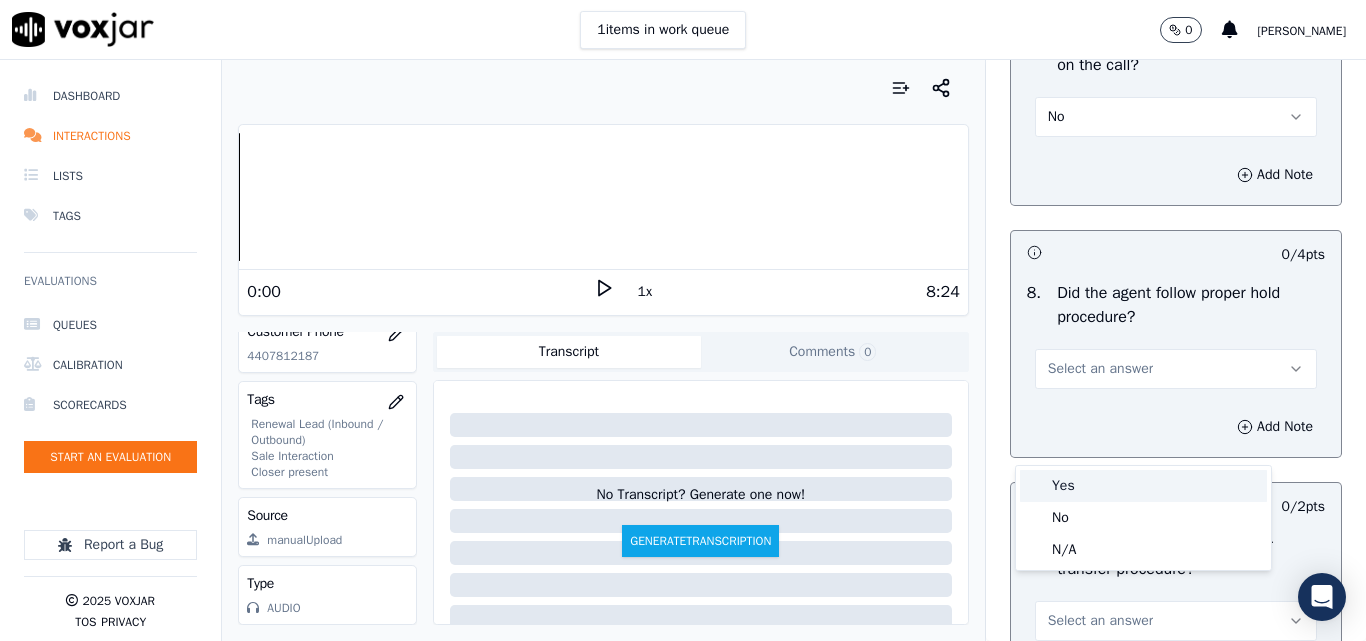 click on "Yes" at bounding box center (1143, 486) 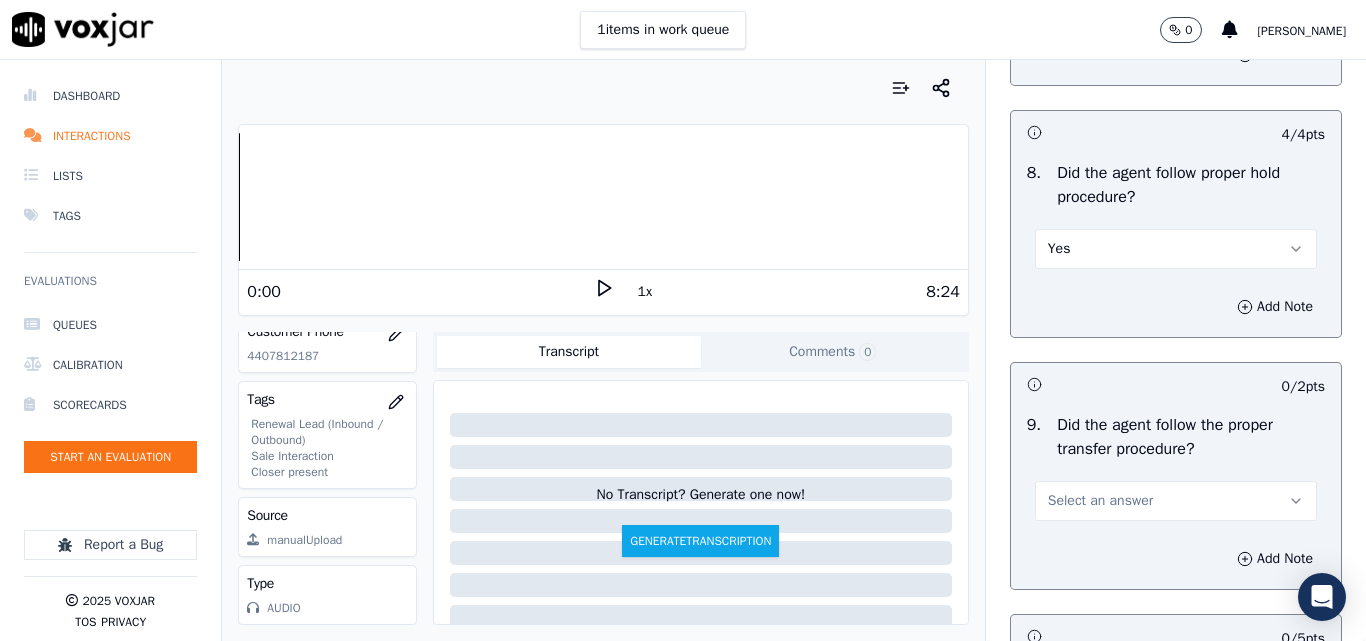 scroll, scrollTop: 3400, scrollLeft: 0, axis: vertical 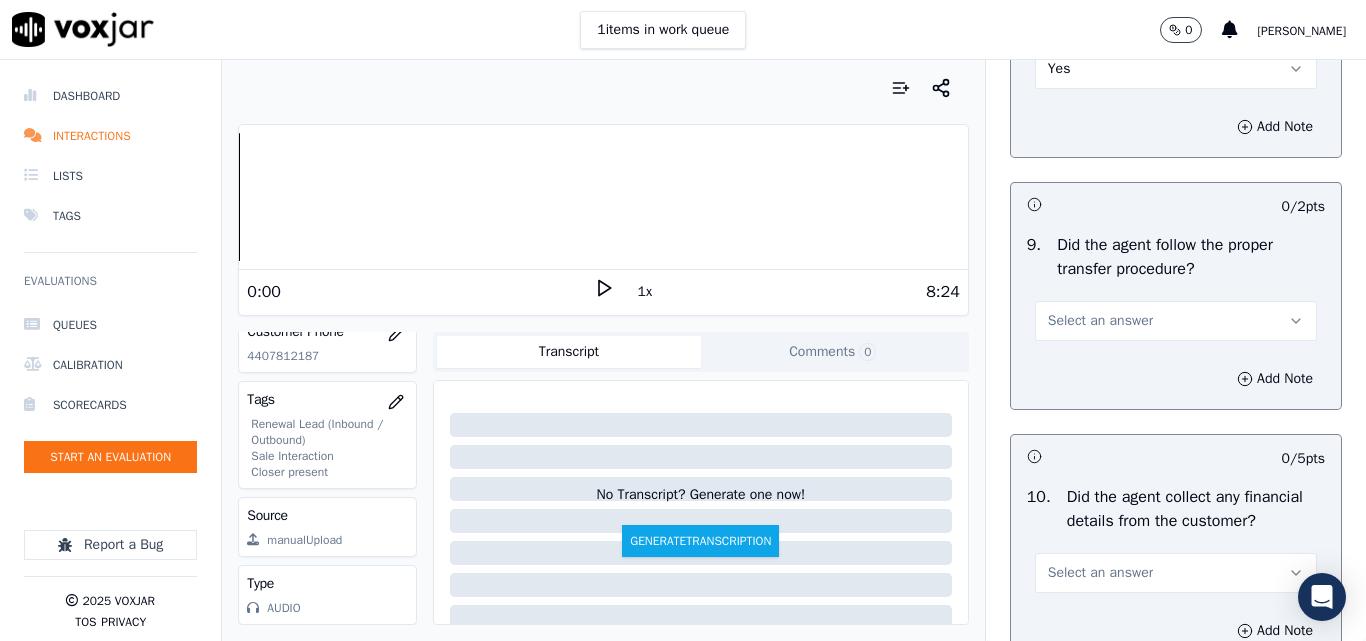 click on "Select an answer" at bounding box center [1100, 321] 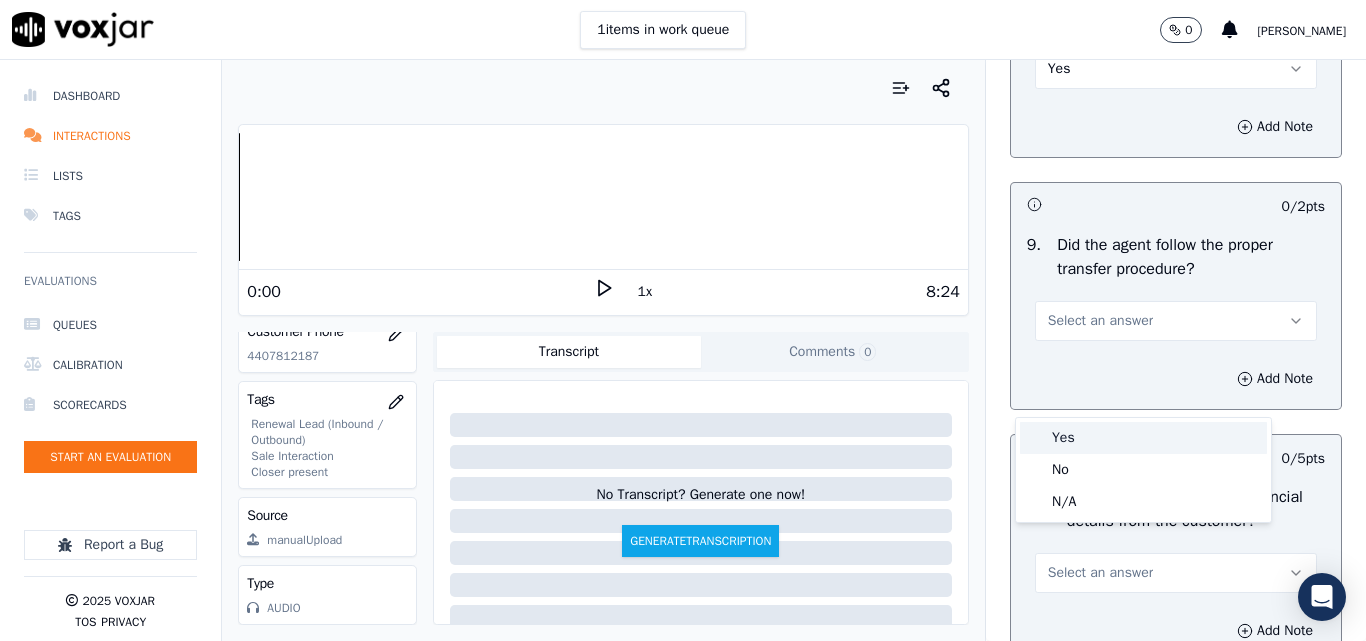 click on "Yes" at bounding box center (1143, 438) 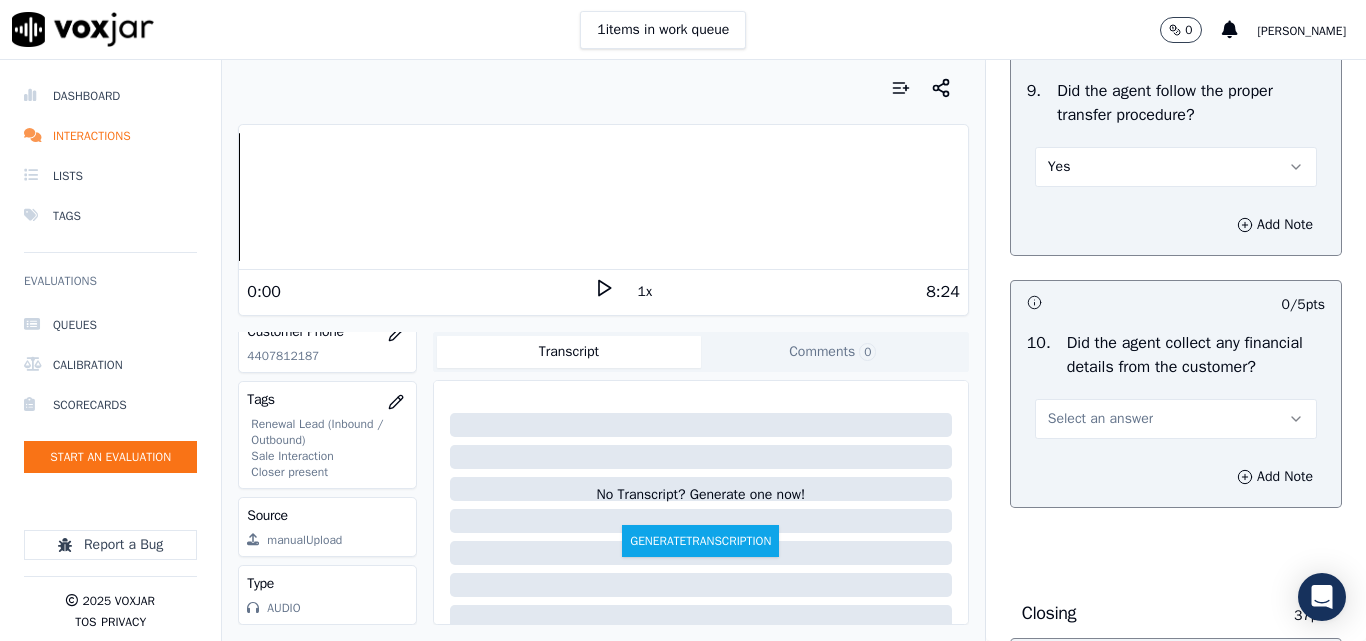 scroll, scrollTop: 3700, scrollLeft: 0, axis: vertical 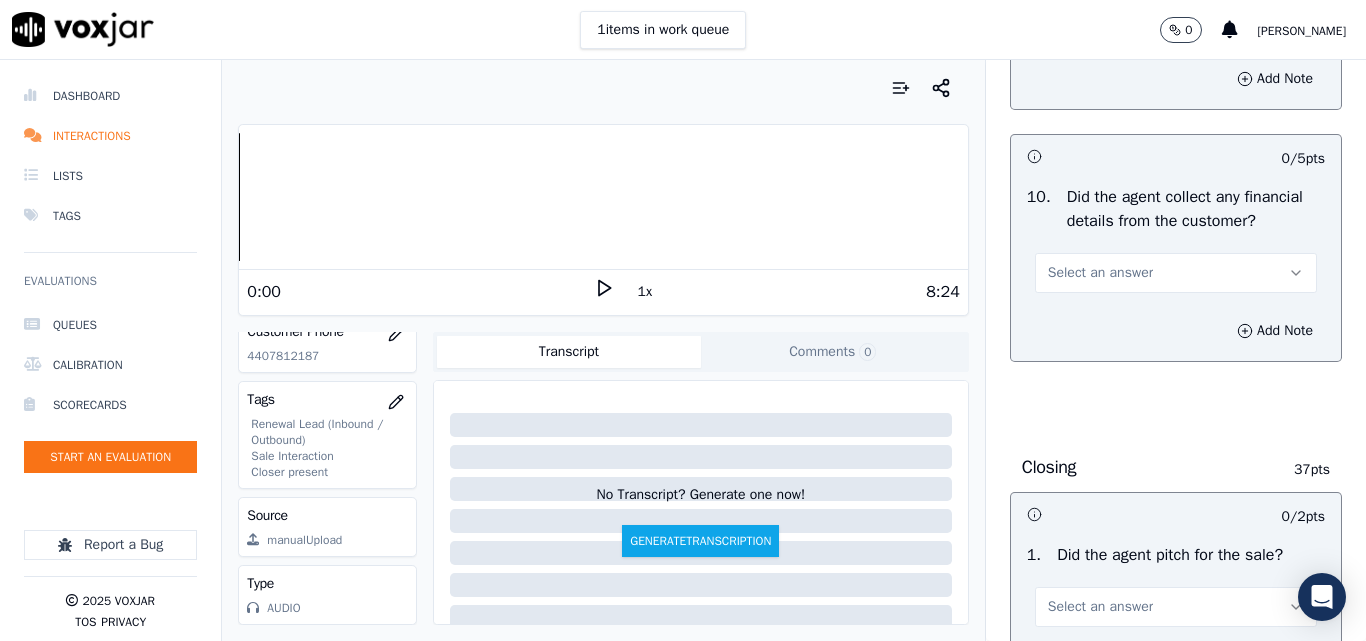 click on "Select an answer" at bounding box center (1100, 273) 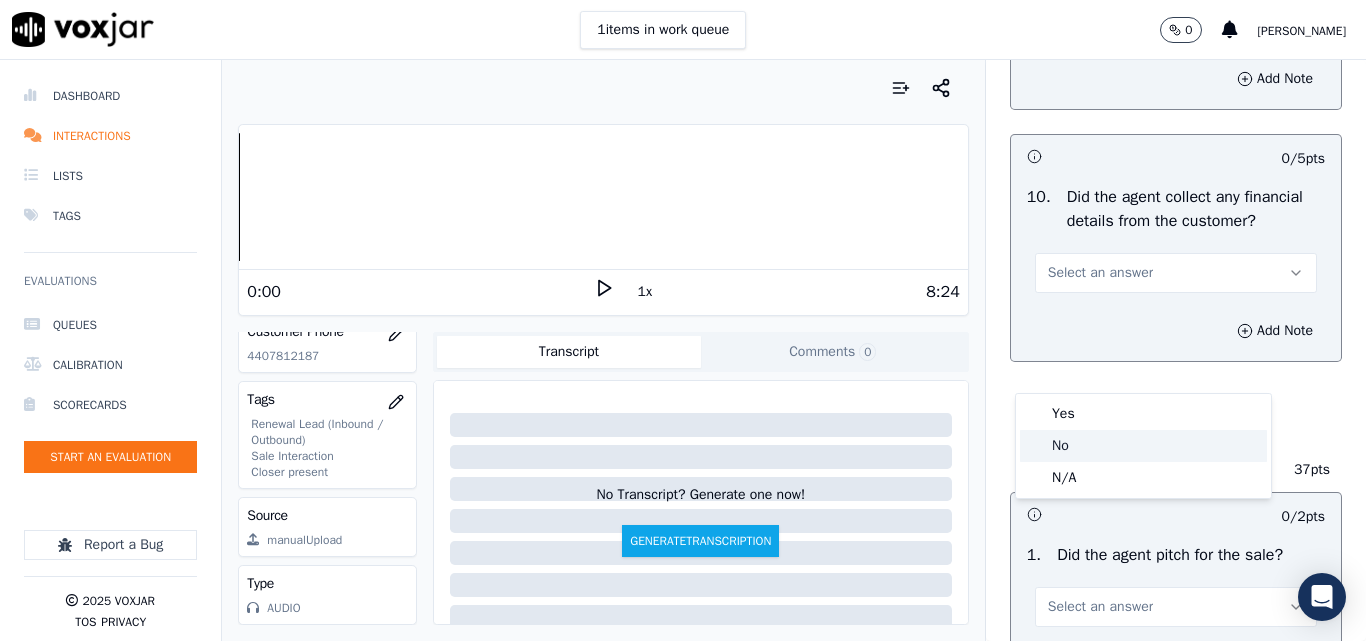 click on "No" 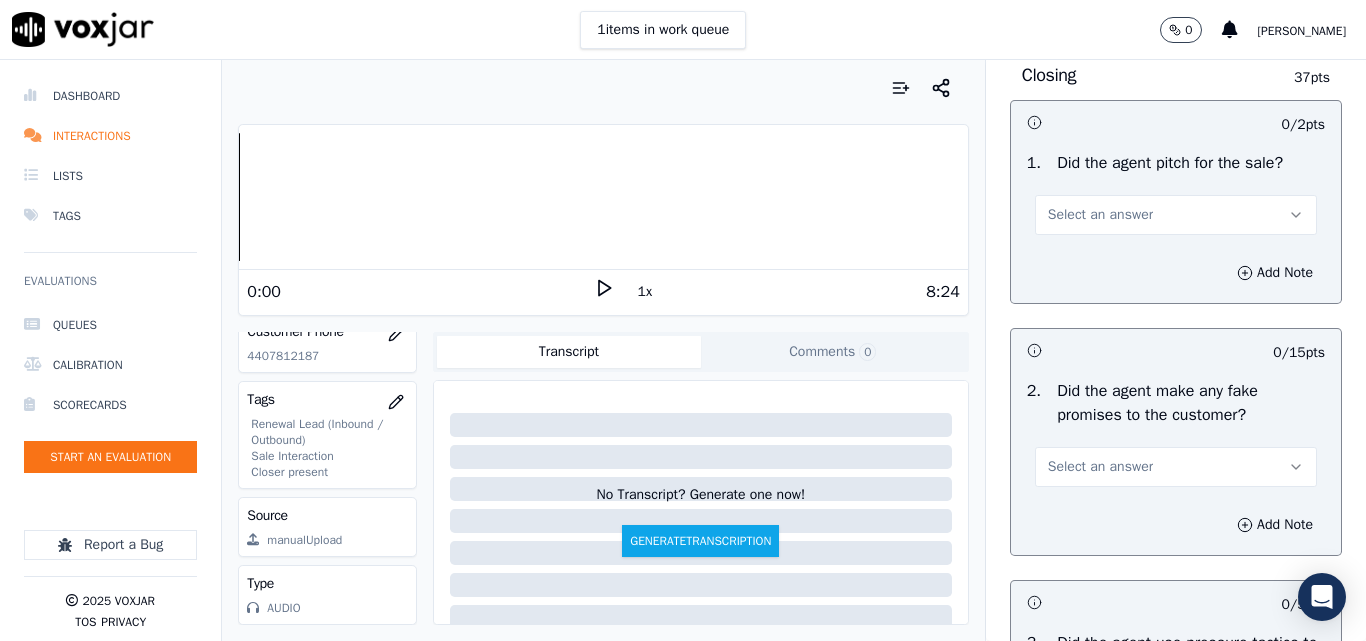 scroll, scrollTop: 4100, scrollLeft: 0, axis: vertical 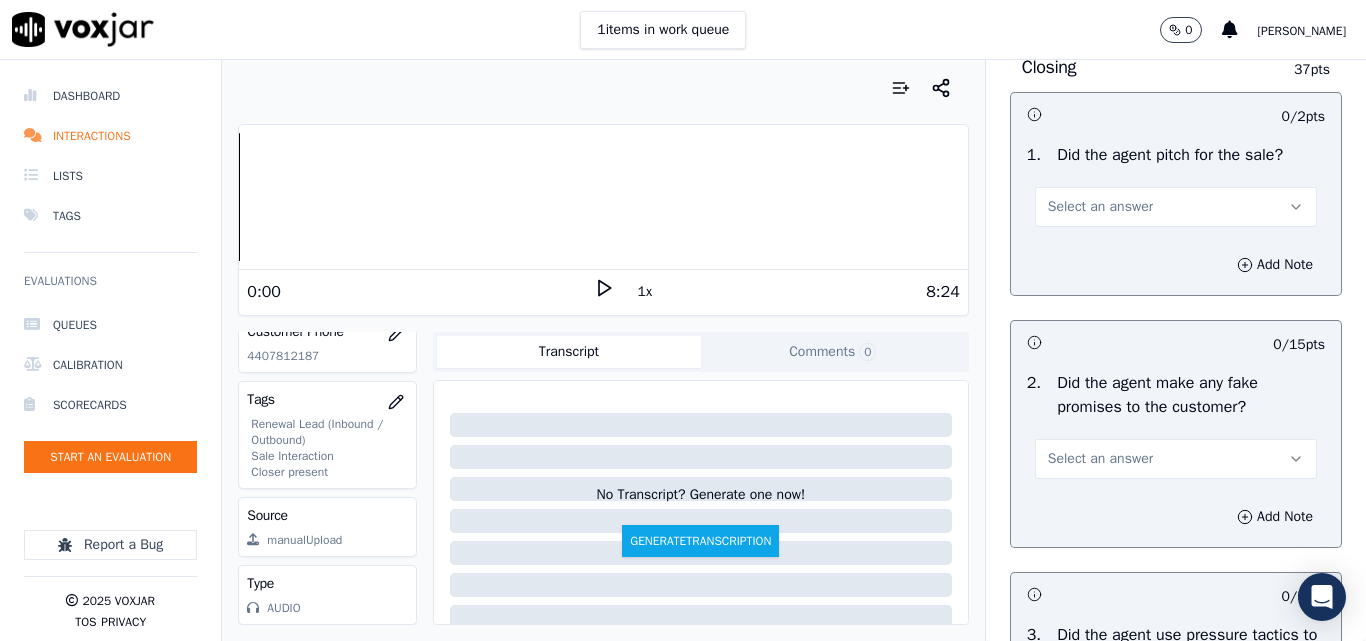 click on "Select an answer" at bounding box center (1100, 207) 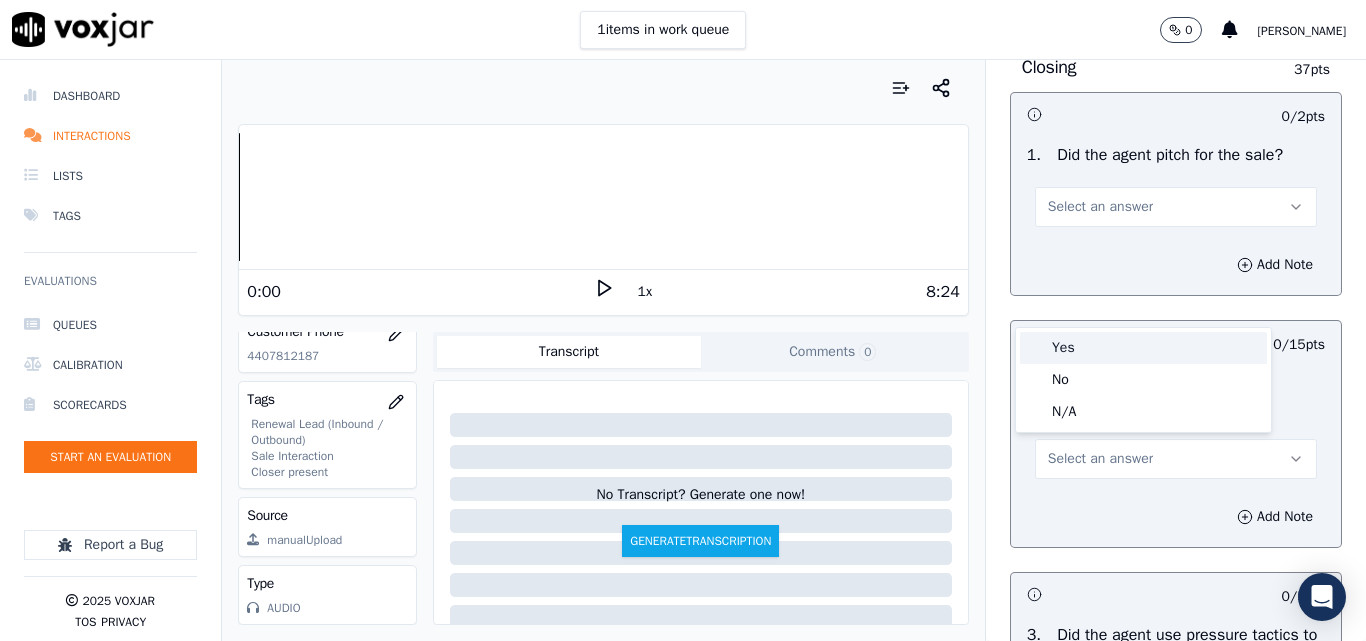 click on "Yes" at bounding box center [1143, 348] 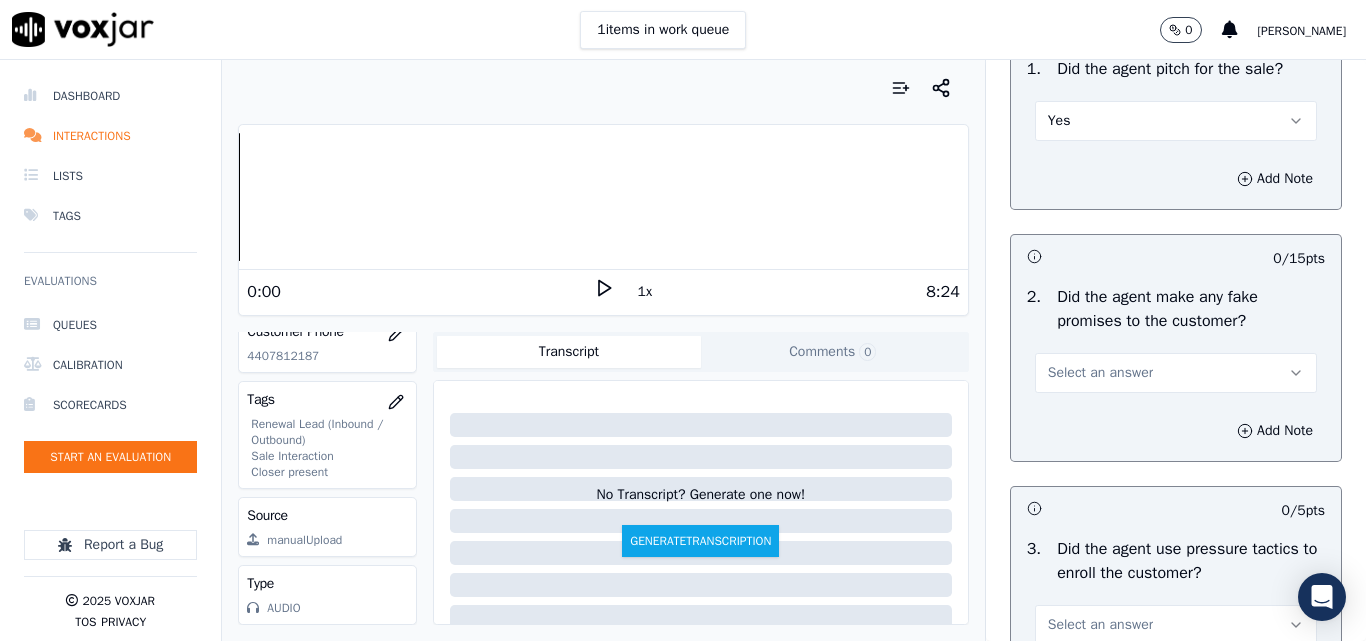 scroll, scrollTop: 4300, scrollLeft: 0, axis: vertical 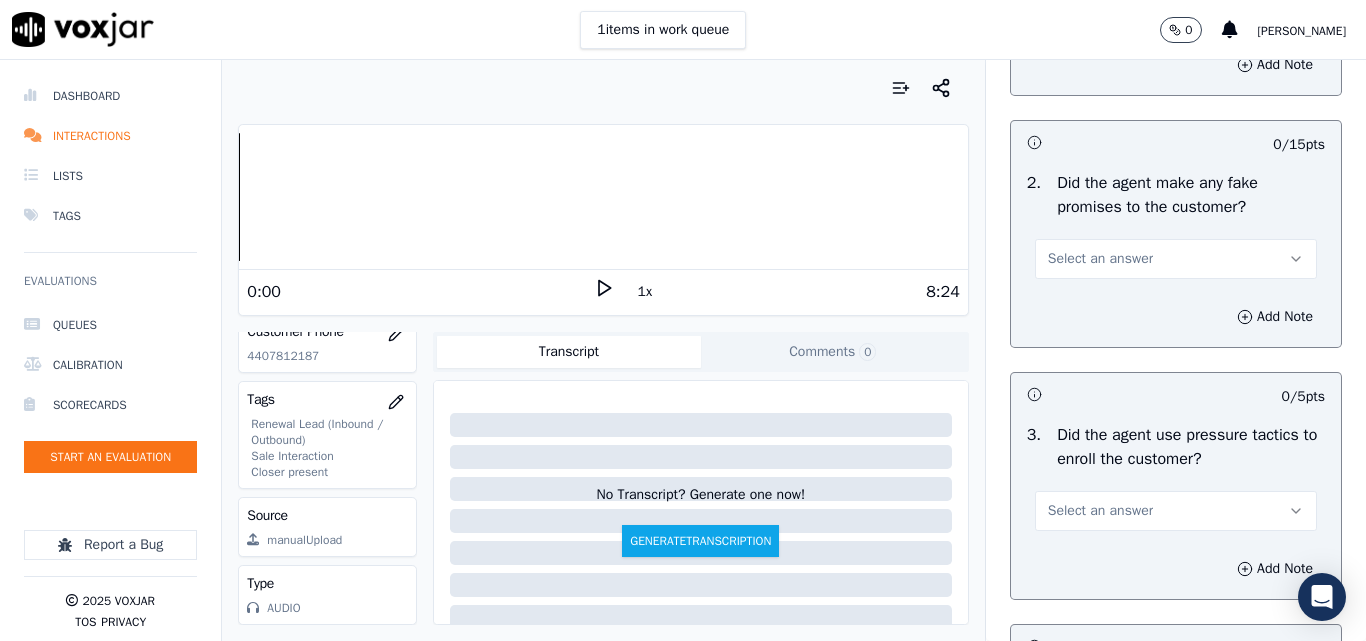 click on "Select an answer" at bounding box center (1100, 259) 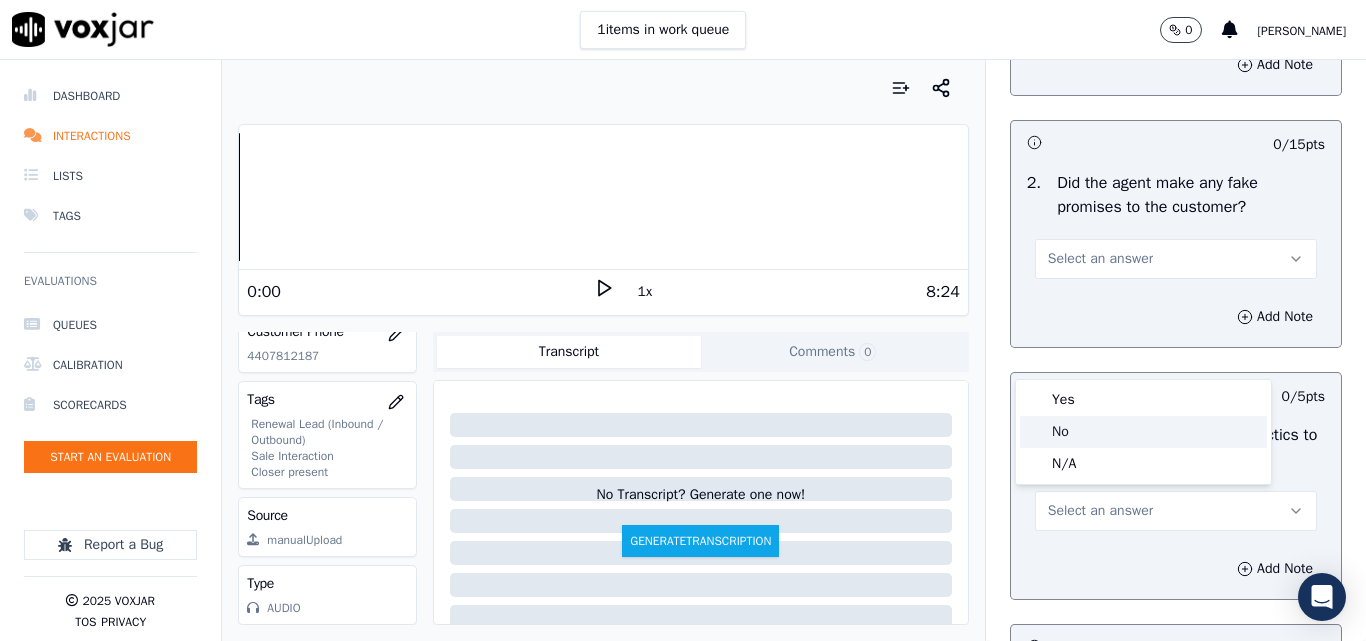 click on "No" 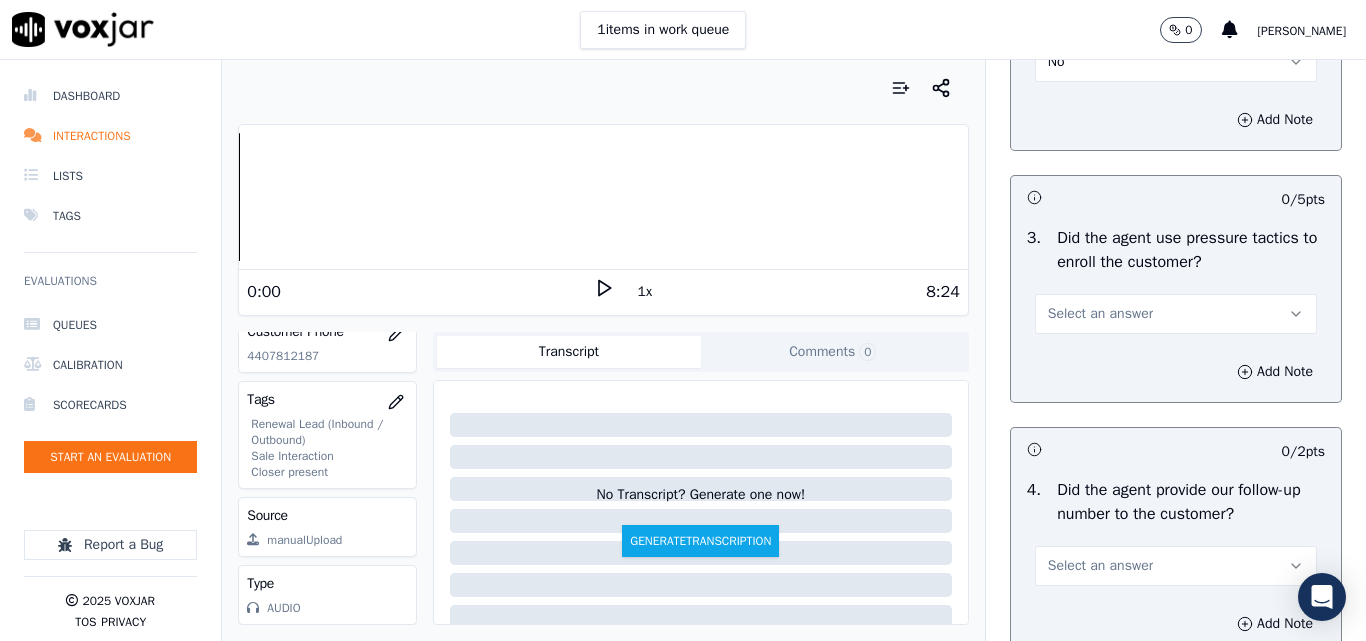 scroll, scrollTop: 4600, scrollLeft: 0, axis: vertical 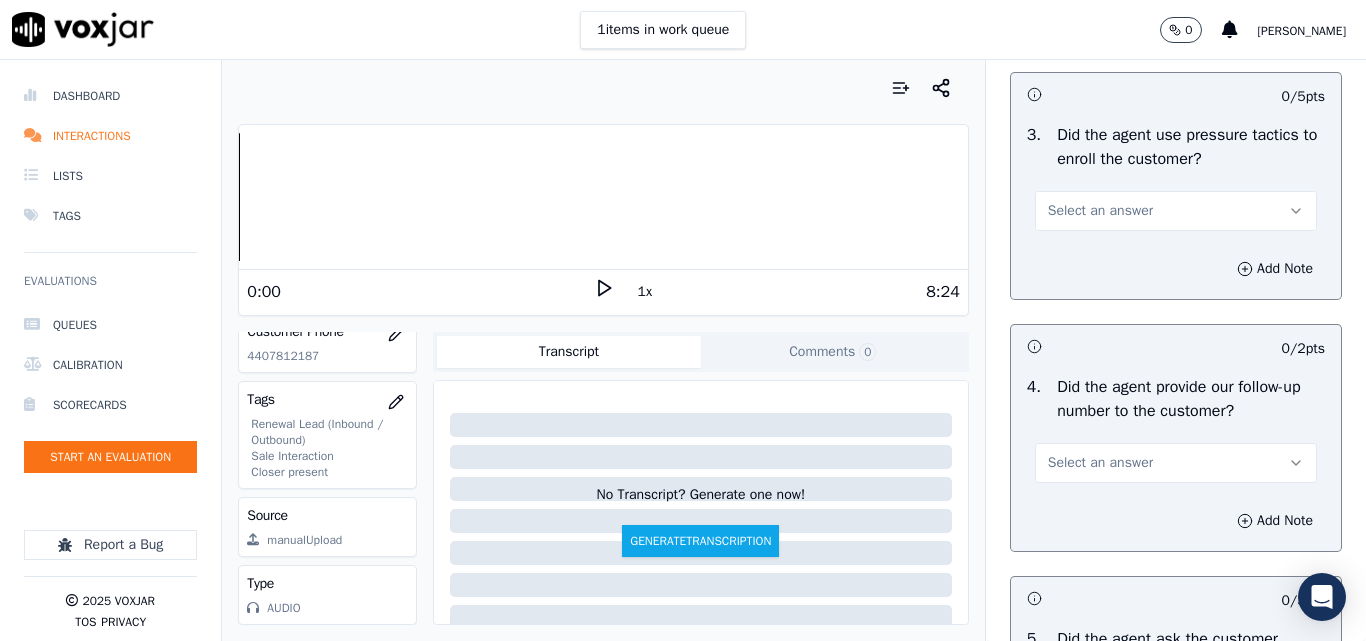 click on "Select an answer" at bounding box center (1100, 211) 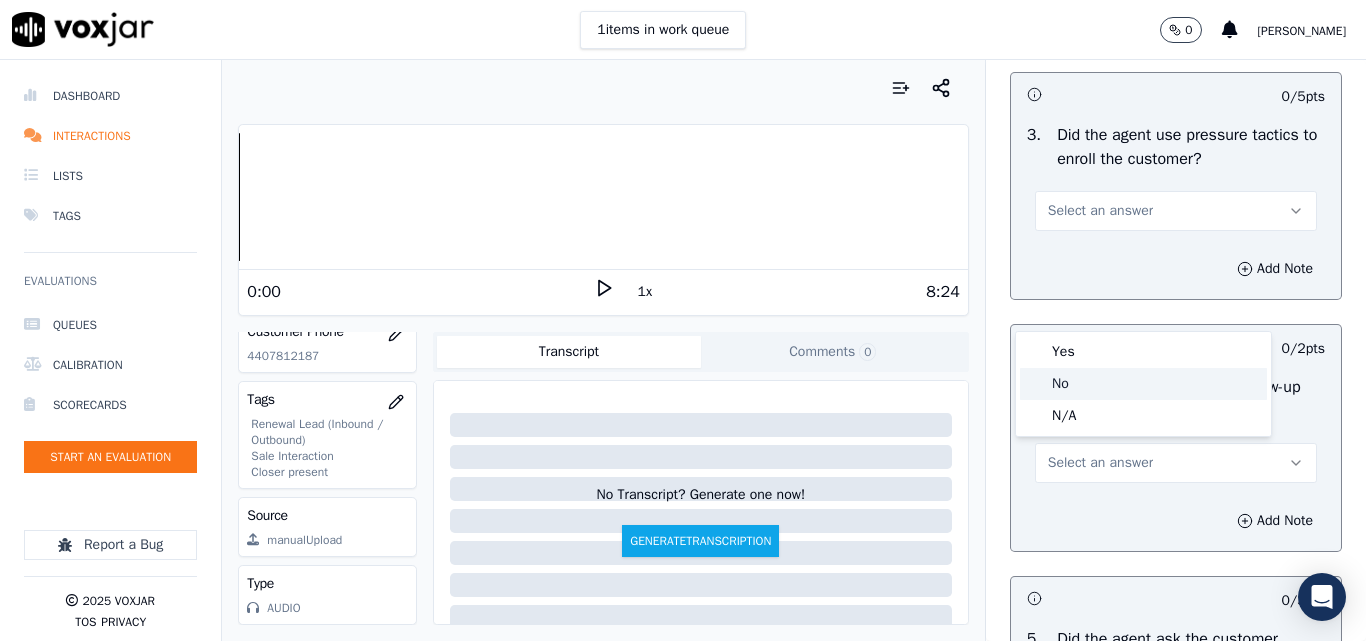 click on "No" 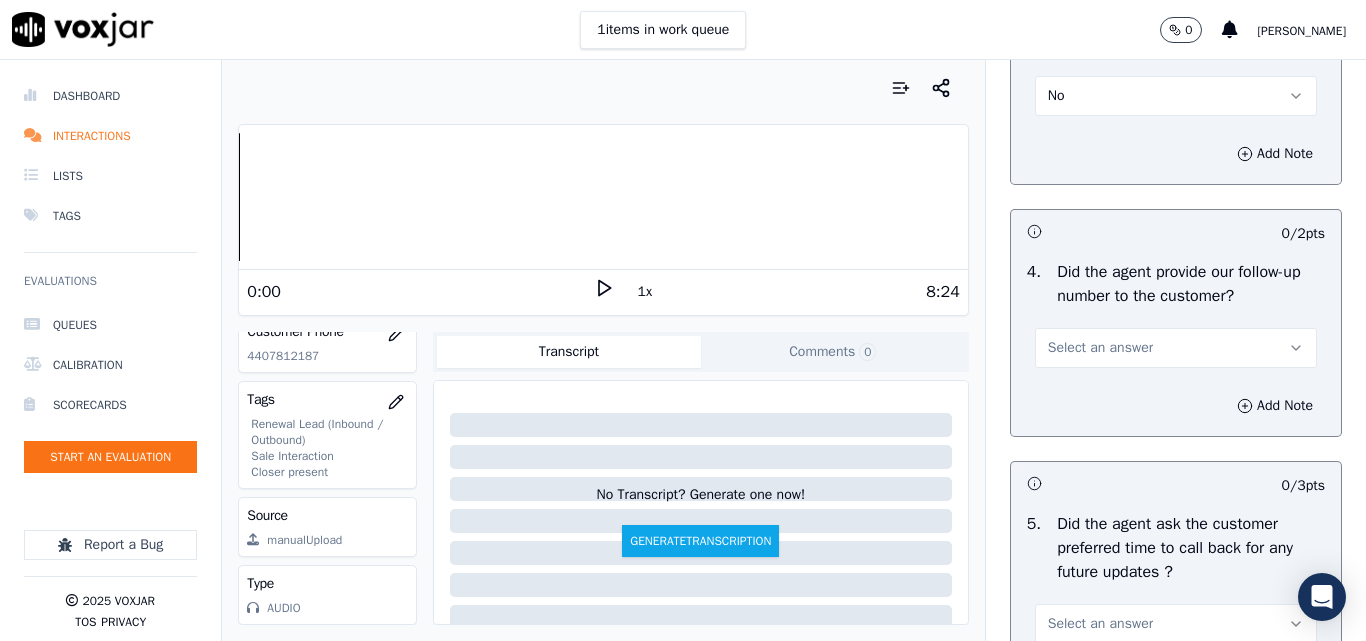 scroll, scrollTop: 4800, scrollLeft: 0, axis: vertical 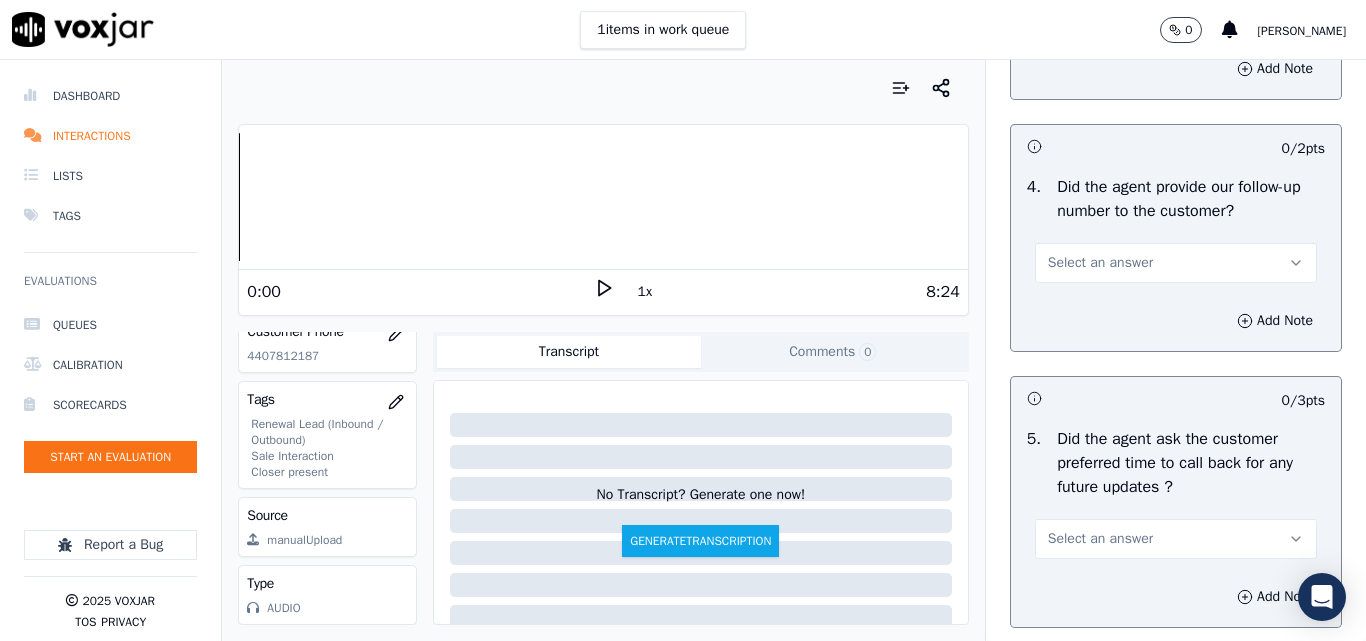 click on "Select an answer" at bounding box center [1100, 263] 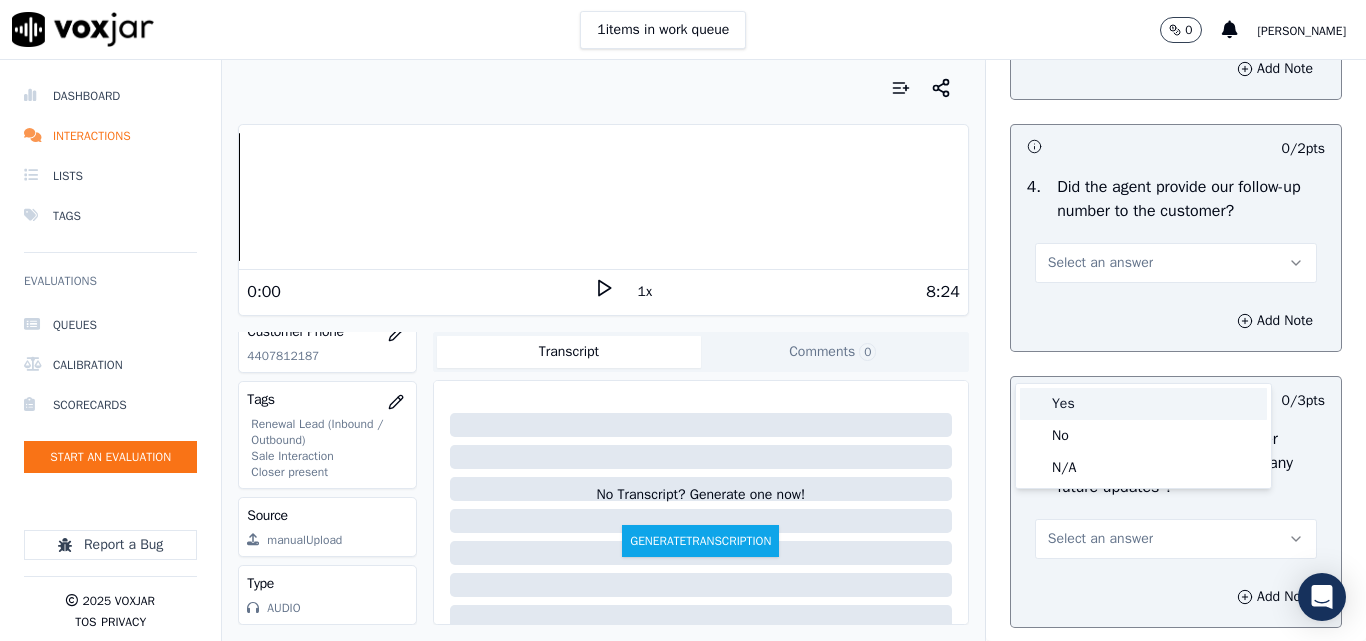 click on "Yes" at bounding box center (1143, 404) 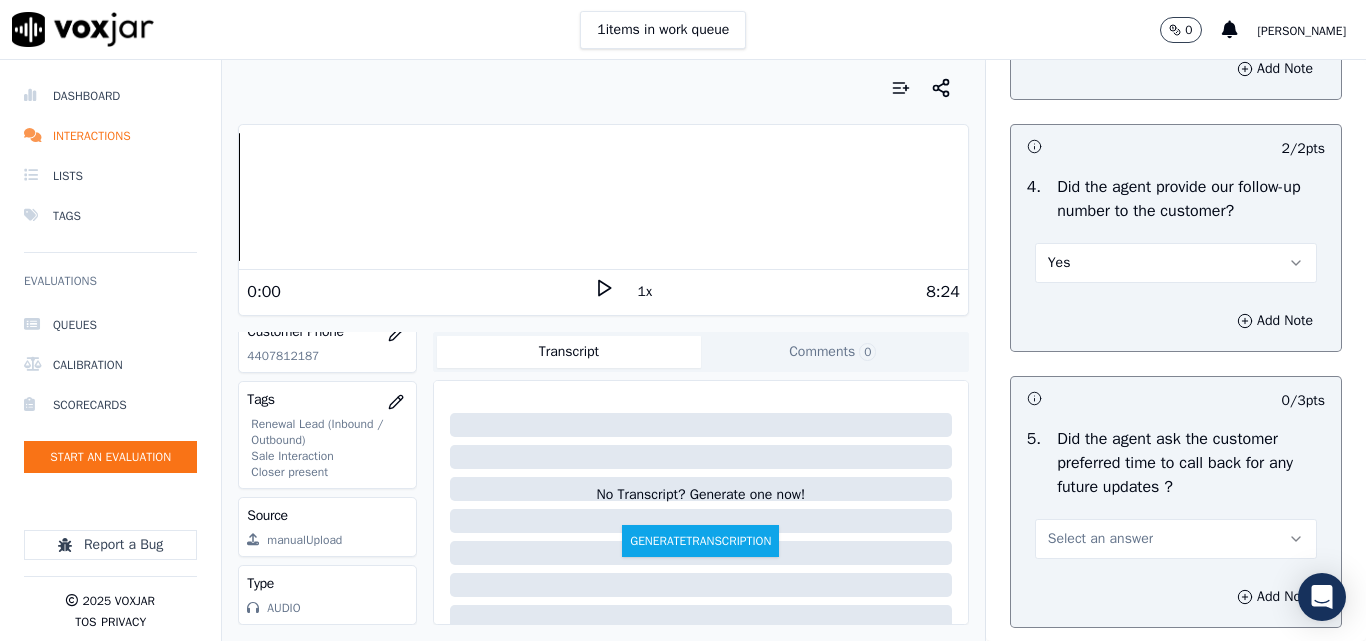 click on "Yes" at bounding box center (1176, 263) 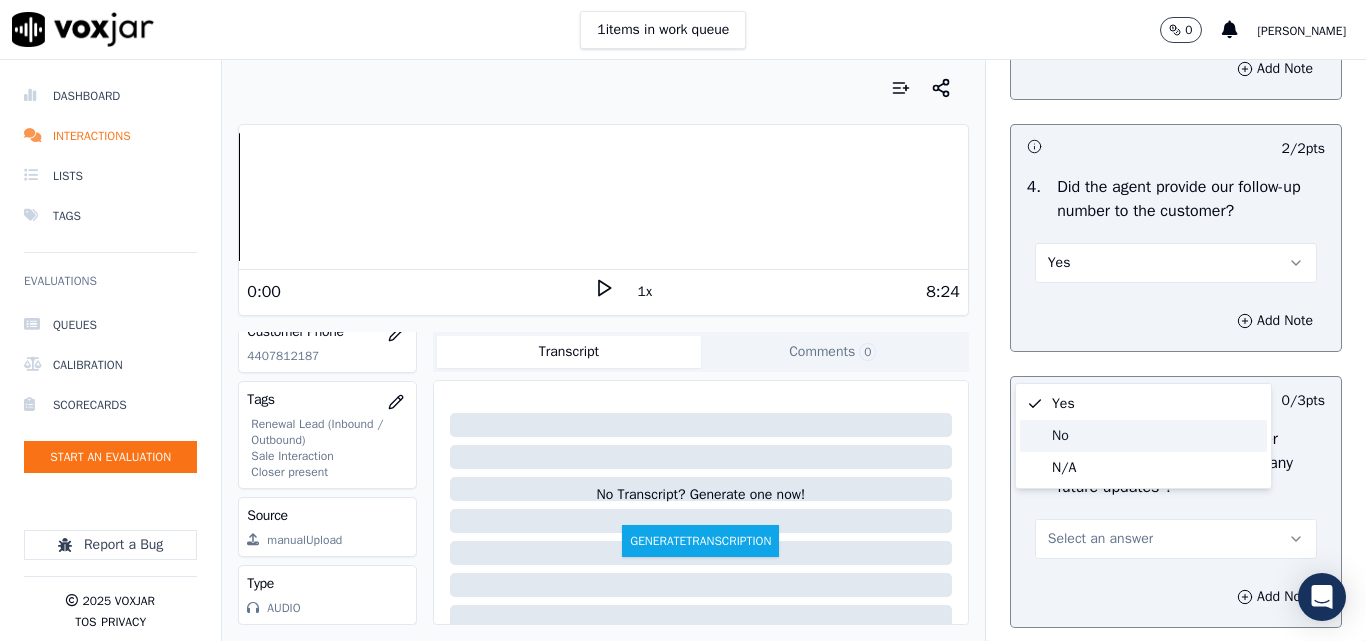 click on "No" 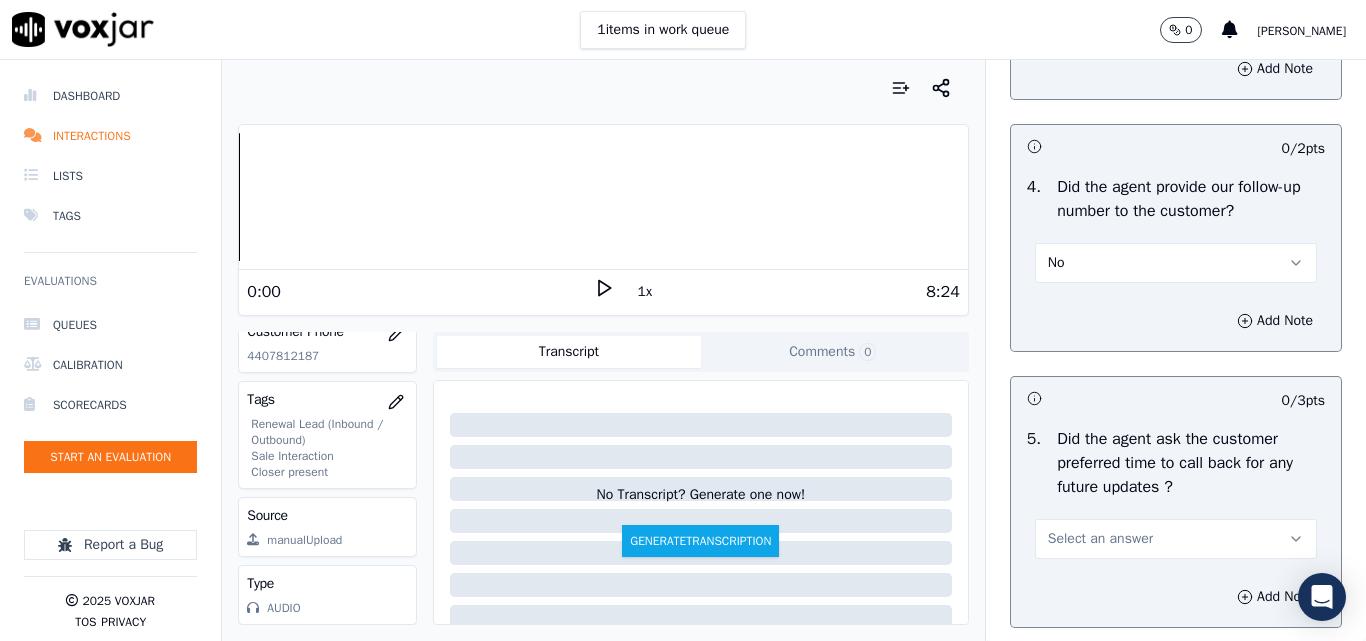 scroll, scrollTop: 5200, scrollLeft: 0, axis: vertical 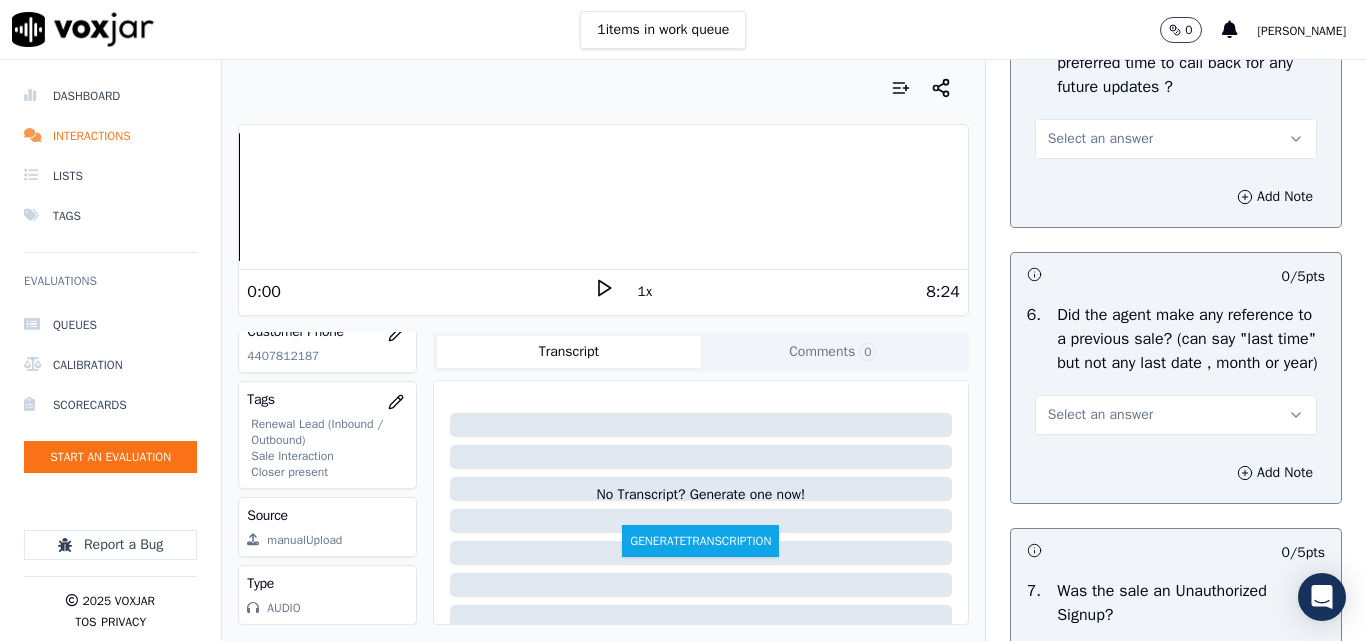 click on "Select an answer" at bounding box center [1100, 139] 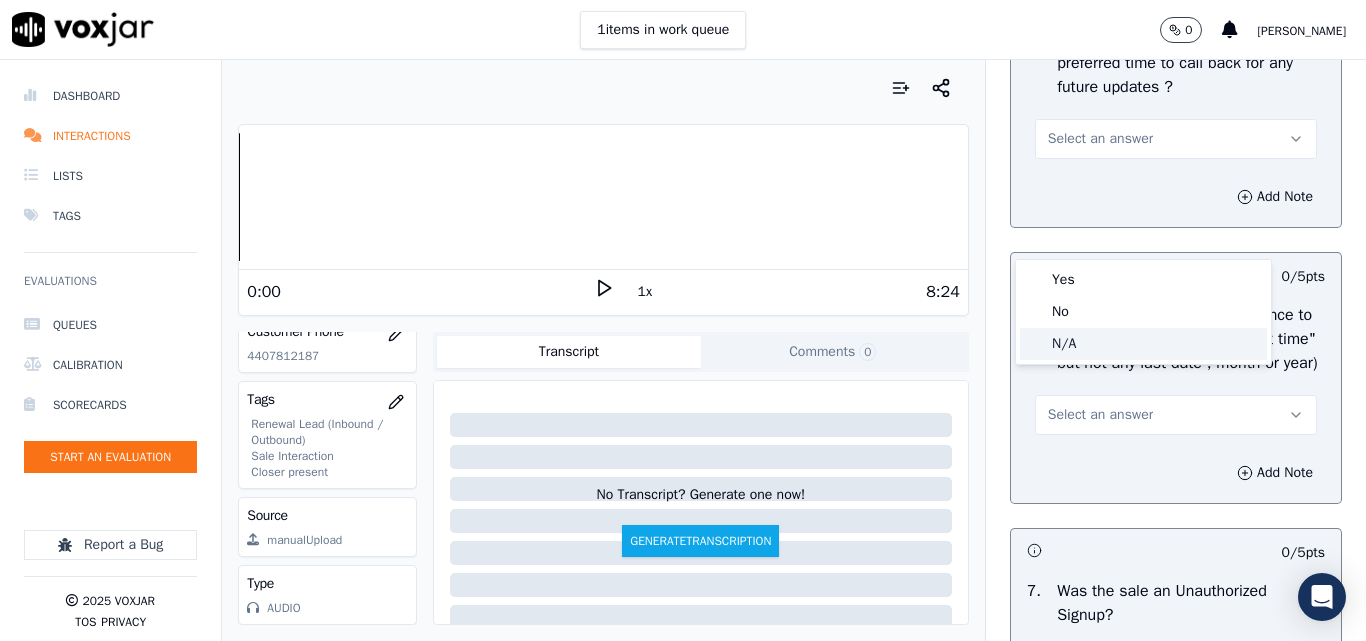 click on "N/A" 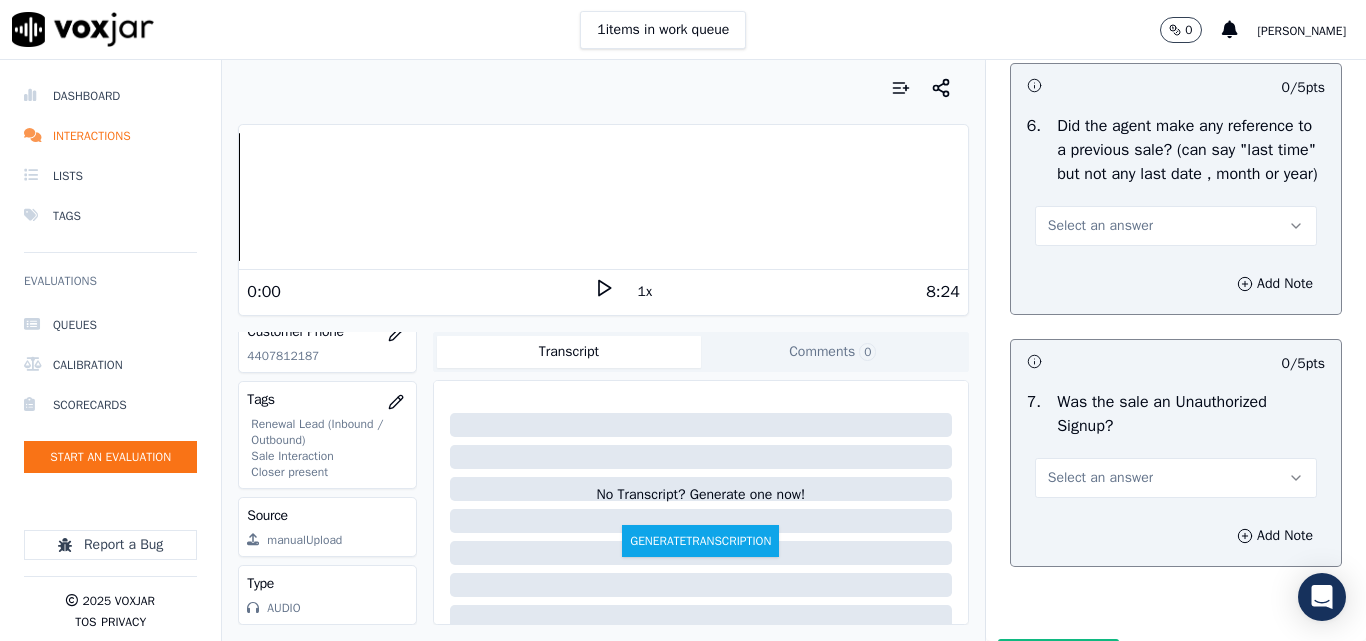 scroll, scrollTop: 5400, scrollLeft: 0, axis: vertical 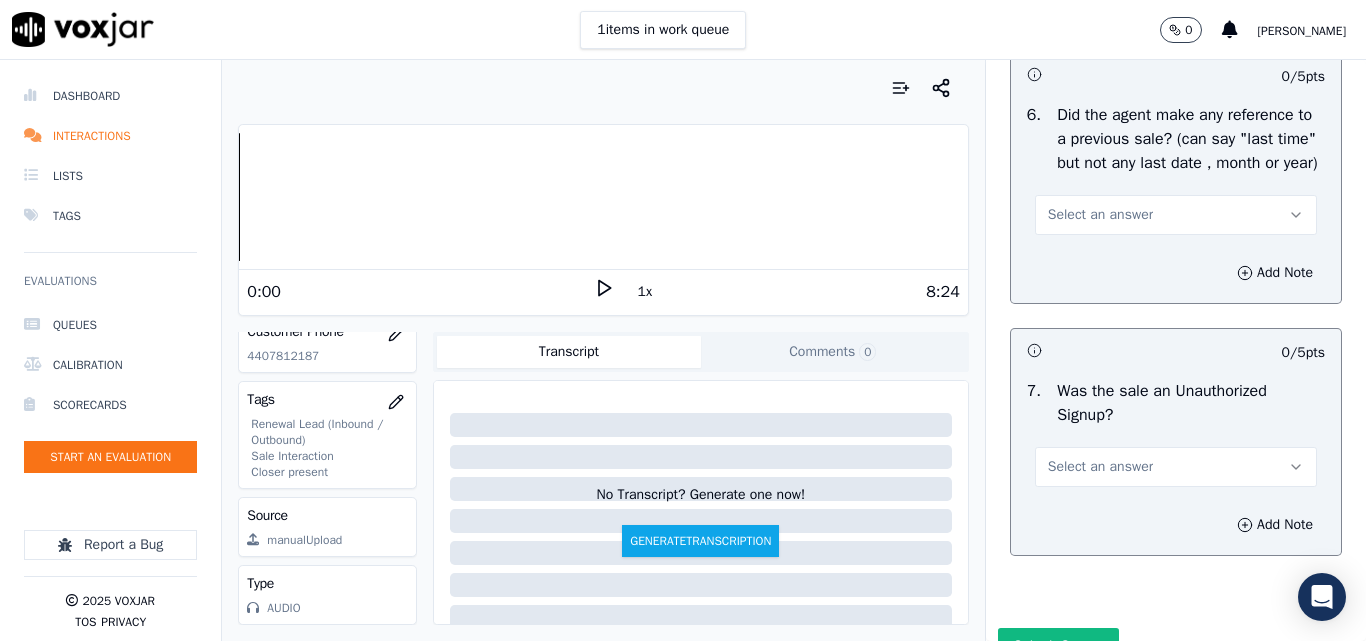 click on "Select an answer" at bounding box center [1100, 215] 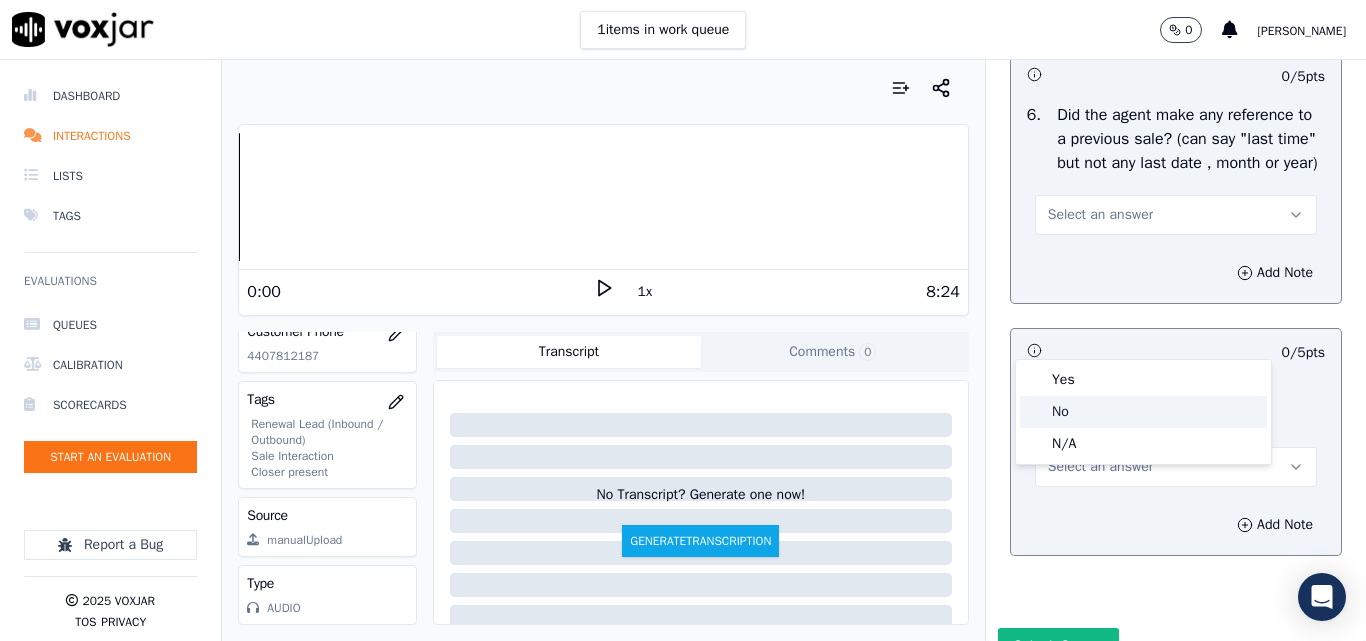 click on "No" 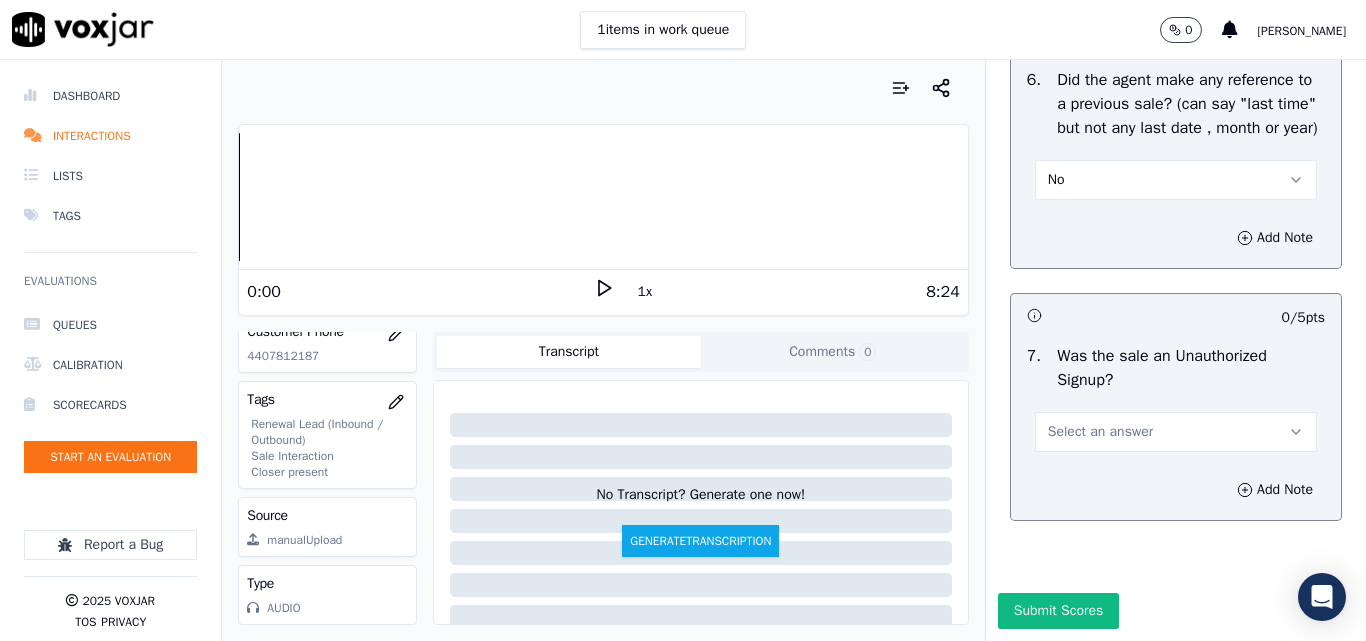 scroll, scrollTop: 5600, scrollLeft: 0, axis: vertical 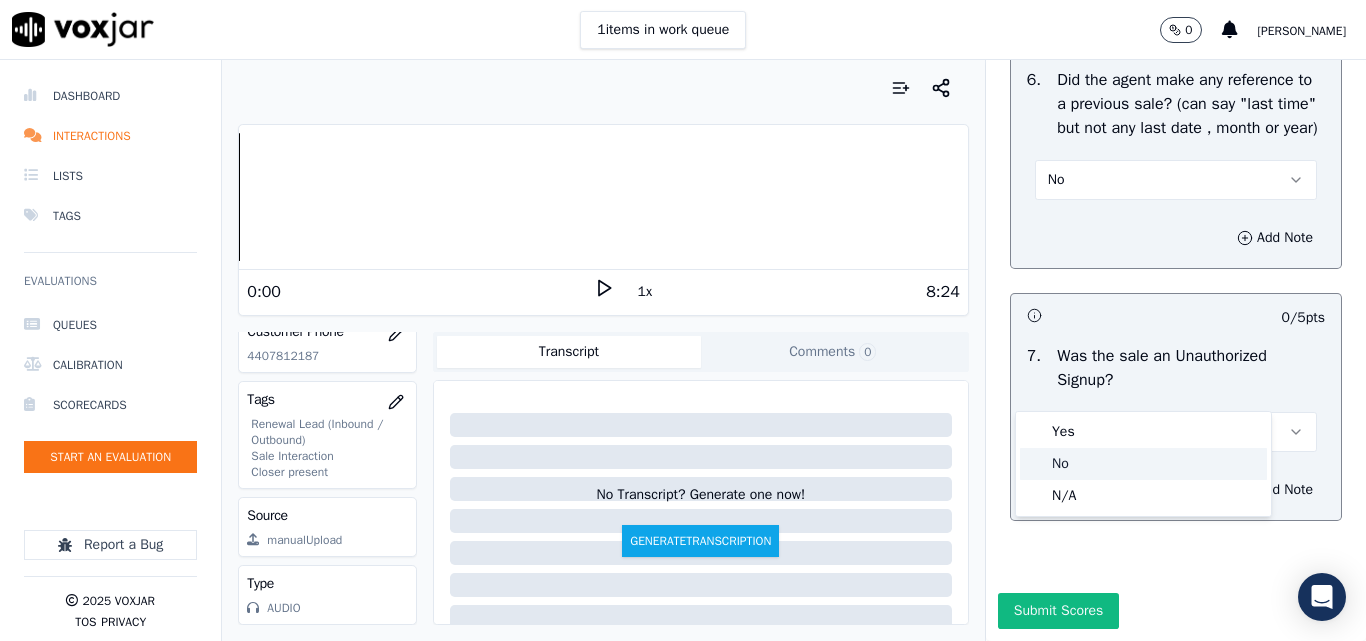 click on "No" 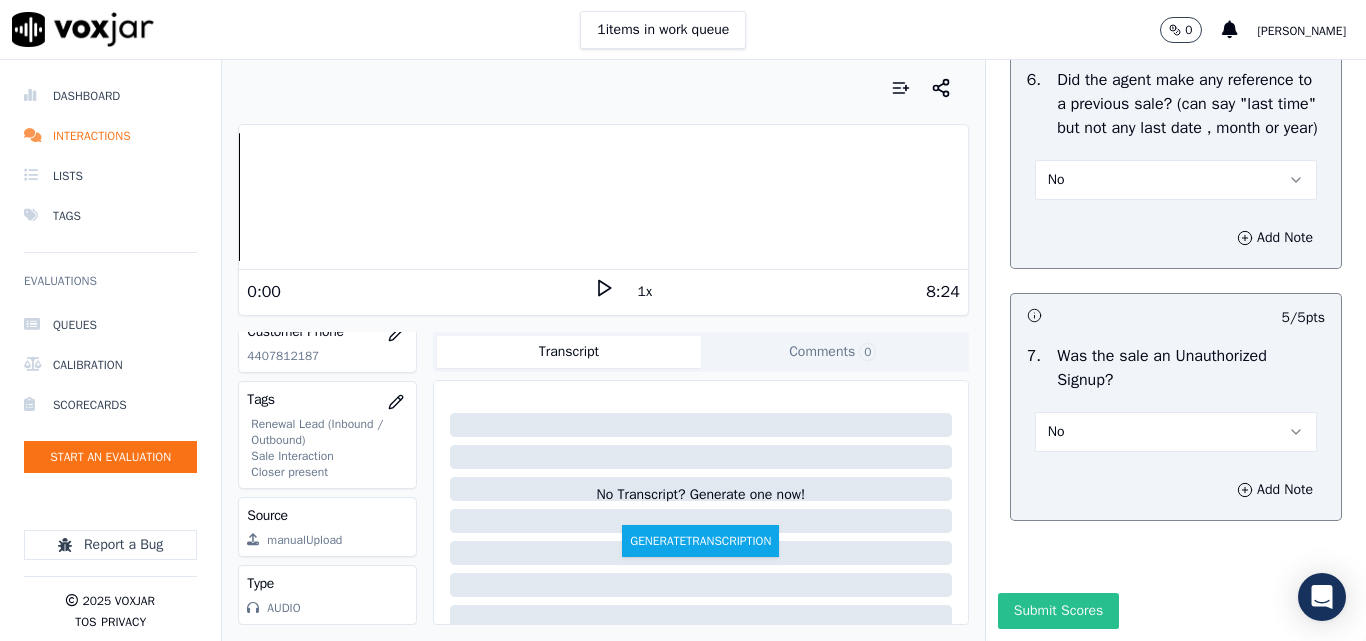 click on "Submit Scores" at bounding box center (1058, 611) 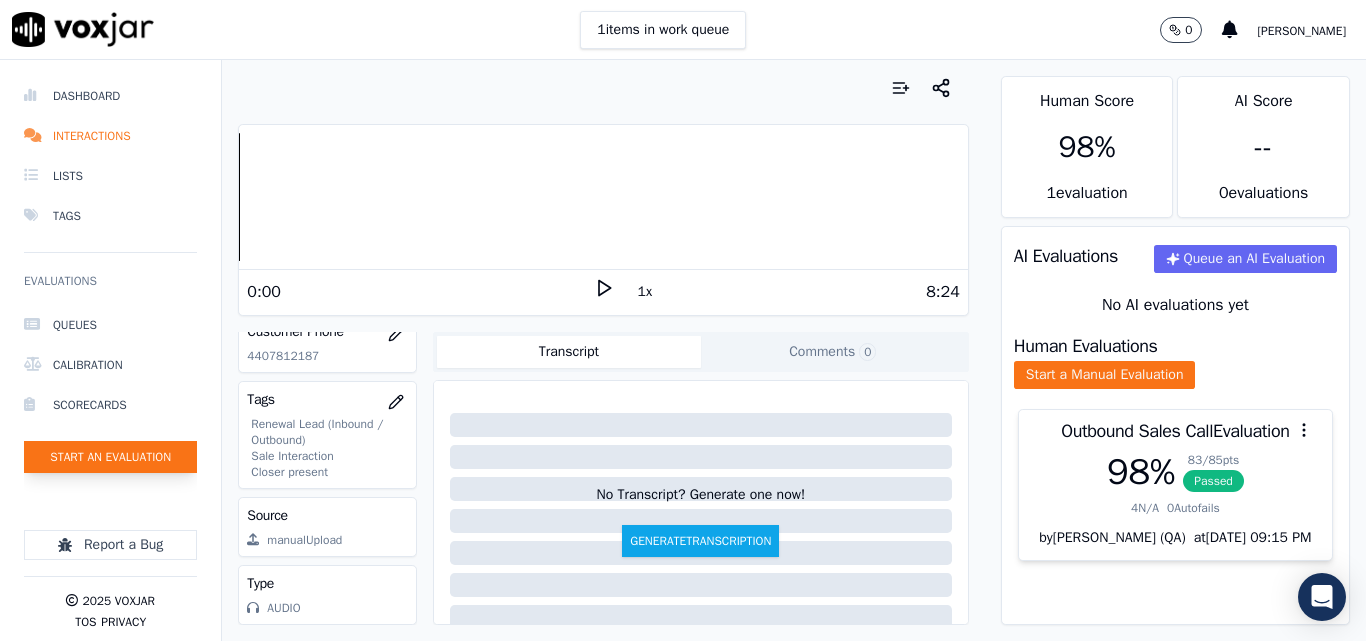 click on "Start an Evaluation" 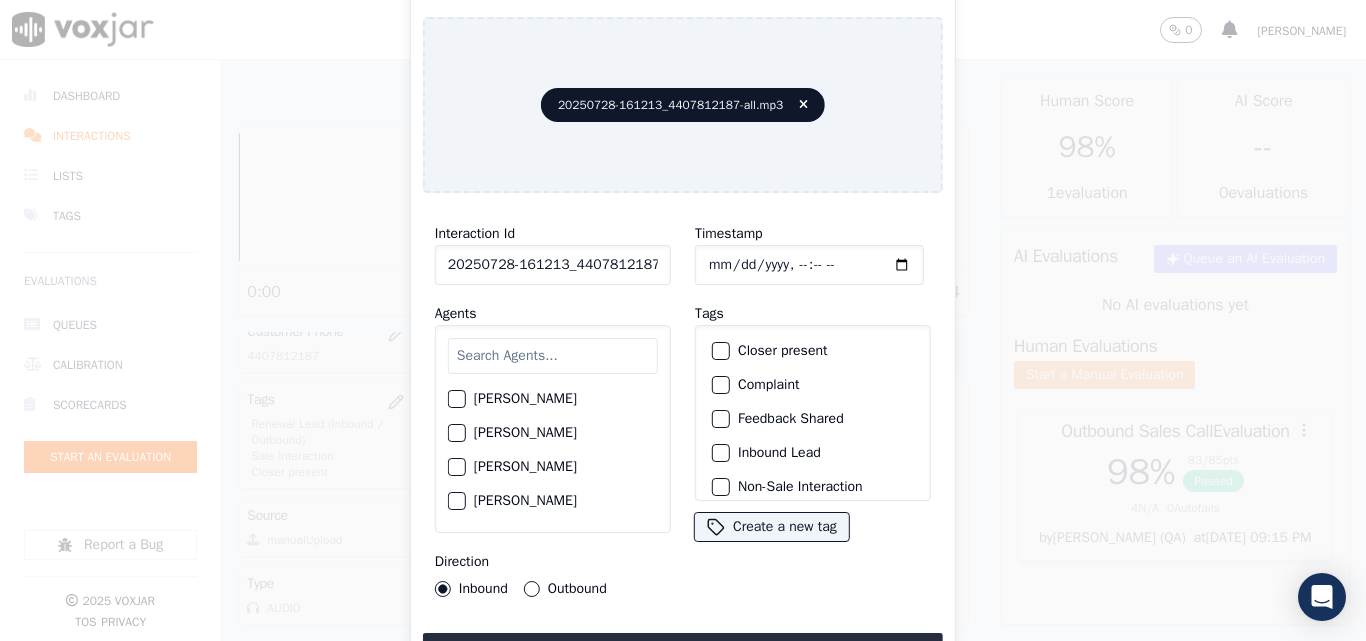 scroll, scrollTop: 0, scrollLeft: 40, axis: horizontal 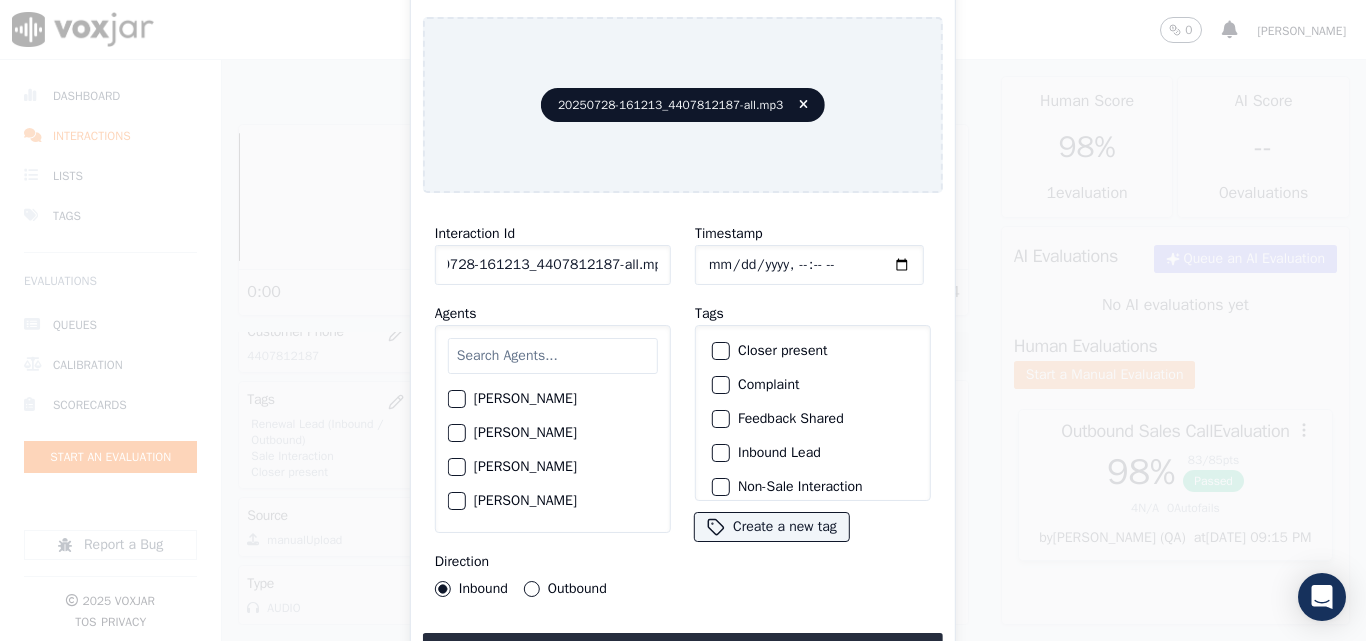 drag, startPoint x: 643, startPoint y: 259, endPoint x: 755, endPoint y: 259, distance: 112 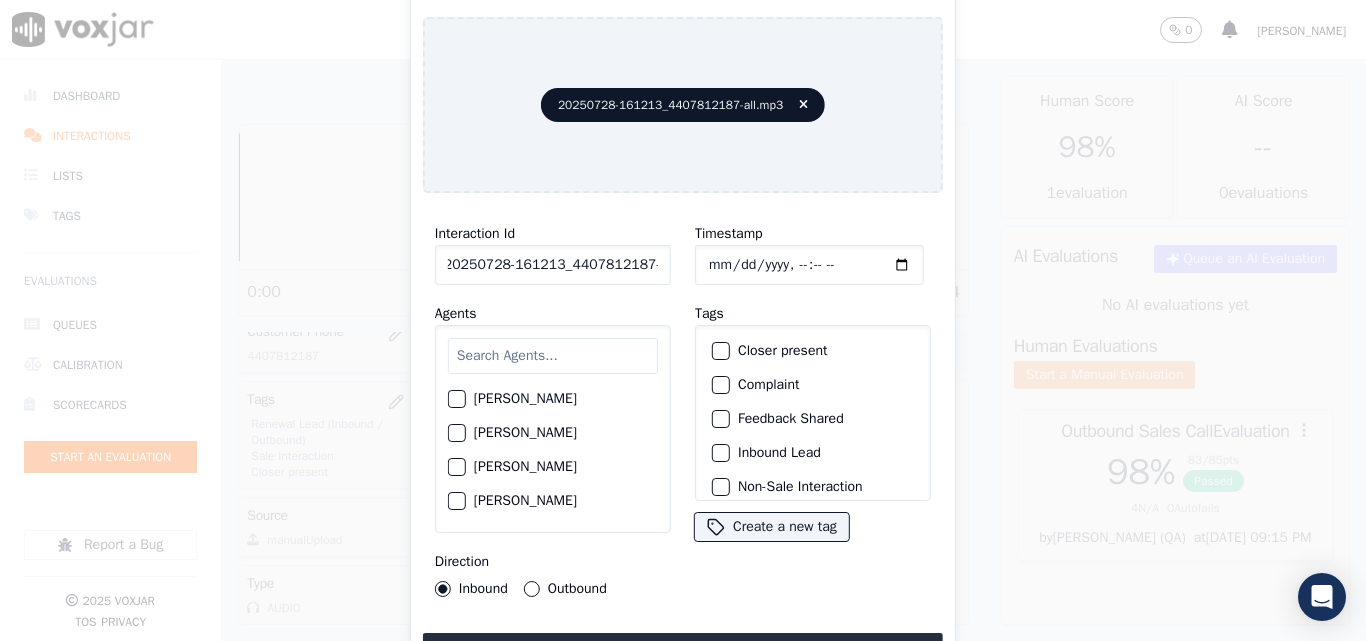 scroll, scrollTop: 0, scrollLeft: 11, axis: horizontal 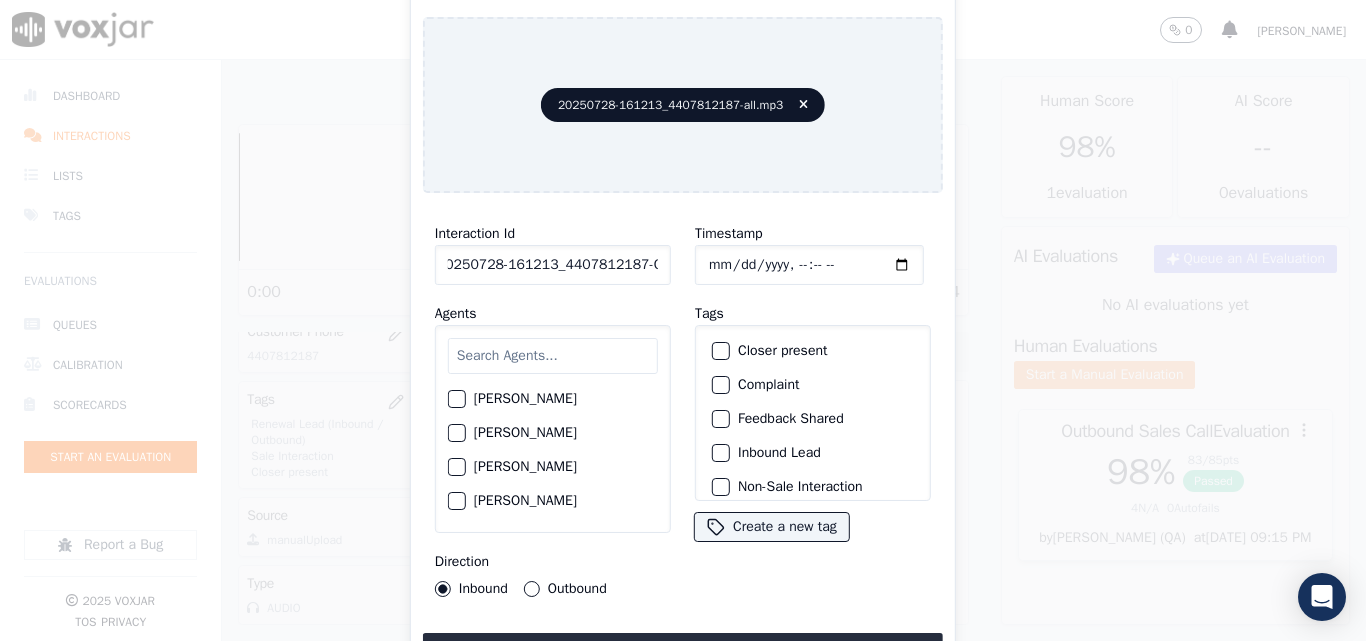 type on "20250728-161213_4407812187-C2" 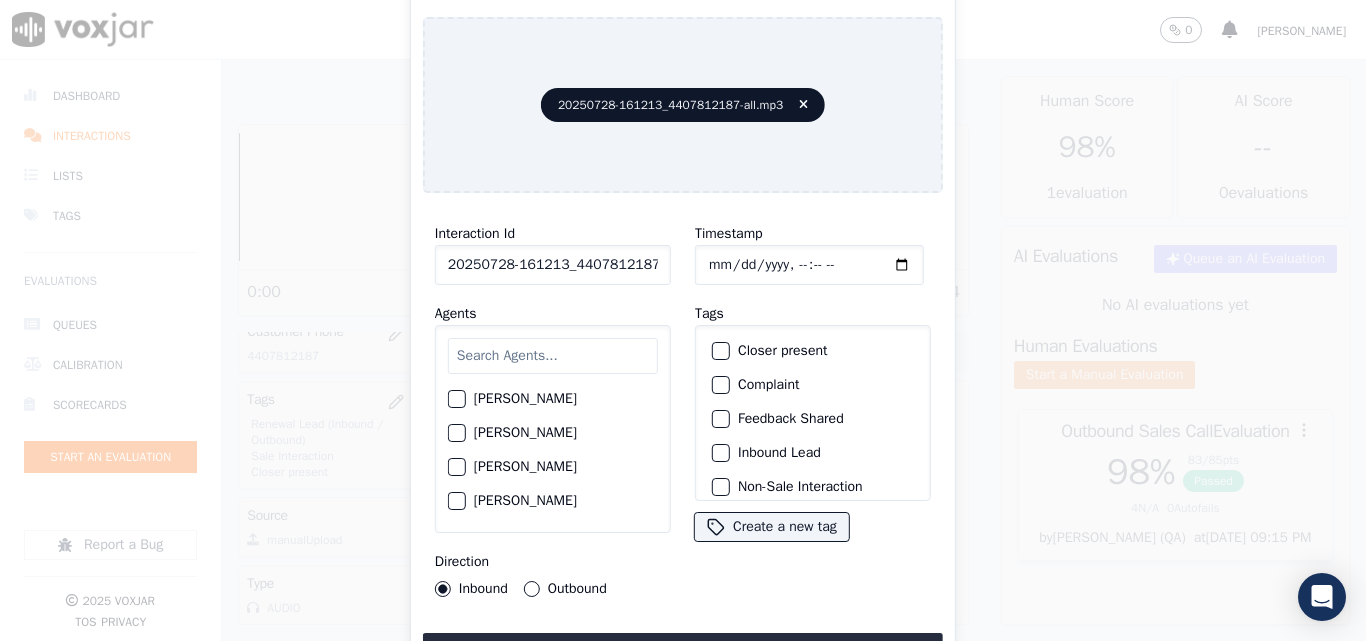 type on "[DATE]T15:45" 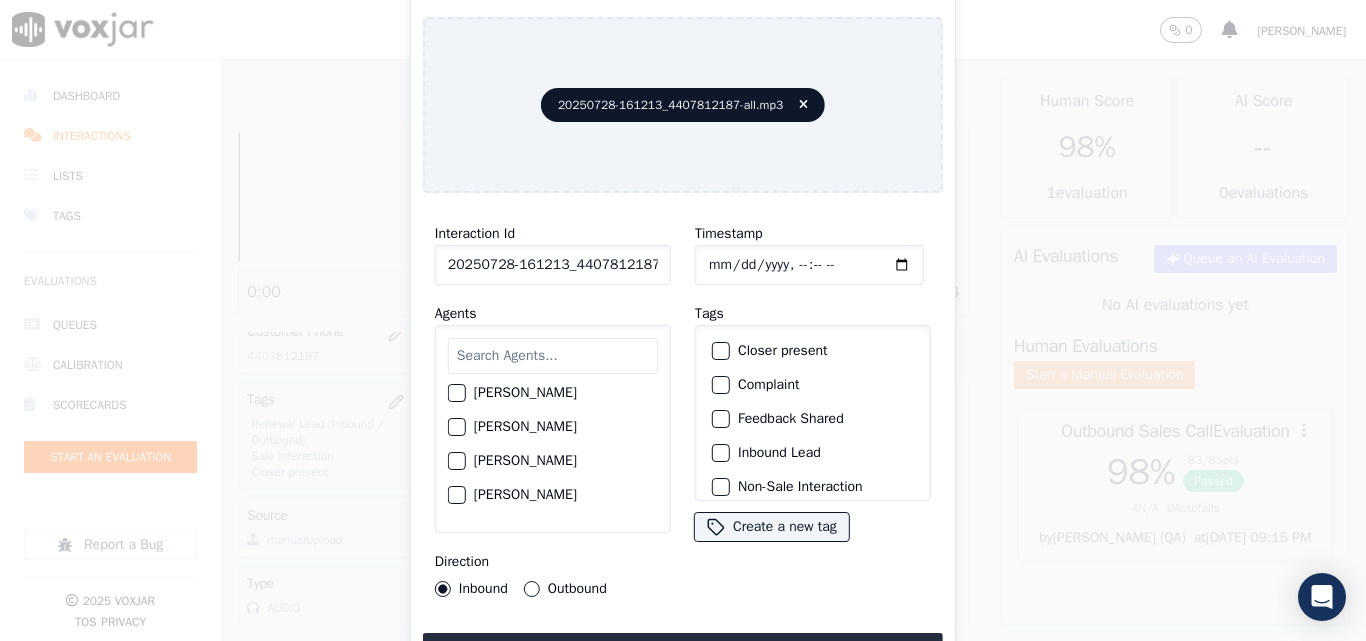 scroll, scrollTop: 2107, scrollLeft: 0, axis: vertical 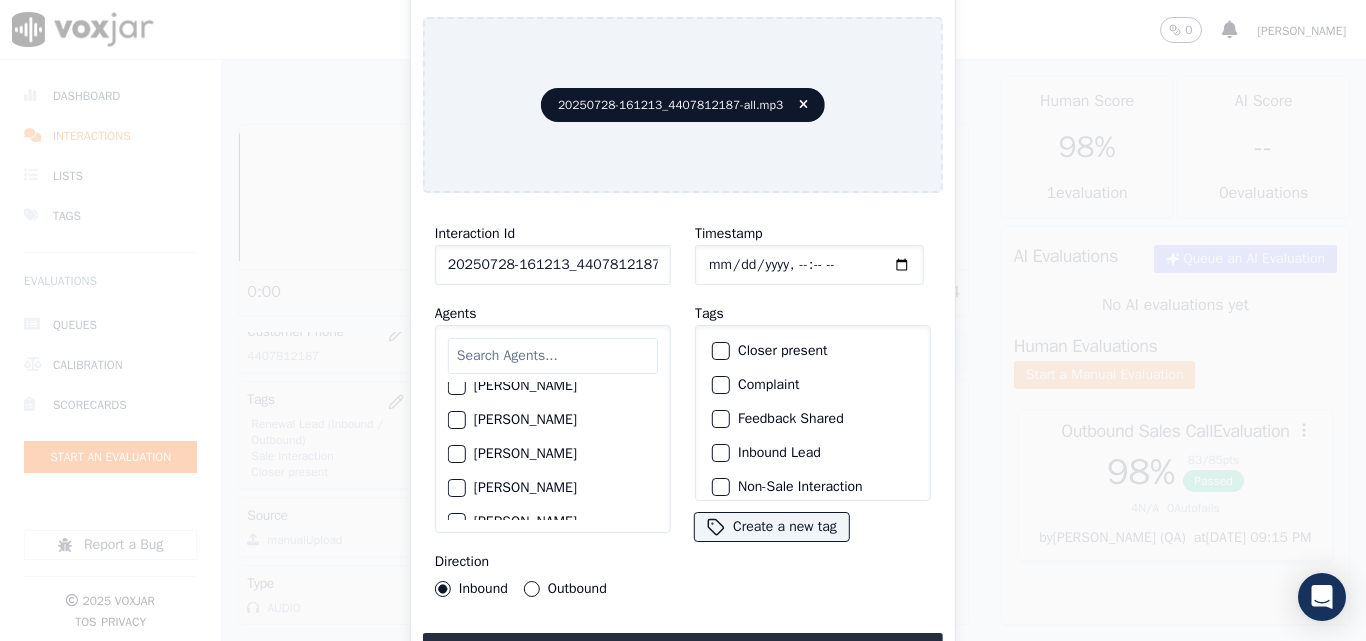 click on "[PERSON_NAME]" 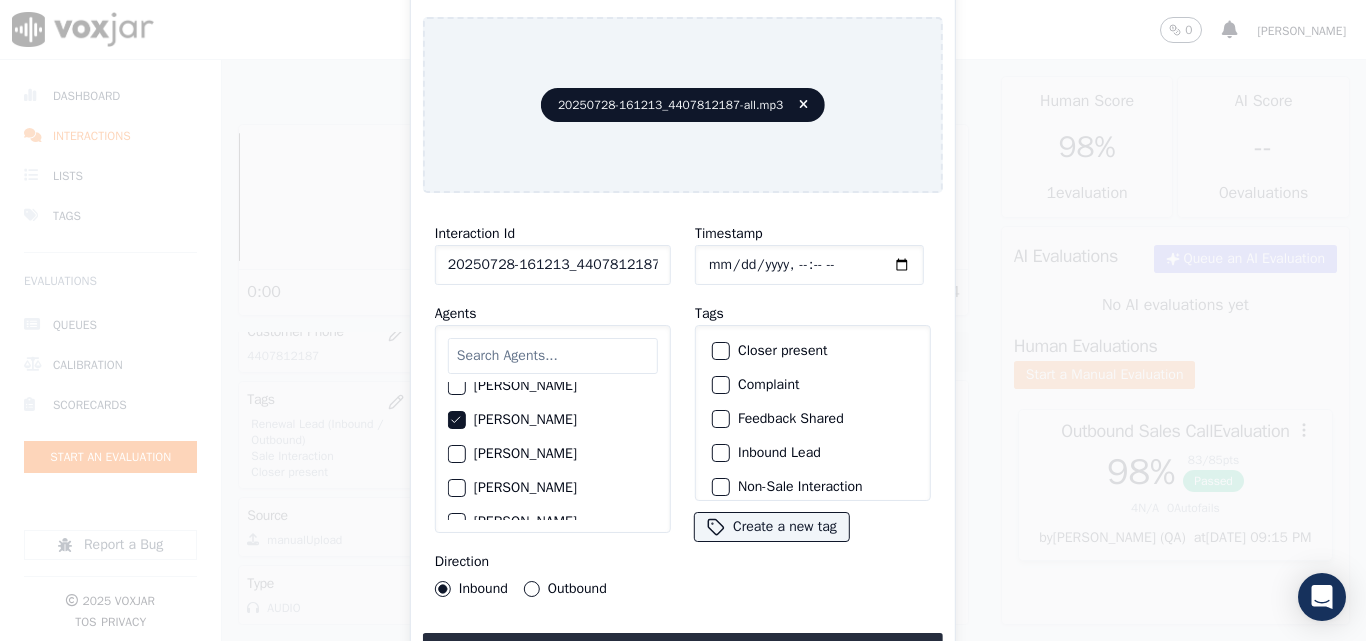 click on "Outbound" at bounding box center (532, 589) 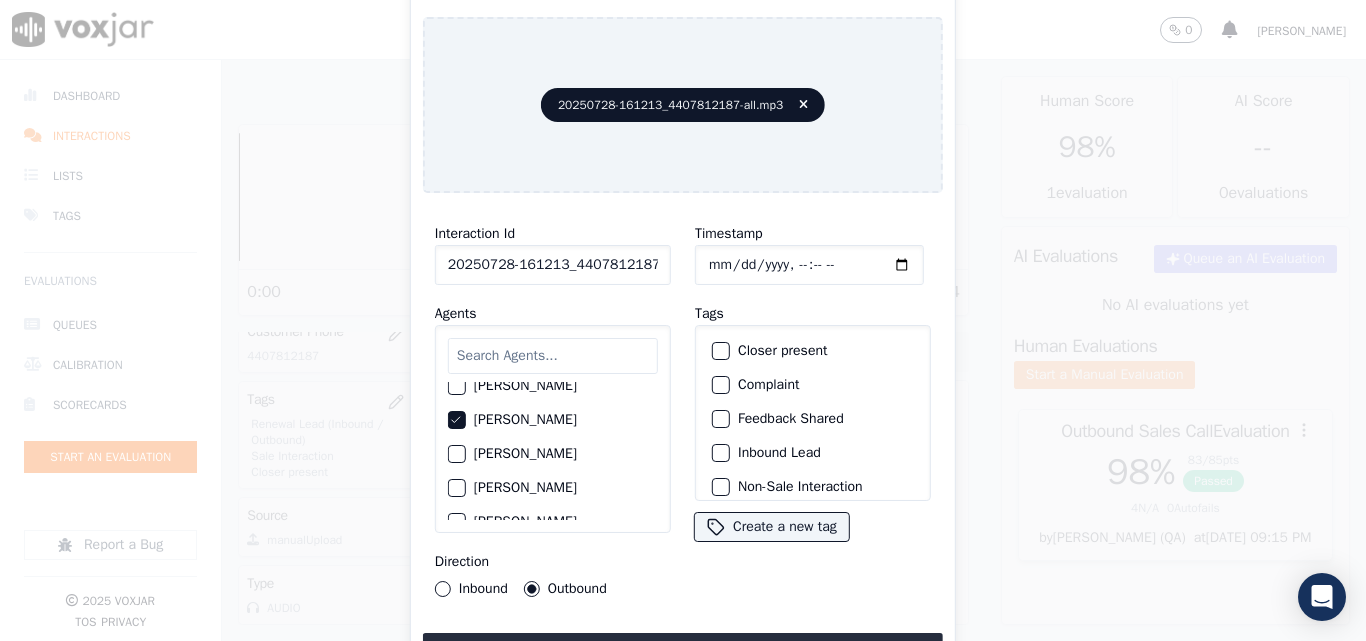 click at bounding box center (720, 351) 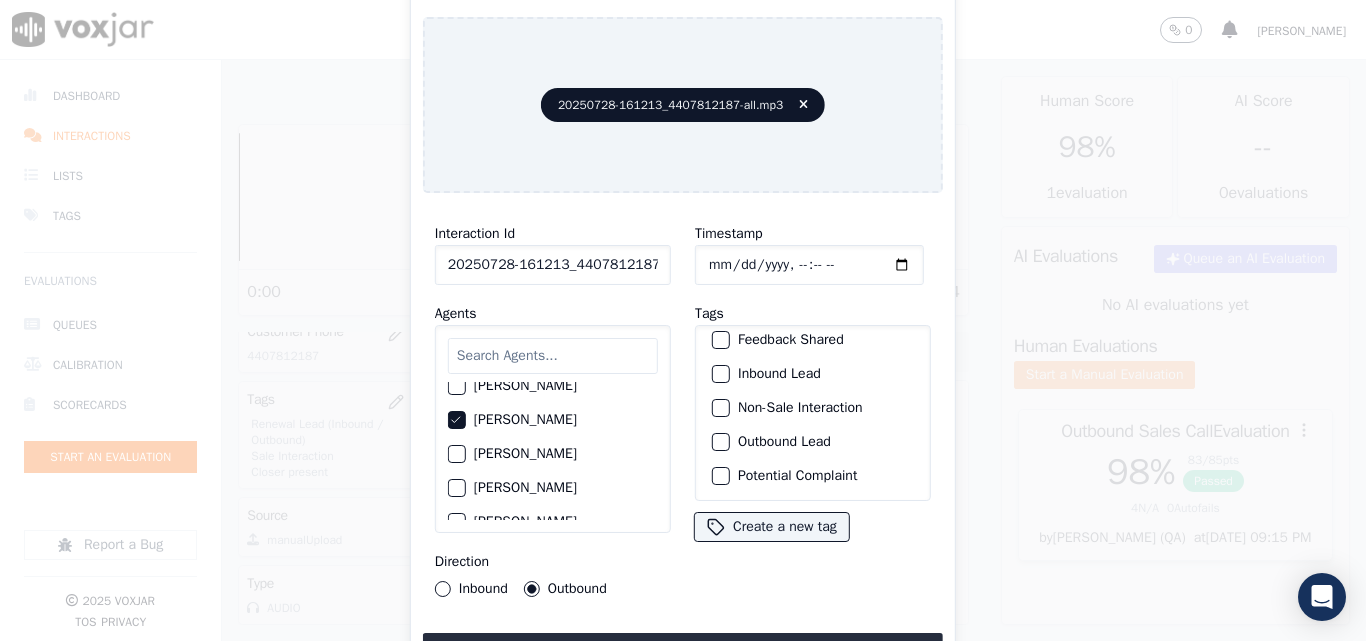 scroll, scrollTop: 173, scrollLeft: 0, axis: vertical 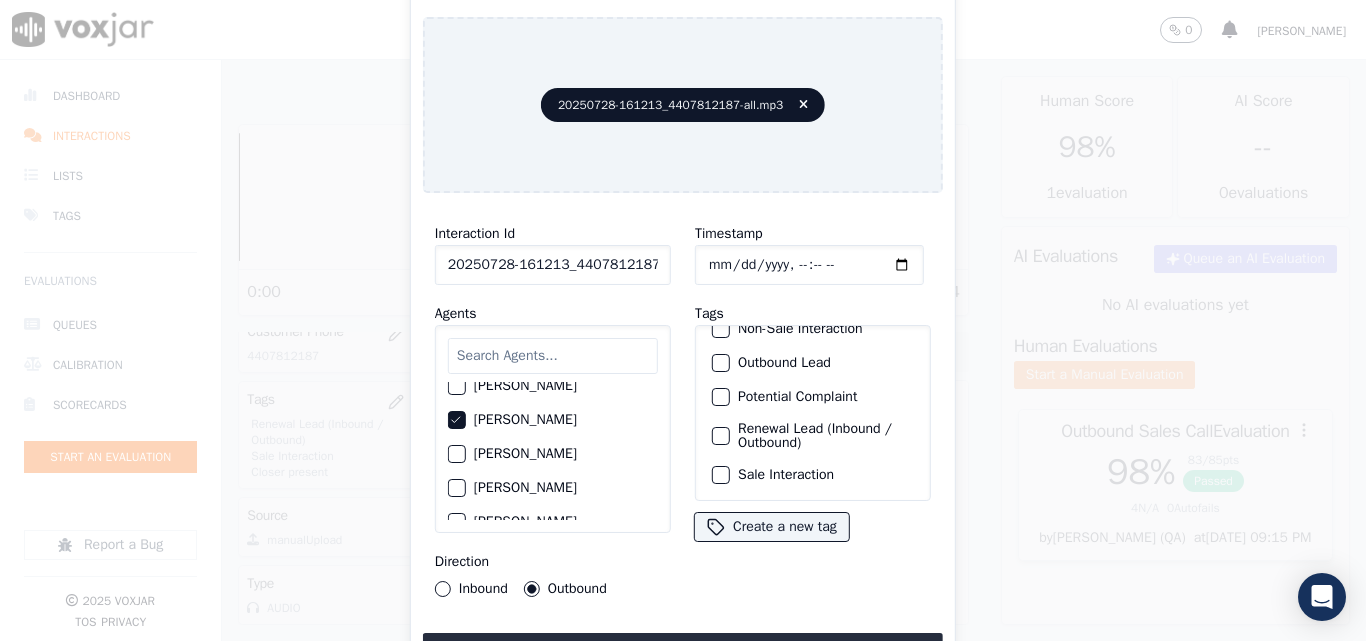 click at bounding box center [720, 436] 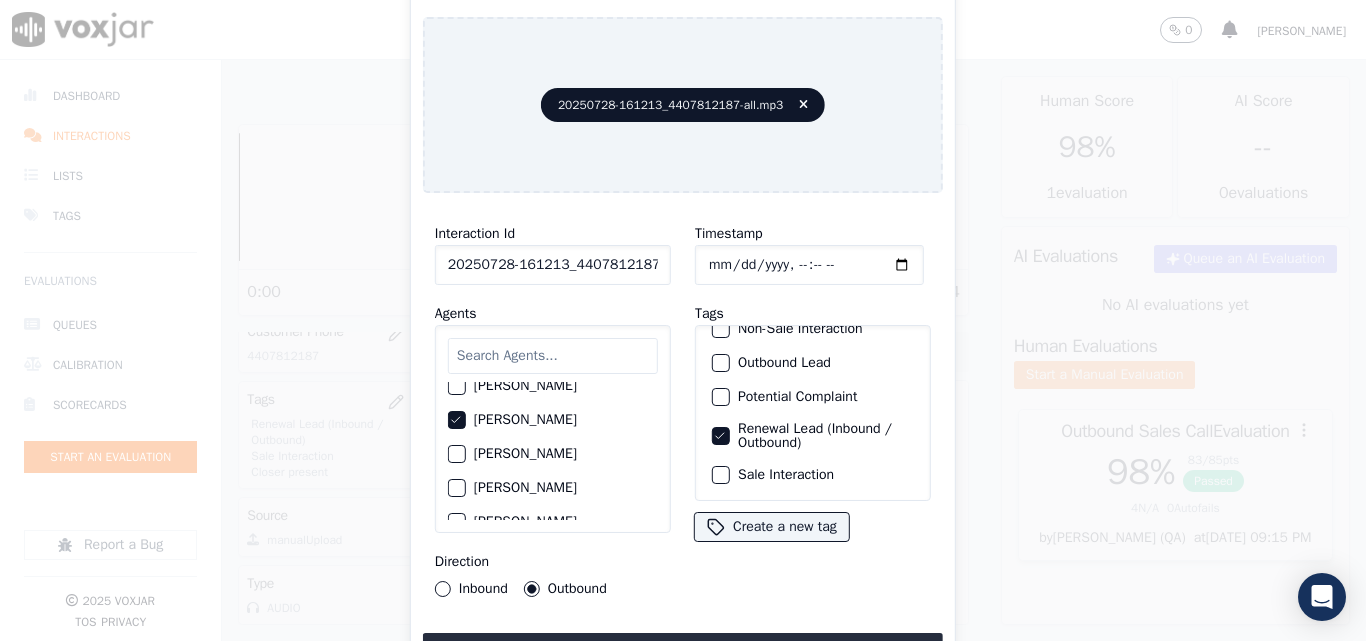 click at bounding box center [720, 475] 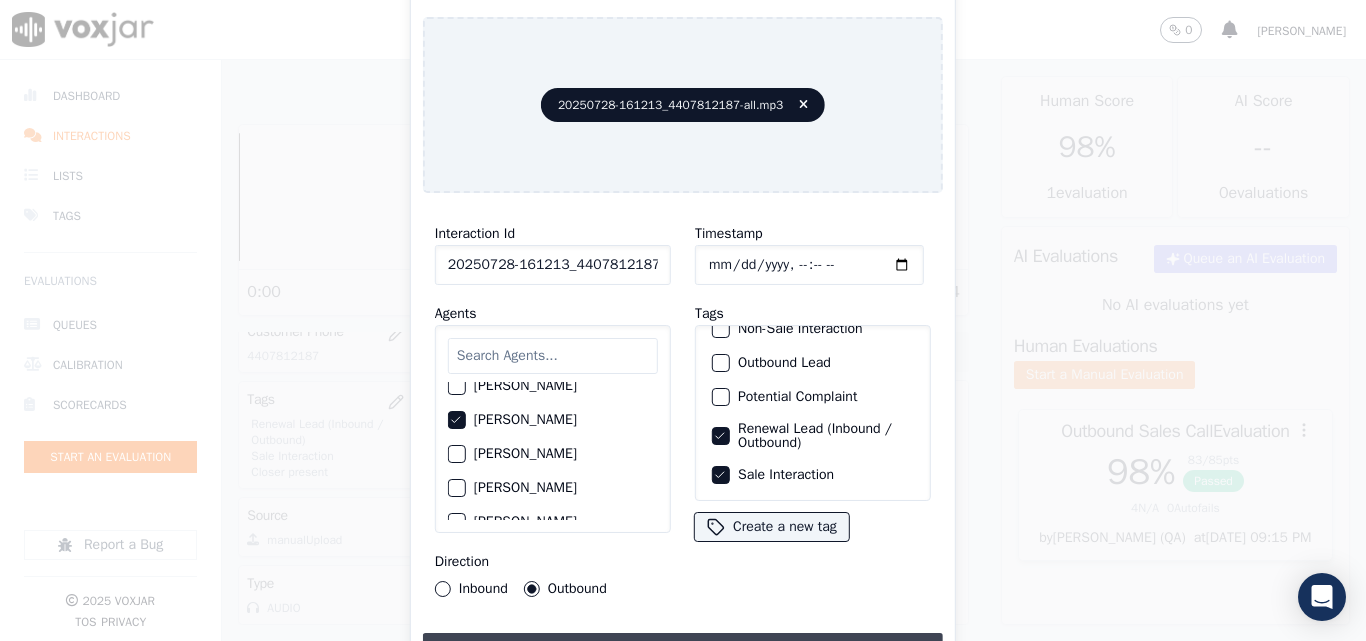 click on "Upload interaction to start evaluation" at bounding box center [683, 651] 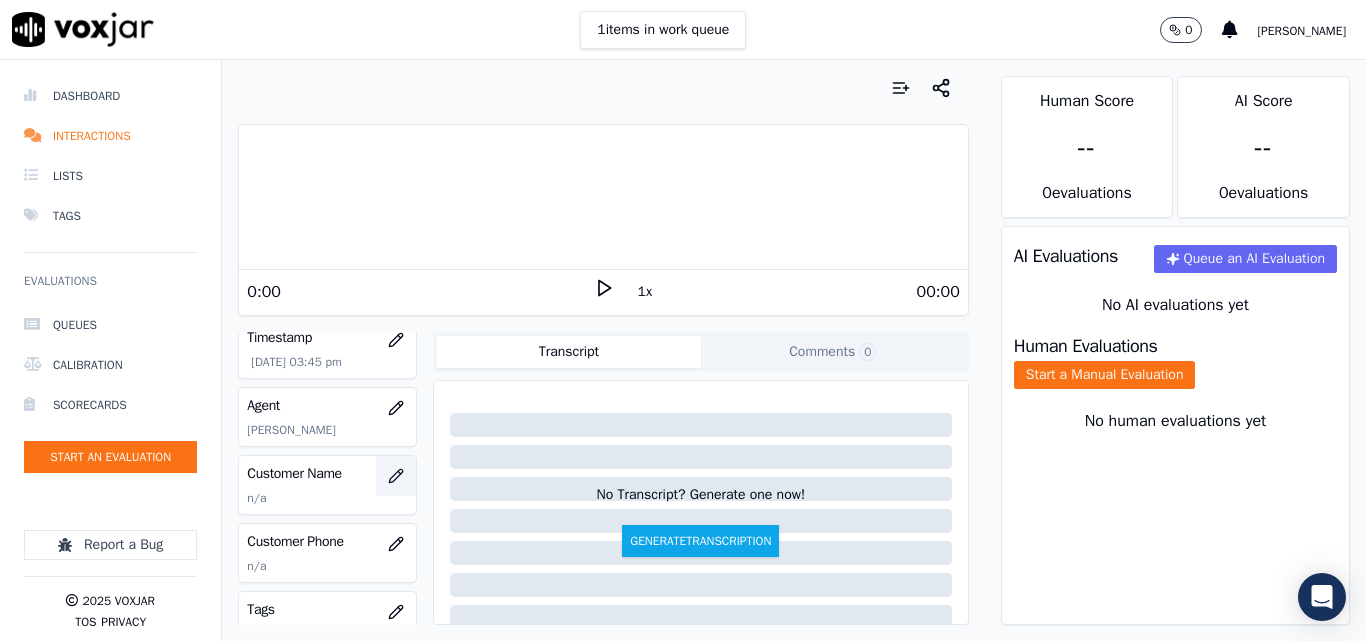 scroll, scrollTop: 200, scrollLeft: 0, axis: vertical 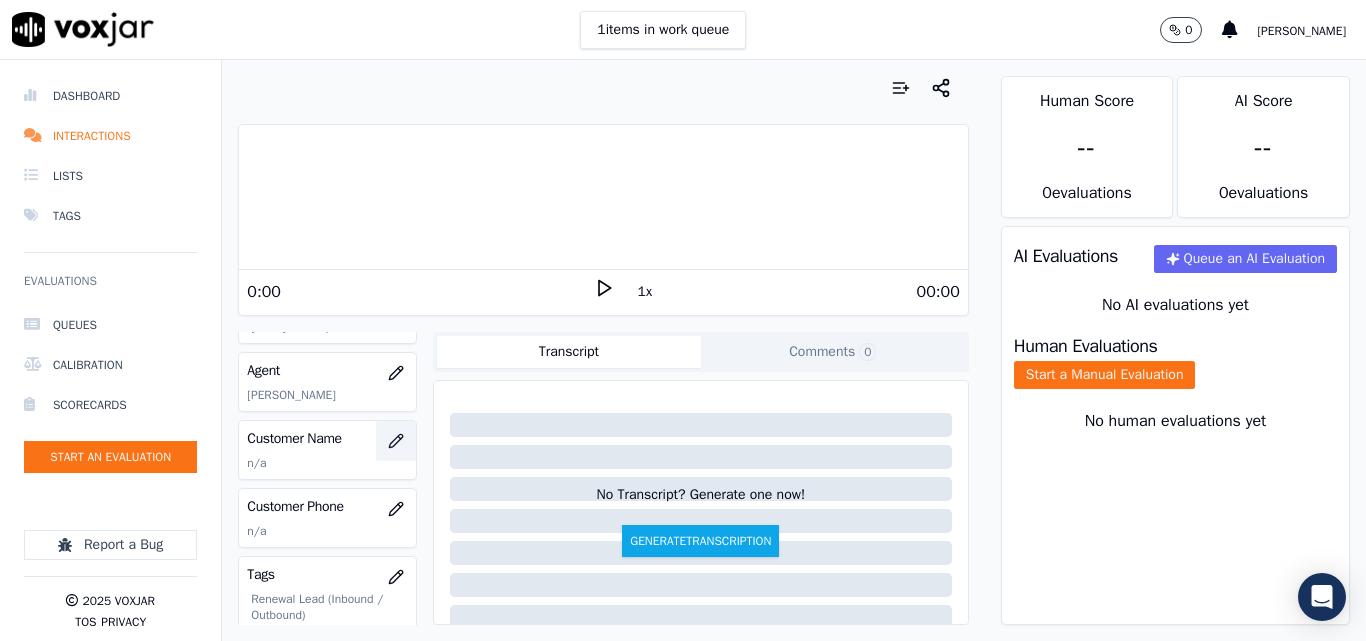 click 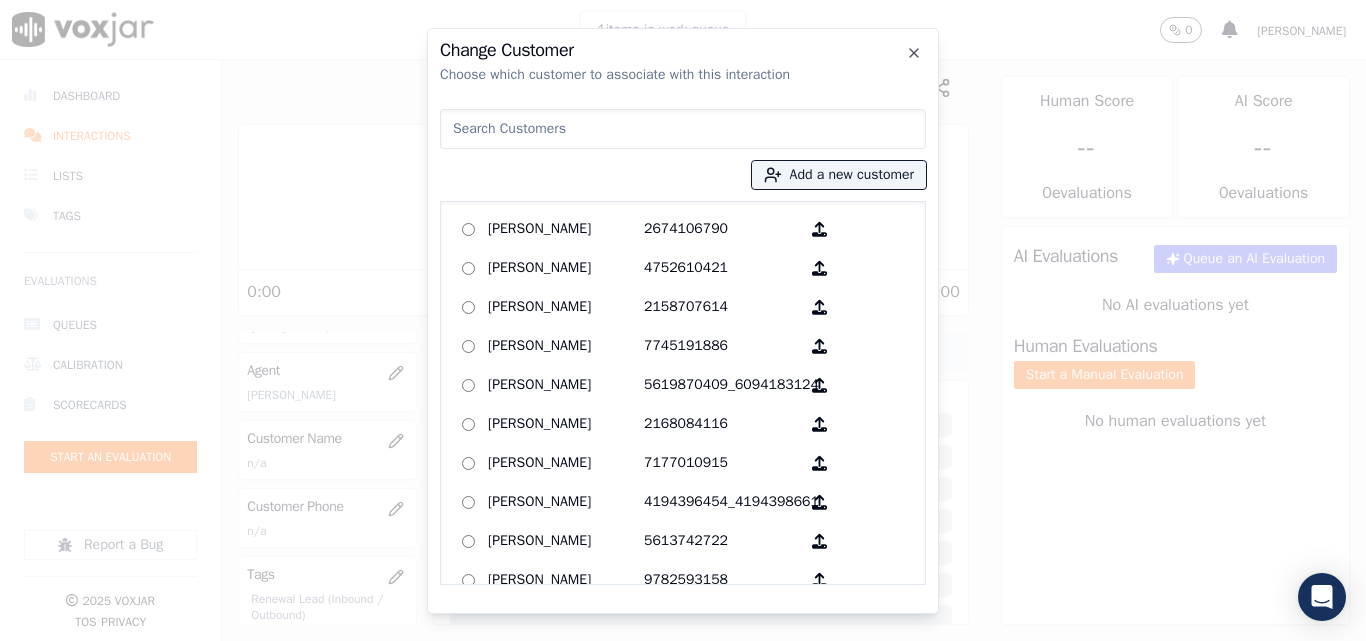 click at bounding box center (683, 129) 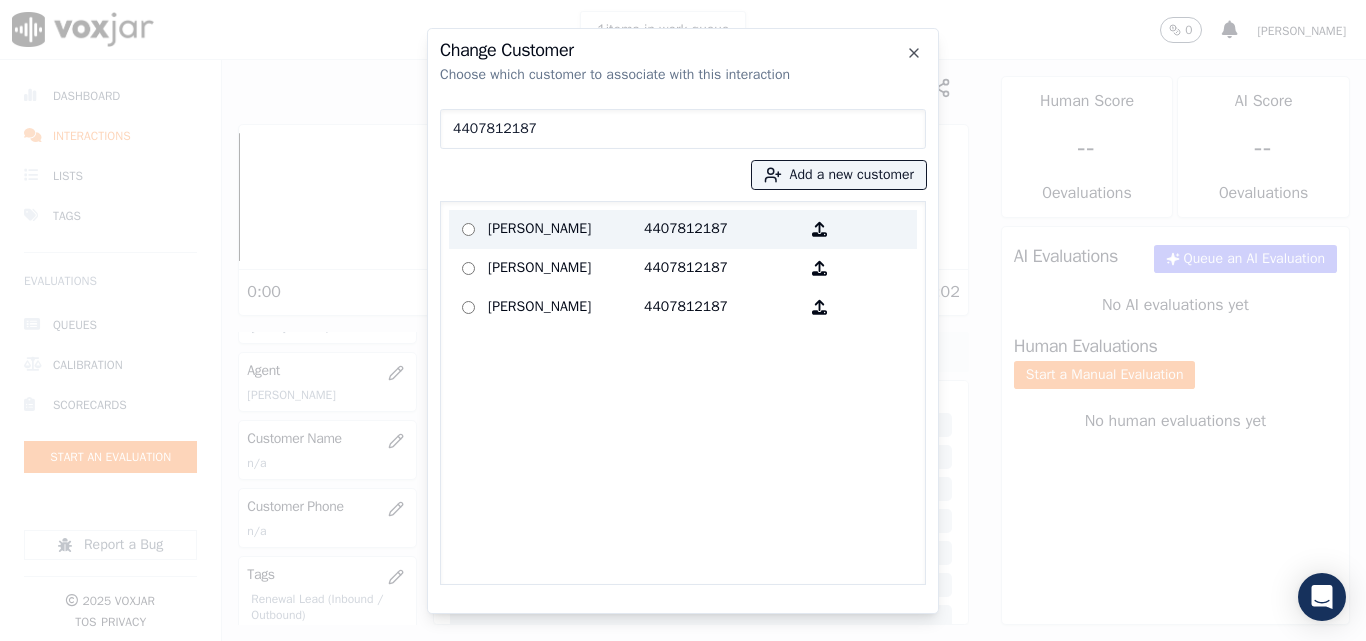type on "4407812187" 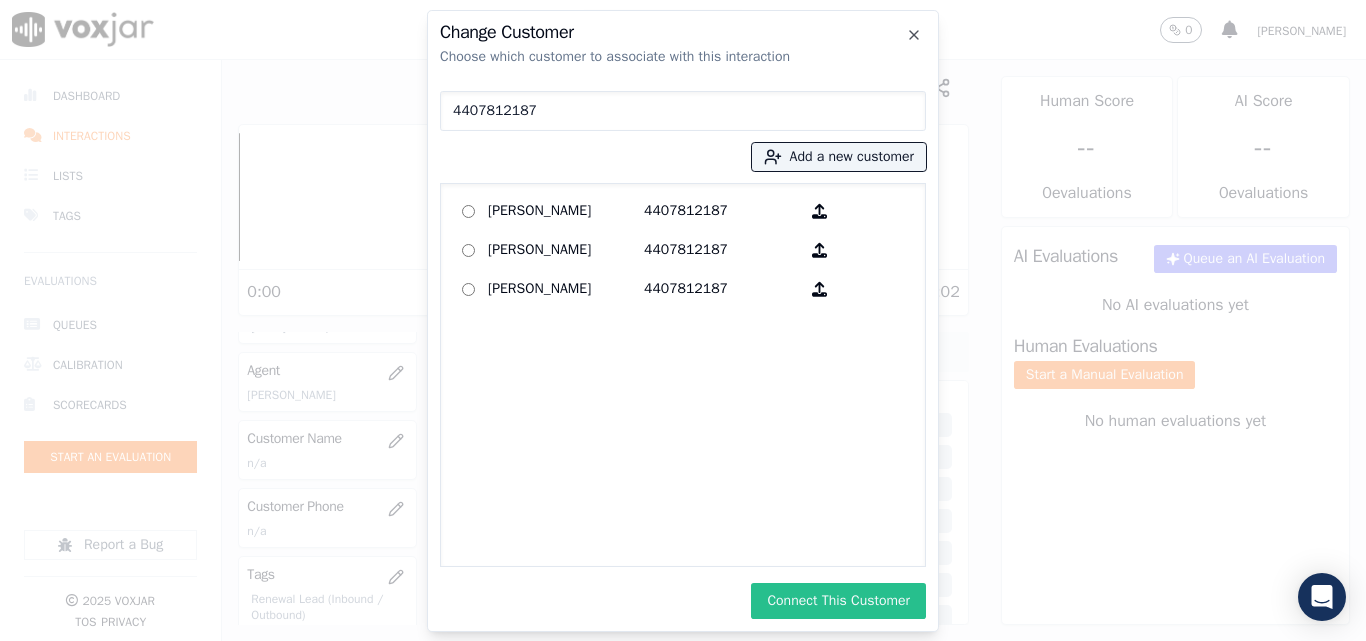 click on "Connect This Customer" at bounding box center [838, 601] 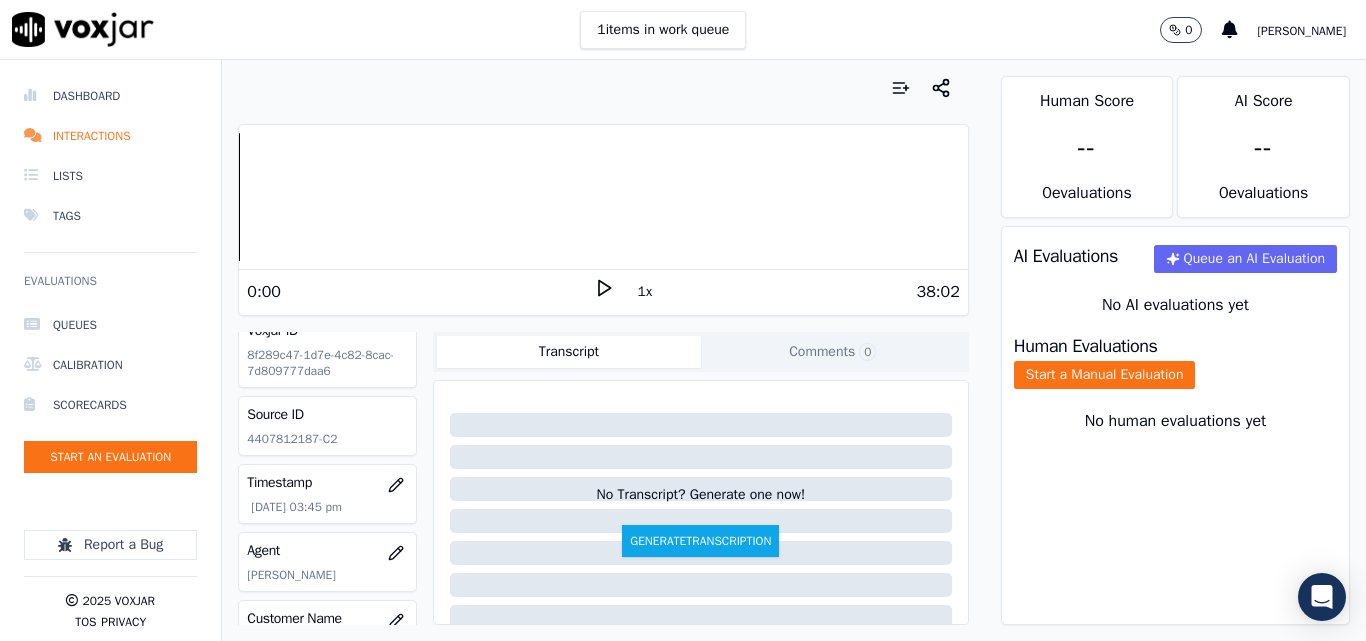 scroll, scrollTop: 0, scrollLeft: 0, axis: both 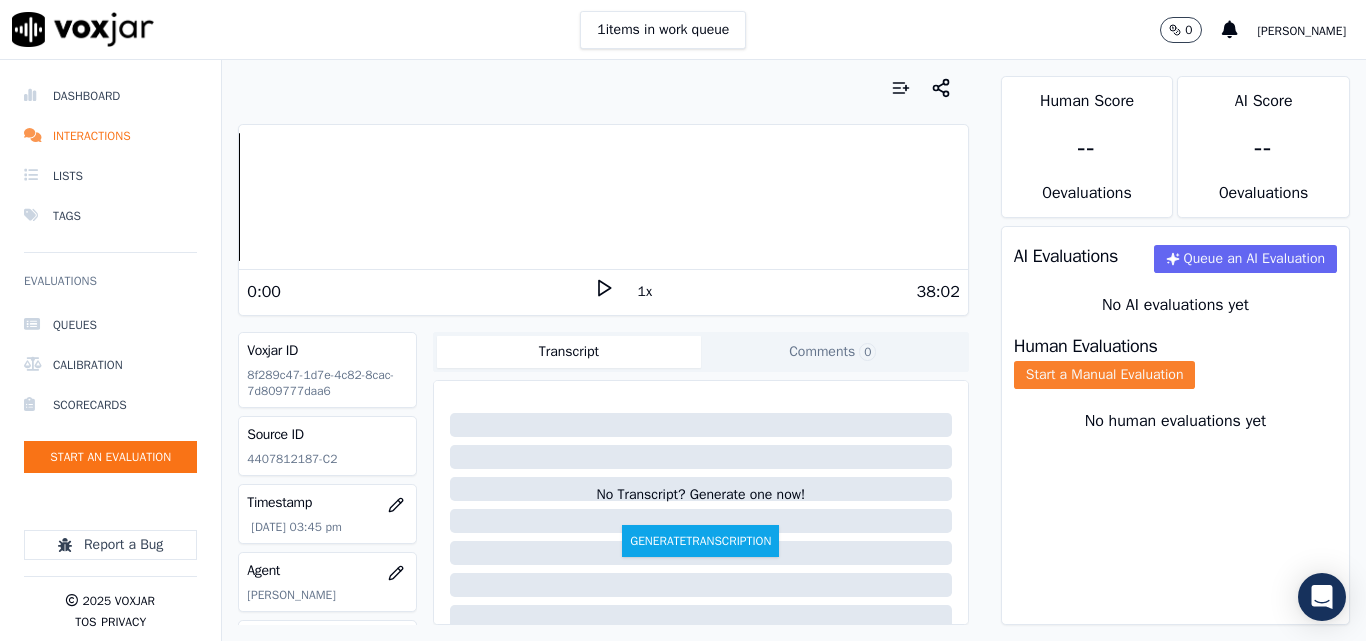 click on "Start a Manual Evaluation" 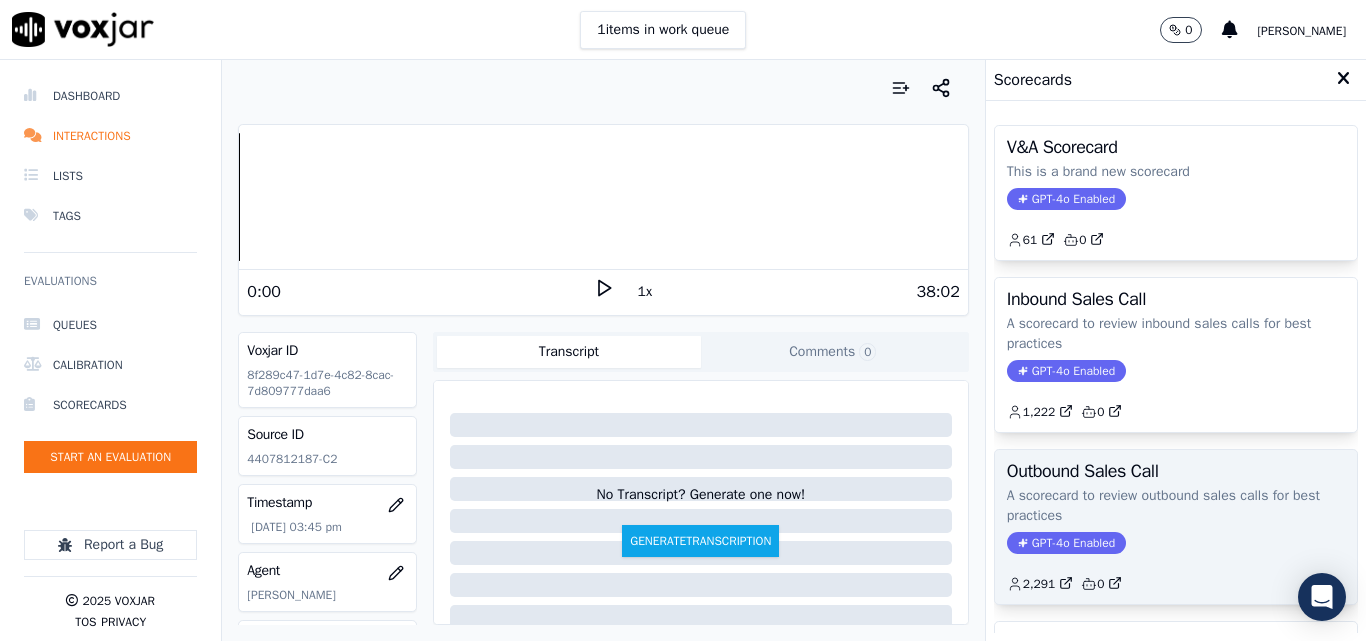 click on "Outbound Sales Call   A scorecard to review outbound sales calls for best practices     GPT-4o Enabled       2,291         0" at bounding box center (1176, 527) 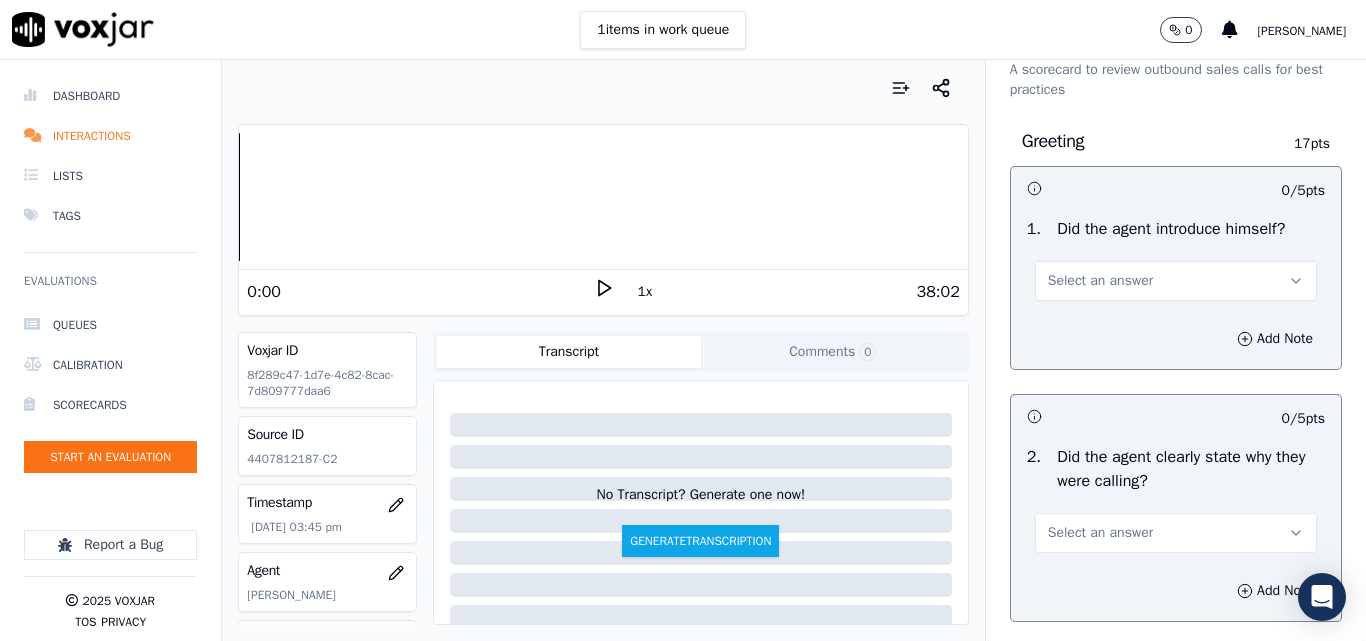 scroll, scrollTop: 200, scrollLeft: 0, axis: vertical 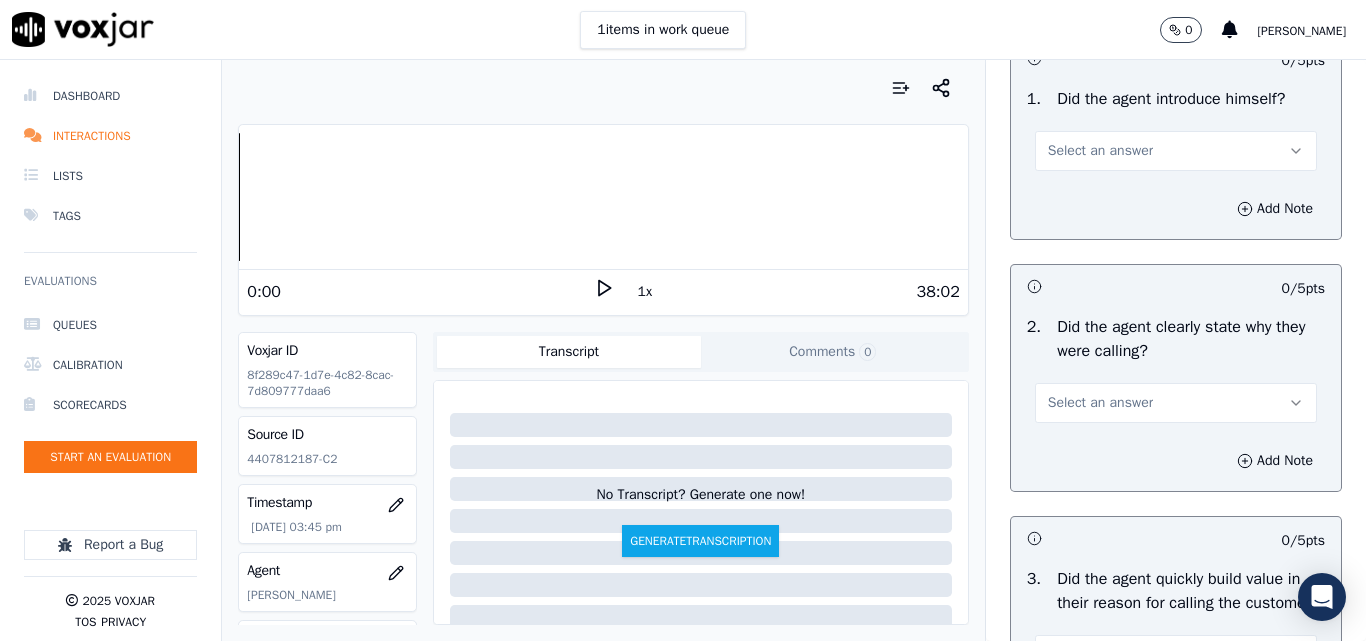 click on "Add Note" at bounding box center [1176, 461] 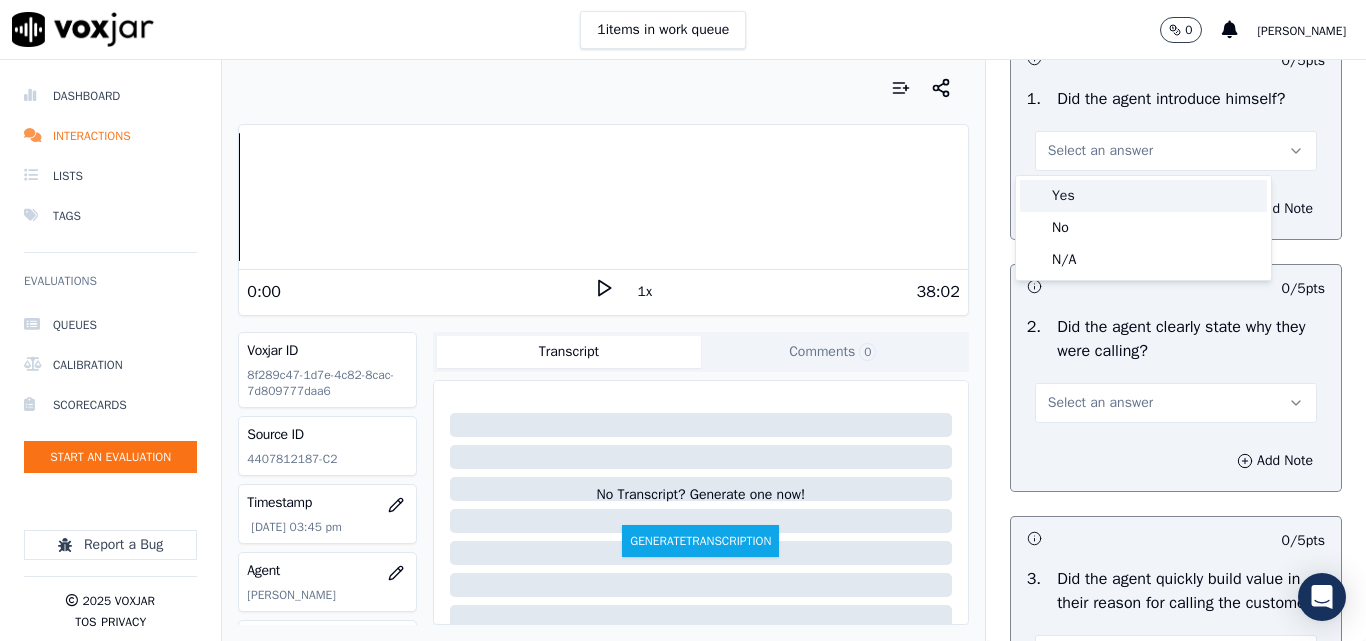 click on "Yes" at bounding box center (1143, 196) 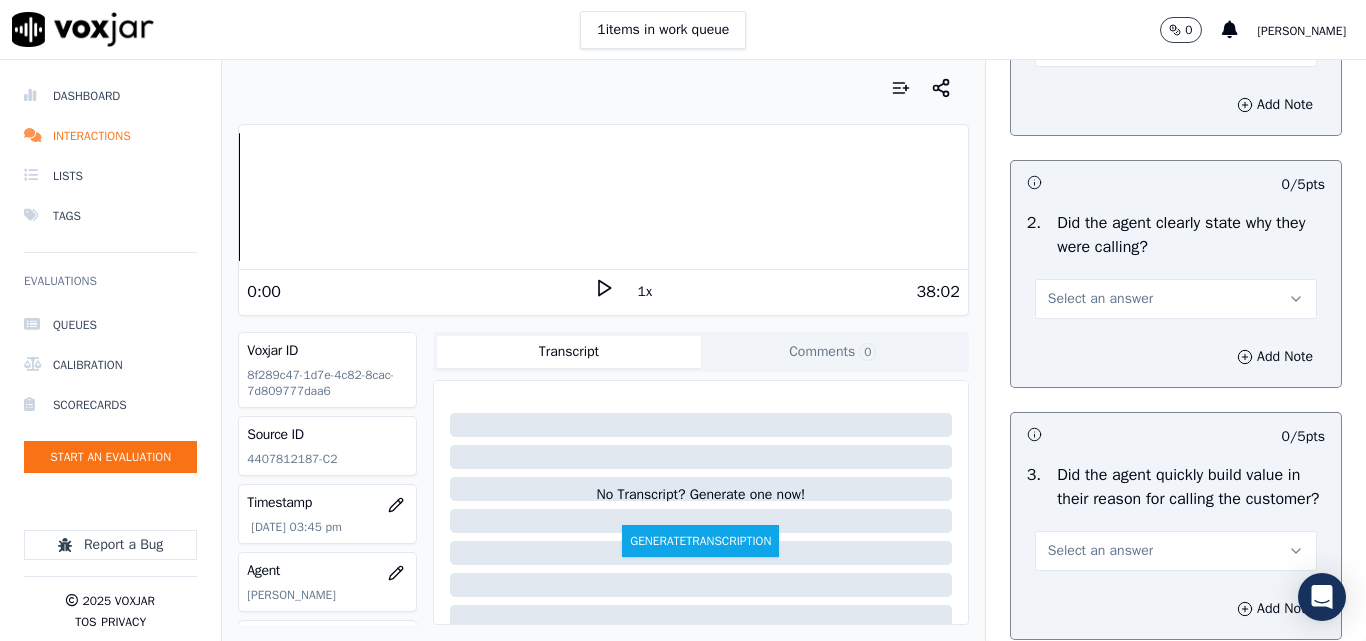 scroll, scrollTop: 400, scrollLeft: 0, axis: vertical 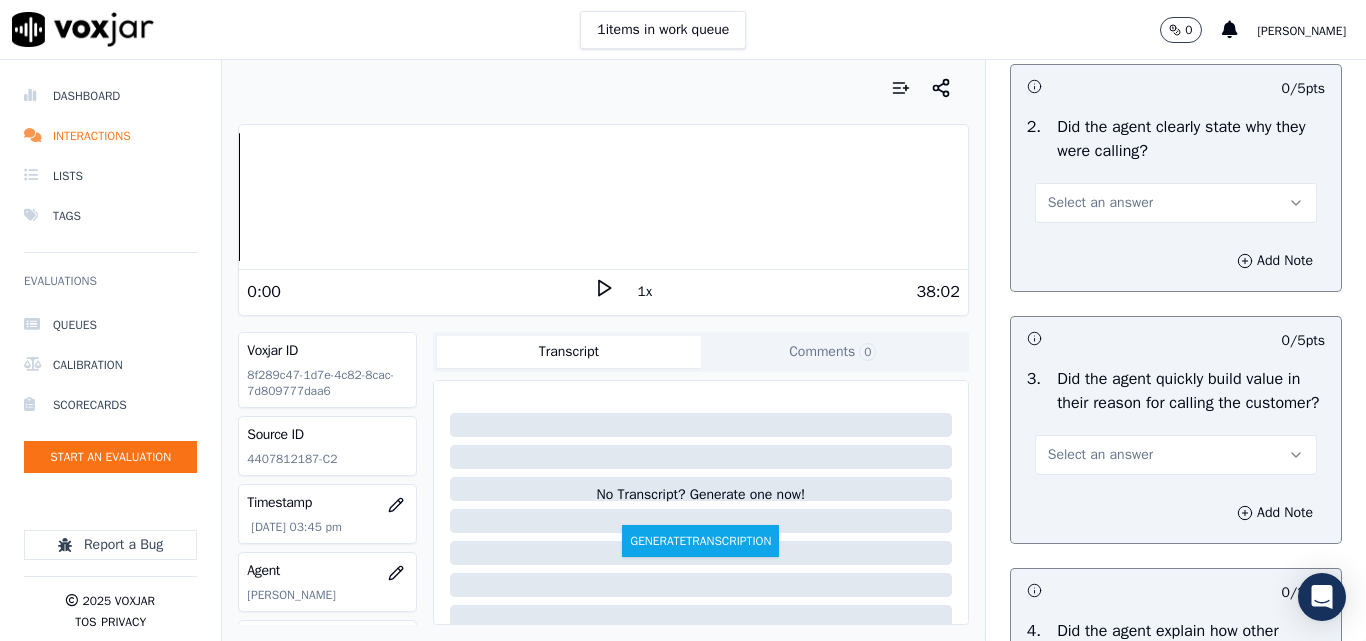 click on "Select an answer" at bounding box center [1100, 203] 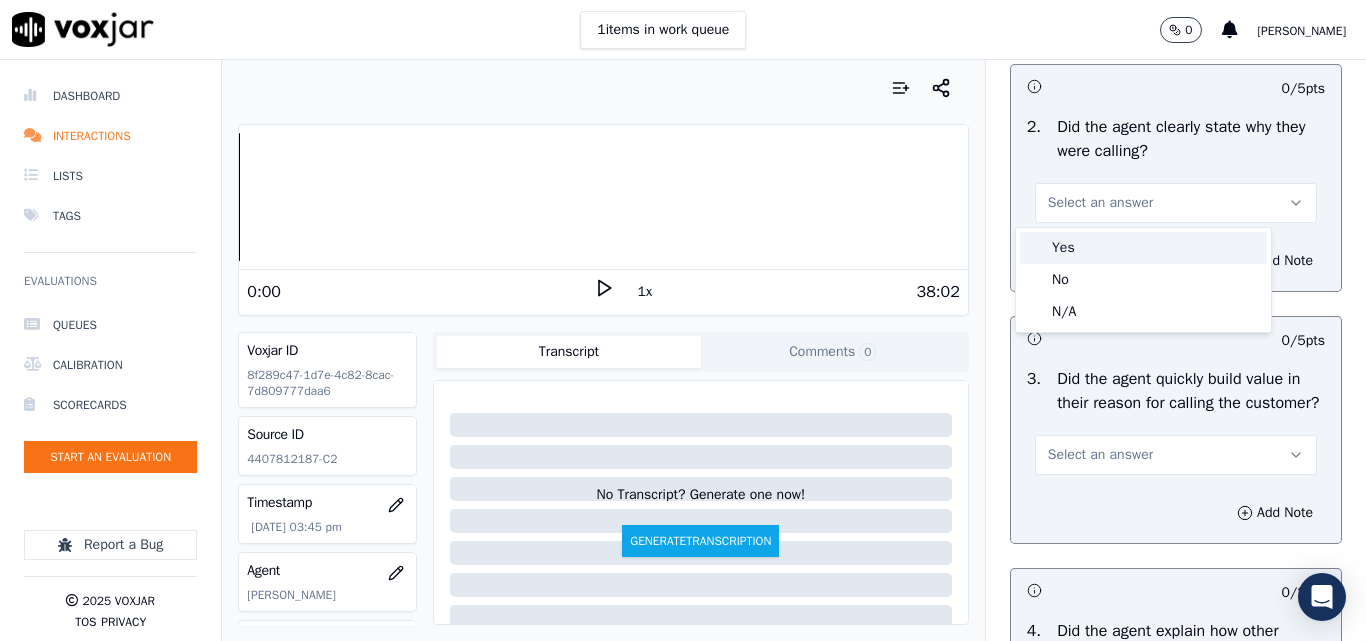 drag, startPoint x: 1054, startPoint y: 237, endPoint x: 1067, endPoint y: 220, distance: 21.400934 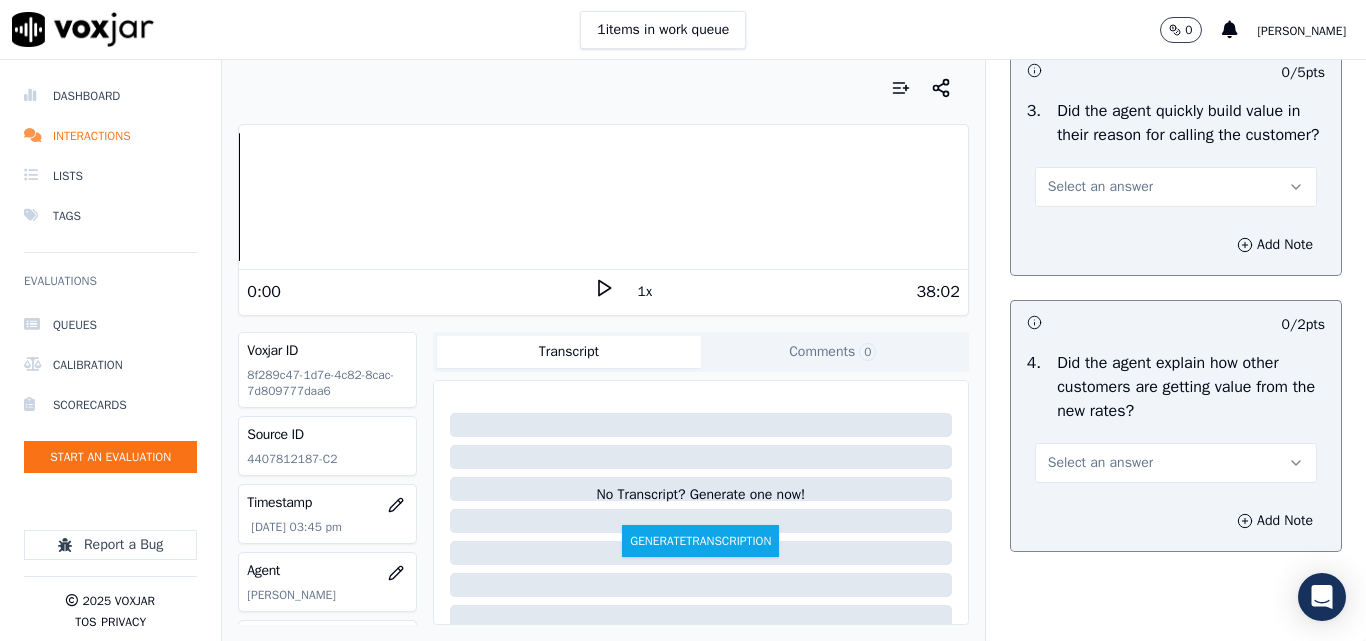 scroll, scrollTop: 700, scrollLeft: 0, axis: vertical 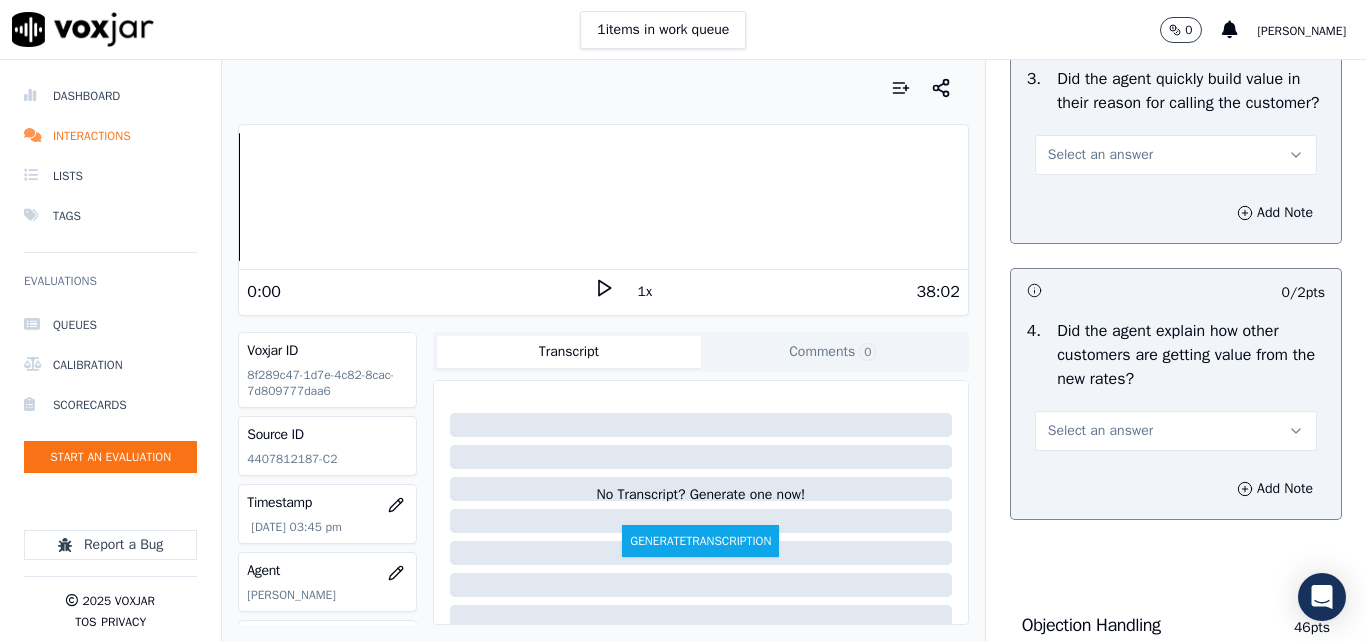 click on "Select an answer" at bounding box center [1100, 155] 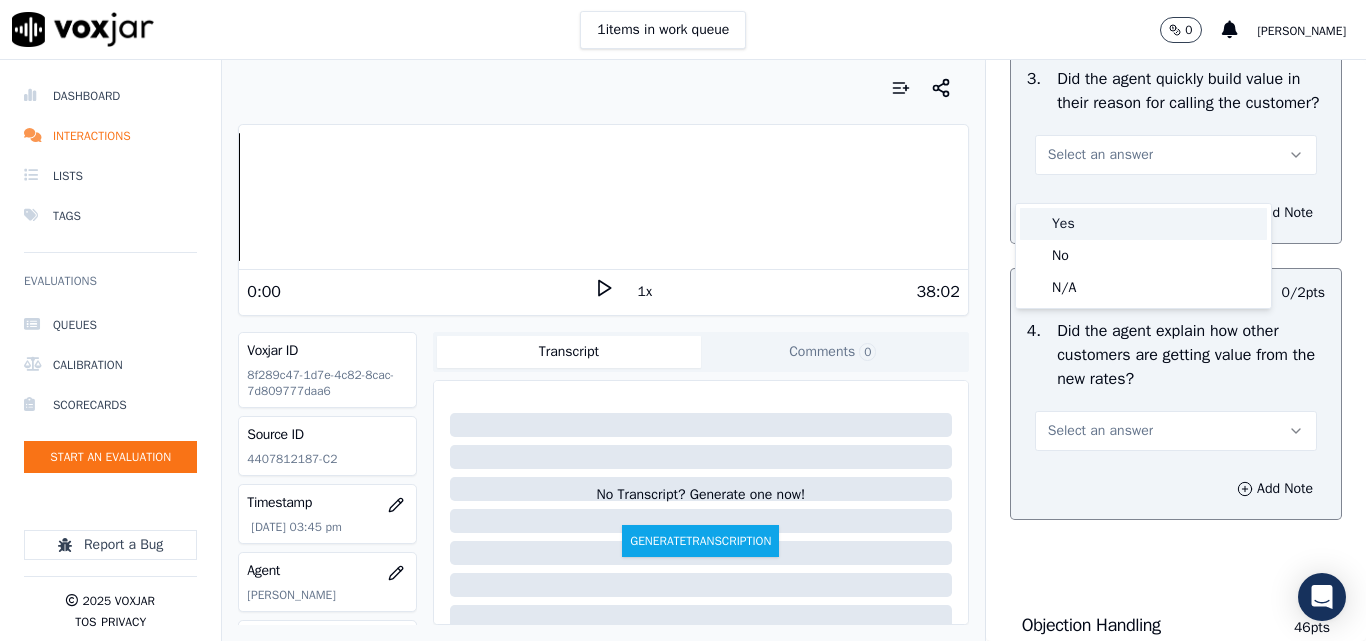 click on "Yes" at bounding box center (1143, 224) 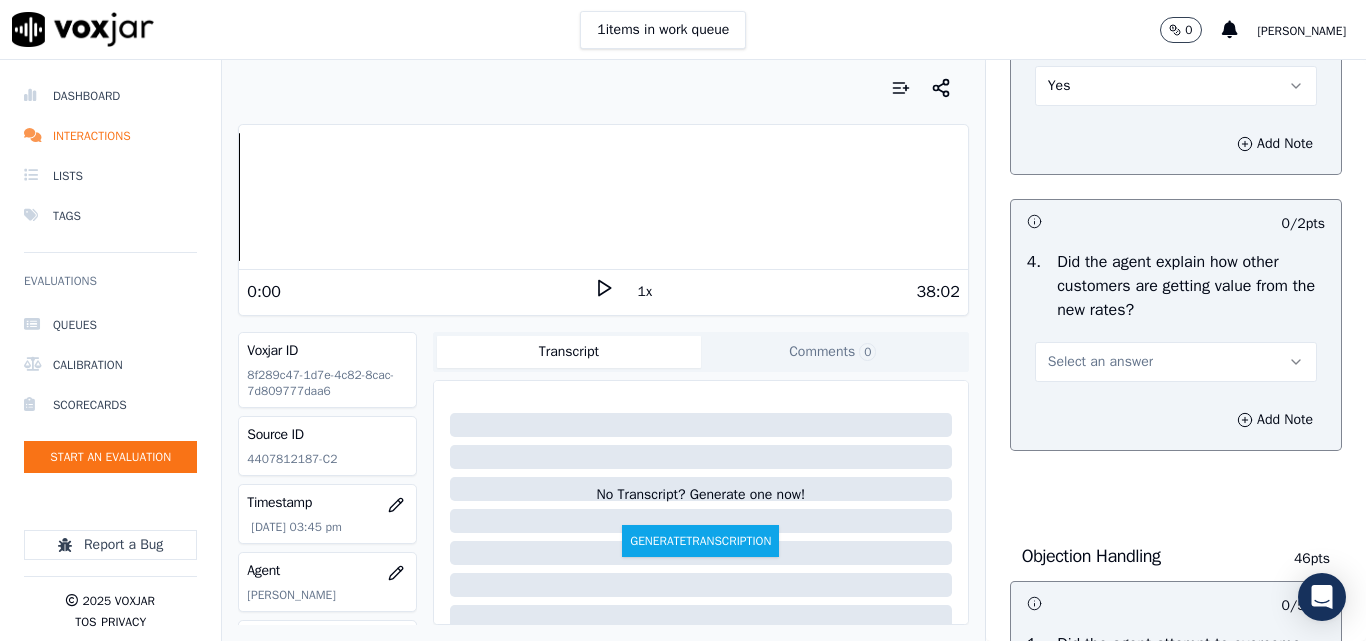 scroll, scrollTop: 800, scrollLeft: 0, axis: vertical 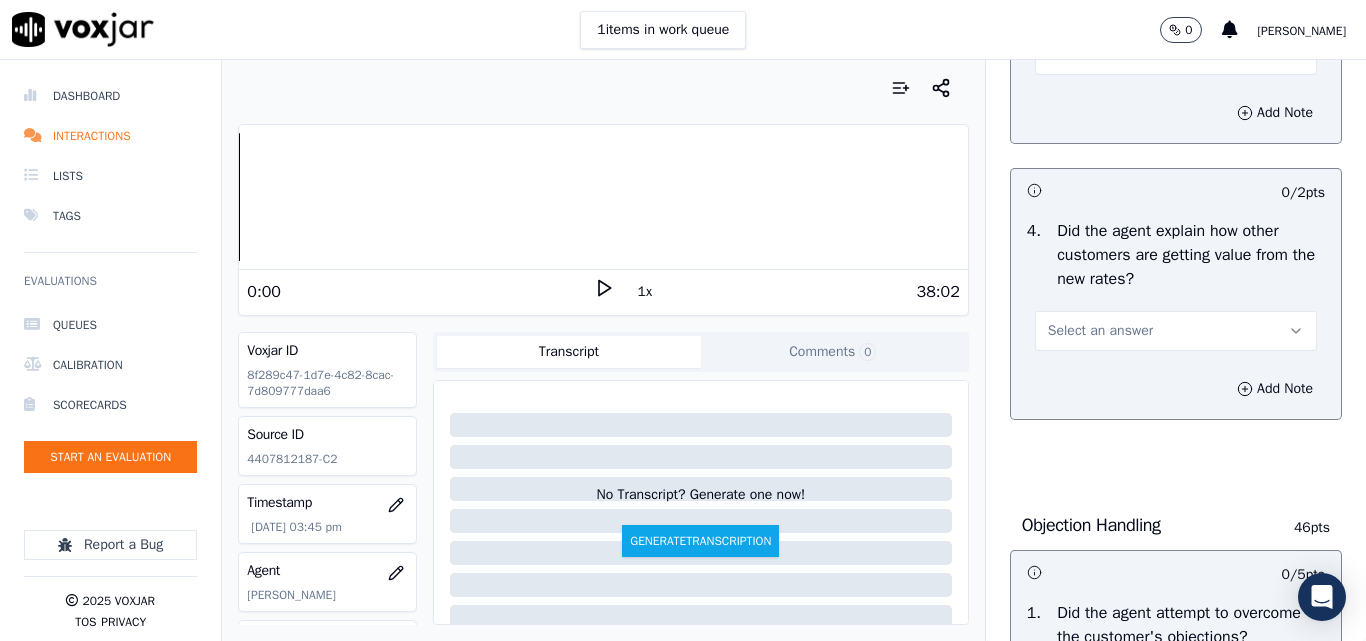 click on "Select an answer" at bounding box center [1176, 331] 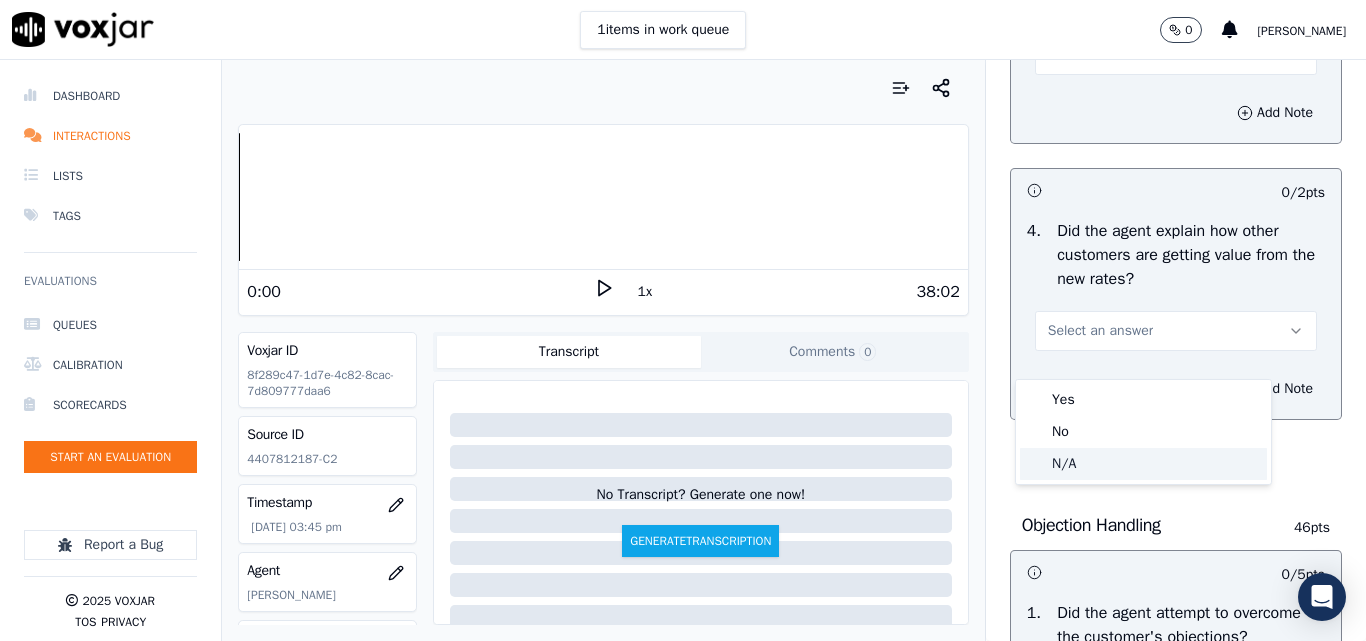 click on "N/A" 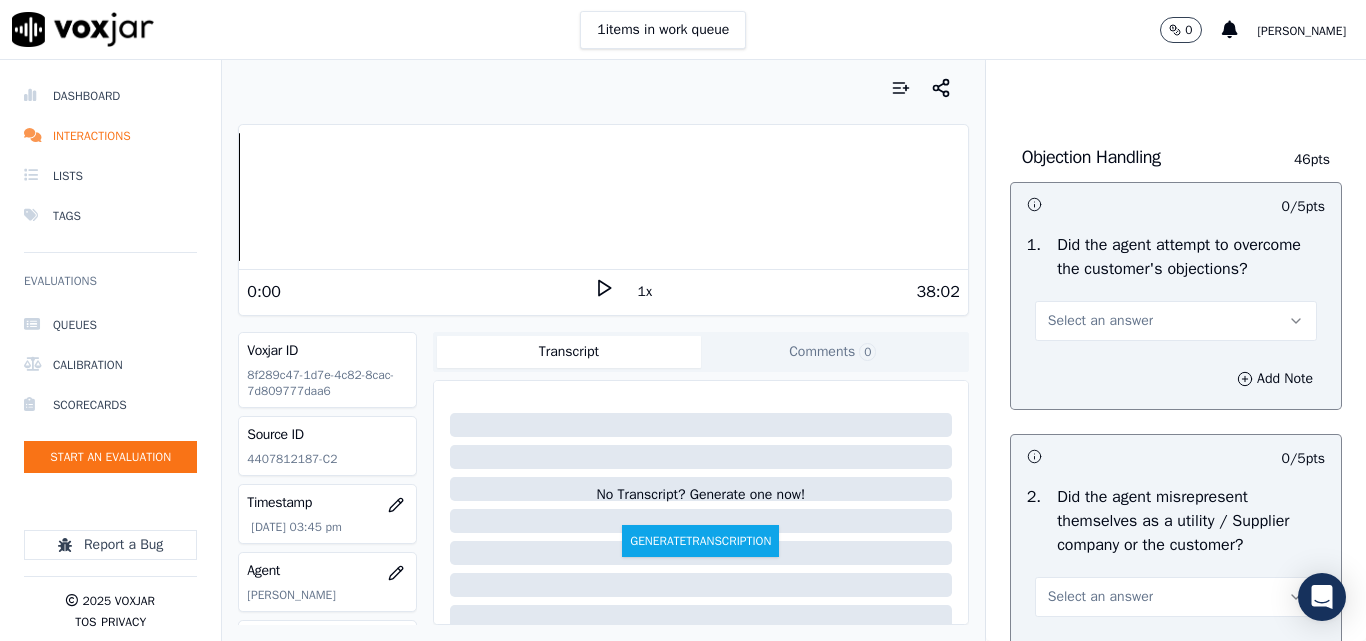 scroll, scrollTop: 1200, scrollLeft: 0, axis: vertical 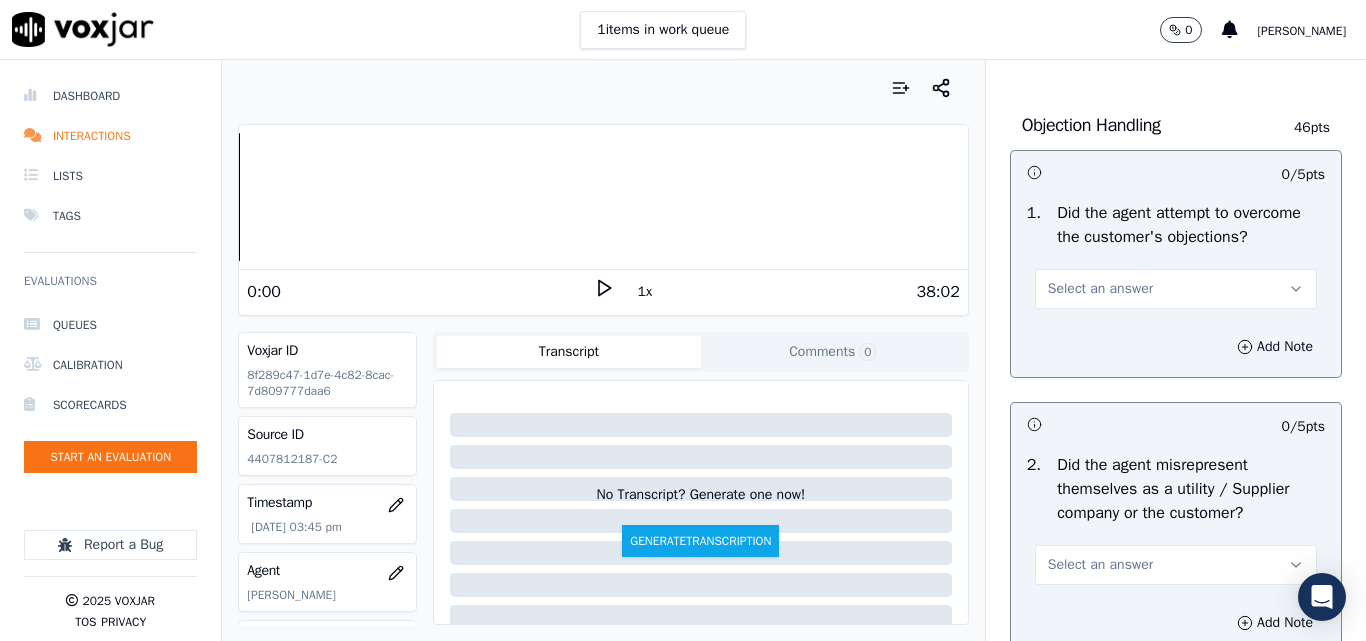 click on "Select an answer" at bounding box center (1176, 289) 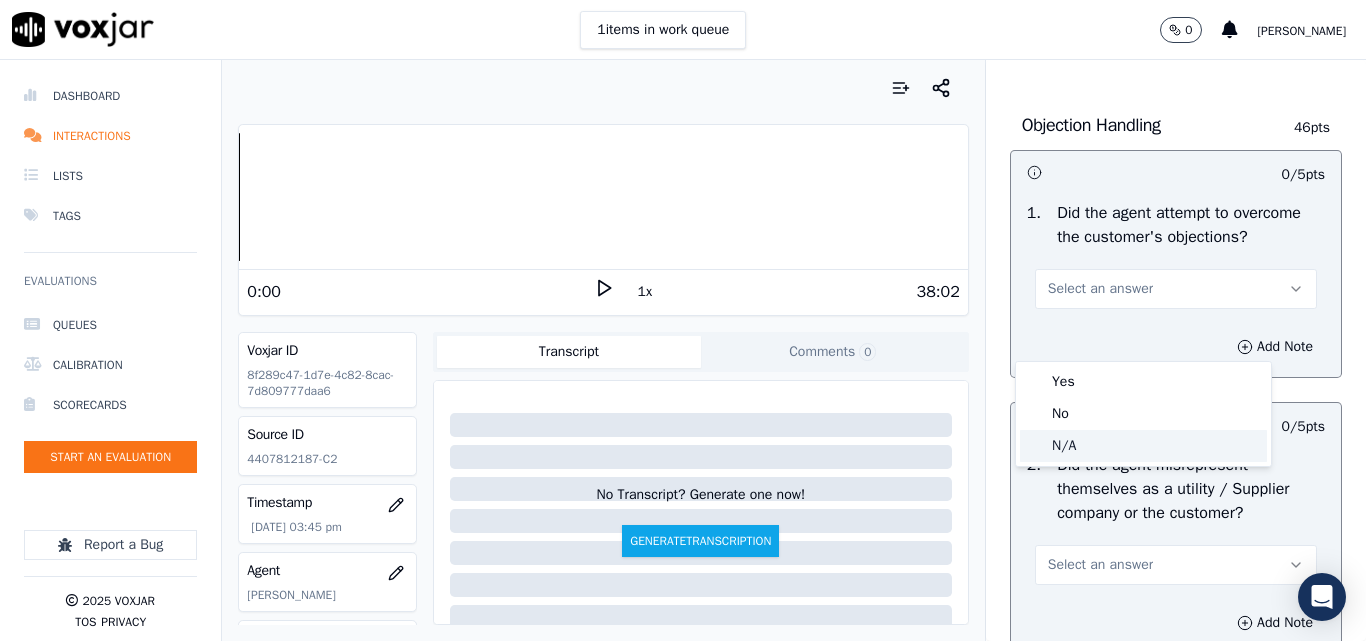 click on "N/A" 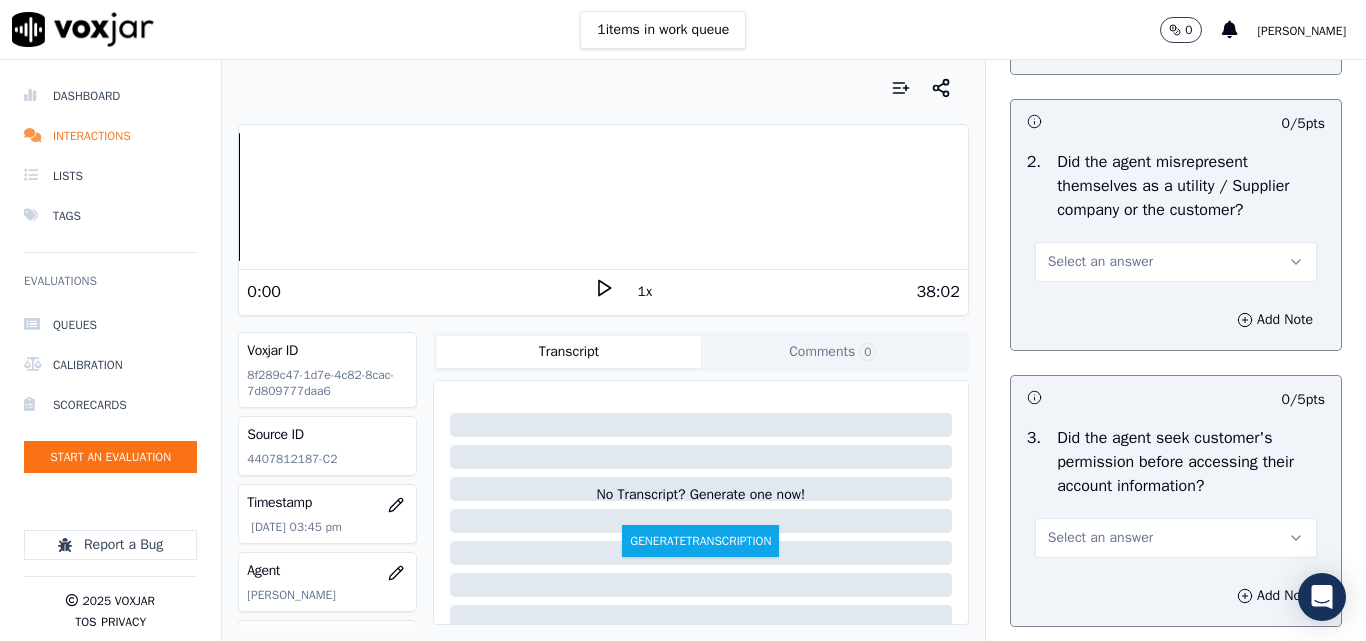 scroll, scrollTop: 1600, scrollLeft: 0, axis: vertical 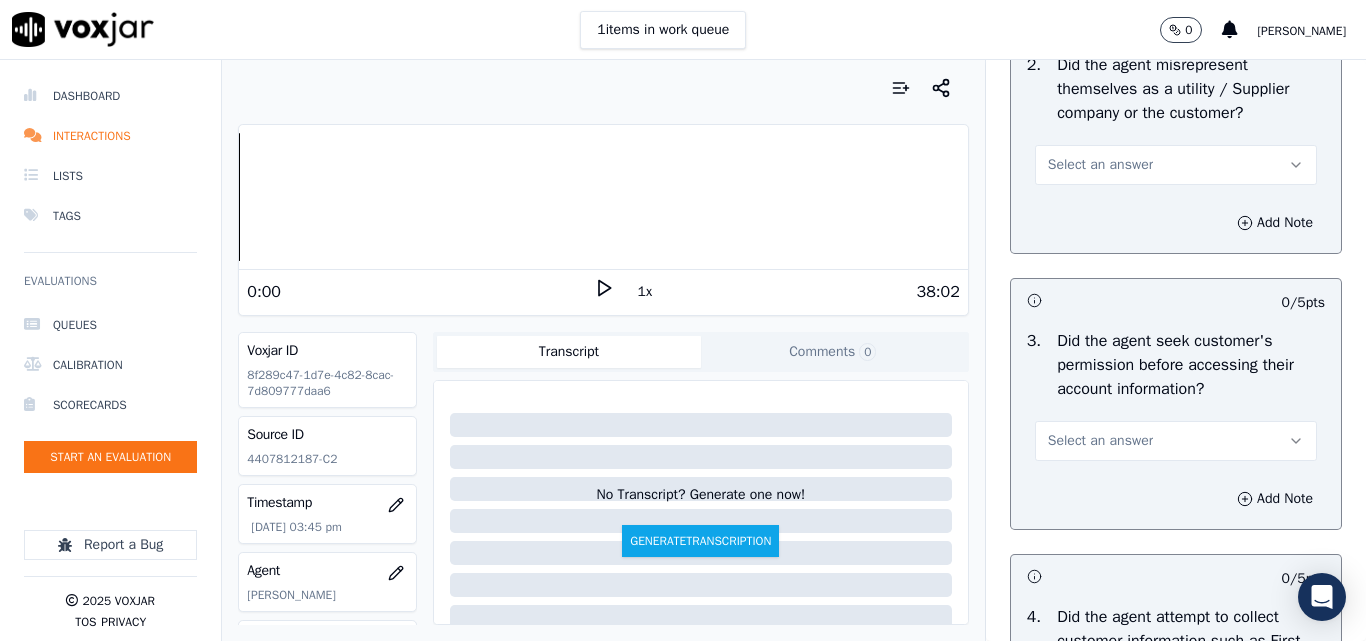 click on "Select an answer" at bounding box center [1100, 165] 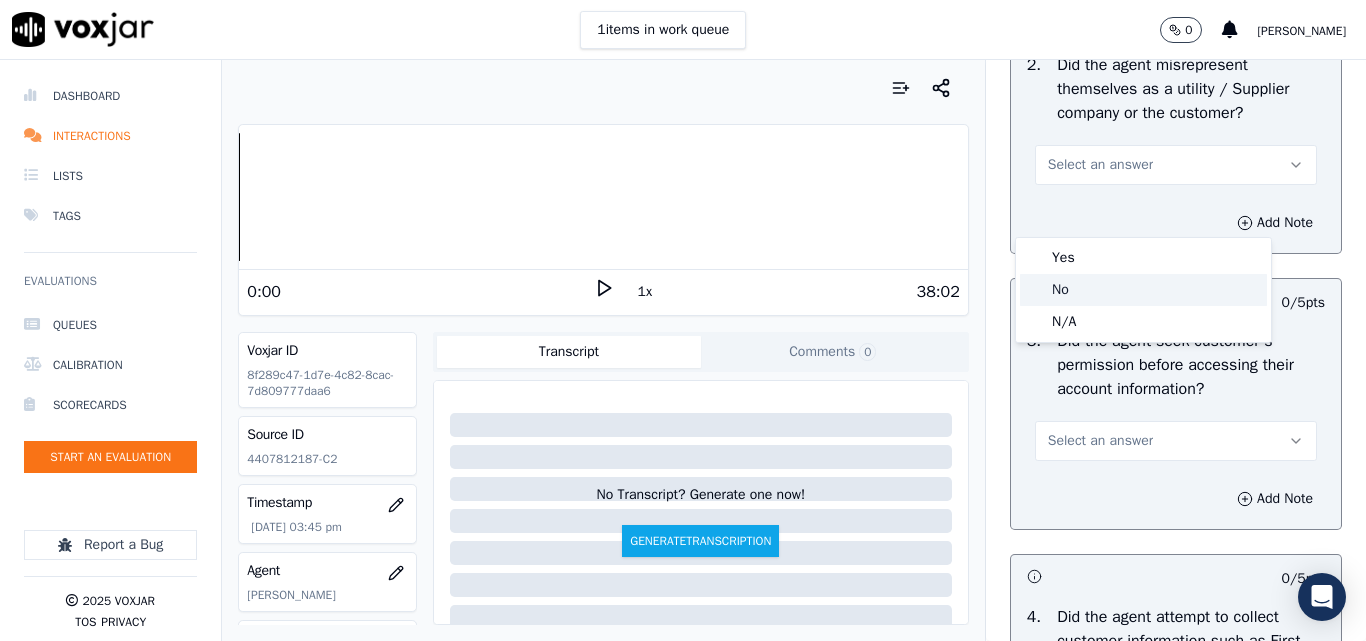 click on "No" 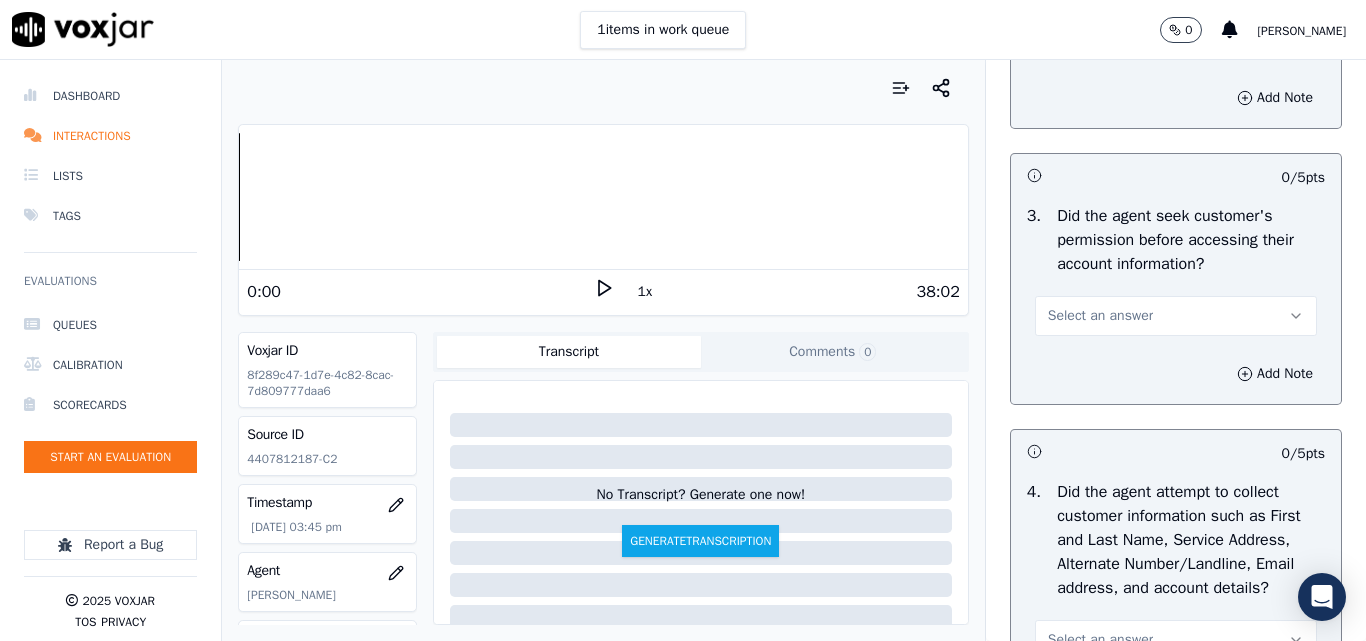 scroll, scrollTop: 1900, scrollLeft: 0, axis: vertical 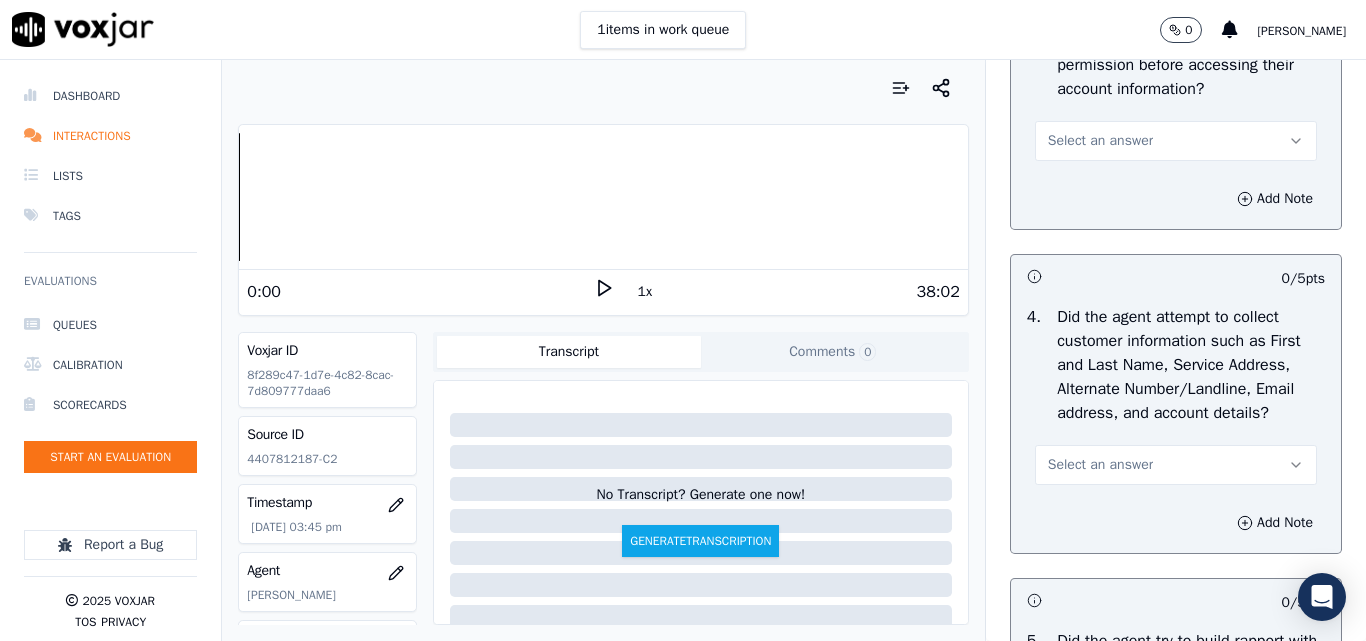 click on "Select an answer" at bounding box center (1100, 141) 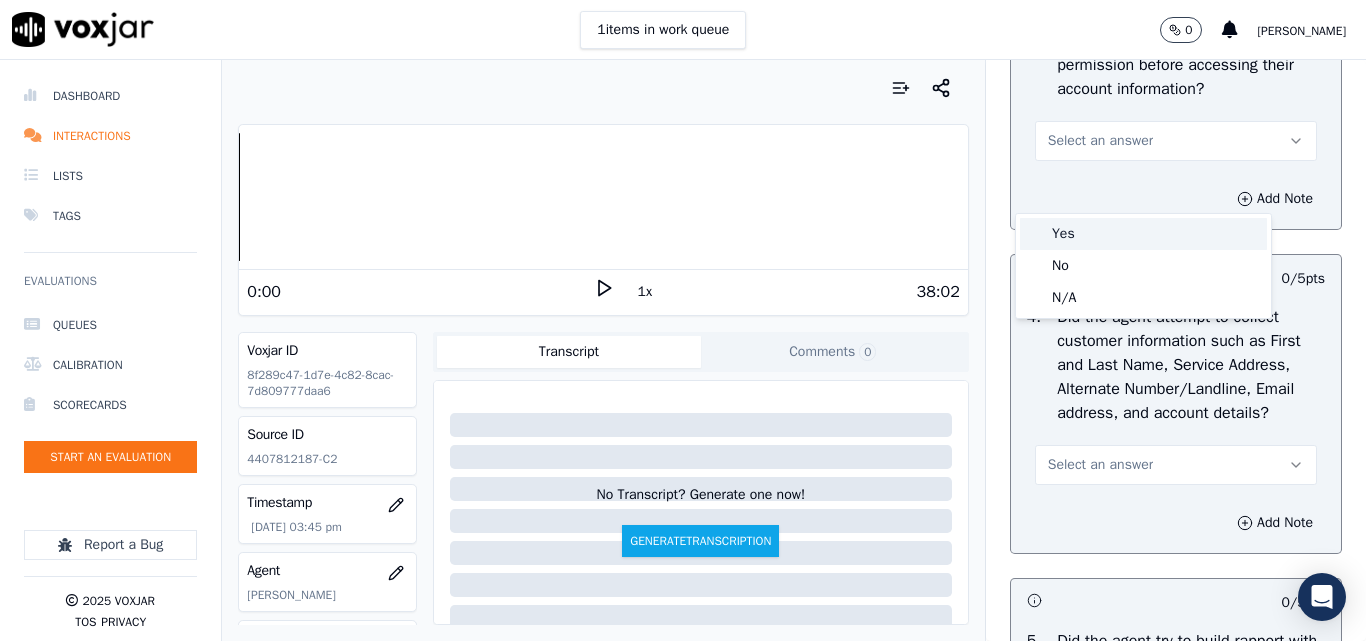 click on "Yes" at bounding box center [1143, 234] 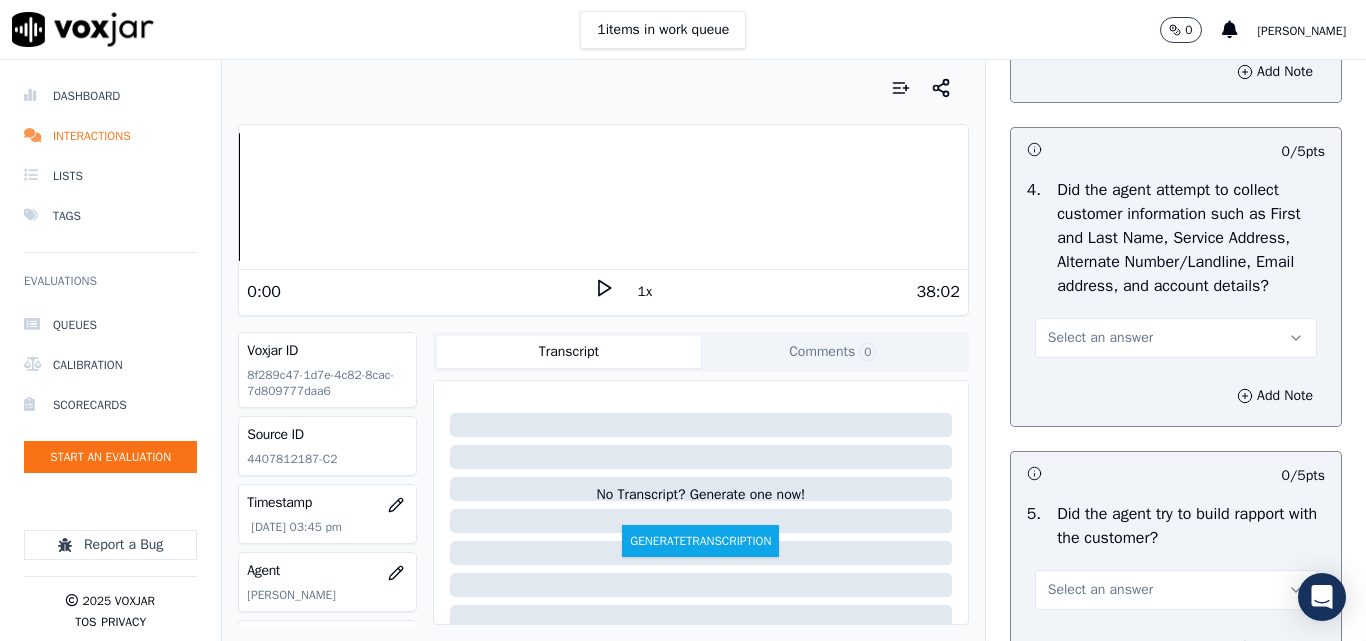 scroll, scrollTop: 2100, scrollLeft: 0, axis: vertical 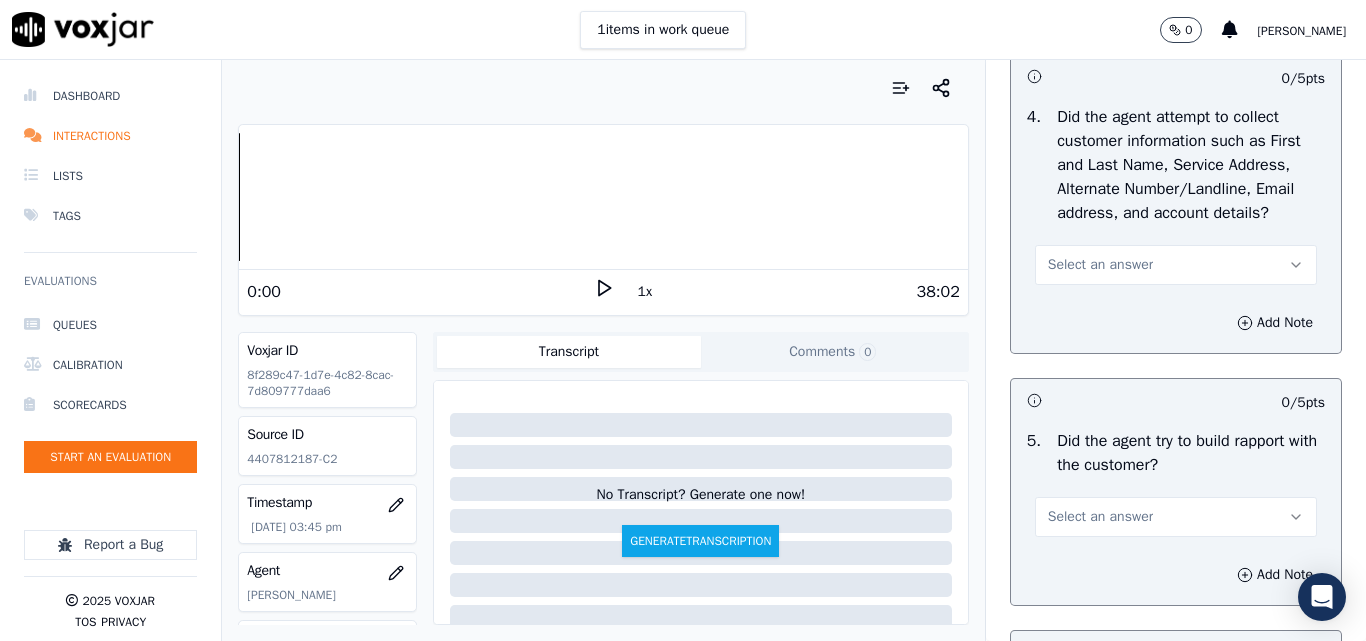 click on "Select an answer" at bounding box center [1100, 265] 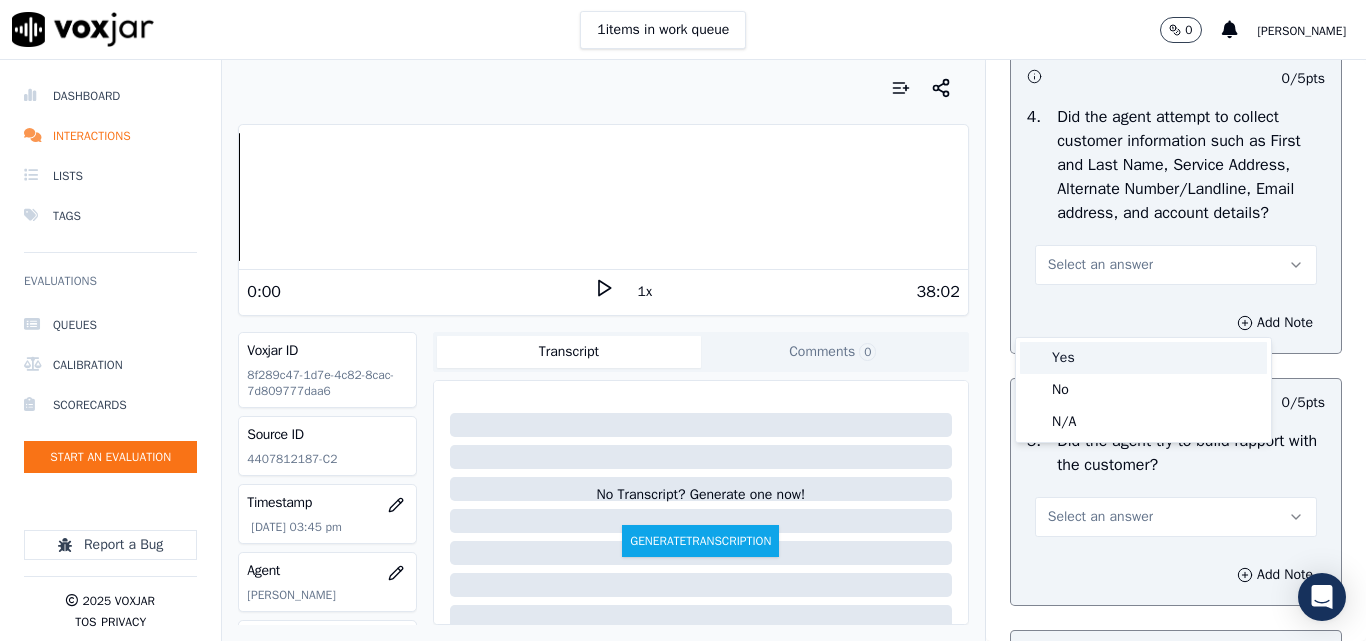 click on "Yes" at bounding box center [1143, 358] 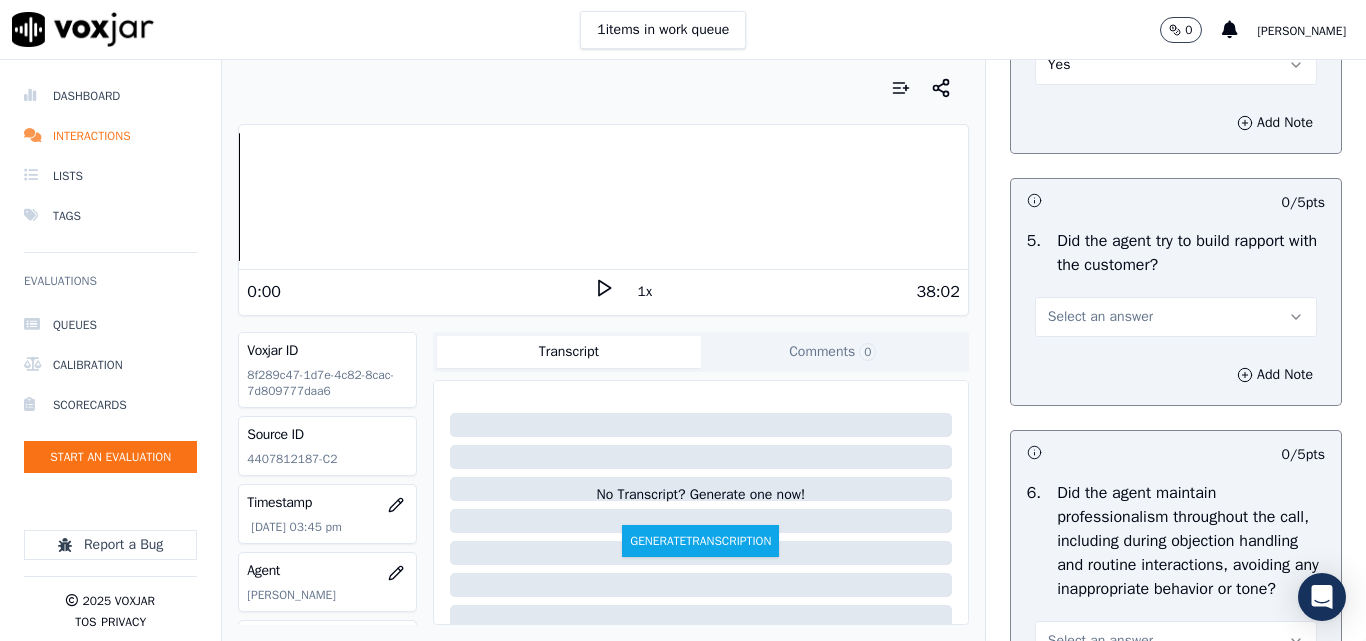 scroll, scrollTop: 2500, scrollLeft: 0, axis: vertical 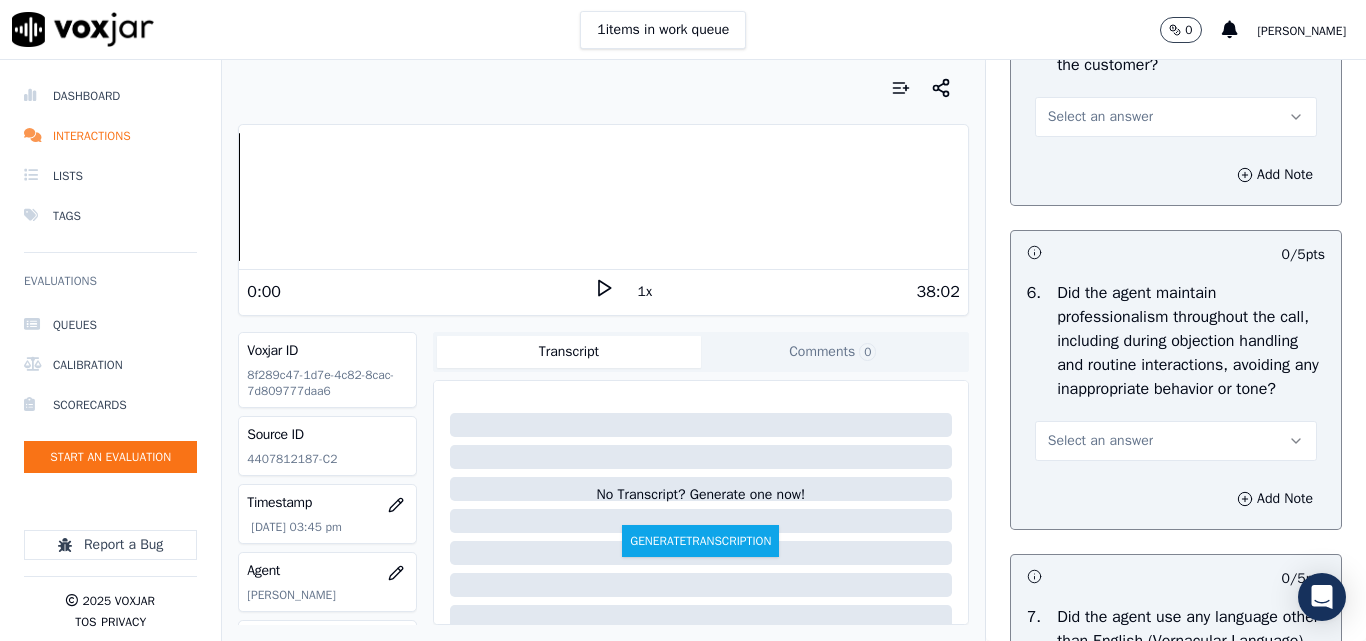 click on "Select an answer" at bounding box center (1100, 117) 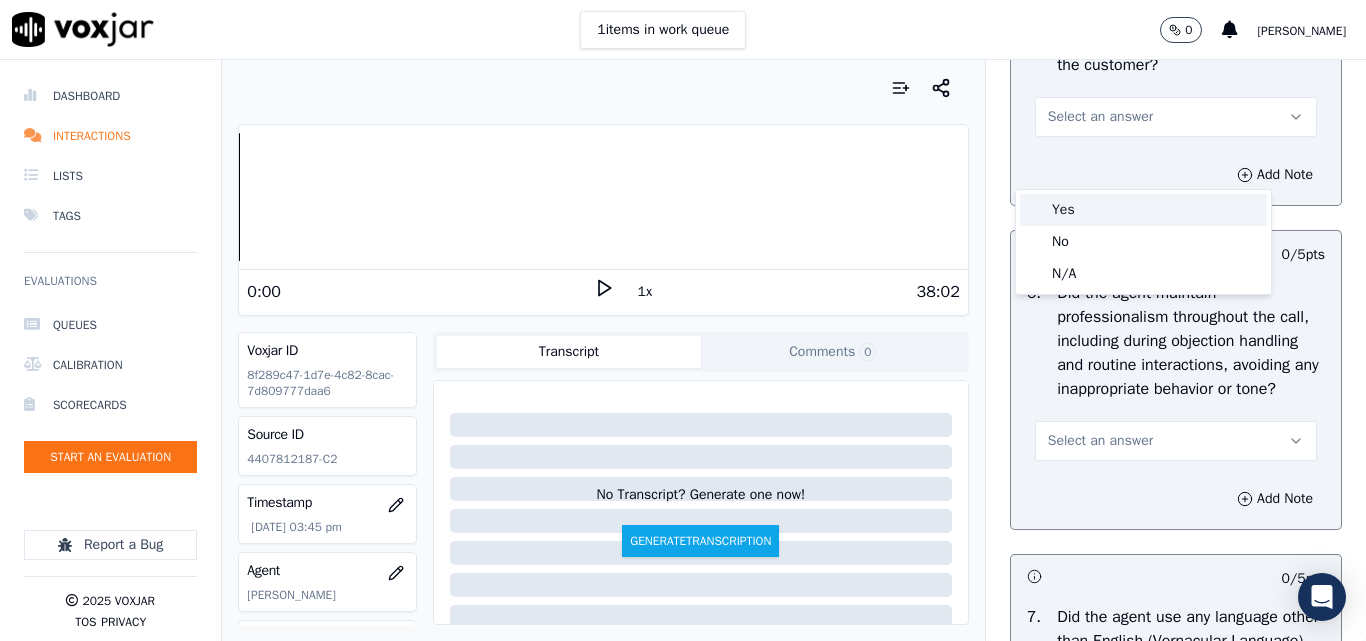click on "Yes" at bounding box center [1143, 210] 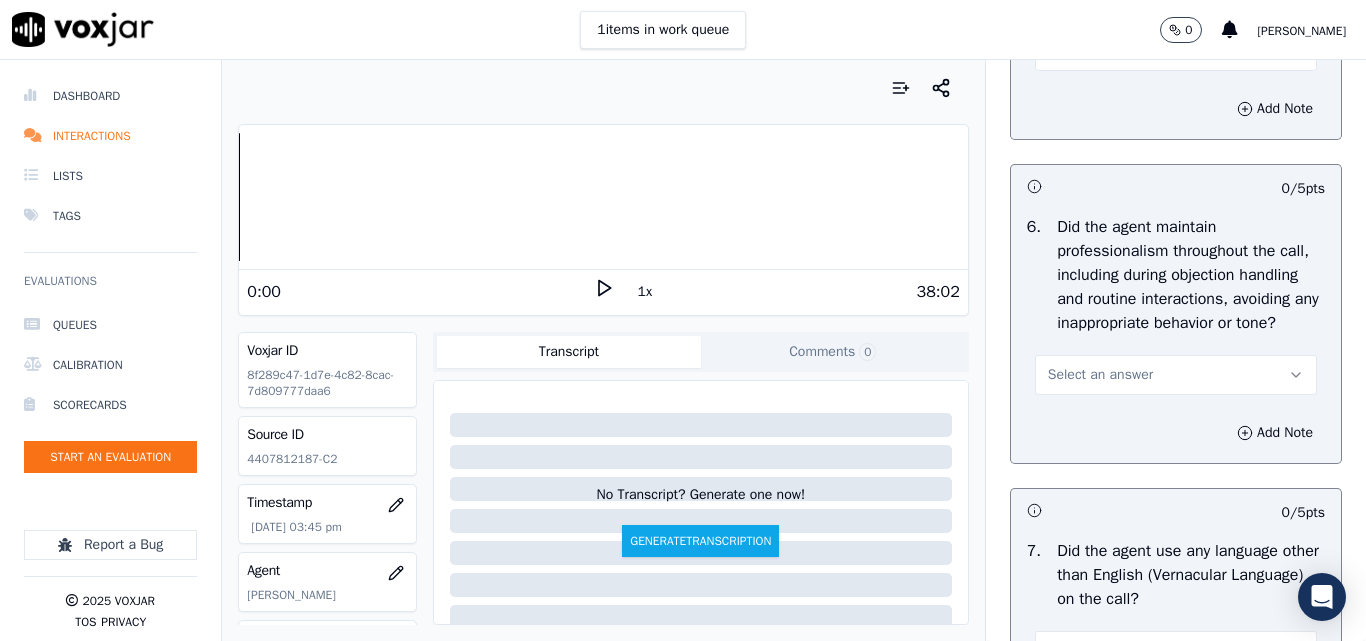 scroll, scrollTop: 2600, scrollLeft: 0, axis: vertical 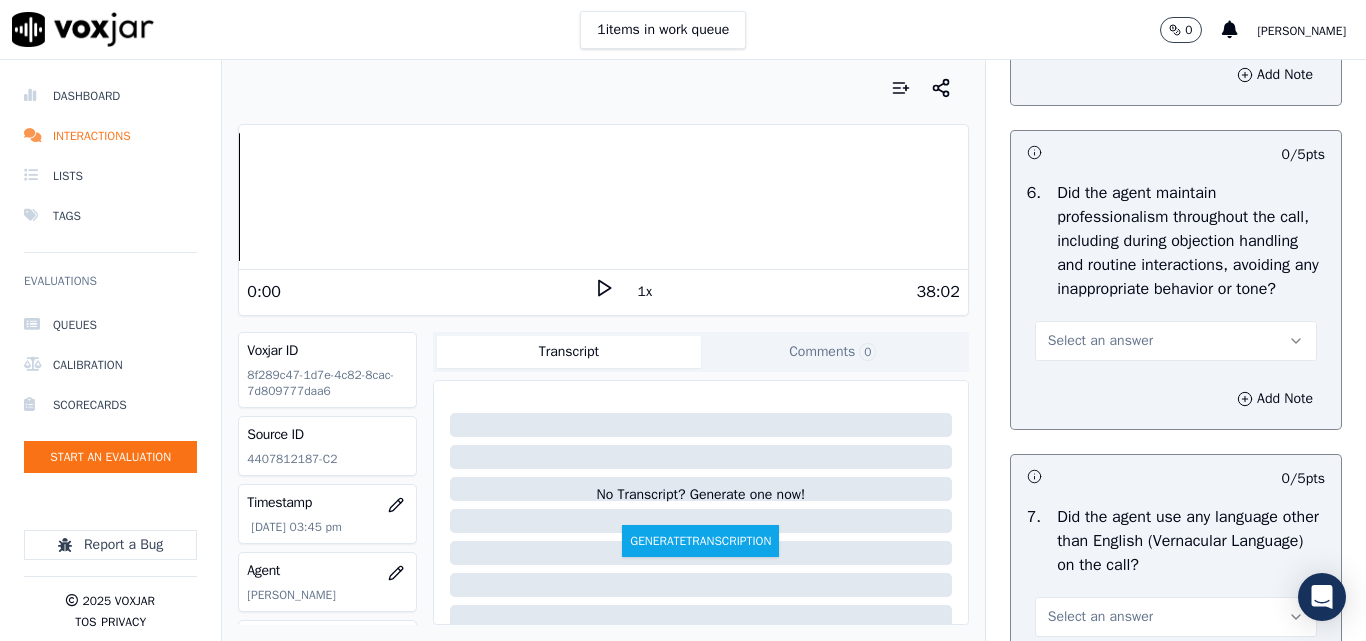 click on "Select an answer" at bounding box center [1100, 341] 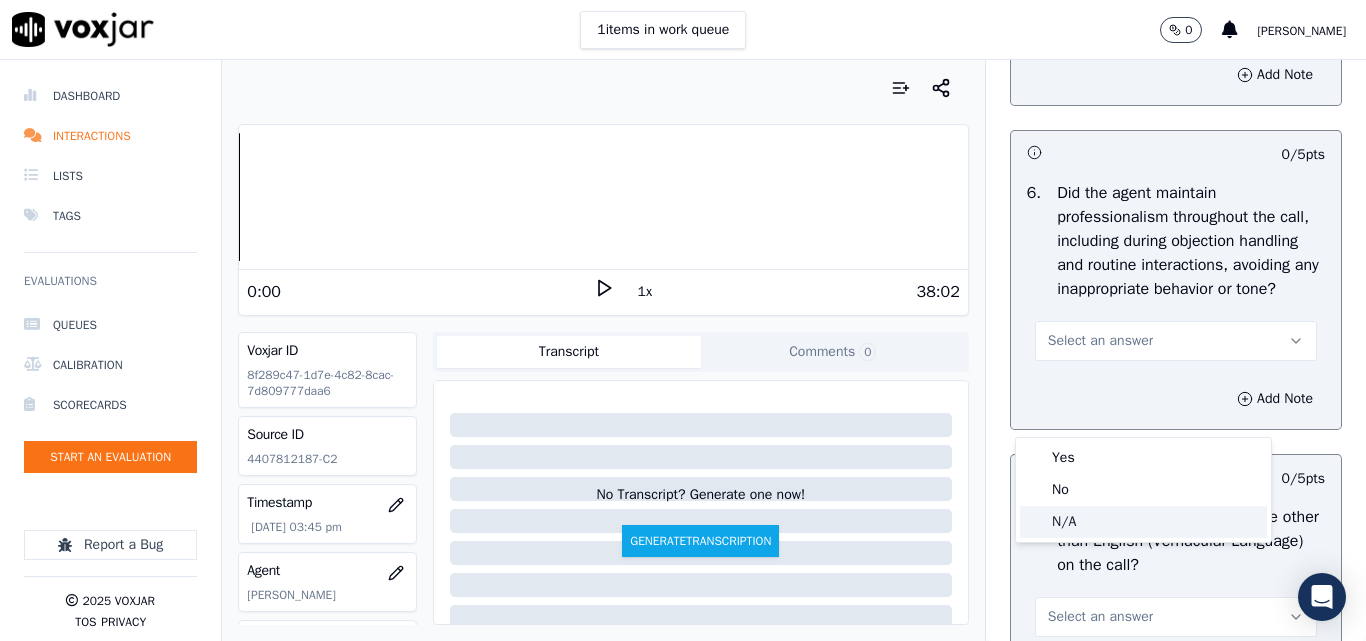 click on "N/A" 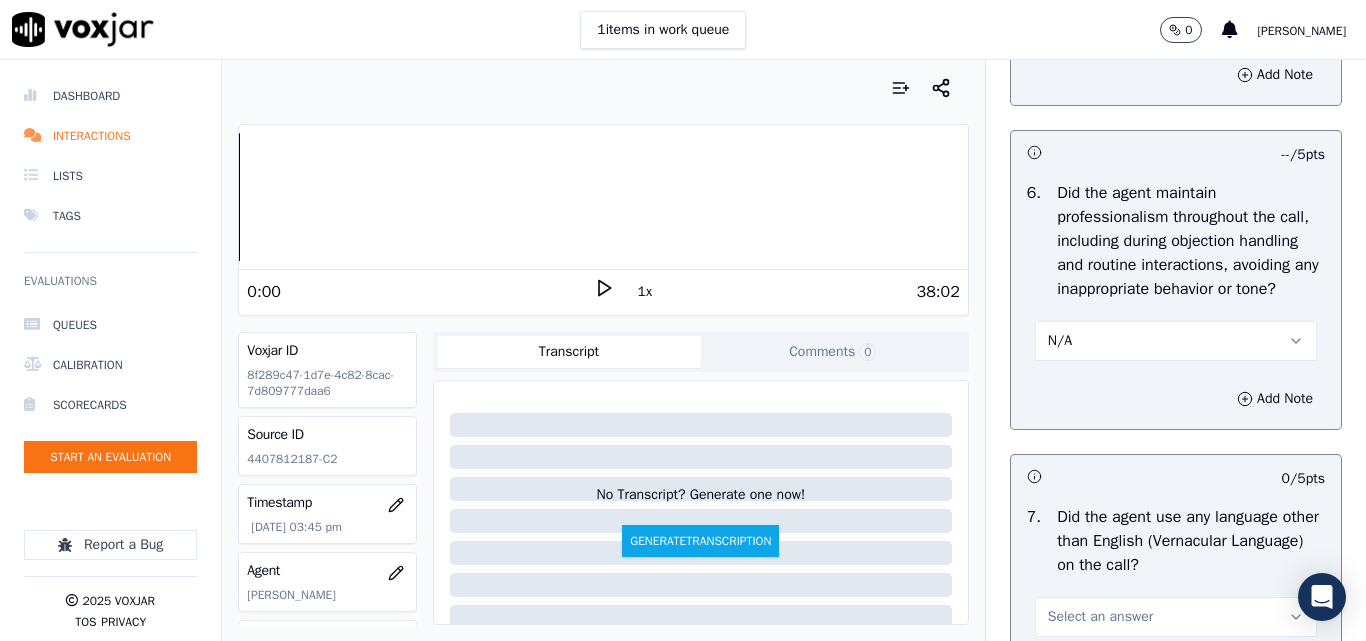 scroll, scrollTop: 2900, scrollLeft: 0, axis: vertical 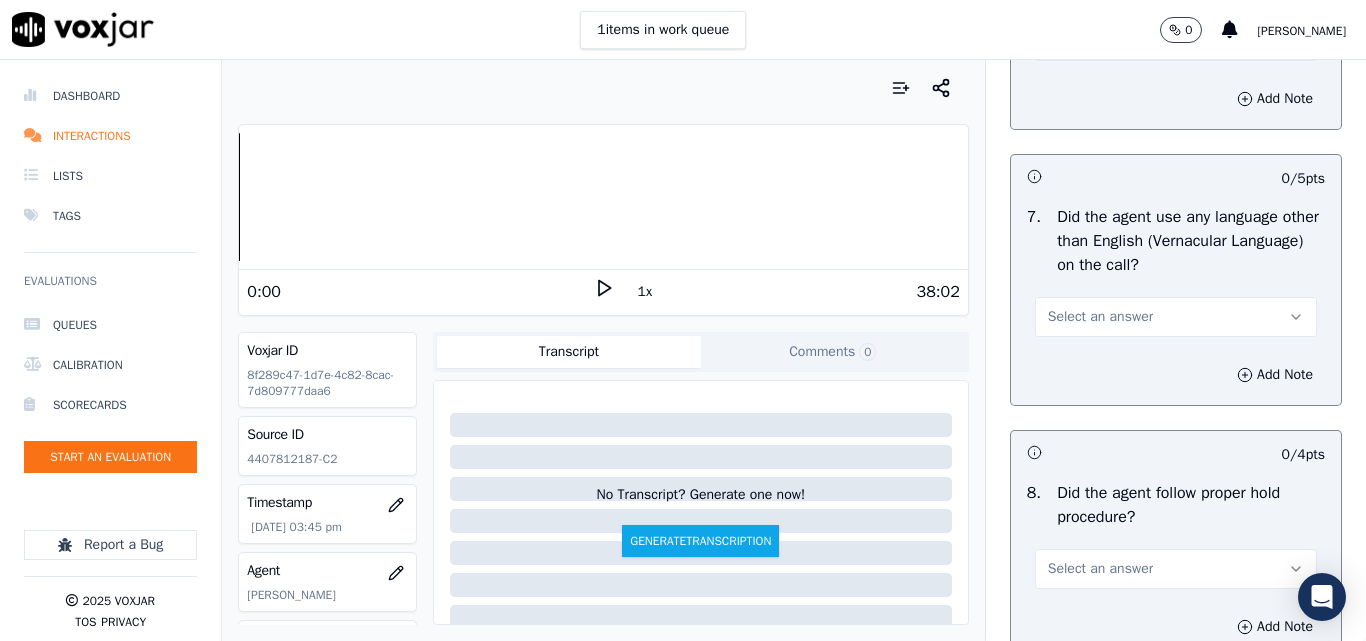 click on "Select an answer" at bounding box center (1100, 317) 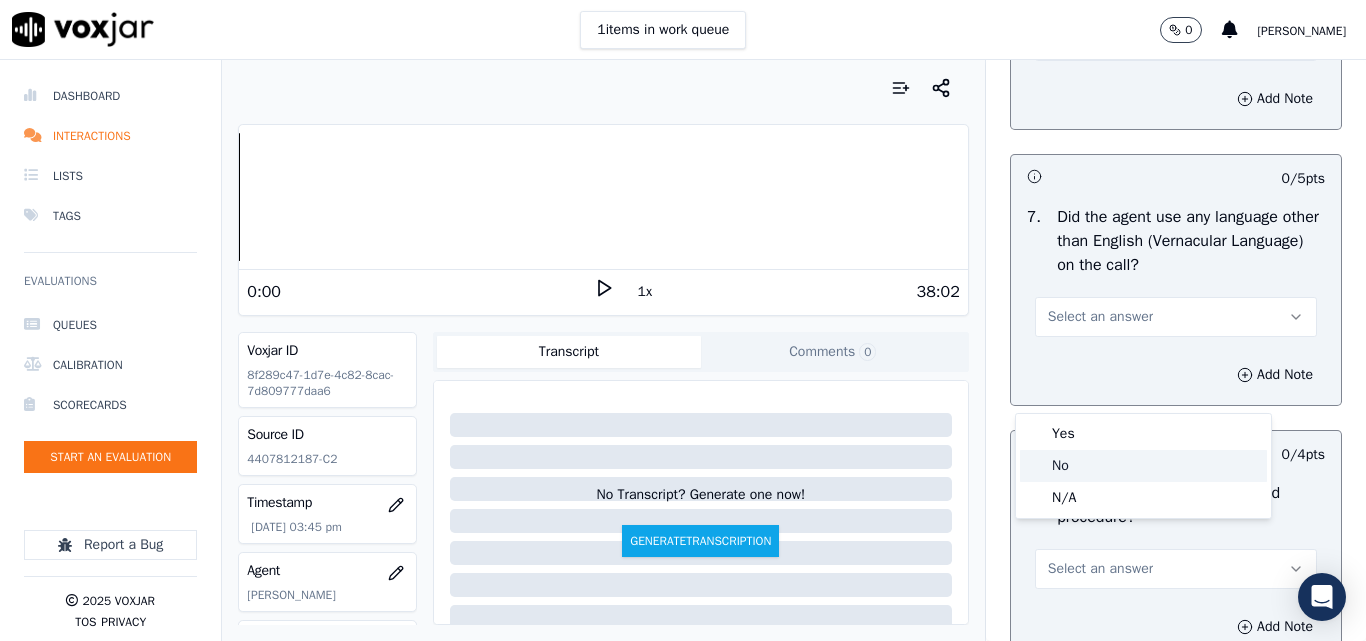 click on "No" 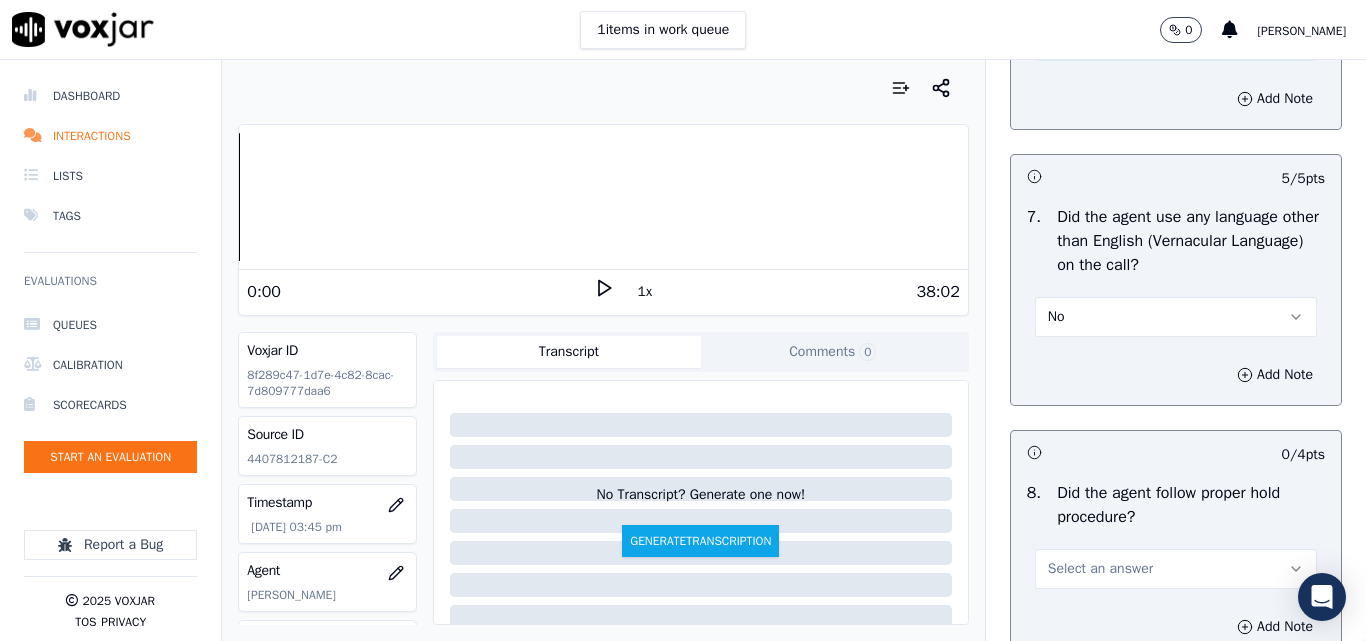 scroll, scrollTop: 3100, scrollLeft: 0, axis: vertical 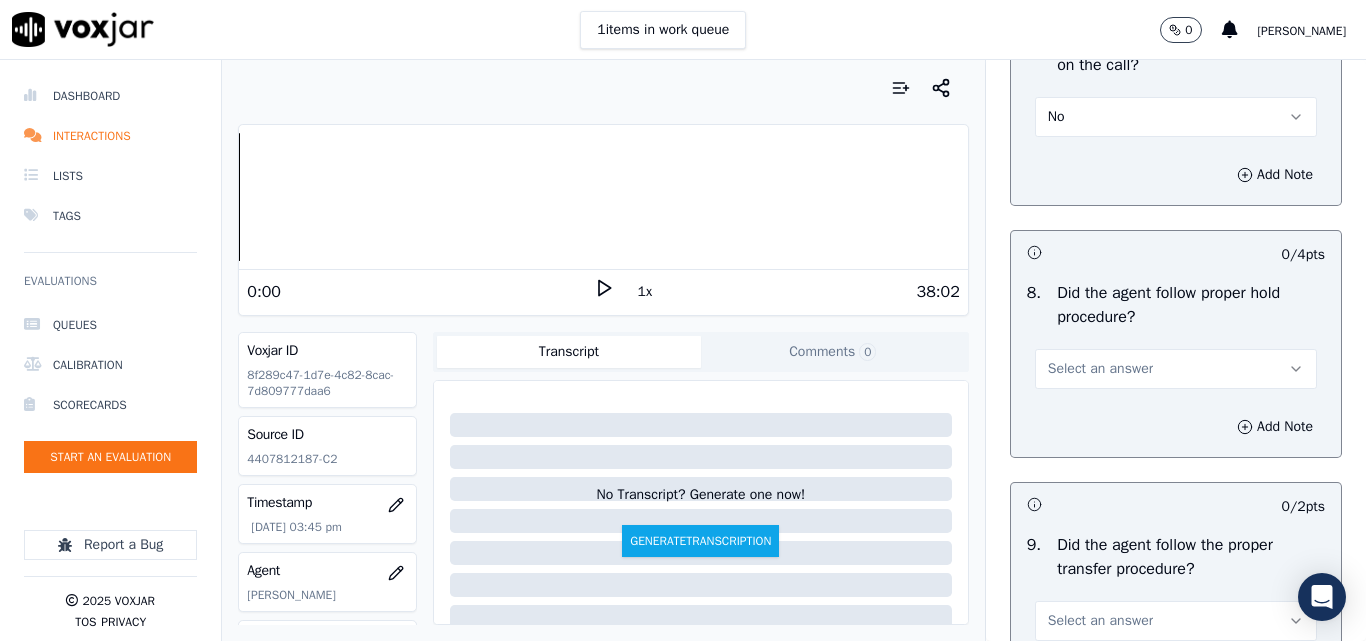 click on "Add Note" at bounding box center (1176, 427) 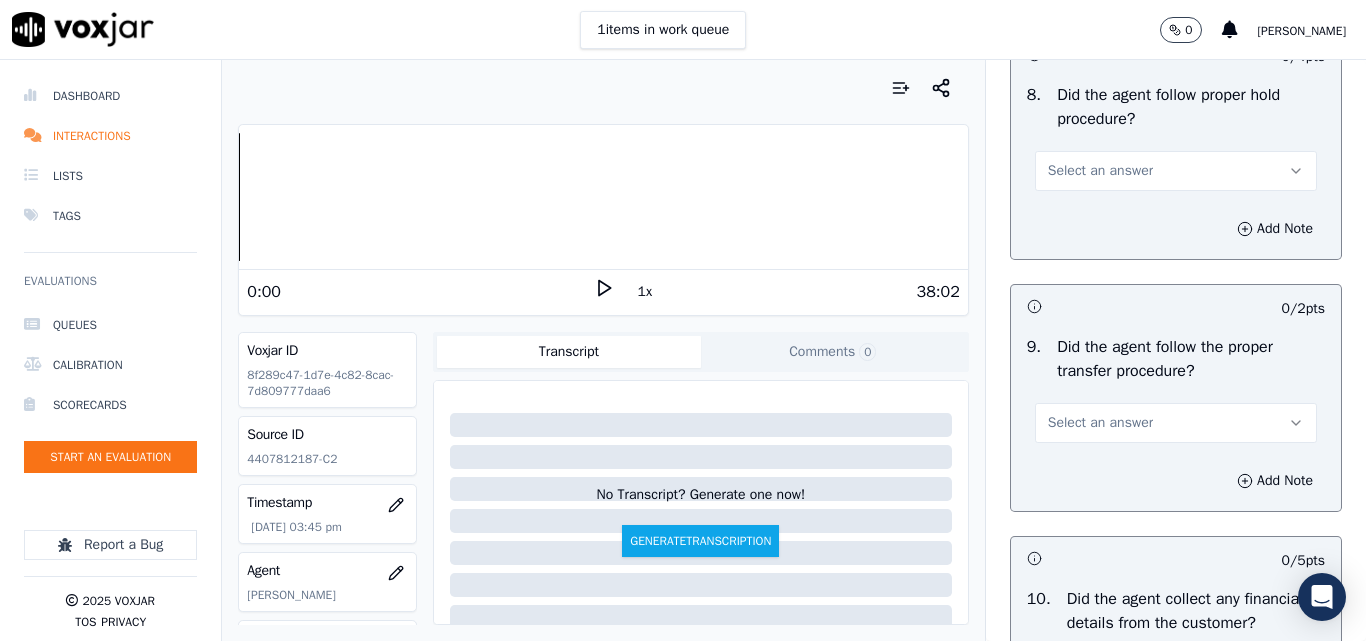 scroll, scrollTop: 3300, scrollLeft: 0, axis: vertical 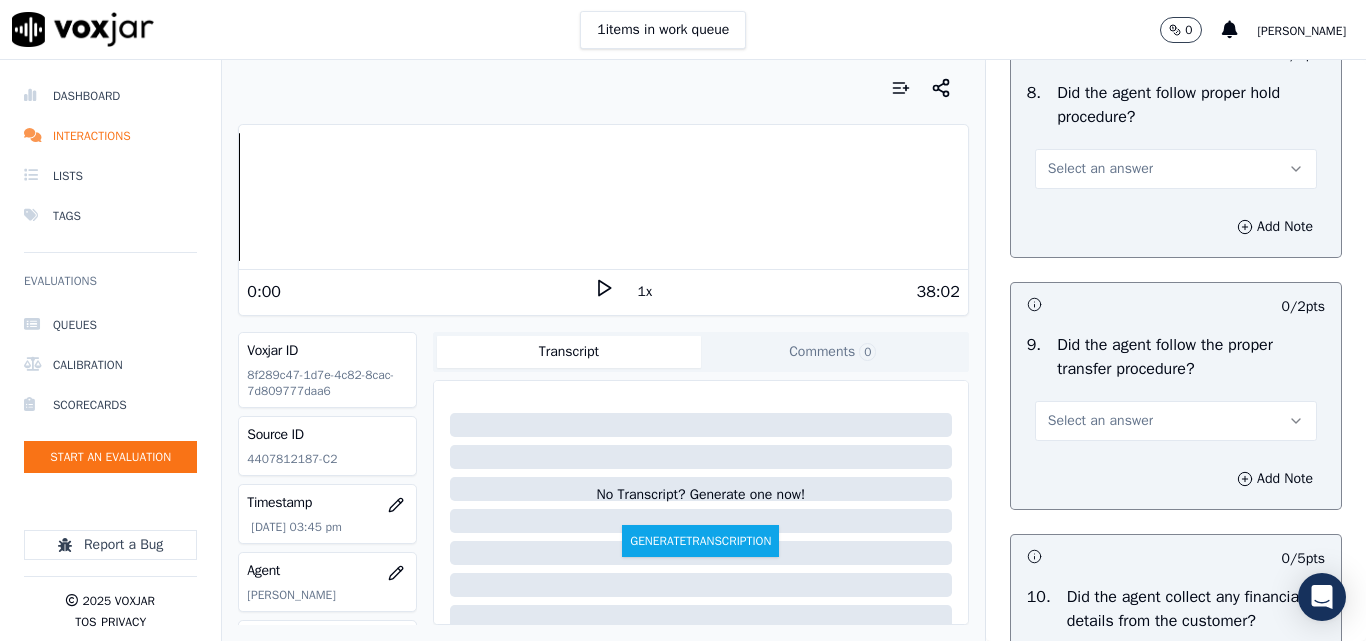click on "Select an answer" at bounding box center [1176, 169] 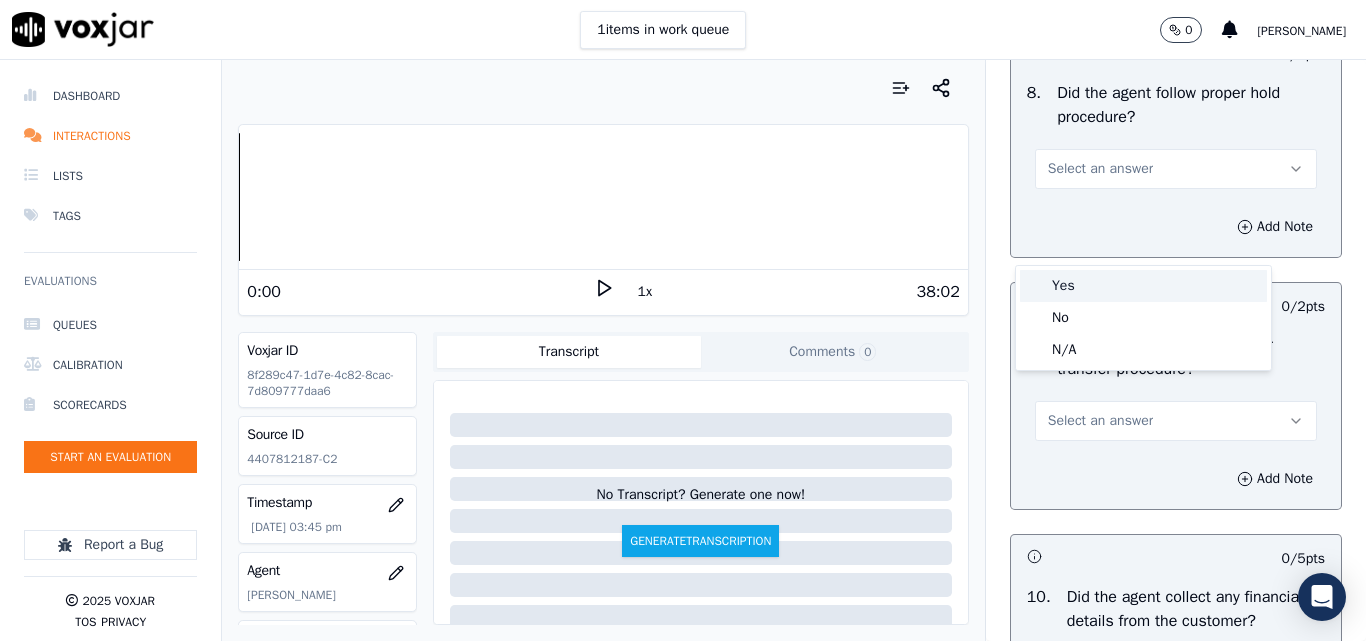 click on "Yes" at bounding box center (1143, 286) 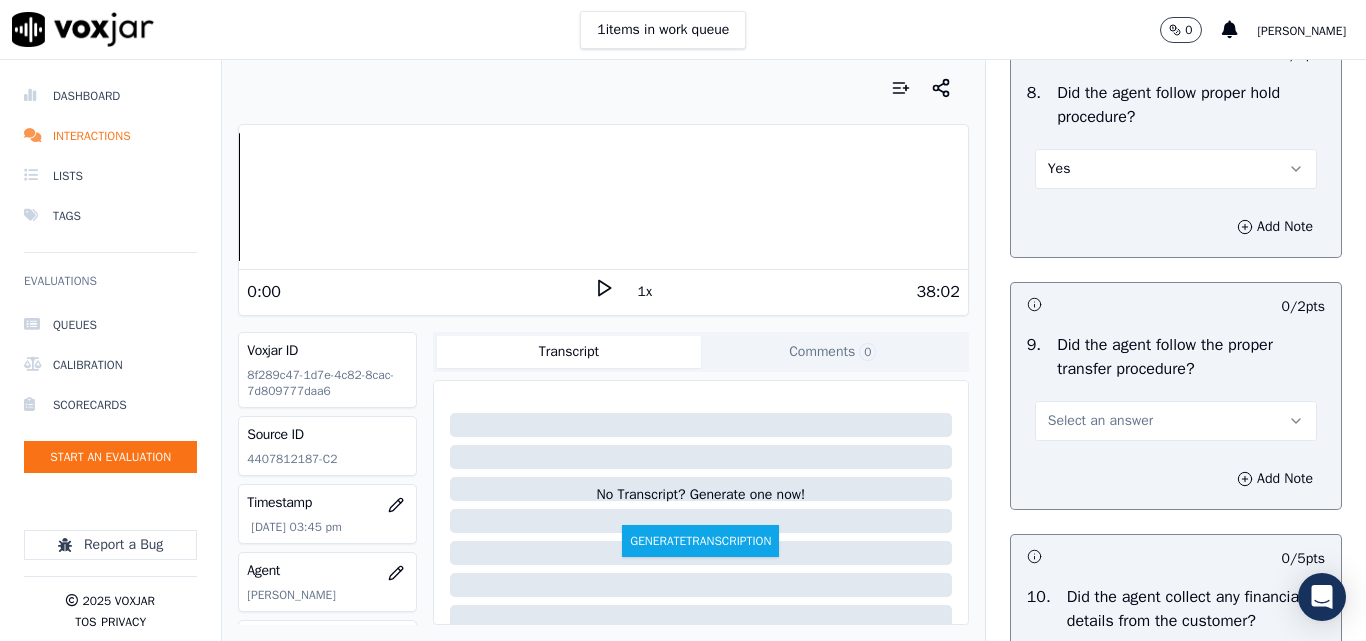 scroll, scrollTop: 3600, scrollLeft: 0, axis: vertical 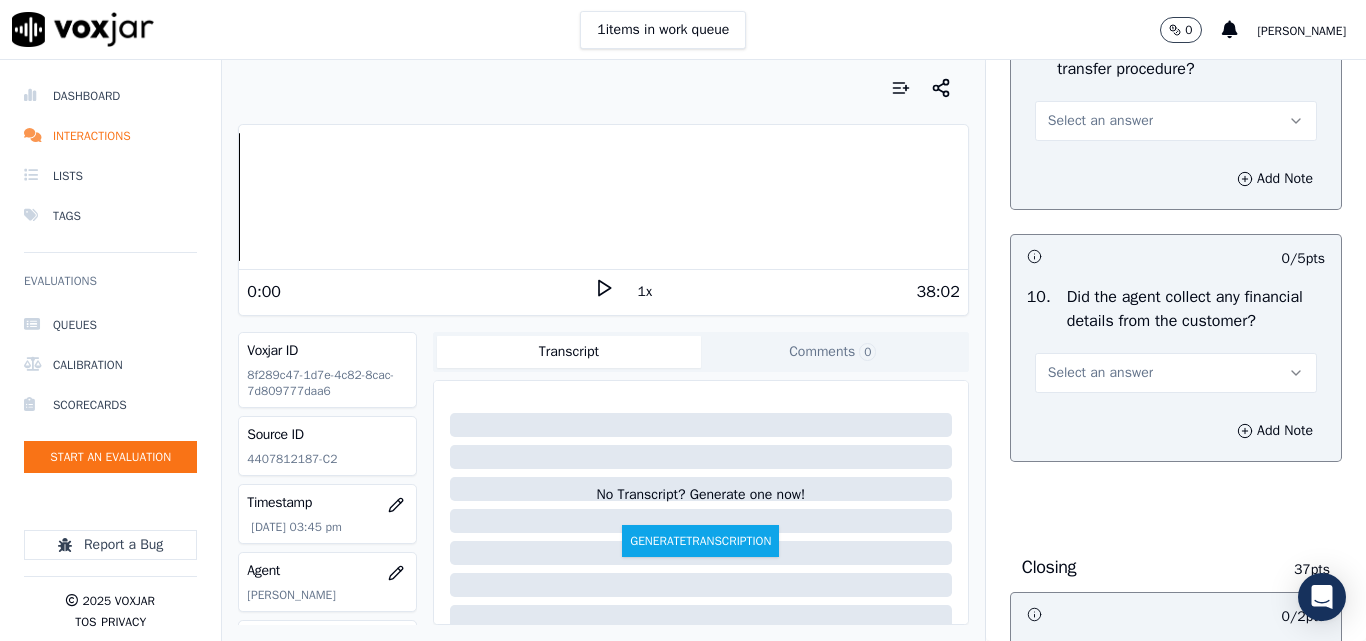 click on "Select an answer" at bounding box center [1100, 121] 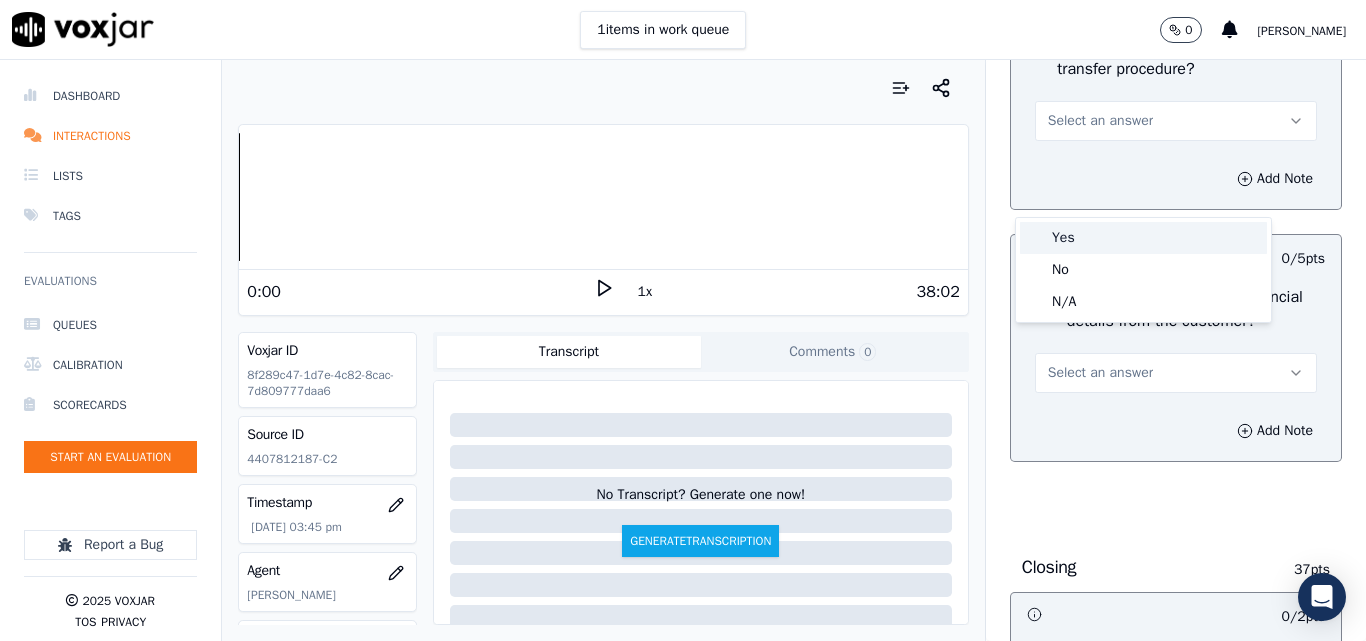 click on "Yes" at bounding box center (1143, 238) 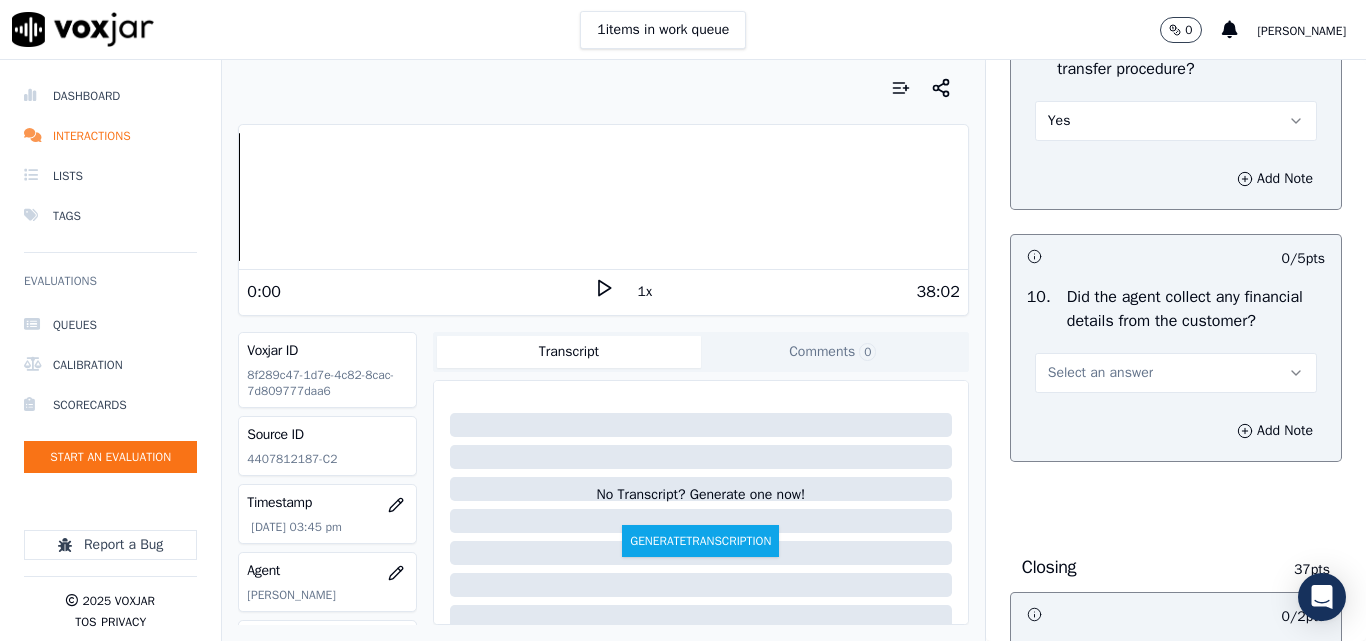scroll, scrollTop: 3700, scrollLeft: 0, axis: vertical 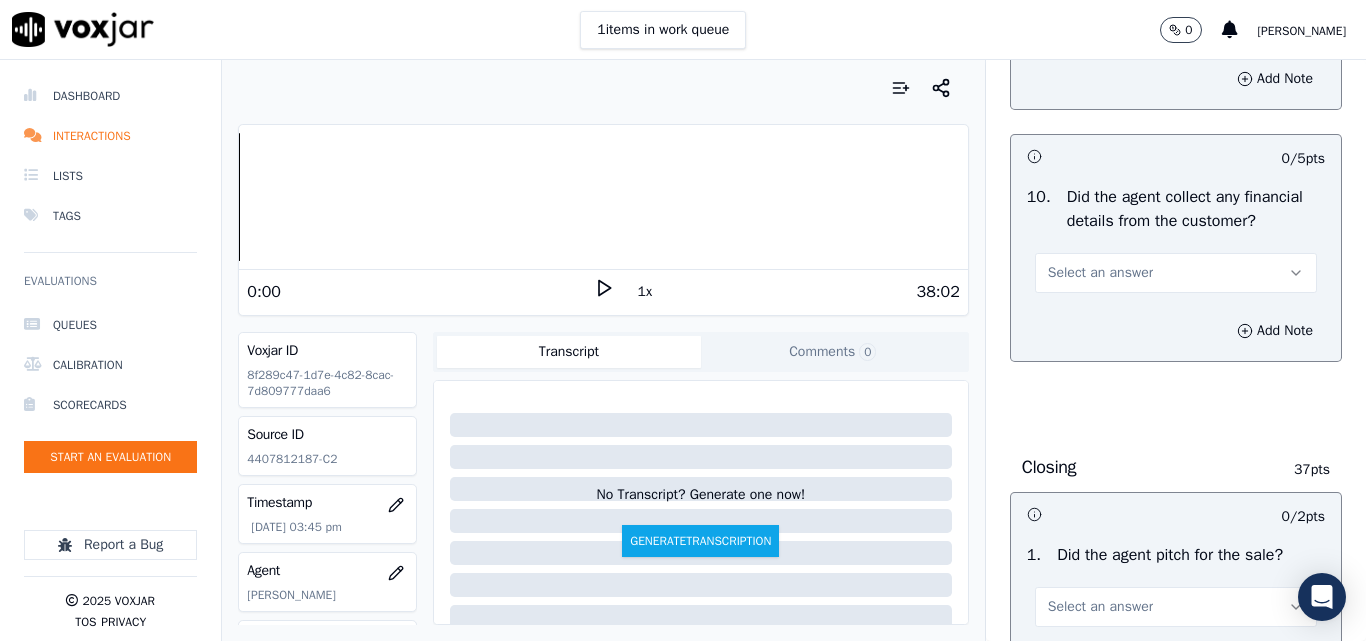 click on "Select an answer" at bounding box center [1100, 273] 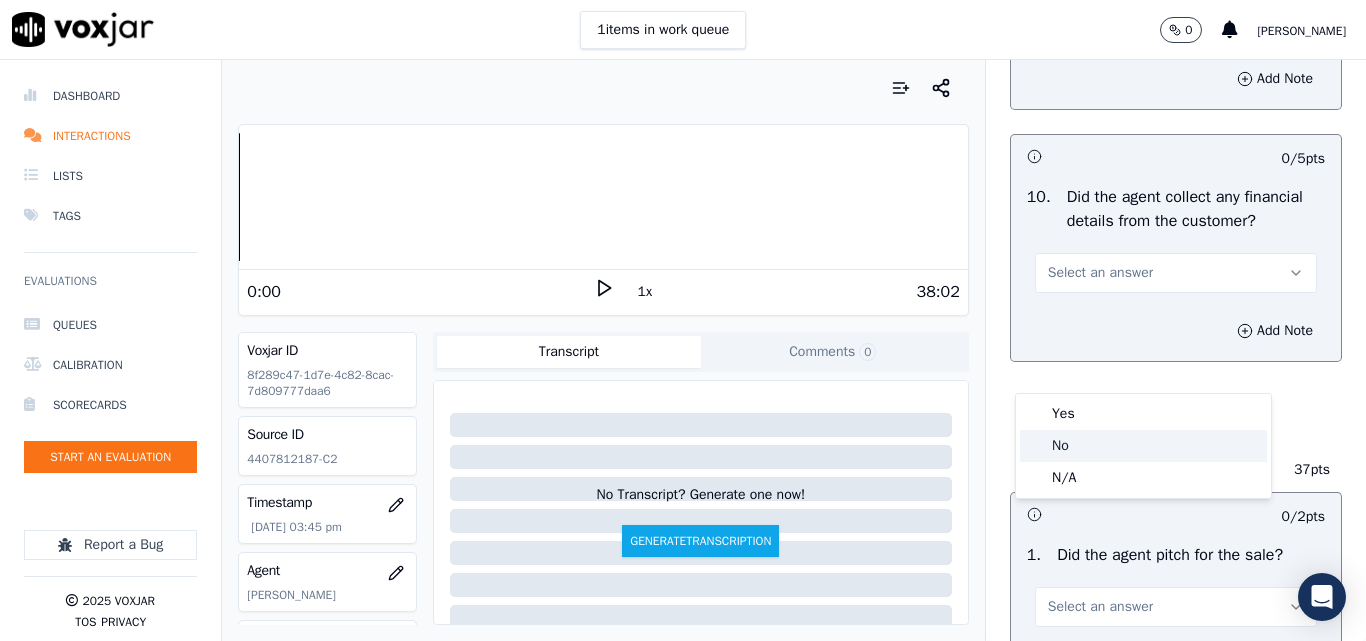 click on "No" 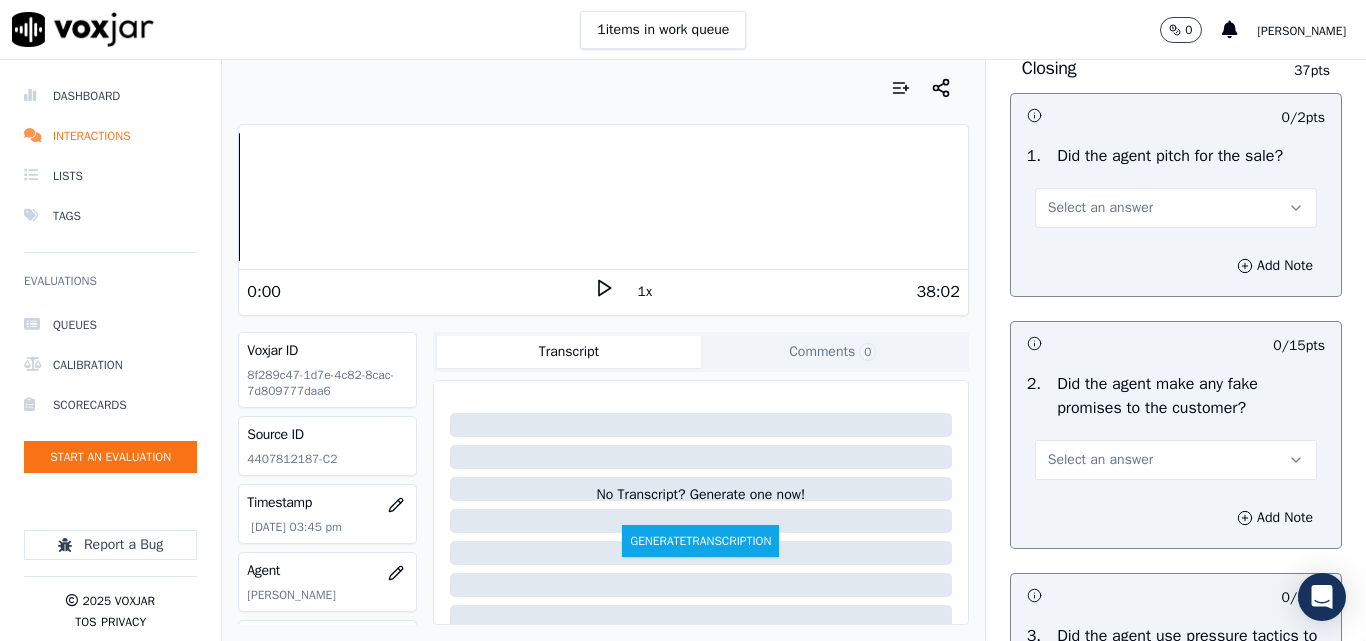 scroll, scrollTop: 4100, scrollLeft: 0, axis: vertical 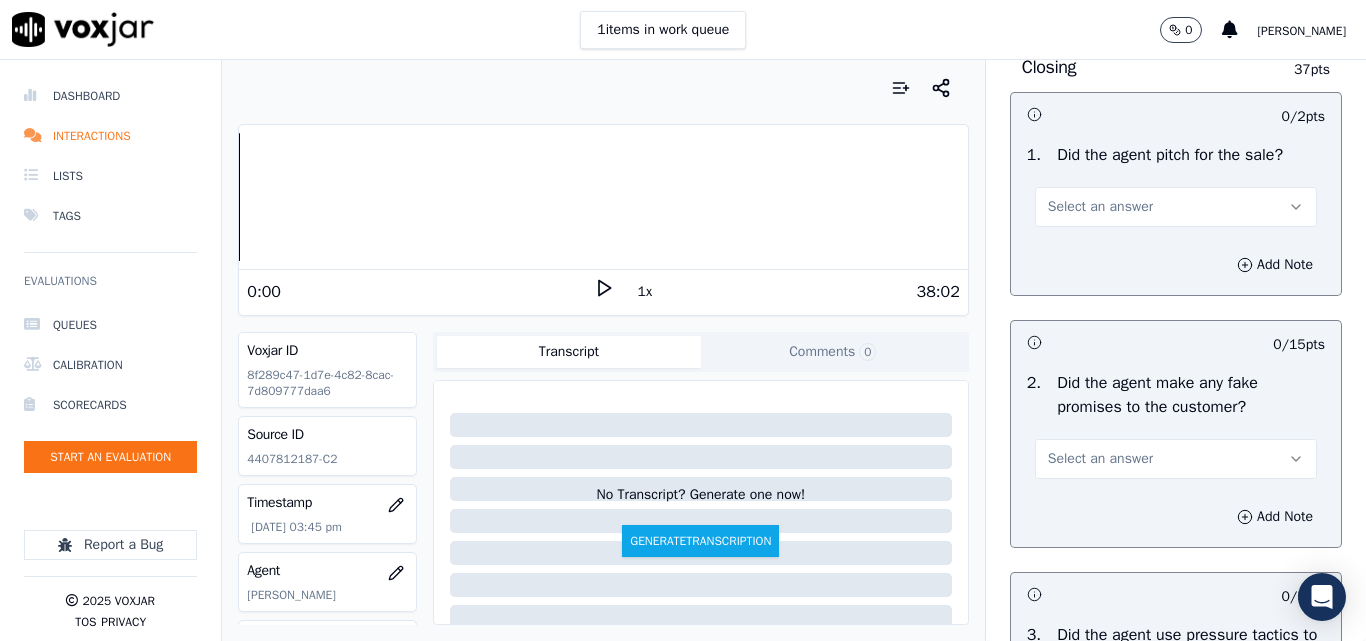 click on "Select an answer" at bounding box center [1100, 207] 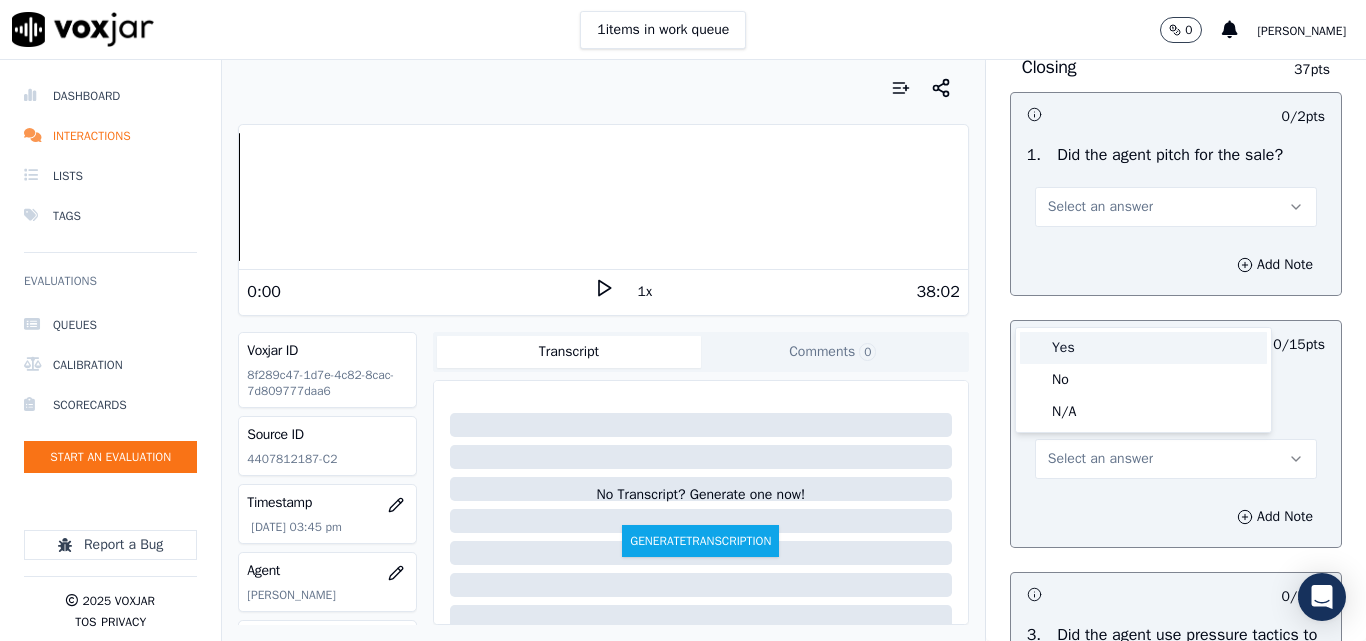 click on "Yes   No     N/A" at bounding box center [1143, 380] 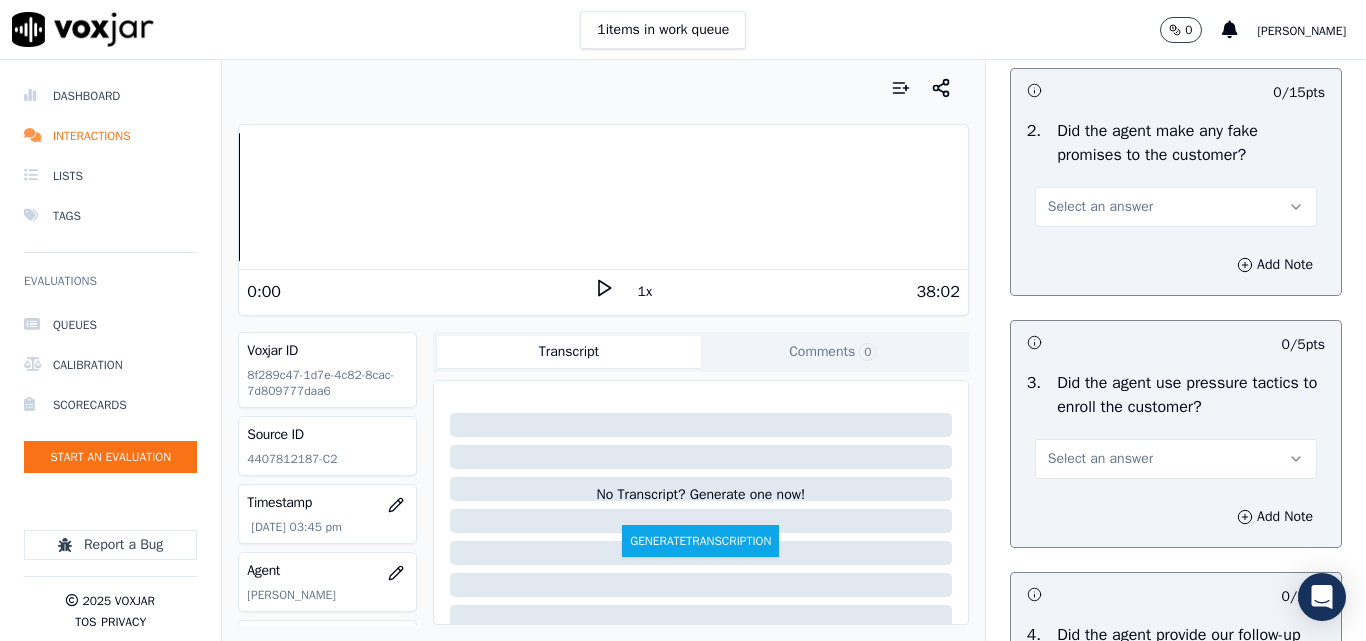 scroll, scrollTop: 4400, scrollLeft: 0, axis: vertical 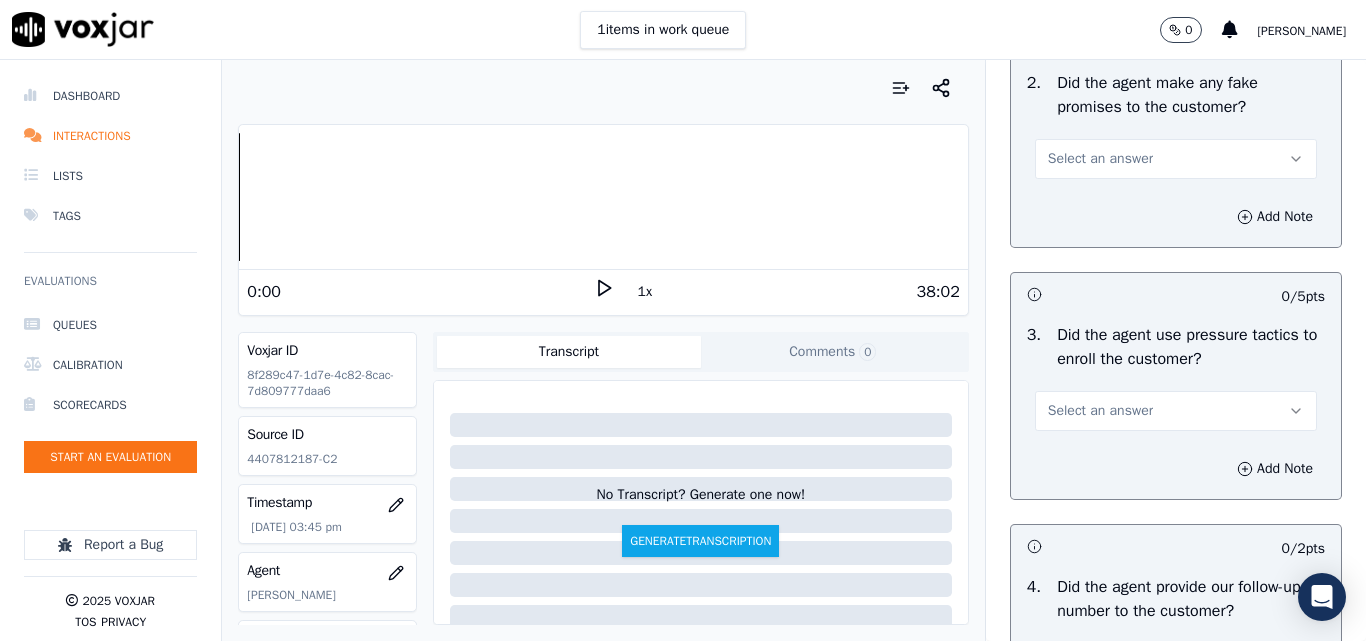 click on "Select an answer" at bounding box center (1100, 159) 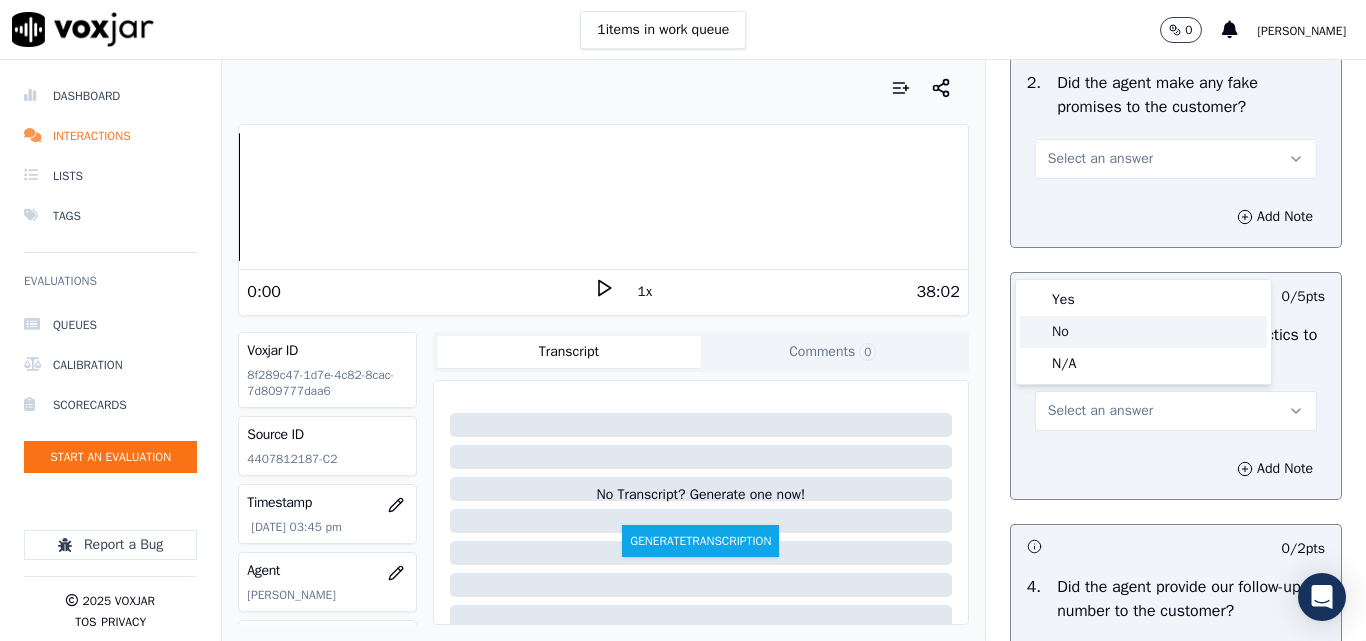 click on "No" 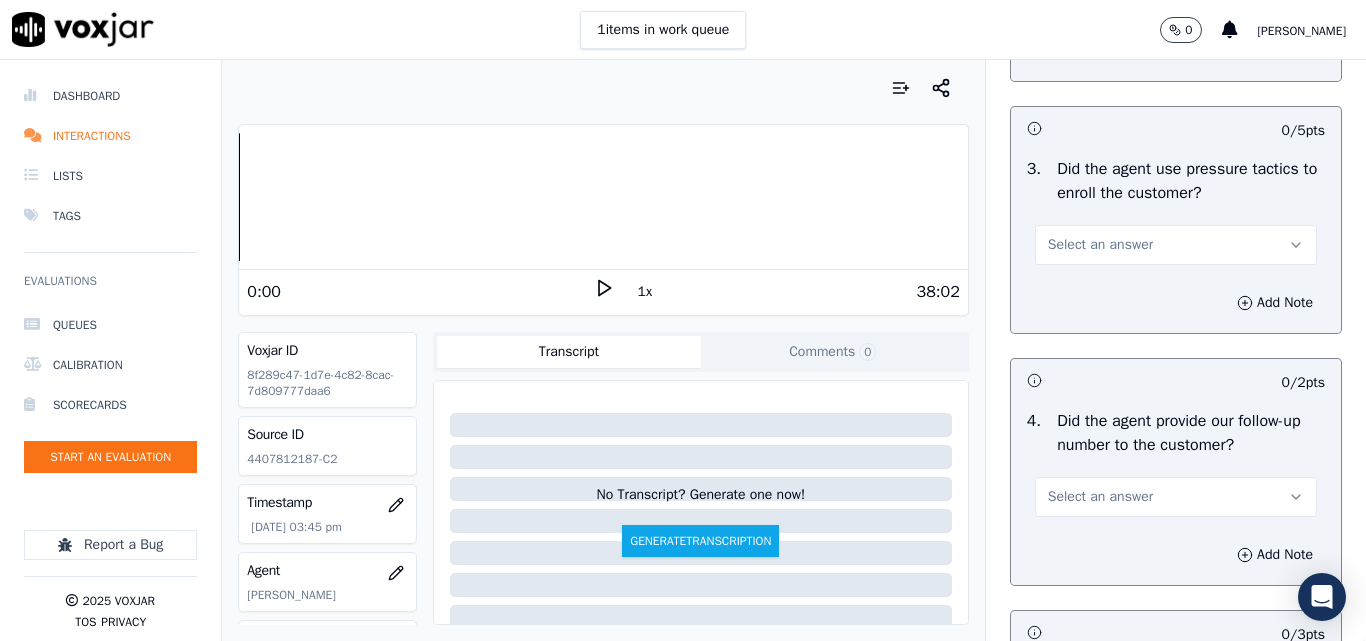scroll, scrollTop: 4700, scrollLeft: 0, axis: vertical 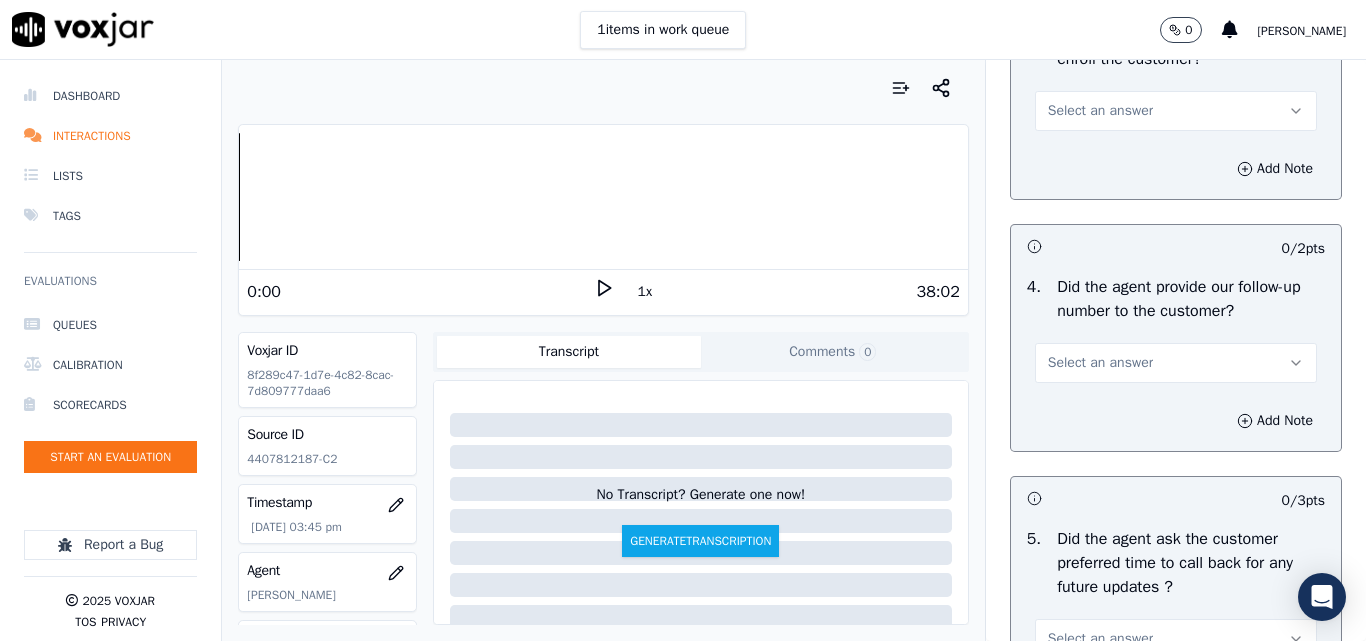 click on "Select an answer" at bounding box center (1100, 111) 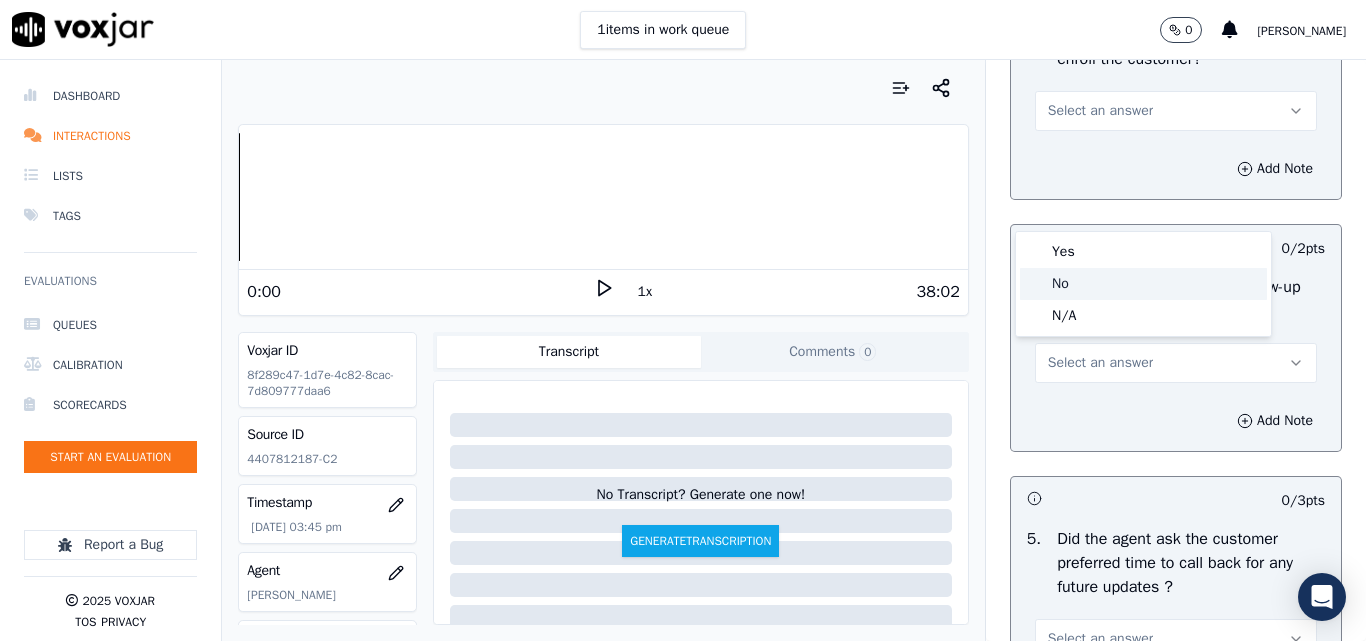 click on "No" 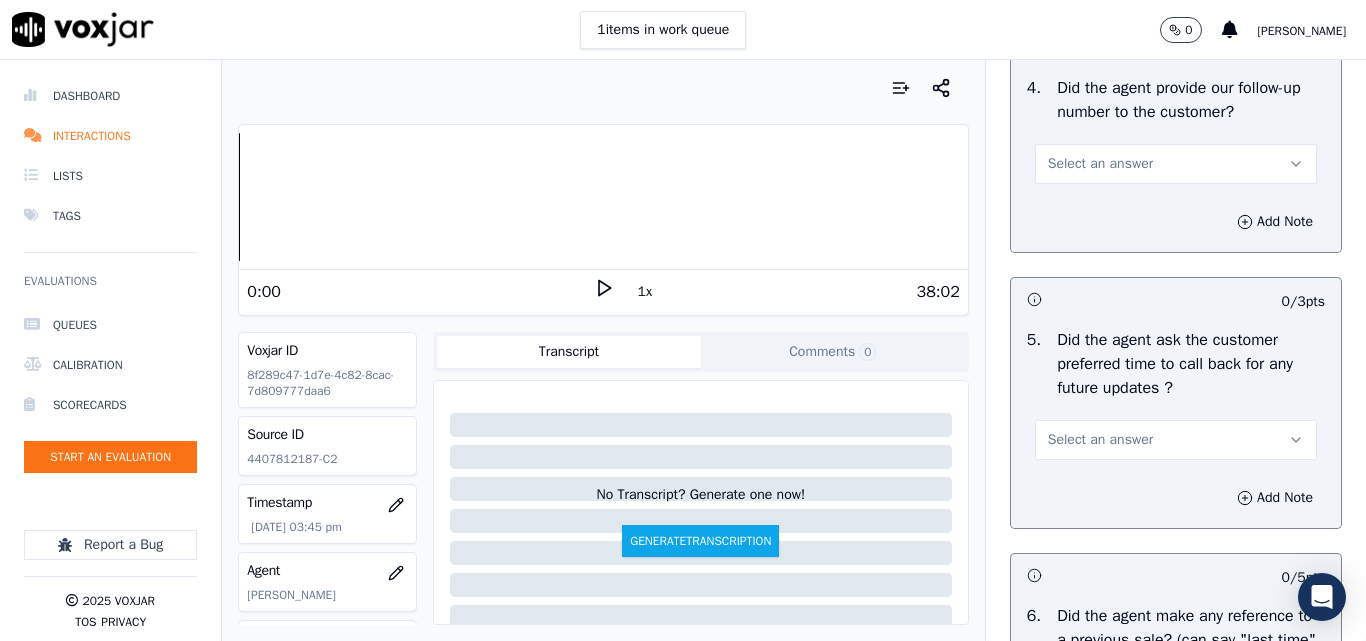 scroll, scrollTop: 4900, scrollLeft: 0, axis: vertical 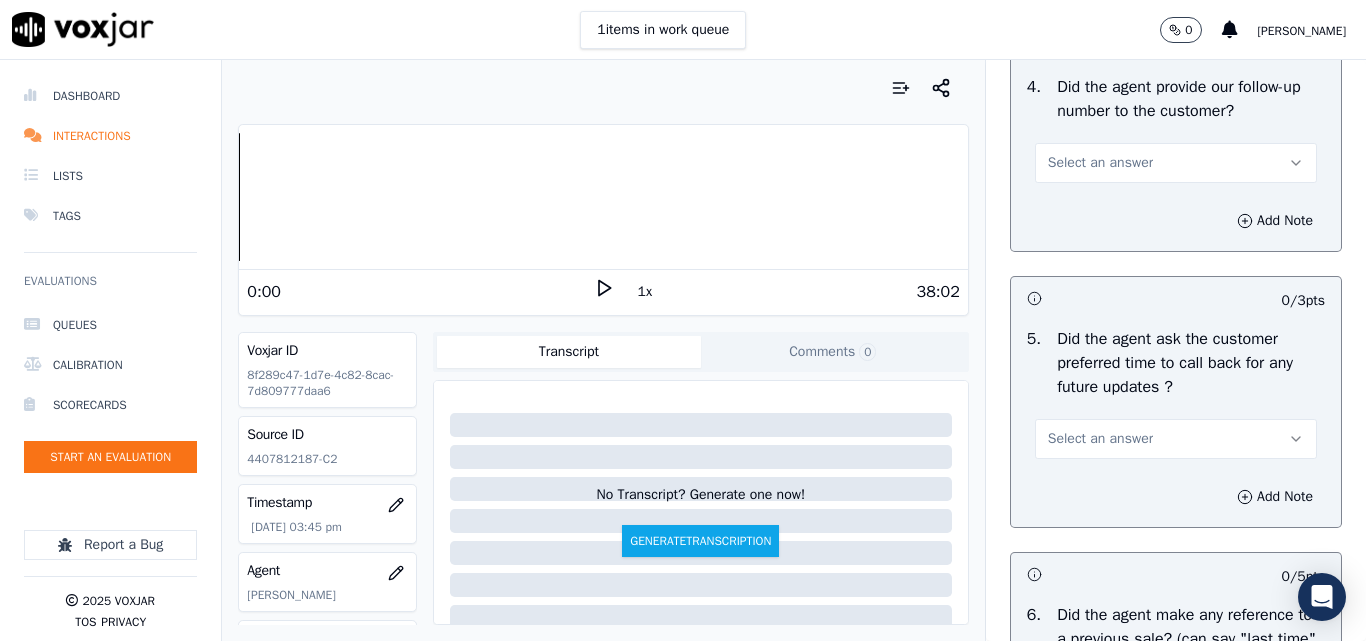 click on "Select an answer" at bounding box center [1100, 163] 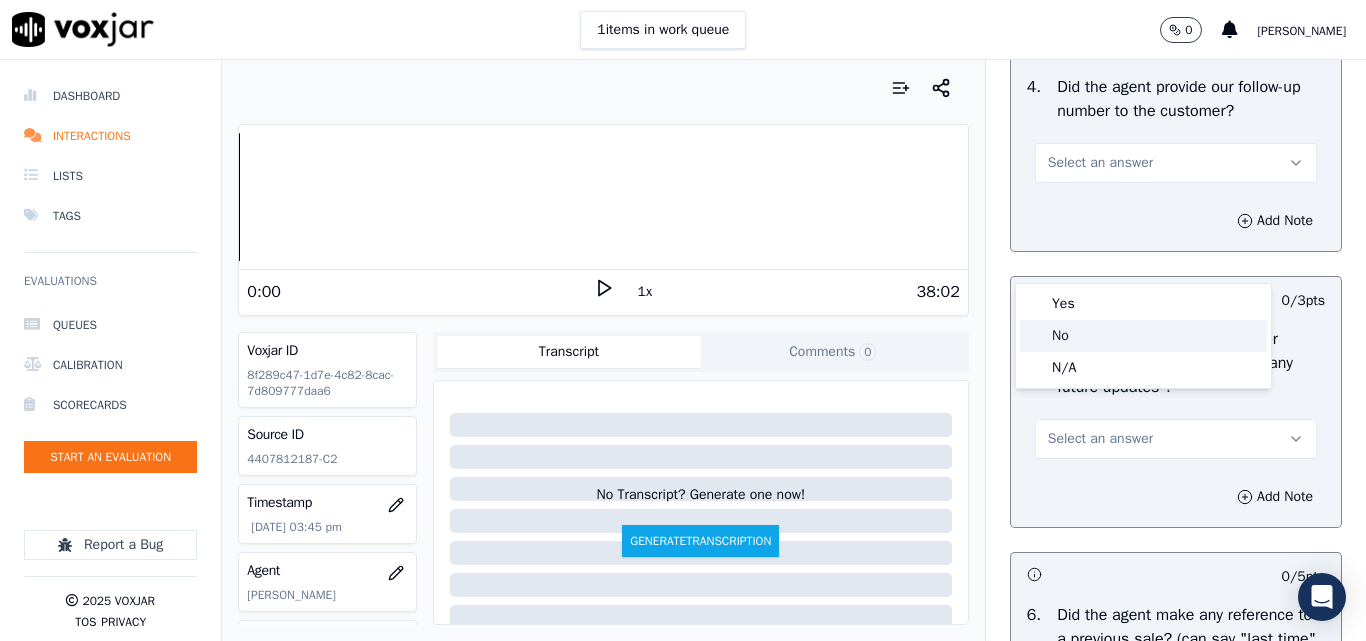 click on "No" 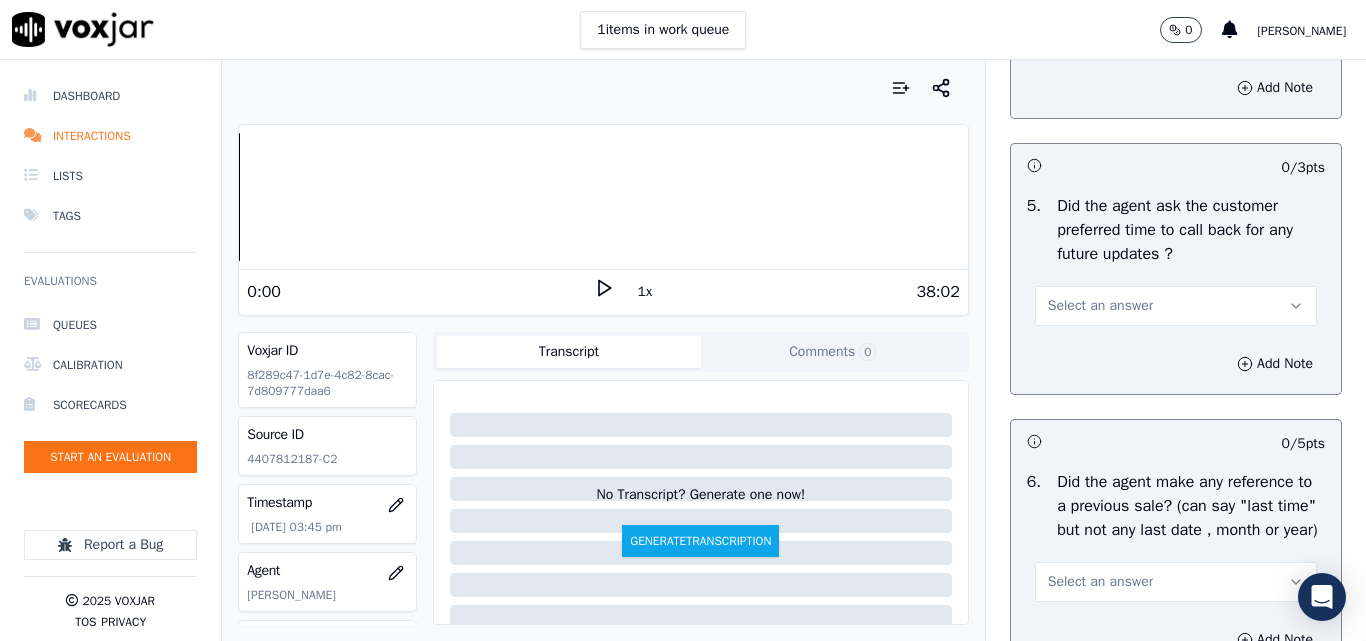 scroll, scrollTop: 5200, scrollLeft: 0, axis: vertical 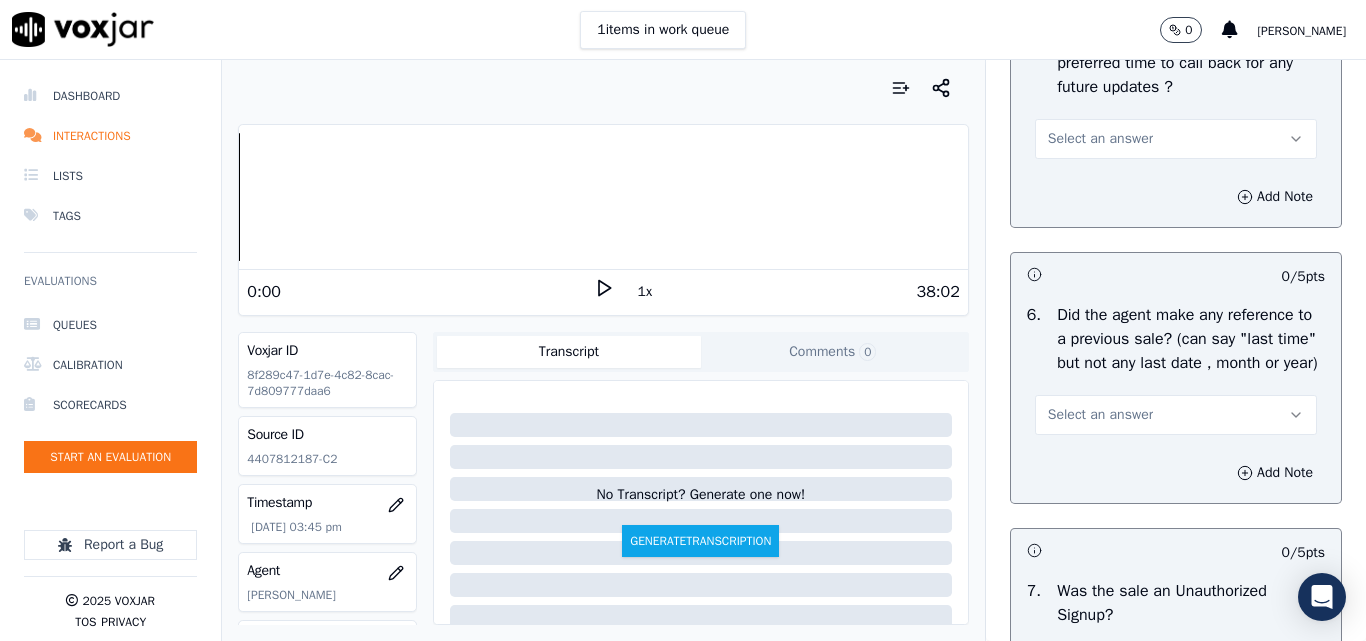 click on "Select an answer" at bounding box center [1100, 139] 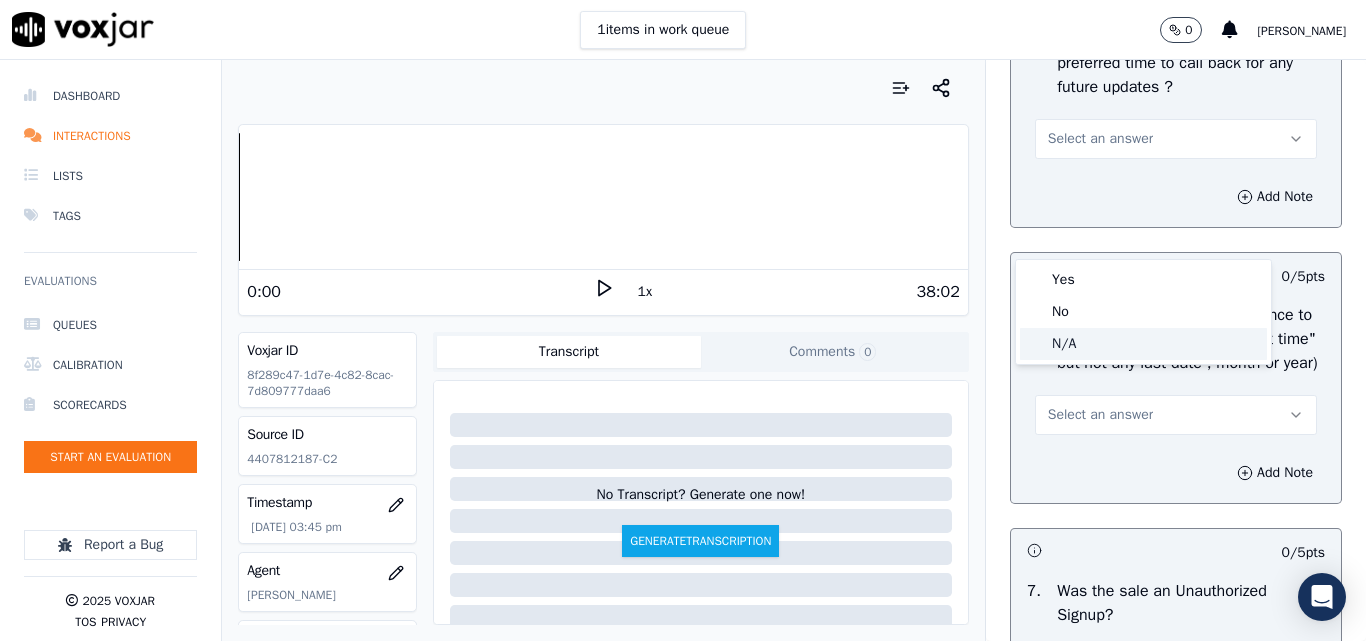 click on "N/A" 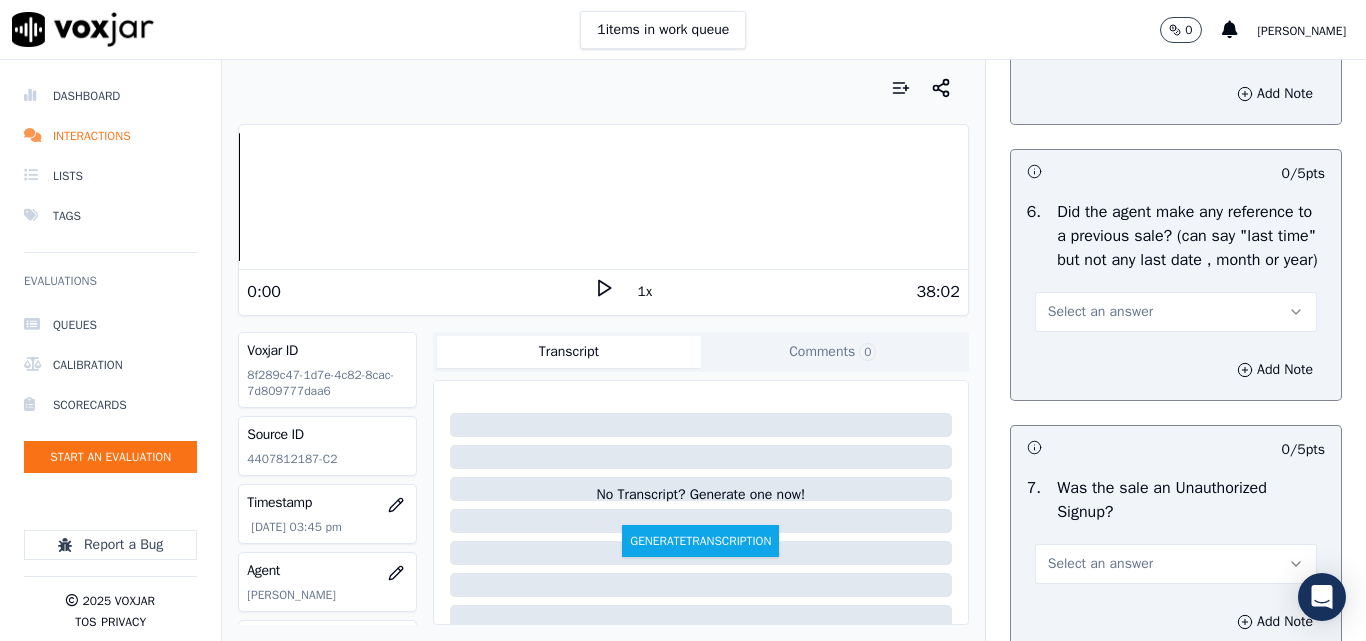 scroll, scrollTop: 5400, scrollLeft: 0, axis: vertical 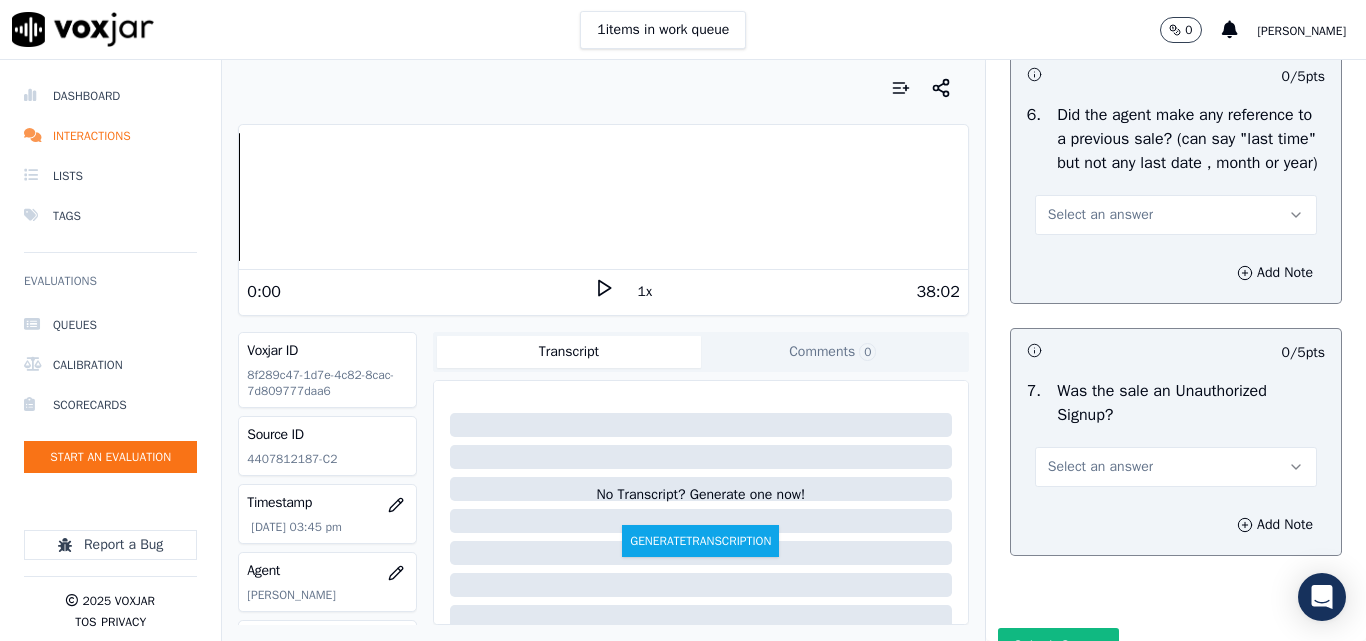 click on "Select an answer" at bounding box center [1100, 215] 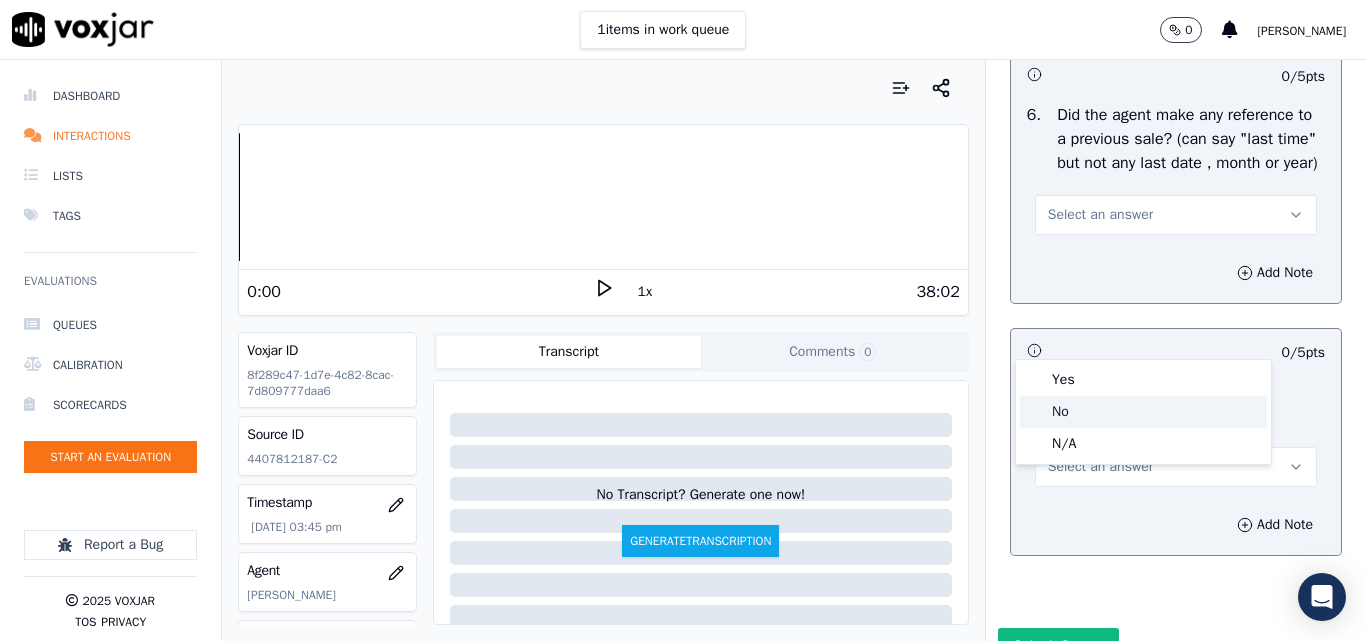 drag, startPoint x: 1073, startPoint y: 416, endPoint x: 1098, endPoint y: 378, distance: 45.486263 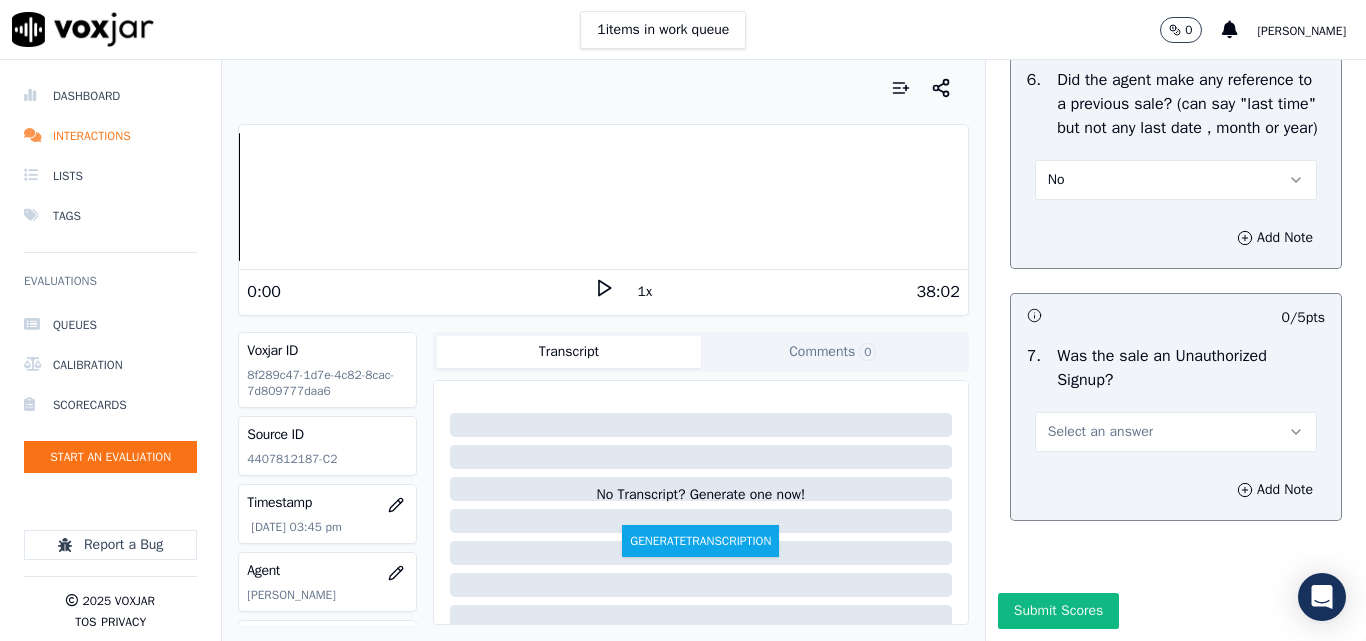 scroll, scrollTop: 5600, scrollLeft: 0, axis: vertical 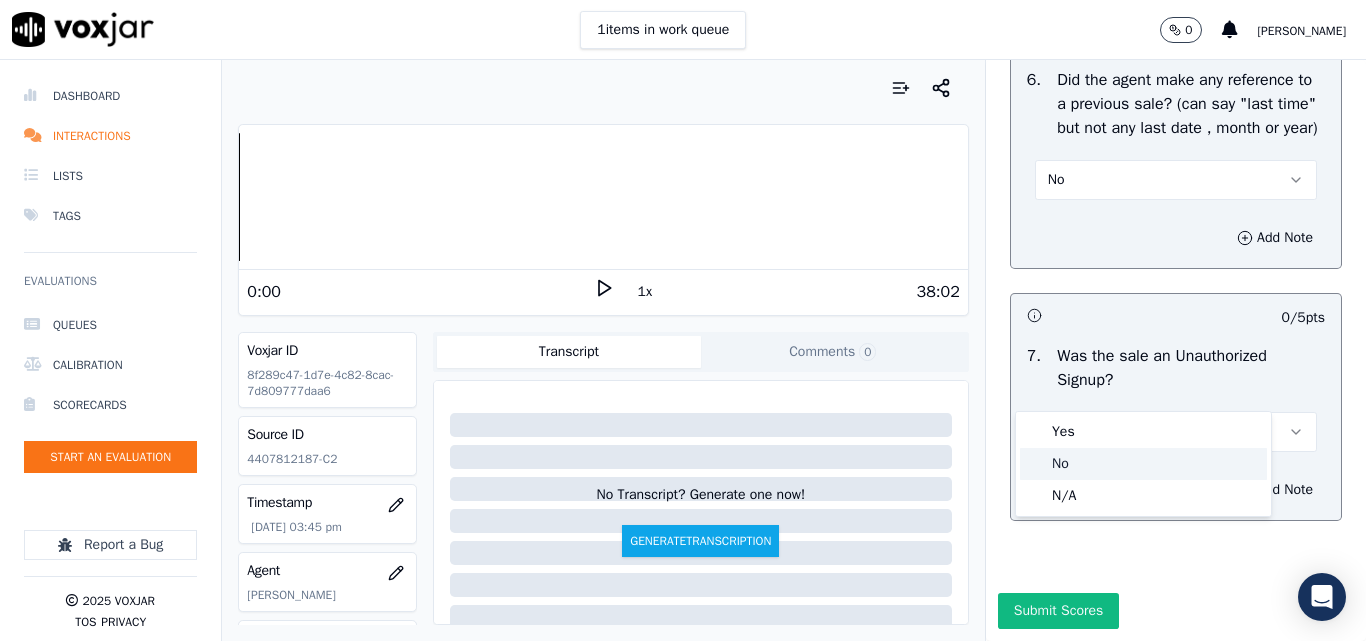 click on "No" 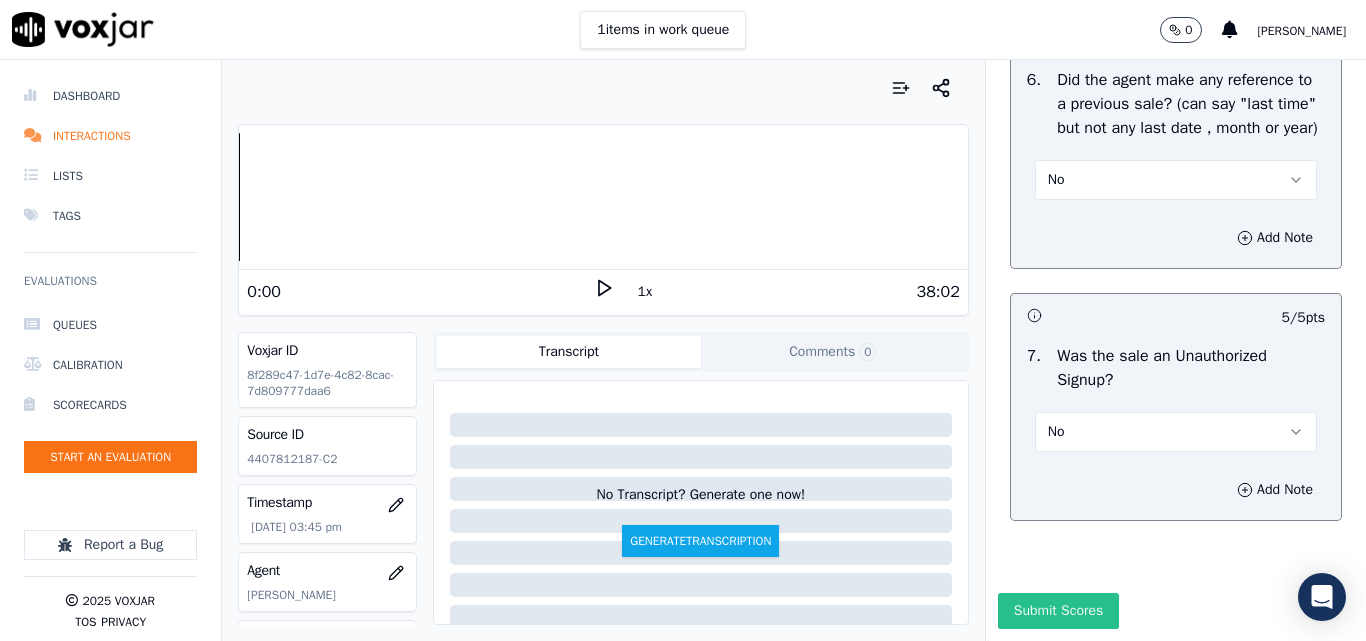 click on "Submit Scores" at bounding box center [1058, 611] 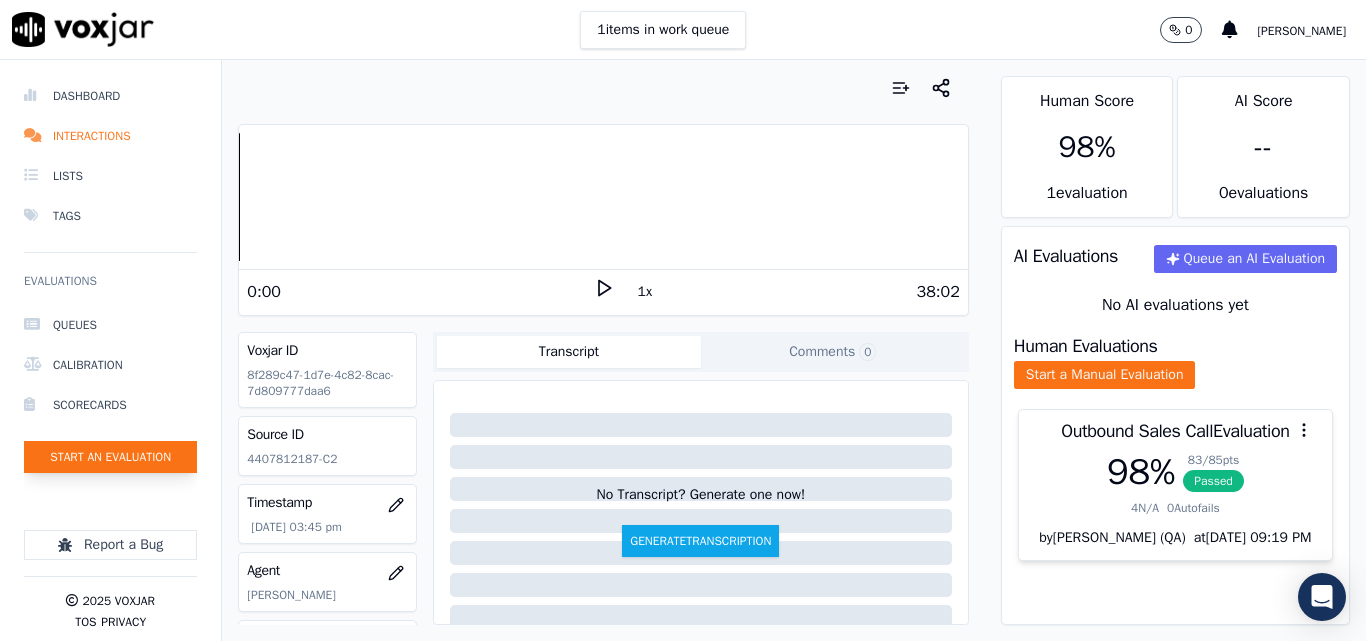 click on "Start an Evaluation" 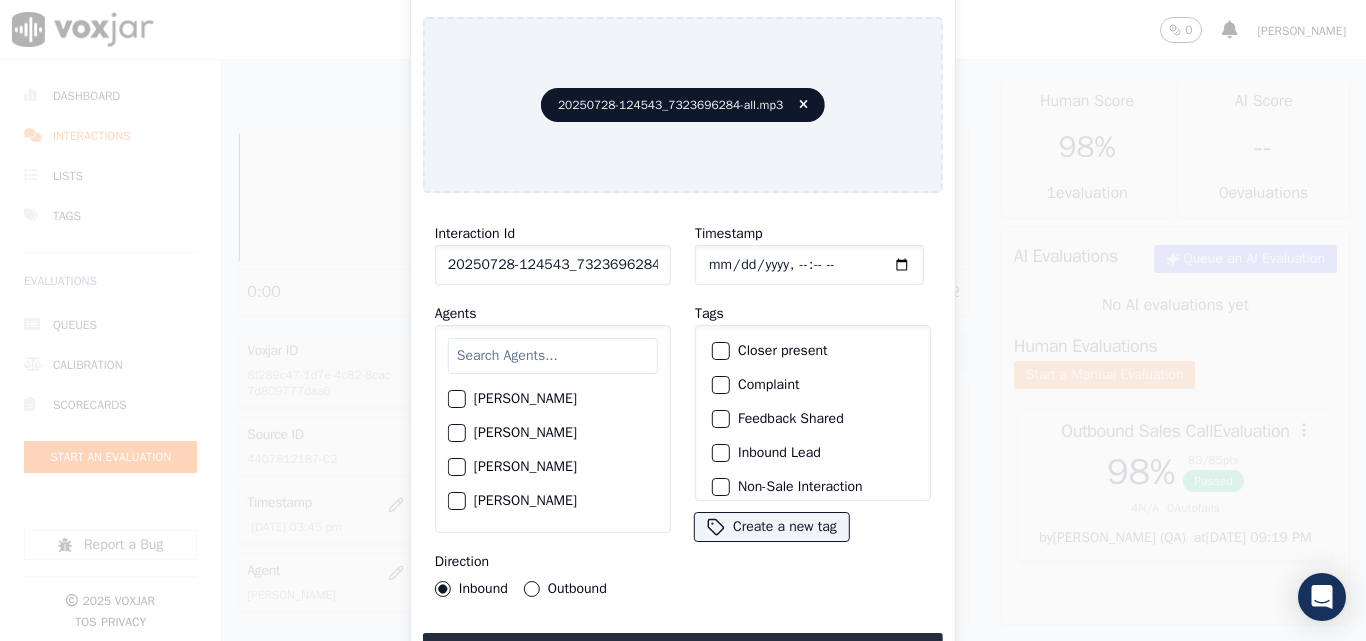 scroll, scrollTop: 0, scrollLeft: 40, axis: horizontal 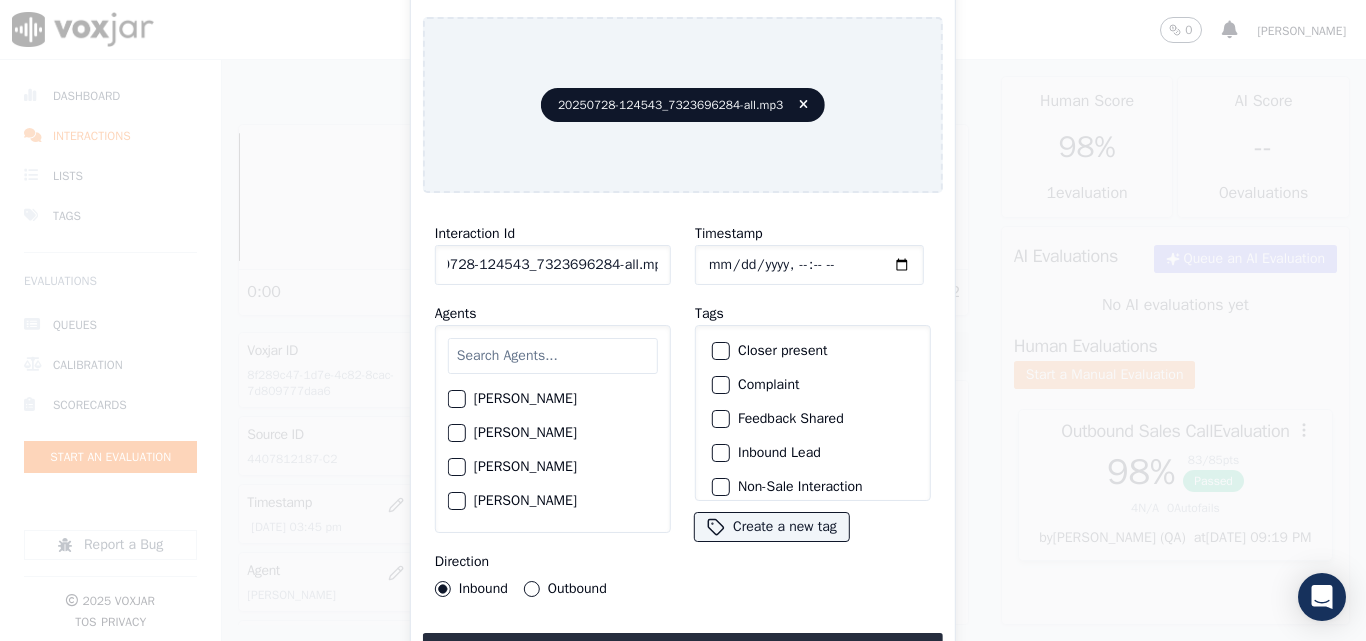 drag, startPoint x: 639, startPoint y: 250, endPoint x: 811, endPoint y: 265, distance: 172.65283 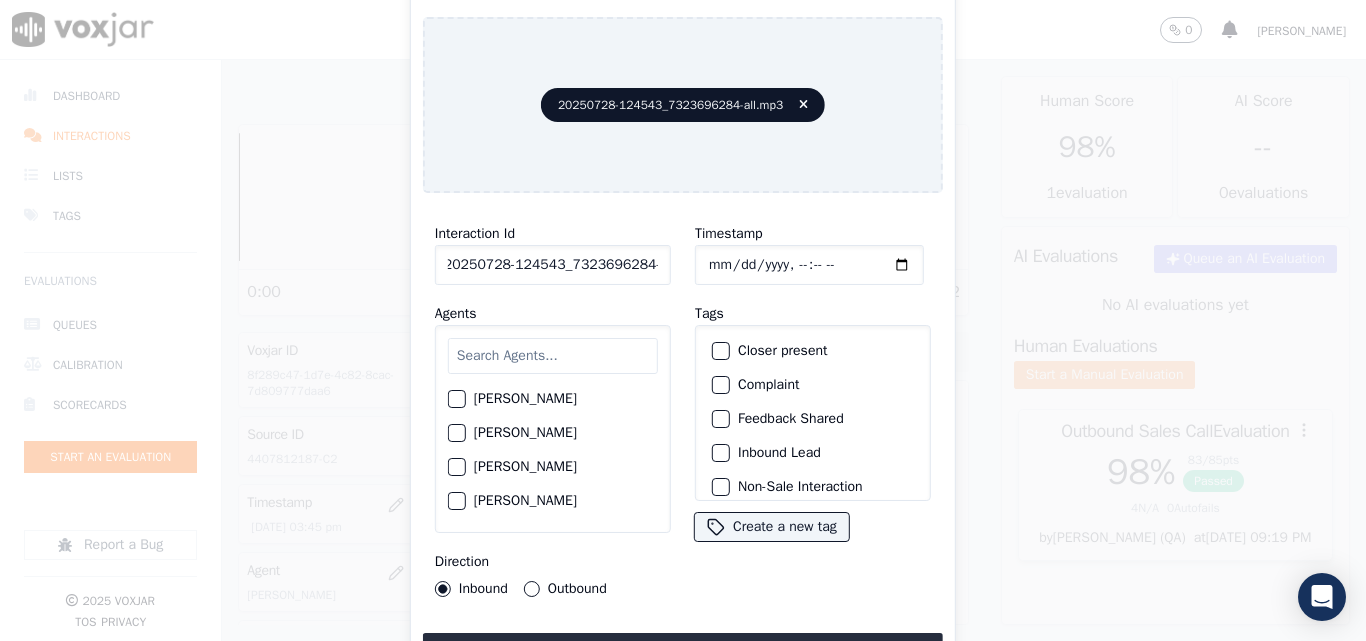 scroll, scrollTop: 0, scrollLeft: 11, axis: horizontal 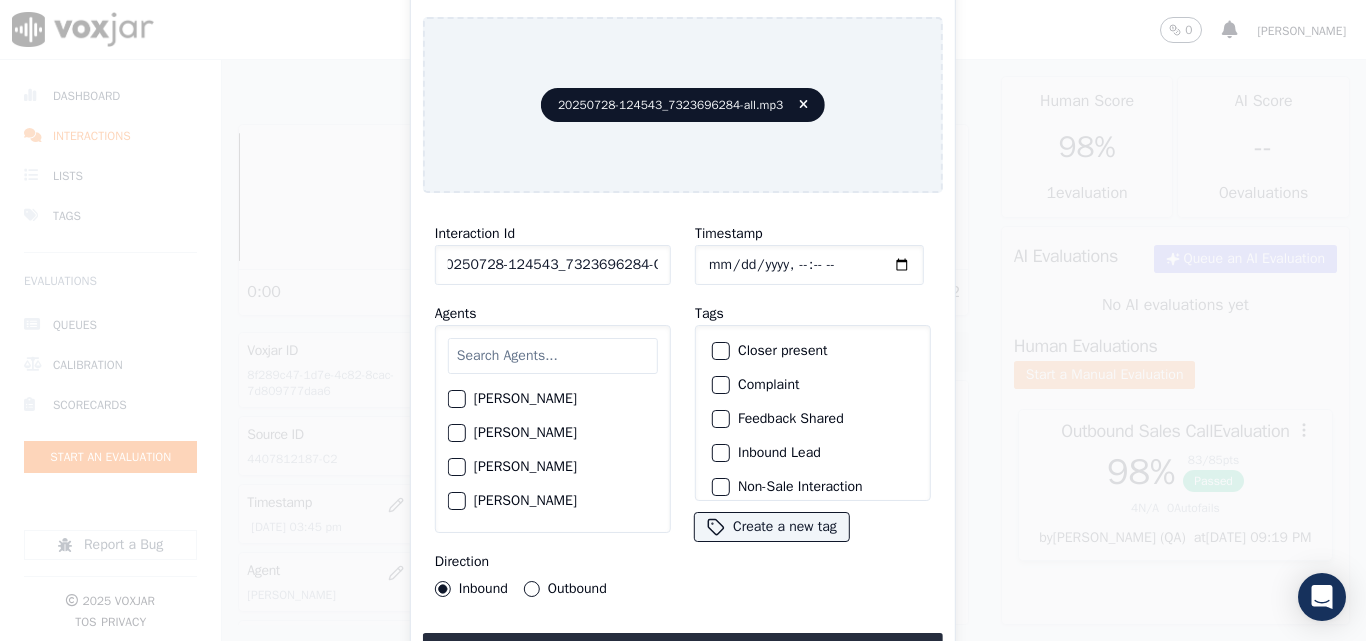 type on "20250728-124543_7323696284-C1" 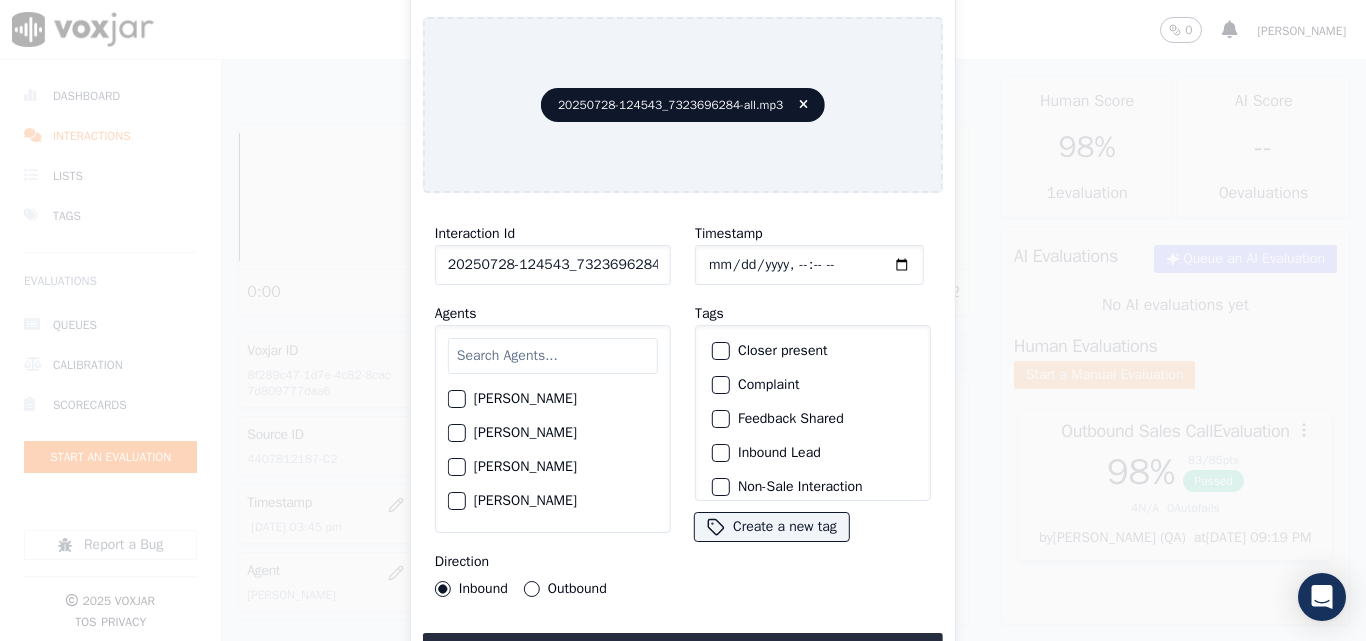 type on "[DATE]T16:13" 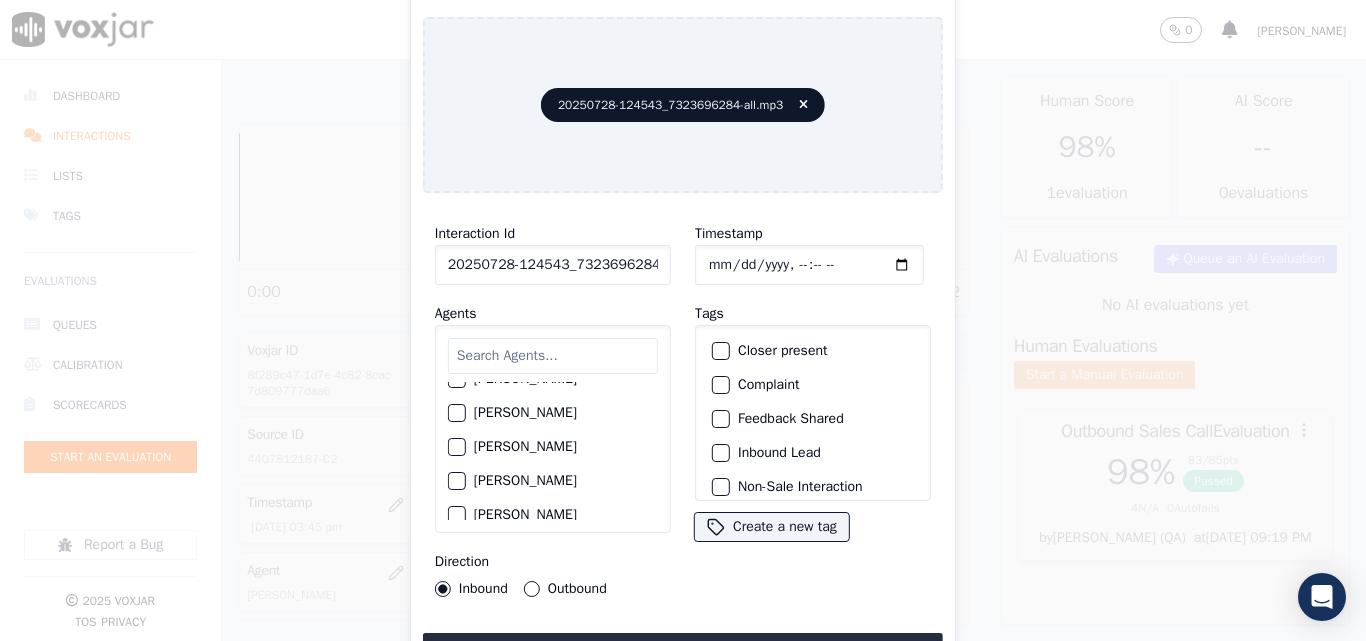 scroll, scrollTop: 800, scrollLeft: 0, axis: vertical 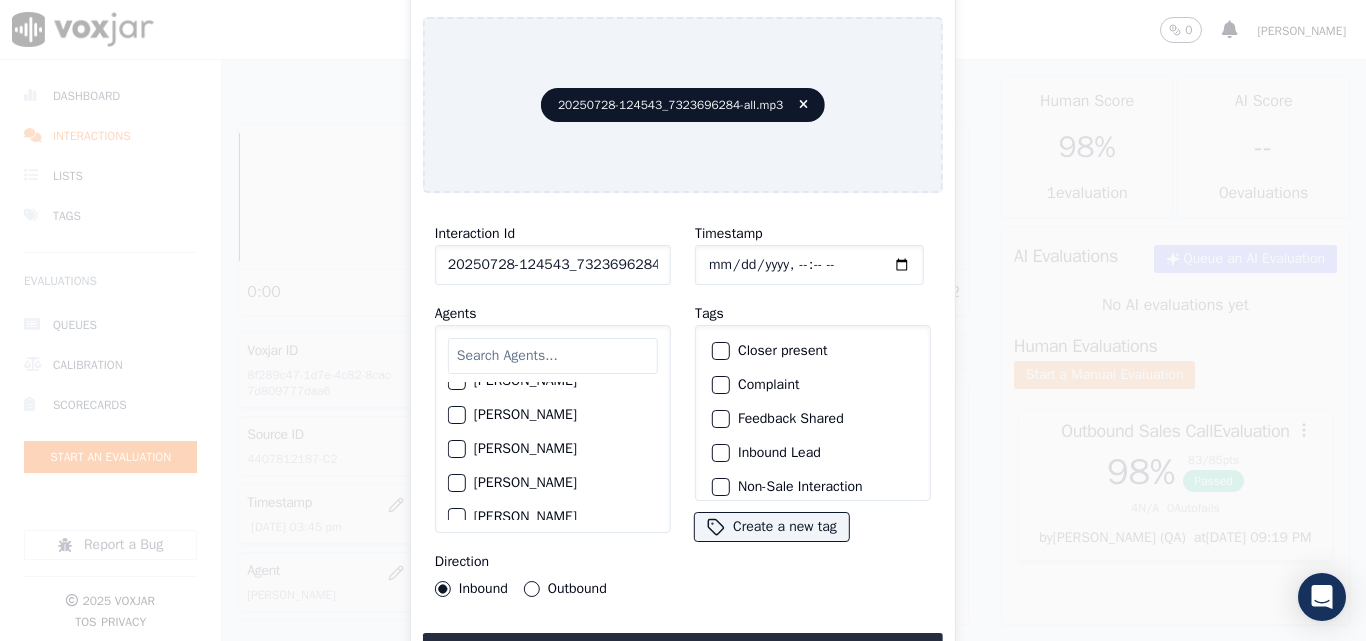 click on "[PERSON_NAME]" 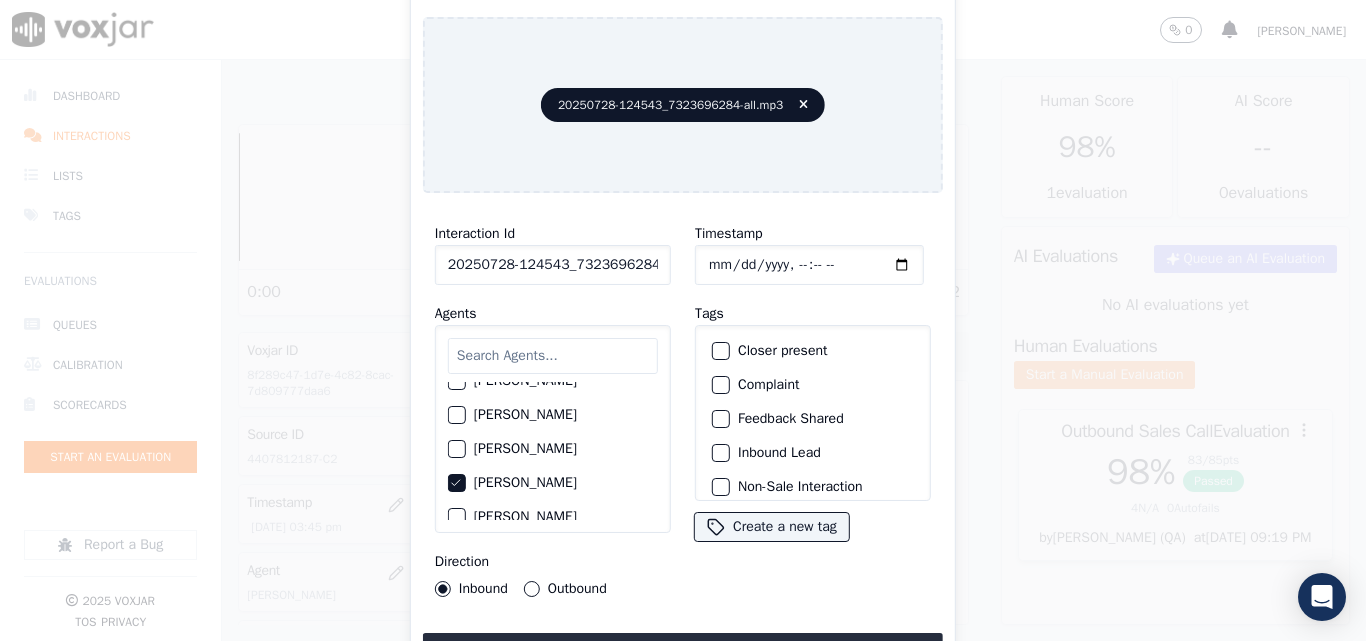 click on "Outbound" at bounding box center (532, 589) 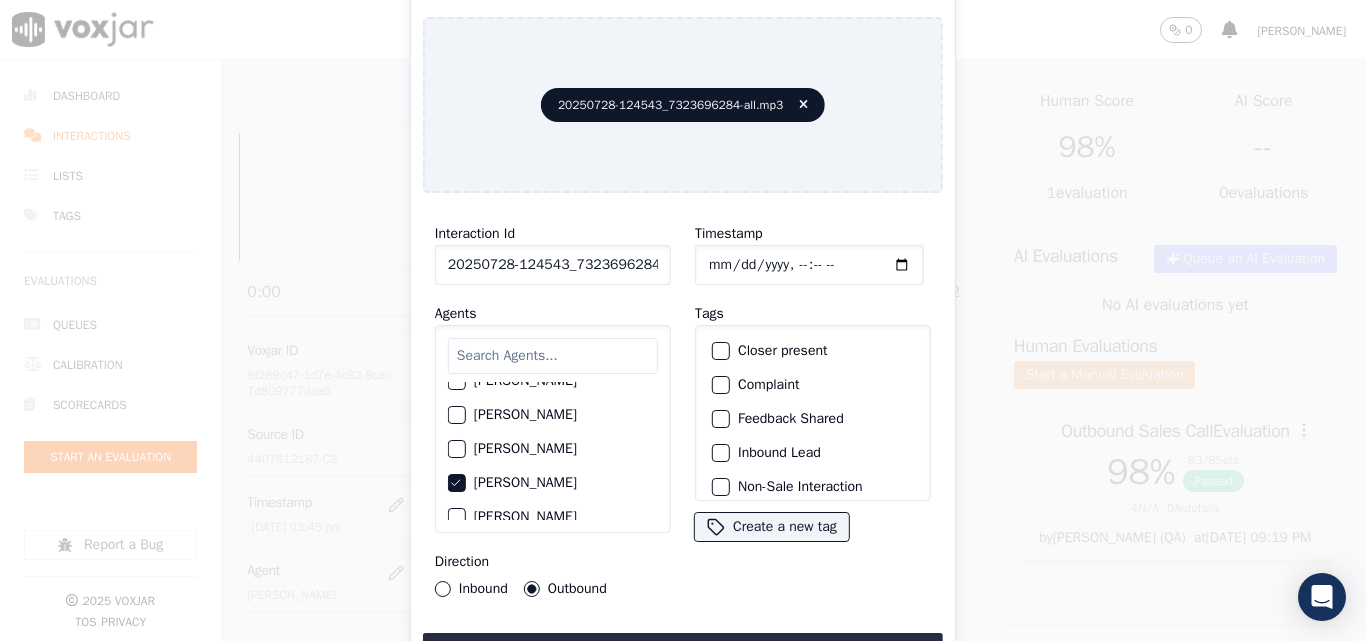 click at bounding box center [720, 351] 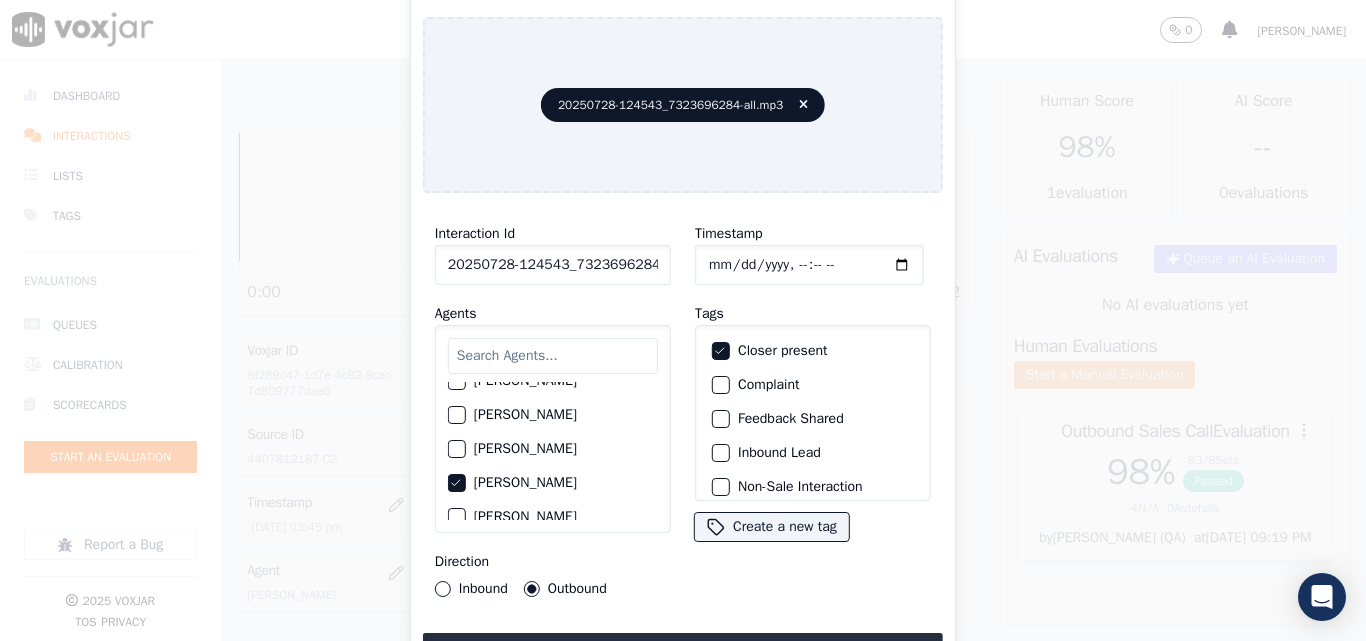 click 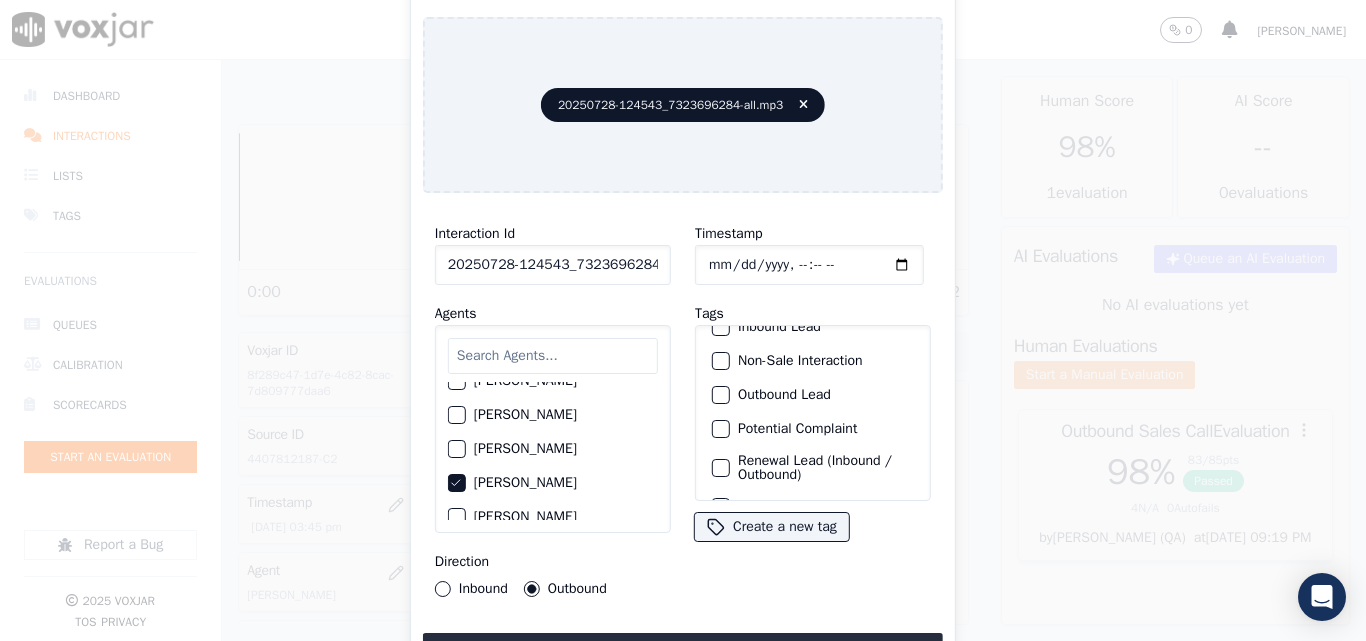 scroll, scrollTop: 173, scrollLeft: 0, axis: vertical 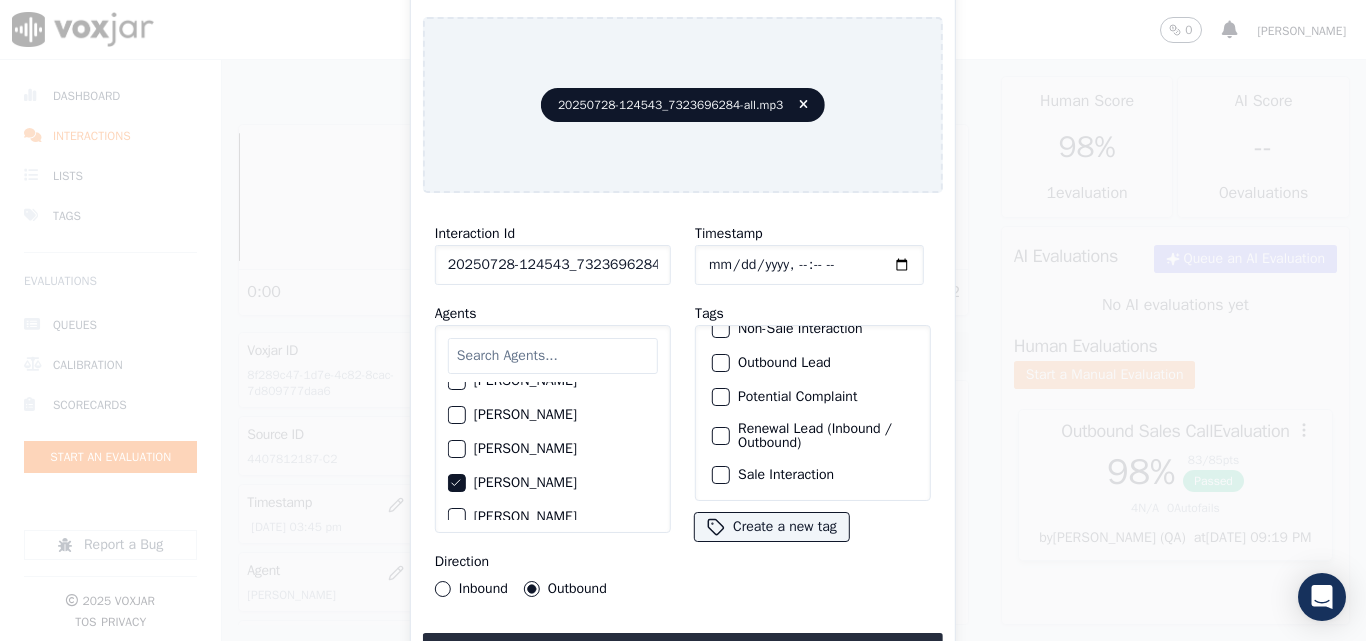 click at bounding box center [720, 436] 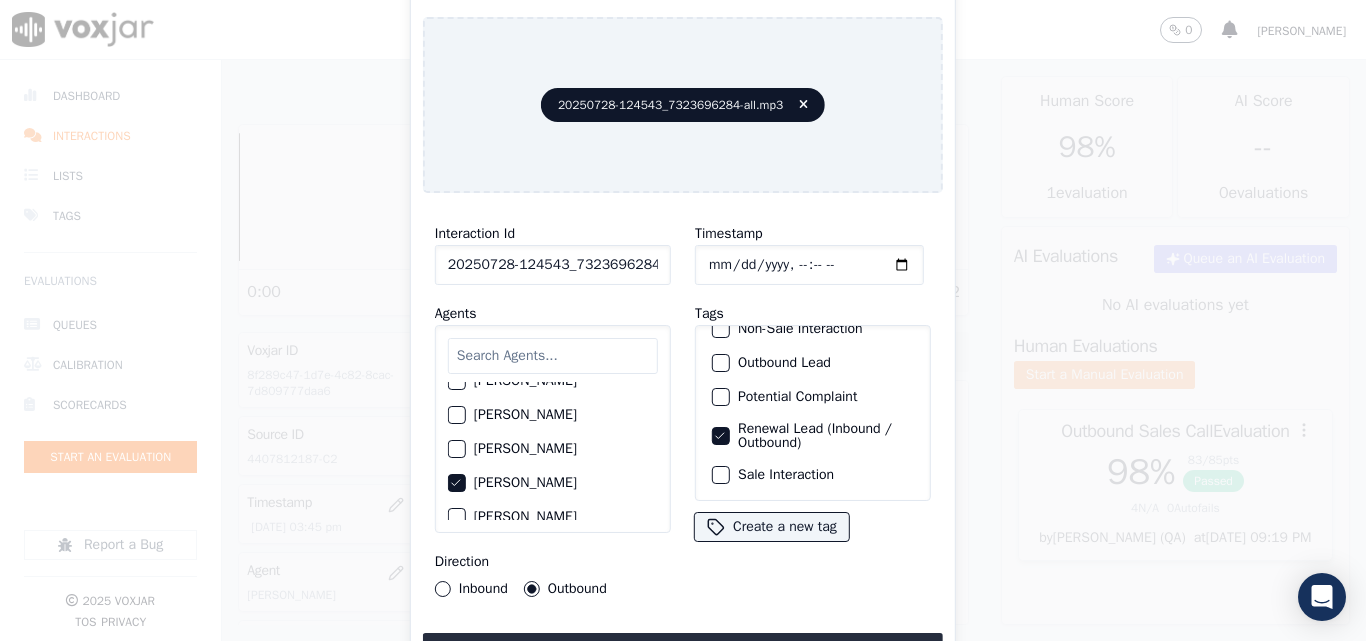 click on "Sale Interaction" at bounding box center (813, 475) 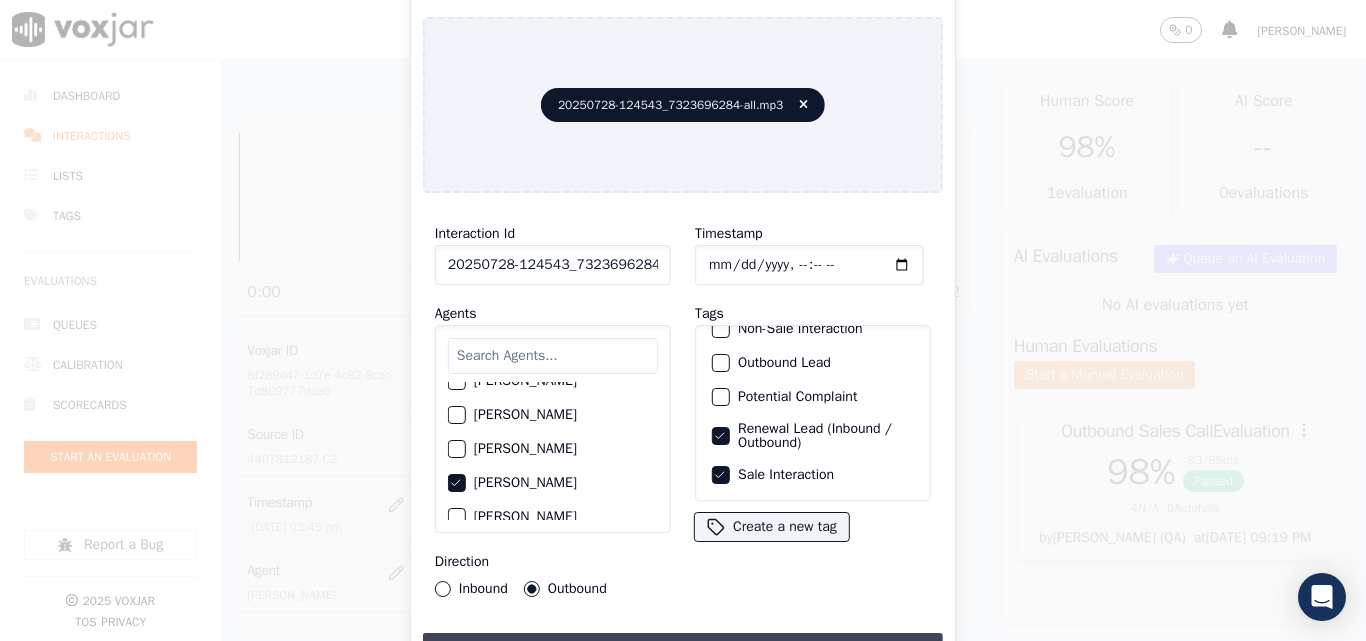 click on "Upload interaction to start evaluation" at bounding box center [683, 651] 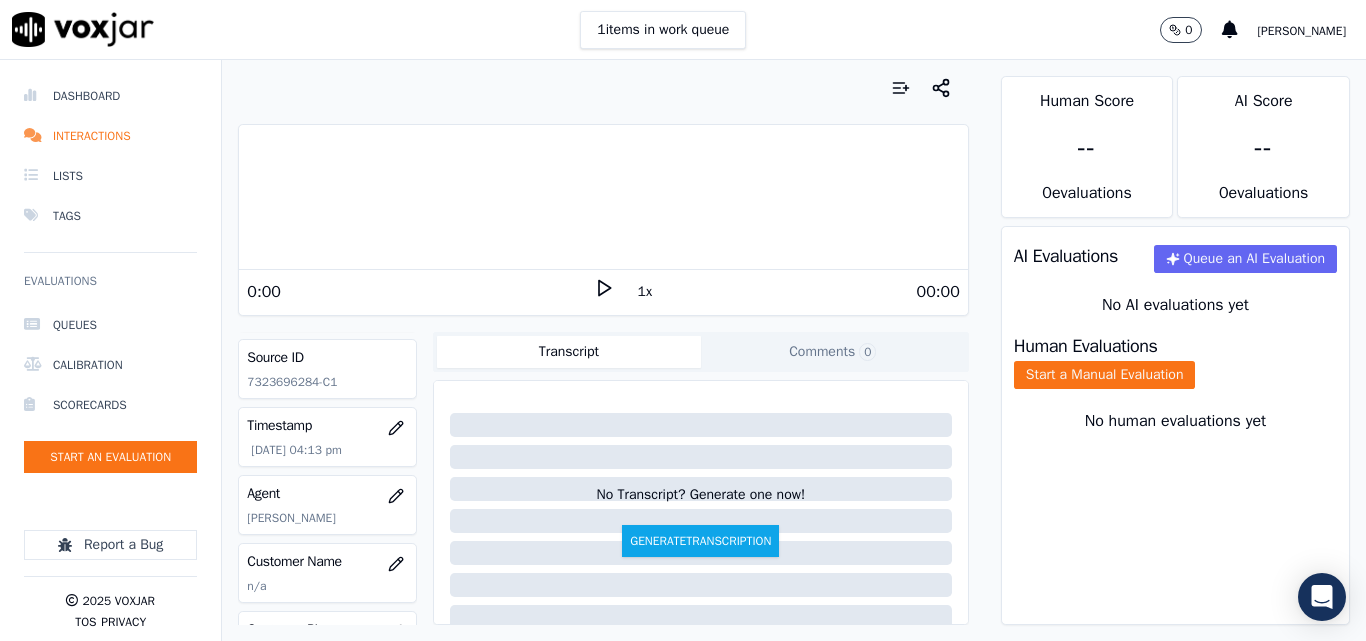 scroll, scrollTop: 200, scrollLeft: 0, axis: vertical 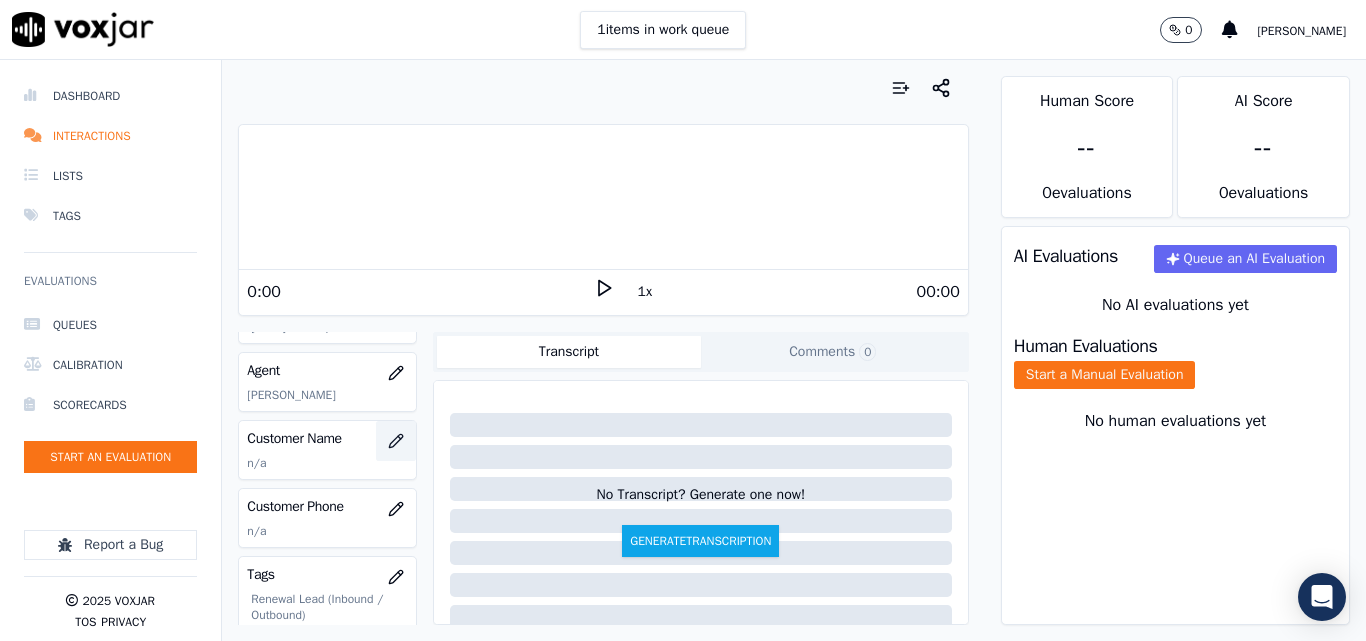 click 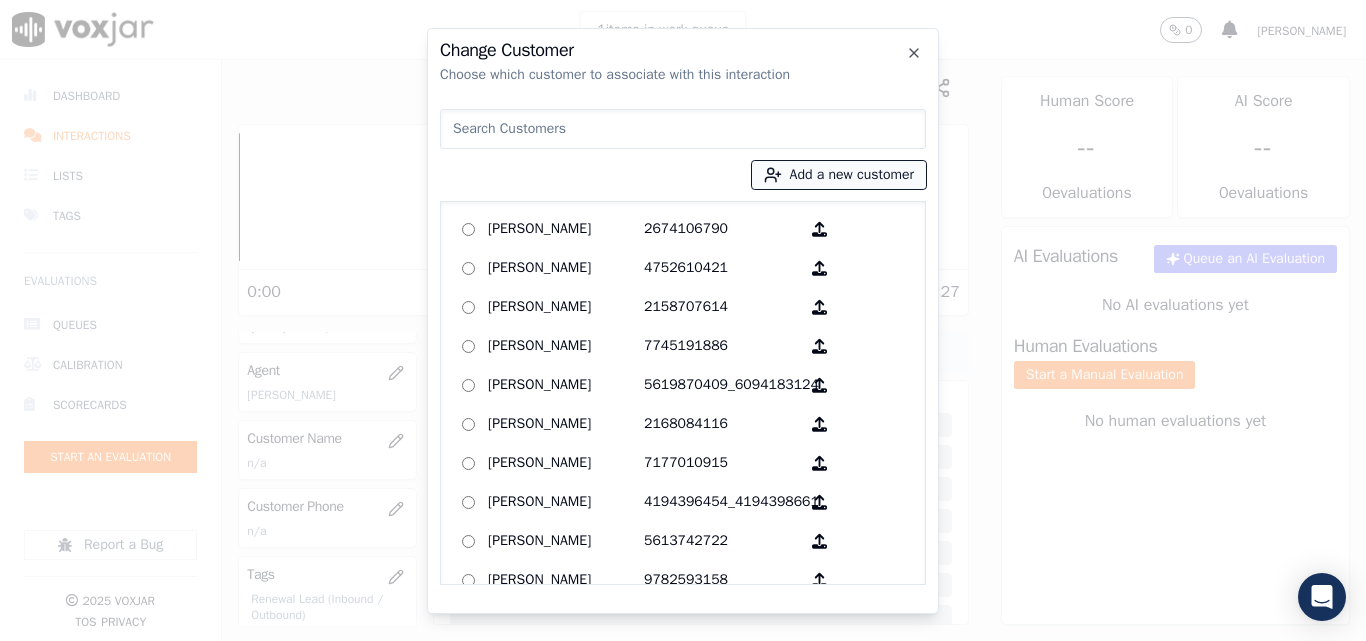 click 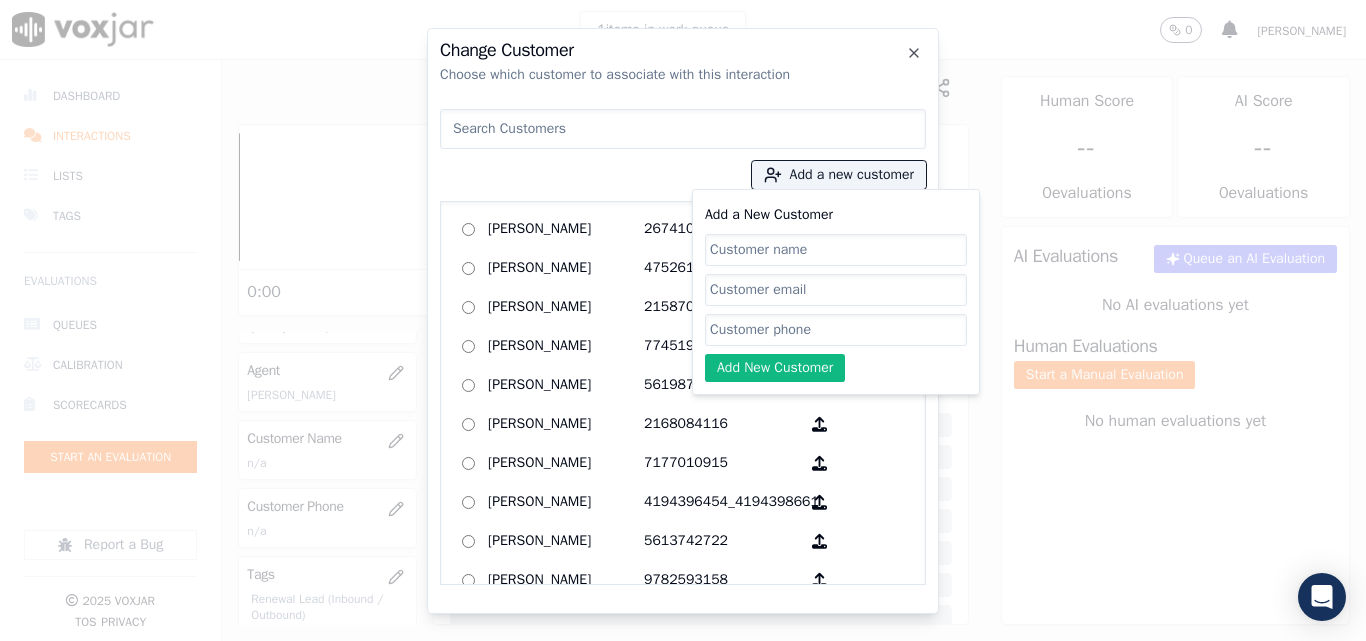 click at bounding box center [683, 129] 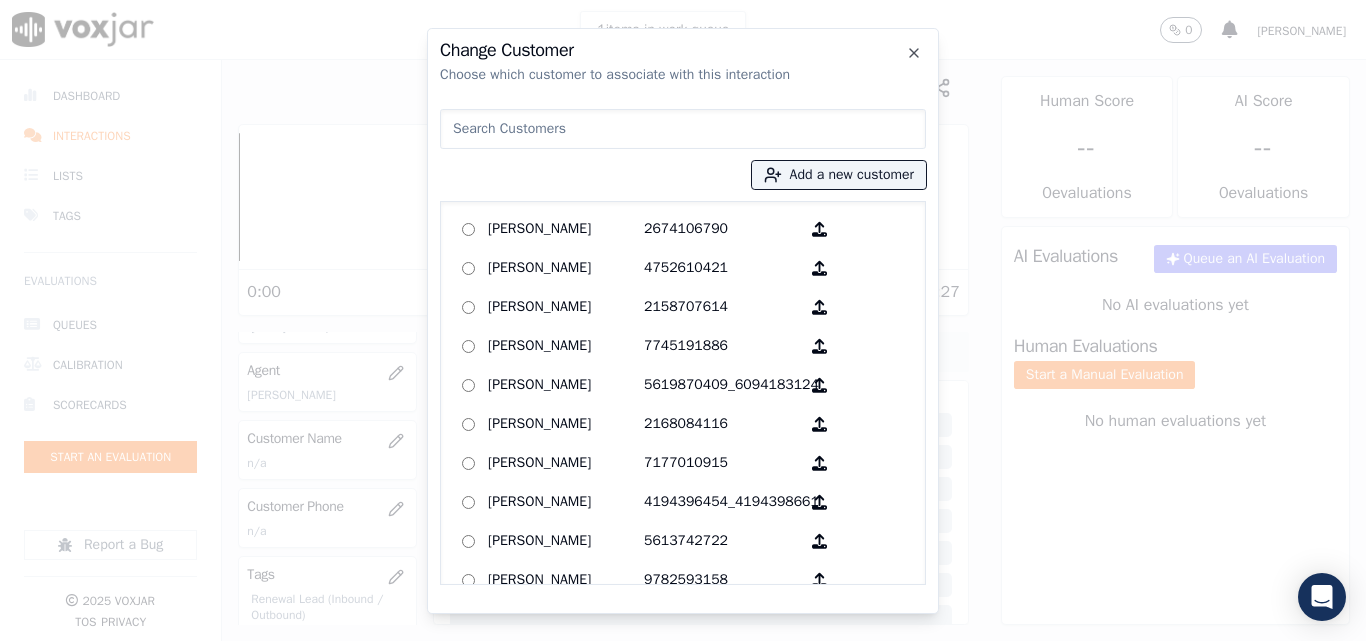 click at bounding box center [683, 129] 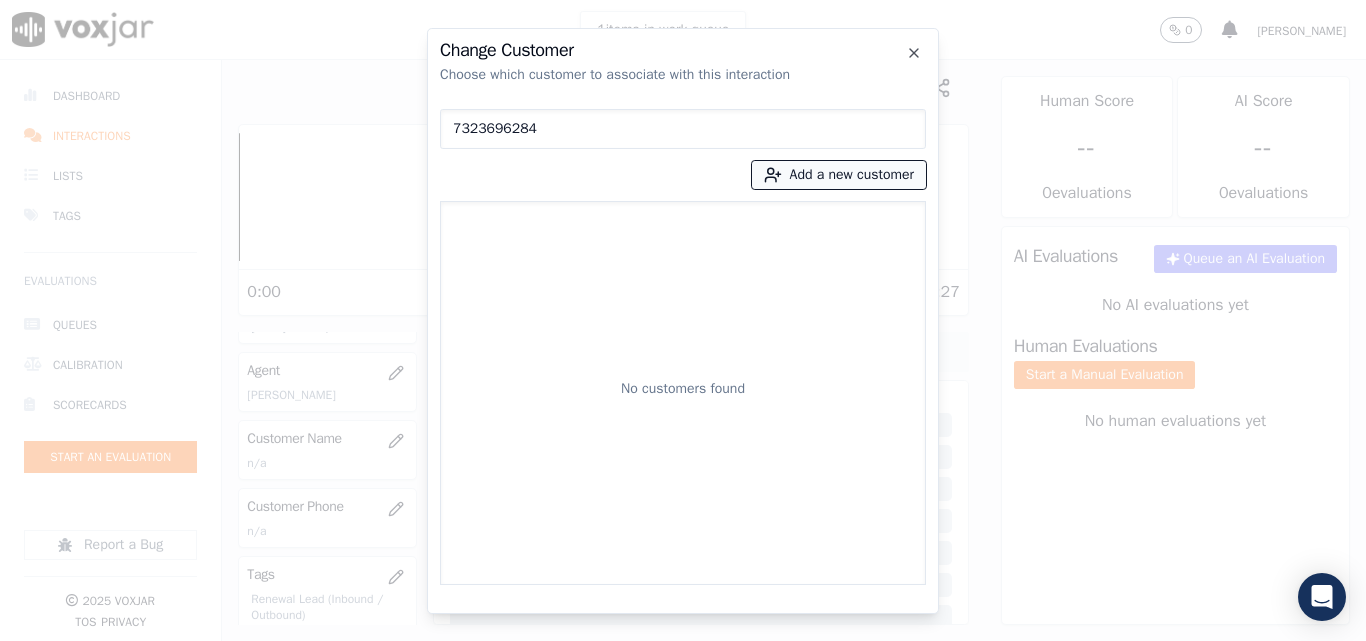 type on "7323696284" 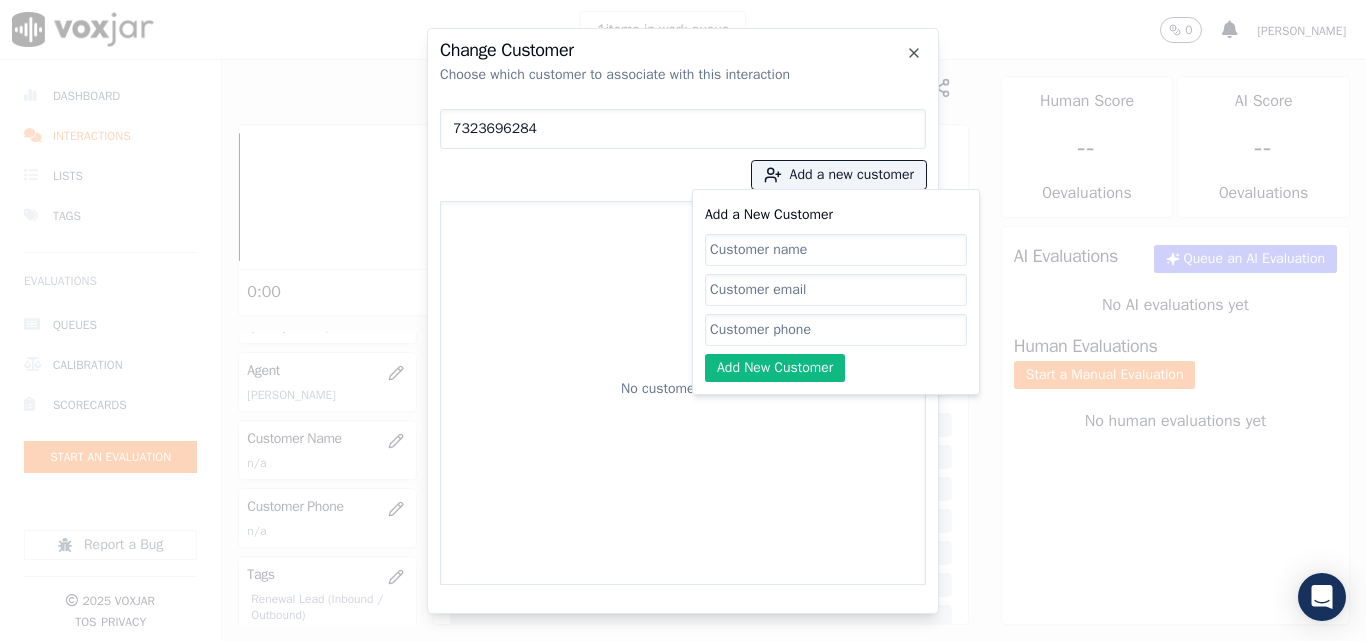 click on "Add a New Customer" 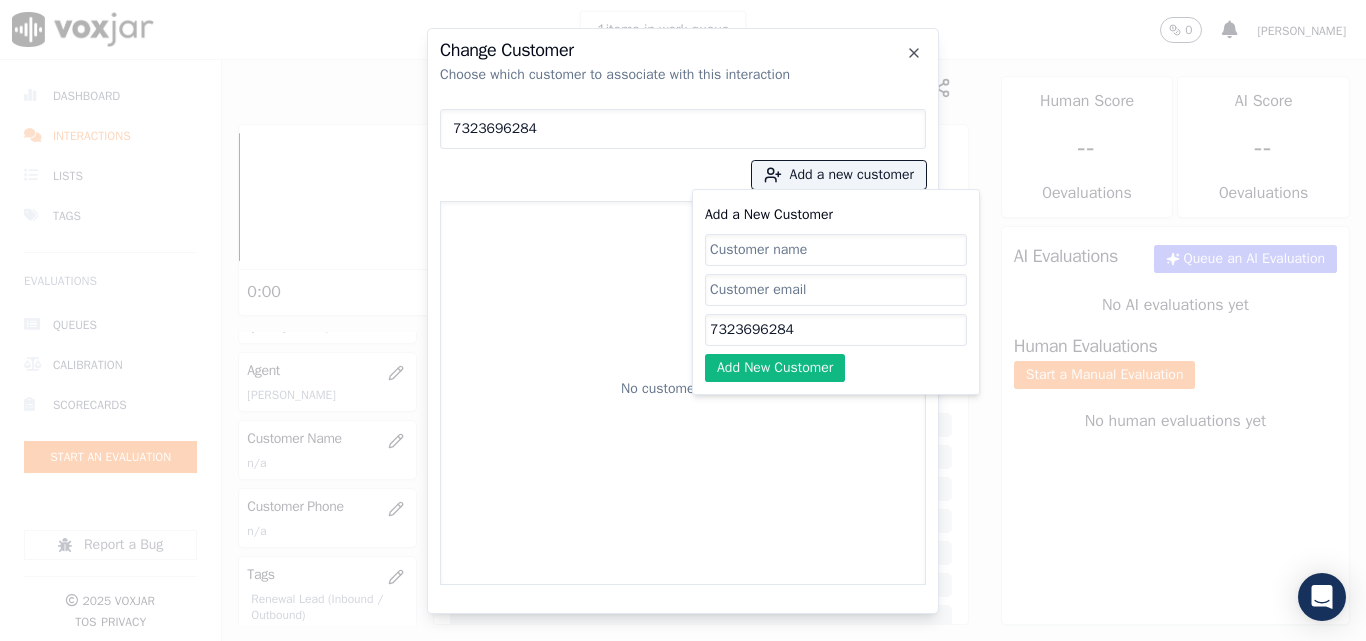 type on "7323696284" 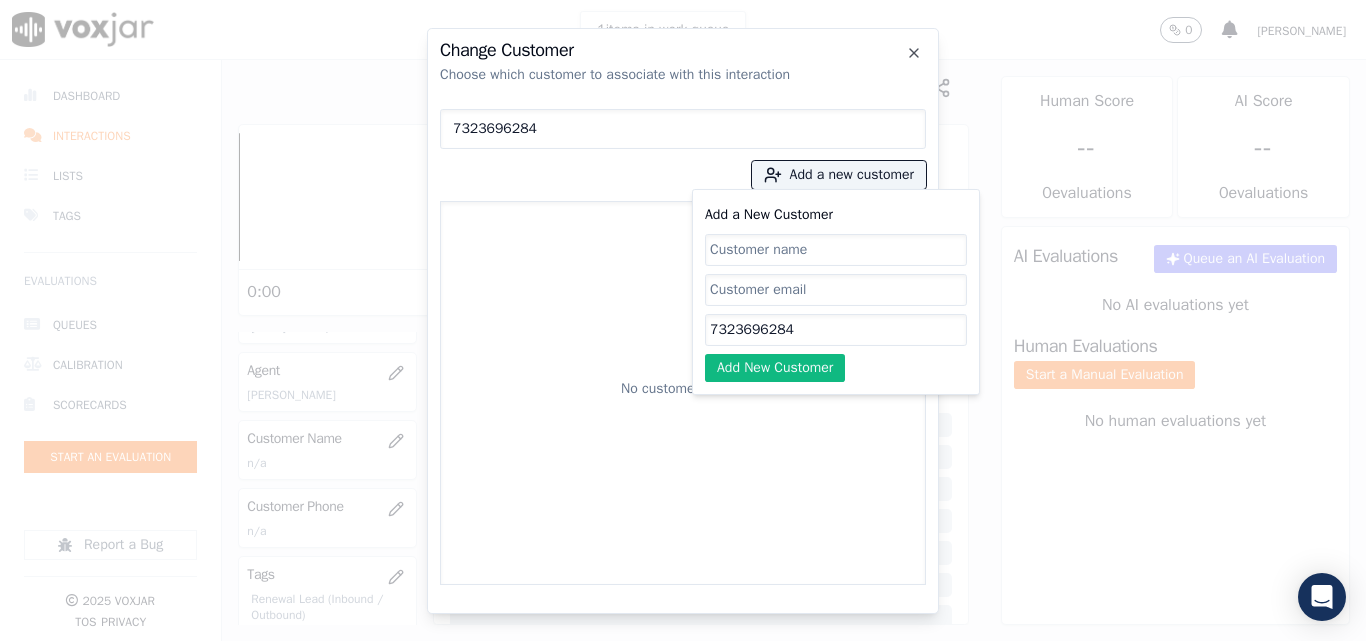 click on "Add a New Customer" 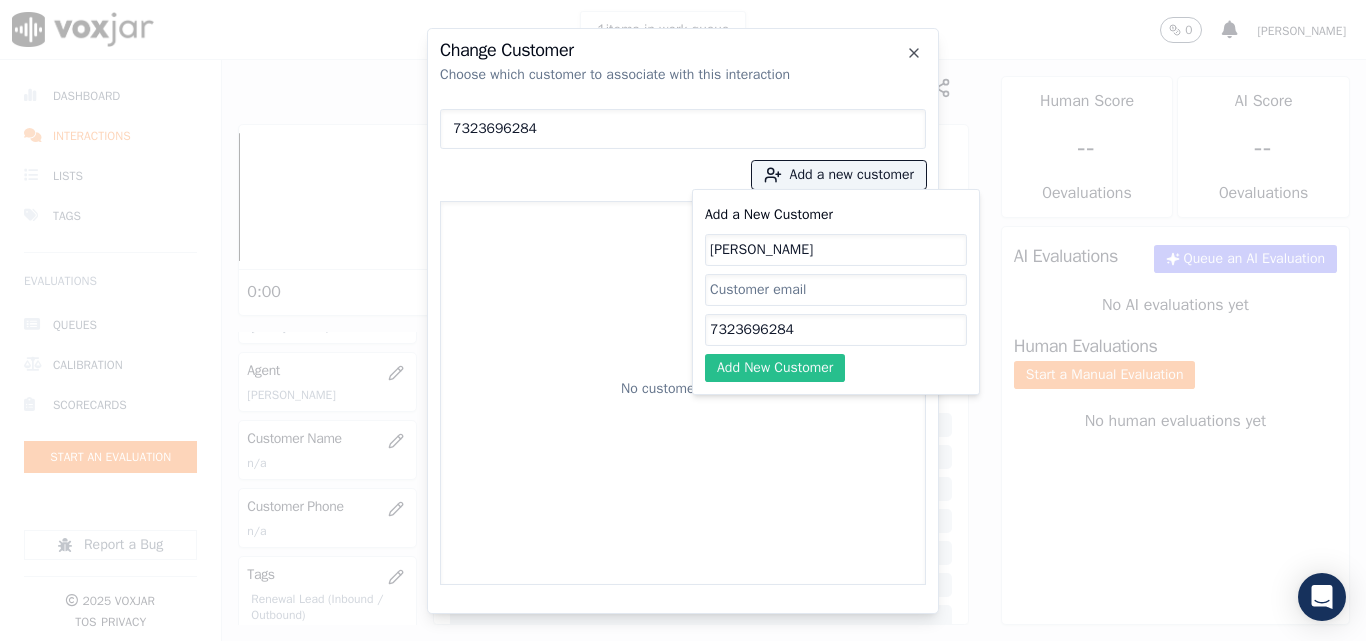 type on "[PERSON_NAME]" 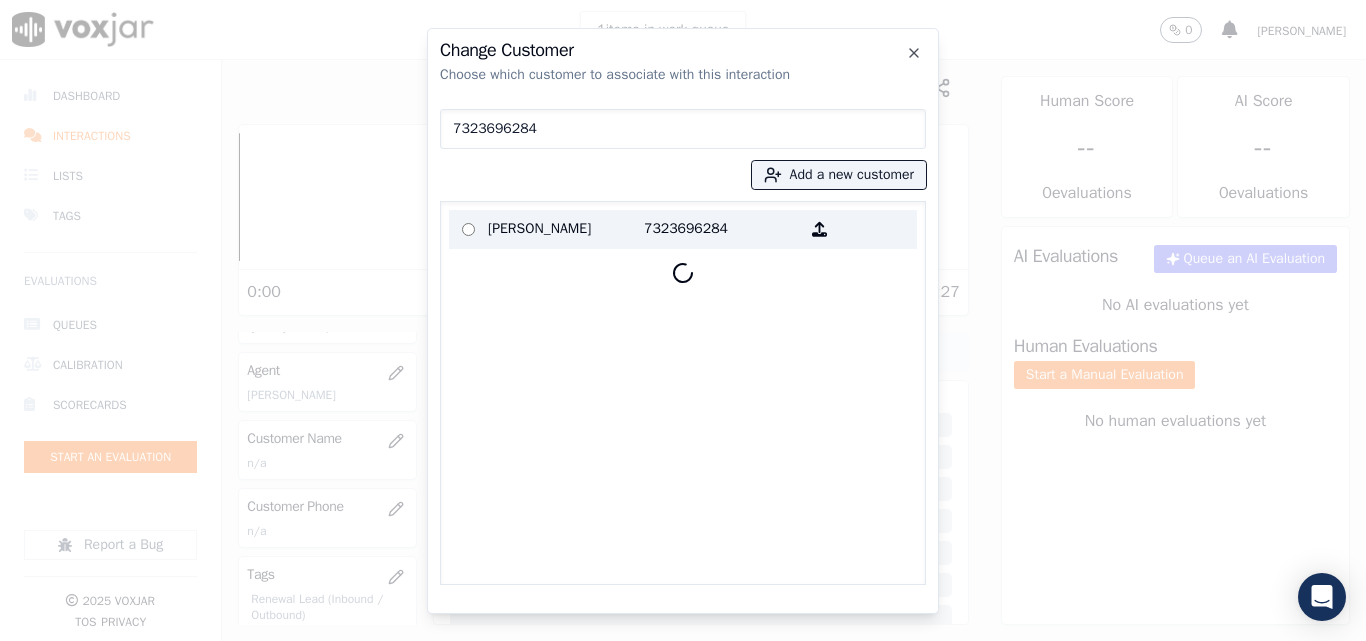 click on "[PERSON_NAME]" at bounding box center (566, 229) 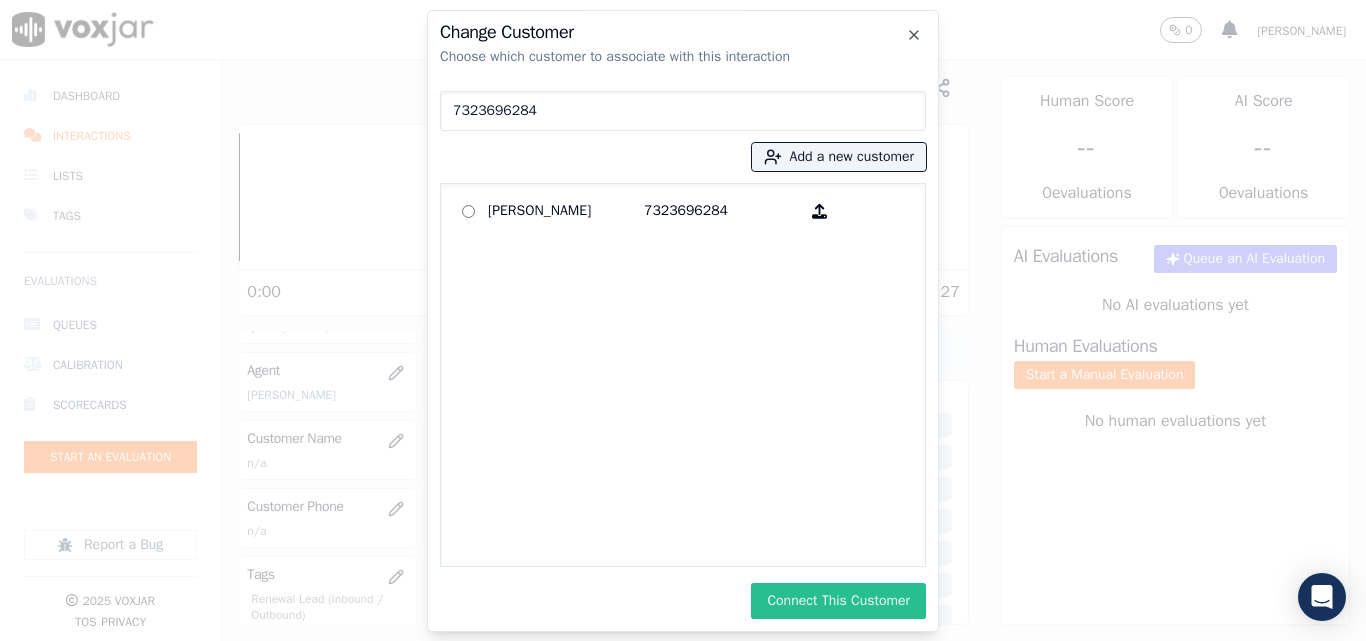 click on "Connect This Customer" at bounding box center (838, 601) 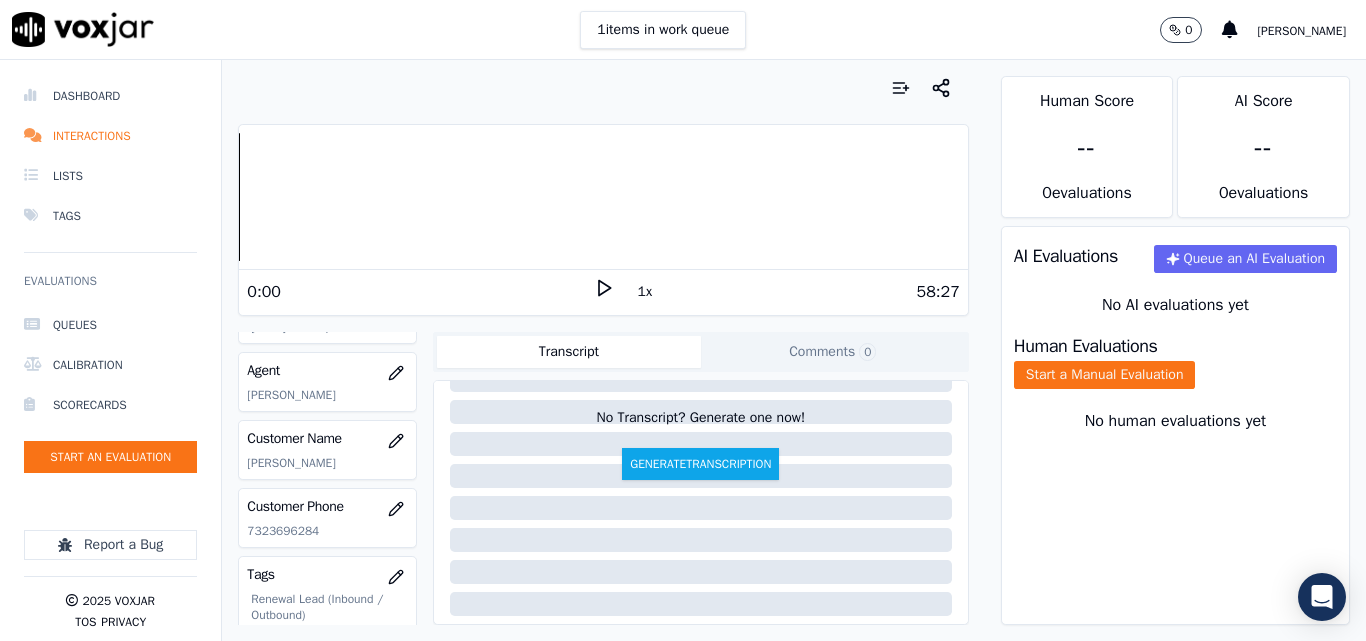 scroll, scrollTop: 200, scrollLeft: 0, axis: vertical 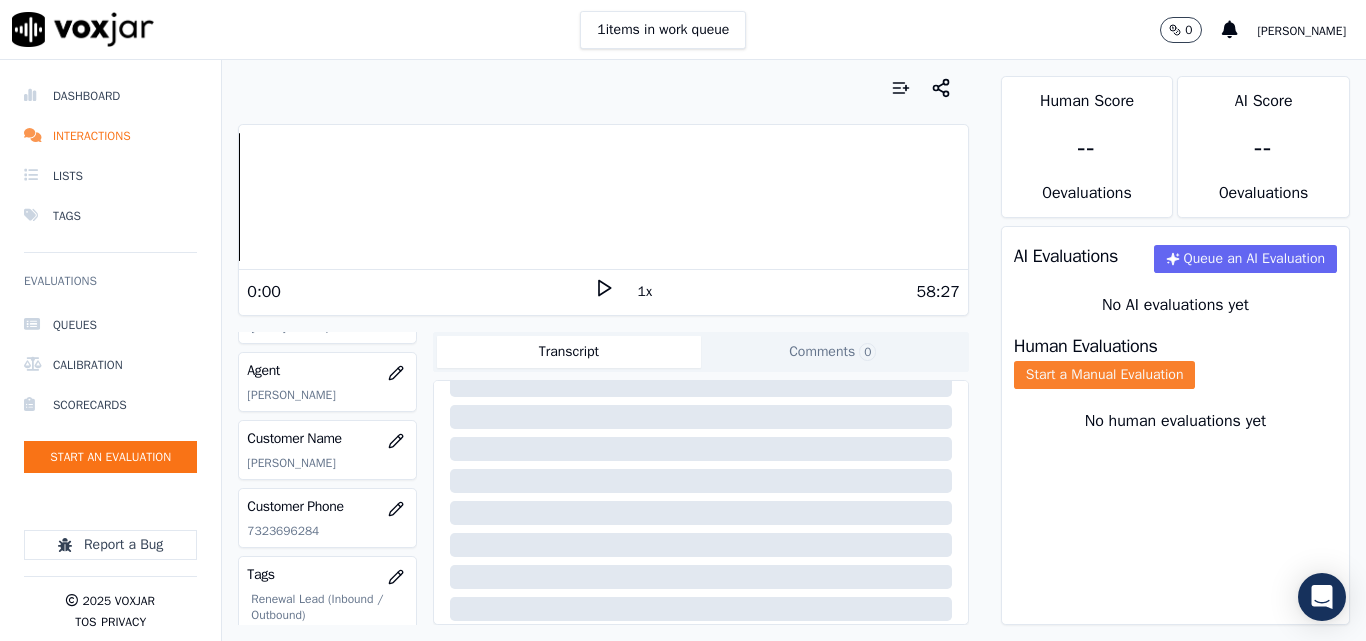 click on "Start a Manual Evaluation" 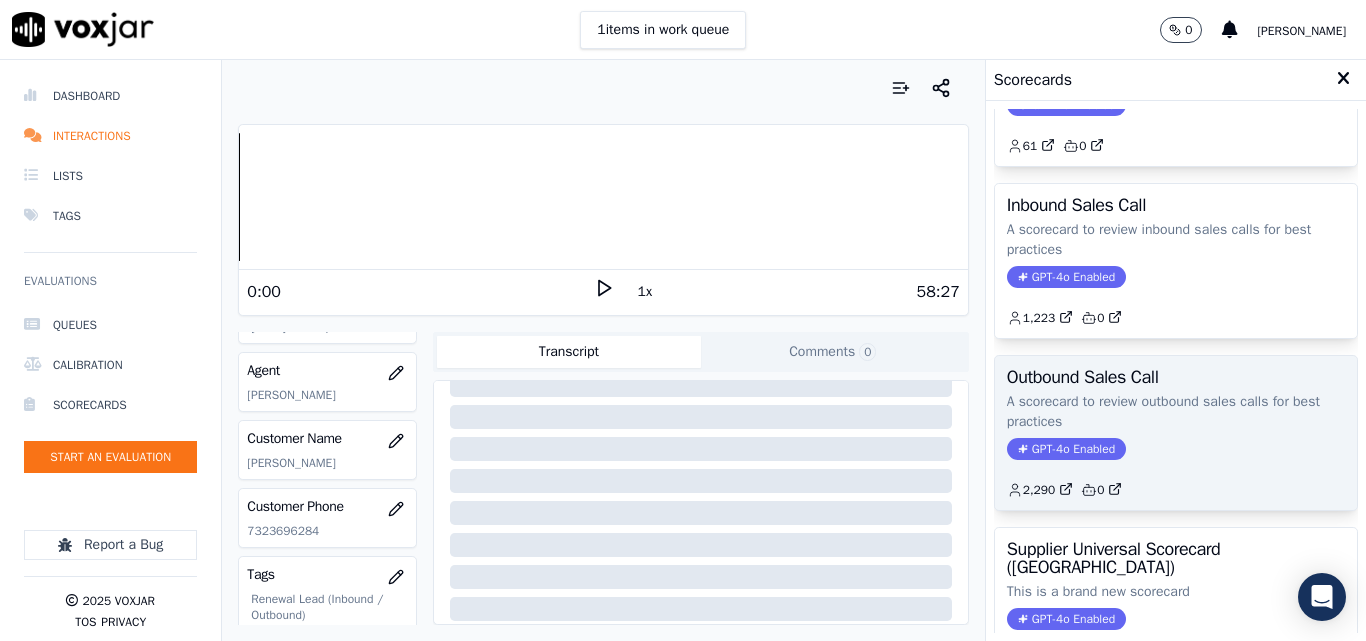scroll, scrollTop: 200, scrollLeft: 0, axis: vertical 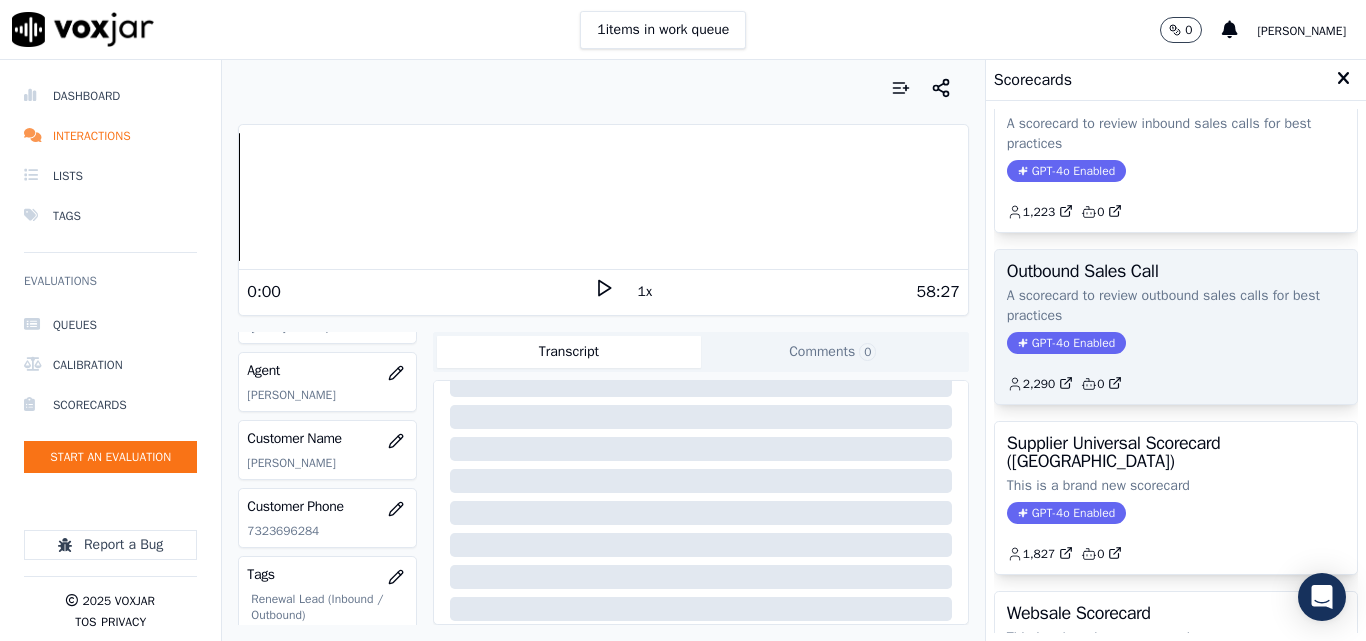 click on "A scorecard to review outbound sales calls for best practices" 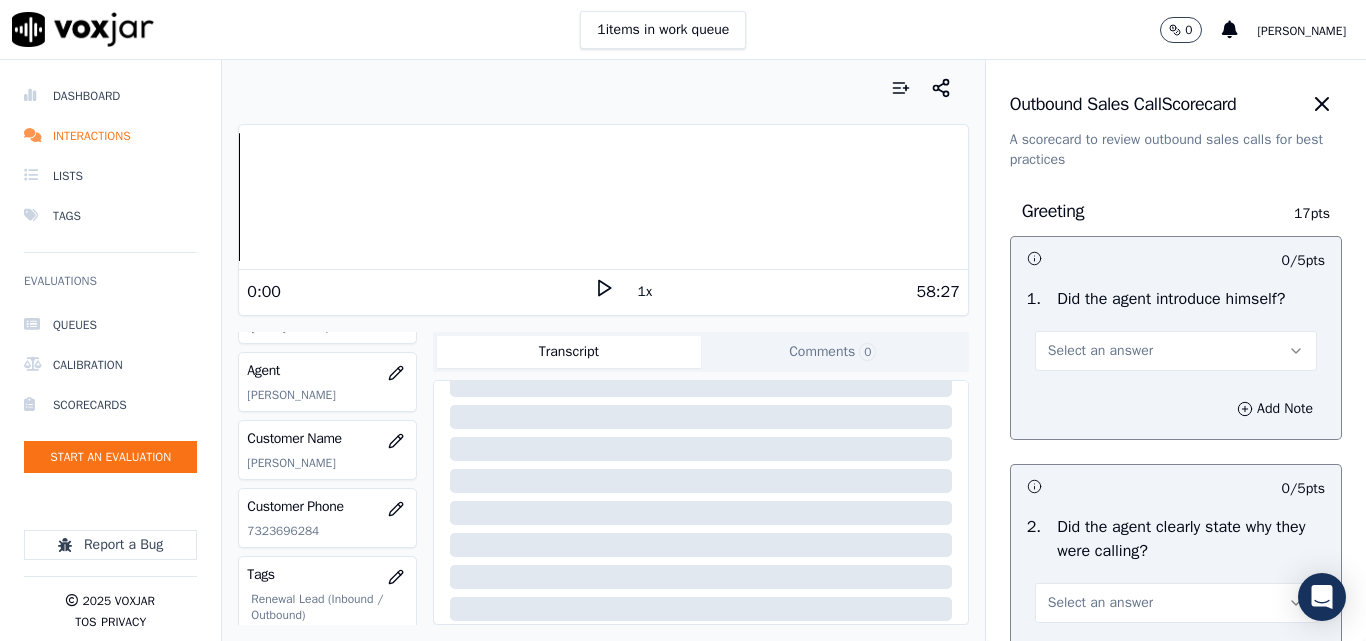drag, startPoint x: 1082, startPoint y: 344, endPoint x: 1082, endPoint y: 360, distance: 16 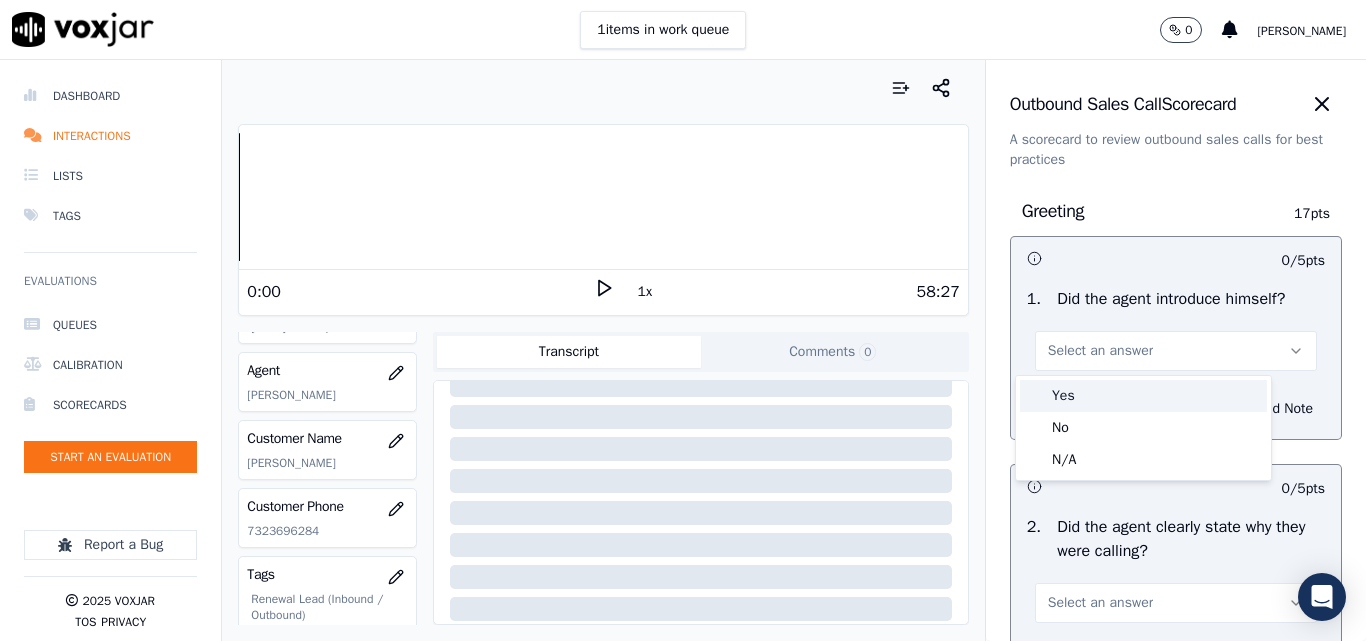 click on "Yes" at bounding box center (1143, 396) 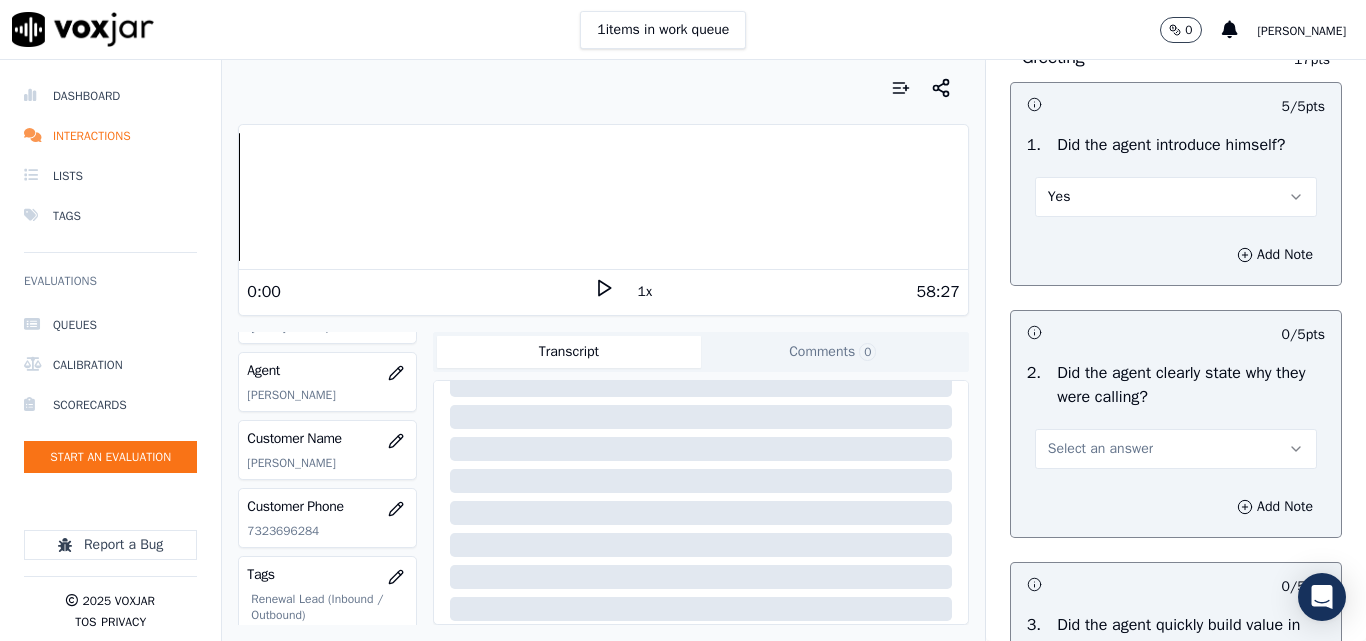 scroll, scrollTop: 400, scrollLeft: 0, axis: vertical 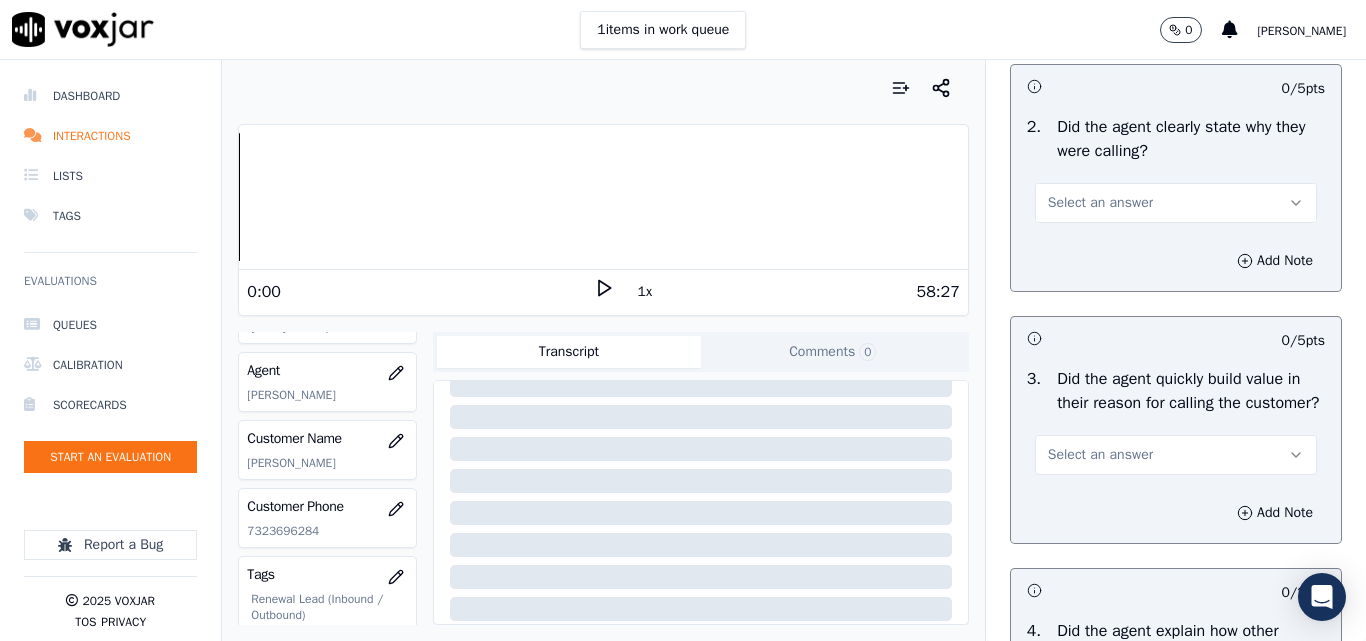 click on "Select an answer" at bounding box center [1100, 203] 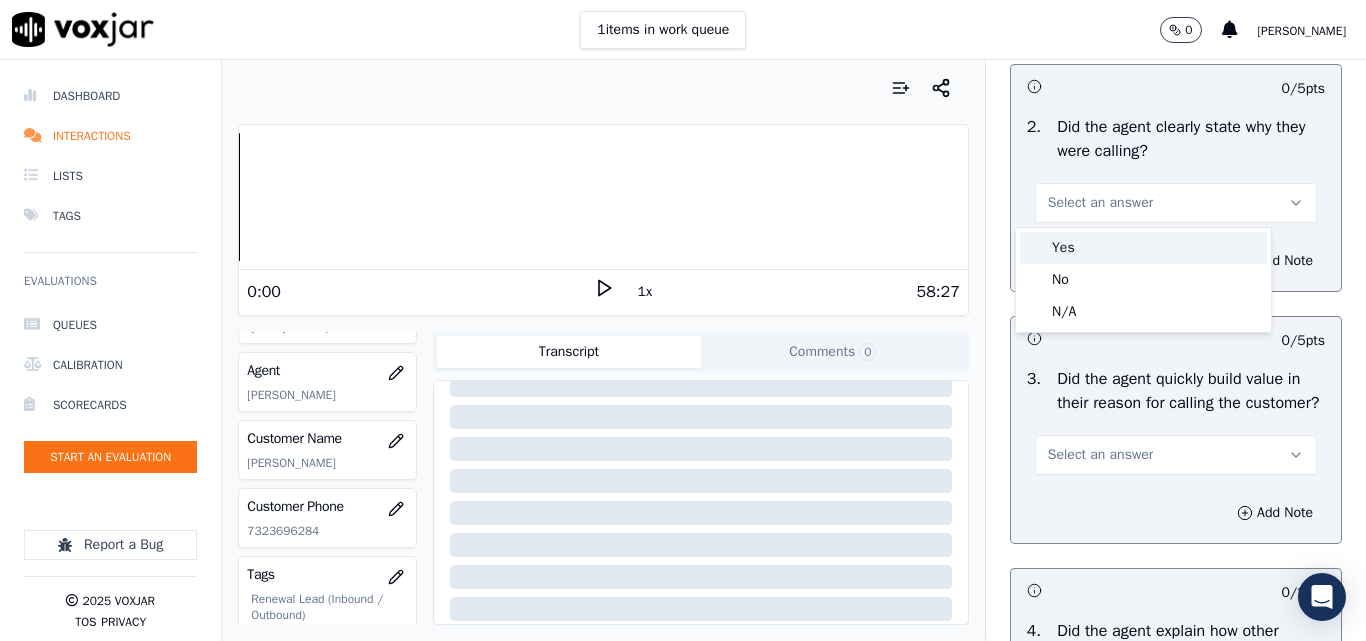 click on "Yes" at bounding box center [1143, 248] 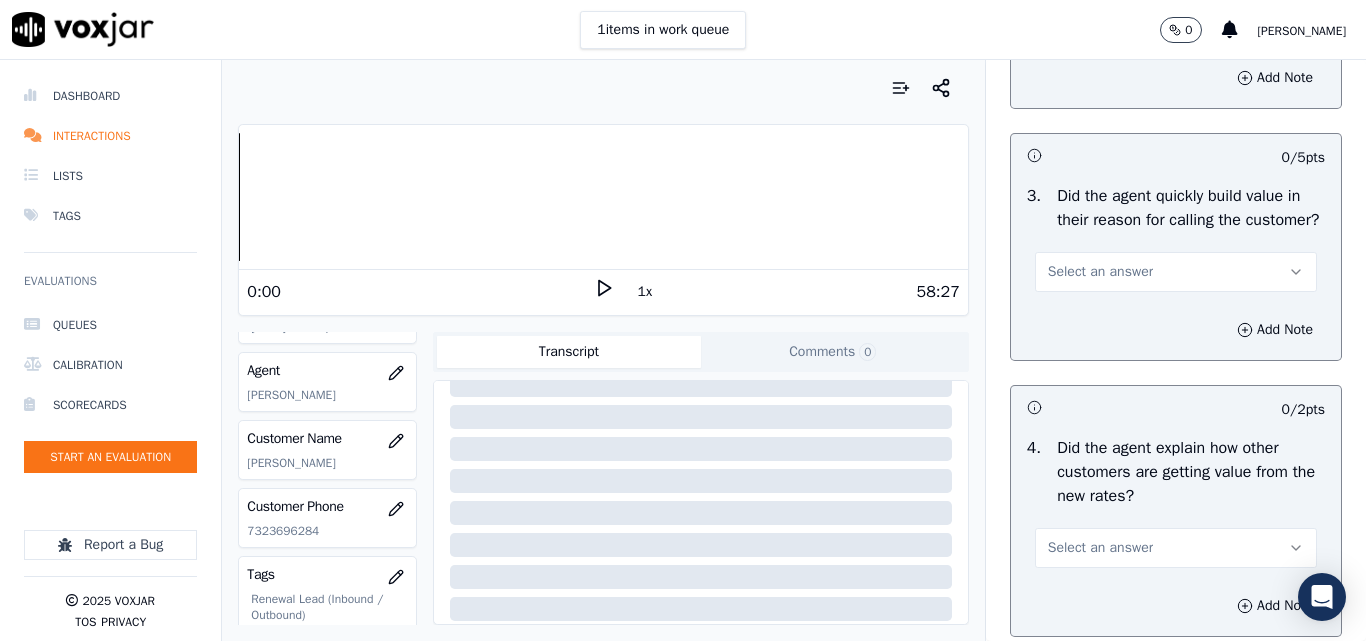 scroll, scrollTop: 700, scrollLeft: 0, axis: vertical 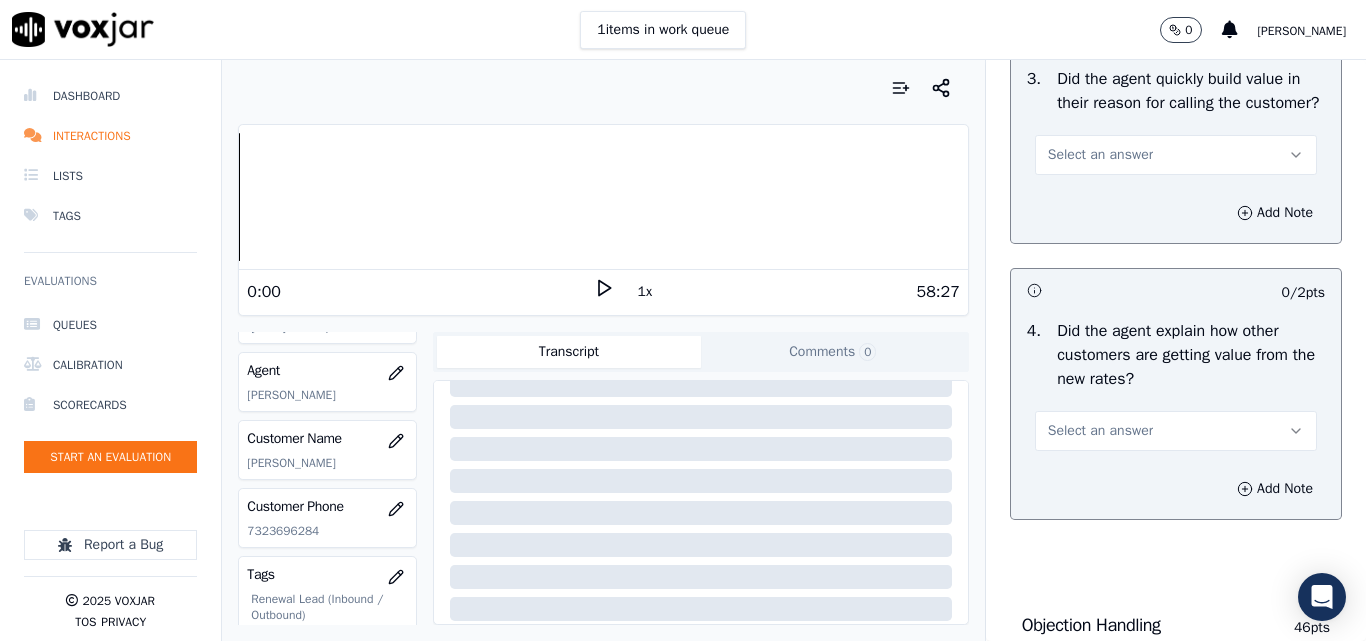 click on "Select an answer" at bounding box center (1100, 155) 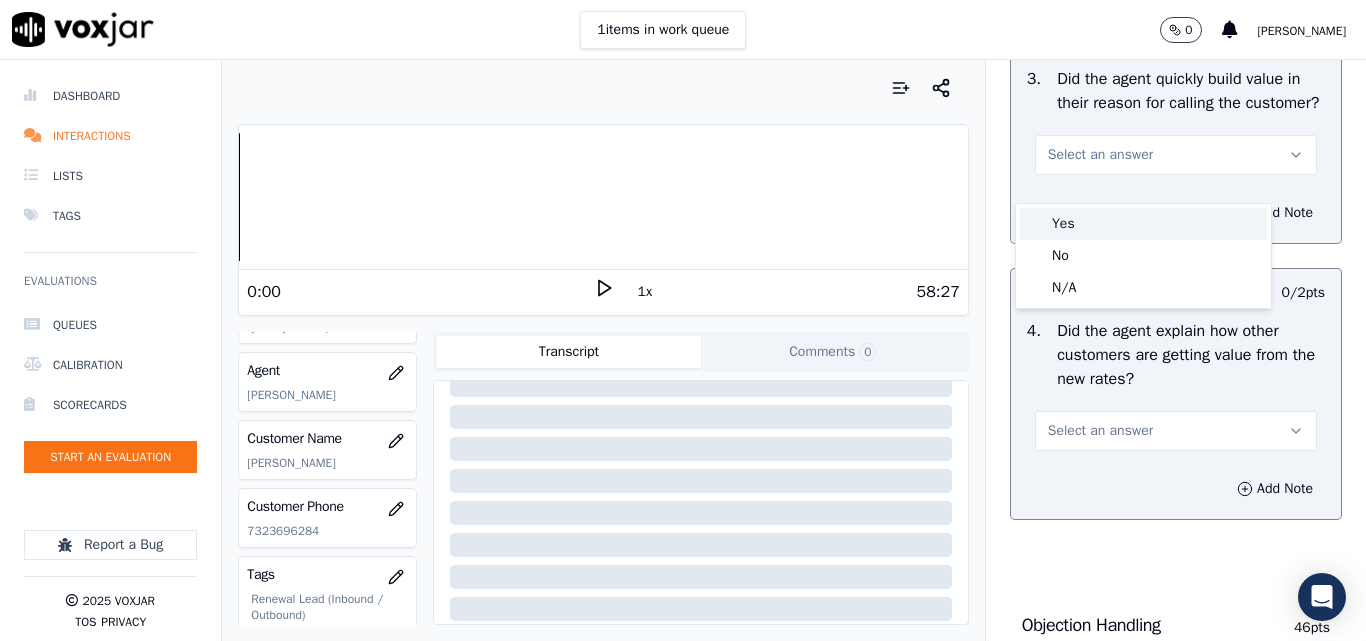click on "Yes" at bounding box center (1143, 224) 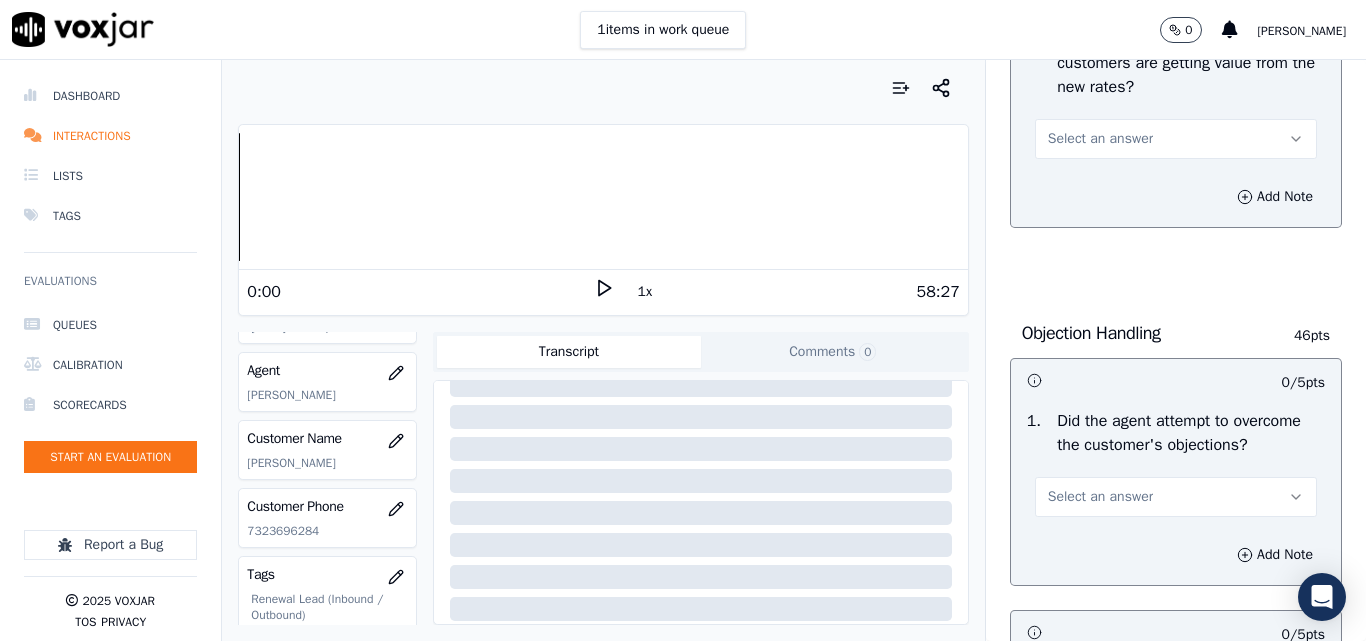 scroll, scrollTop: 1000, scrollLeft: 0, axis: vertical 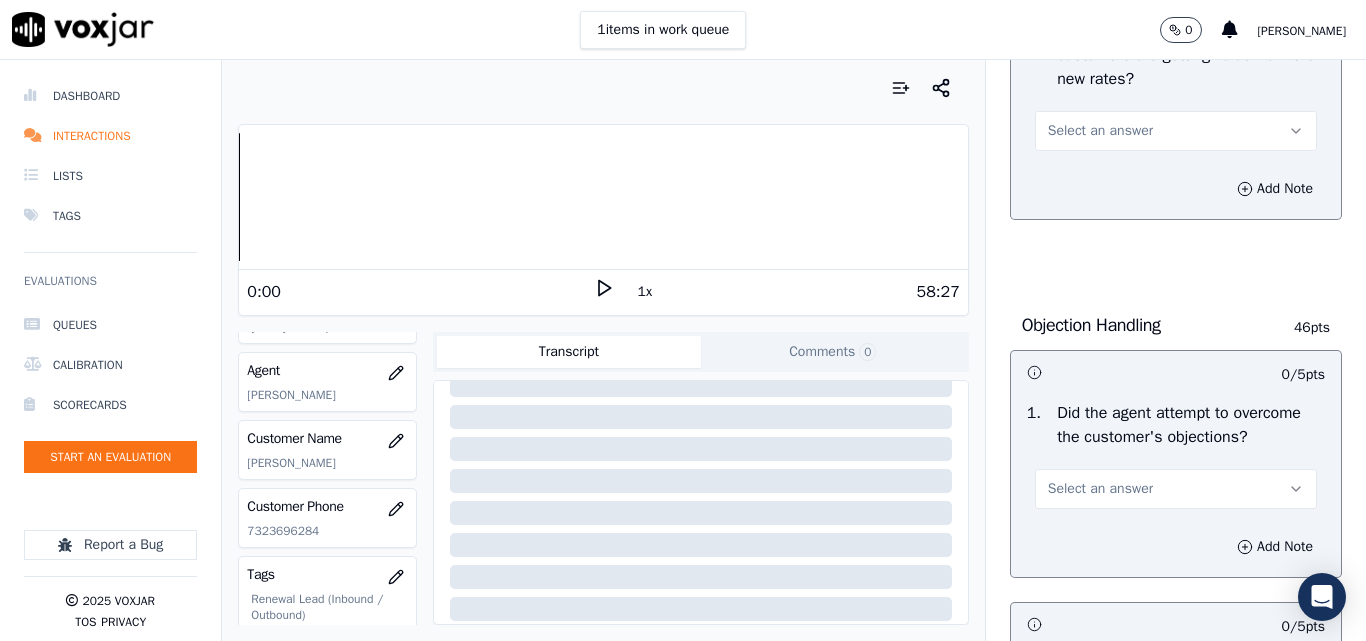 click on "Select an answer" at bounding box center (1100, 131) 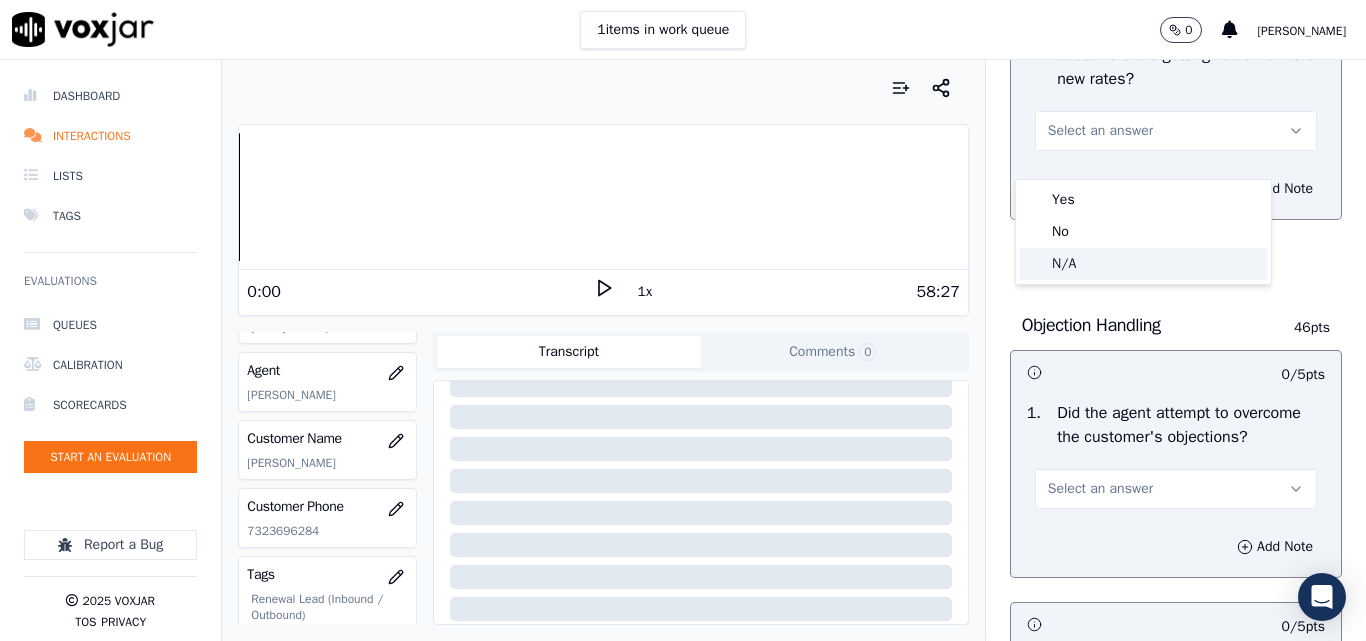 click on "N/A" 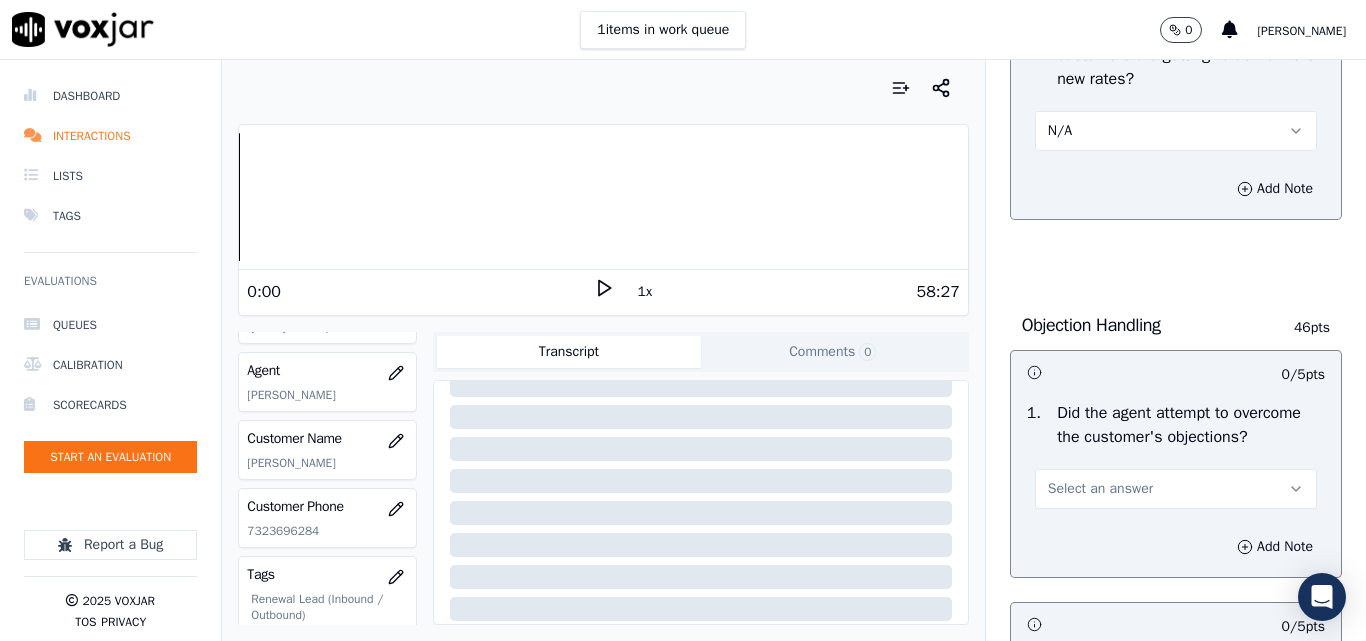 scroll, scrollTop: 1300, scrollLeft: 0, axis: vertical 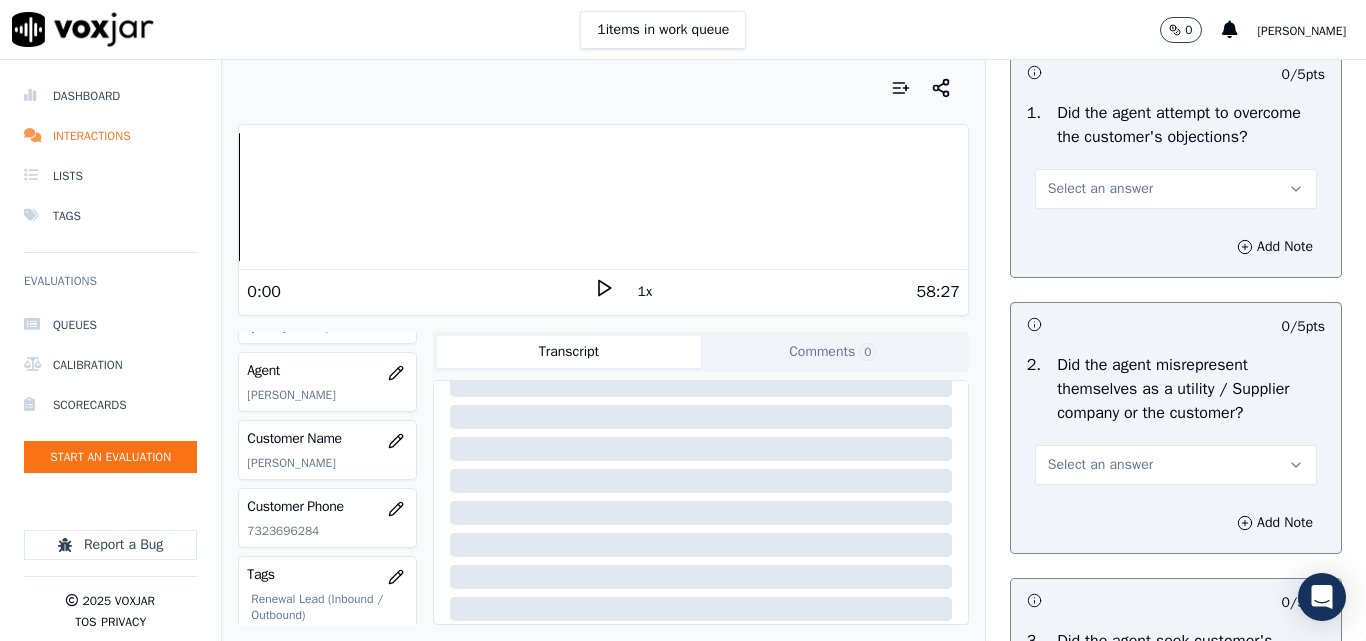 click on "Select an answer" at bounding box center (1100, 189) 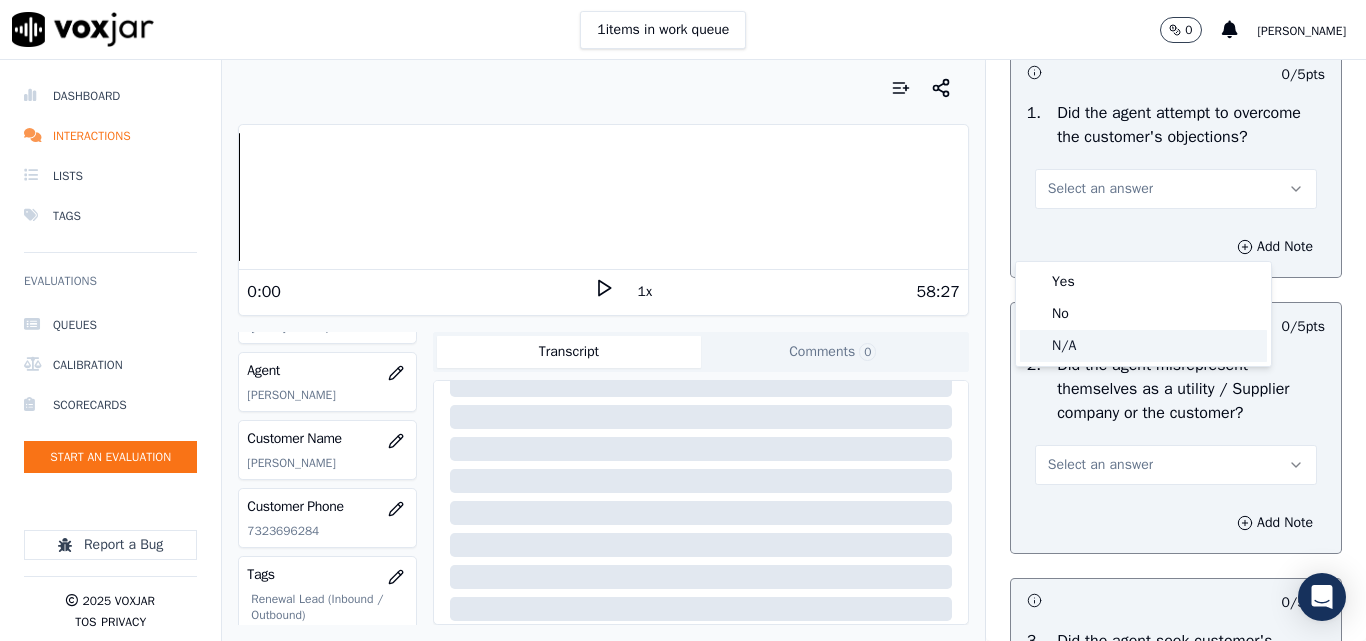 click on "N/A" 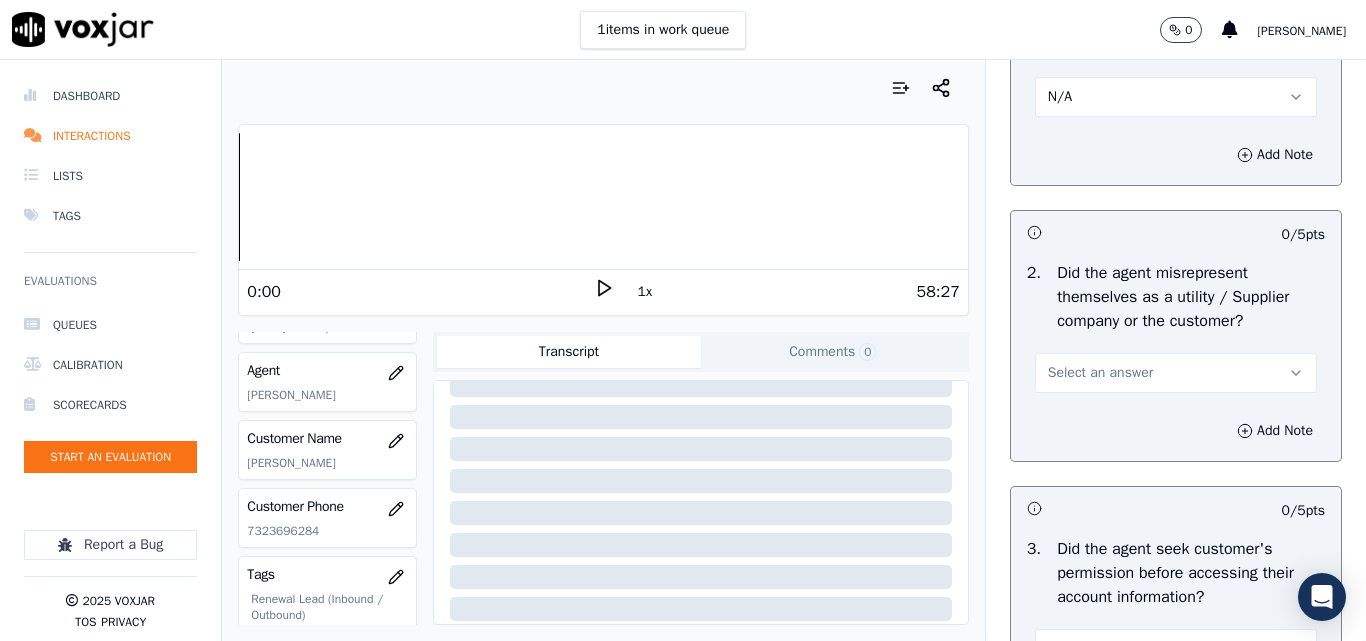scroll, scrollTop: 1500, scrollLeft: 0, axis: vertical 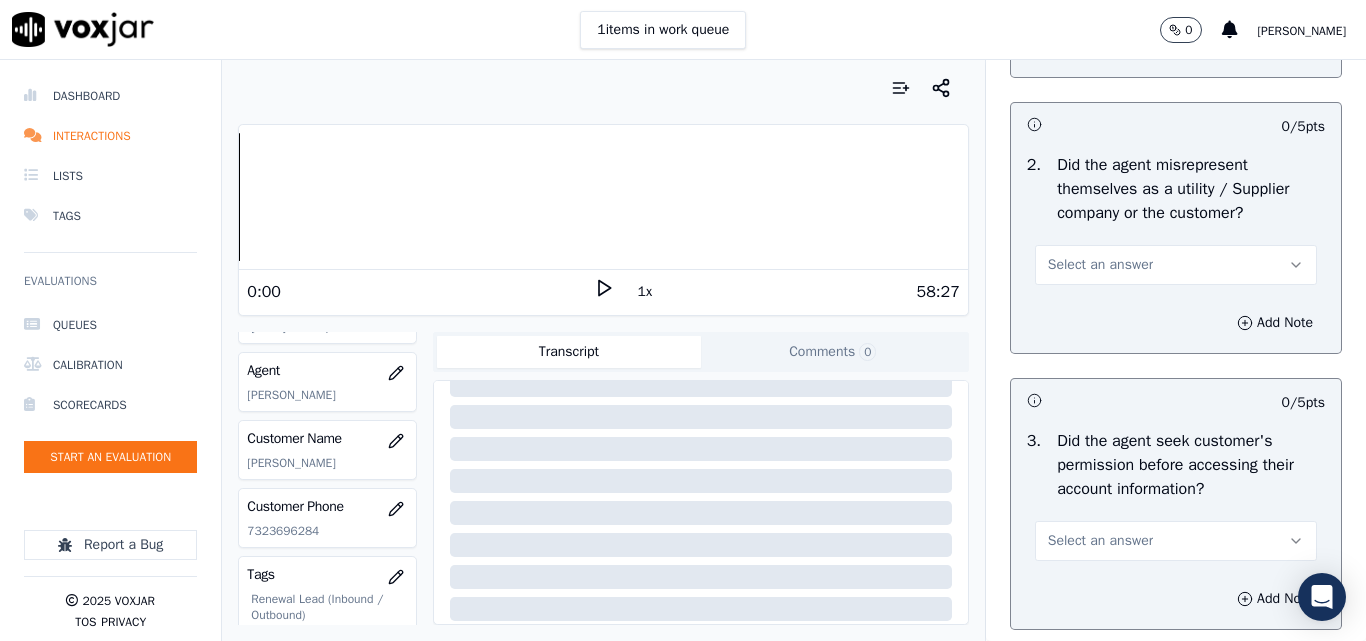 click on "Select an answer" at bounding box center [1100, 265] 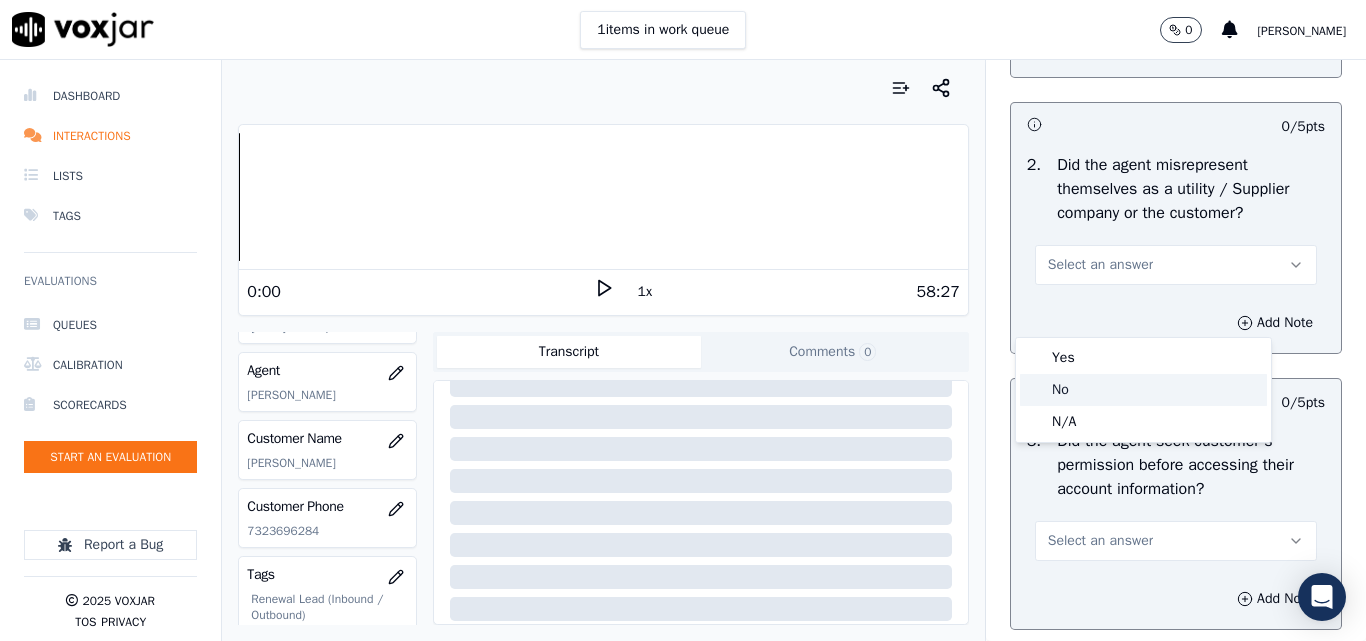 click on "No" 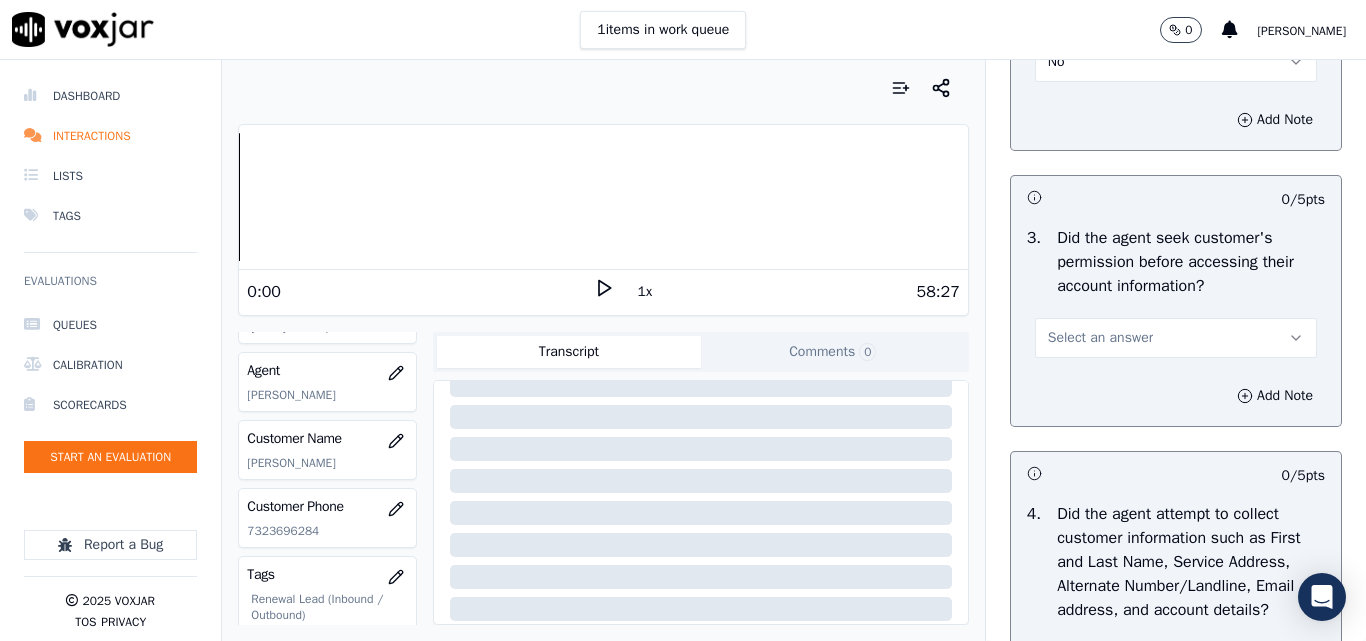 scroll, scrollTop: 1900, scrollLeft: 0, axis: vertical 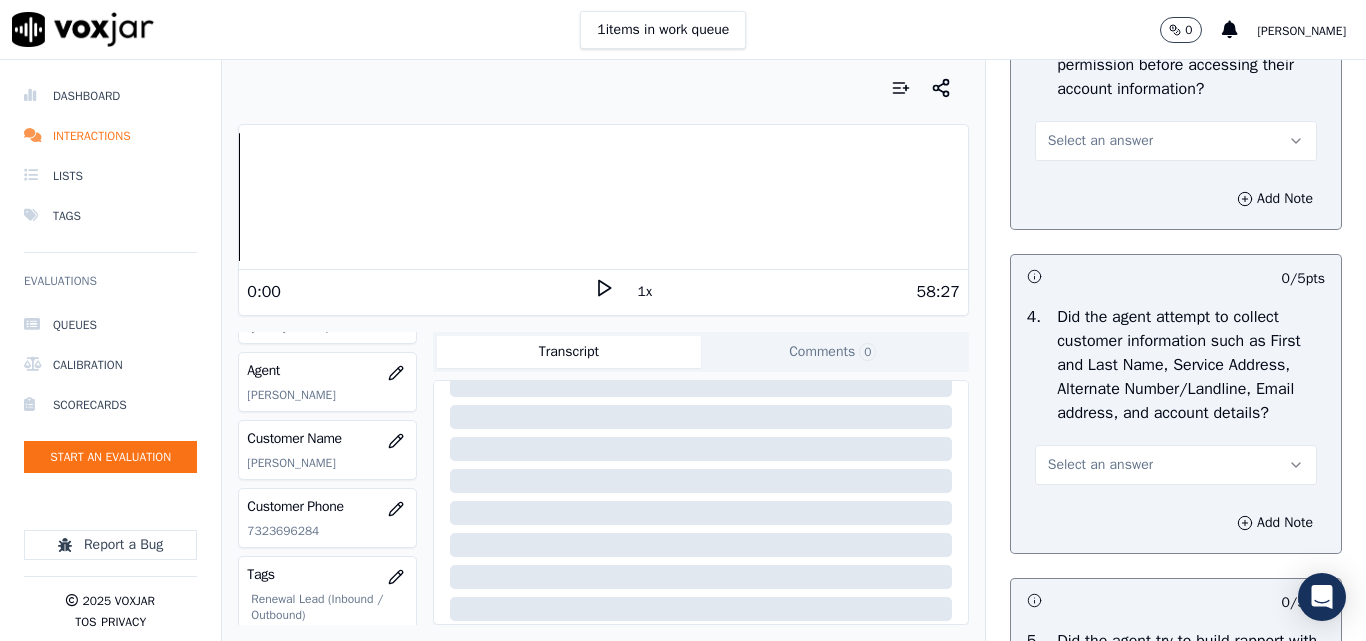 drag, startPoint x: 1086, startPoint y: 182, endPoint x: 1090, endPoint y: 195, distance: 13.601471 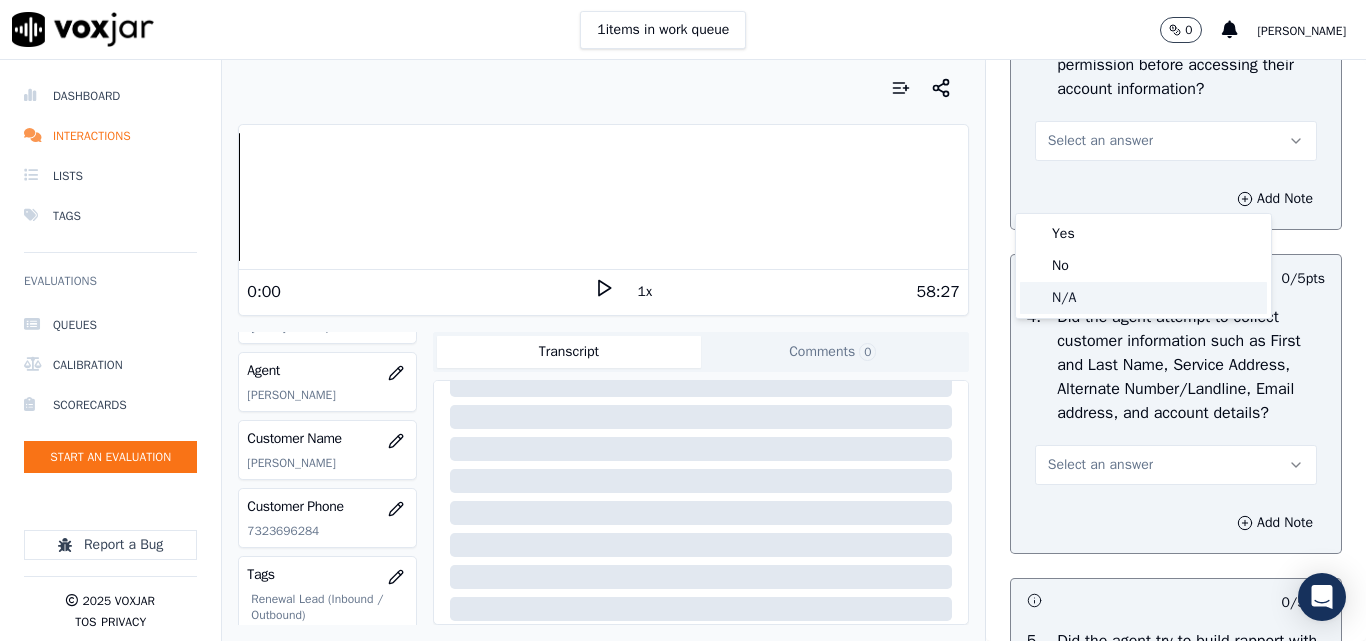 click on "N/A" 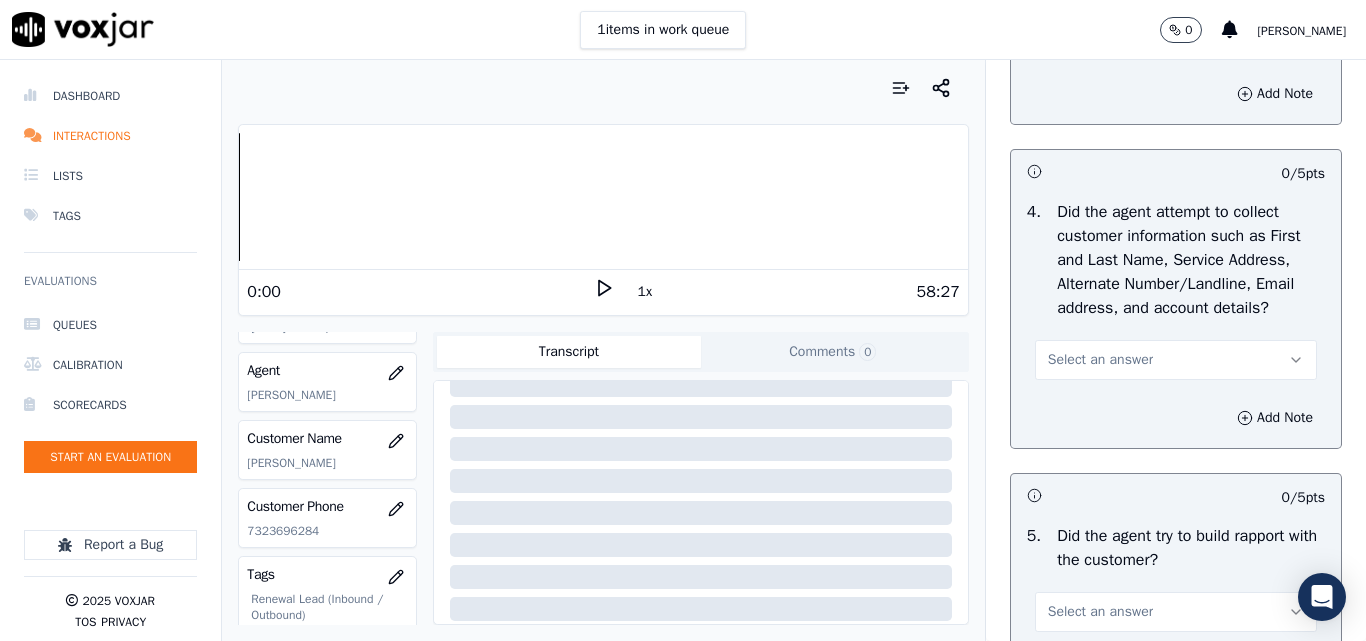 scroll, scrollTop: 2100, scrollLeft: 0, axis: vertical 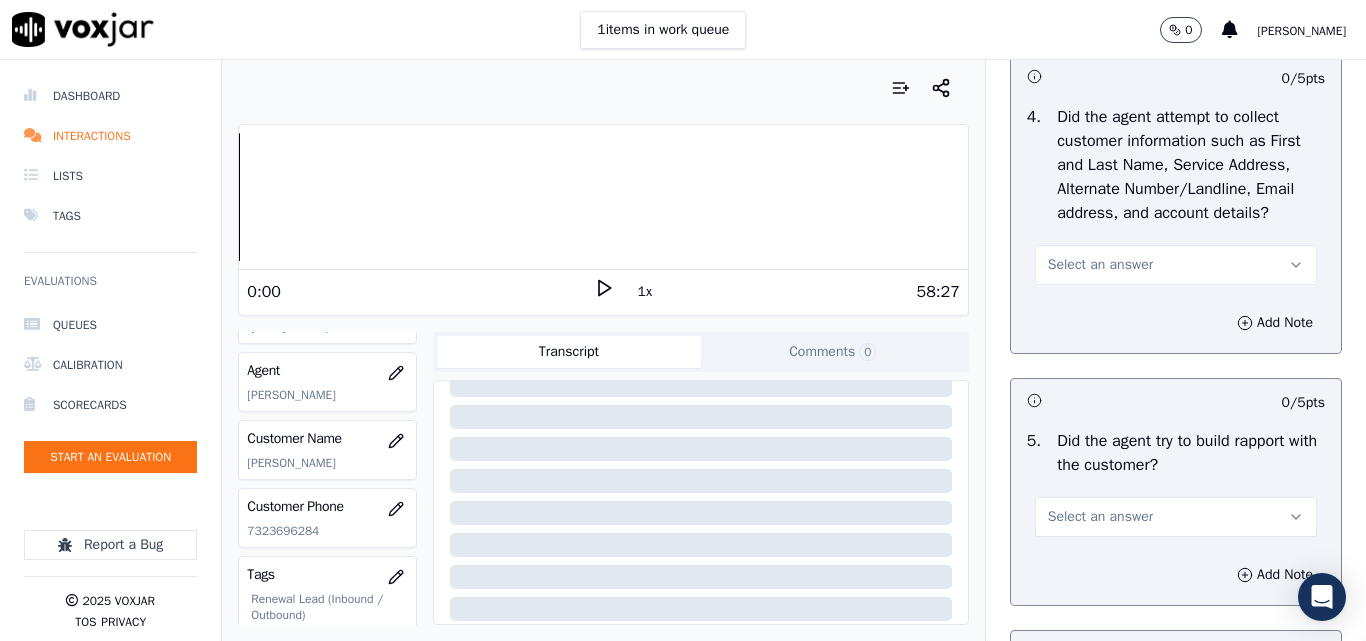 click on "Objection Handling     46  pts                 -- / 5  pts     1 .   Did the agent attempt to overcome the customer's objections?   N/A          Add Note                           5 / 5  pts     2 .   Did the agent misrepresent themselves as a utility / Supplier company or the customer?   No          Add Note                           -- / 5  pts     3 .   Did the agent seek customer's permission before accessing their account information?   N/A          Add Note                           0 / 5  pts     4 .   Did the agent attempt to collect customer information such as First and Last Name, Service Address, Alternate Number/Landline, Email address, and account details?   Select an answer          Add Note                           0 / 5  pts     5 .   Did the agent try to build rapport with the customer?   Select an answer          Add Note                           0 / 5  pts     6 .     Select an answer          Add Note                           0 / 5  pts     7 .     Select an answer          Add Note" at bounding box center [1176, 593] 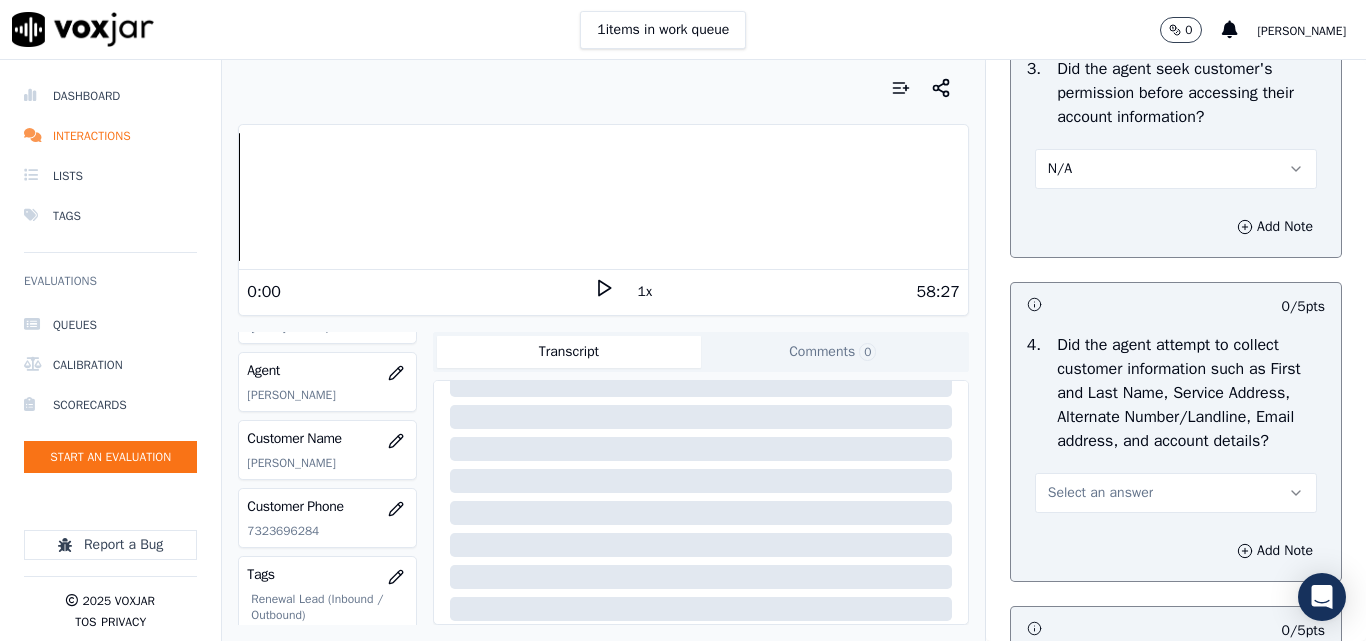 scroll, scrollTop: 1800, scrollLeft: 0, axis: vertical 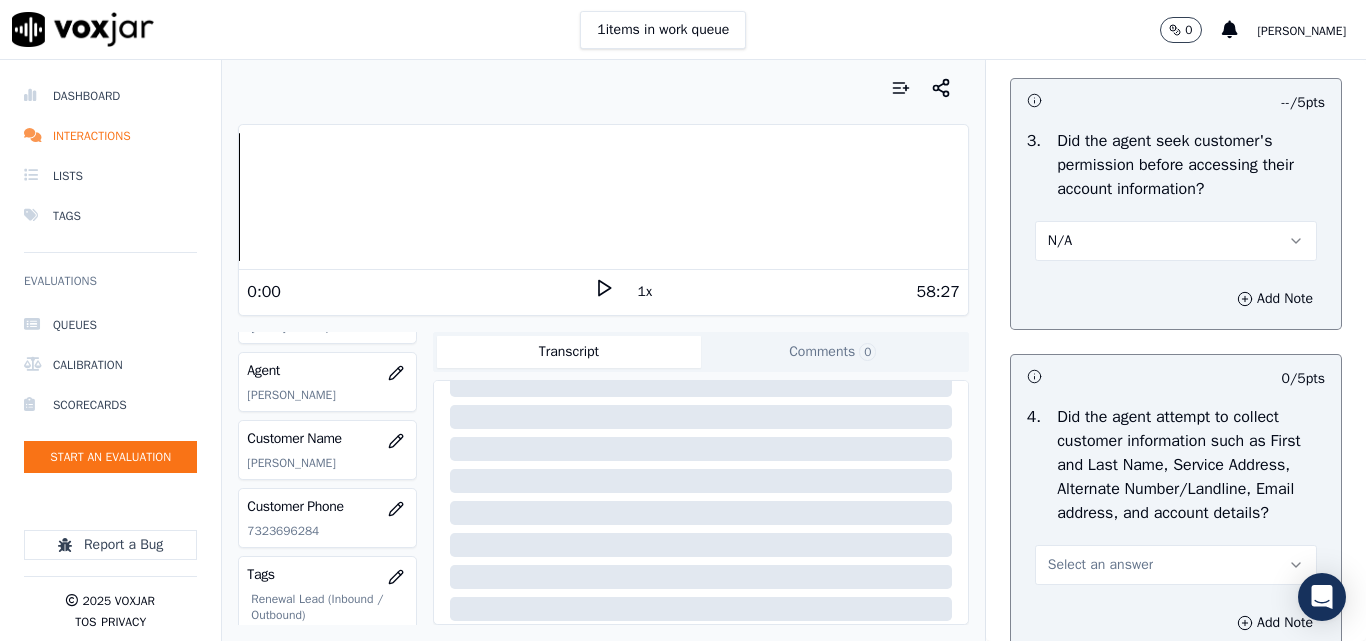 click on "N/A" at bounding box center [1060, 241] 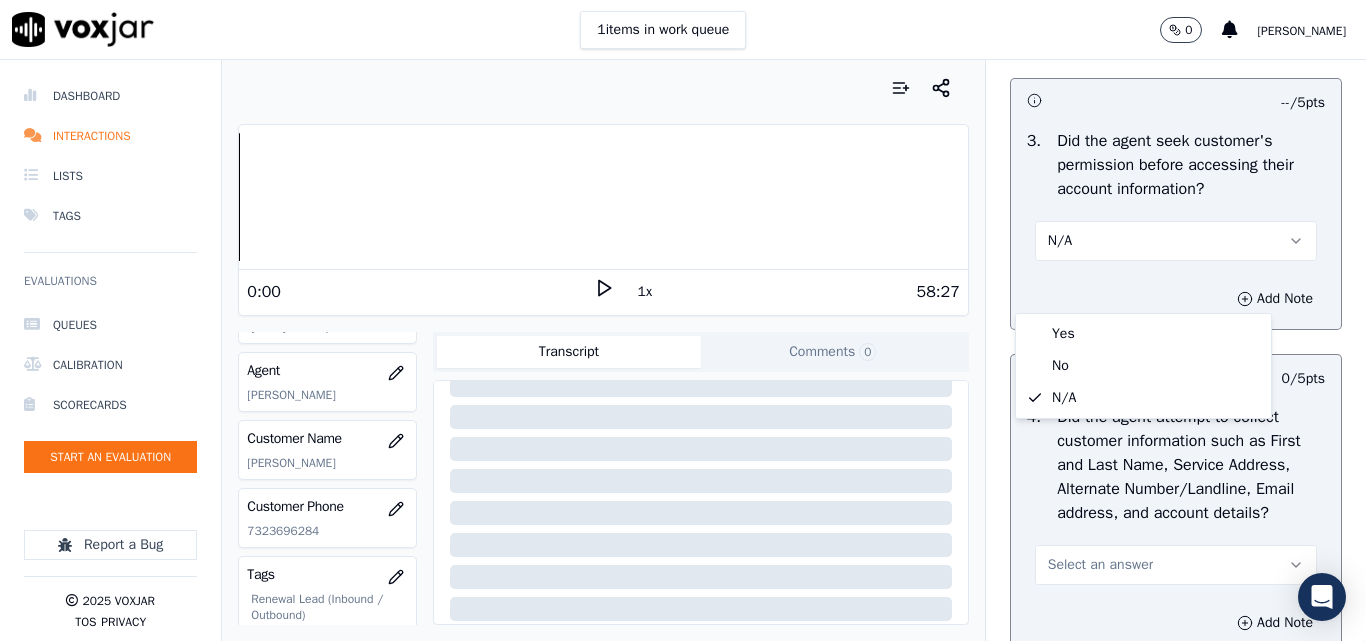 click on "Greeting     17  pts                 5 / 5  pts     1 .   Did the agent introduce himself?   Yes          Add Note                           5 / 5  pts     2 .   Did the agent clearly state why they were calling?   Yes          Add Note                           5 / 5  pts     3 .   Did the agent quickly build value in their reason for calling the customer?   Yes          Add Note                           -- / 2  pts     4 .   Did the agent explain how other customers are getting value from the new rates?   N/A          Add Note             Objection Handling     46  pts                 -- / 5  pts     1 .   Did the agent attempt to overcome the customer's objections?   N/A          Add Note                           5 / 5  pts     2 .   Did the agent misrepresent themselves as a utility / Supplier company or the customer?   No          Add Note                           -- / 5  pts     3 .   Did the agent seek customer's permission before accessing their account information?   N/A          Add Note" at bounding box center (1176, 1299) 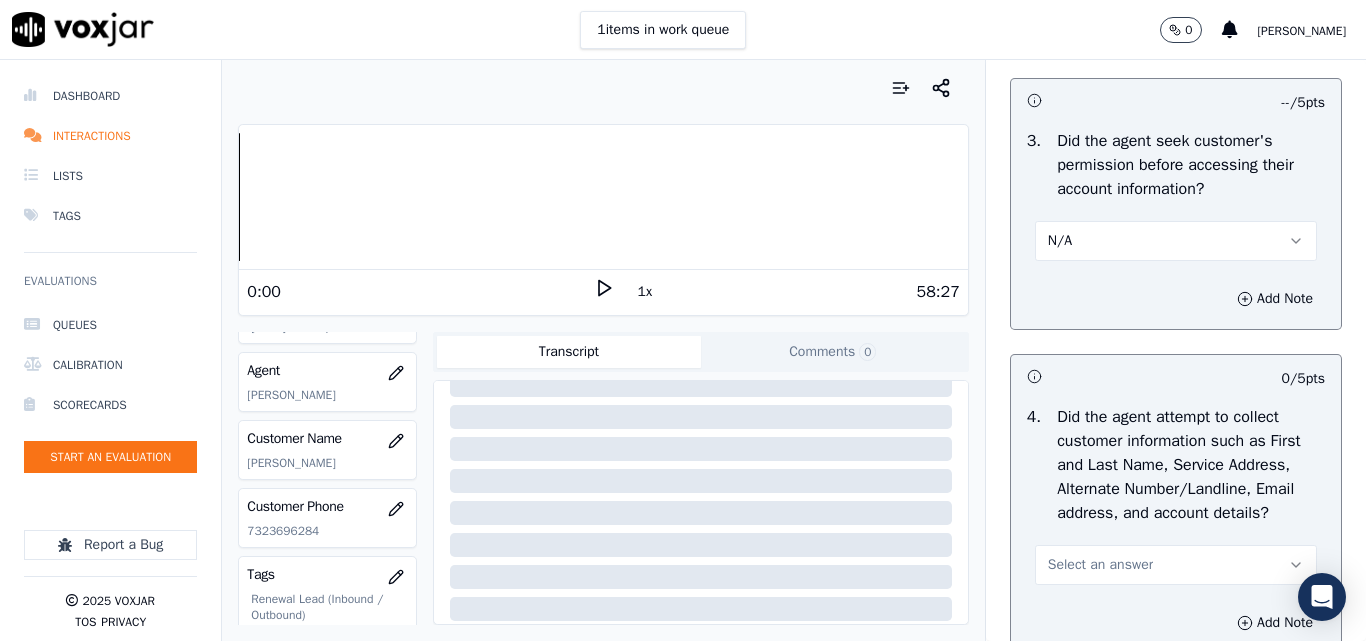 click on "Add Note" at bounding box center (1176, 299) 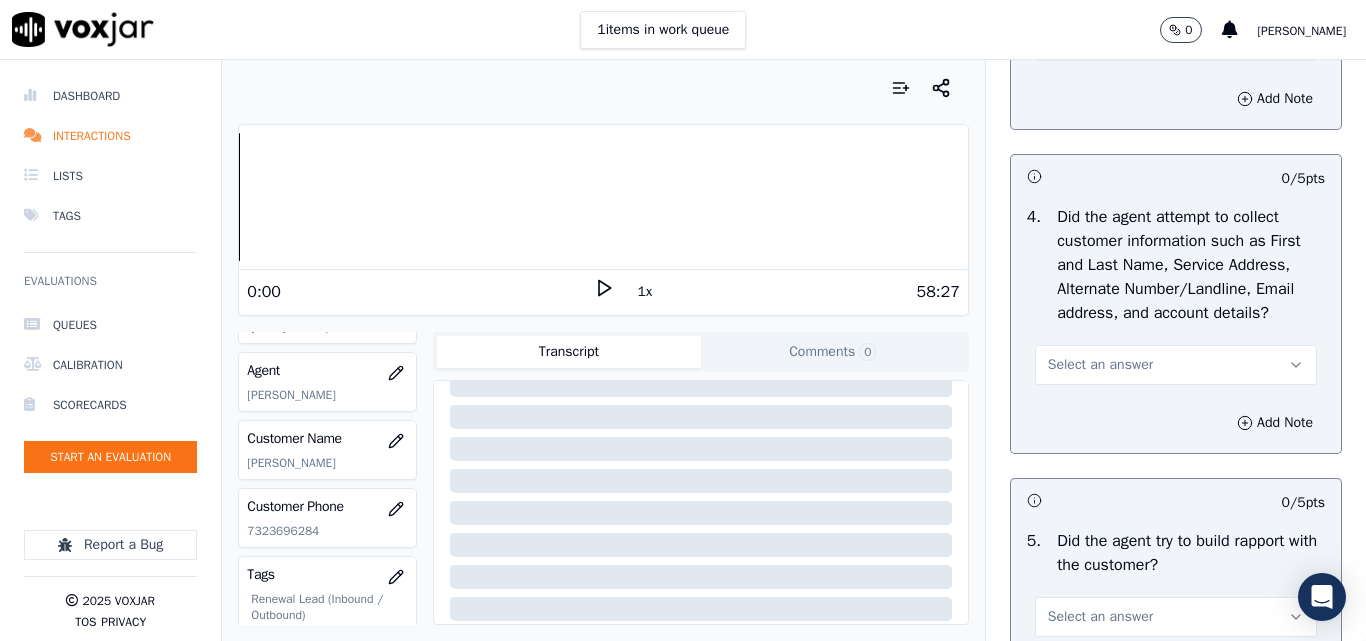 scroll, scrollTop: 2200, scrollLeft: 0, axis: vertical 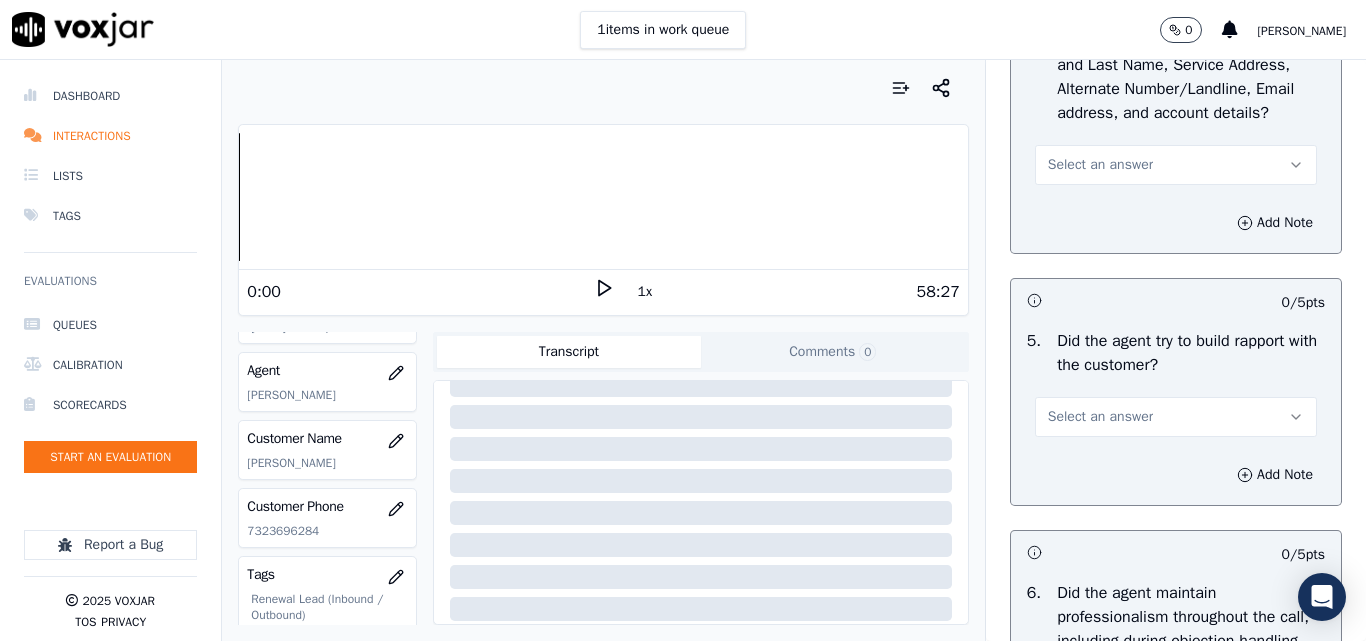click on "Select an answer" at bounding box center (1100, 165) 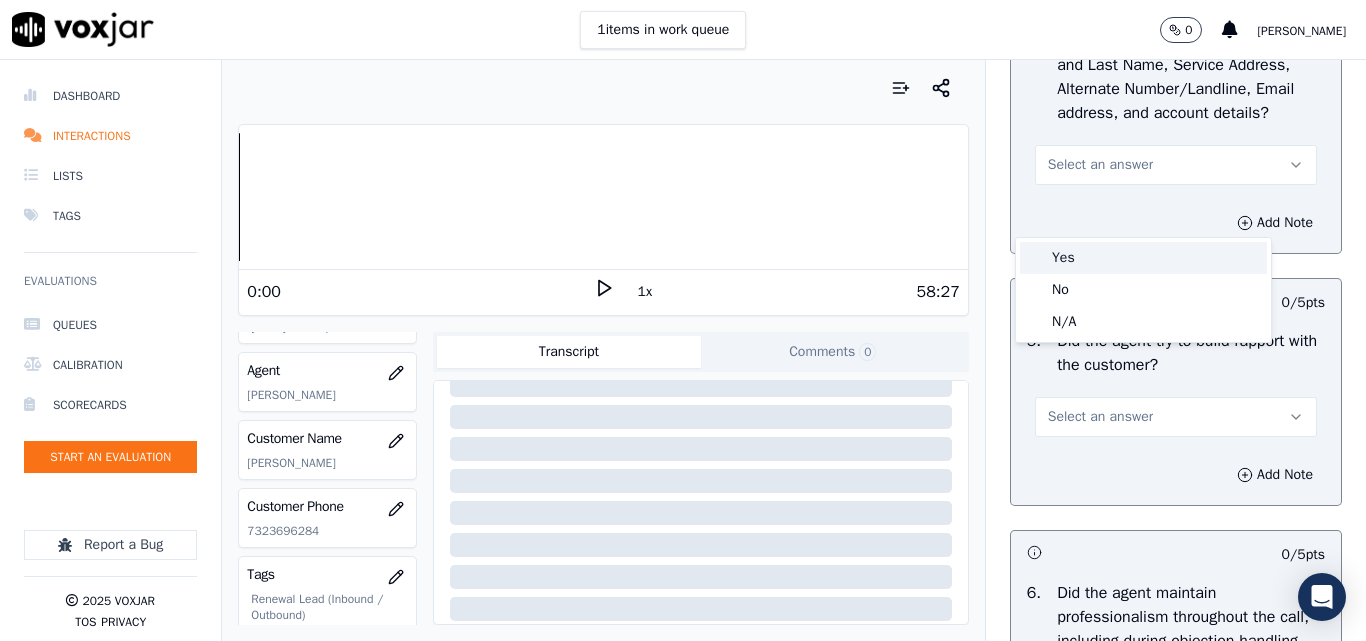 click on "Yes" at bounding box center (1143, 258) 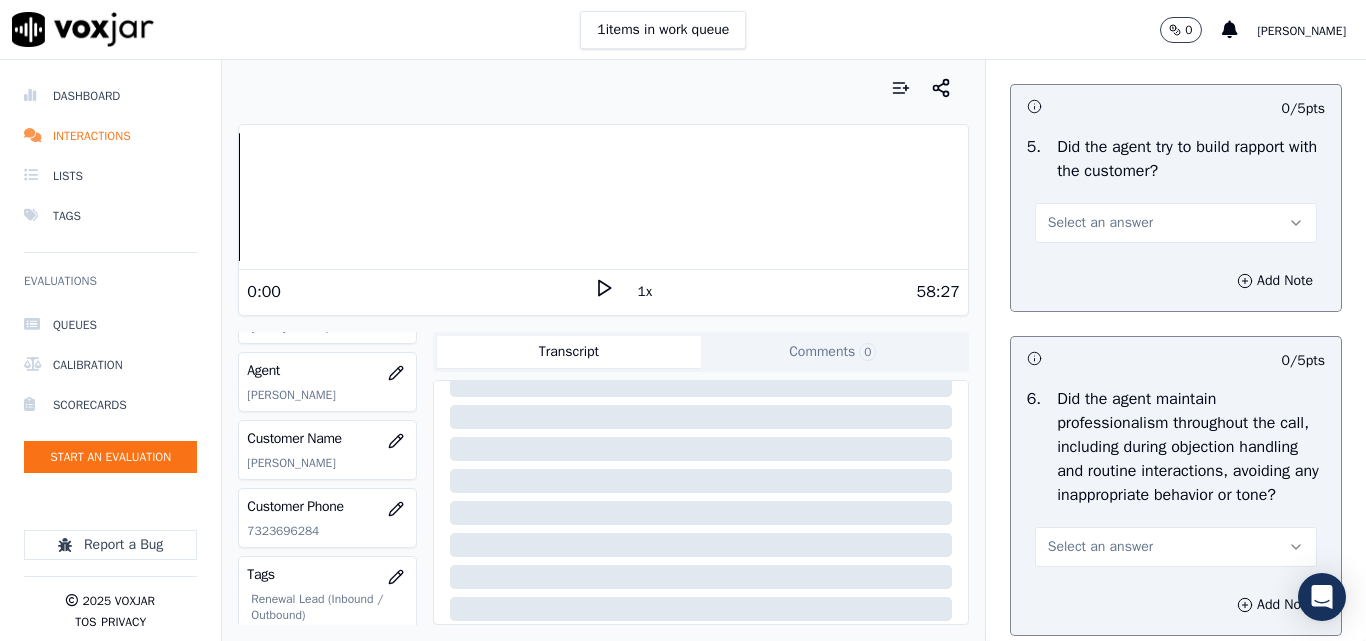 scroll, scrollTop: 2500, scrollLeft: 0, axis: vertical 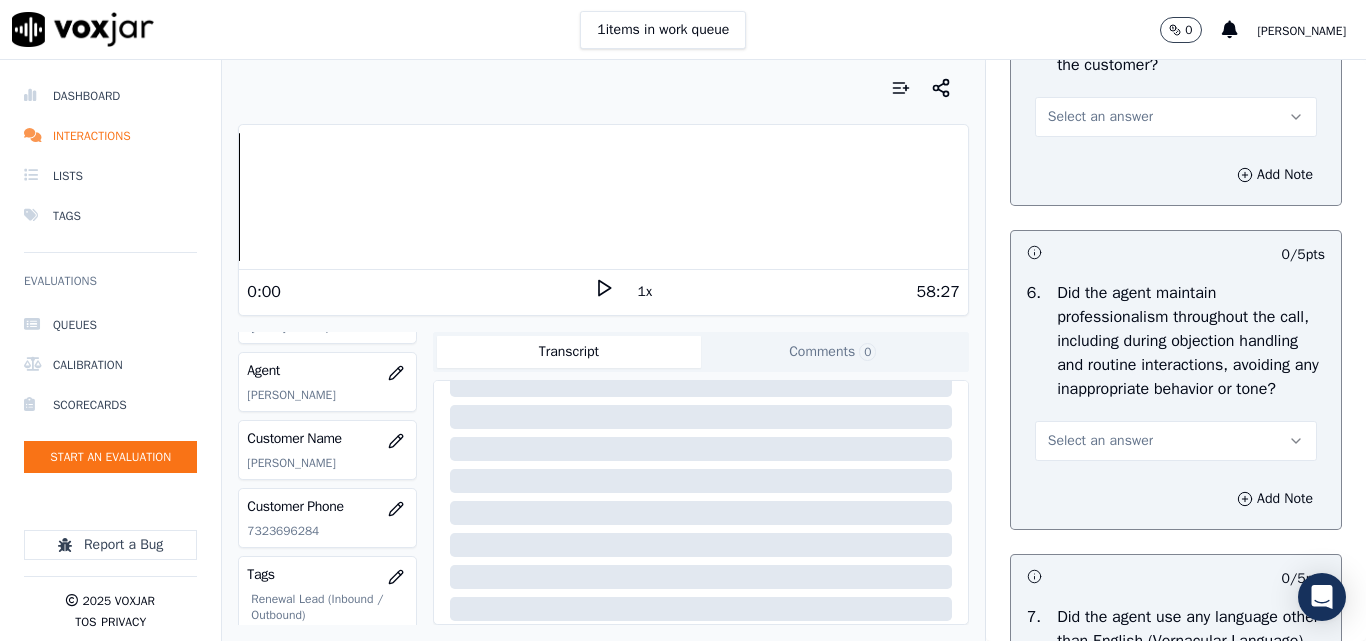 click on "Select an answer" at bounding box center (1100, 117) 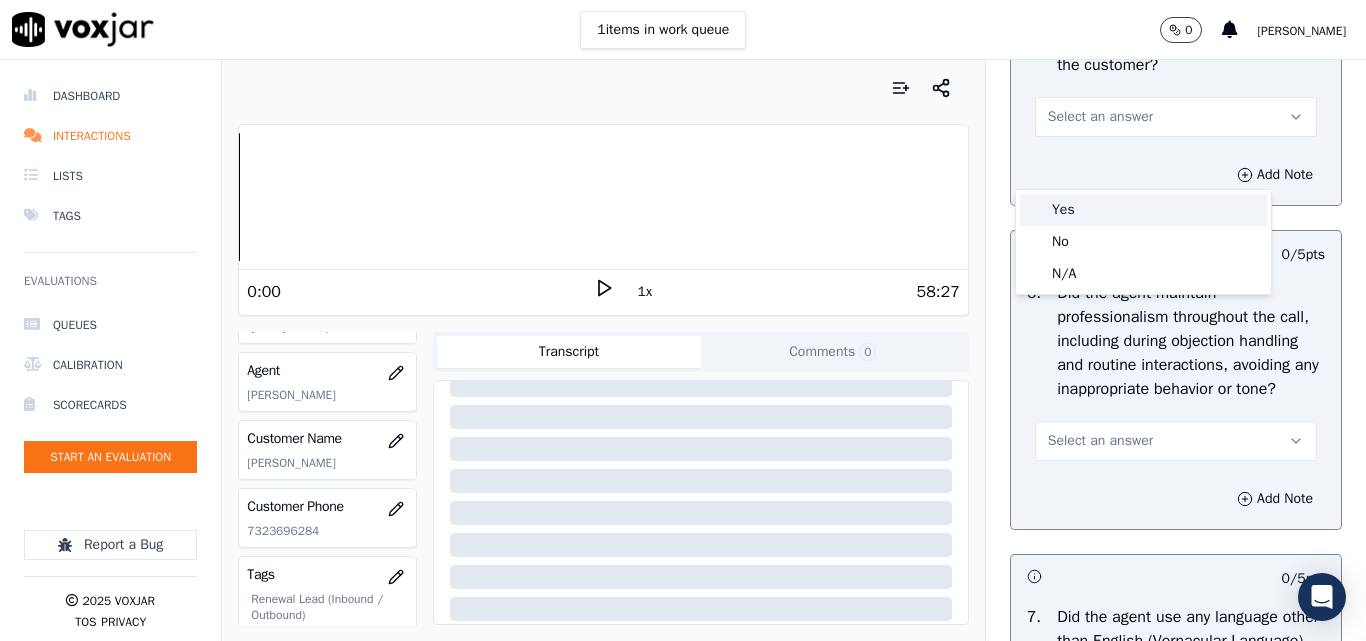 click on "Yes" at bounding box center [1143, 210] 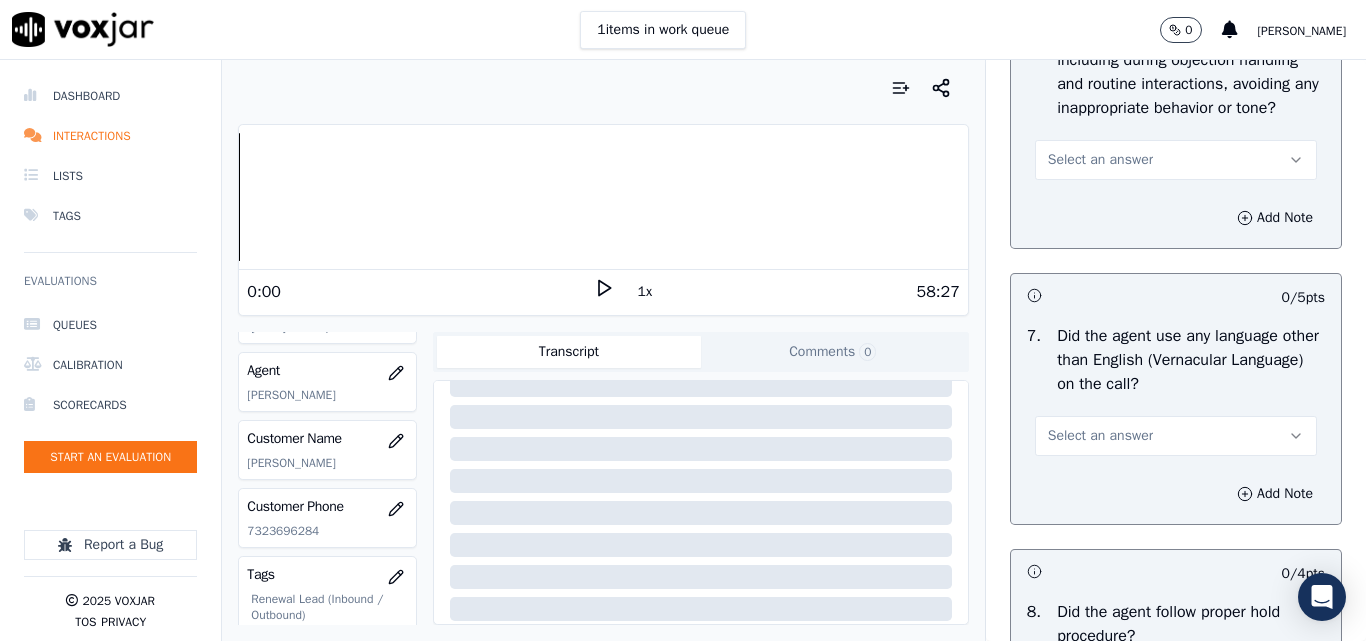 scroll, scrollTop: 2800, scrollLeft: 0, axis: vertical 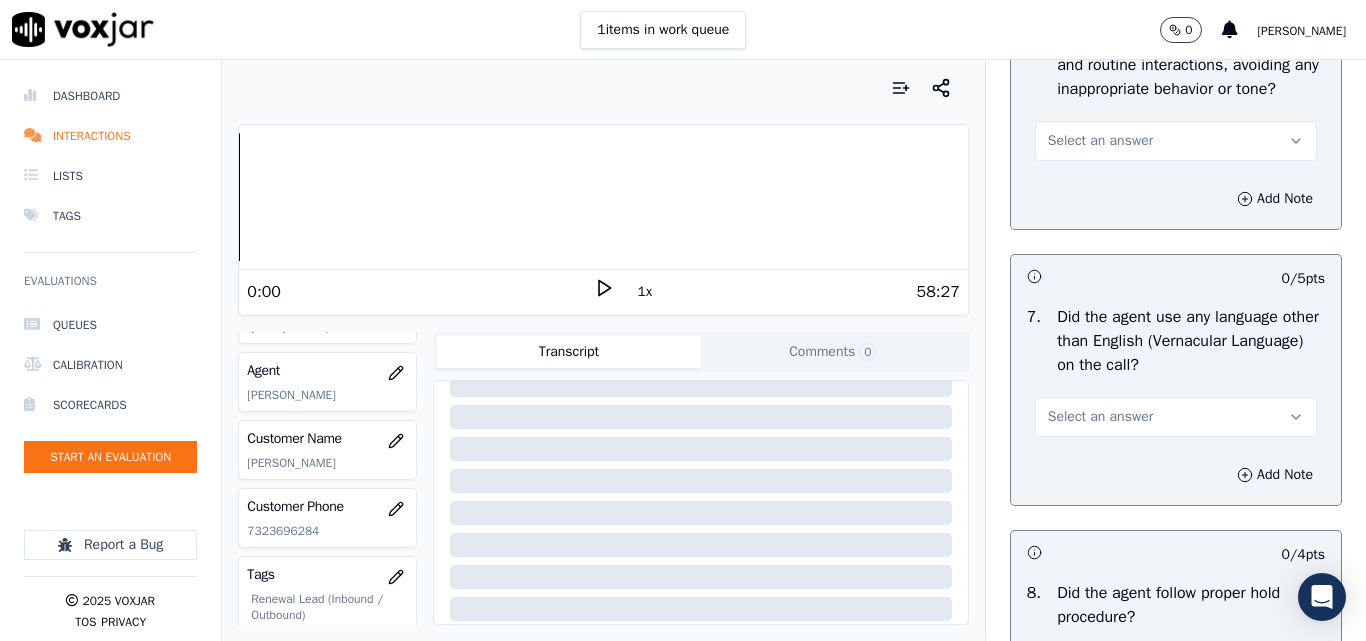 click on "Select an answer" at bounding box center [1100, 141] 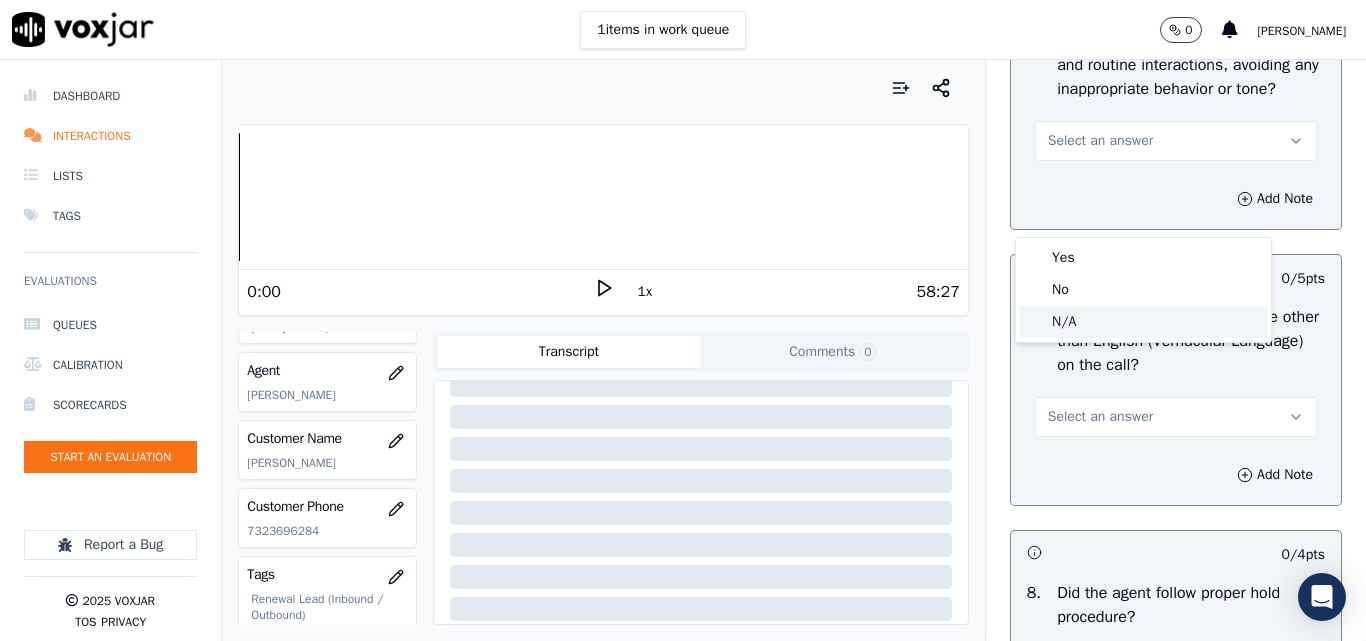 click on "N/A" 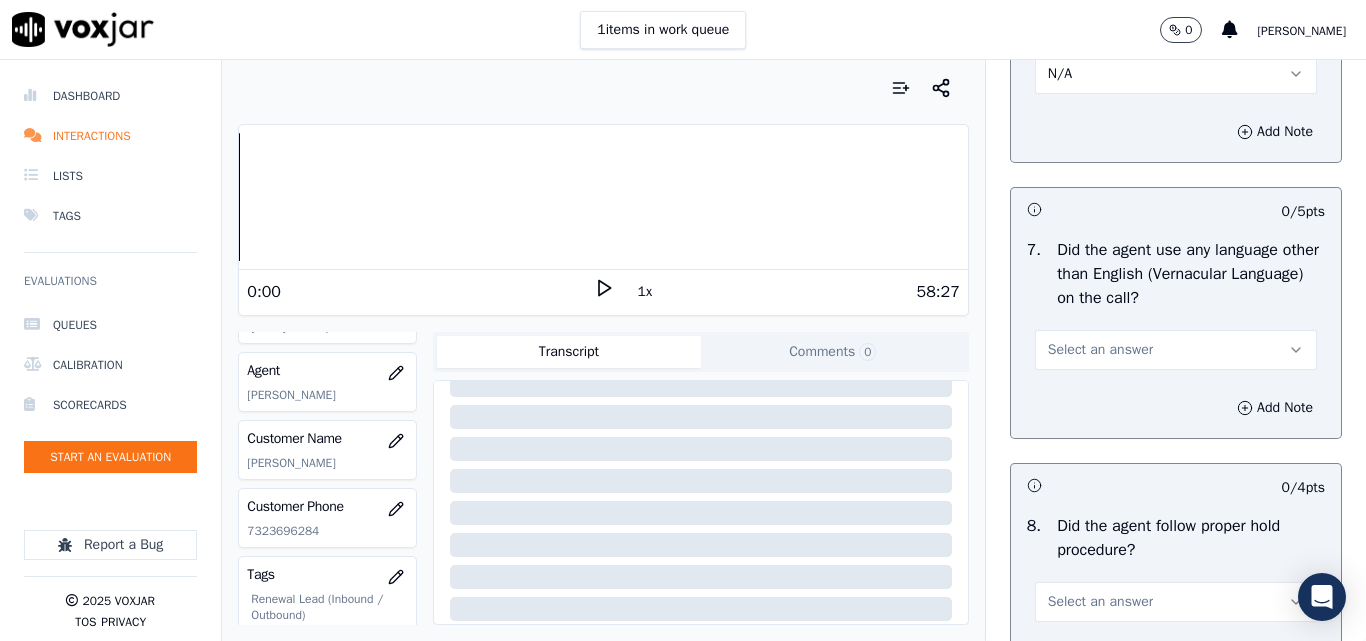 scroll, scrollTop: 3100, scrollLeft: 0, axis: vertical 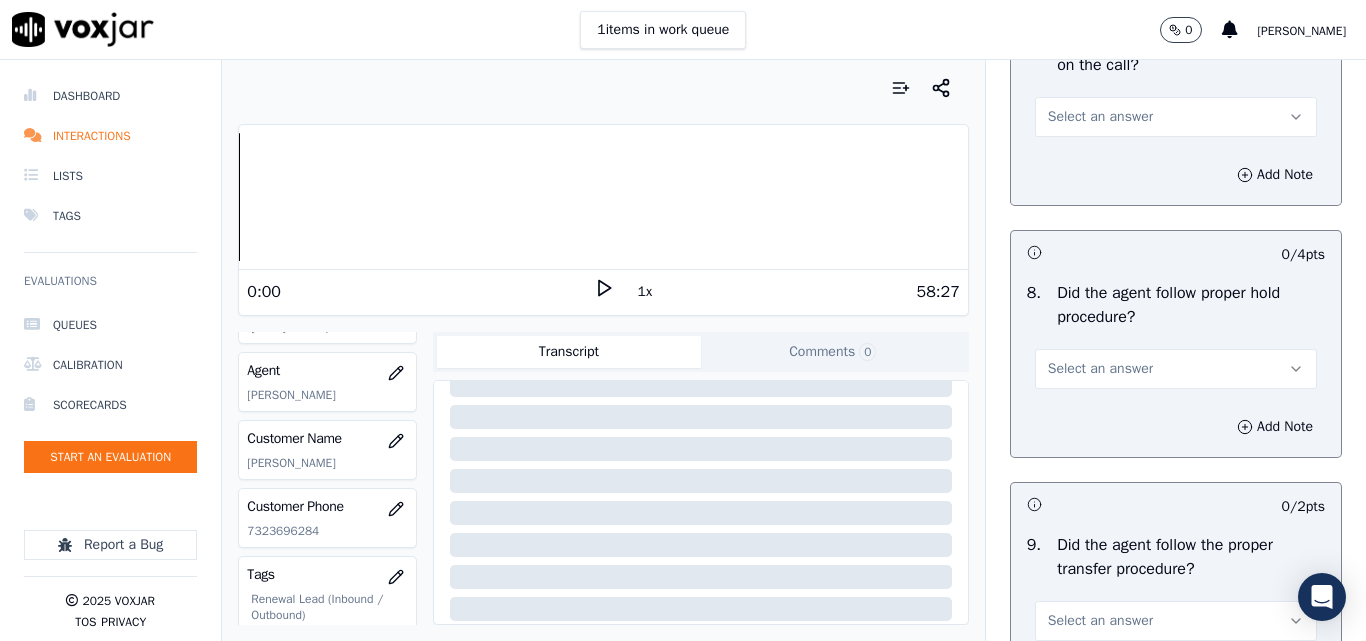 click on "Select an answer" at bounding box center [1100, 117] 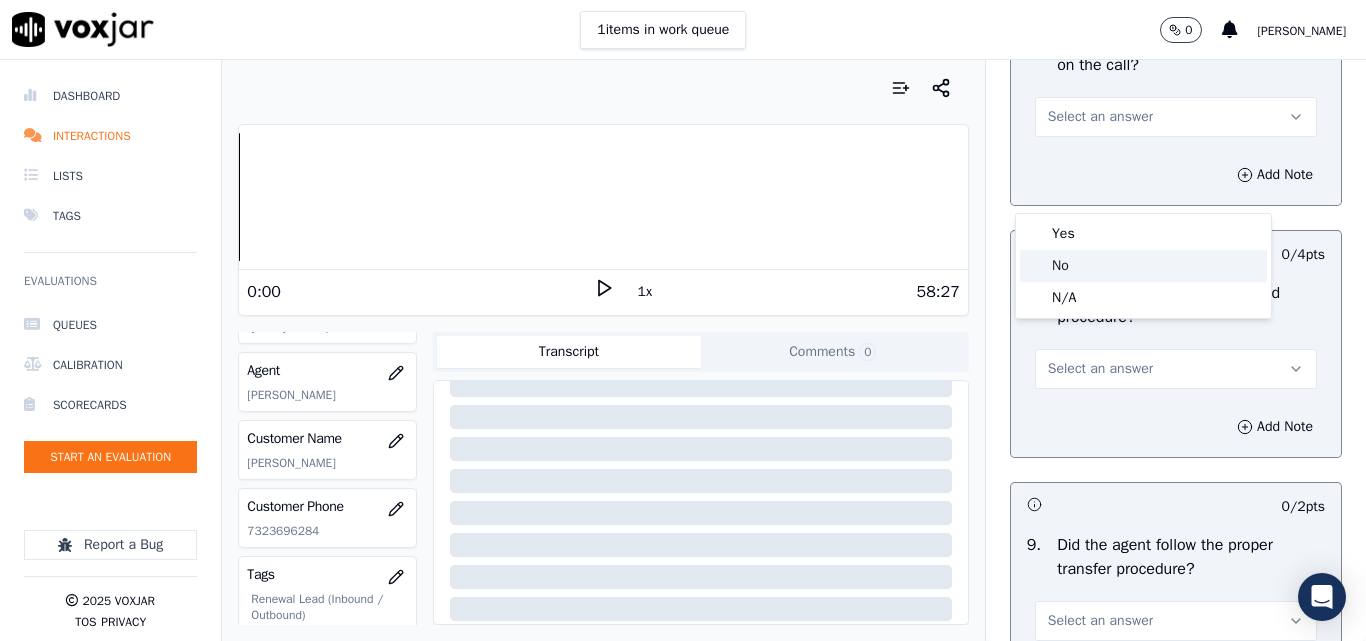click on "No" 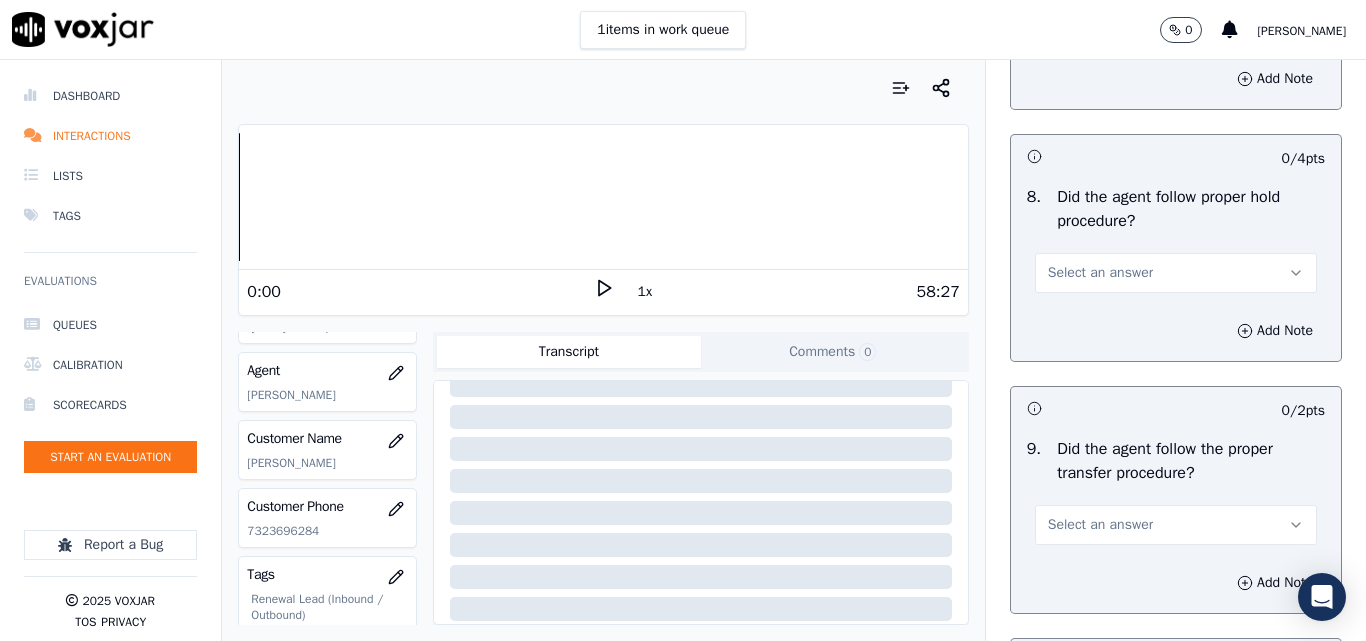 scroll, scrollTop: 3300, scrollLeft: 0, axis: vertical 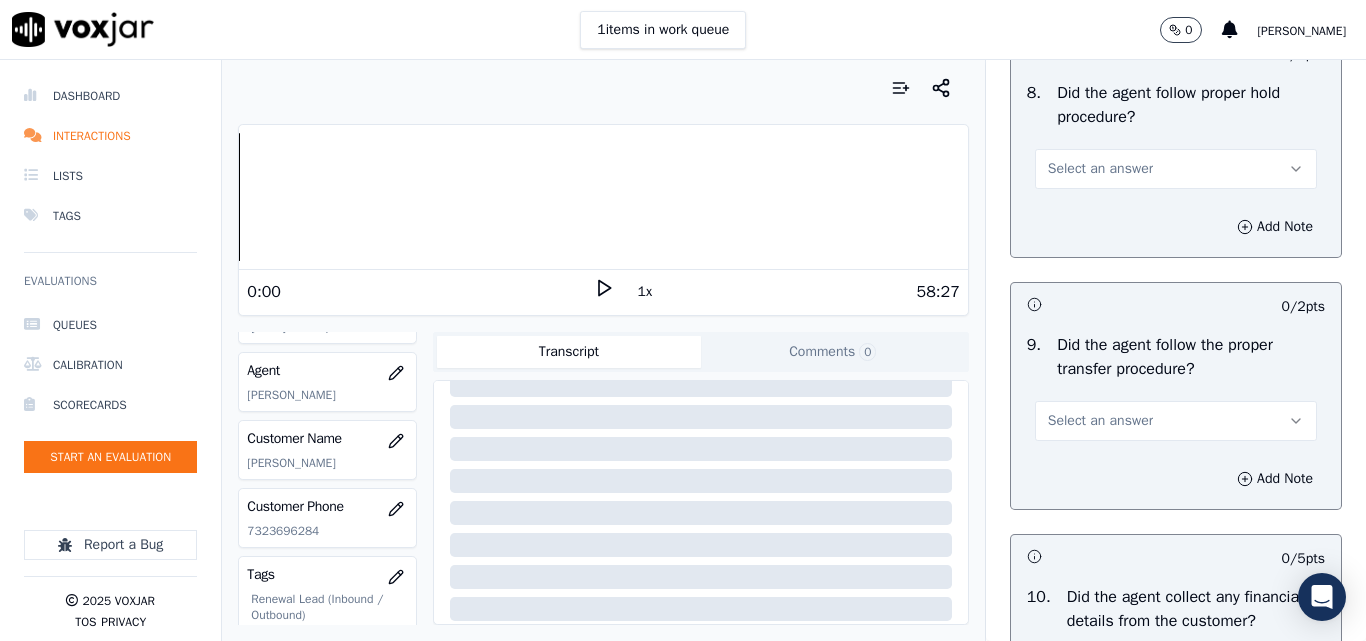 click on "Select an answer" at bounding box center [1100, 169] 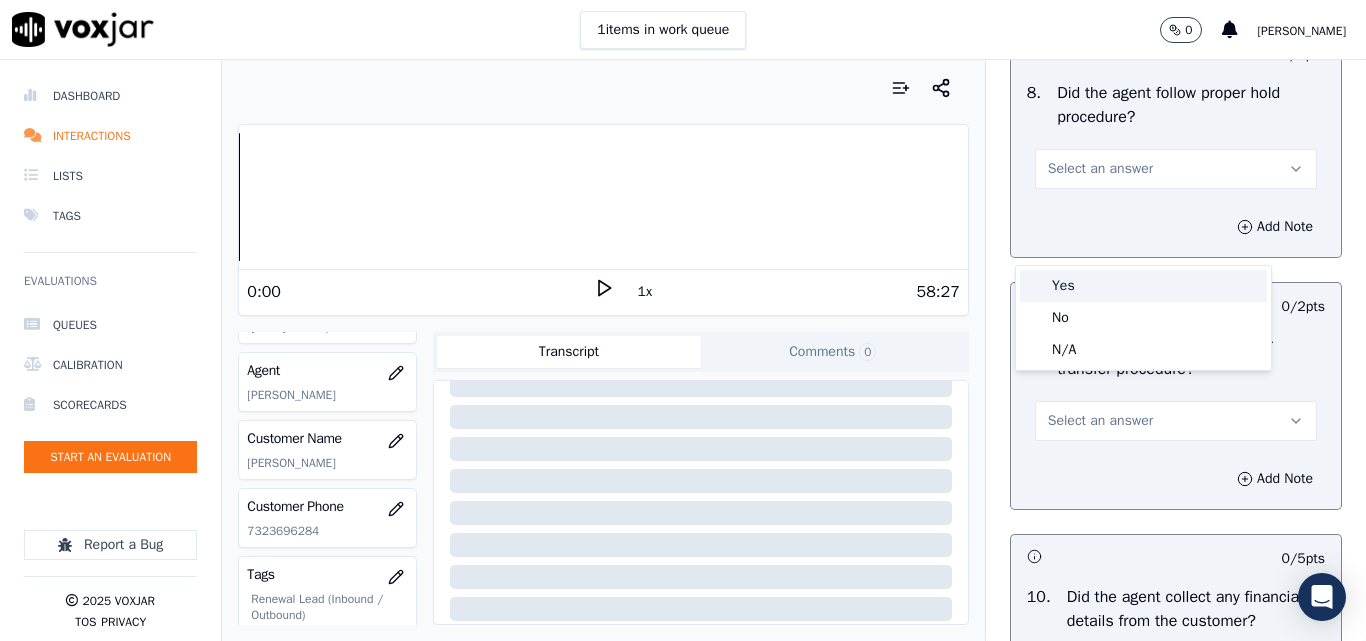 click on "Yes" at bounding box center [1143, 286] 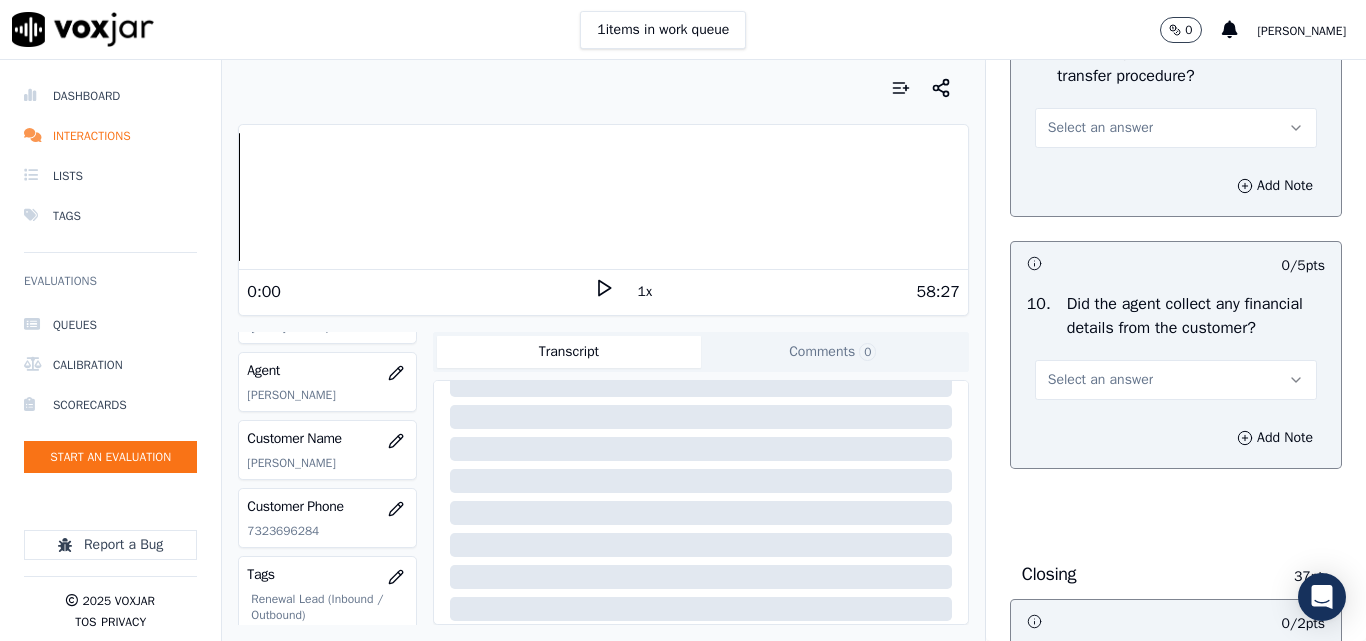 scroll, scrollTop: 3600, scrollLeft: 0, axis: vertical 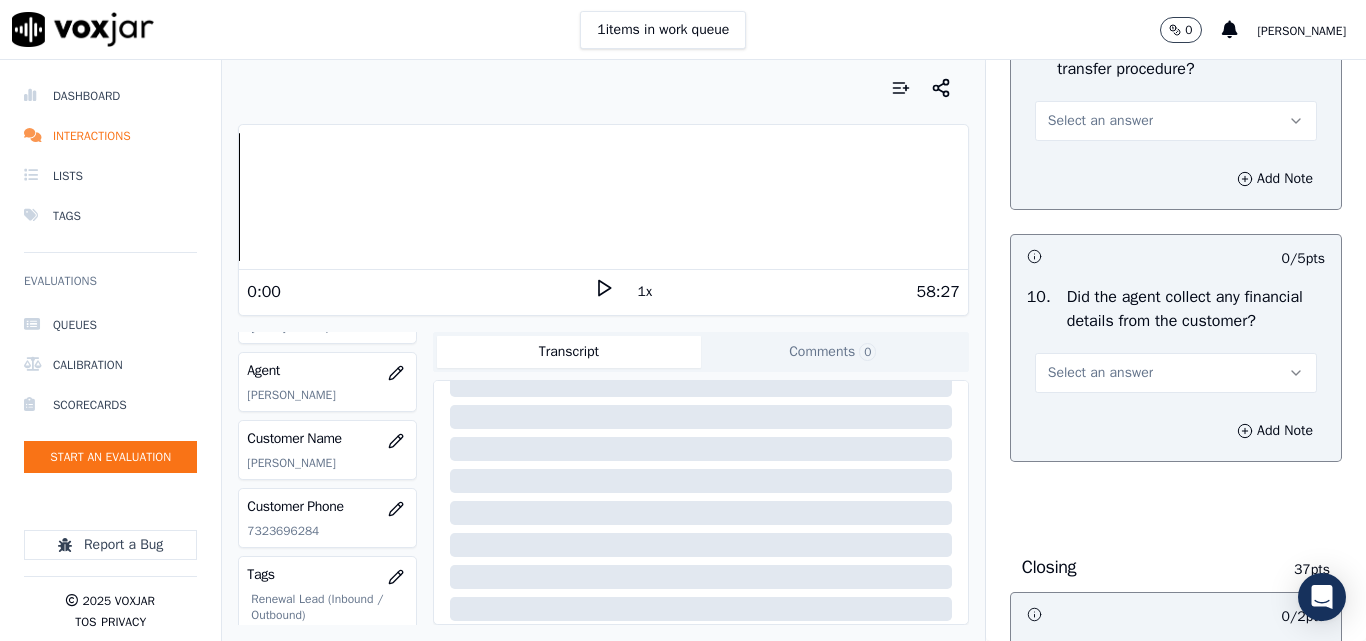 click on "Select an answer" at bounding box center [1100, 121] 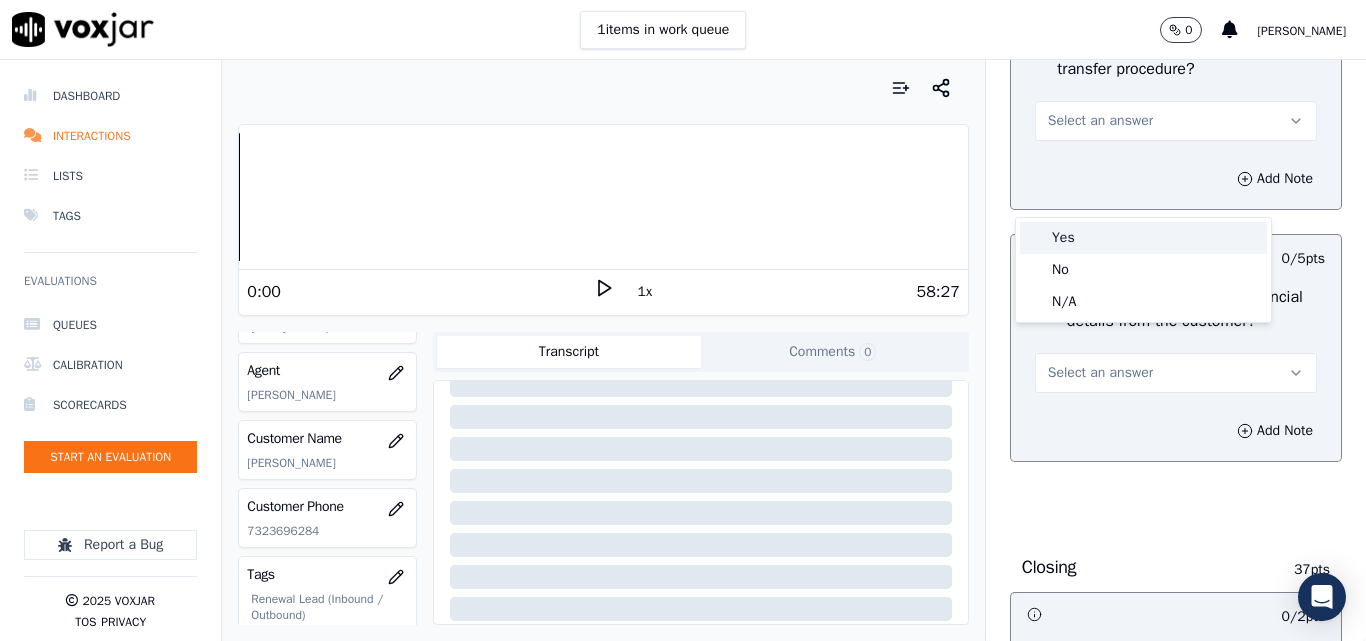 click on "Yes" at bounding box center [1143, 238] 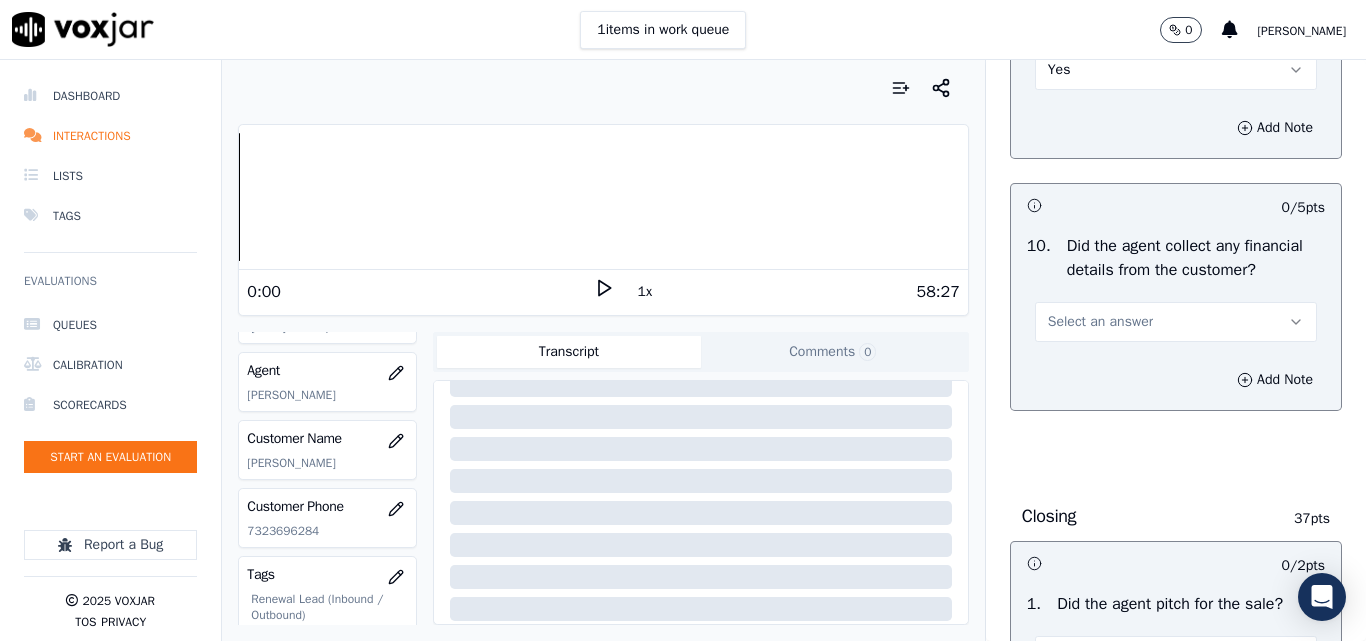 scroll, scrollTop: 3700, scrollLeft: 0, axis: vertical 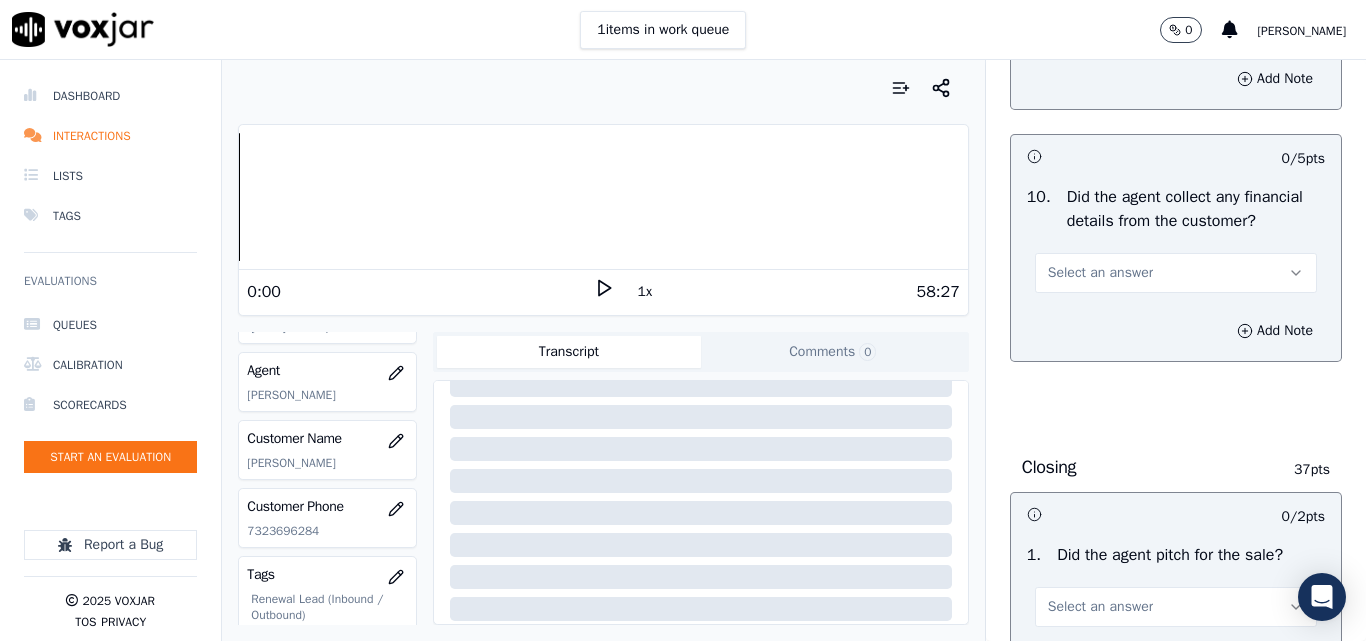 click on "Select an answer" at bounding box center (1176, 273) 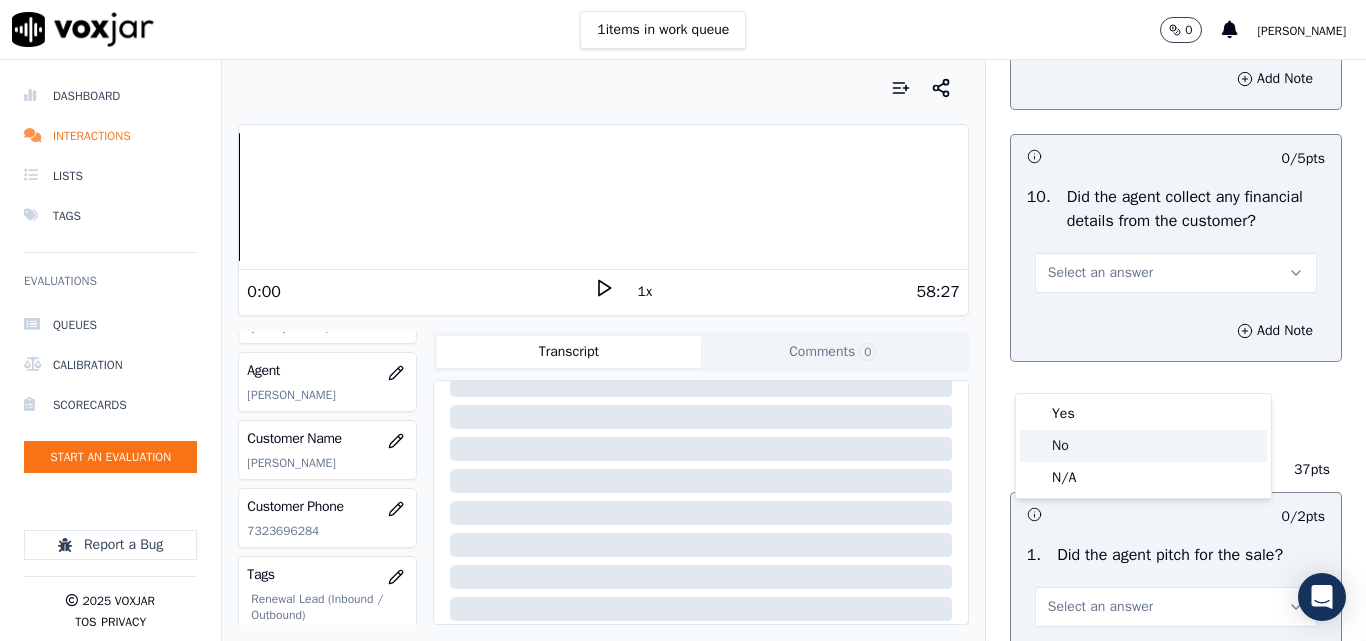click on "No" 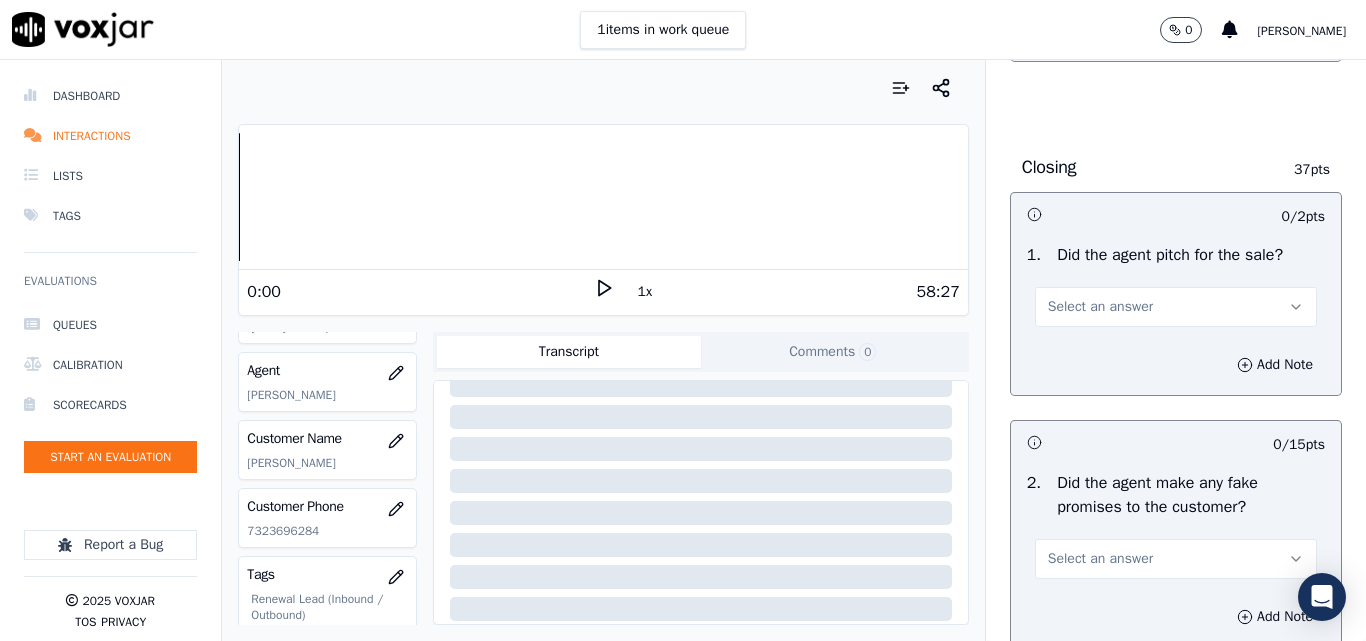 scroll, scrollTop: 4100, scrollLeft: 0, axis: vertical 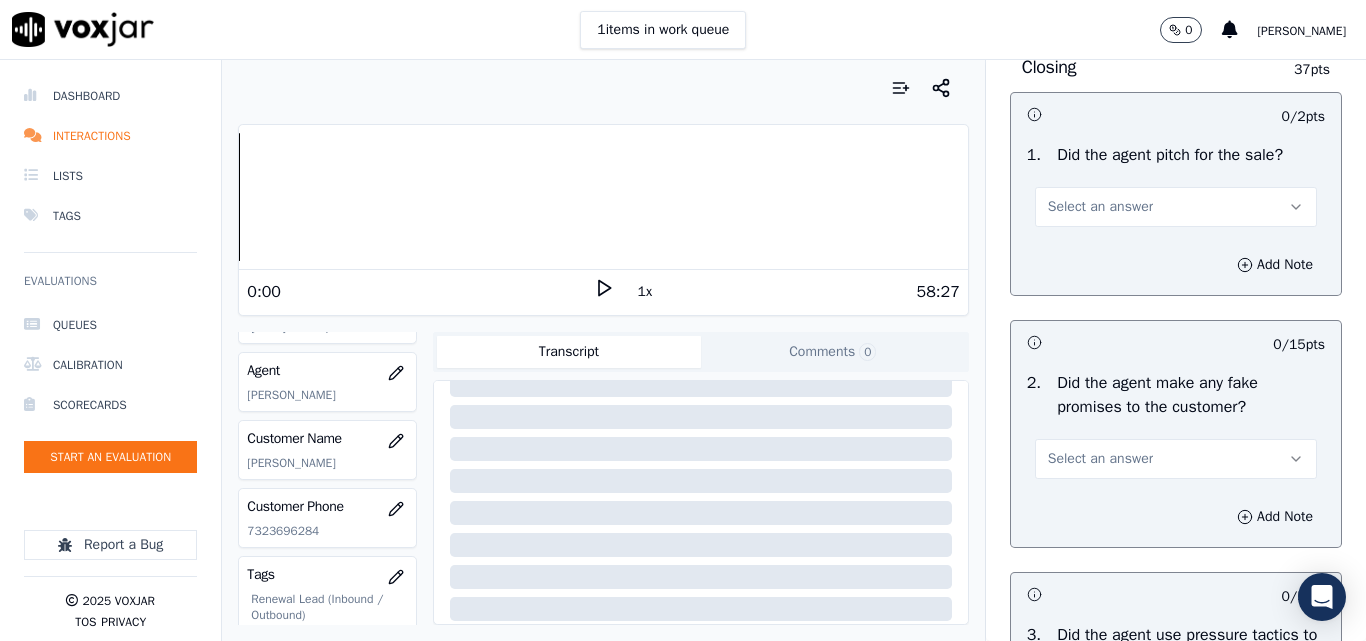 click on "Select an answer" at bounding box center (1100, 207) 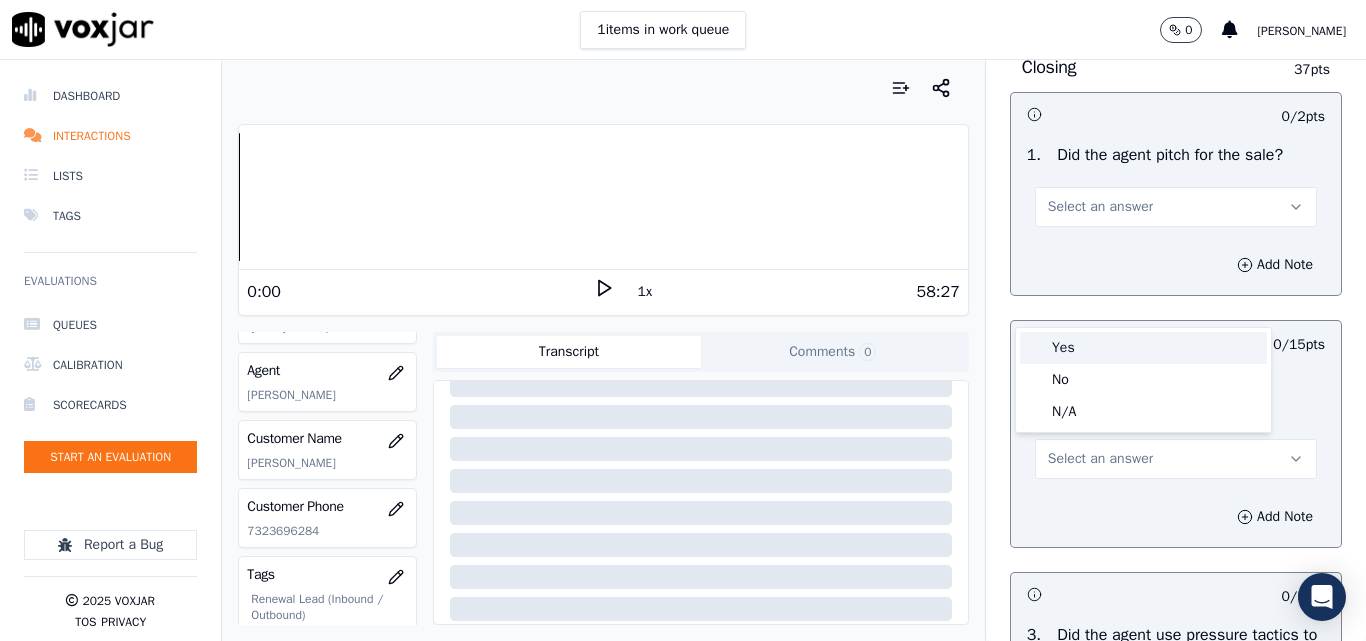 click on "Yes" at bounding box center (1143, 348) 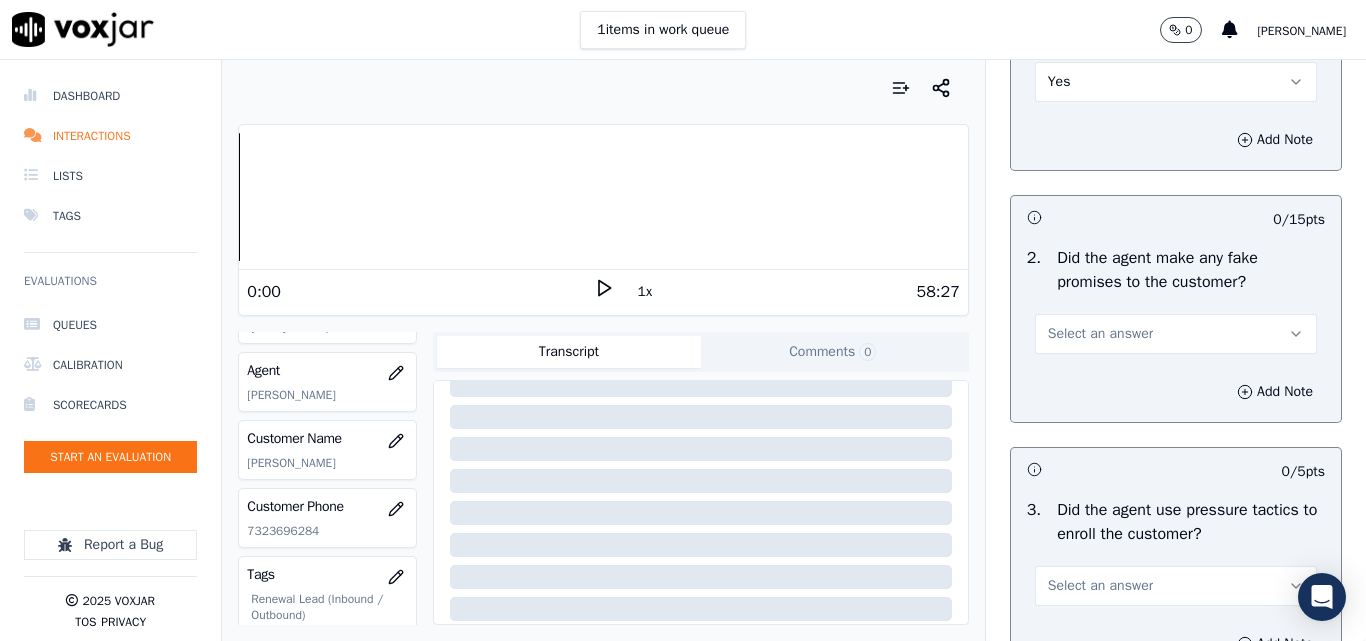 scroll, scrollTop: 4400, scrollLeft: 0, axis: vertical 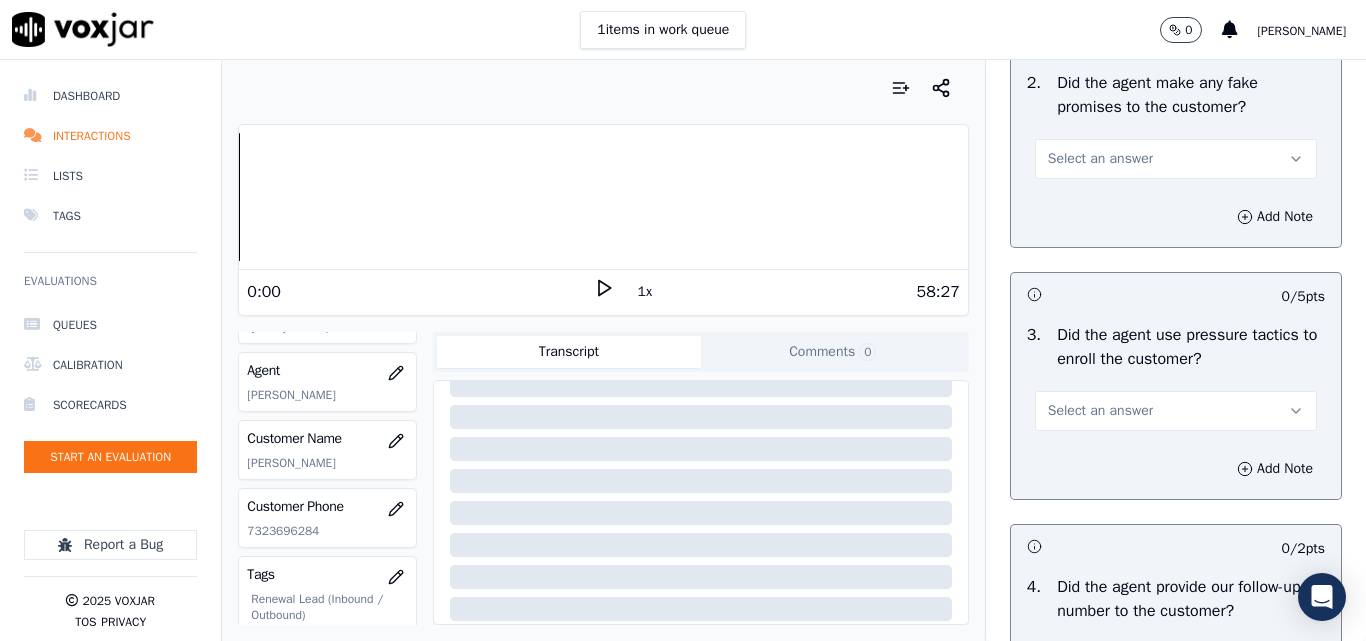 click on "Select an answer" at bounding box center [1100, 159] 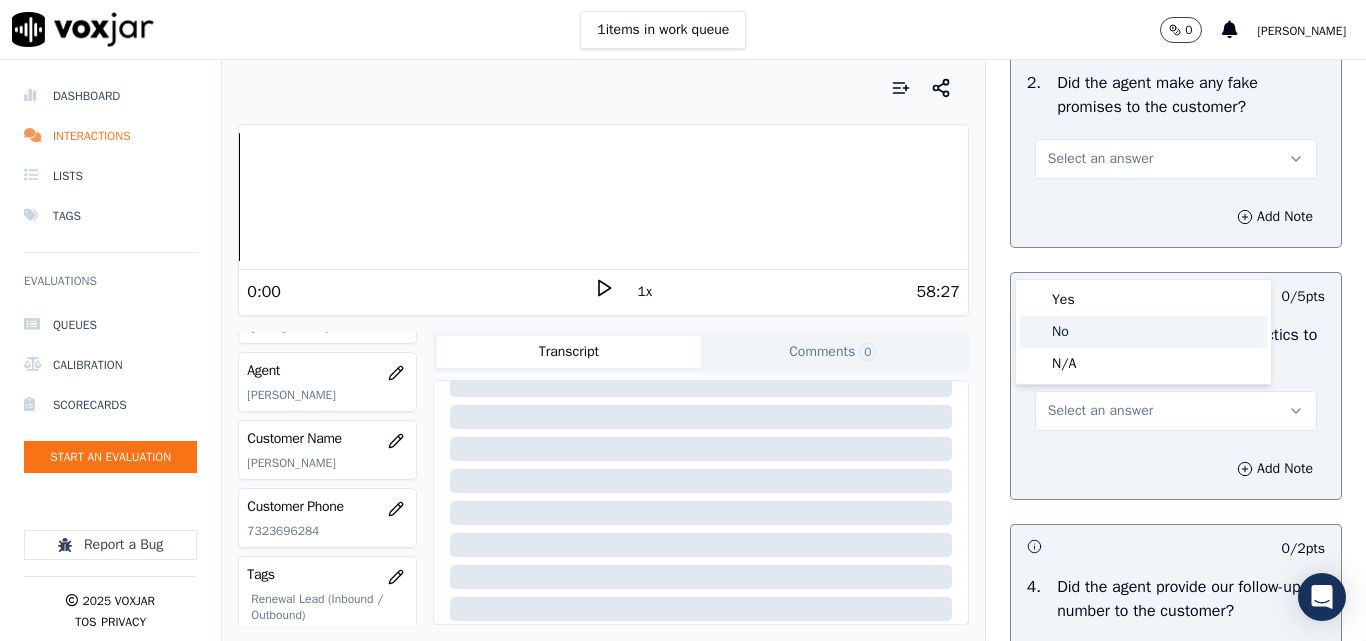 drag, startPoint x: 1064, startPoint y: 323, endPoint x: 1109, endPoint y: 279, distance: 62.936478 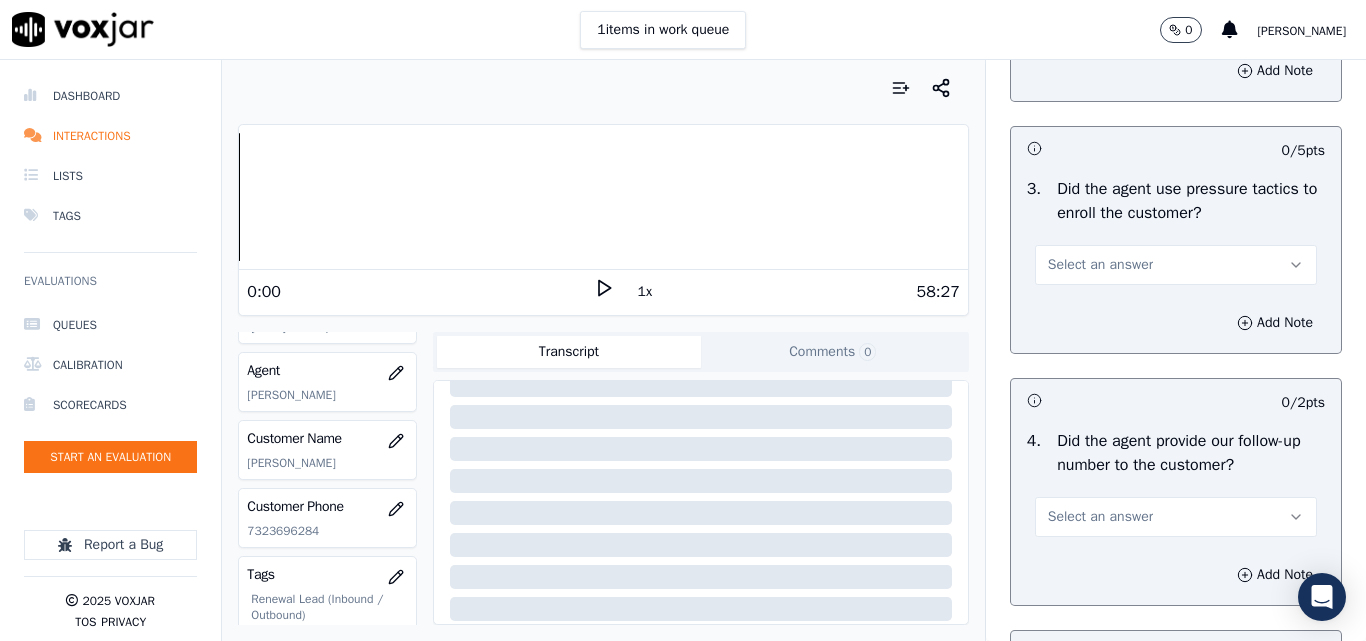 scroll, scrollTop: 4700, scrollLeft: 0, axis: vertical 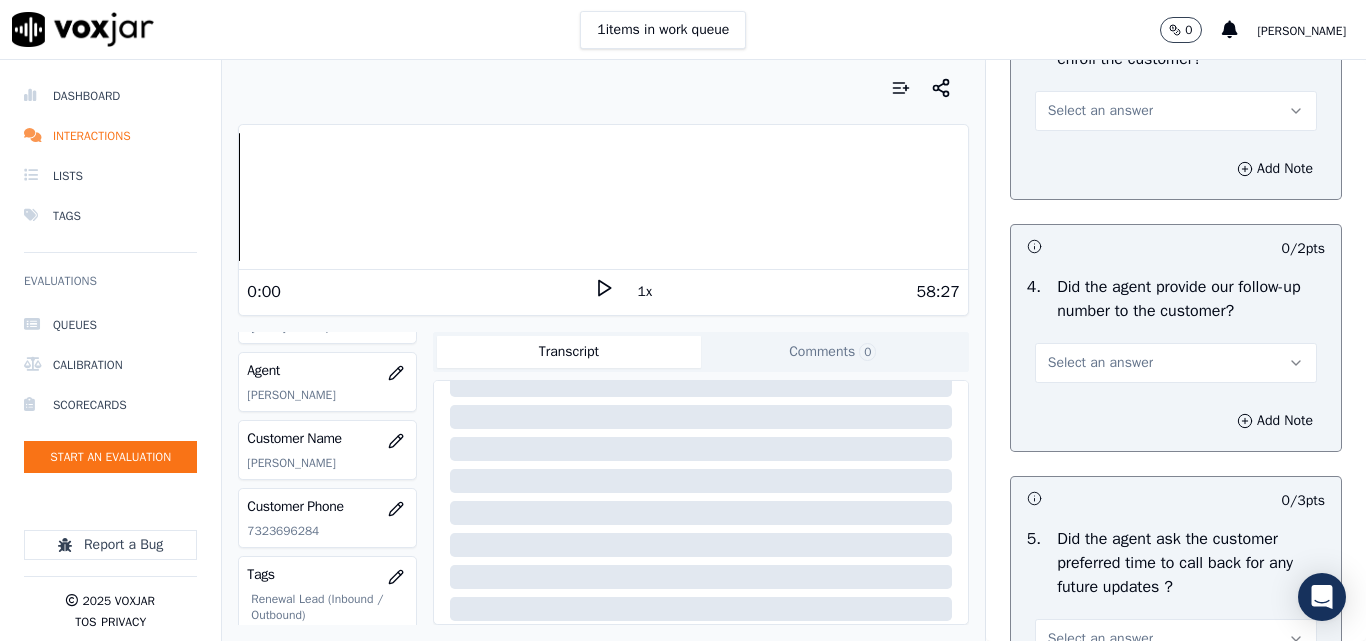 click on "Select an answer" at bounding box center (1100, 111) 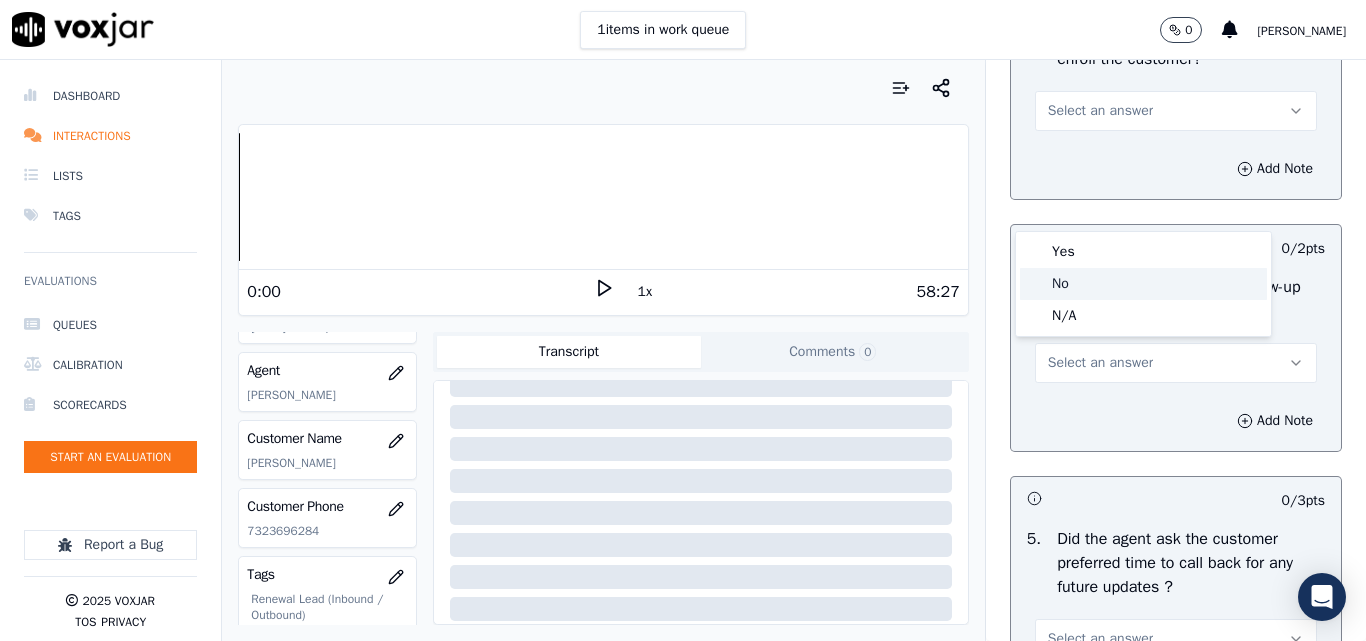 drag, startPoint x: 1061, startPoint y: 278, endPoint x: 1095, endPoint y: 271, distance: 34.713108 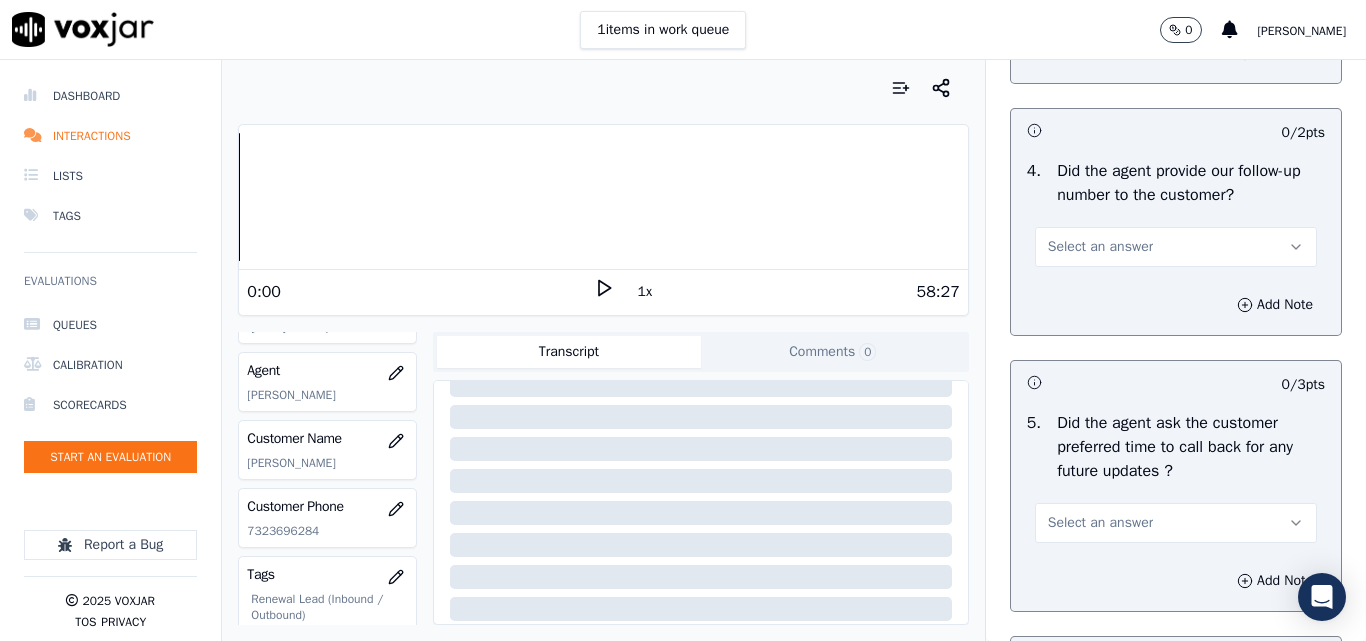 scroll, scrollTop: 4900, scrollLeft: 0, axis: vertical 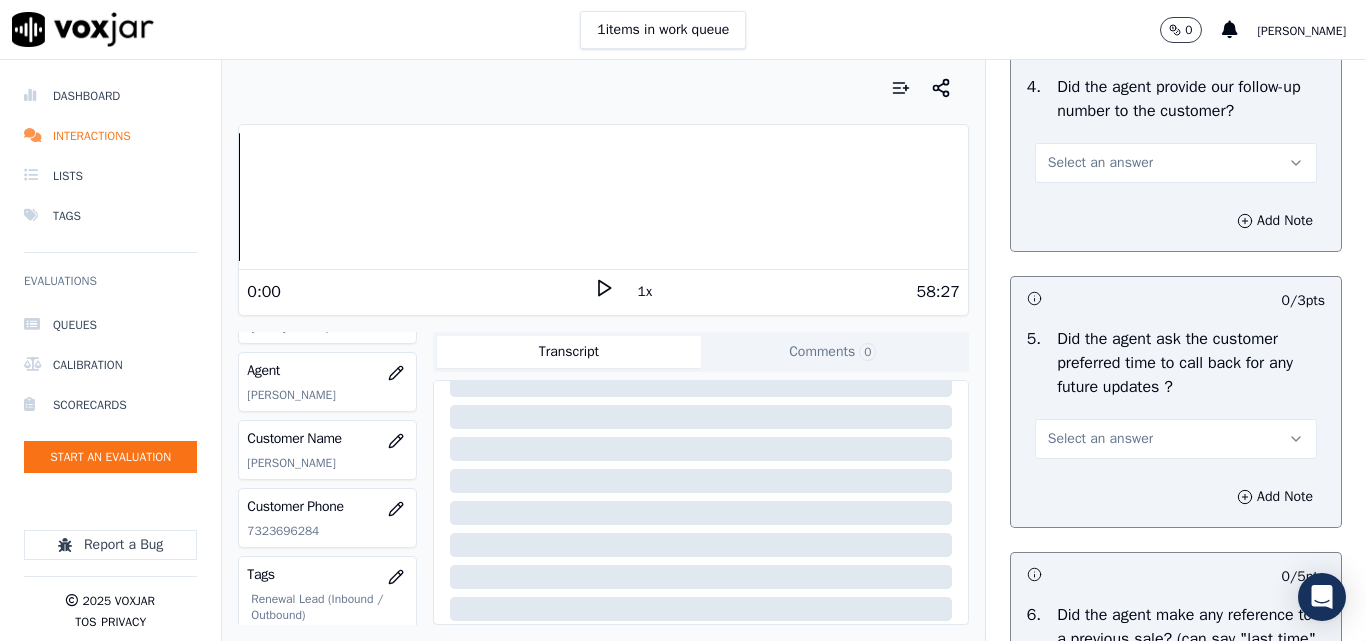 click on "Select an answer" at bounding box center (1100, 163) 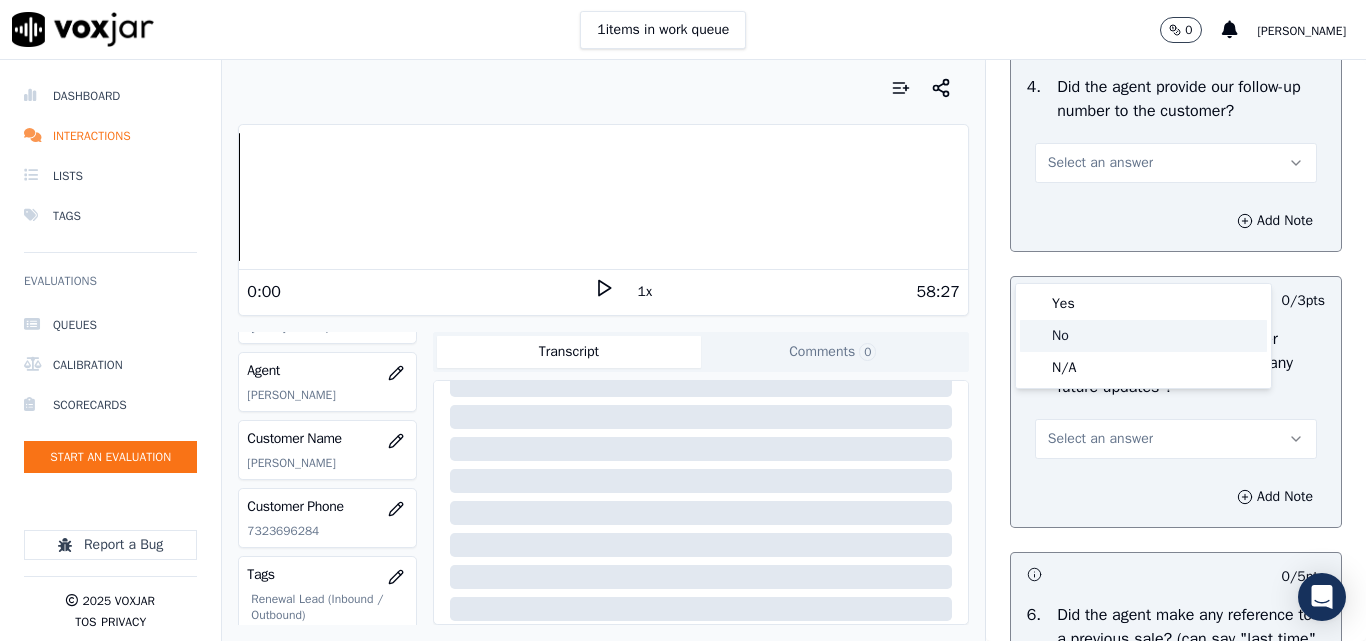 click on "No" 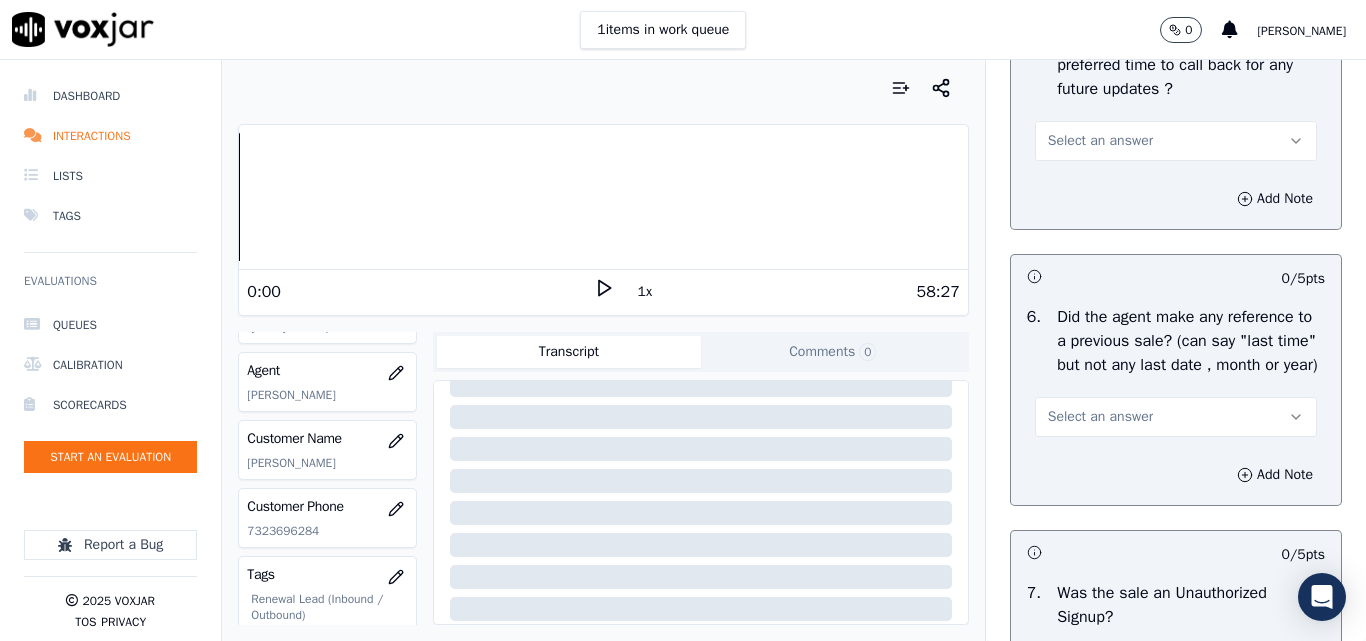 scroll, scrollTop: 5200, scrollLeft: 0, axis: vertical 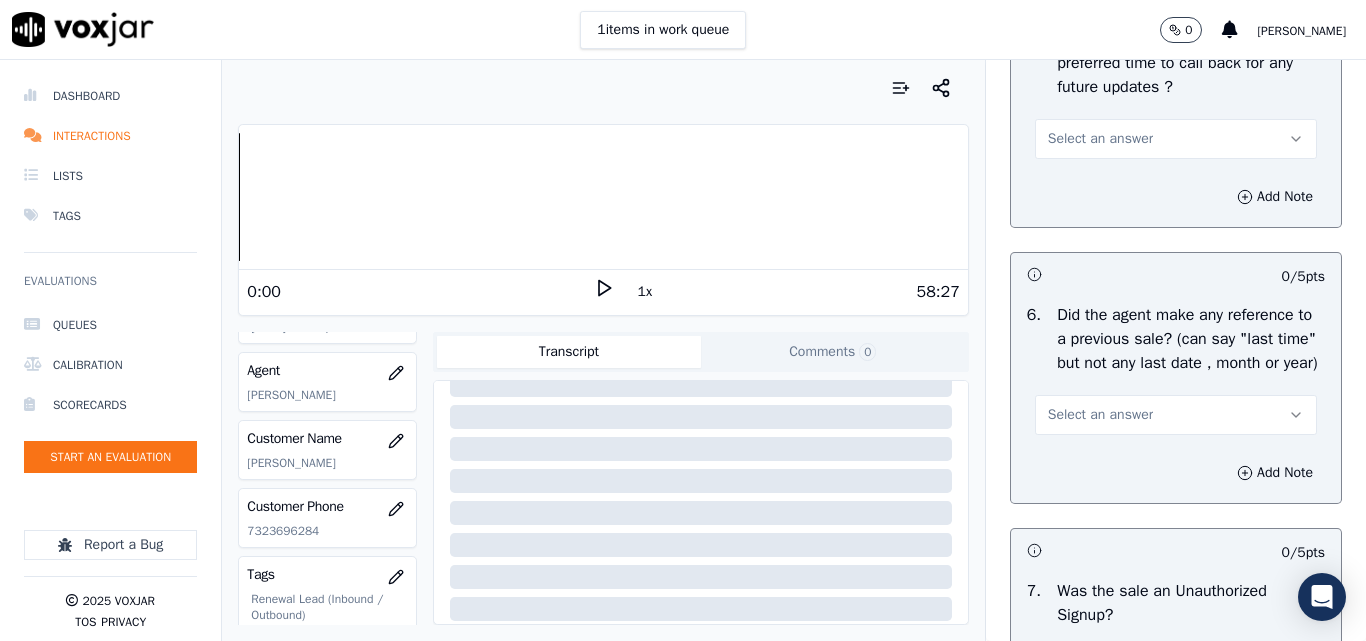 click on "Select an answer" at bounding box center (1176, 139) 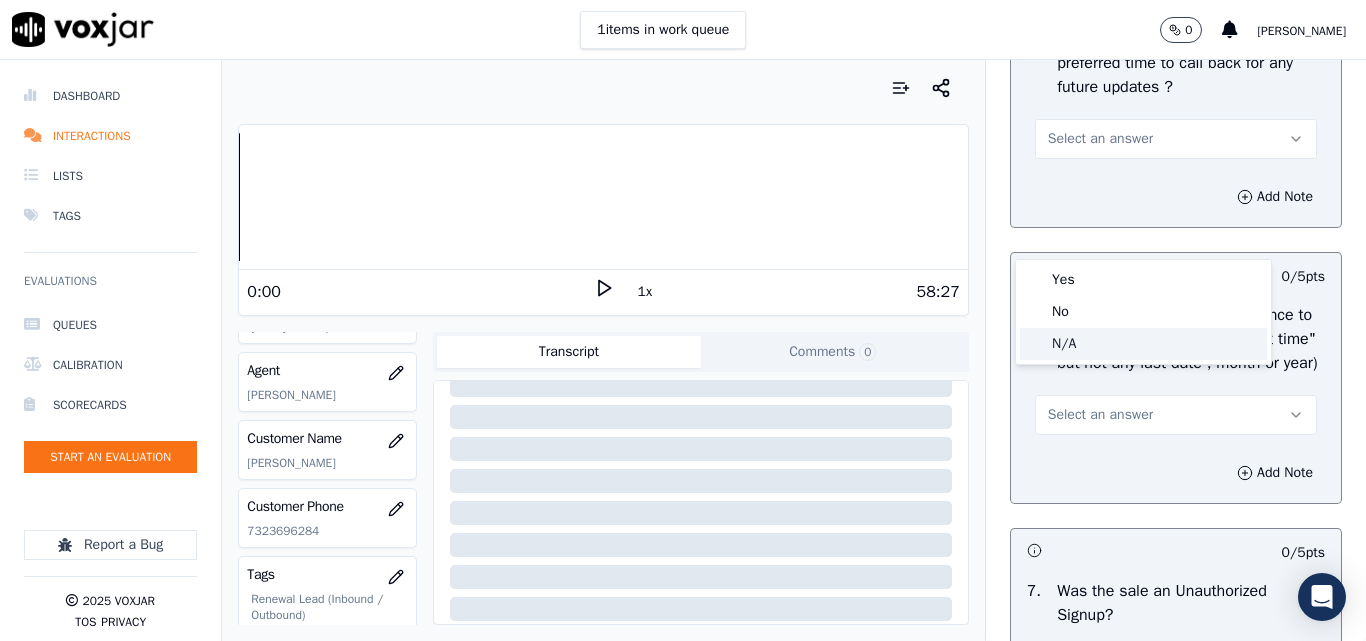 click on "N/A" 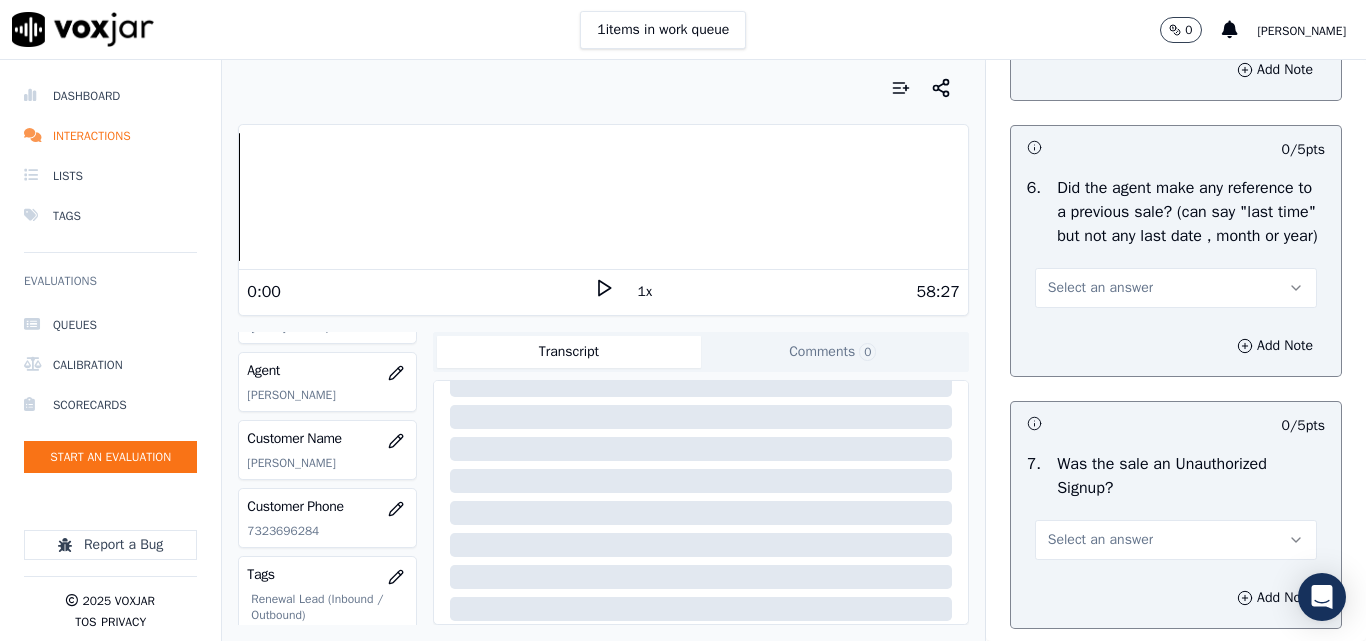 scroll, scrollTop: 5500, scrollLeft: 0, axis: vertical 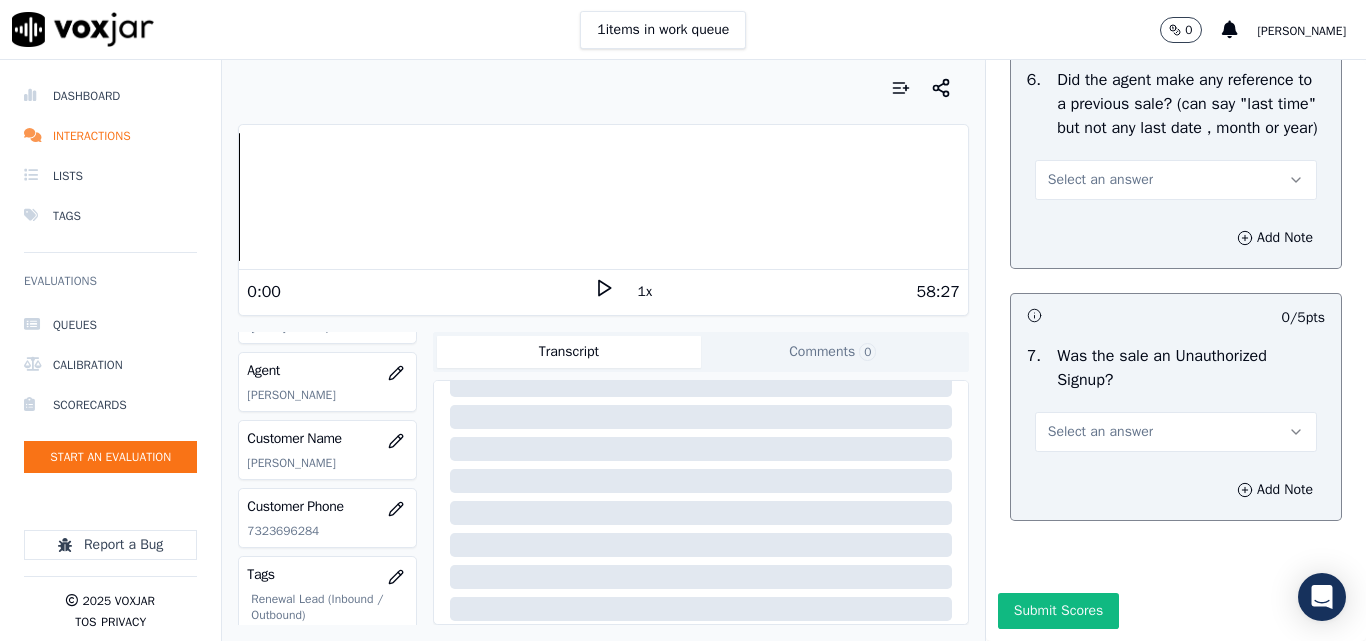 click on "Select an answer" at bounding box center [1100, 180] 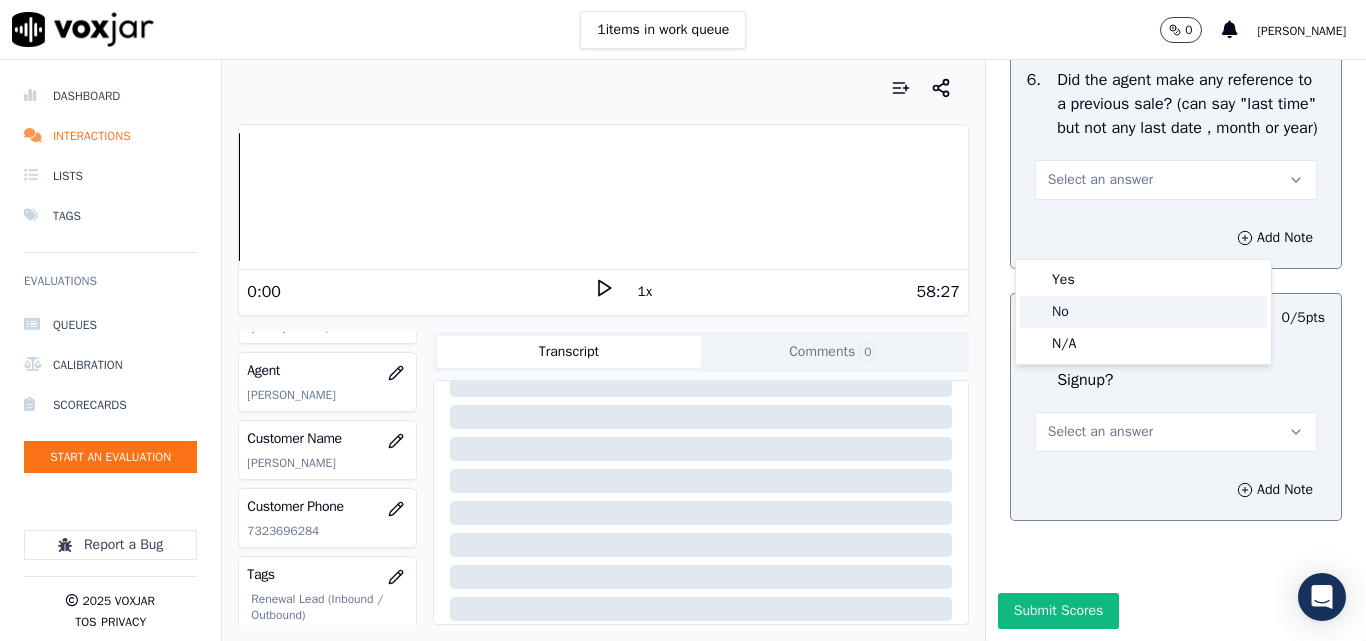 click on "No" 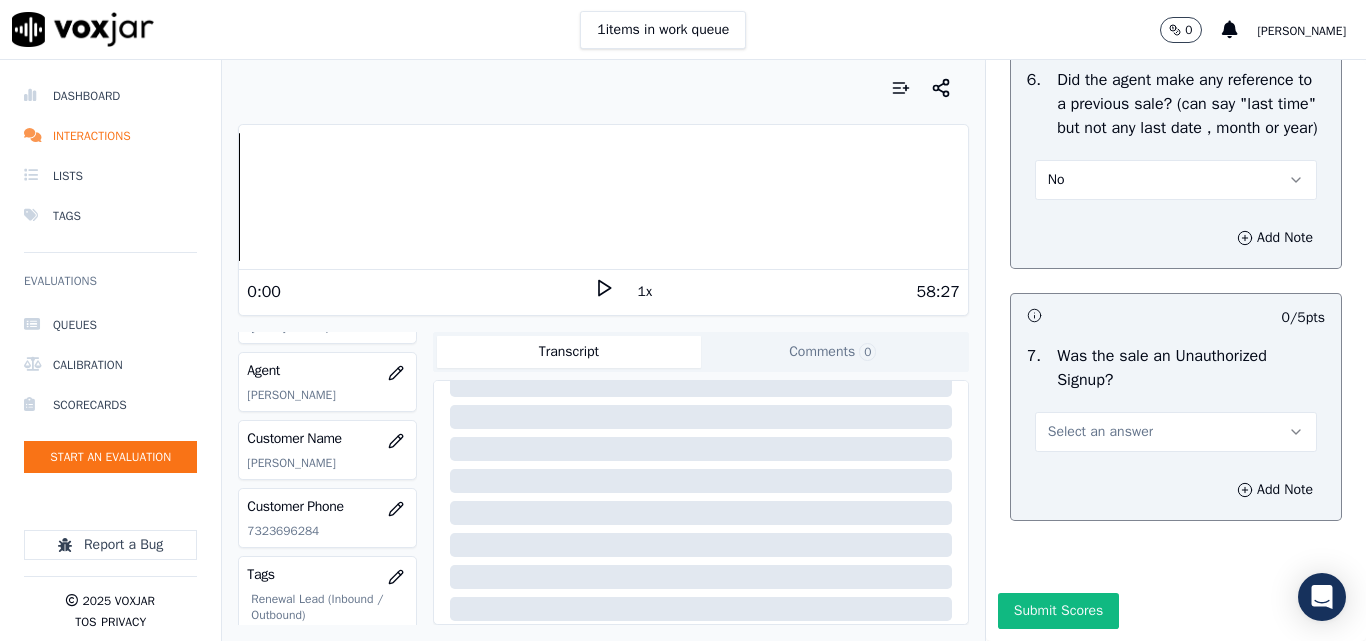 scroll, scrollTop: 5600, scrollLeft: 0, axis: vertical 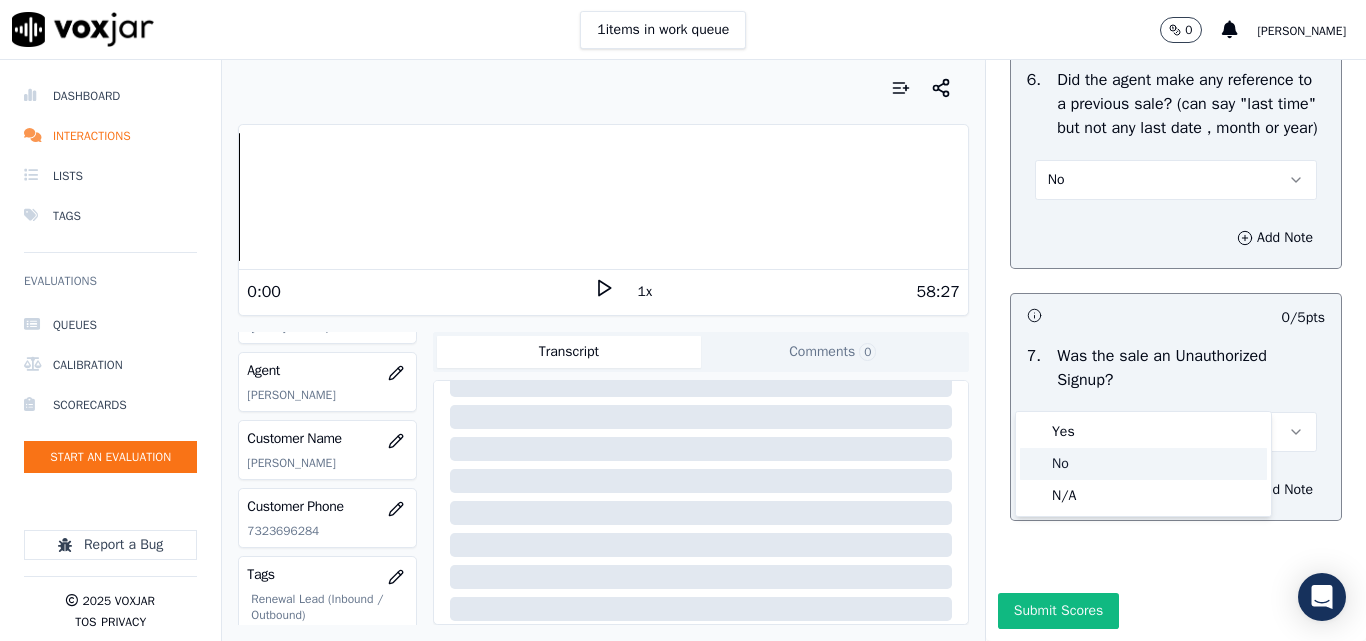 click on "No" 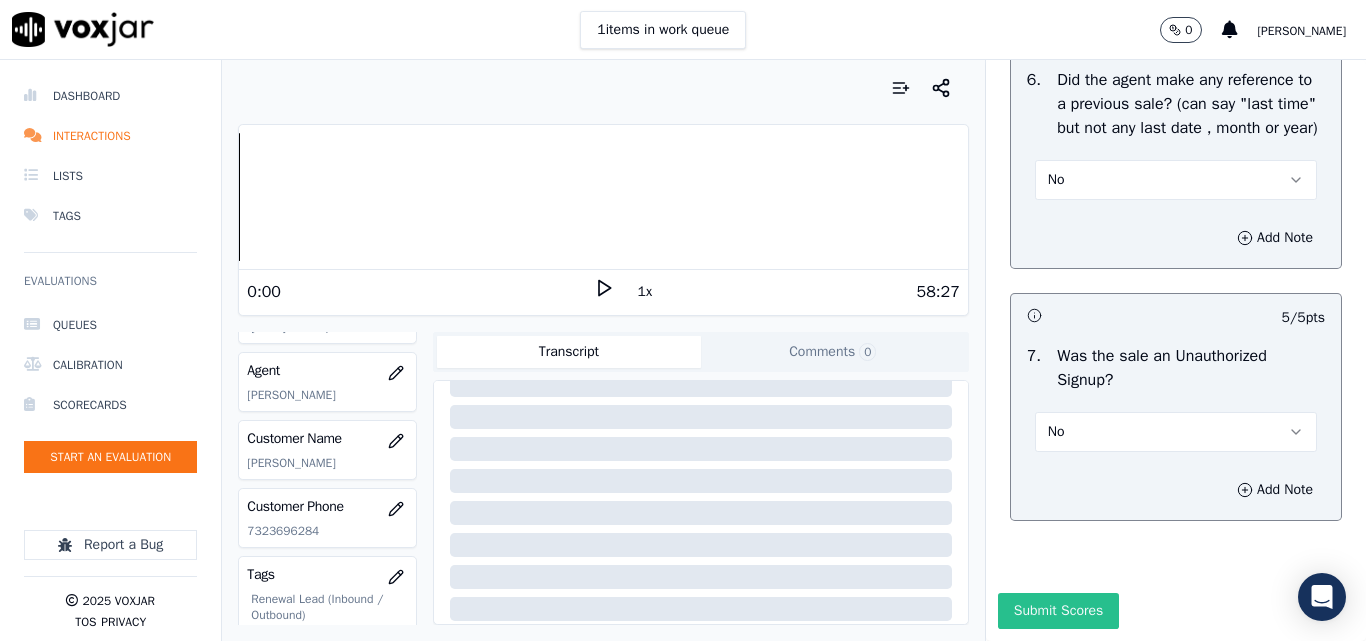 click on "Submit Scores" at bounding box center [1058, 611] 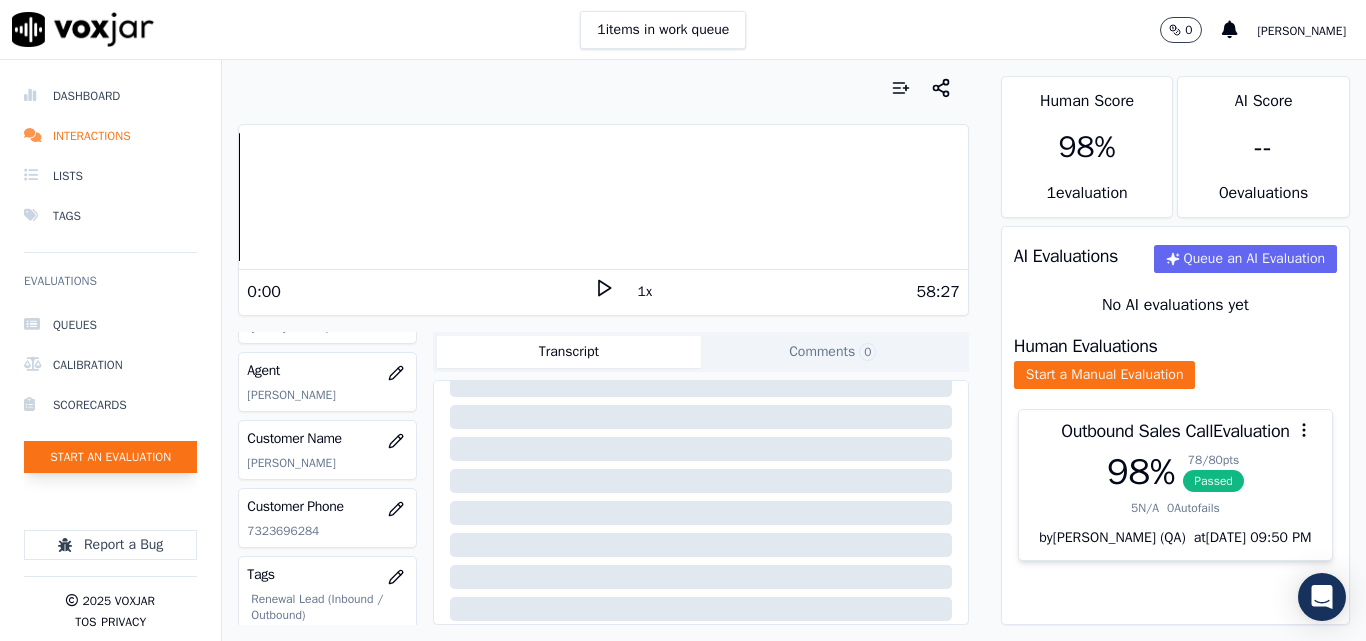 click on "Start an Evaluation" 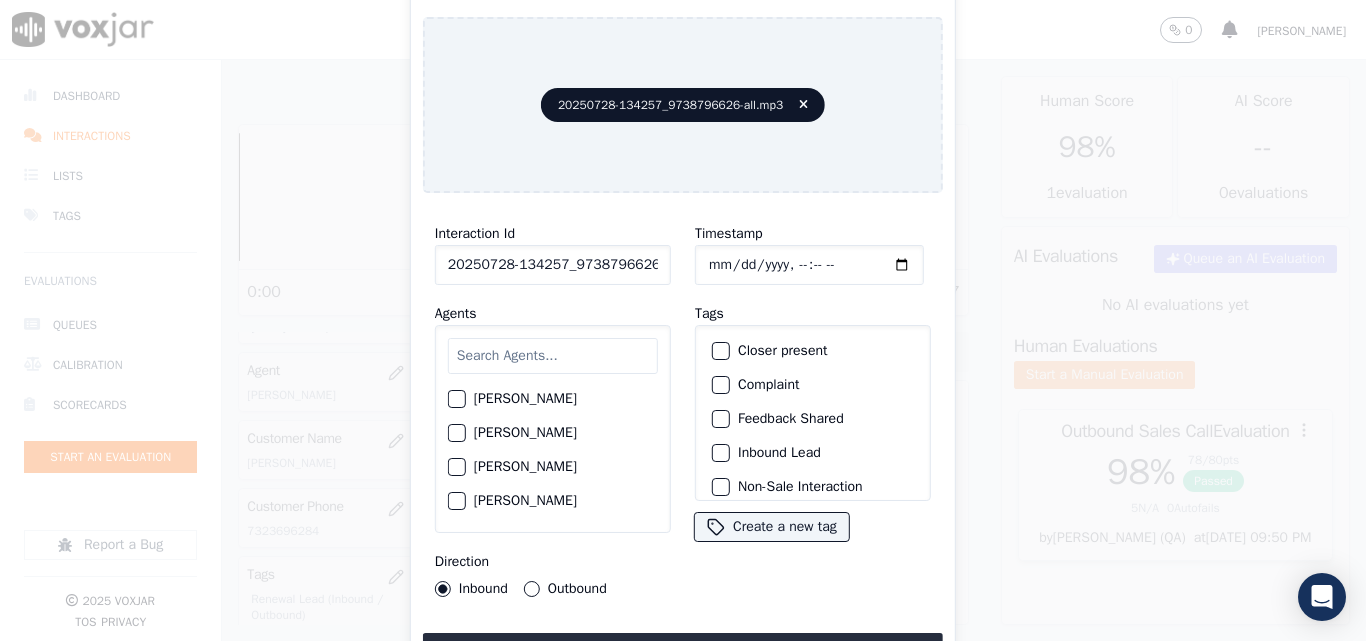 scroll, scrollTop: 0, scrollLeft: 40, axis: horizontal 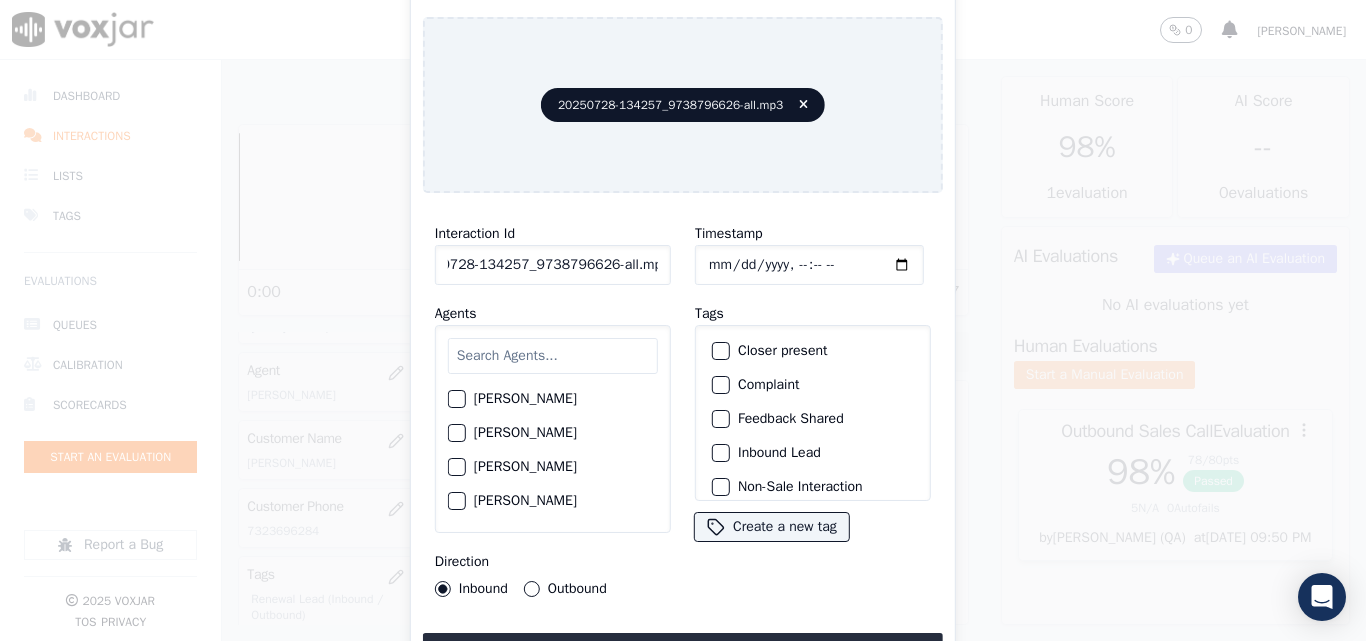 drag, startPoint x: 640, startPoint y: 256, endPoint x: 782, endPoint y: 256, distance: 142 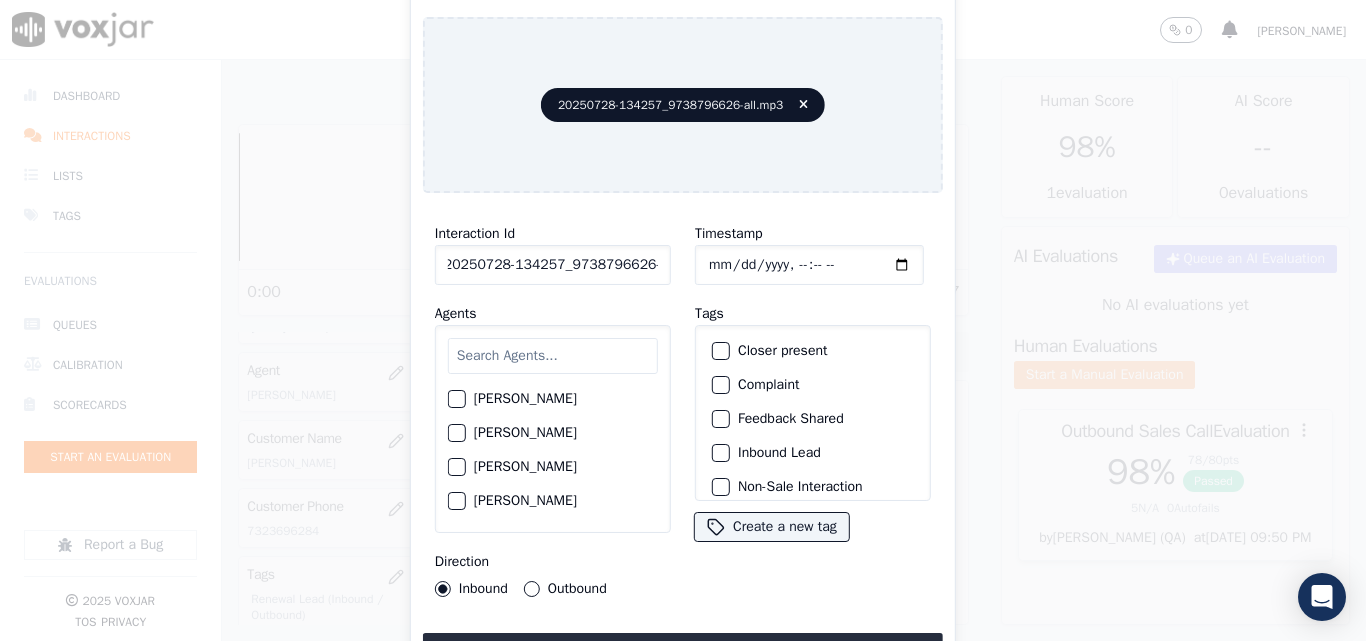 scroll, scrollTop: 0, scrollLeft: 11, axis: horizontal 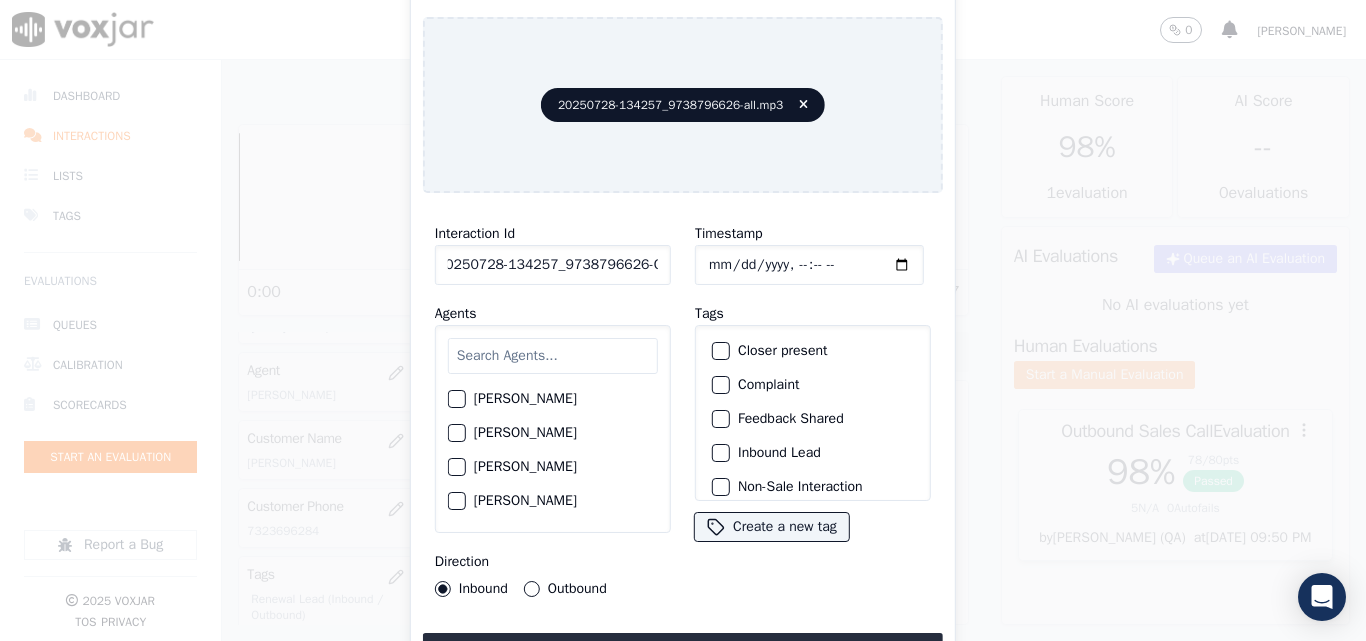 type on "20250728-134257_9738796626-C1" 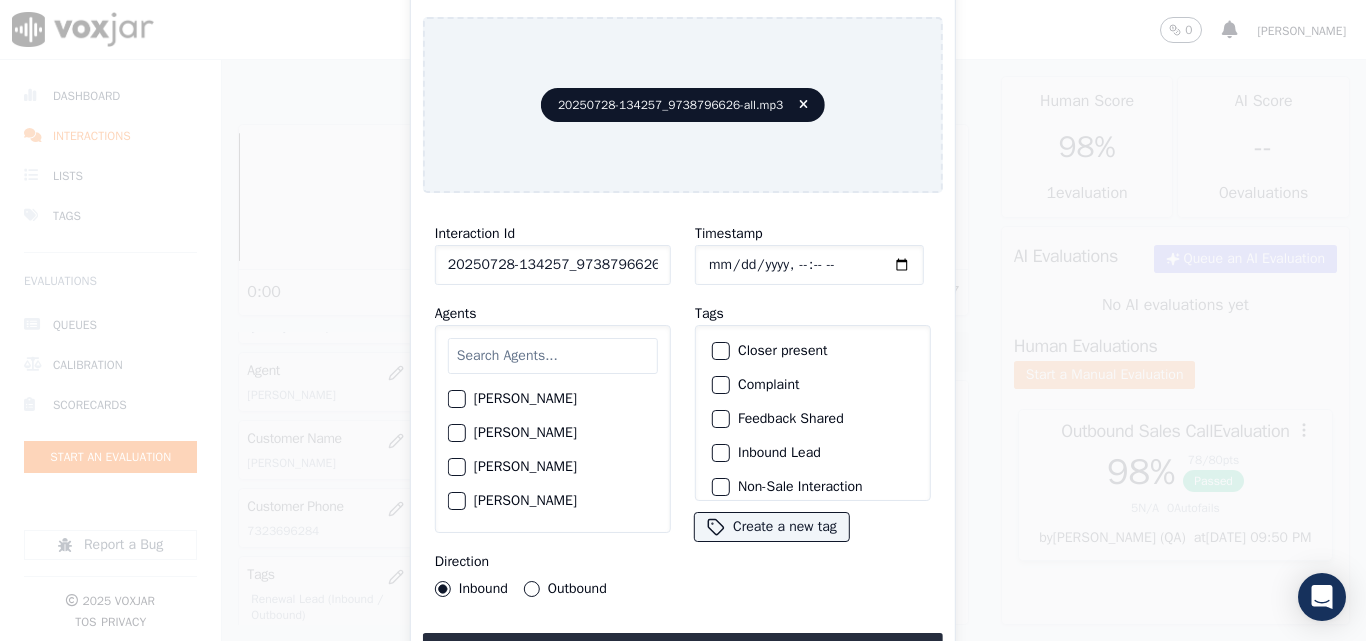 type on "[DATE]T16:22" 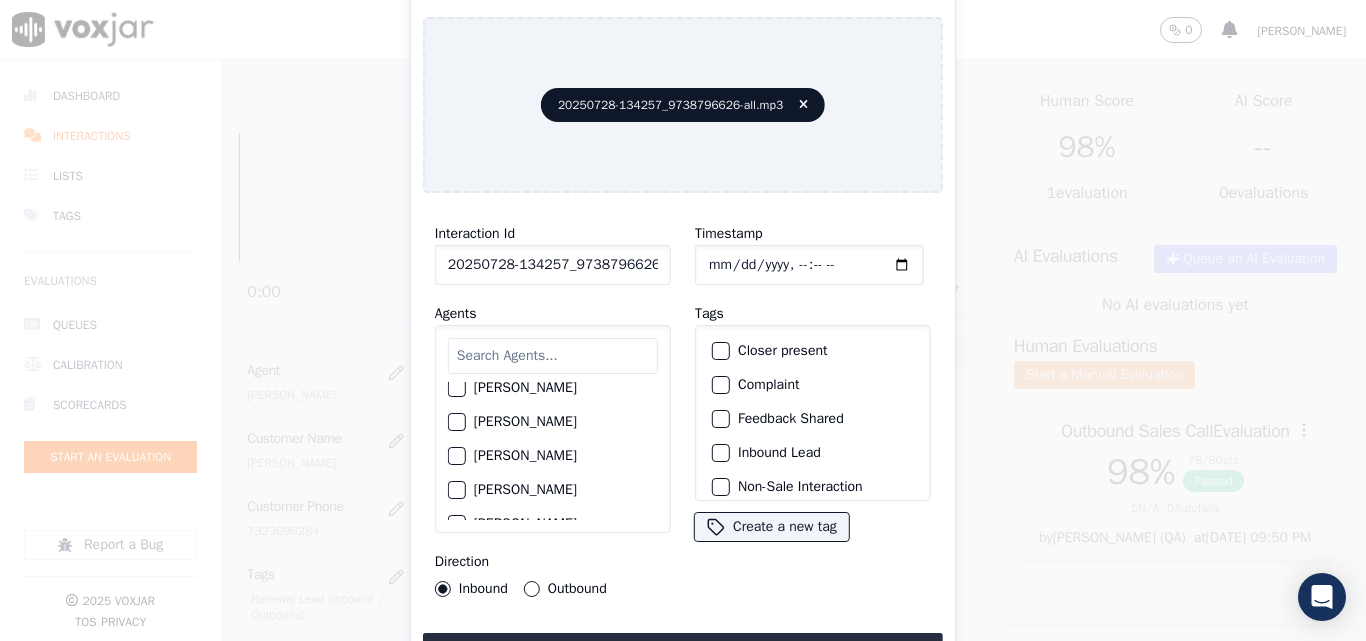 scroll, scrollTop: 2107, scrollLeft: 0, axis: vertical 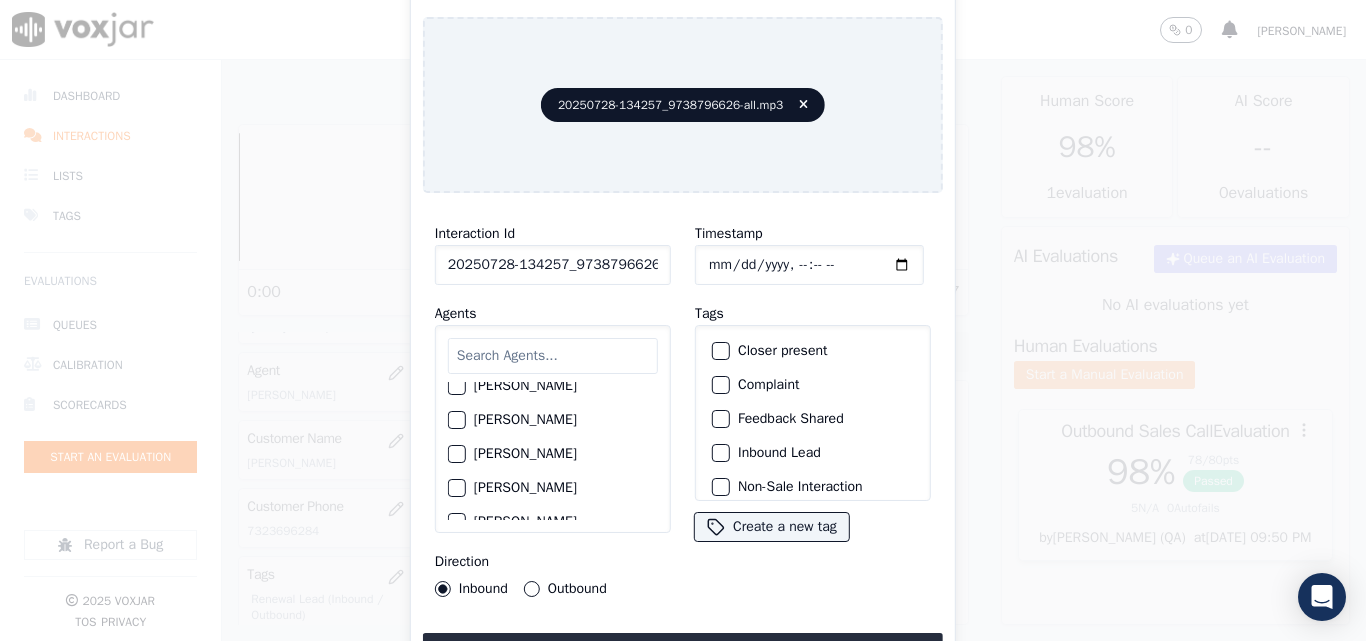 click on "[PERSON_NAME]" 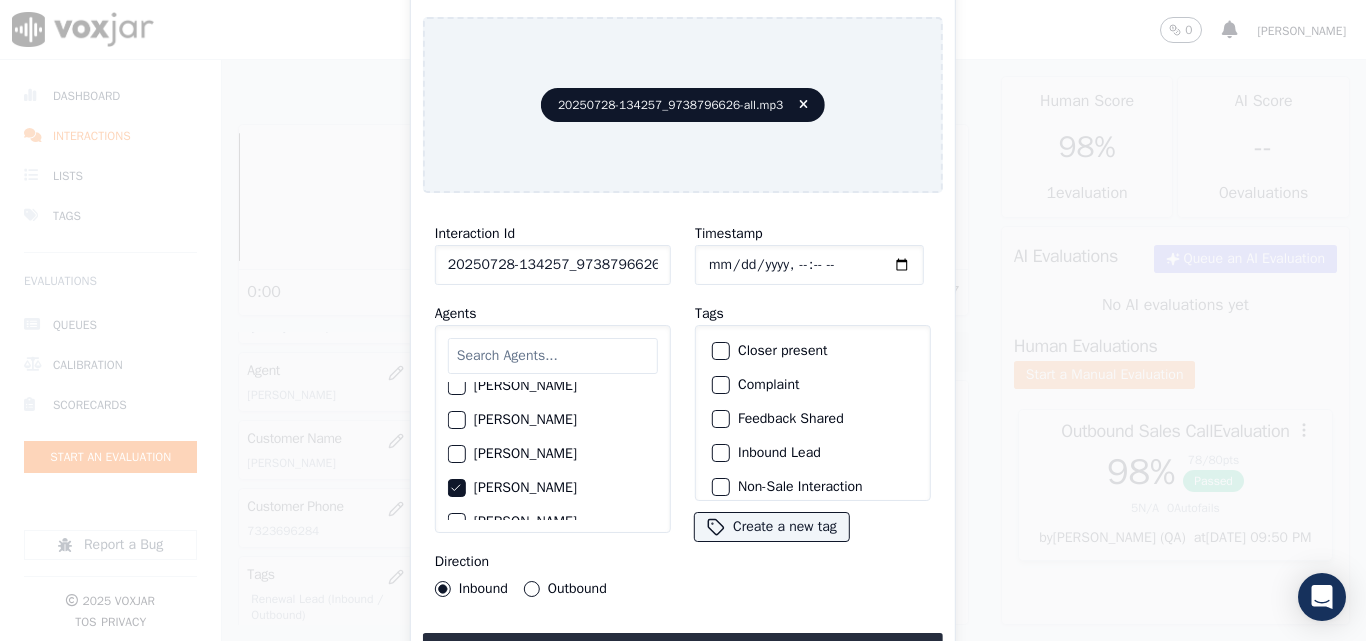 click at bounding box center [720, 351] 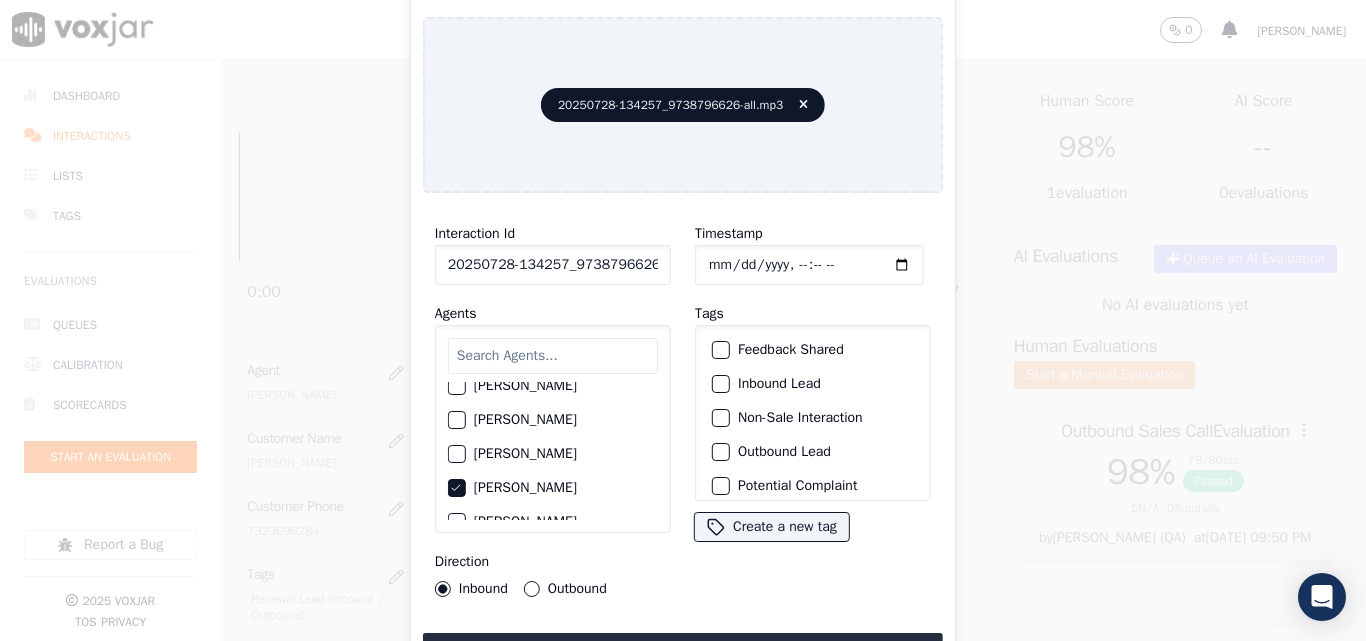 scroll, scrollTop: 173, scrollLeft: 0, axis: vertical 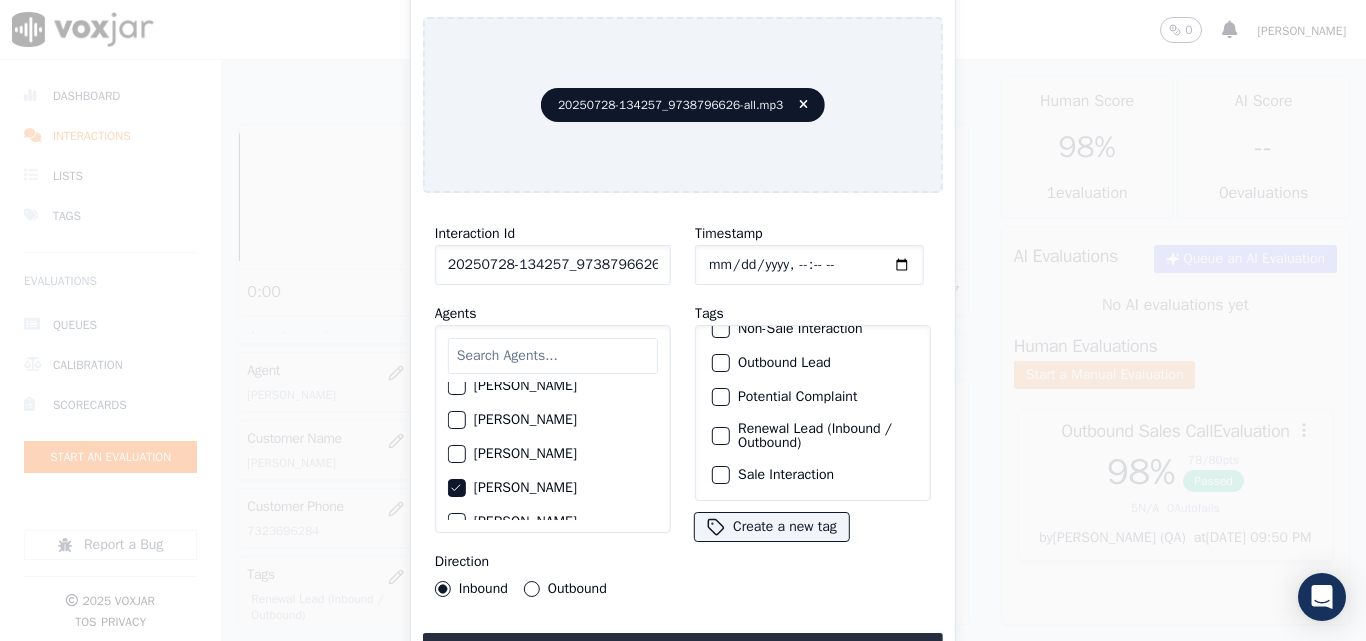 click at bounding box center [720, 436] 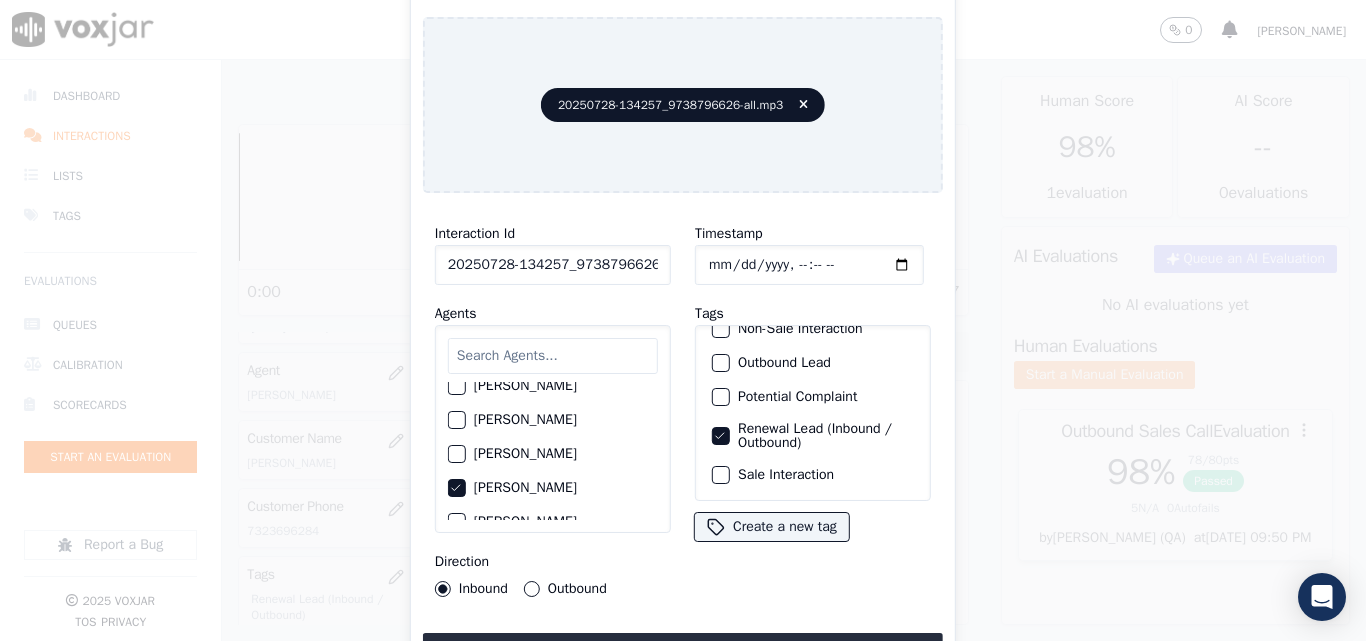 click at bounding box center [720, 475] 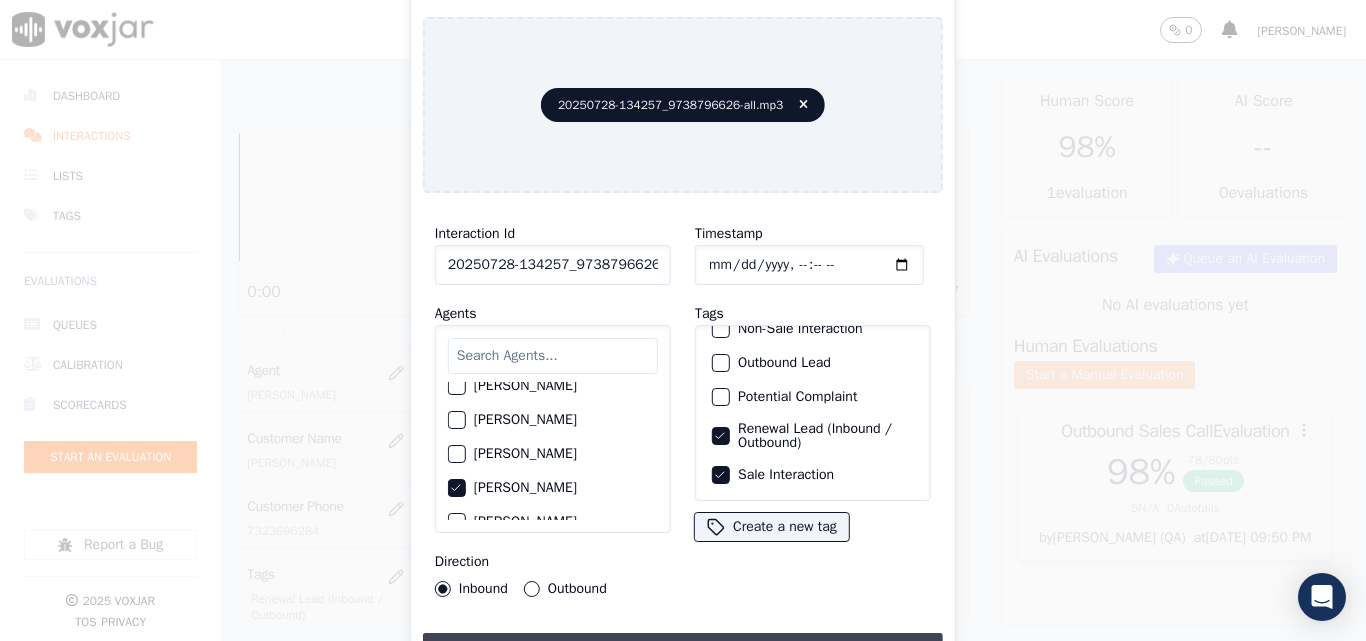 click on "Upload interaction to start evaluation" at bounding box center [683, 651] 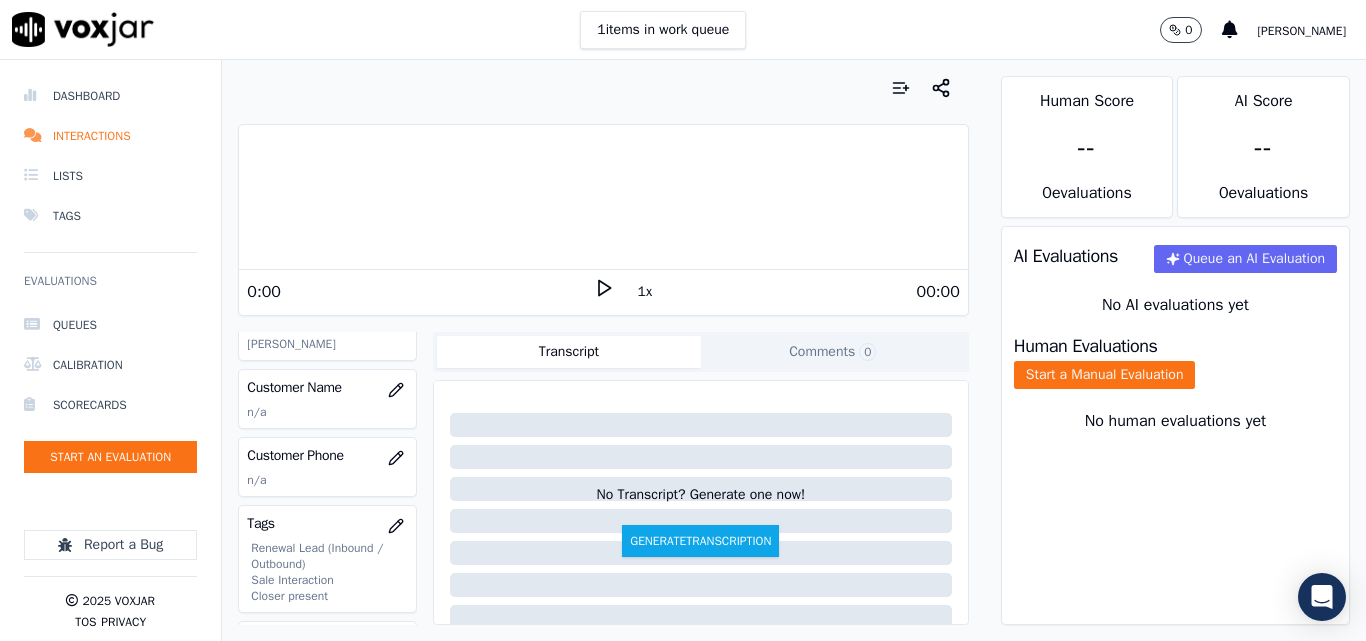 scroll, scrollTop: 300, scrollLeft: 0, axis: vertical 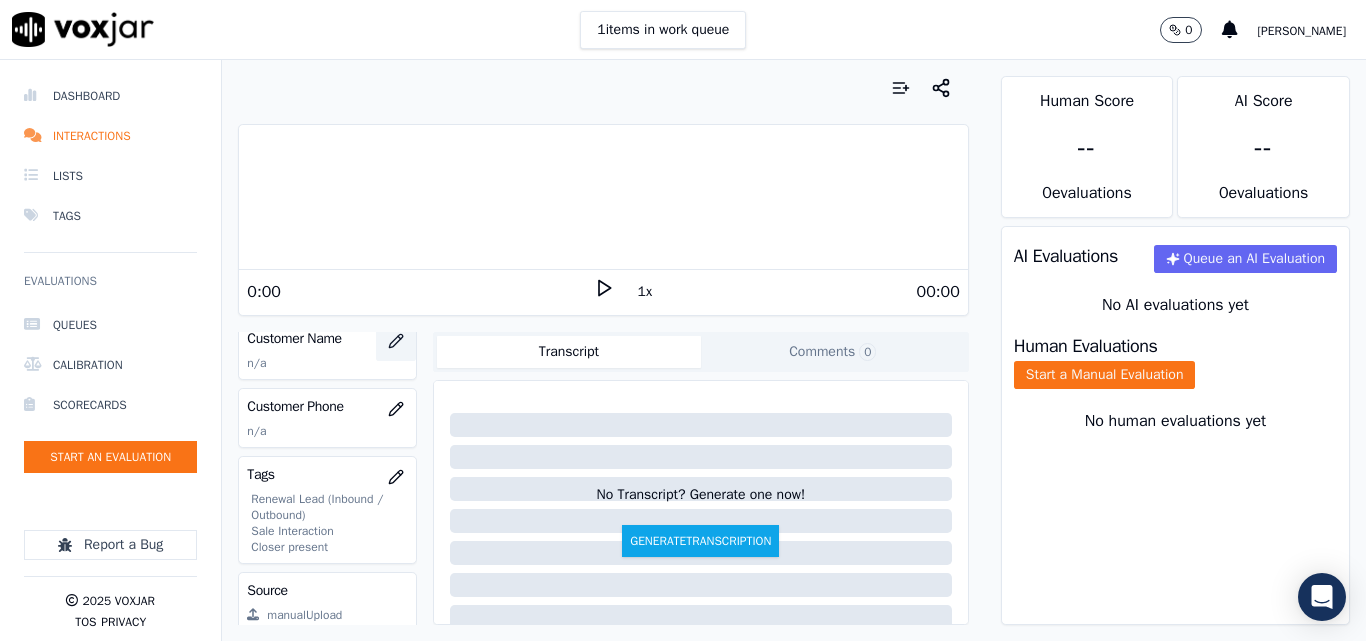 click 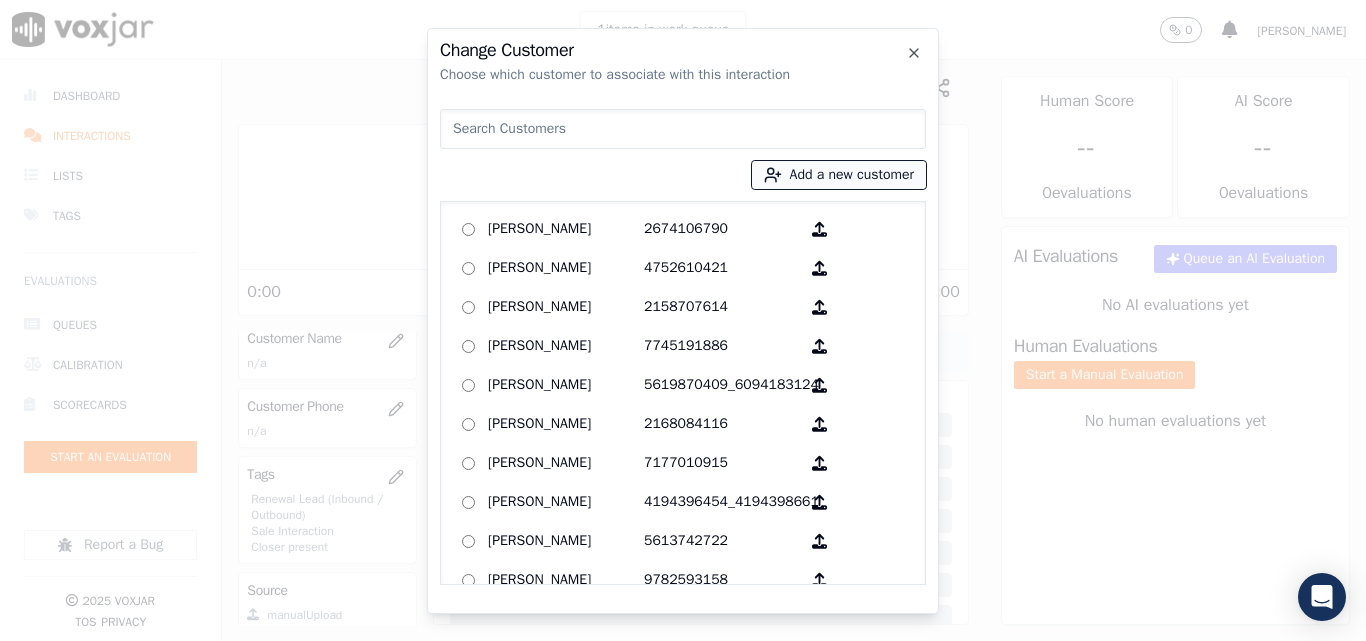 click on "Add a new customer" at bounding box center (839, 175) 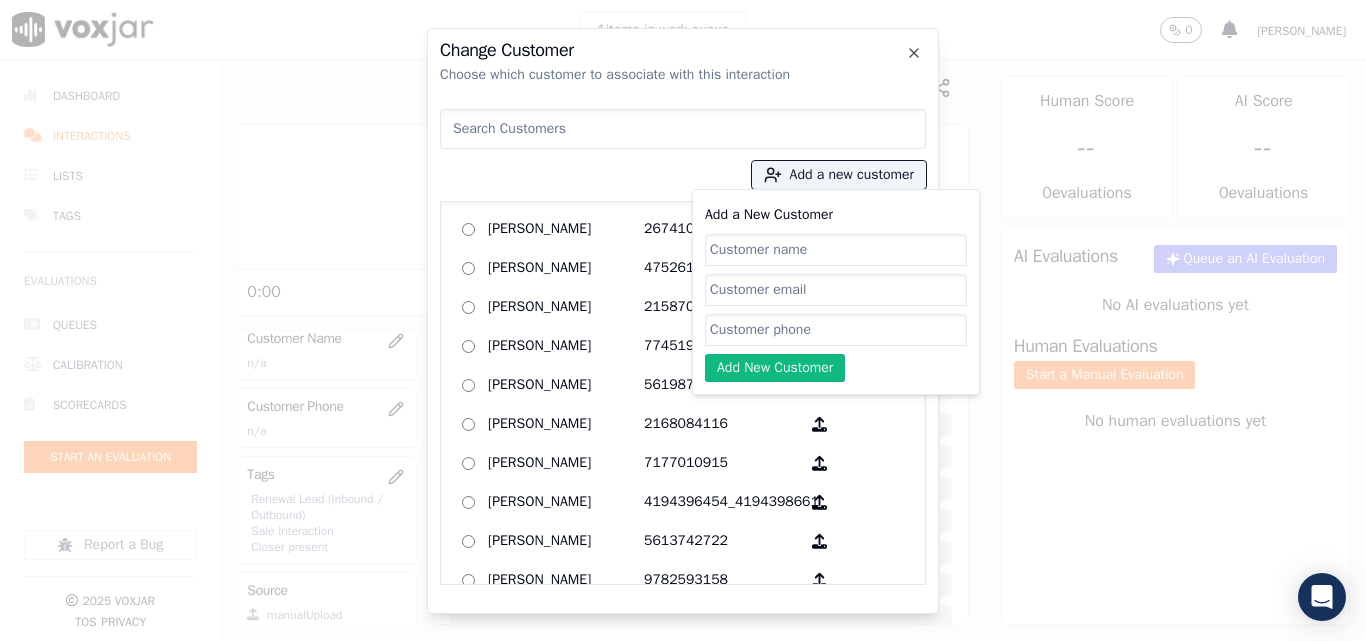 click on "Add a New Customer" 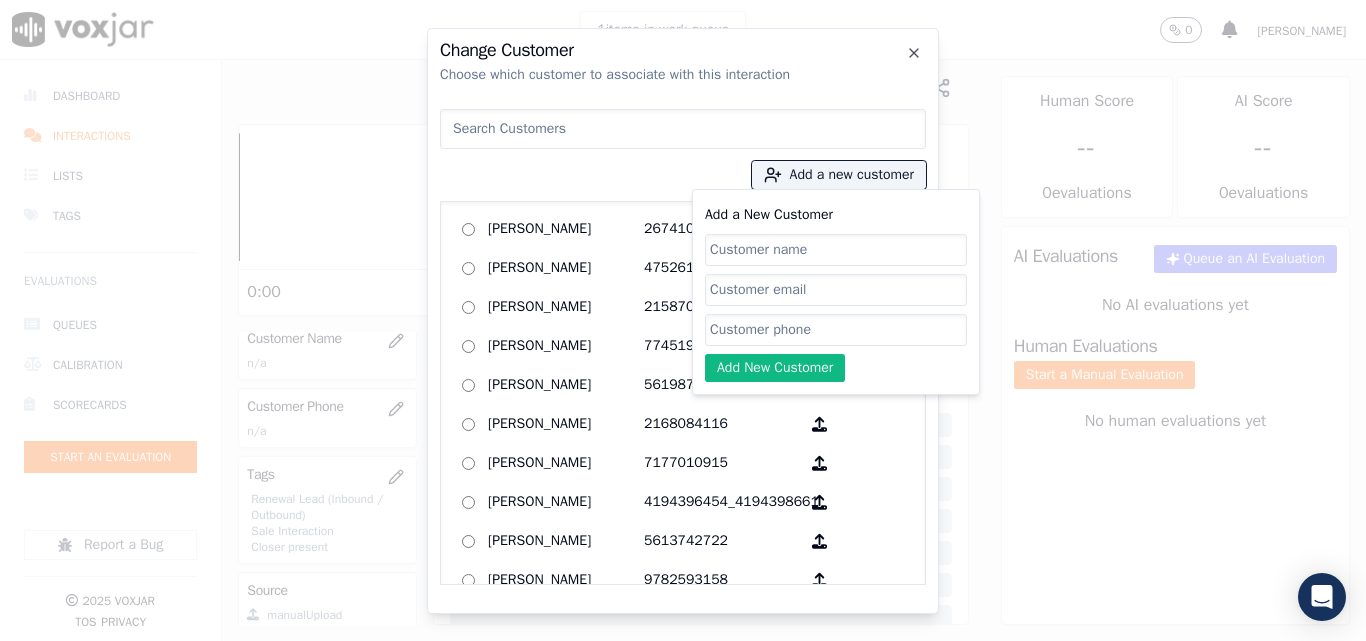 paste on "9738796626" 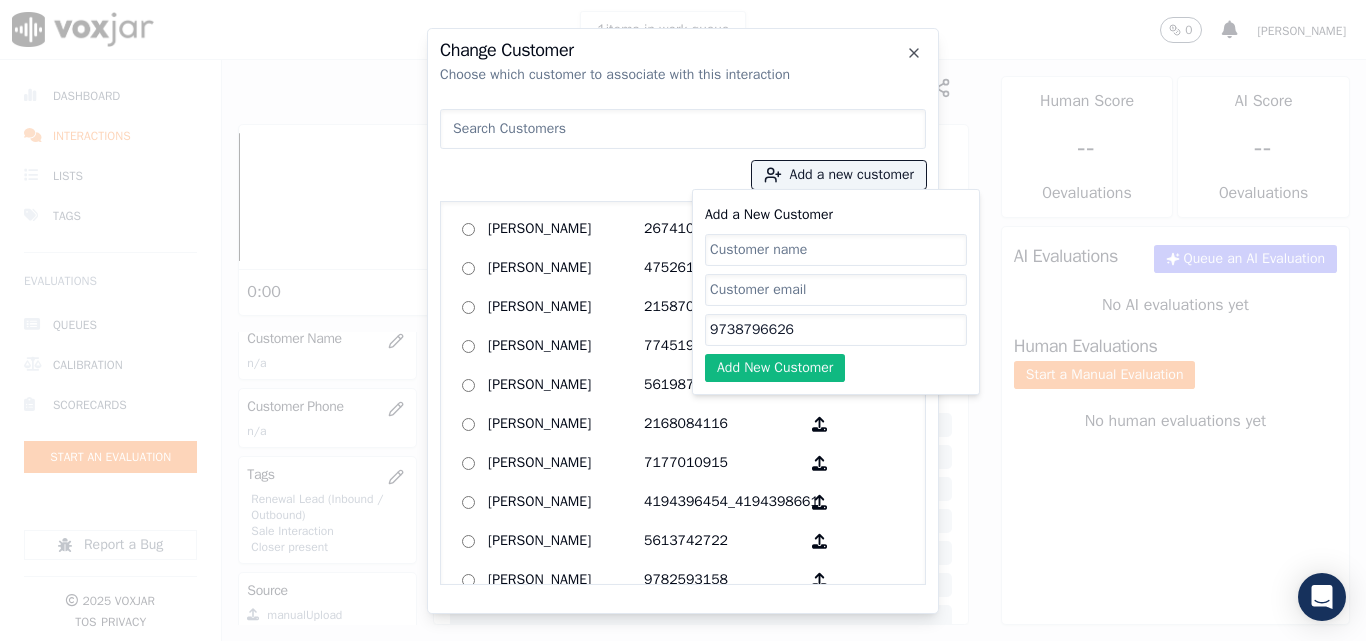 type on "9738796626" 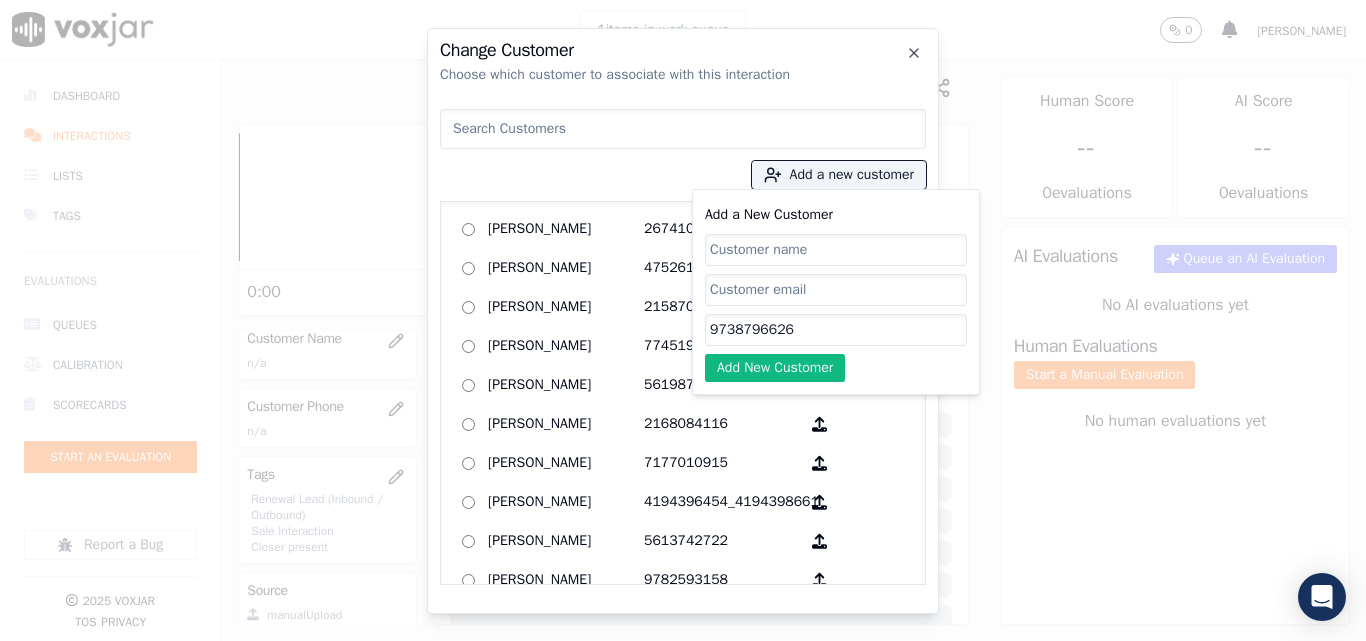 click on "Add a New Customer" 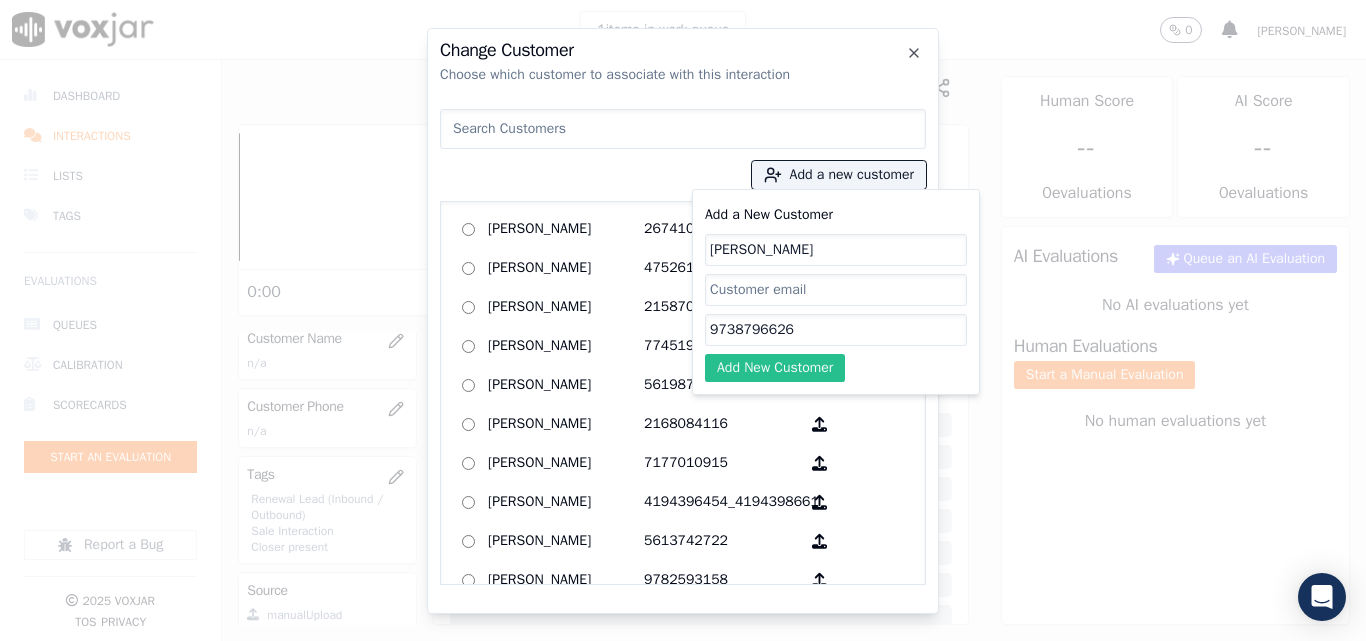 type on "[PERSON_NAME]" 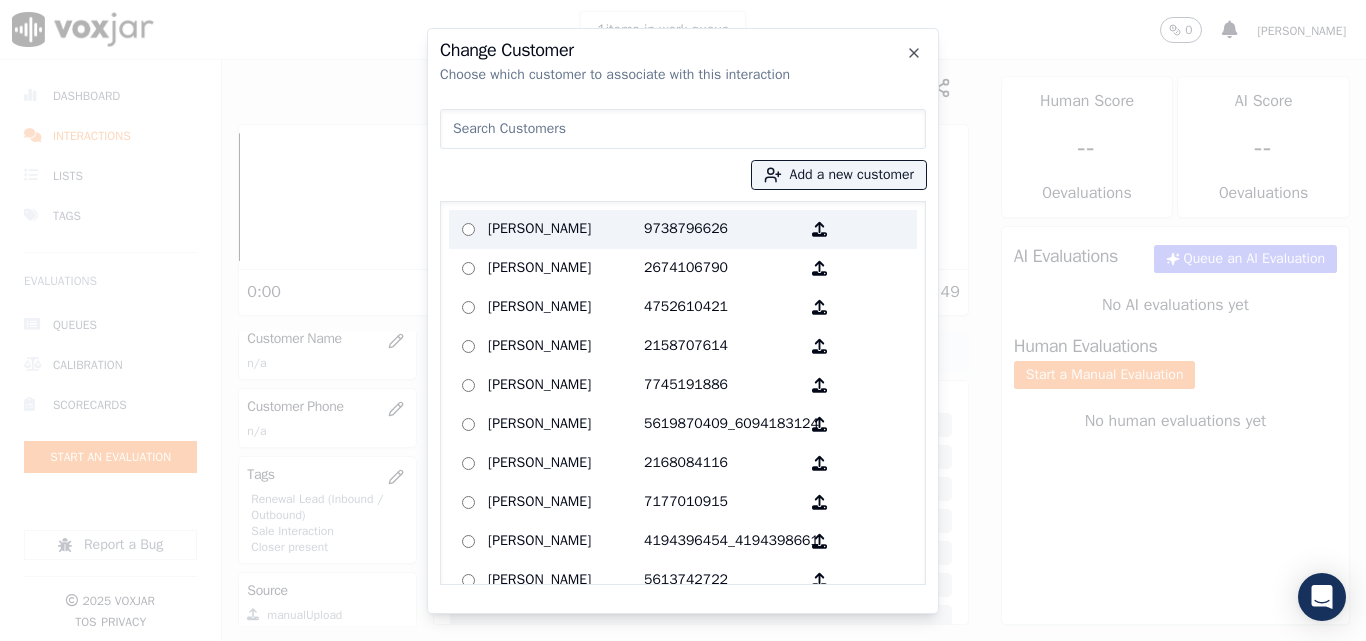click on "[PERSON_NAME]" at bounding box center [566, 229] 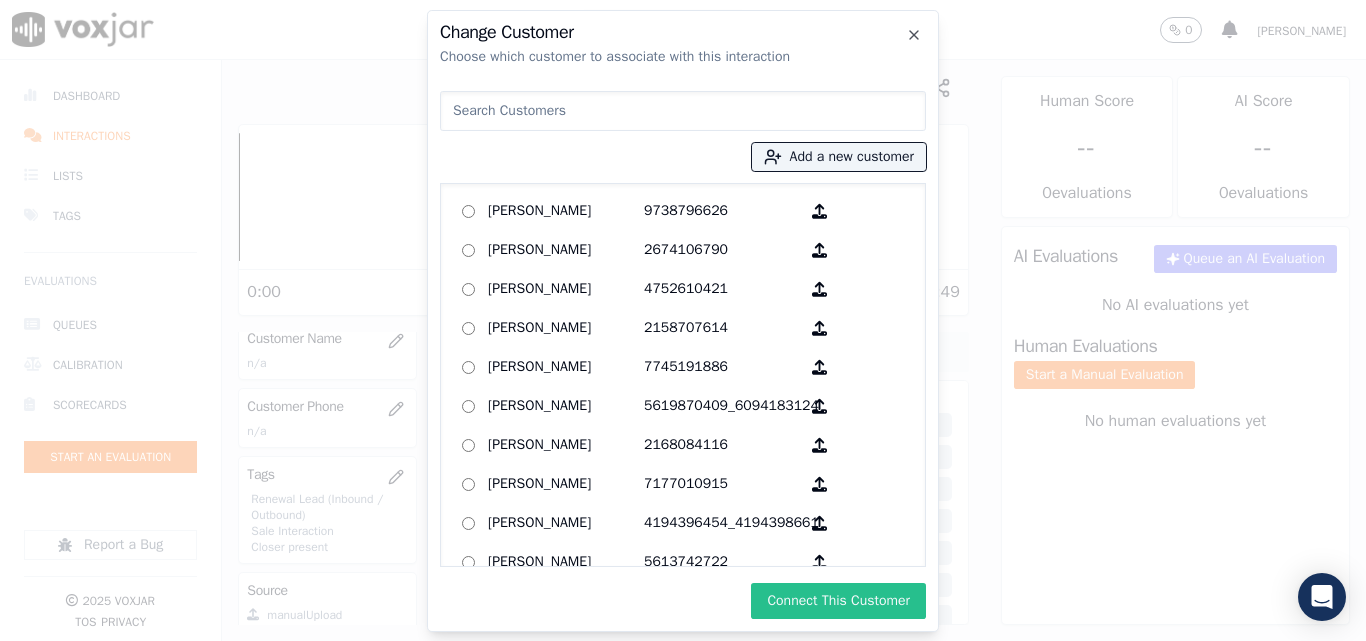click on "Connect This Customer" at bounding box center (838, 601) 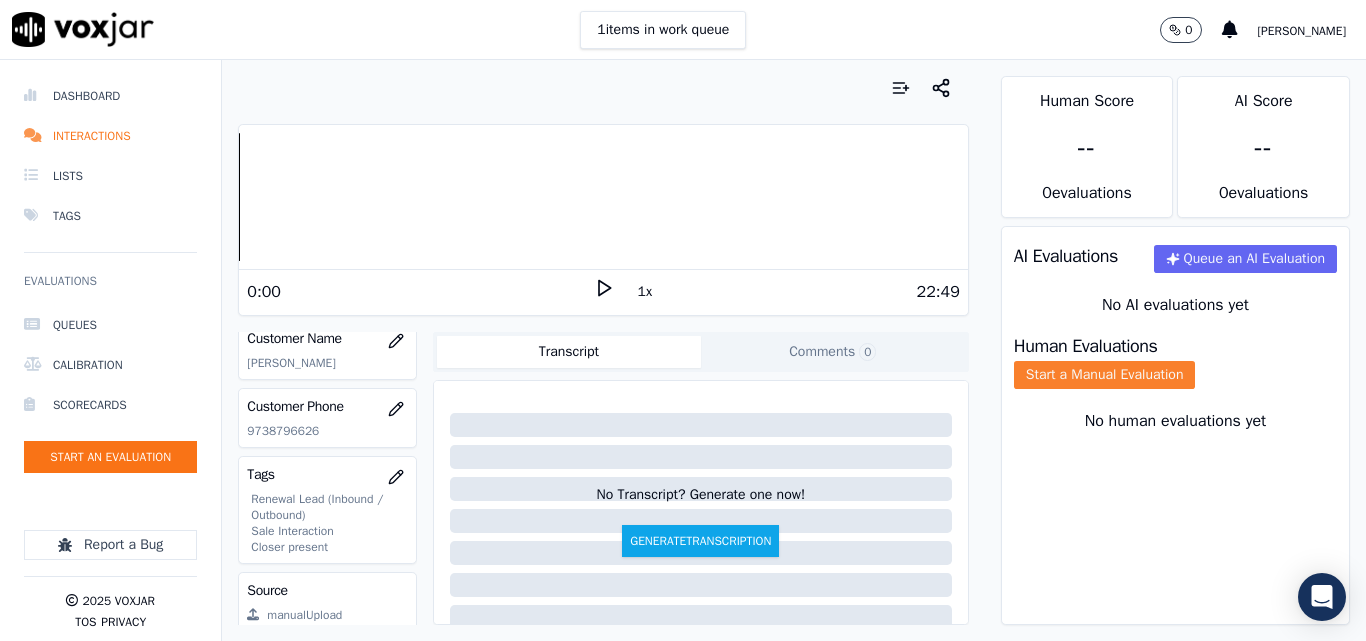 click on "Start a Manual Evaluation" 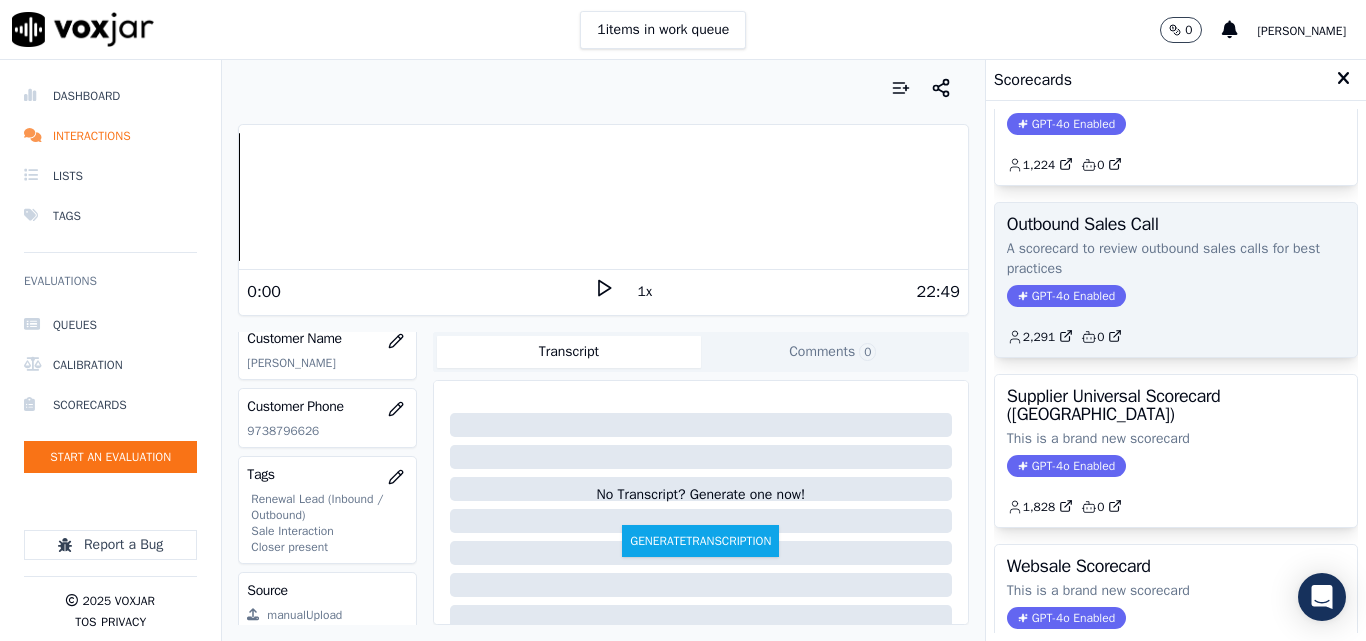 scroll, scrollTop: 200, scrollLeft: 0, axis: vertical 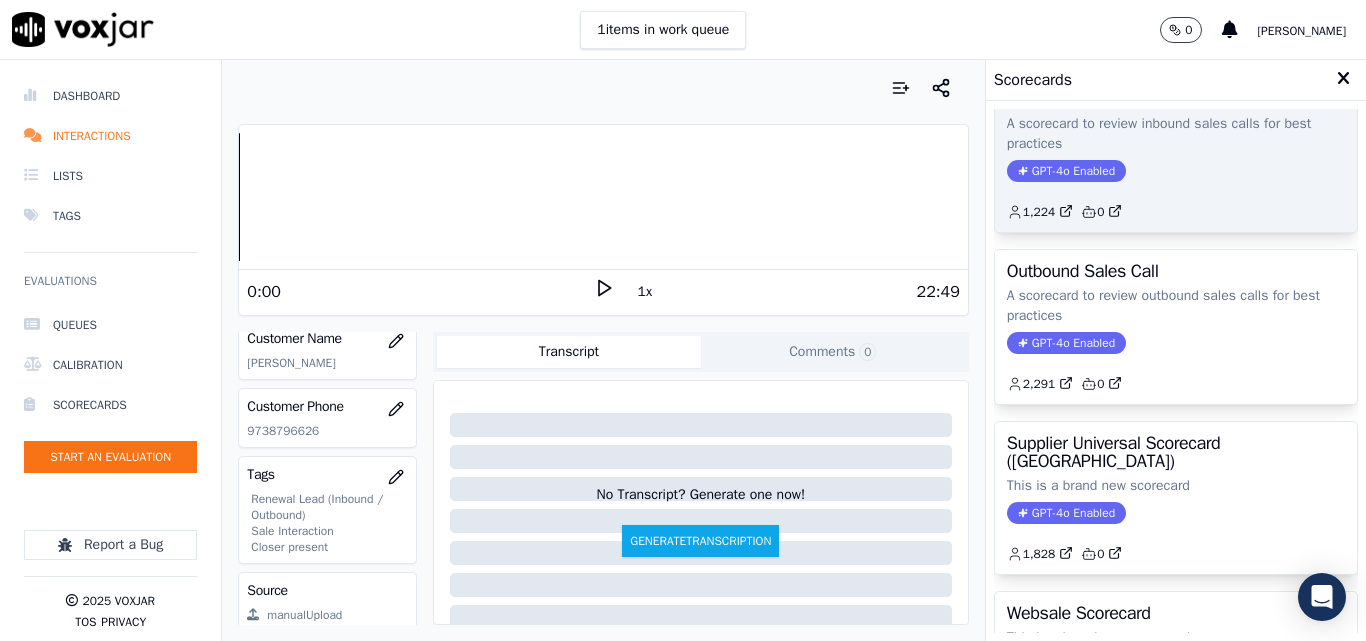 click on "GPT-4o Enabled" 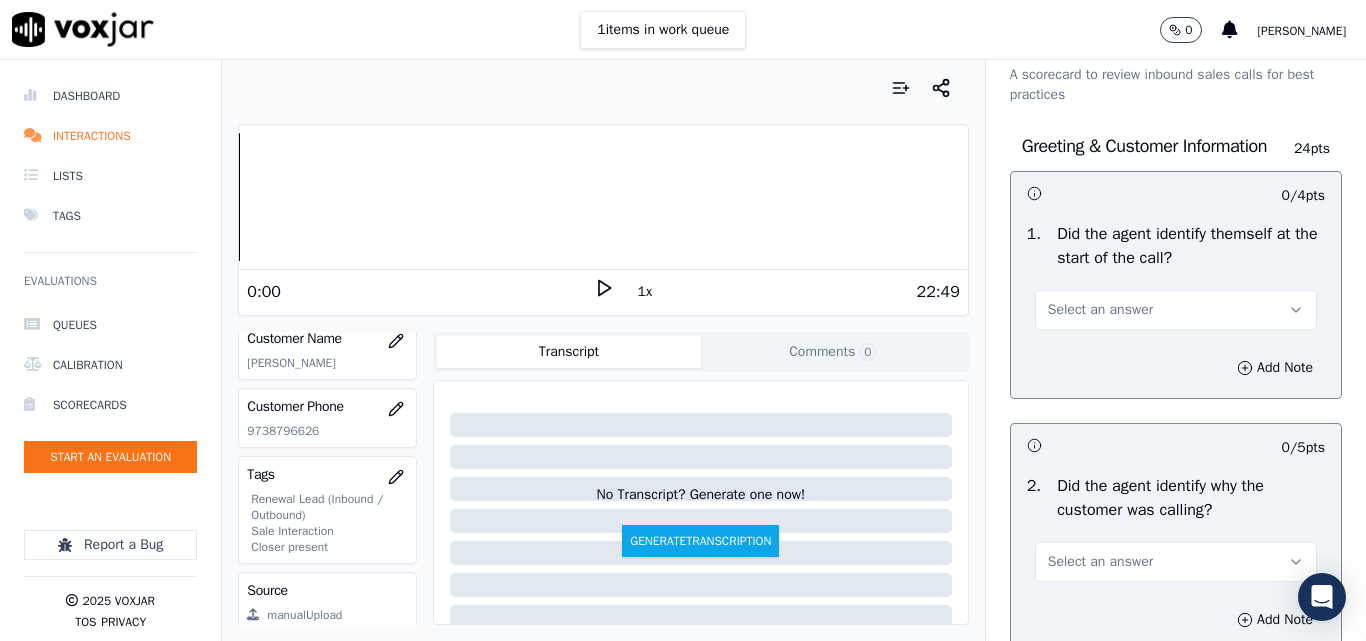 scroll, scrollTop: 100, scrollLeft: 0, axis: vertical 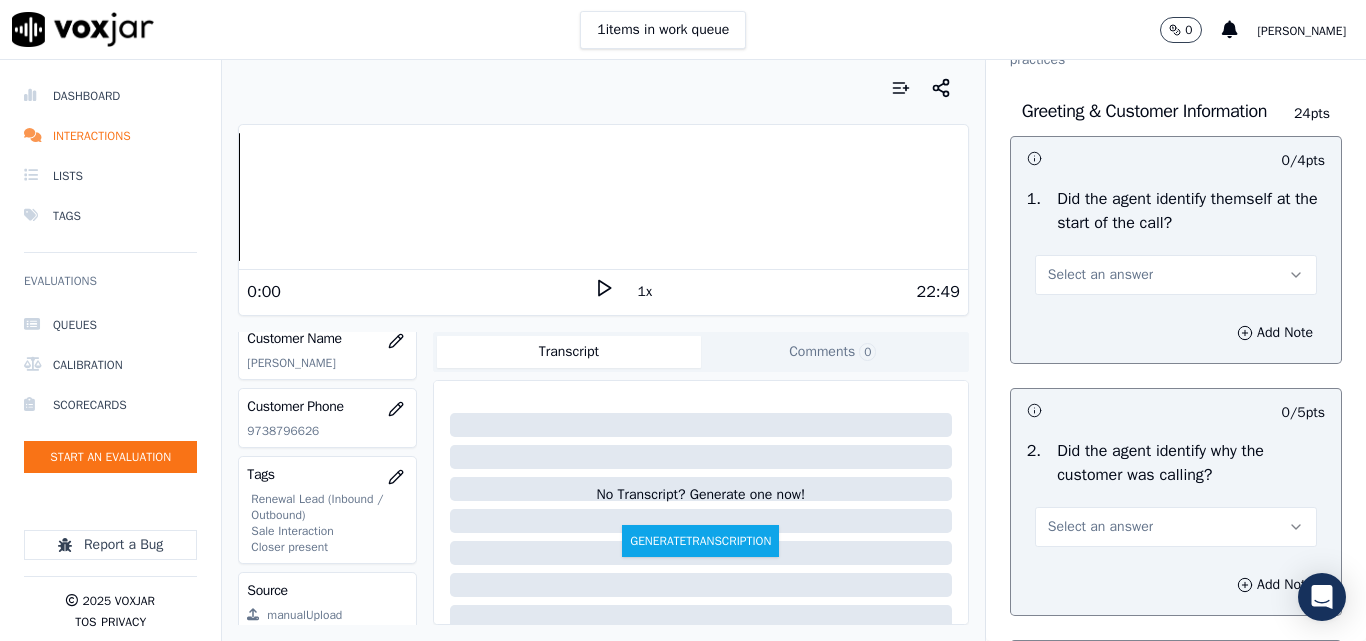 click on "Select an answer" at bounding box center (1100, 275) 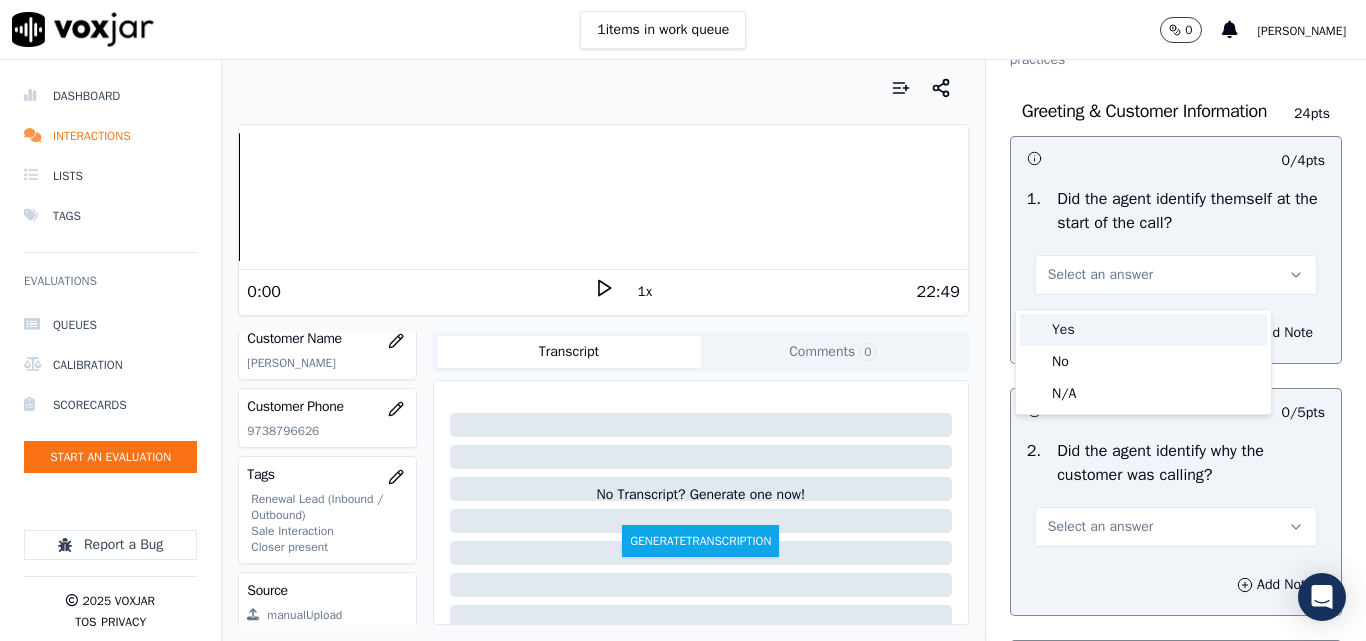 click on "Yes" at bounding box center [1143, 330] 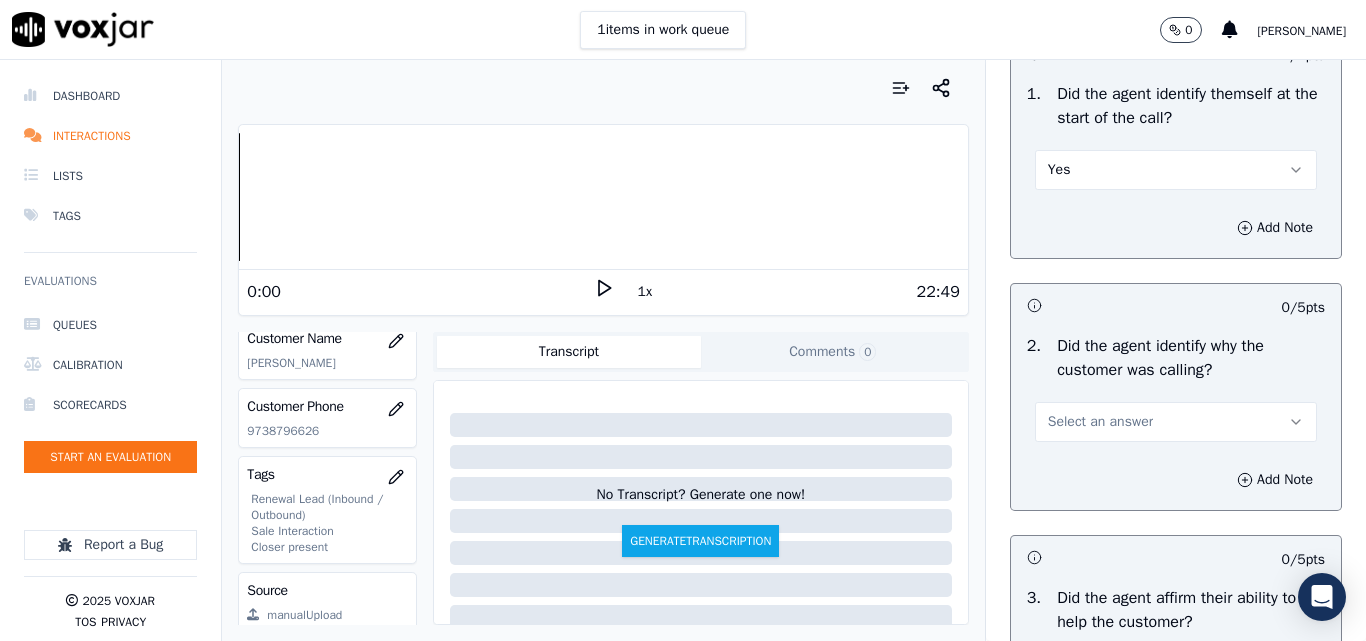 scroll, scrollTop: 300, scrollLeft: 0, axis: vertical 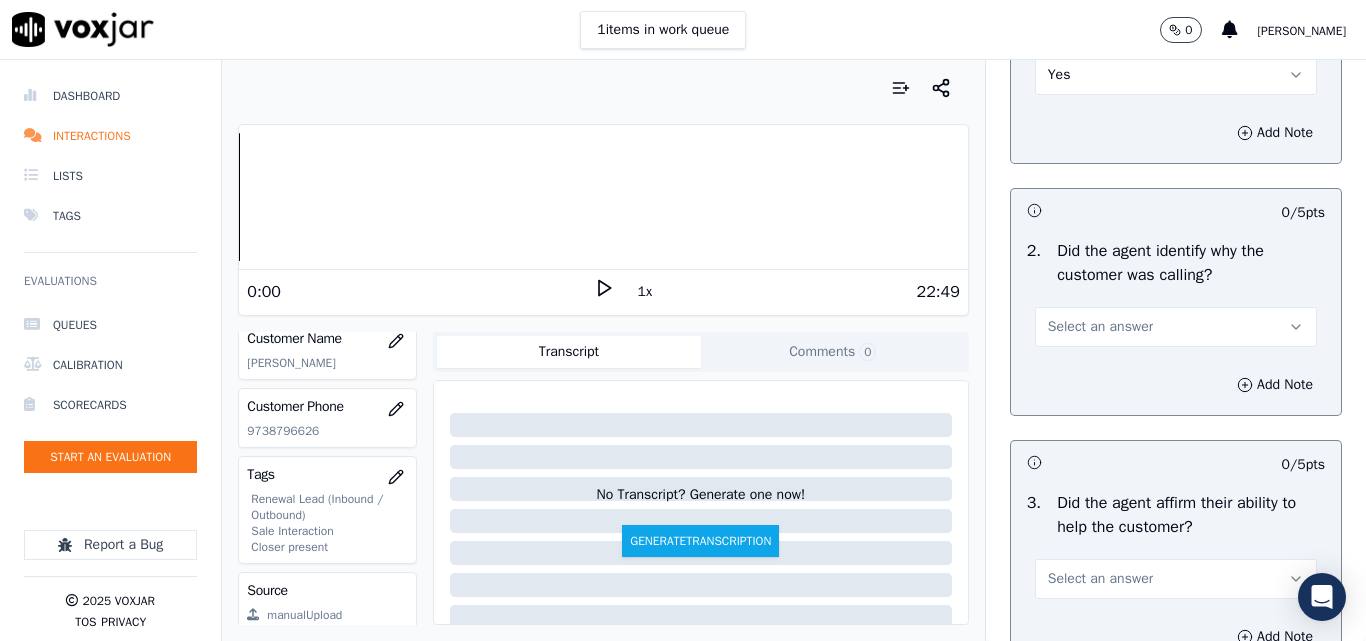 click on "Select an answer" at bounding box center [1100, 327] 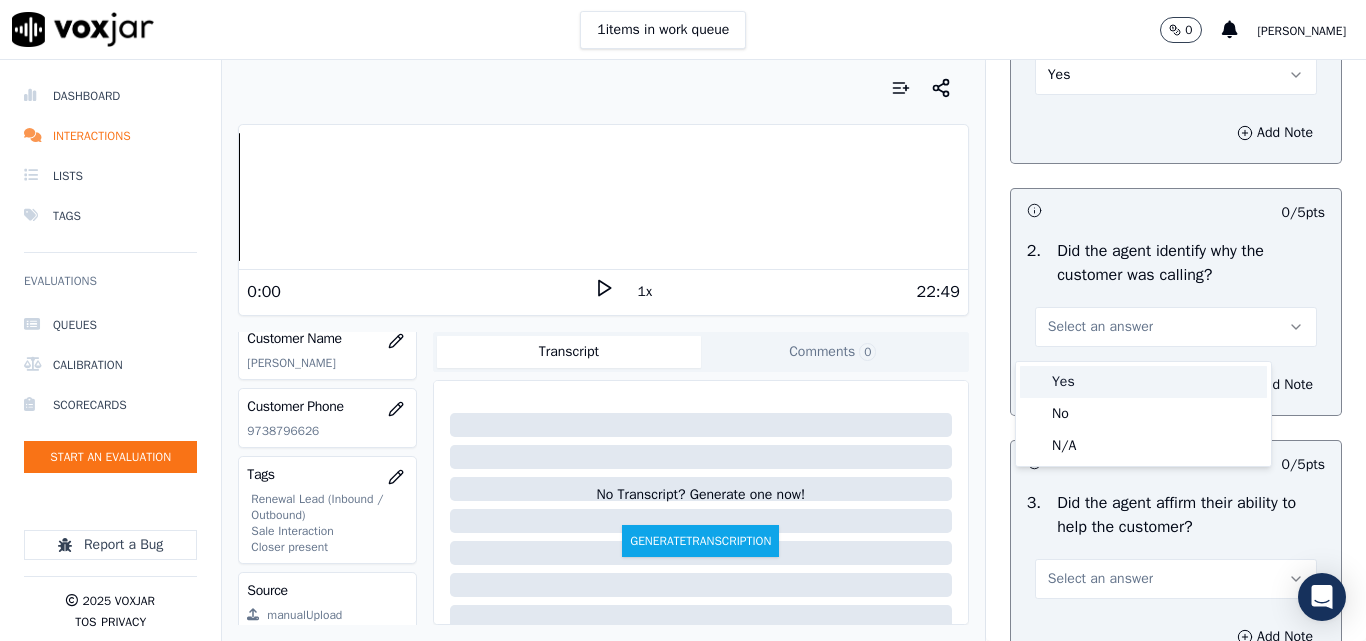 click on "Yes" at bounding box center (1143, 382) 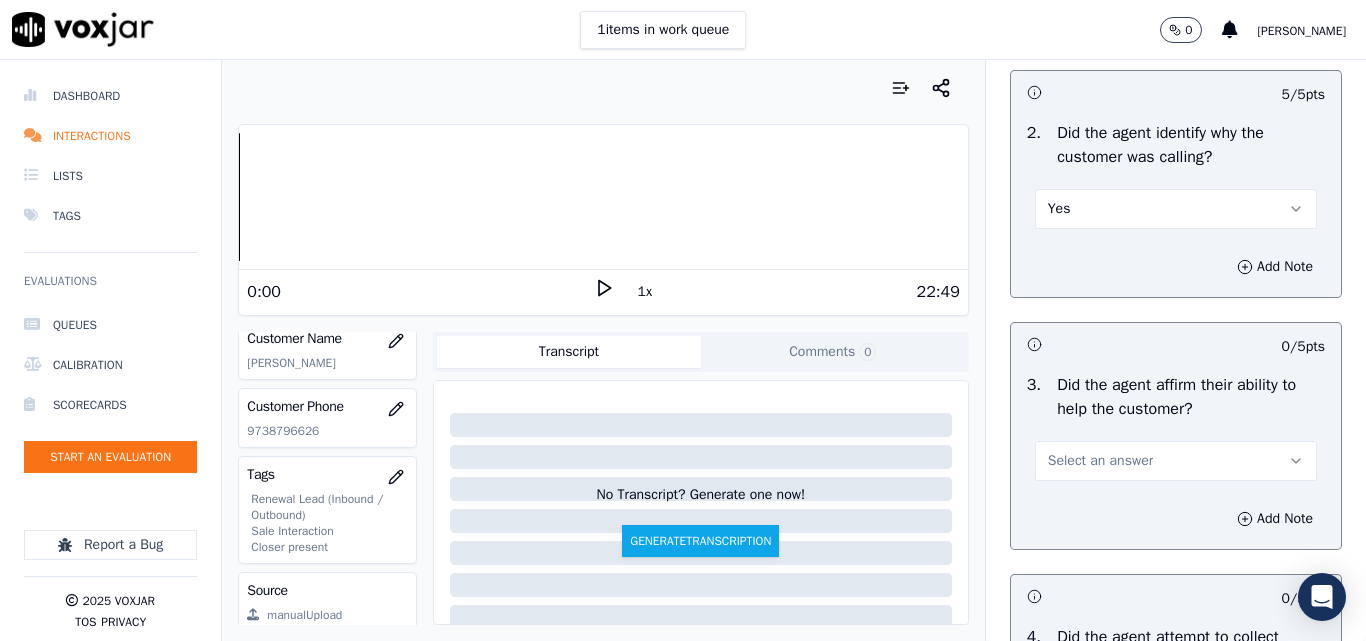 scroll, scrollTop: 600, scrollLeft: 0, axis: vertical 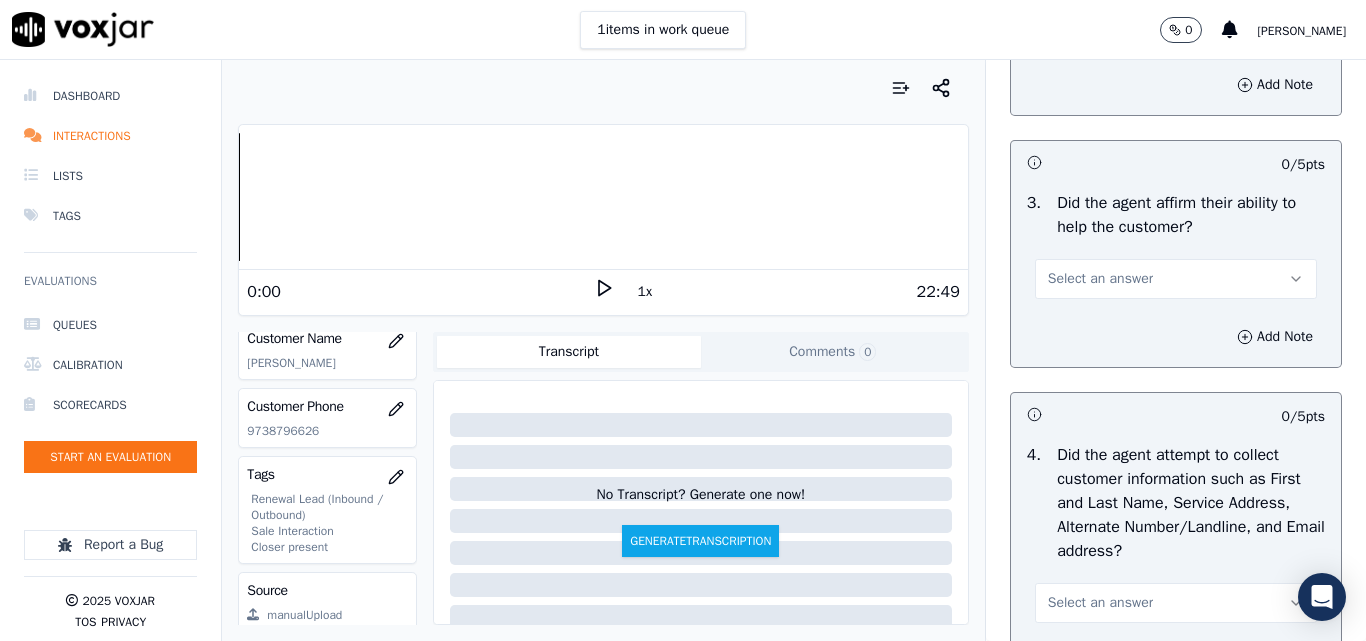 click on "Select an answer" at bounding box center [1176, 279] 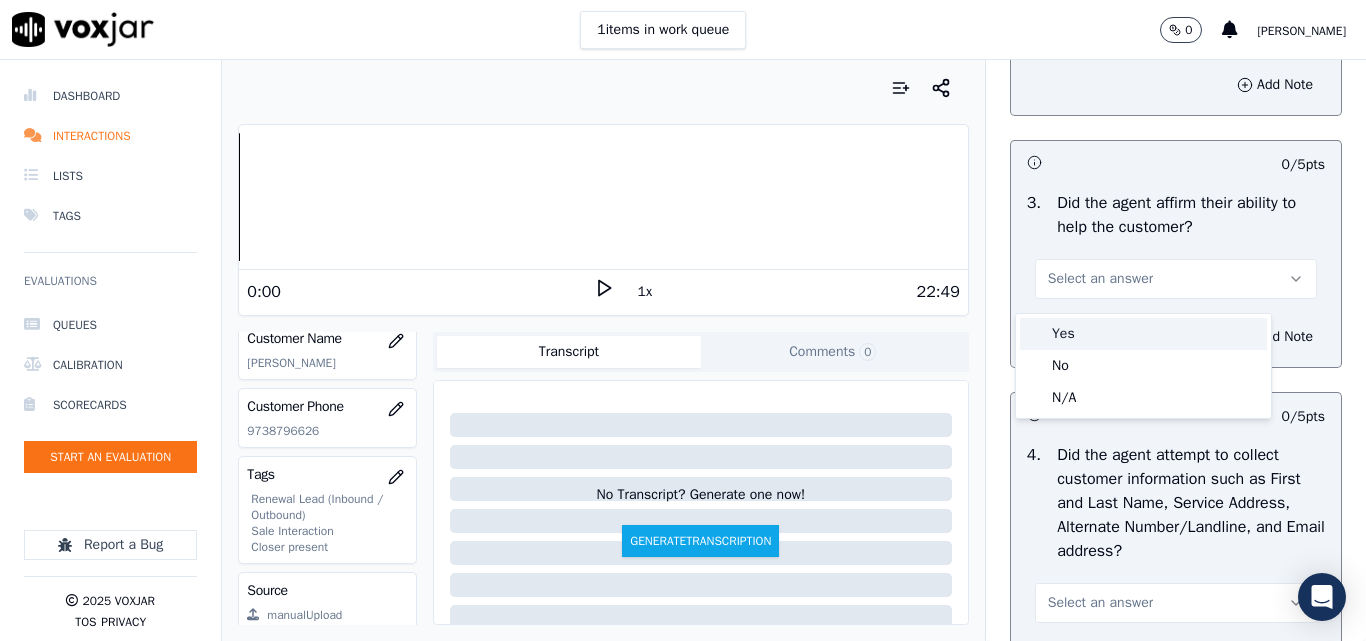 click on "Yes" at bounding box center (1143, 334) 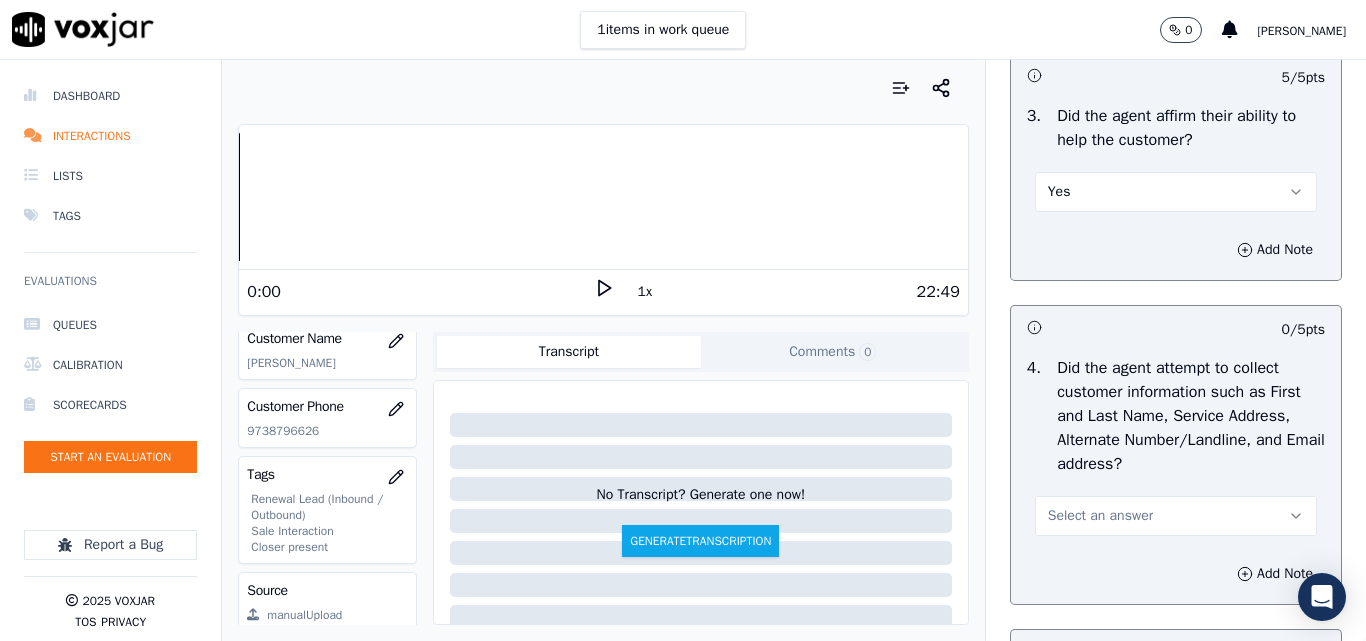 scroll, scrollTop: 800, scrollLeft: 0, axis: vertical 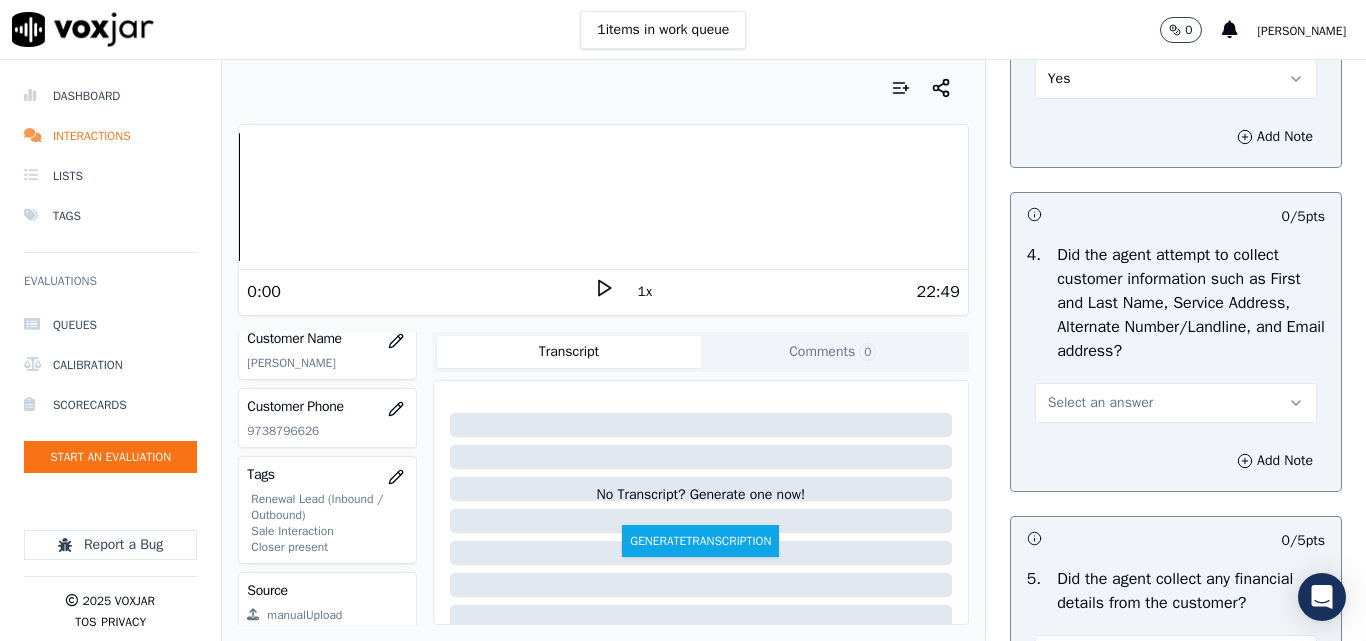 click on "Select an answer" at bounding box center (1100, 403) 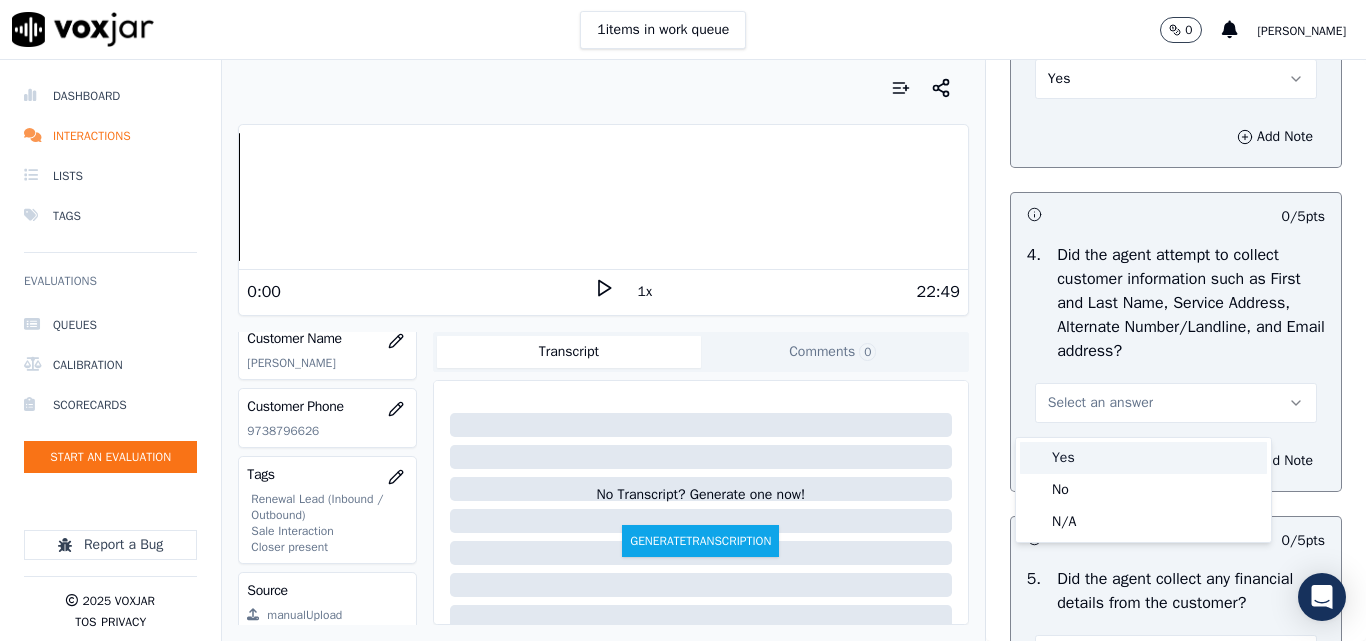 click on "Yes" at bounding box center [1143, 458] 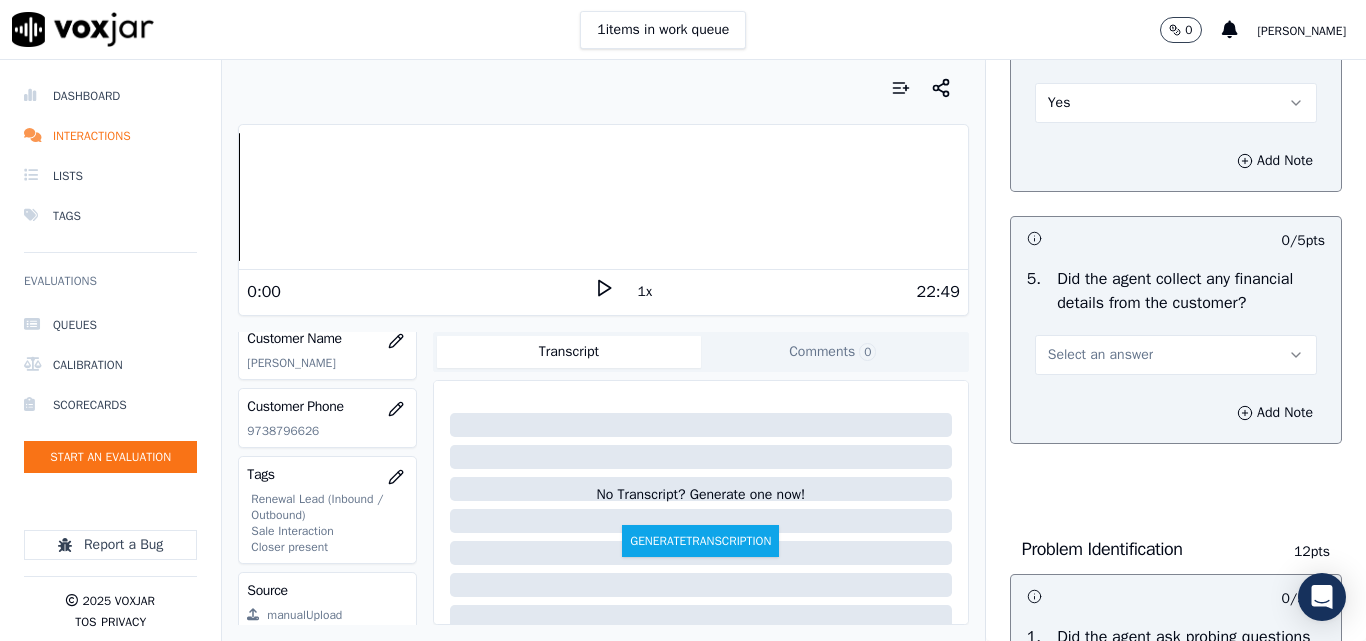scroll, scrollTop: 1200, scrollLeft: 0, axis: vertical 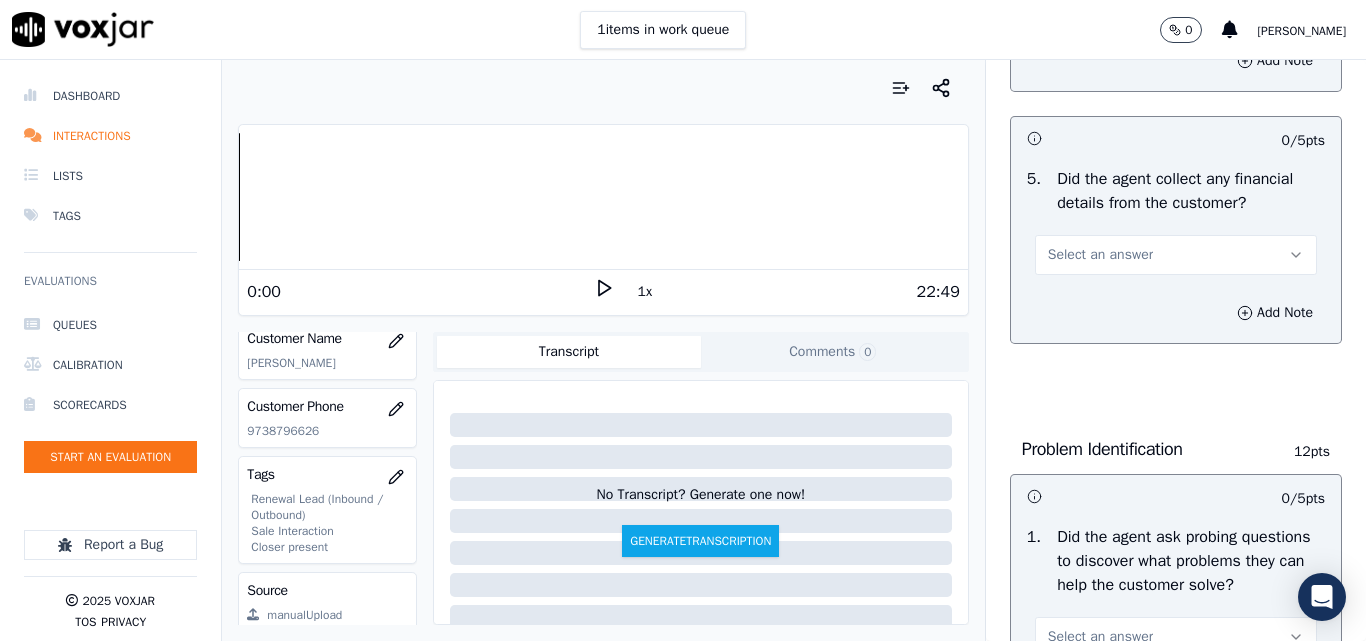 click on "Select an answer" at bounding box center (1100, 255) 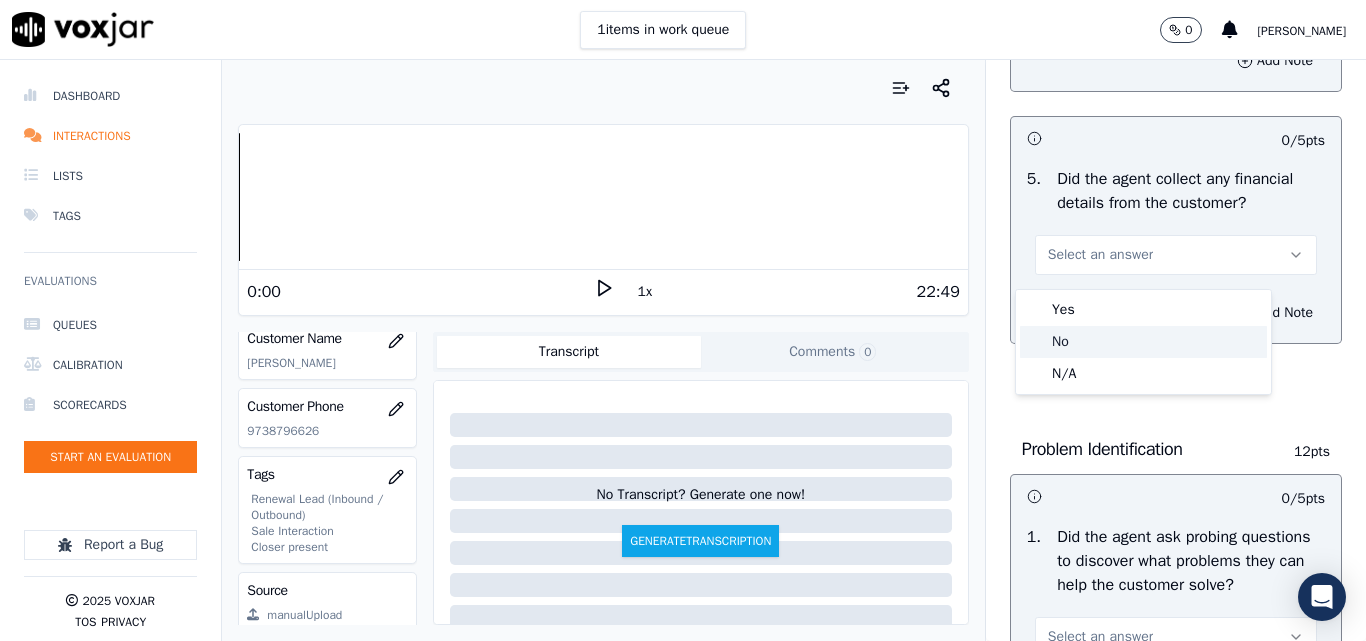 click on "No" 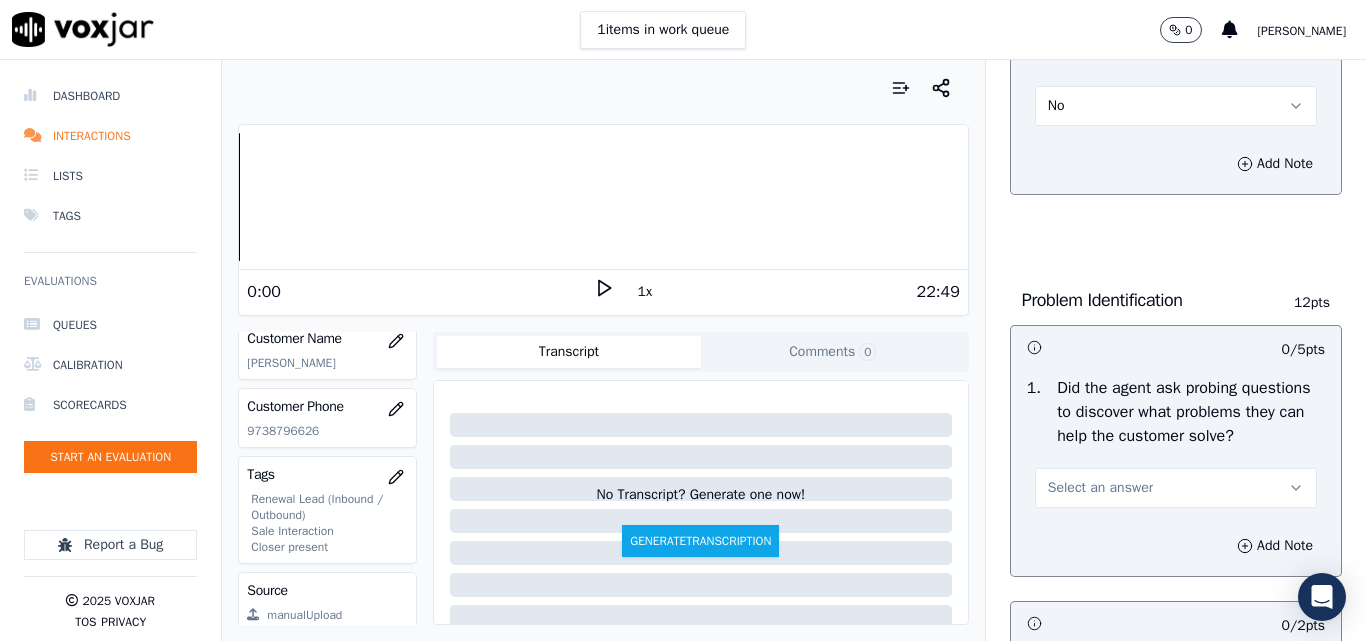scroll, scrollTop: 1500, scrollLeft: 0, axis: vertical 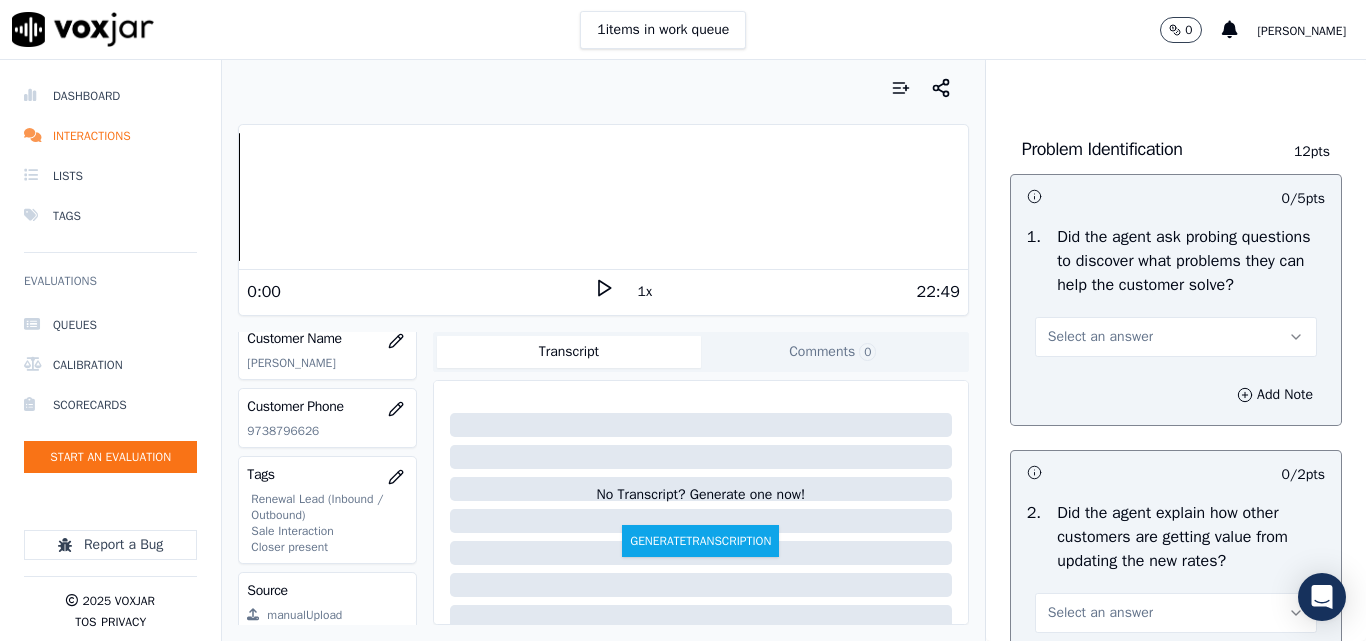 click on "Select an answer" at bounding box center (1100, 337) 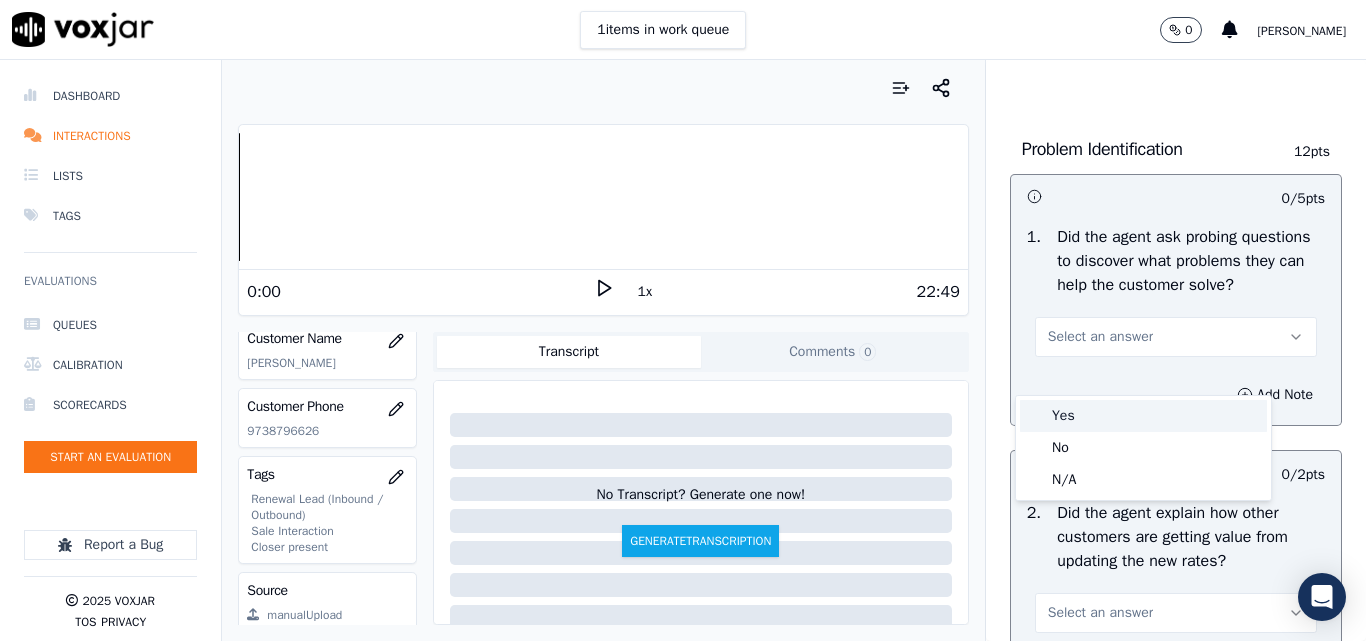 click on "Yes" at bounding box center [1143, 416] 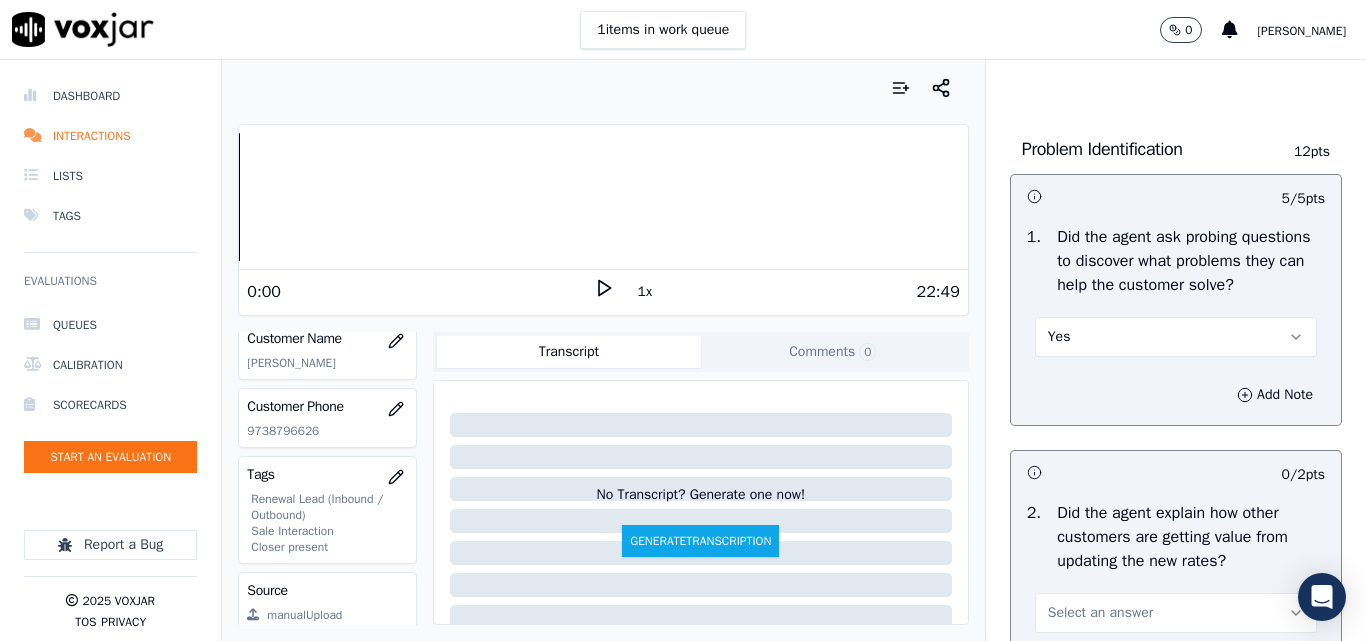 scroll, scrollTop: 1900, scrollLeft: 0, axis: vertical 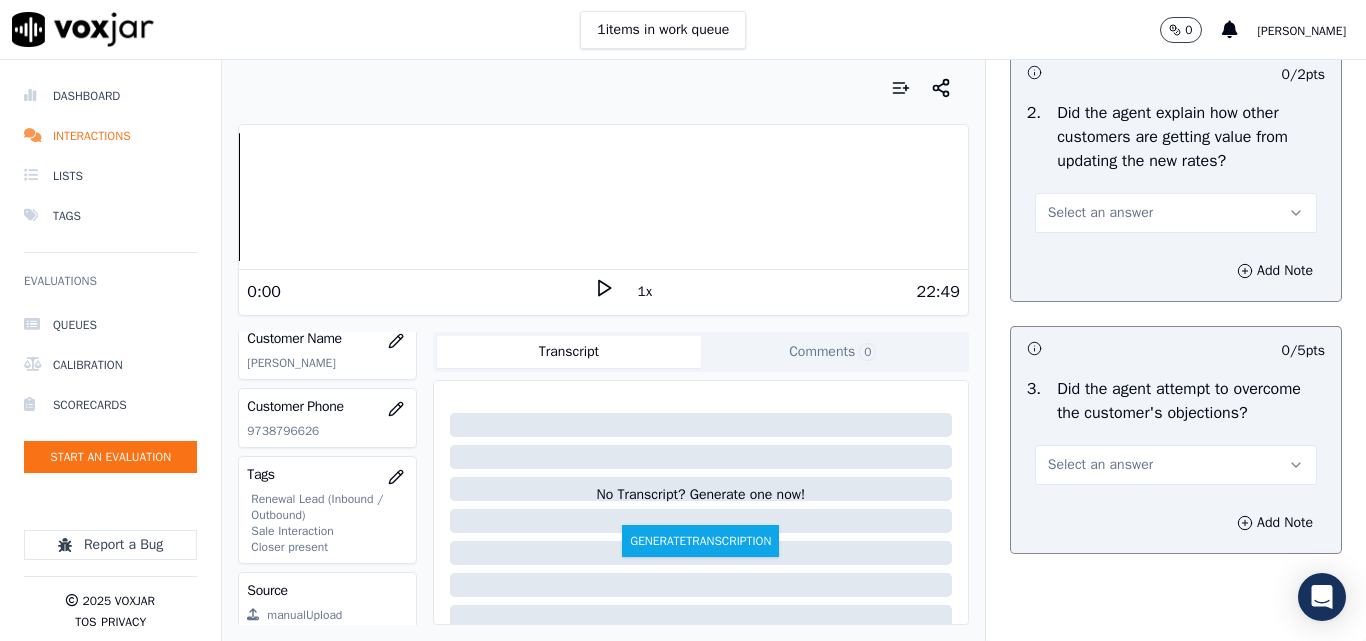 click on "Select an answer" at bounding box center [1100, 213] 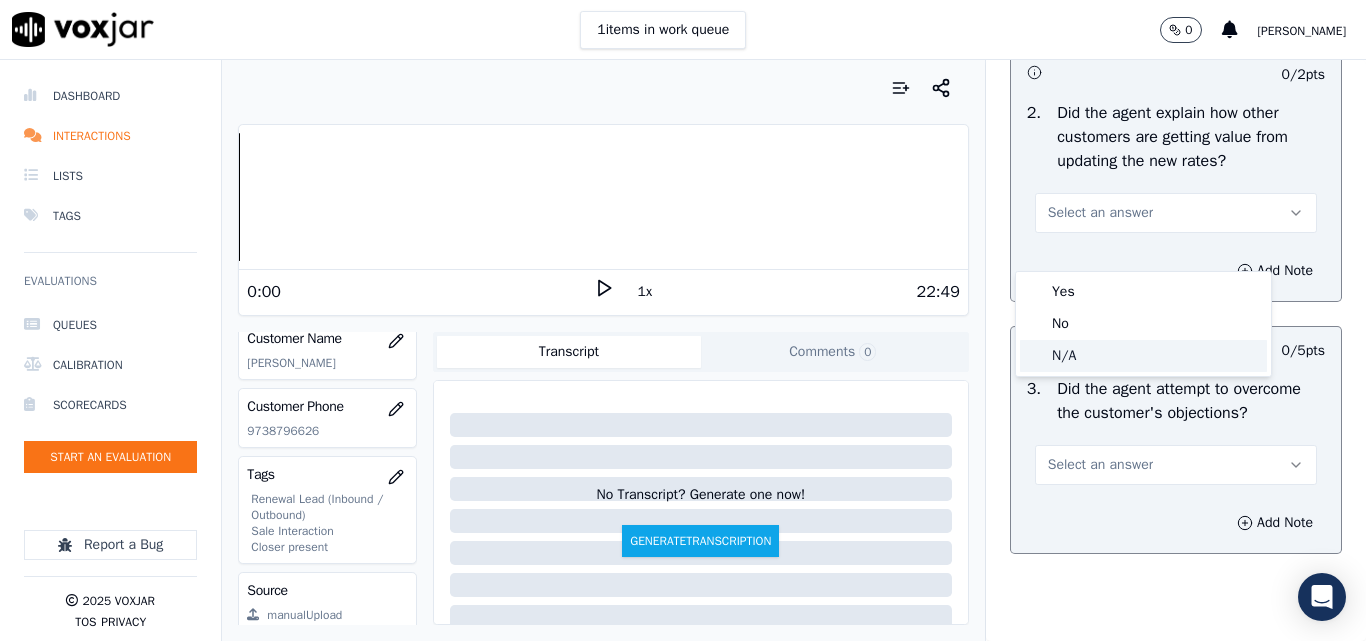 click on "N/A" 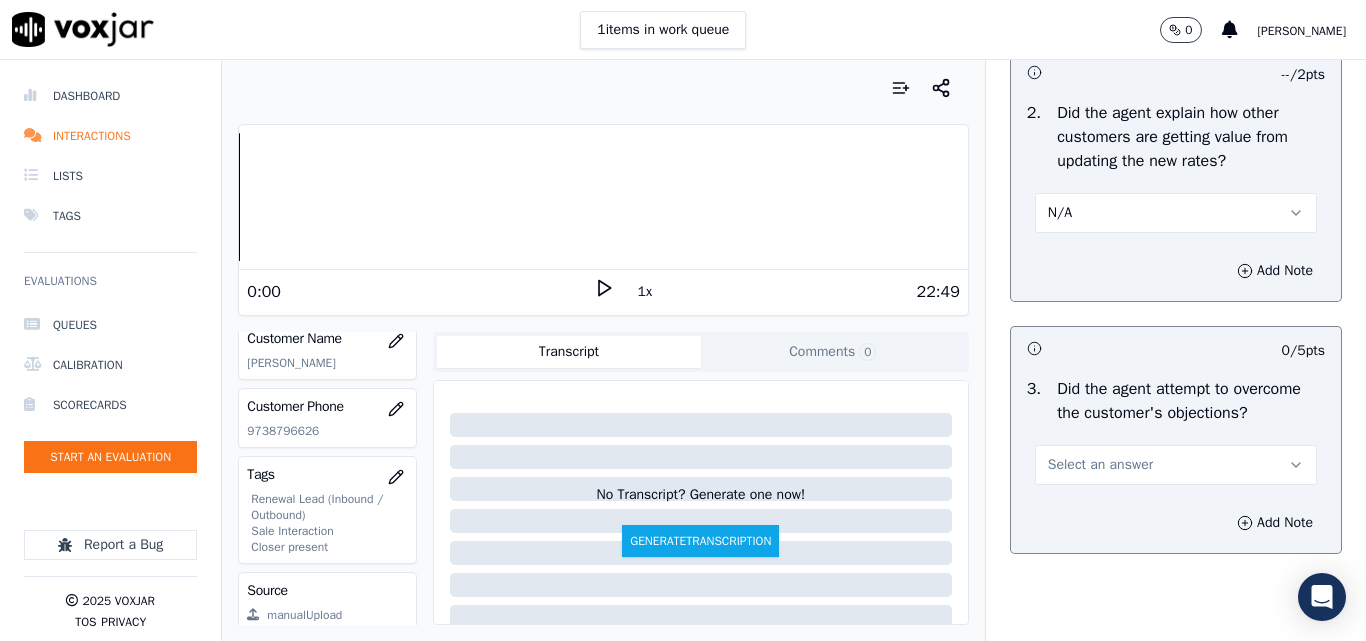 scroll, scrollTop: 2200, scrollLeft: 0, axis: vertical 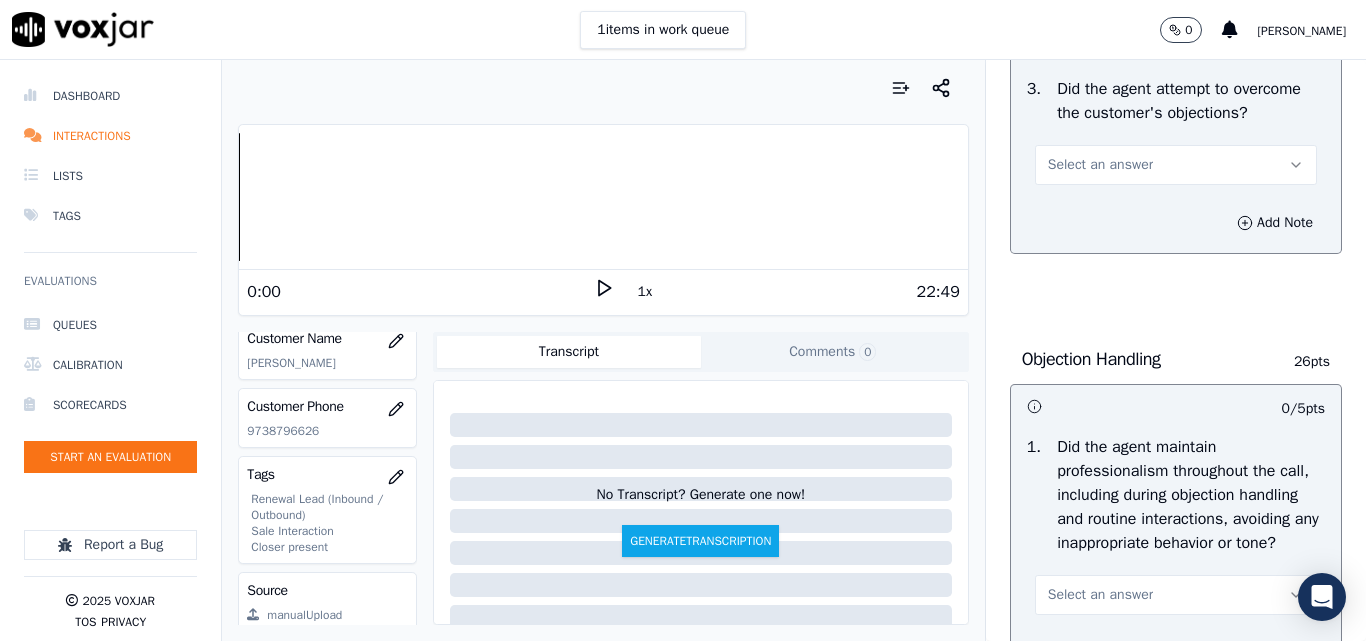 click on "Select an answer" at bounding box center (1100, 165) 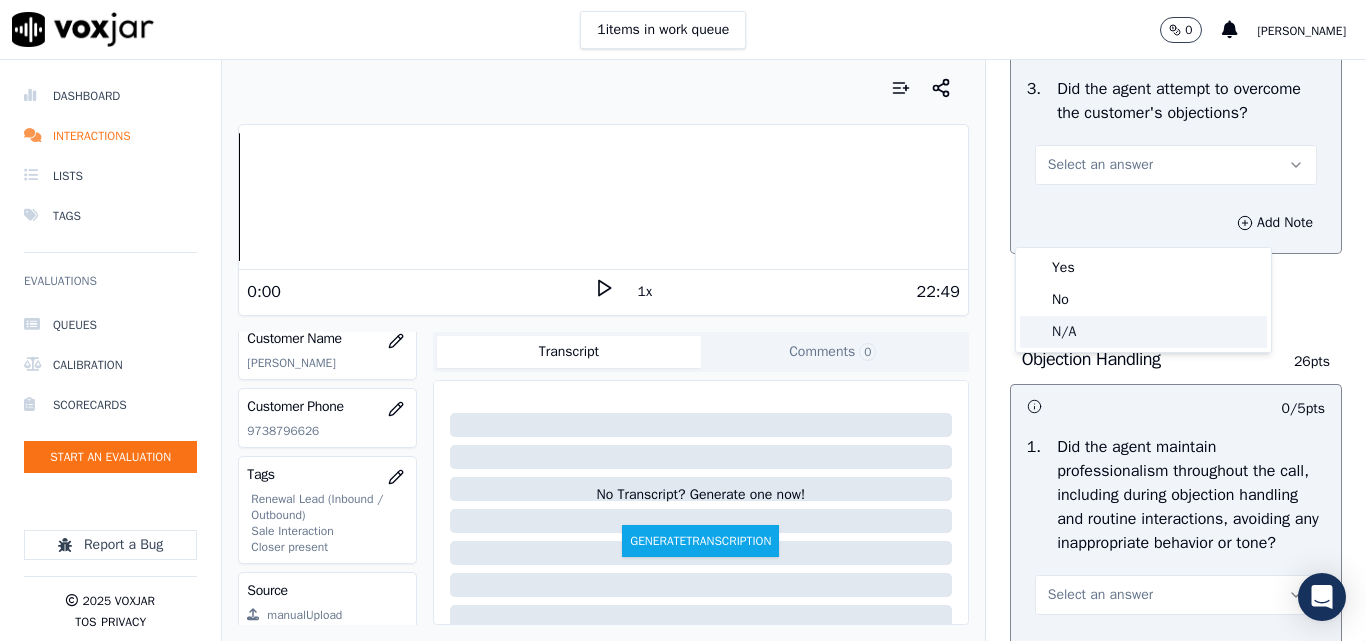 click on "N/A" 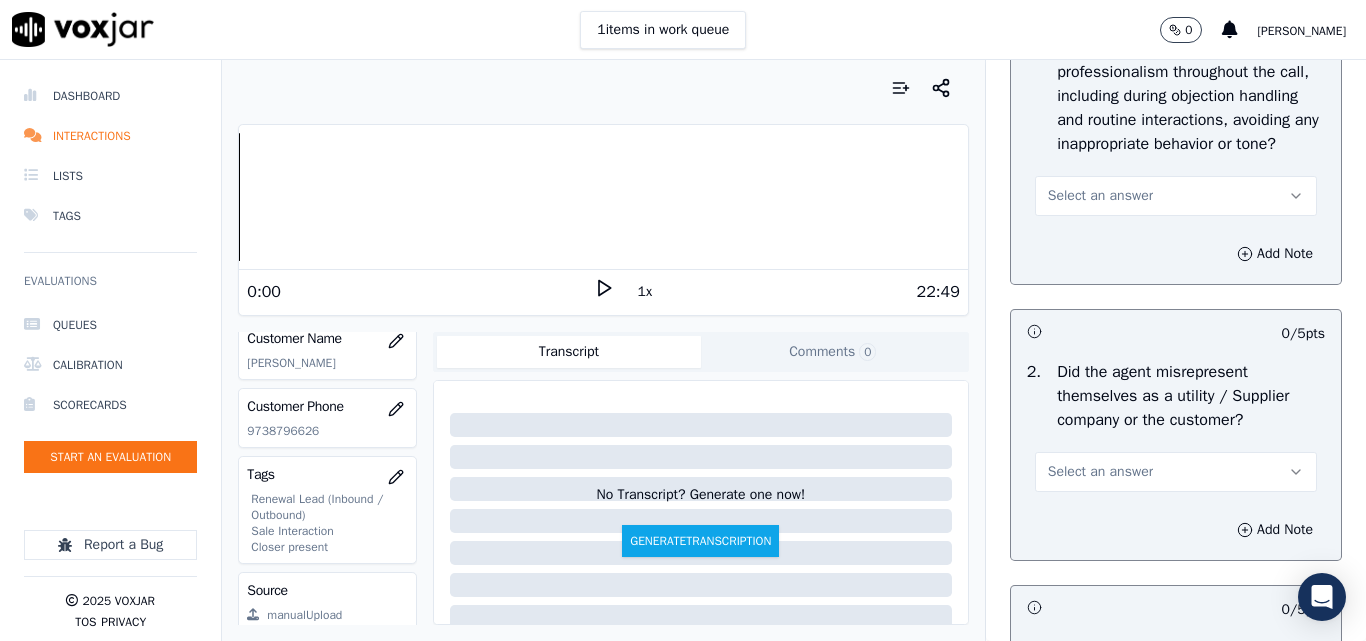 scroll, scrollTop: 2600, scrollLeft: 0, axis: vertical 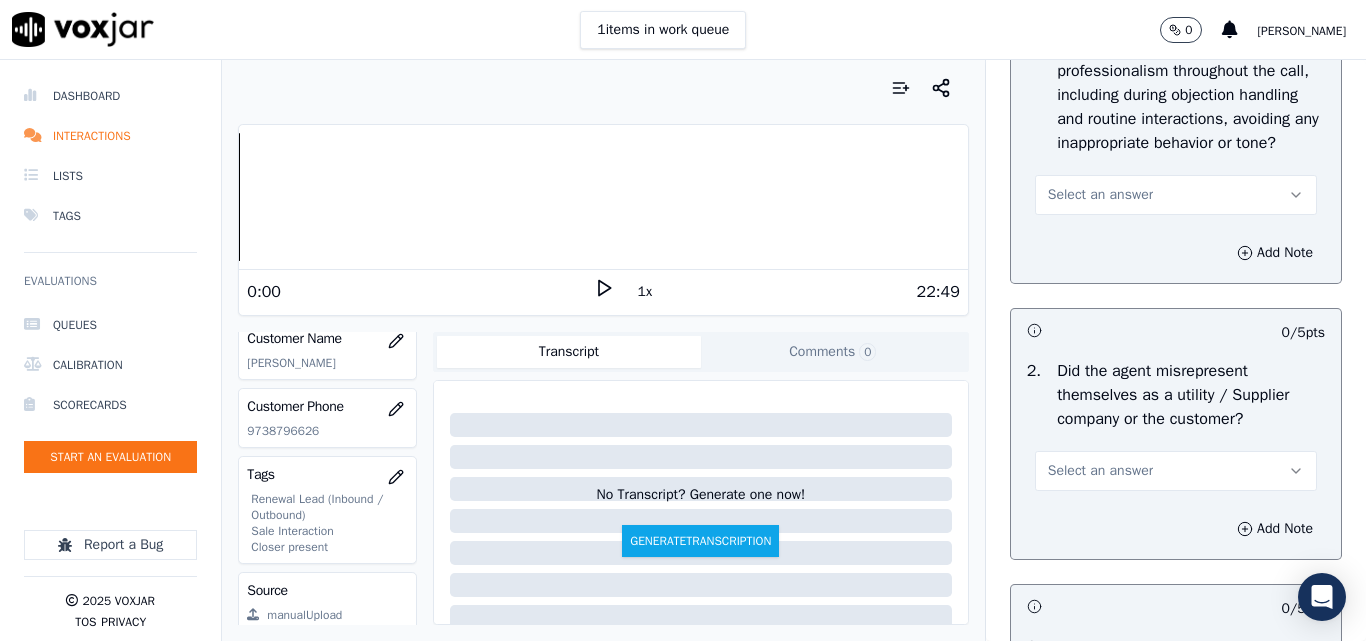 click on "Select an answer" at bounding box center (1176, 195) 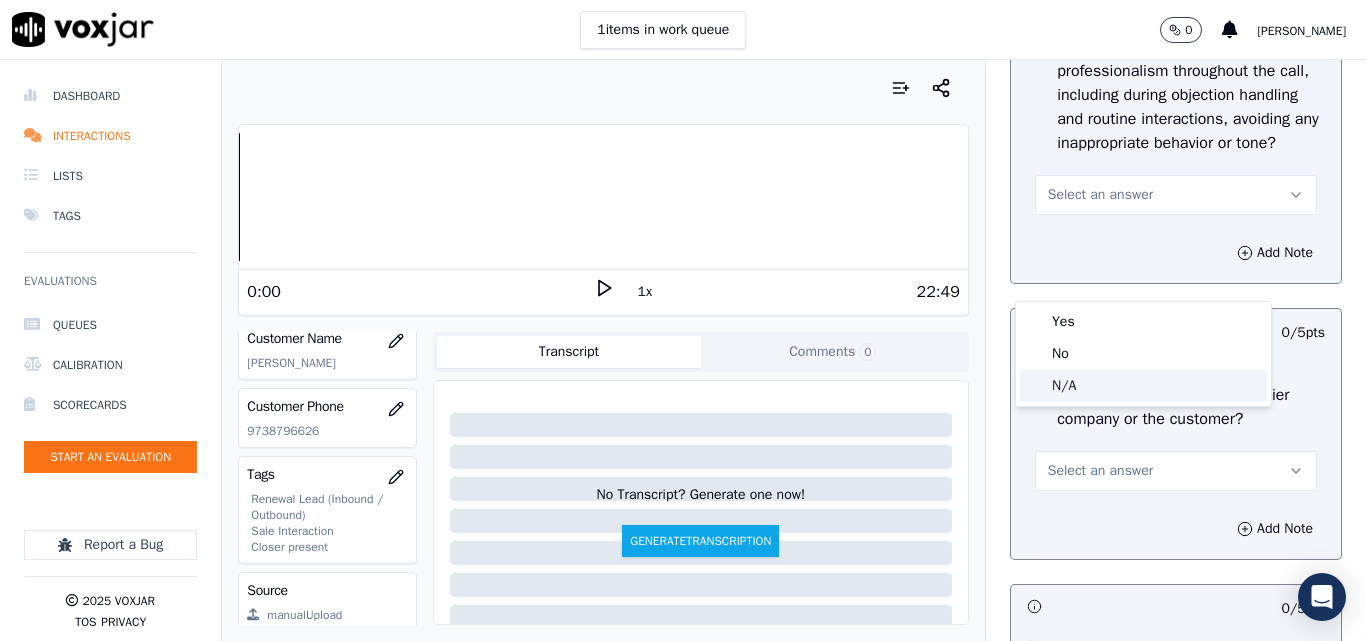 click on "N/A" 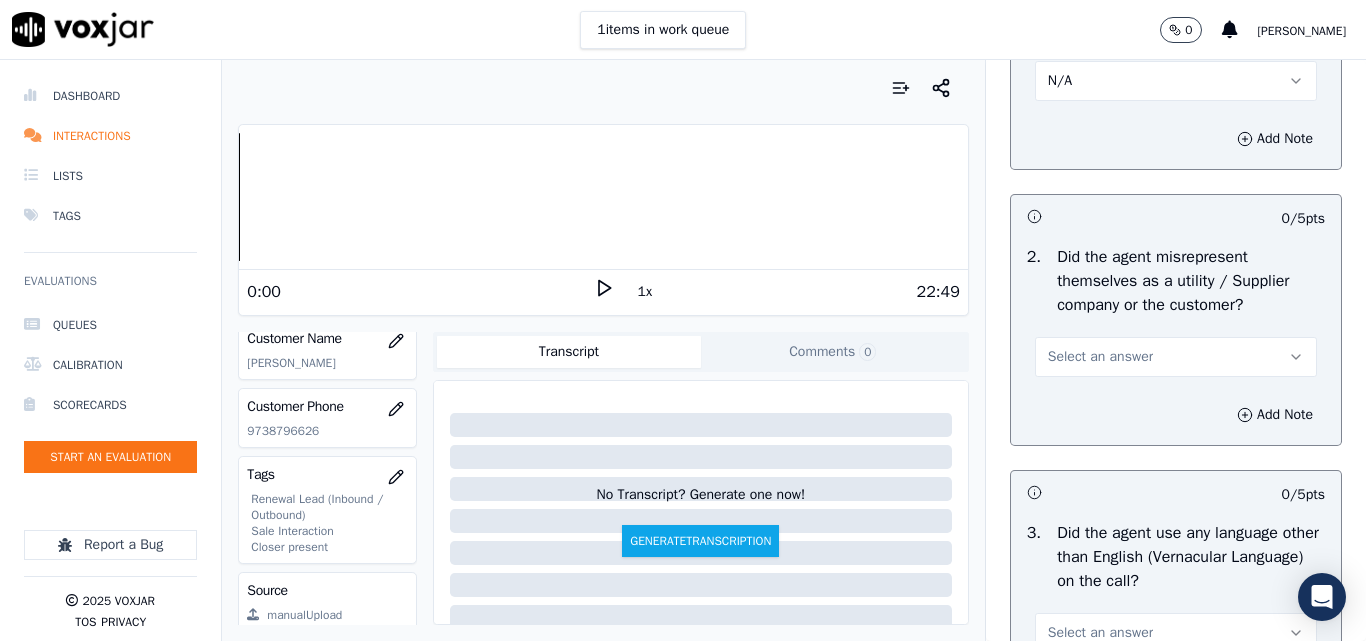 scroll, scrollTop: 2800, scrollLeft: 0, axis: vertical 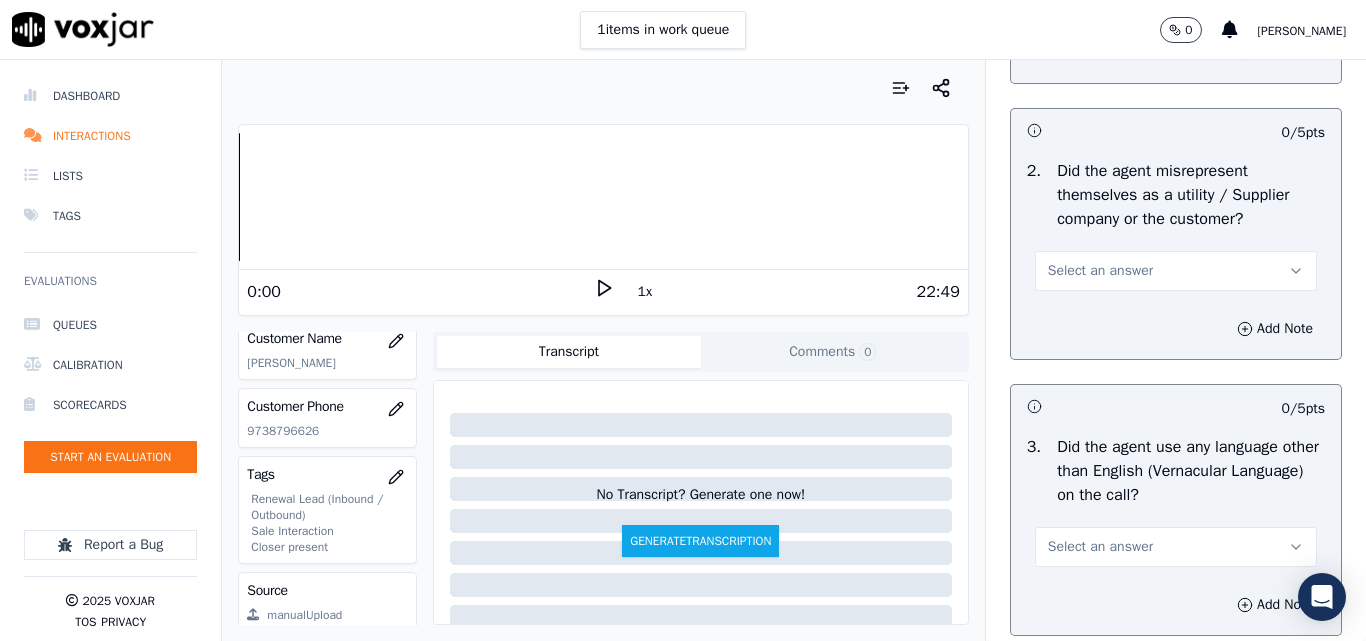 click on "Select an answer" at bounding box center (1100, 271) 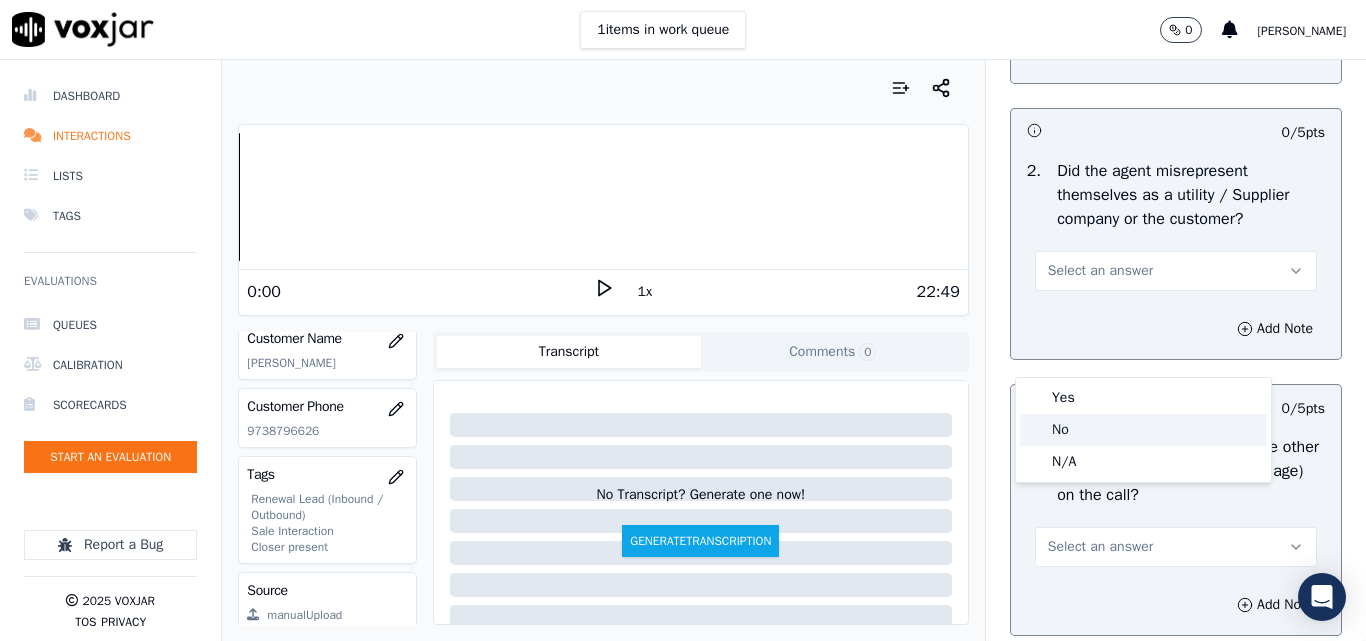 click on "No" 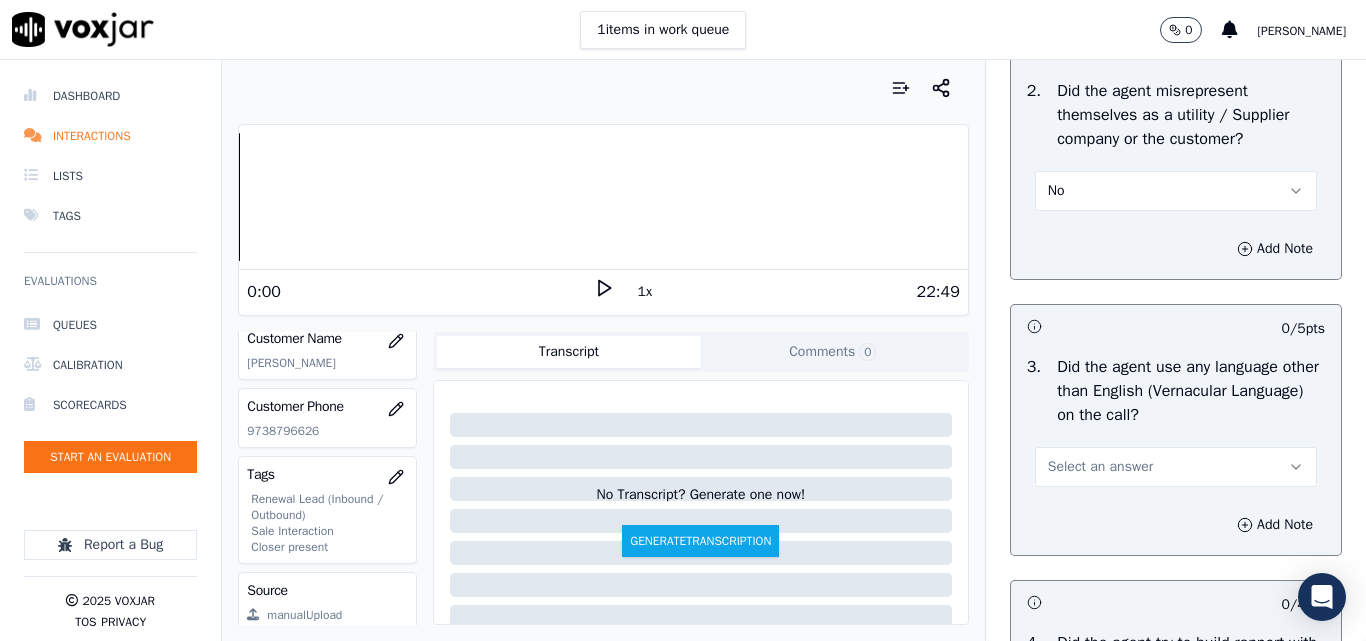 scroll, scrollTop: 3100, scrollLeft: 0, axis: vertical 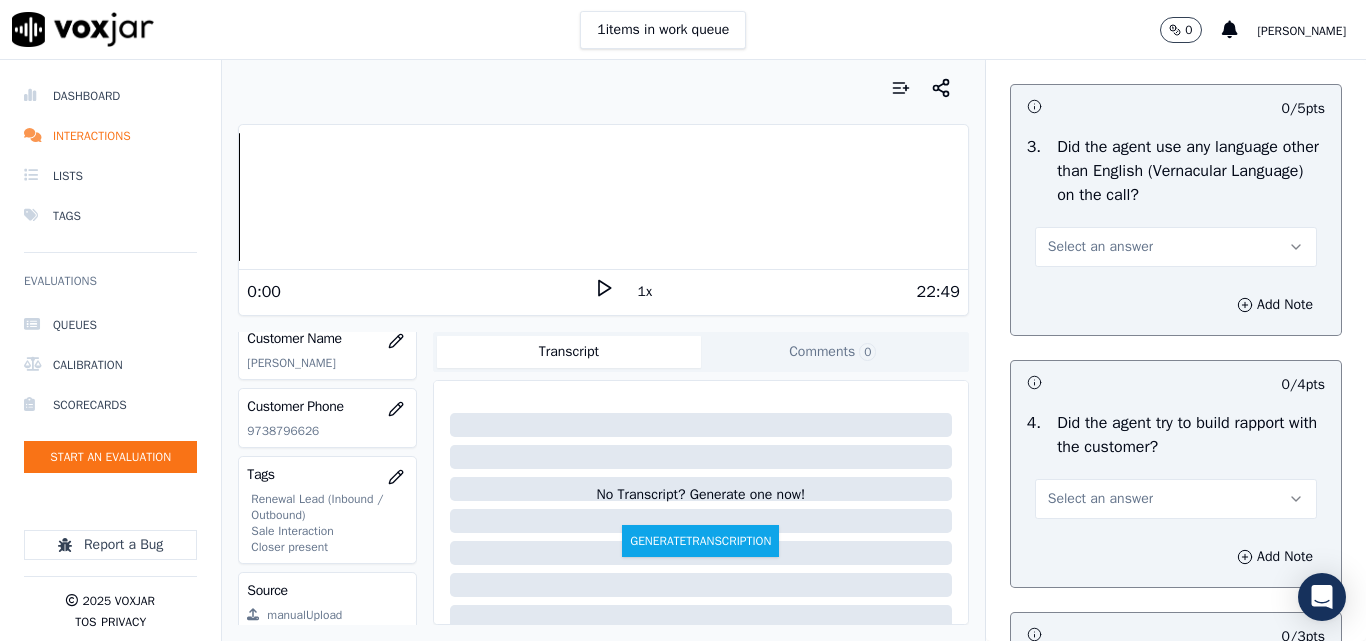 click on "Select an answer" at bounding box center [1100, 247] 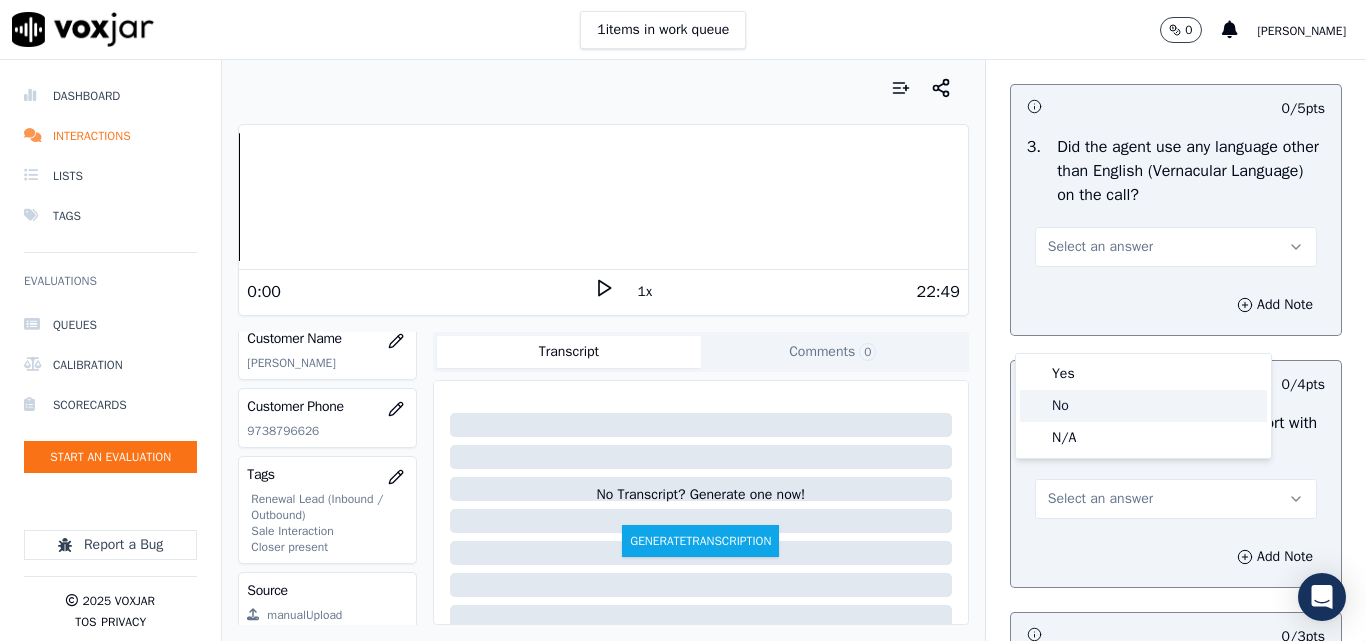 click on "No" 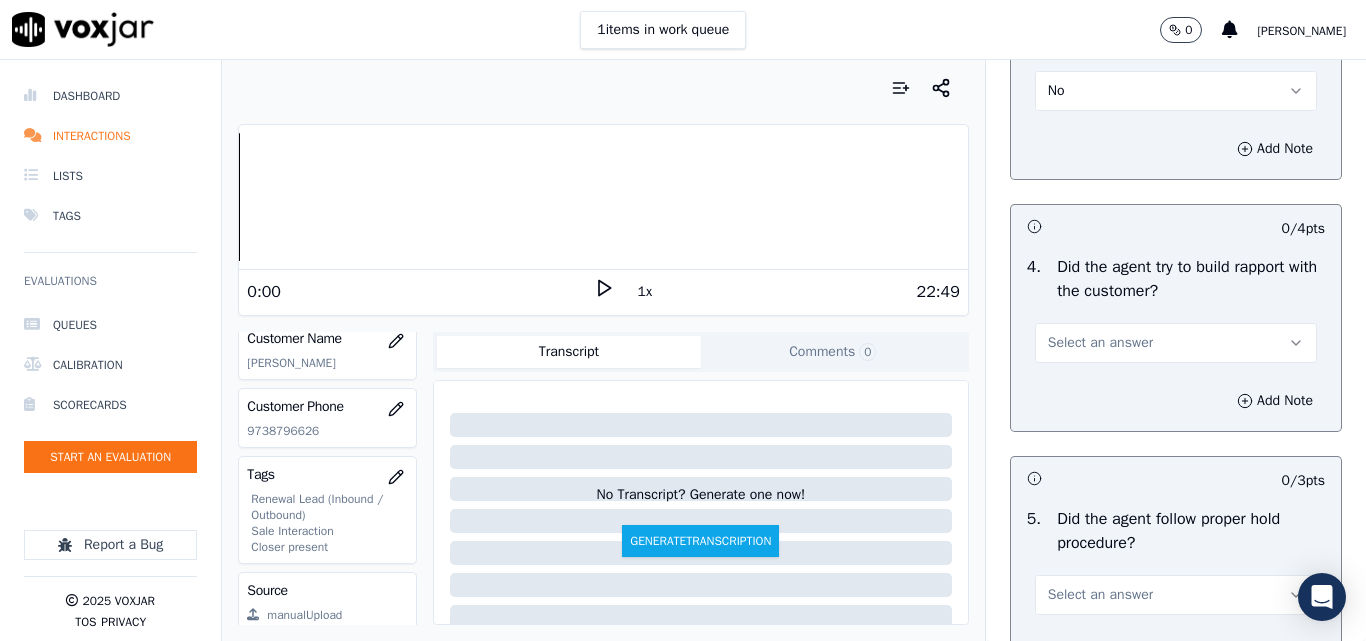 scroll, scrollTop: 3400, scrollLeft: 0, axis: vertical 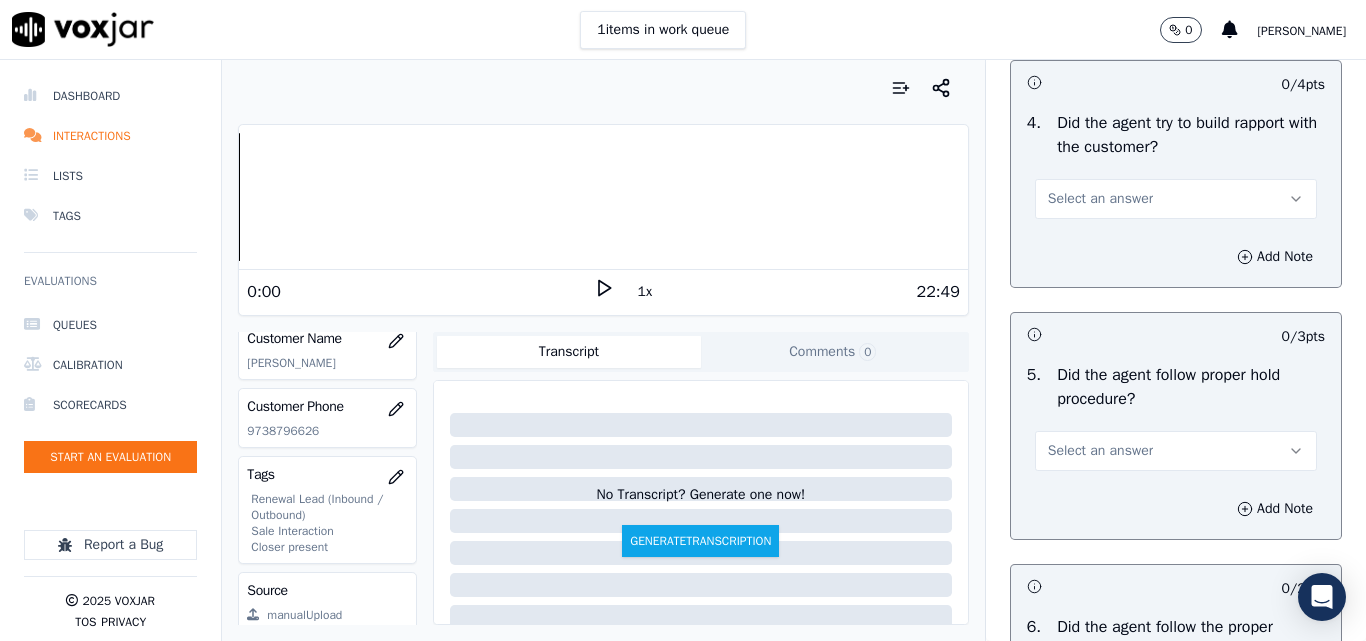 click on "Select an answer" at bounding box center [1100, 199] 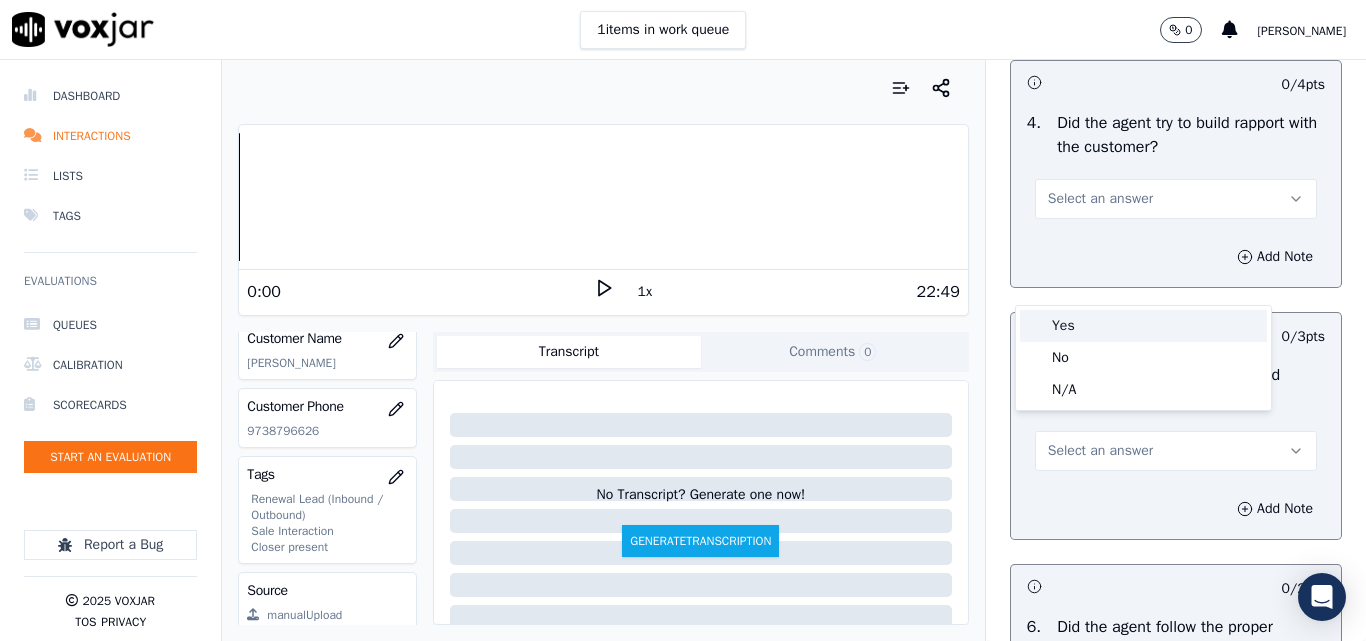click on "Yes" at bounding box center [1143, 326] 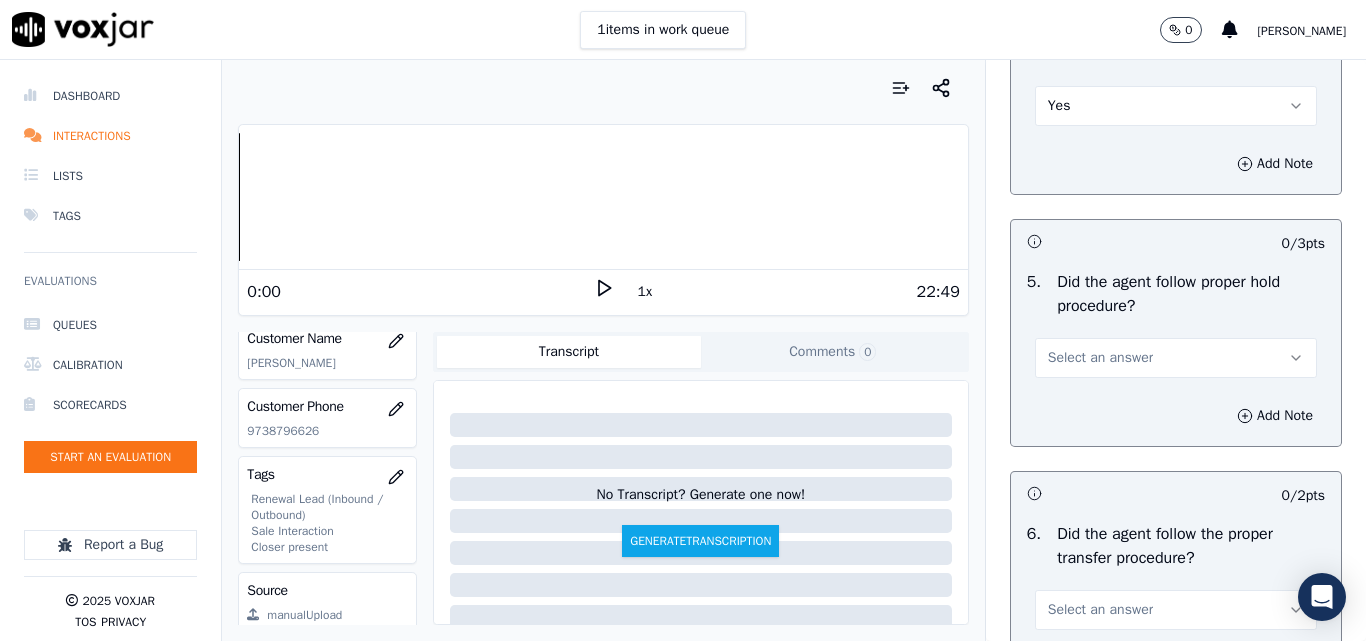 scroll, scrollTop: 3600, scrollLeft: 0, axis: vertical 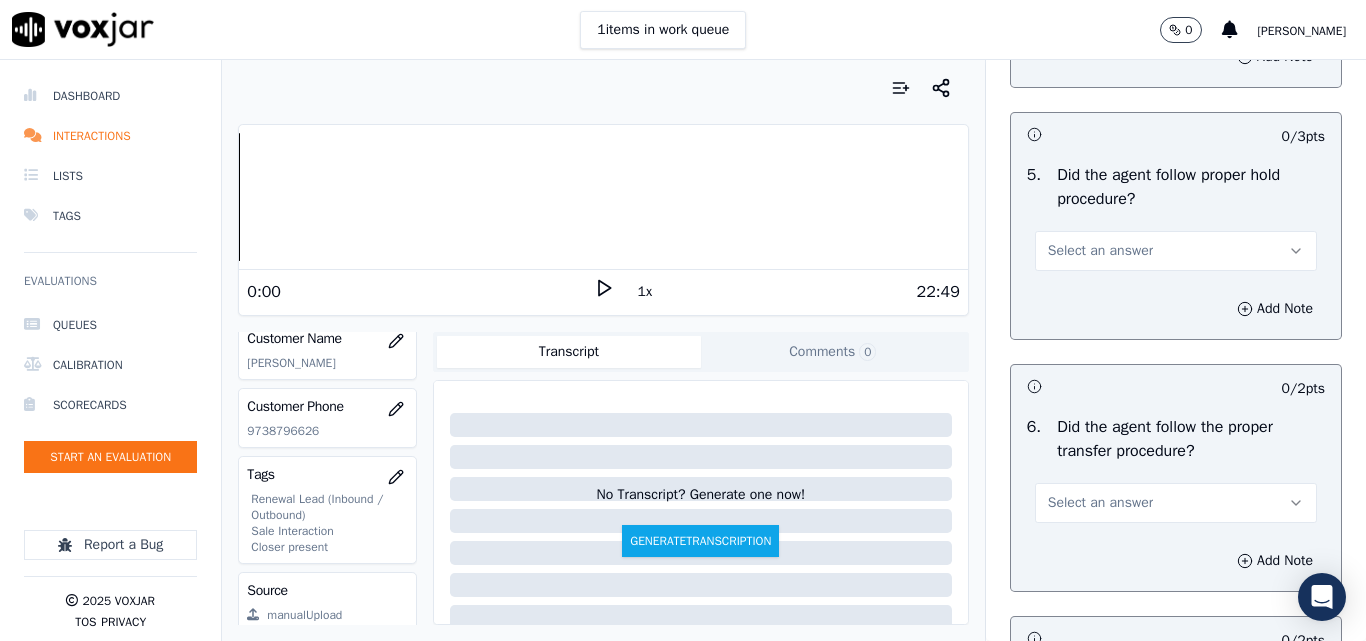 click on "Select an answer" at bounding box center (1100, 251) 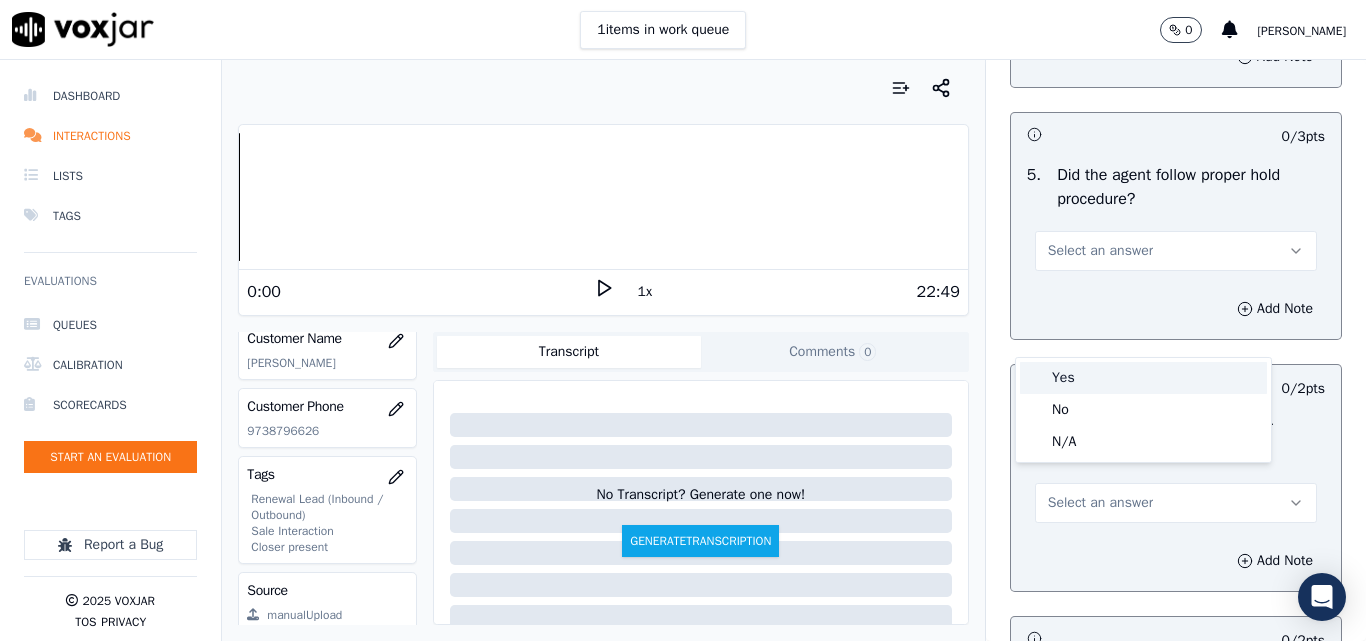 click on "Yes" at bounding box center (1143, 378) 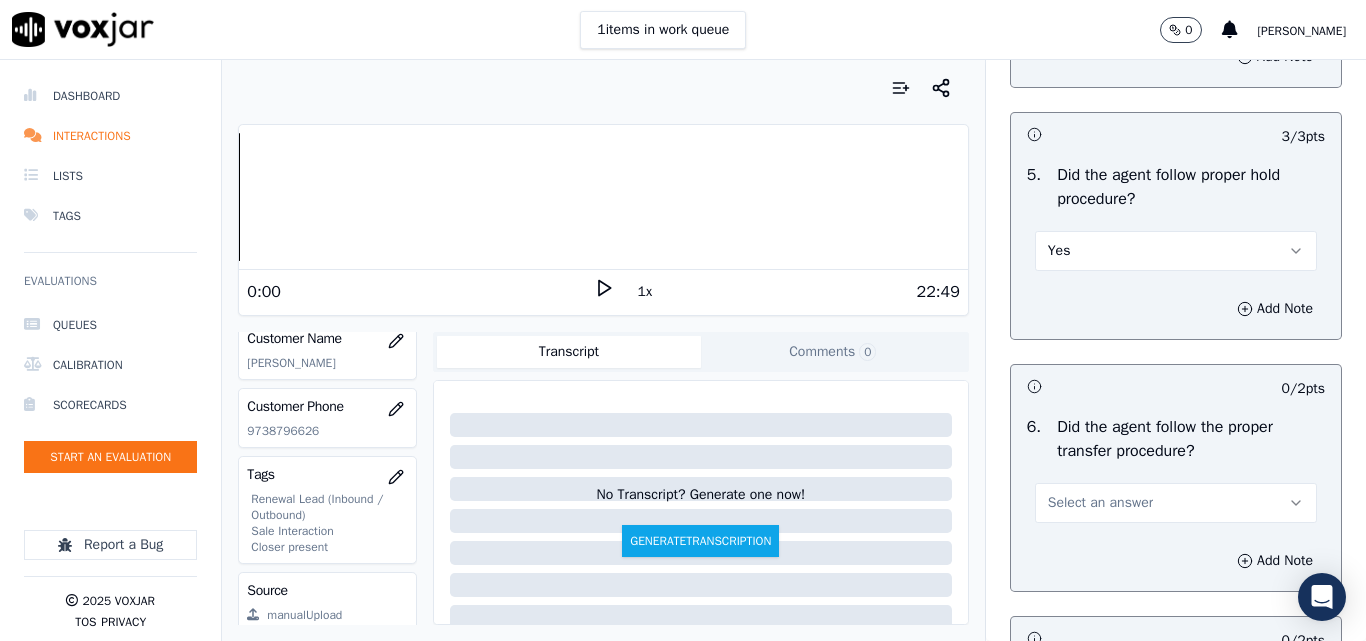 scroll, scrollTop: 3900, scrollLeft: 0, axis: vertical 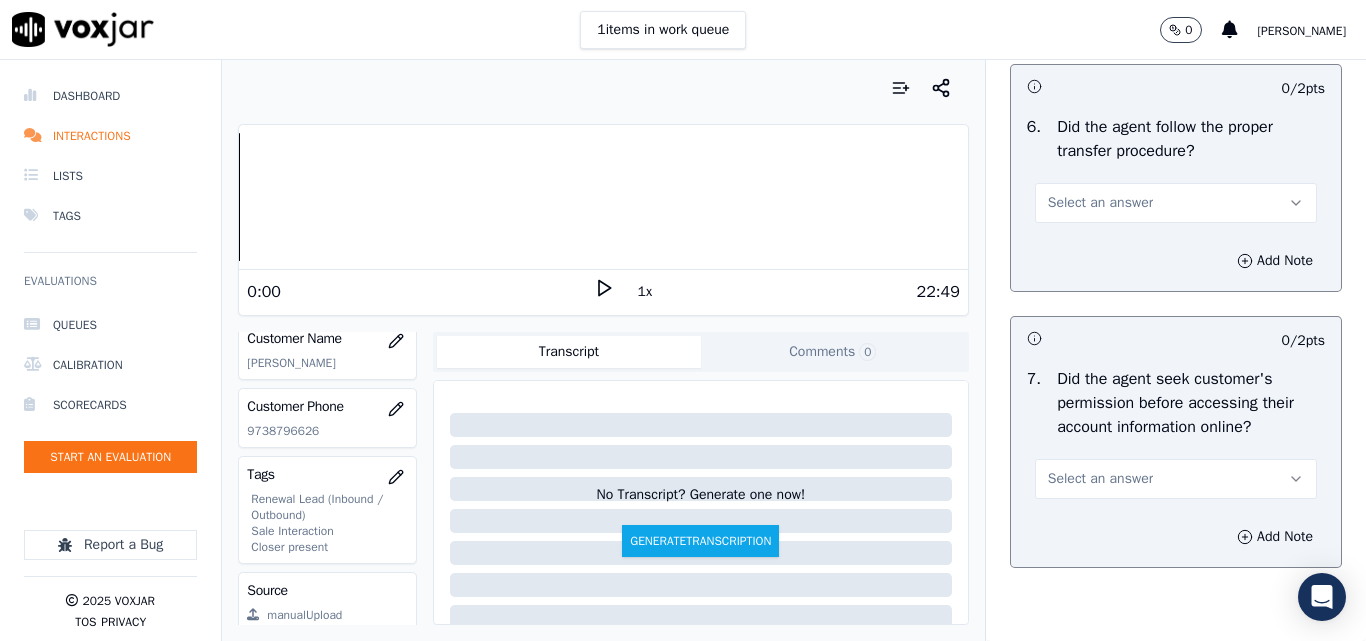 click on "Select an answer" at bounding box center (1100, 203) 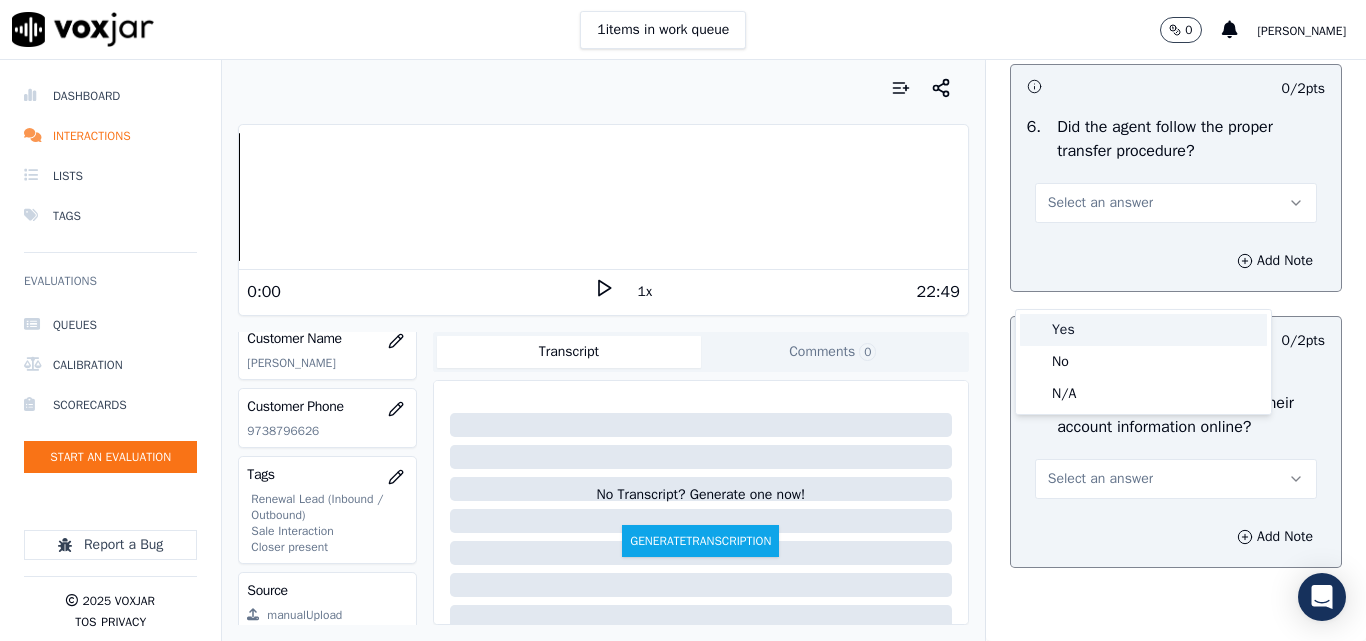 click on "Yes" at bounding box center (1143, 330) 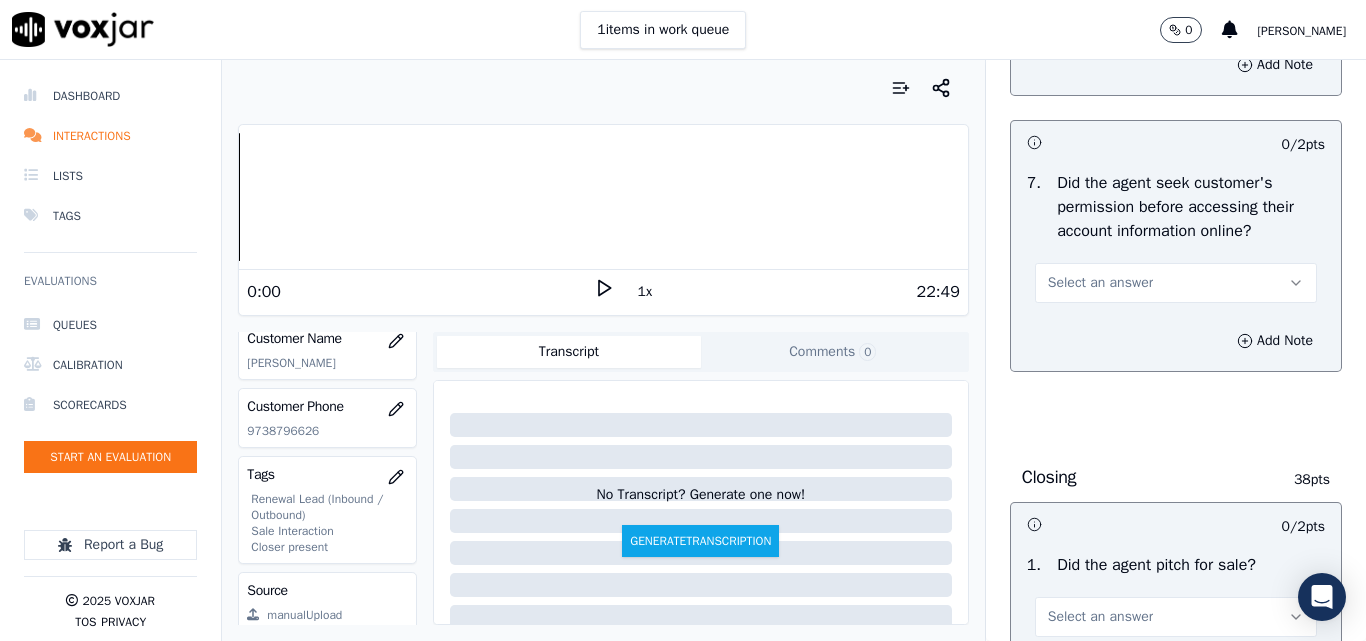 scroll, scrollTop: 4100, scrollLeft: 0, axis: vertical 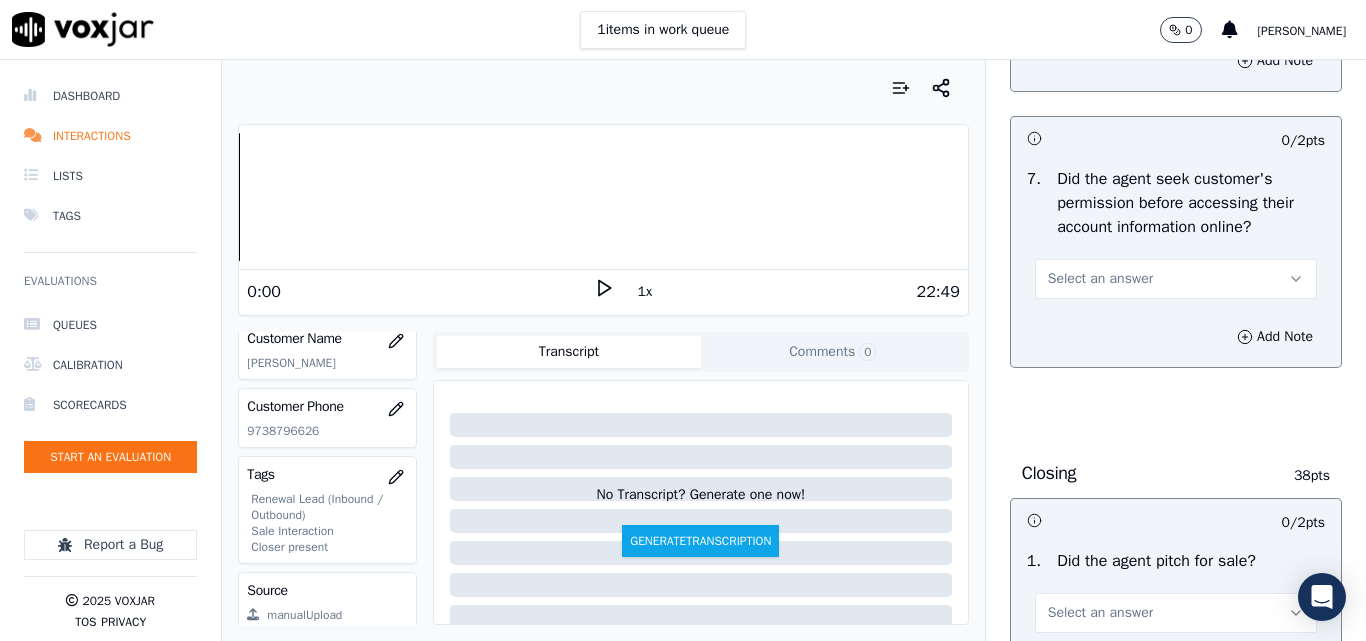 click on "Select an answer" at bounding box center (1100, 279) 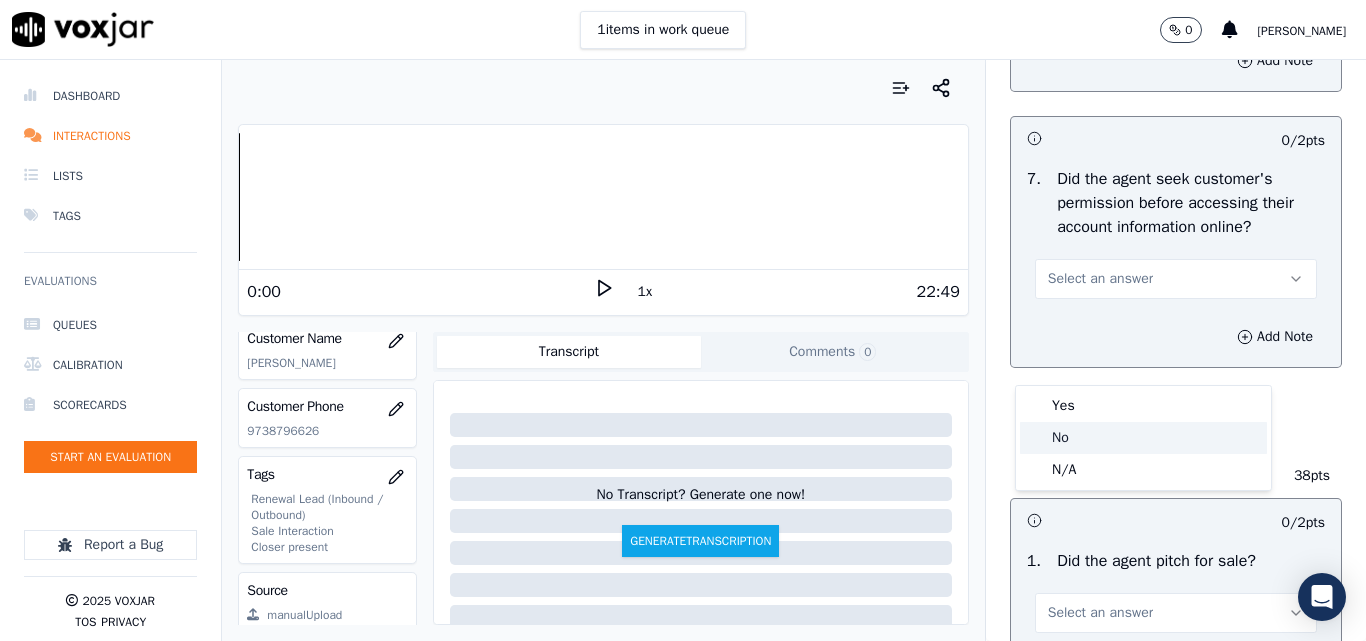 click on "No" 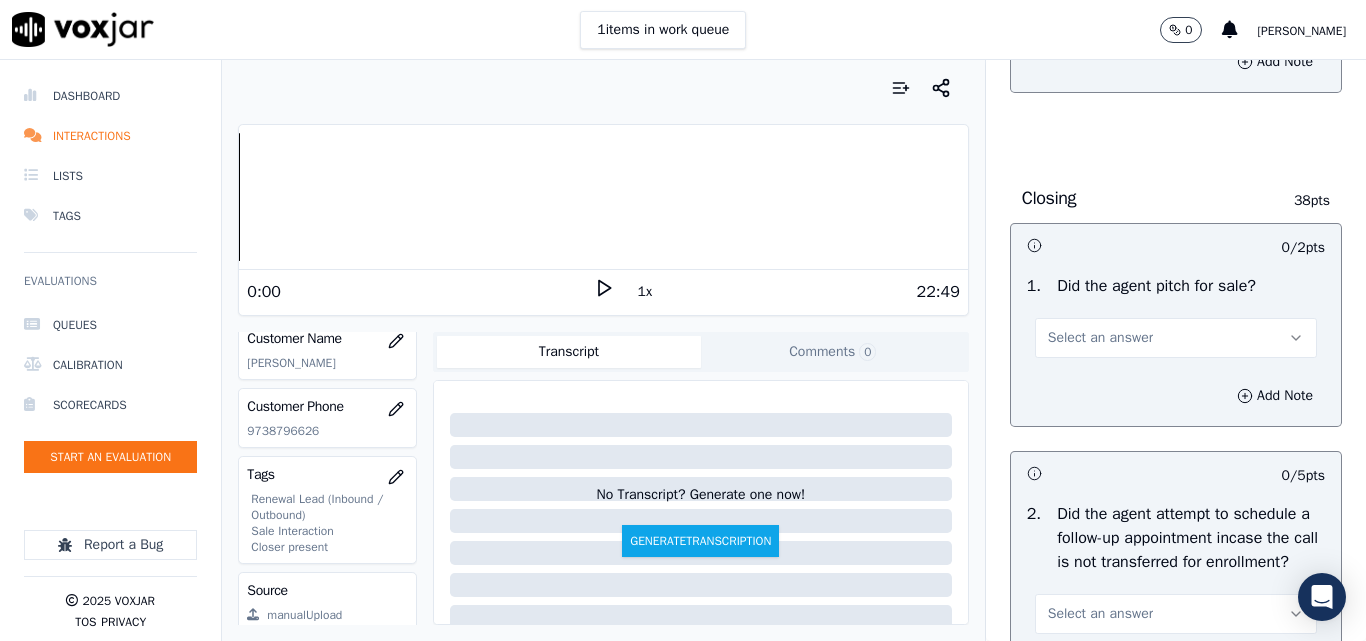 scroll, scrollTop: 4500, scrollLeft: 0, axis: vertical 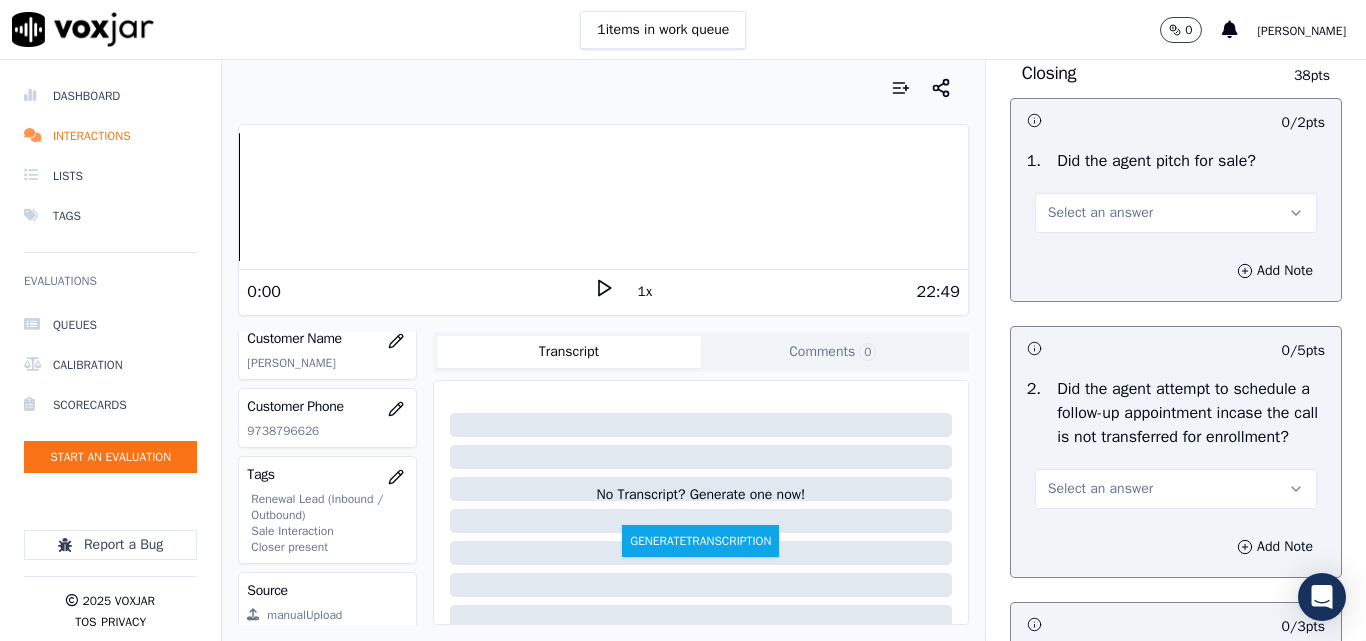 click on "Select an answer" at bounding box center (1100, 213) 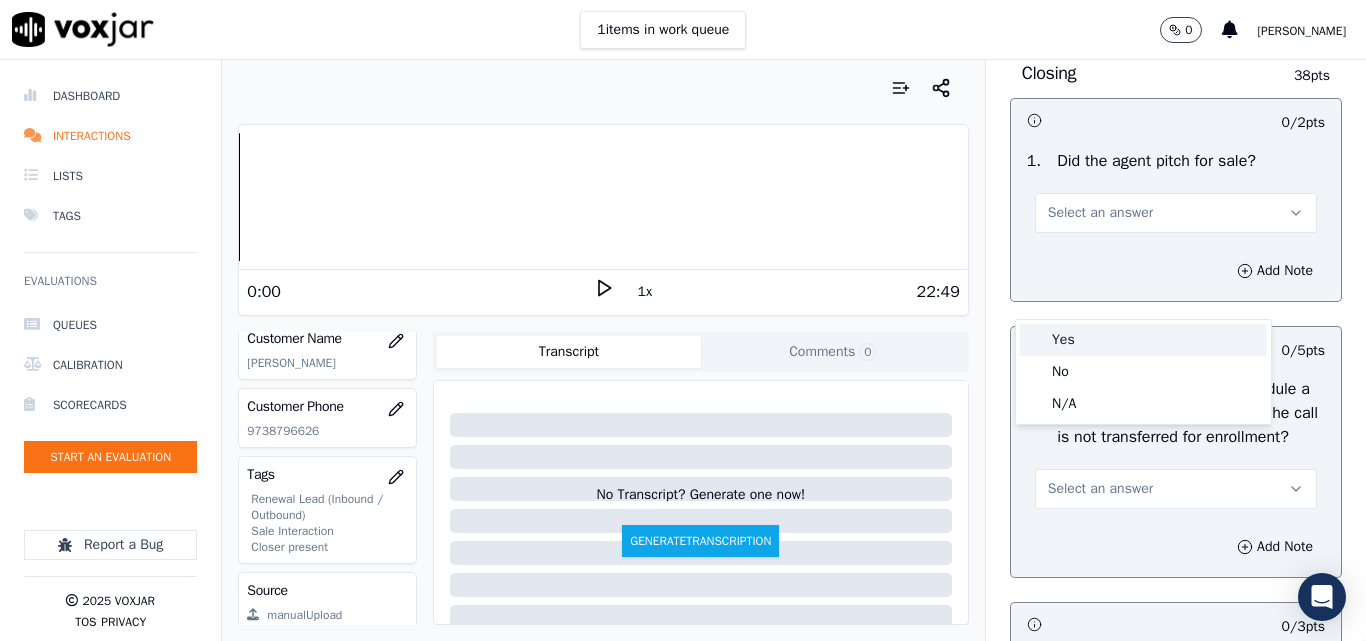 drag, startPoint x: 1075, startPoint y: 331, endPoint x: 1136, endPoint y: 338, distance: 61.400326 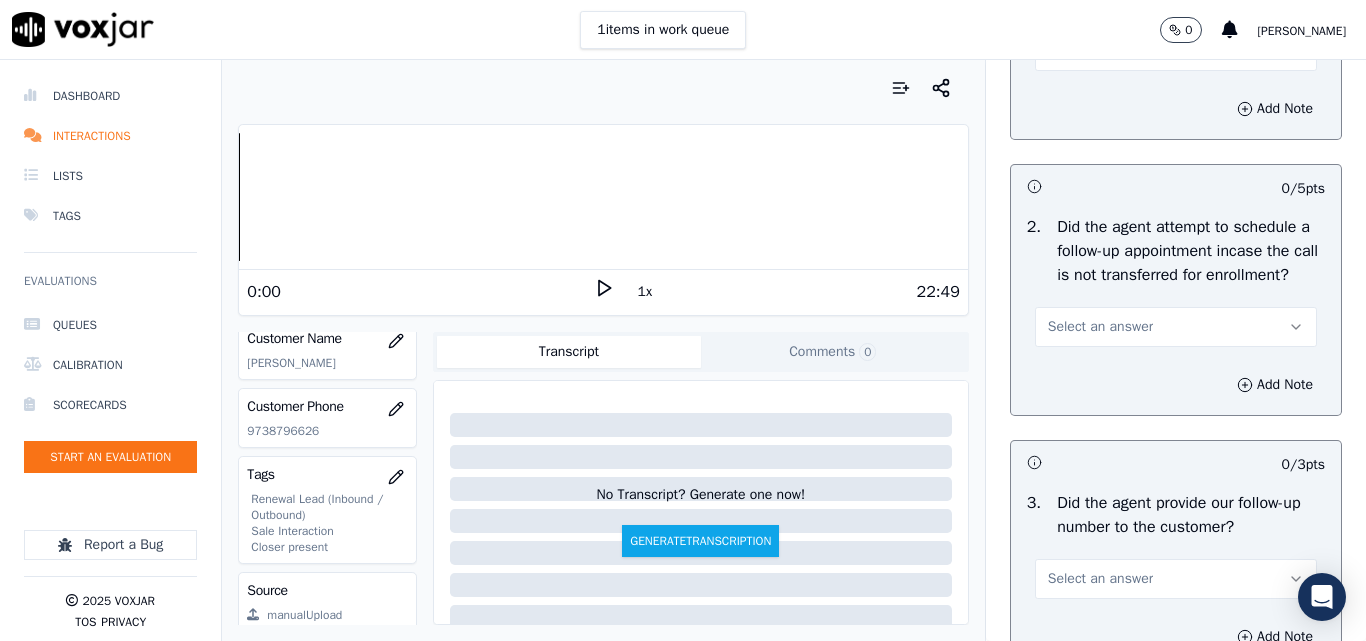 scroll, scrollTop: 4800, scrollLeft: 0, axis: vertical 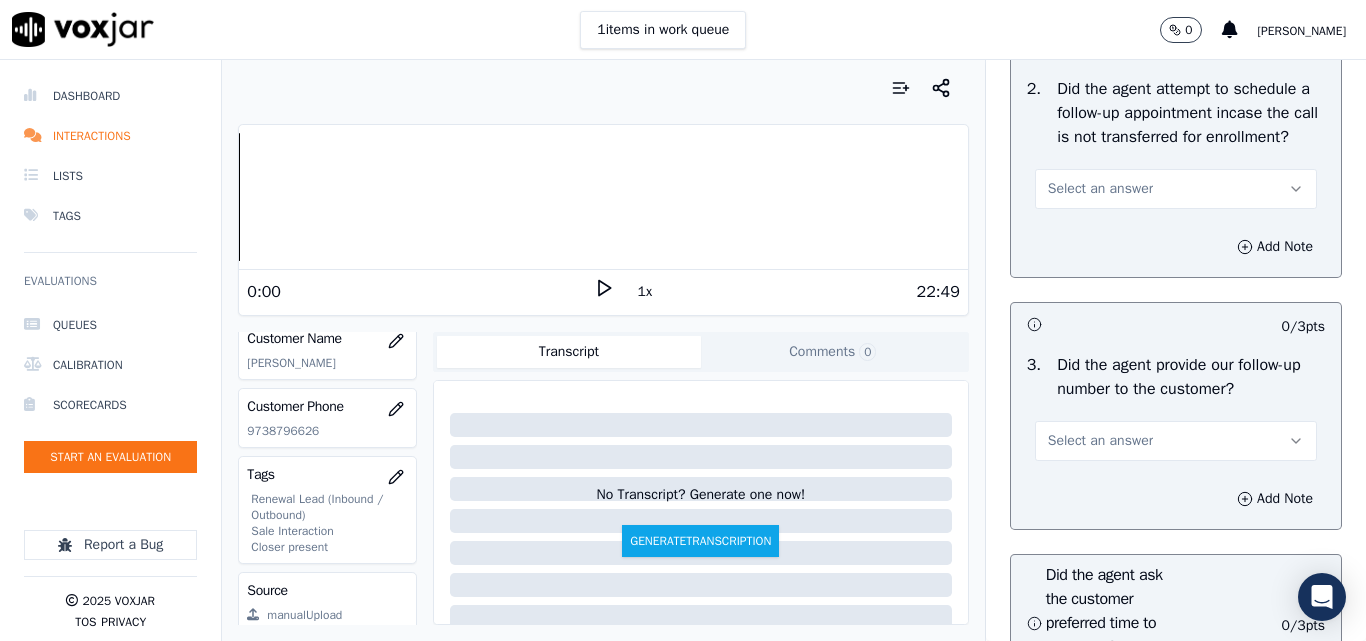 click on "Select an answer" at bounding box center (1176, 189) 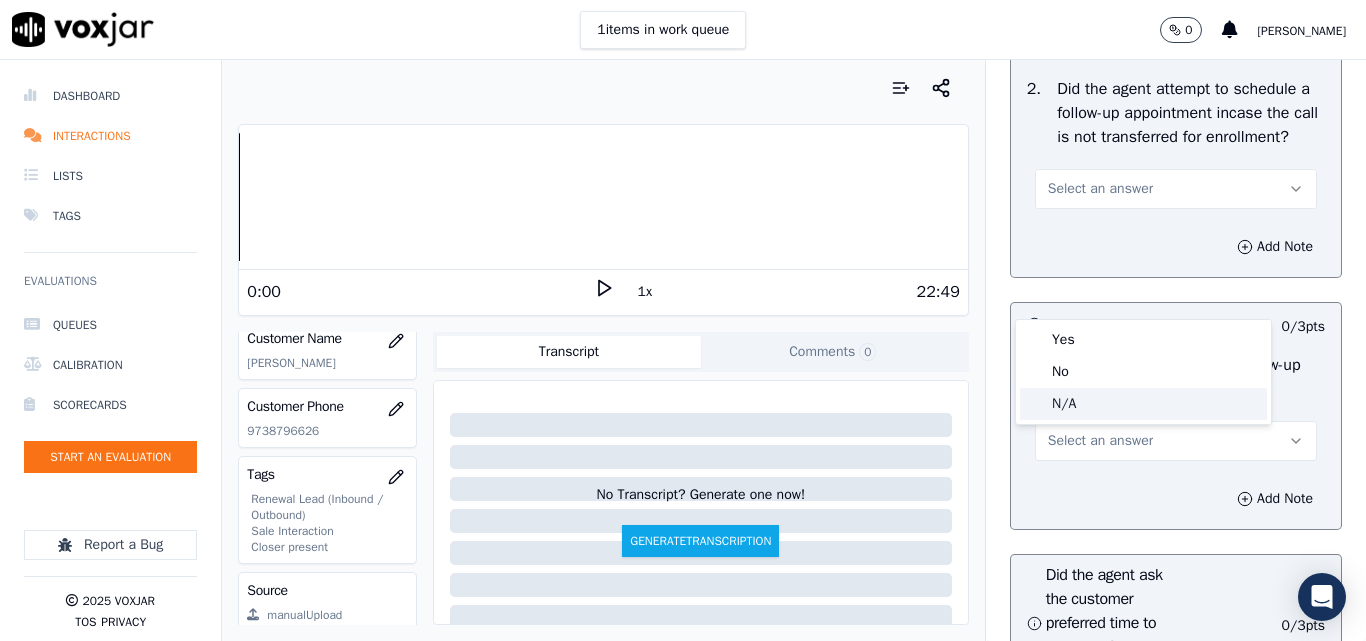 click on "N/A" 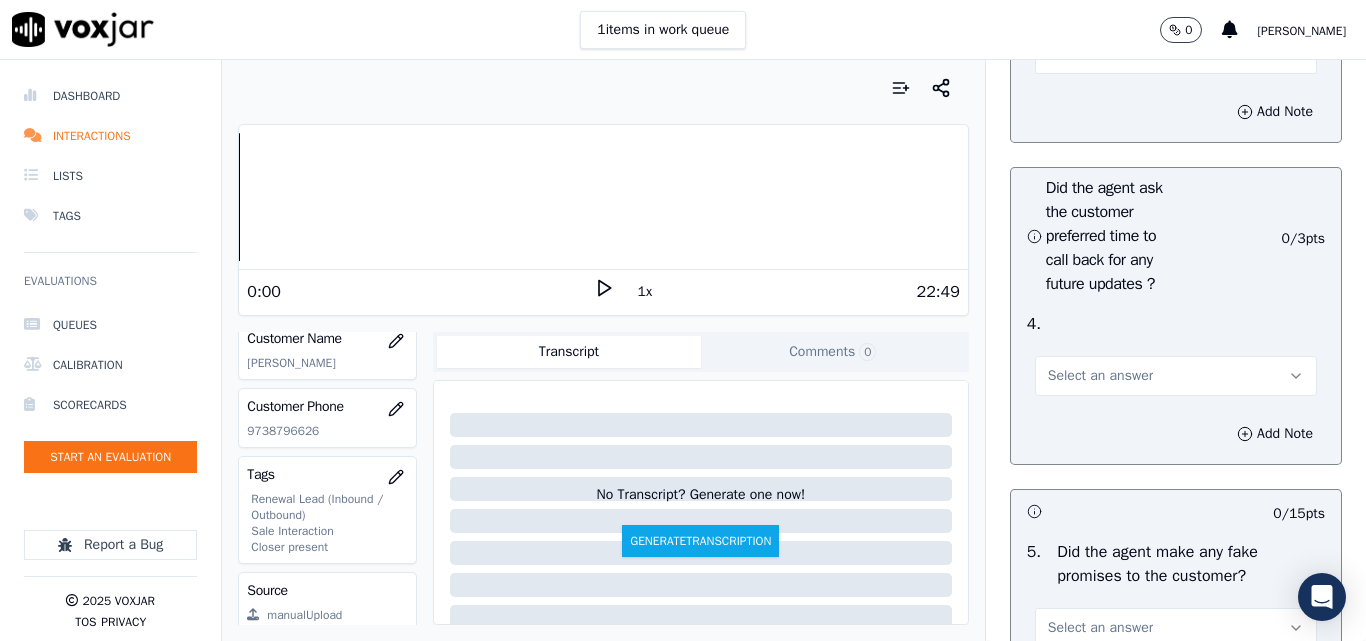 scroll, scrollTop: 5200, scrollLeft: 0, axis: vertical 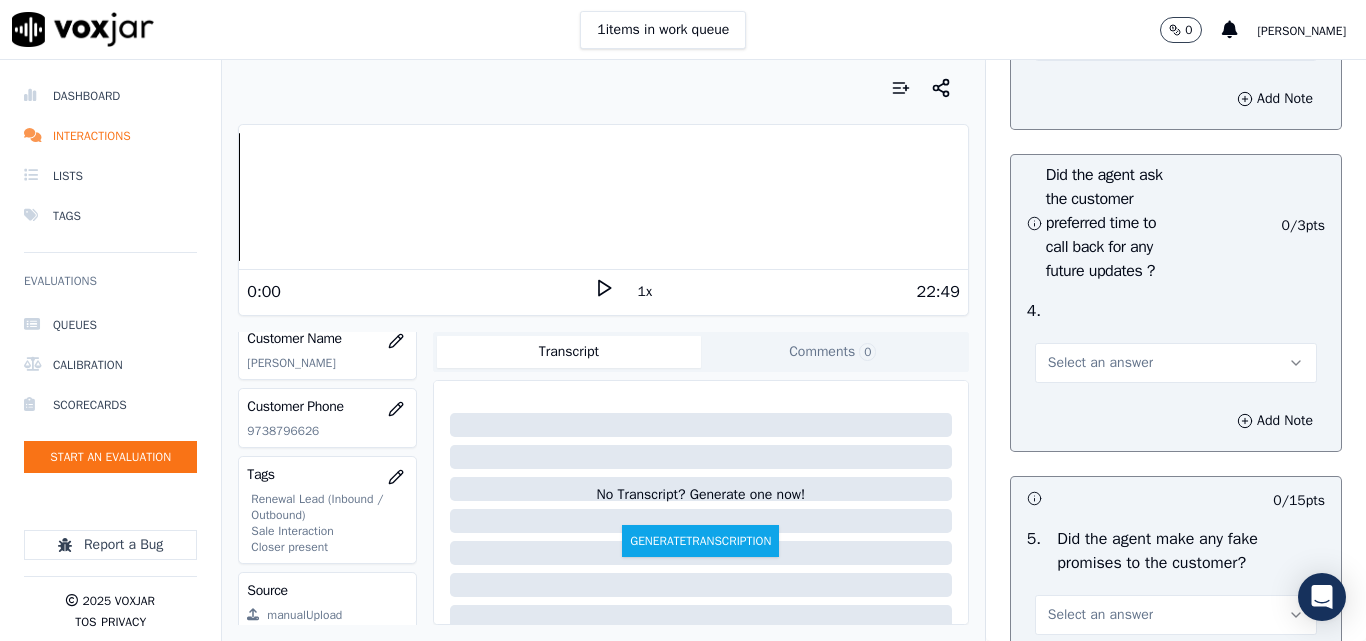 click on "Select an answer" at bounding box center [1176, 41] 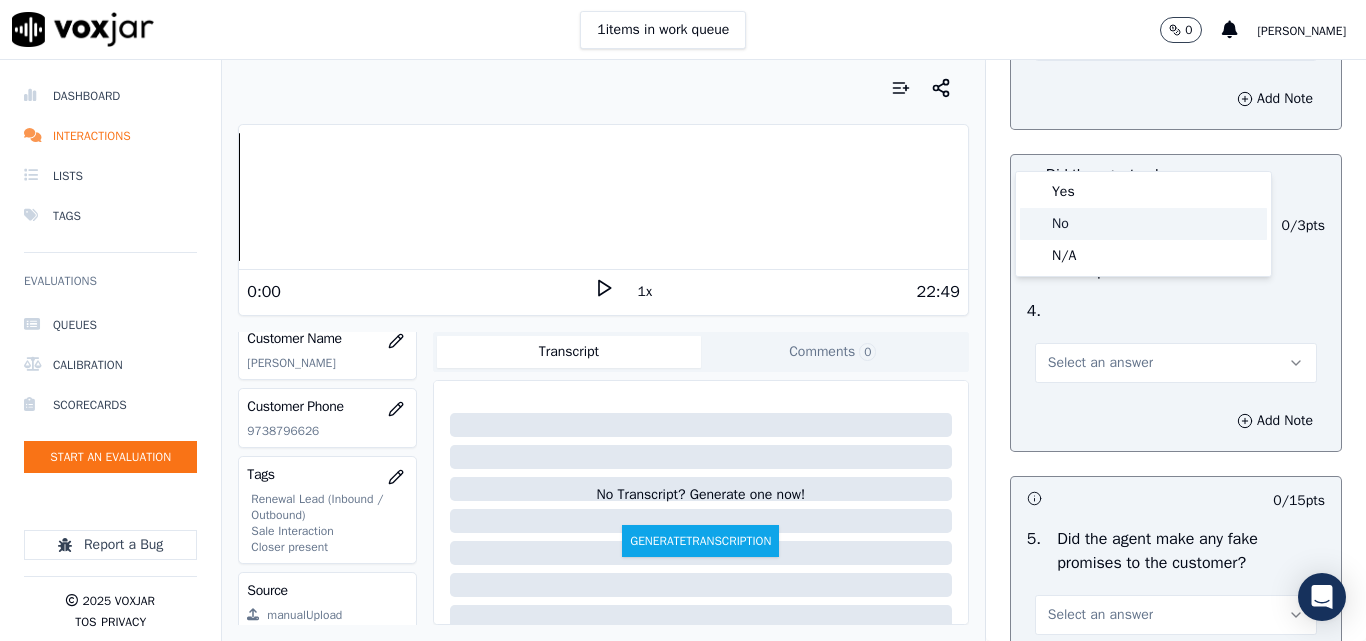 click on "No" 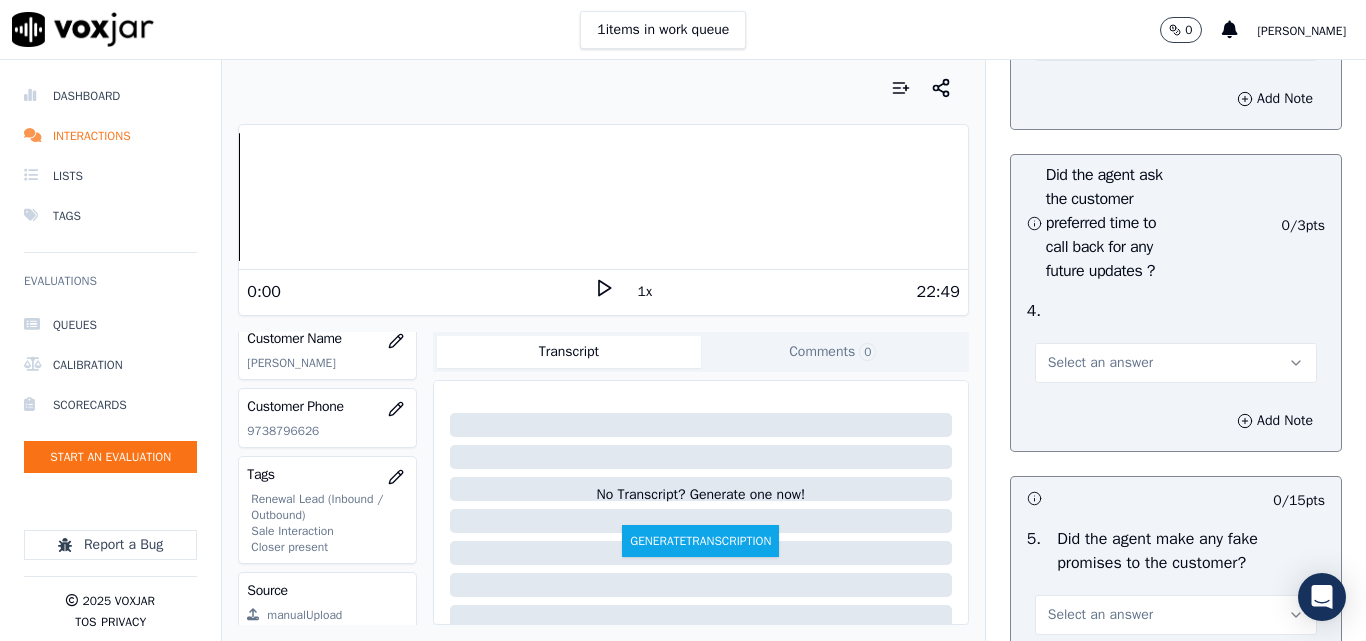 click on "Select an answer" at bounding box center [1100, 363] 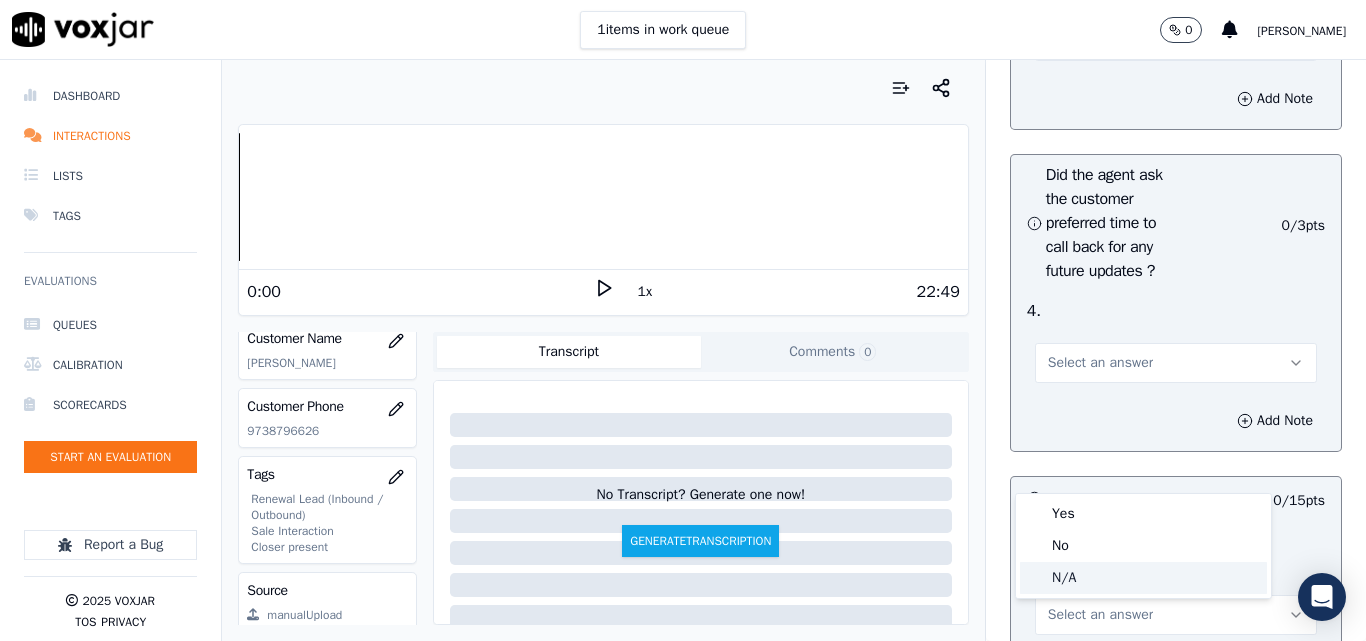 click on "N/A" 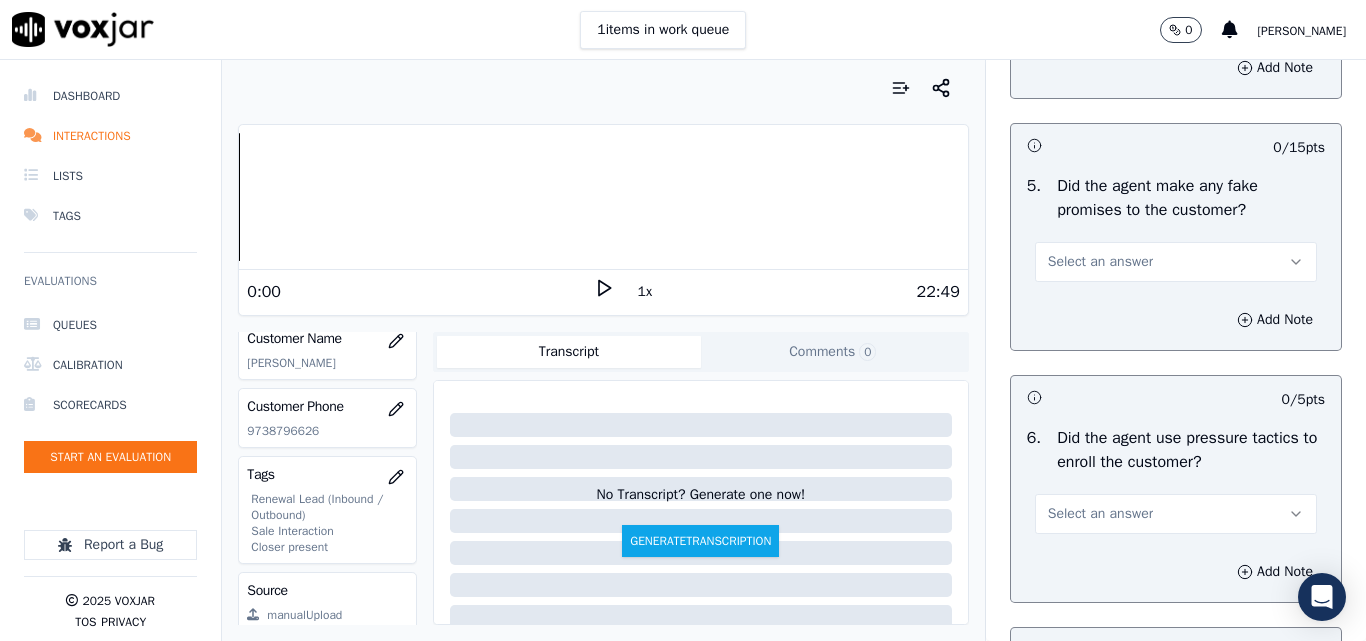 scroll, scrollTop: 5600, scrollLeft: 0, axis: vertical 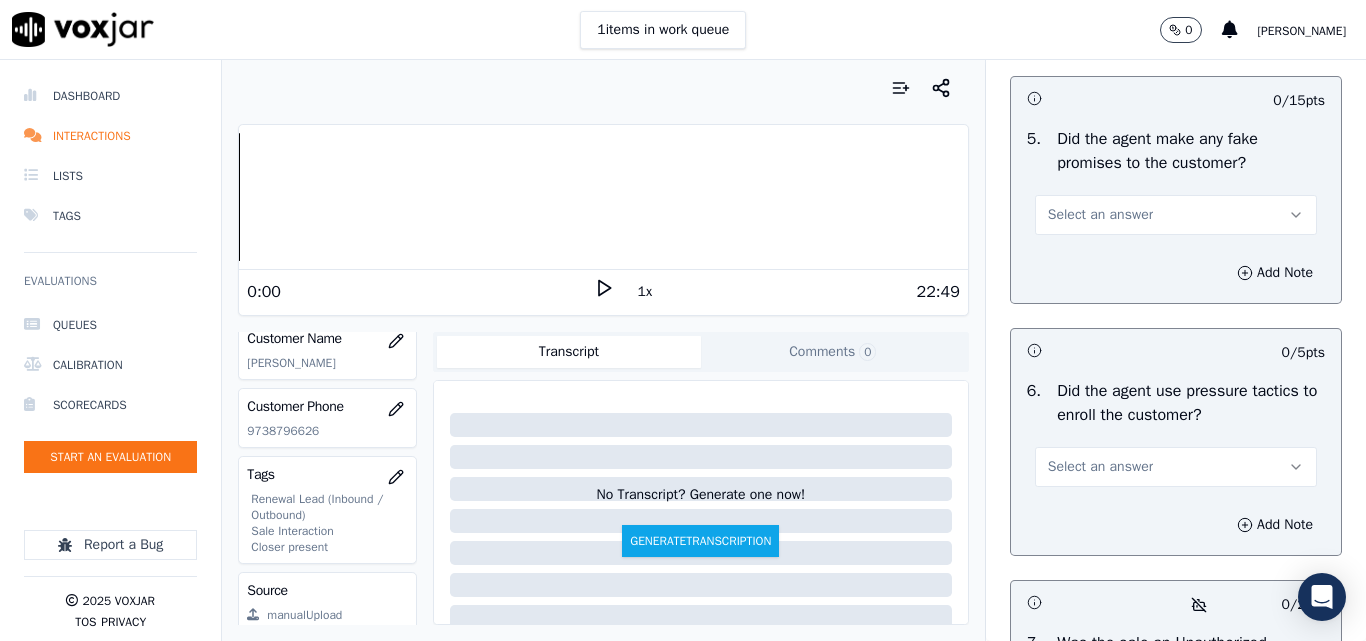 click on "Select an answer" at bounding box center [1176, 215] 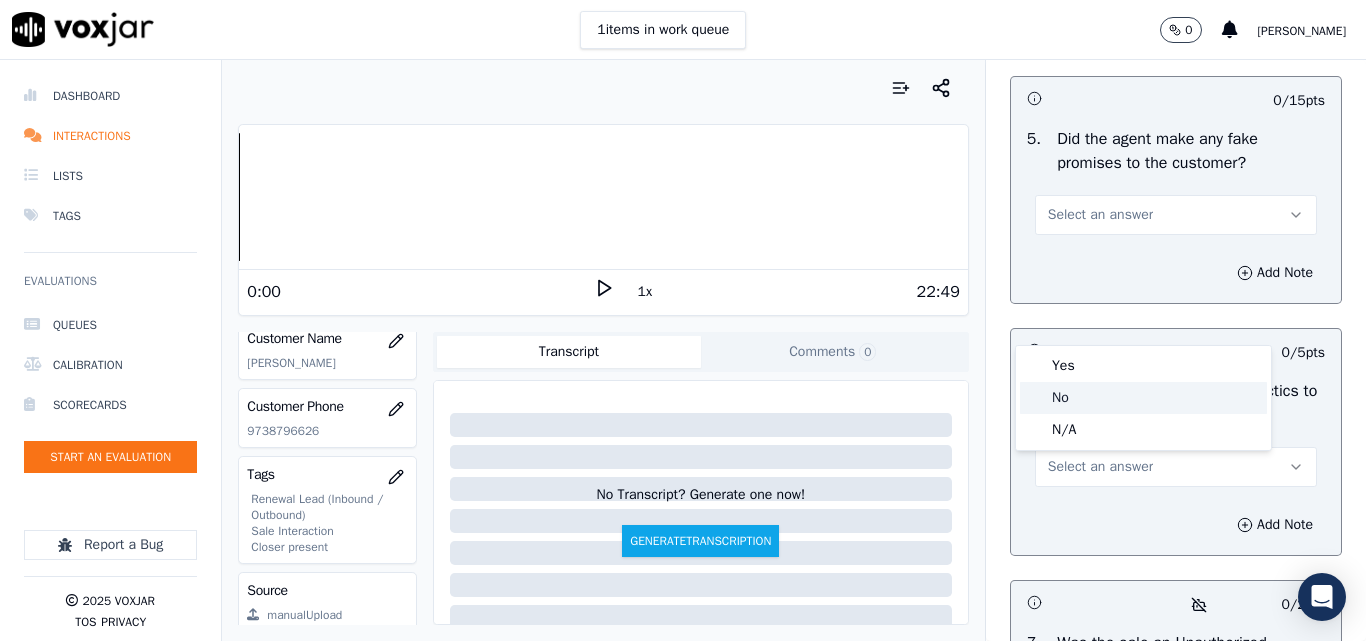 click on "No" 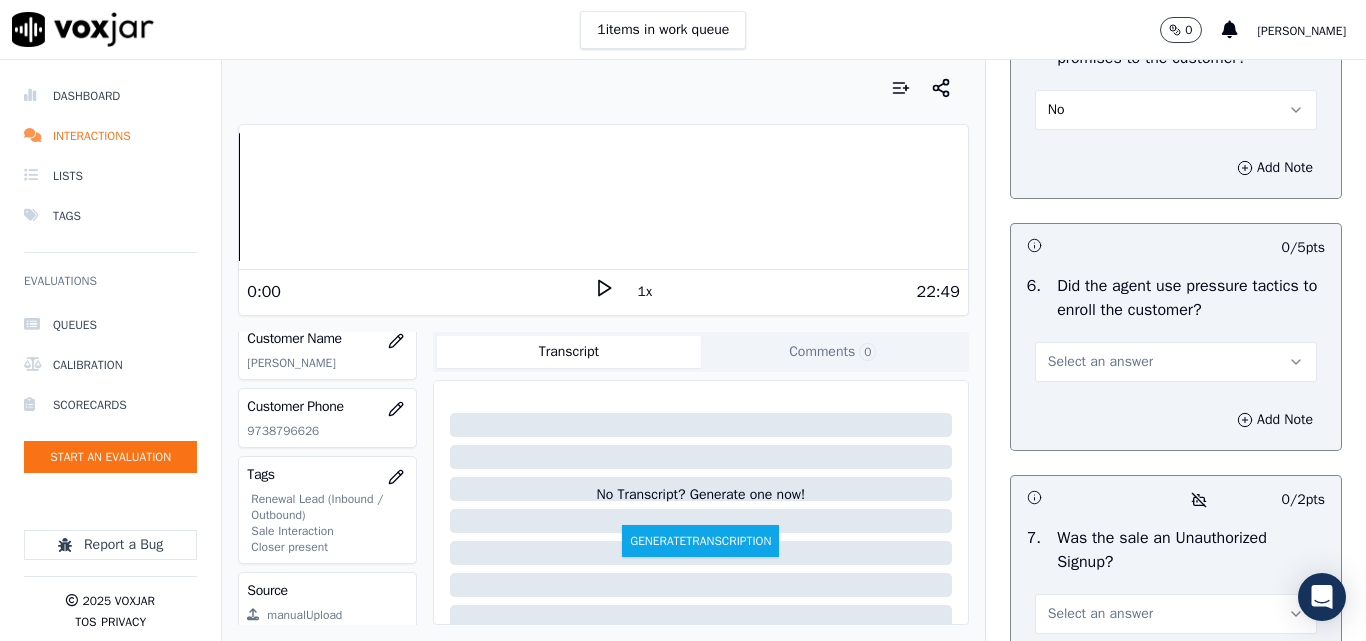 scroll, scrollTop: 5800, scrollLeft: 0, axis: vertical 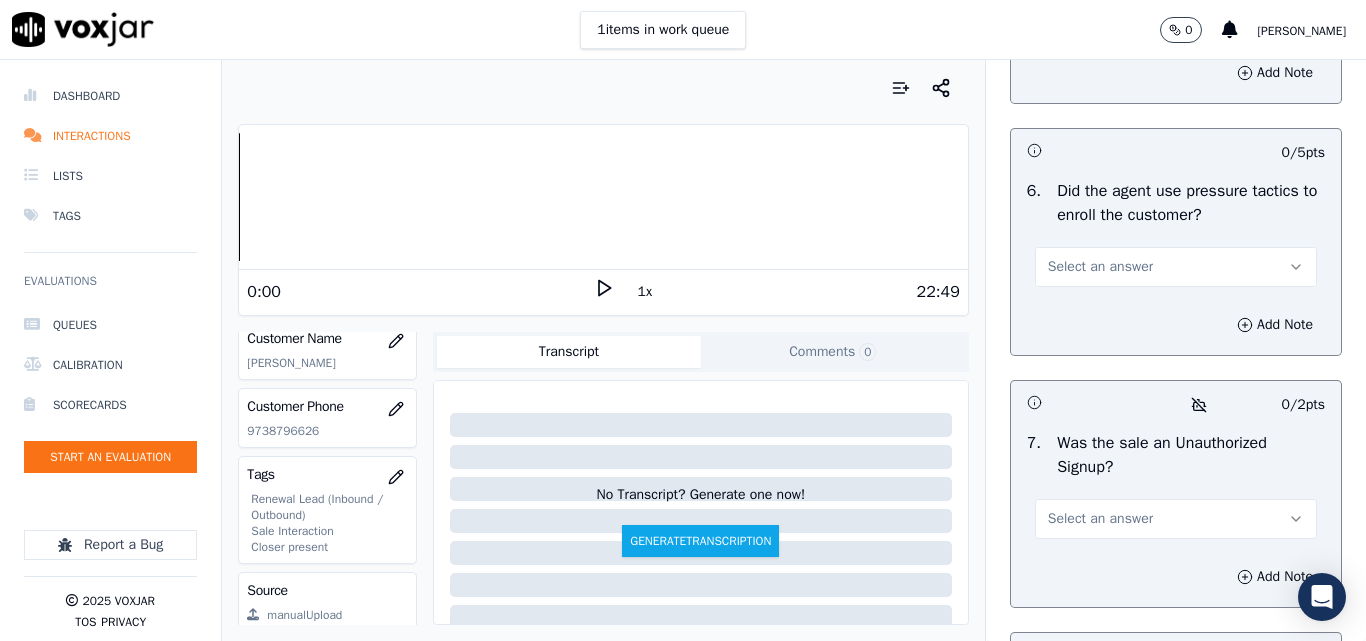 click on "Select an answer" at bounding box center [1100, 267] 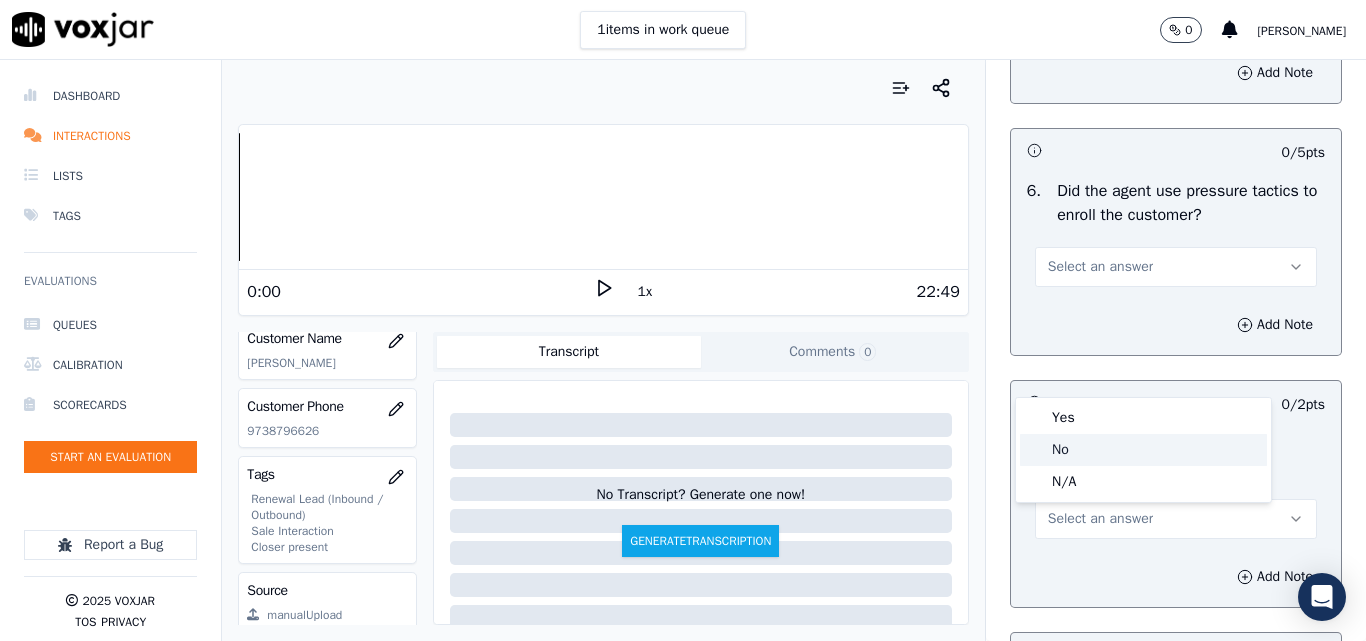 click on "No" 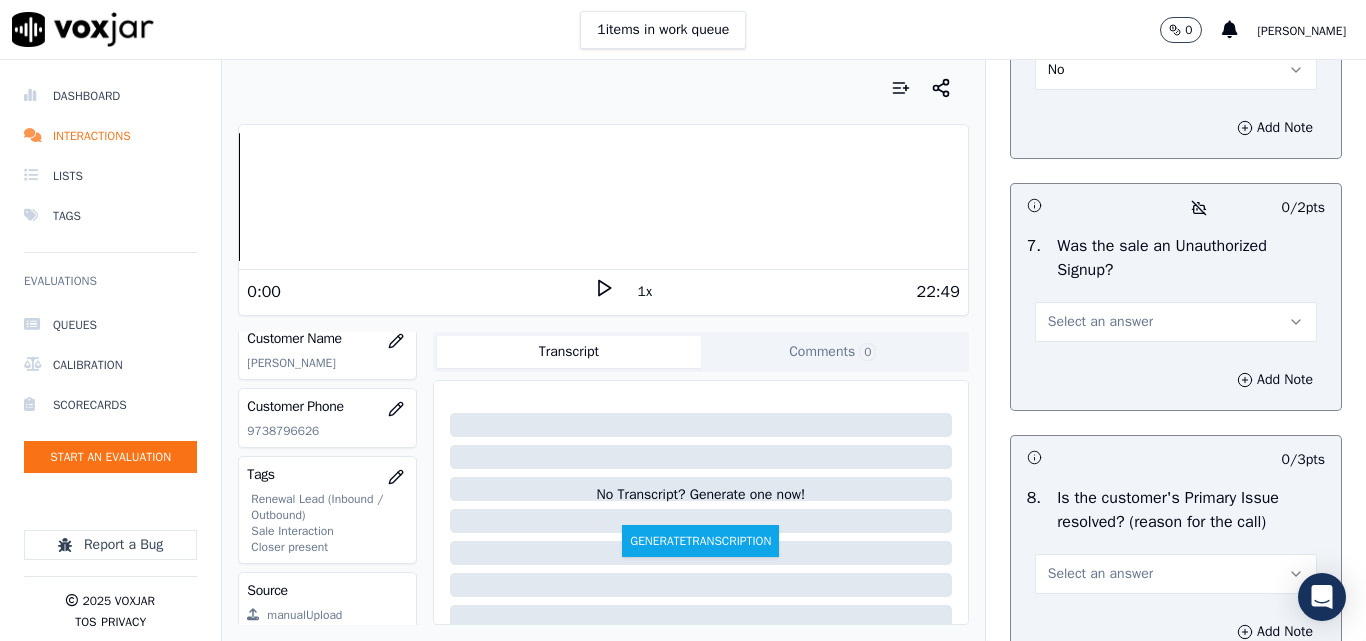 scroll, scrollTop: 6000, scrollLeft: 0, axis: vertical 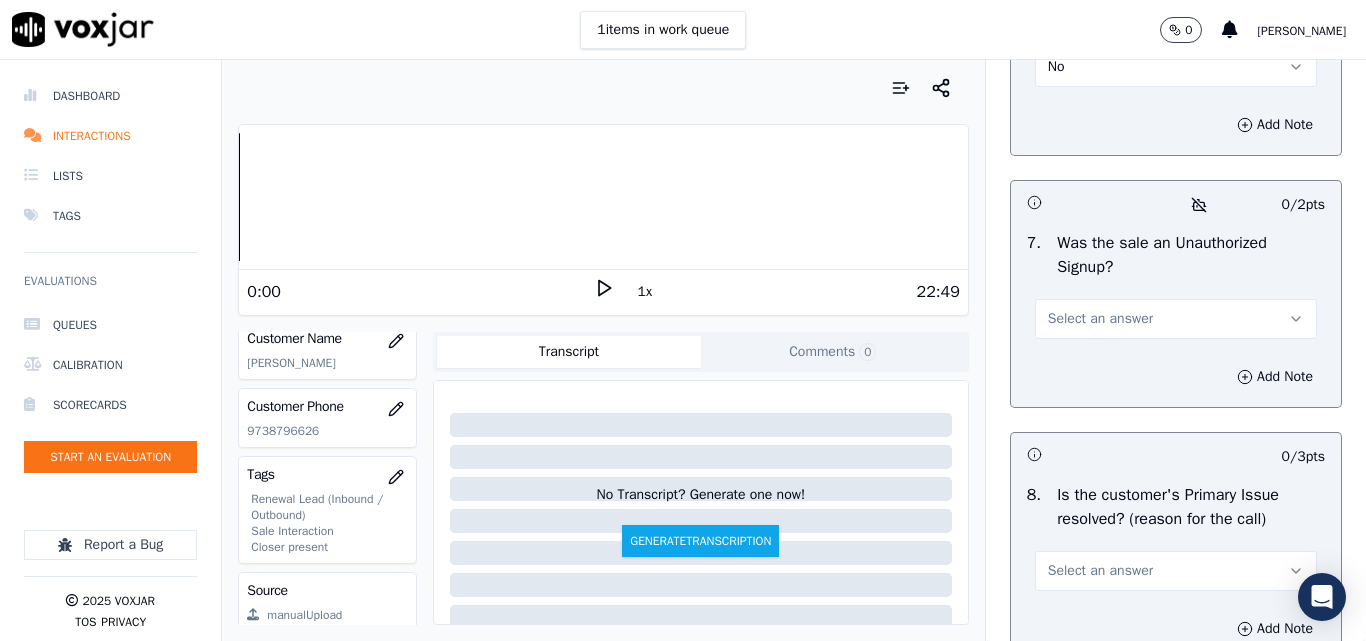 click on "Select an answer" at bounding box center (1176, 319) 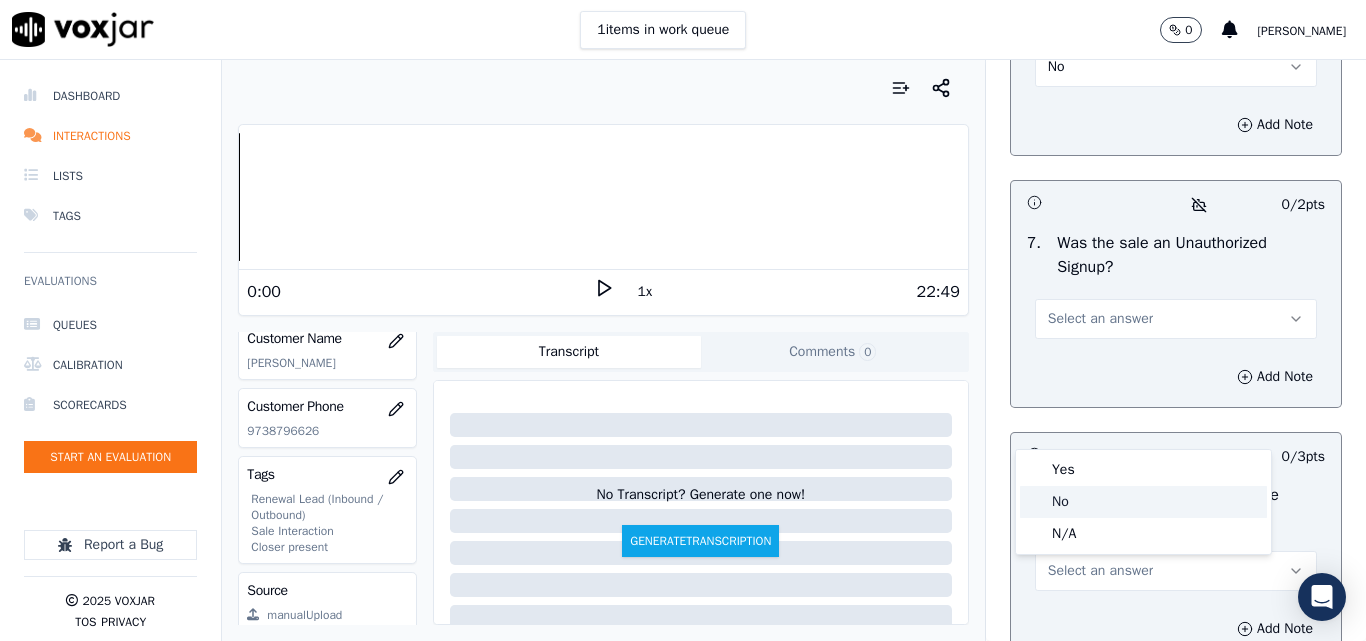 click on "No" 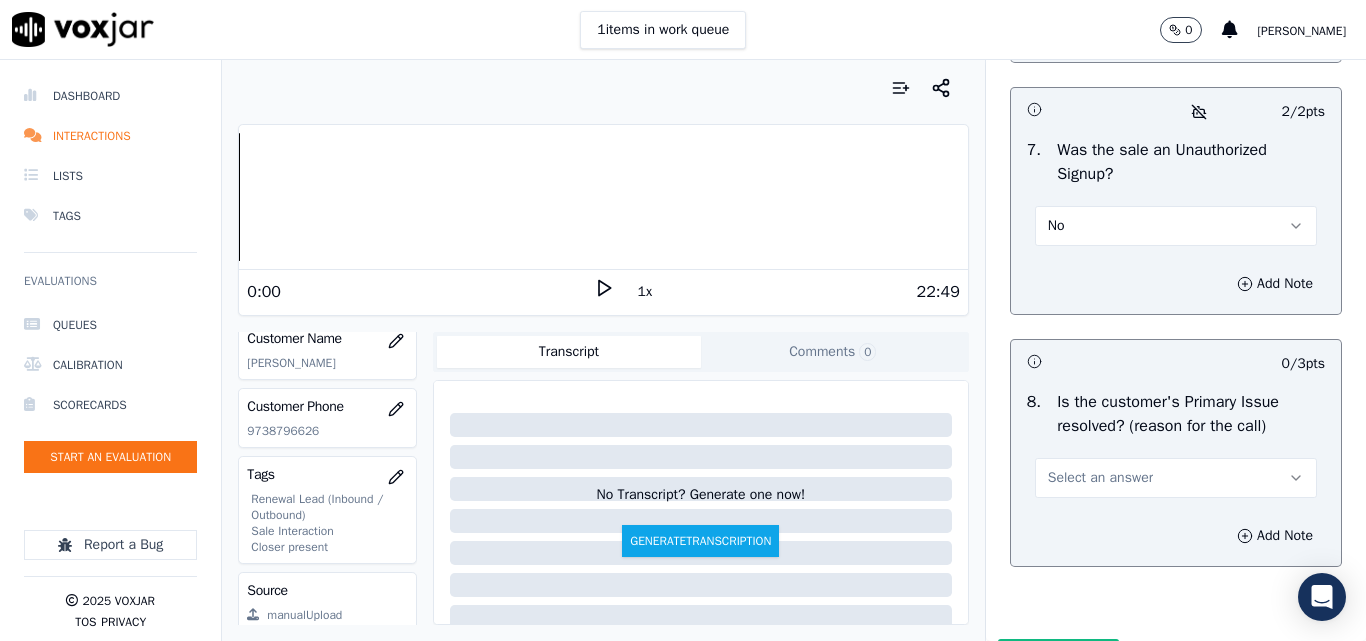 scroll, scrollTop: 6290, scrollLeft: 0, axis: vertical 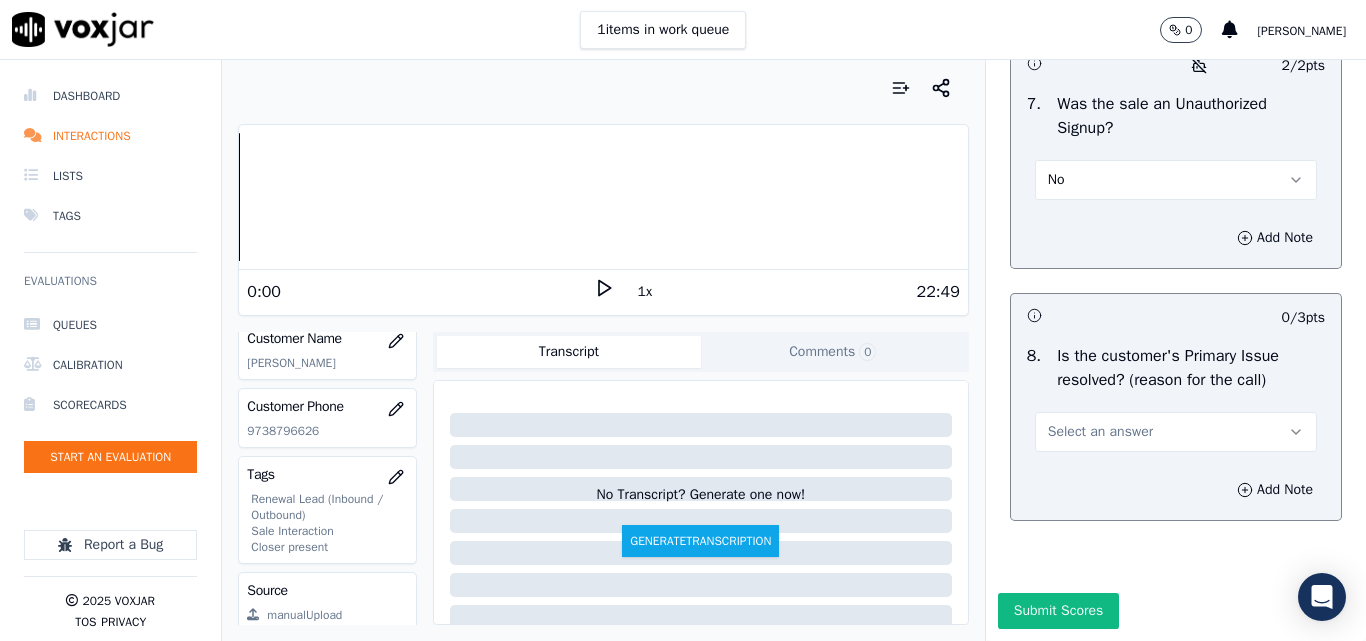 click on "Select an answer" at bounding box center [1100, 432] 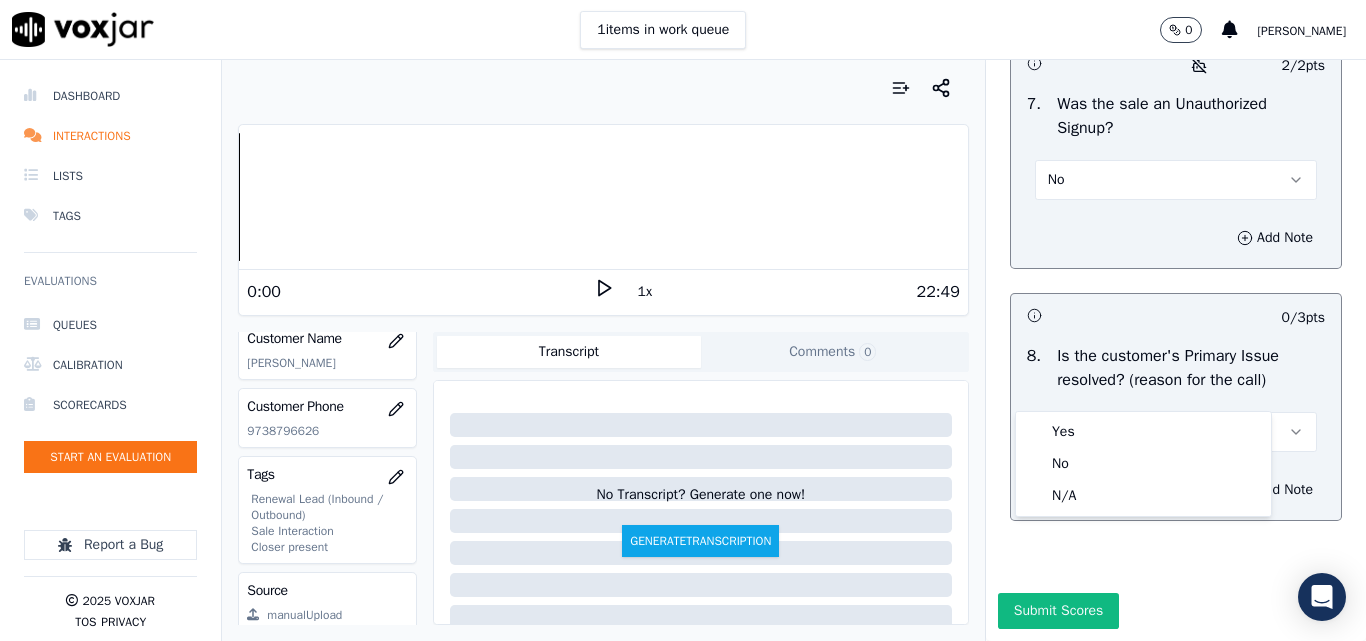 click on "Select an answer" at bounding box center [1100, 432] 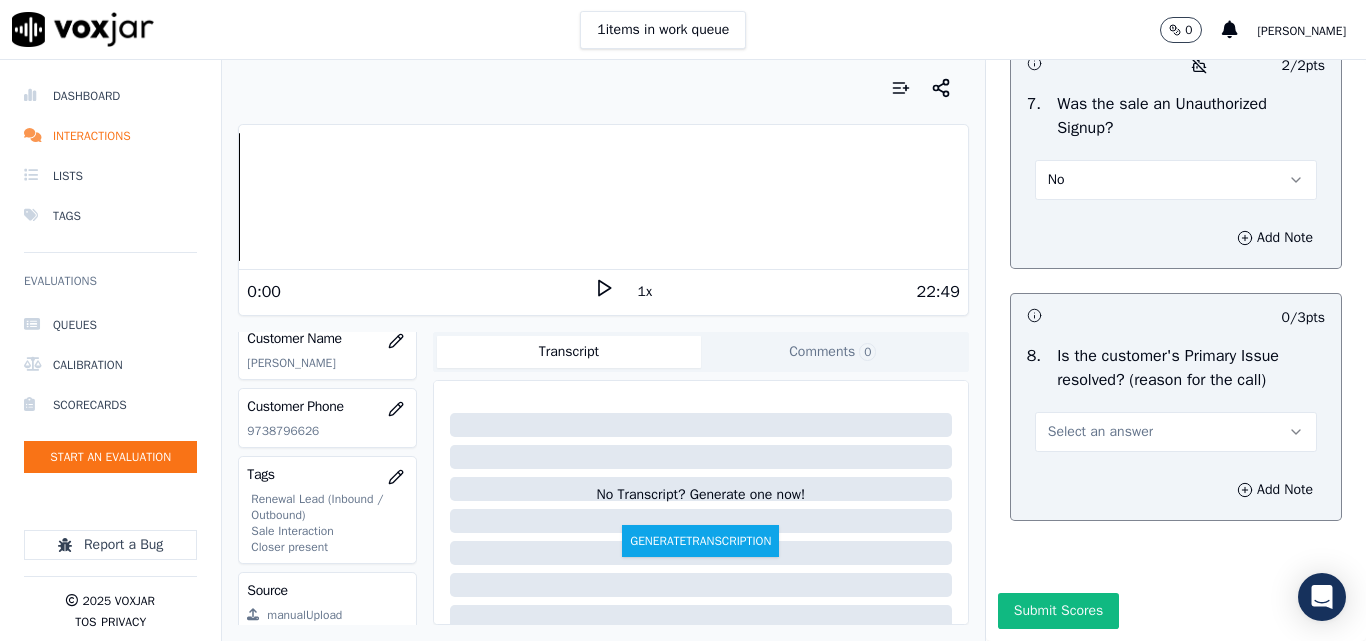 click on "Select an answer" at bounding box center (1100, 432) 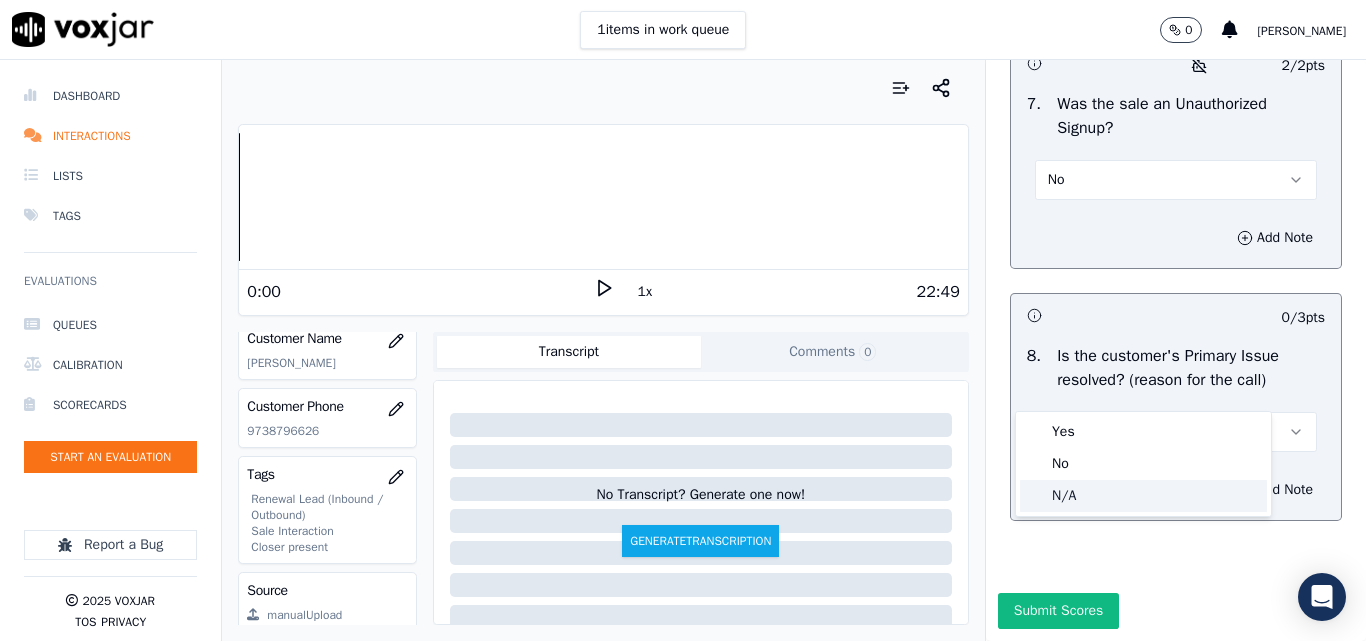 click on "N/A" 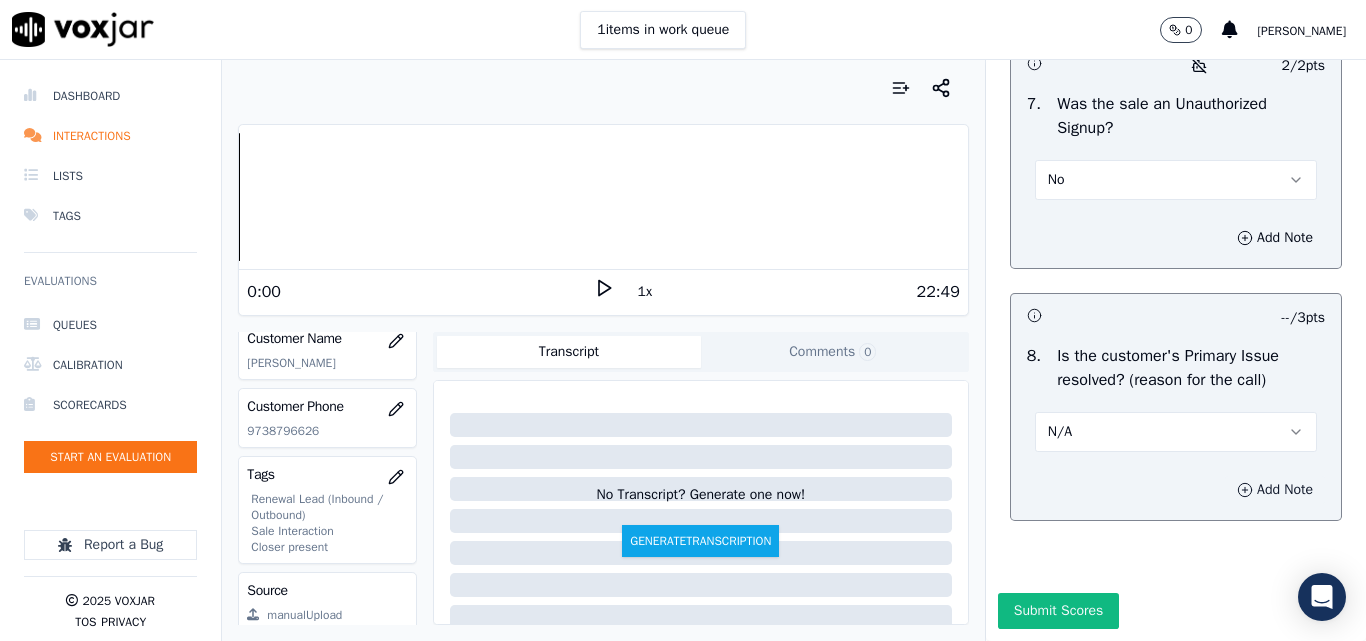 click 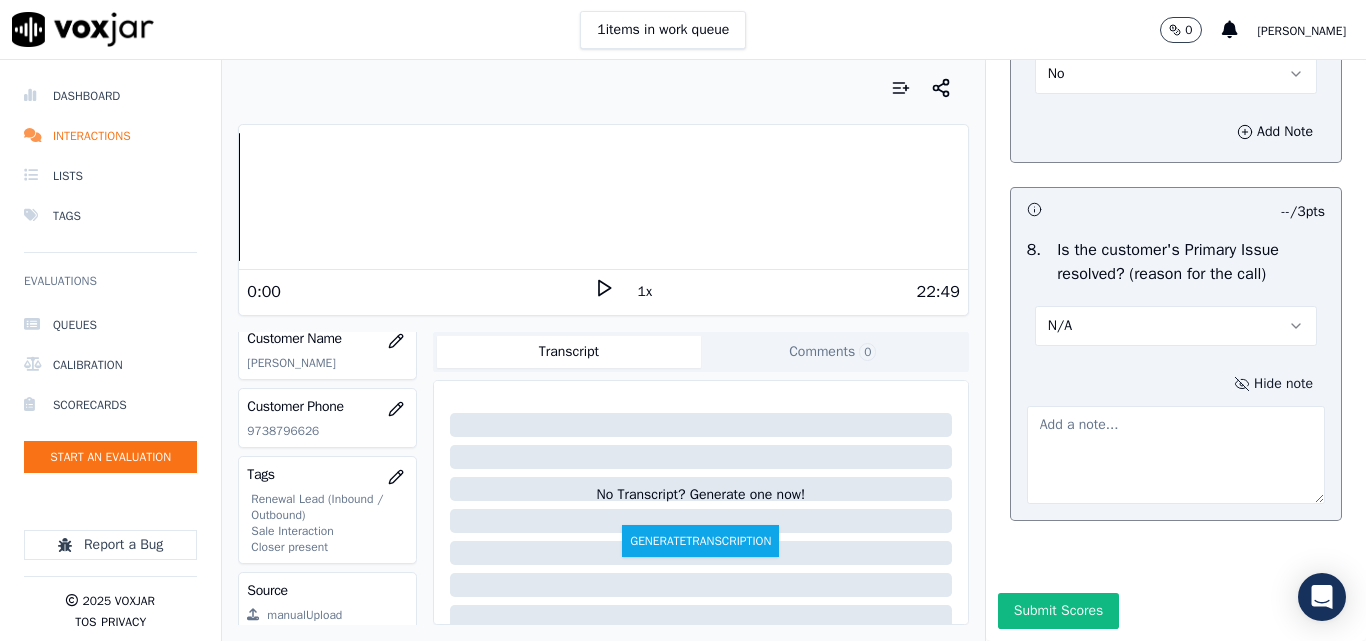 drag, startPoint x: 1077, startPoint y: 504, endPoint x: 1093, endPoint y: 513, distance: 18.35756 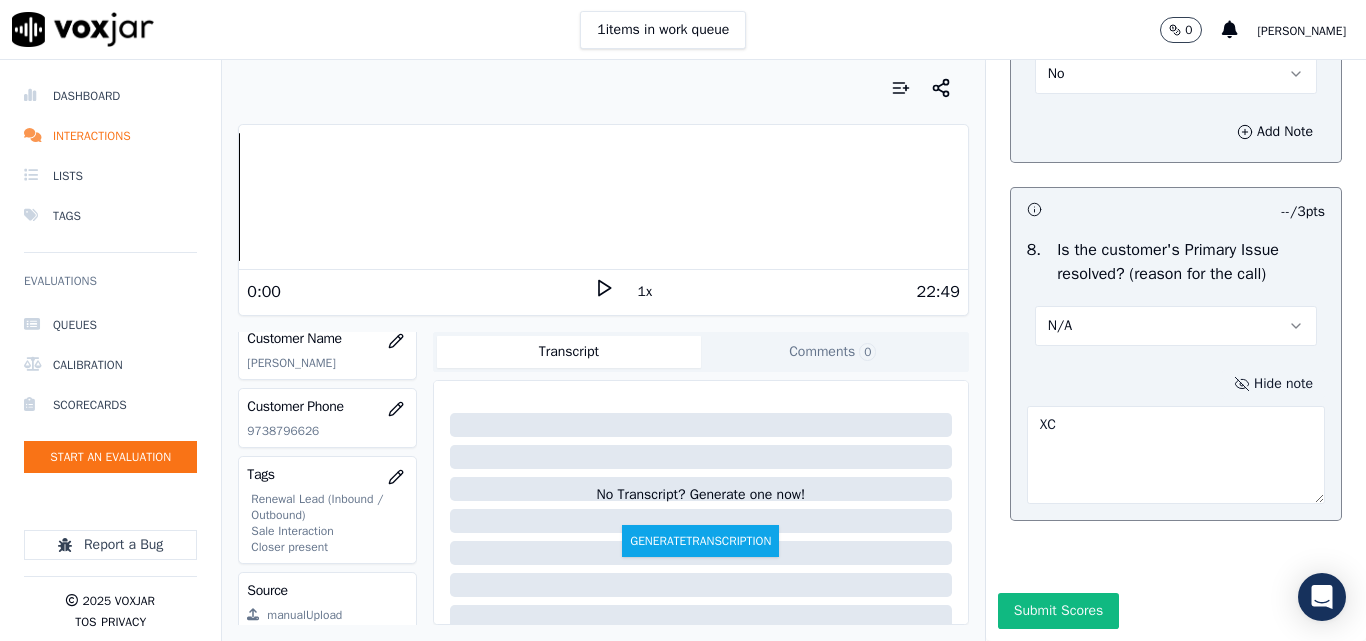 type on "X" 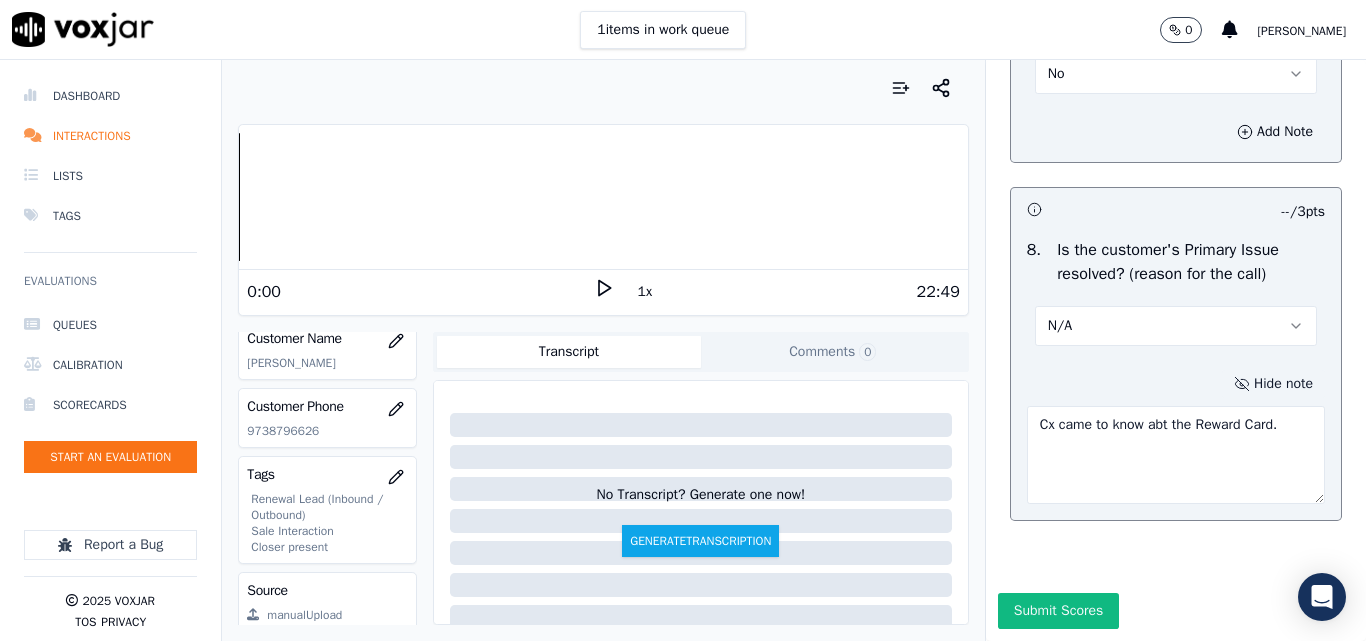 type on "Cx came to know abt the Reward Card." 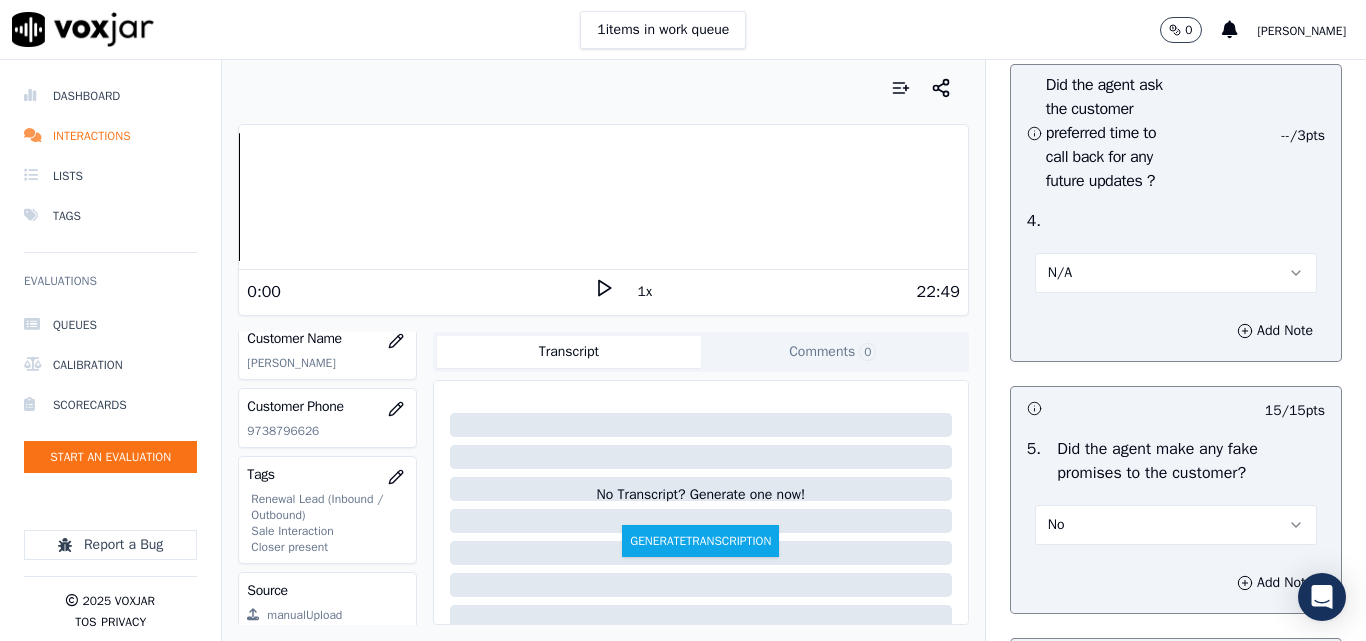 scroll, scrollTop: 4990, scrollLeft: 0, axis: vertical 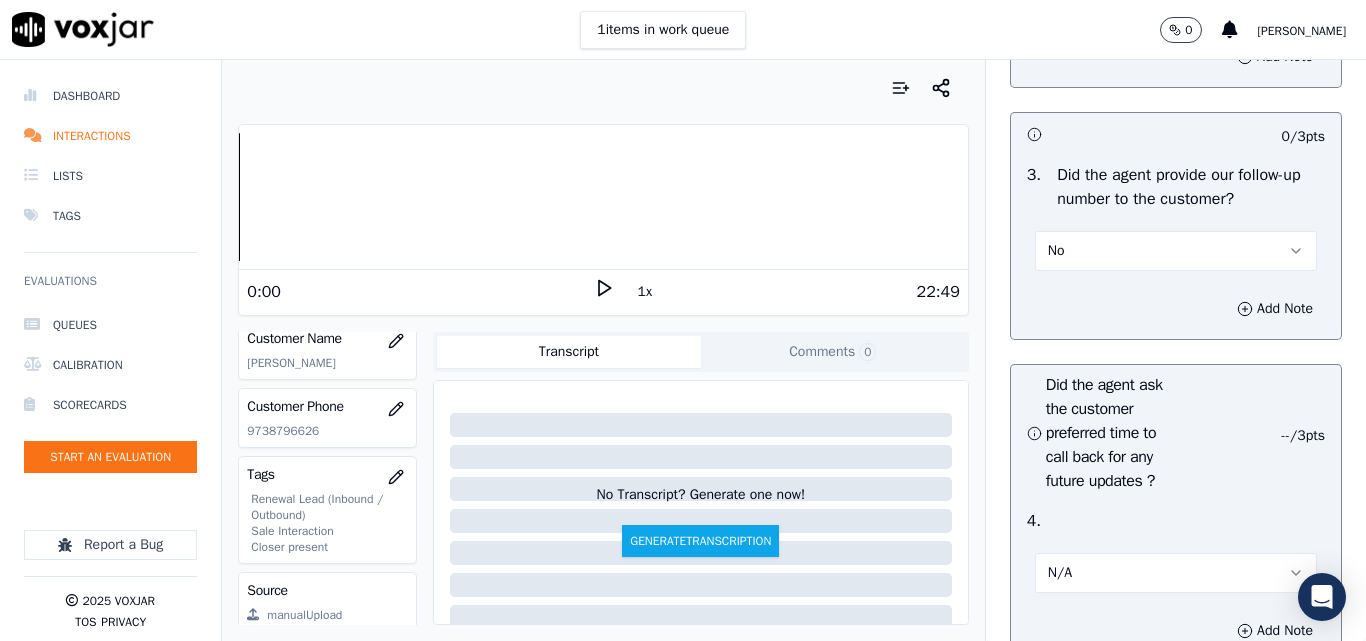 click on "No" at bounding box center [1176, 251] 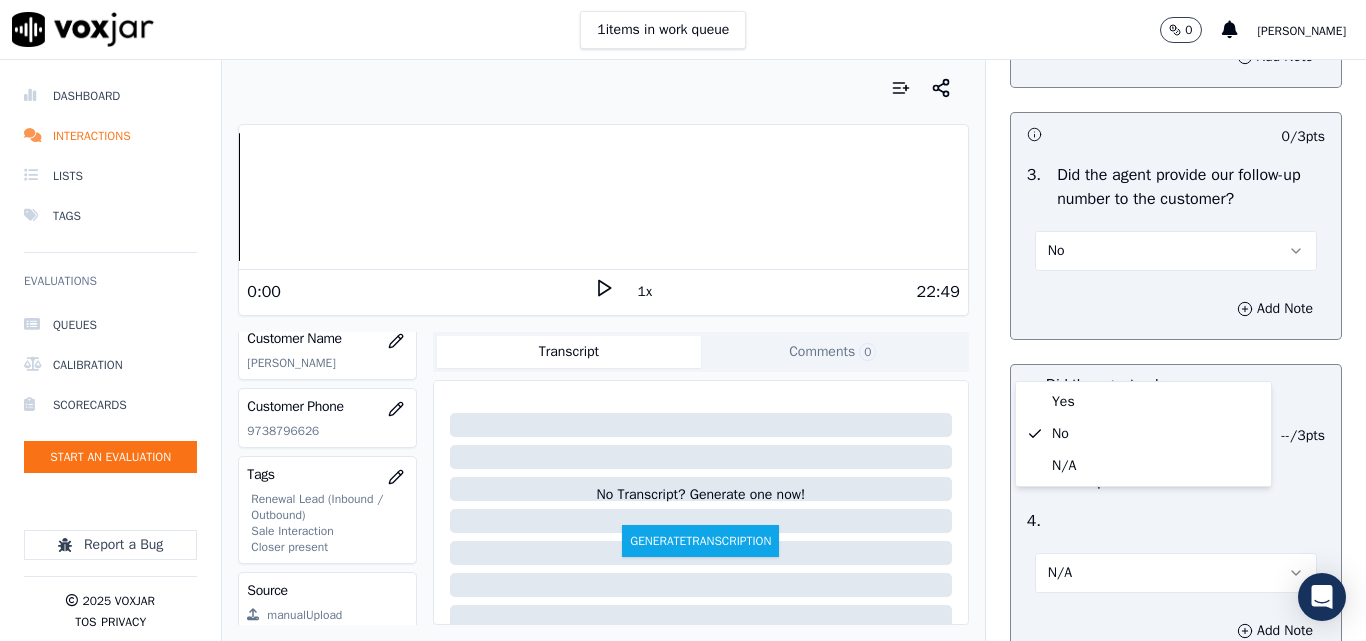 click on "No" at bounding box center (1176, 251) 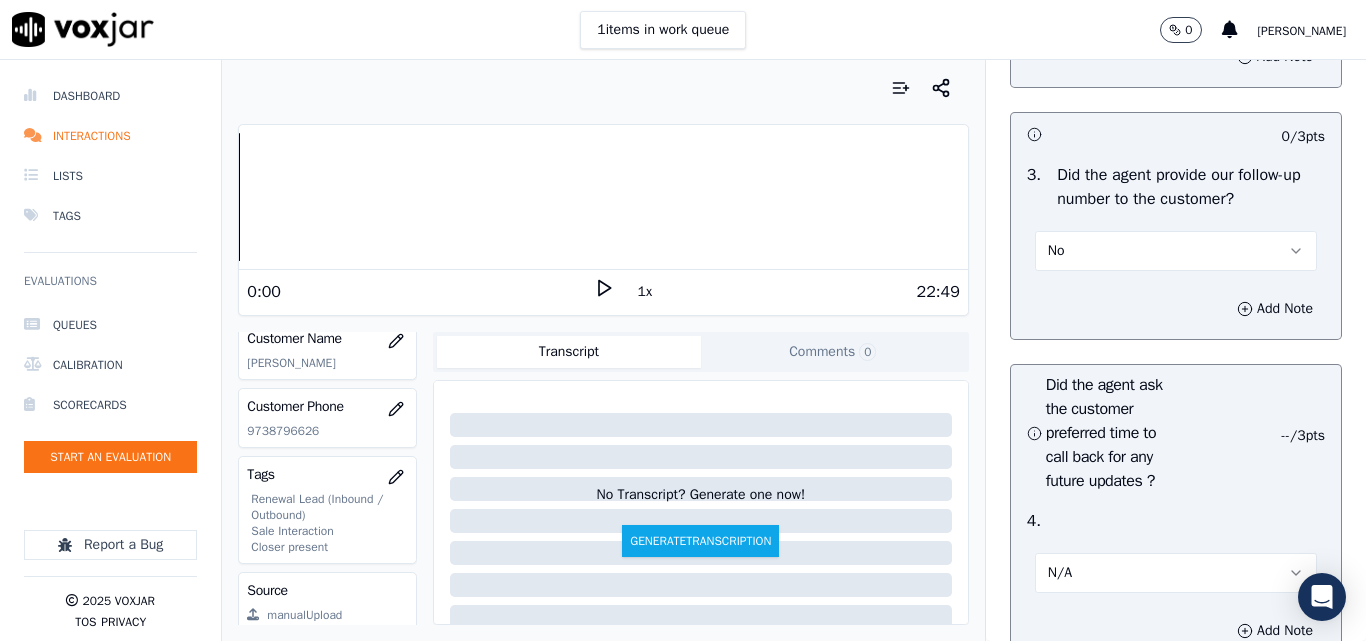 type 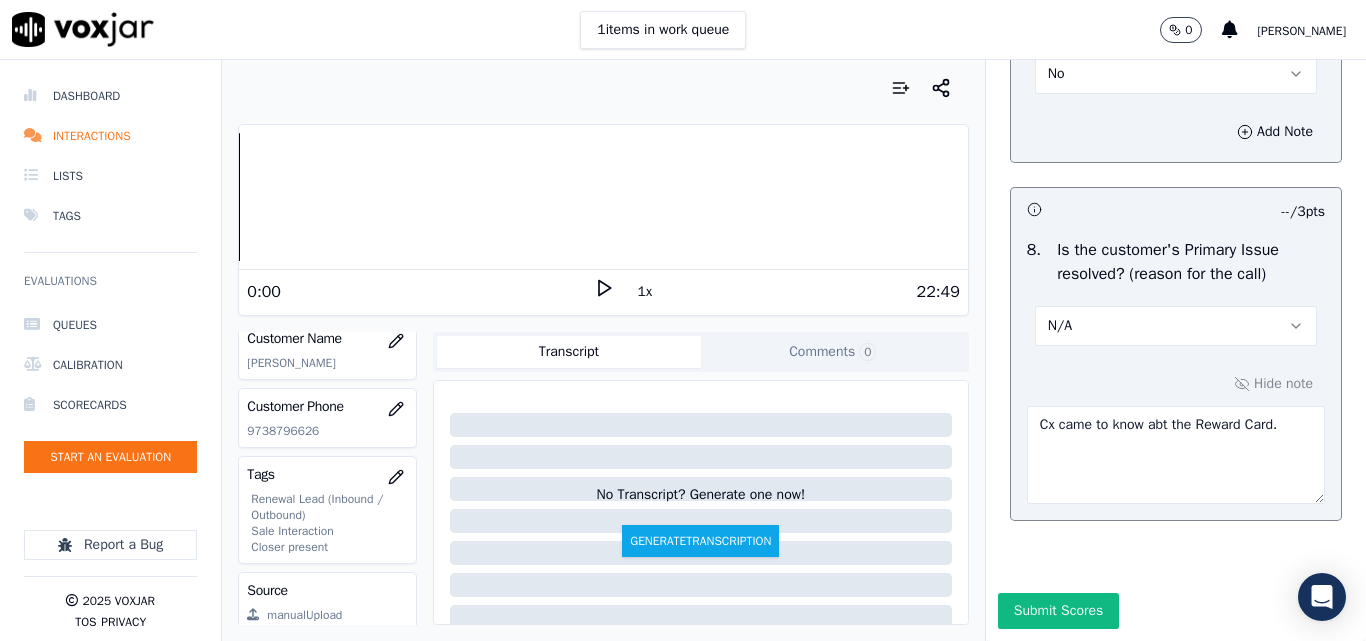 scroll, scrollTop: 6396, scrollLeft: 0, axis: vertical 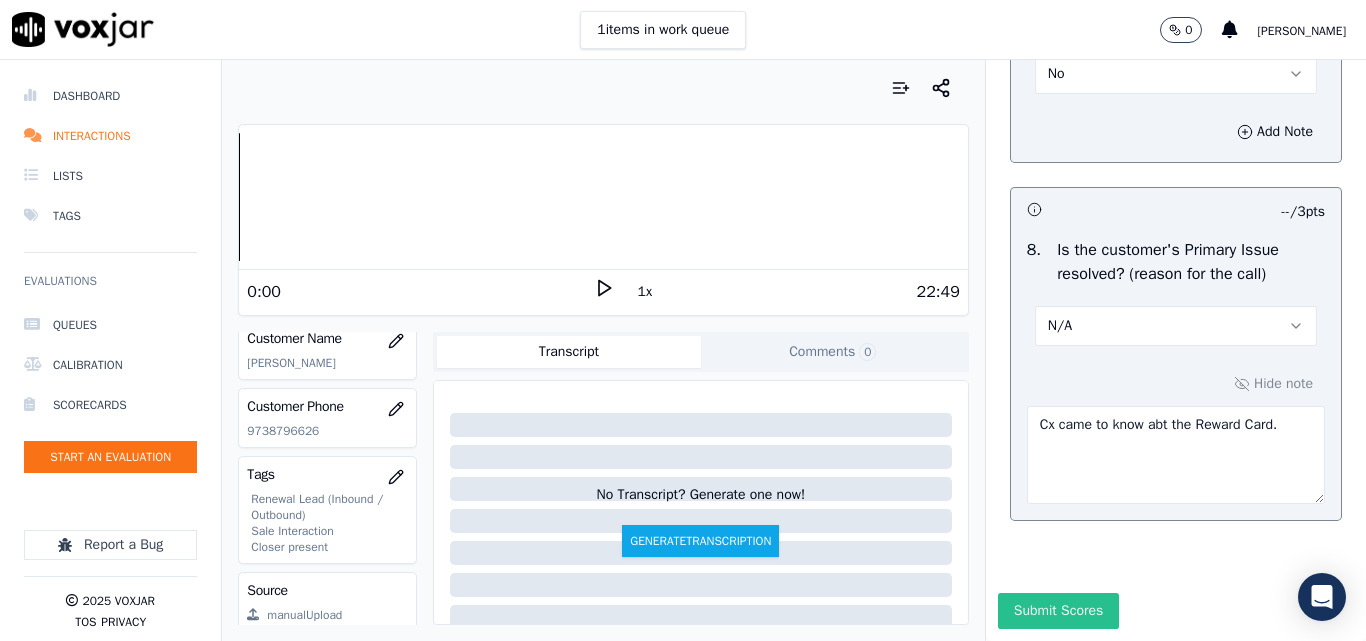 click on "Submit Scores" at bounding box center (1058, 611) 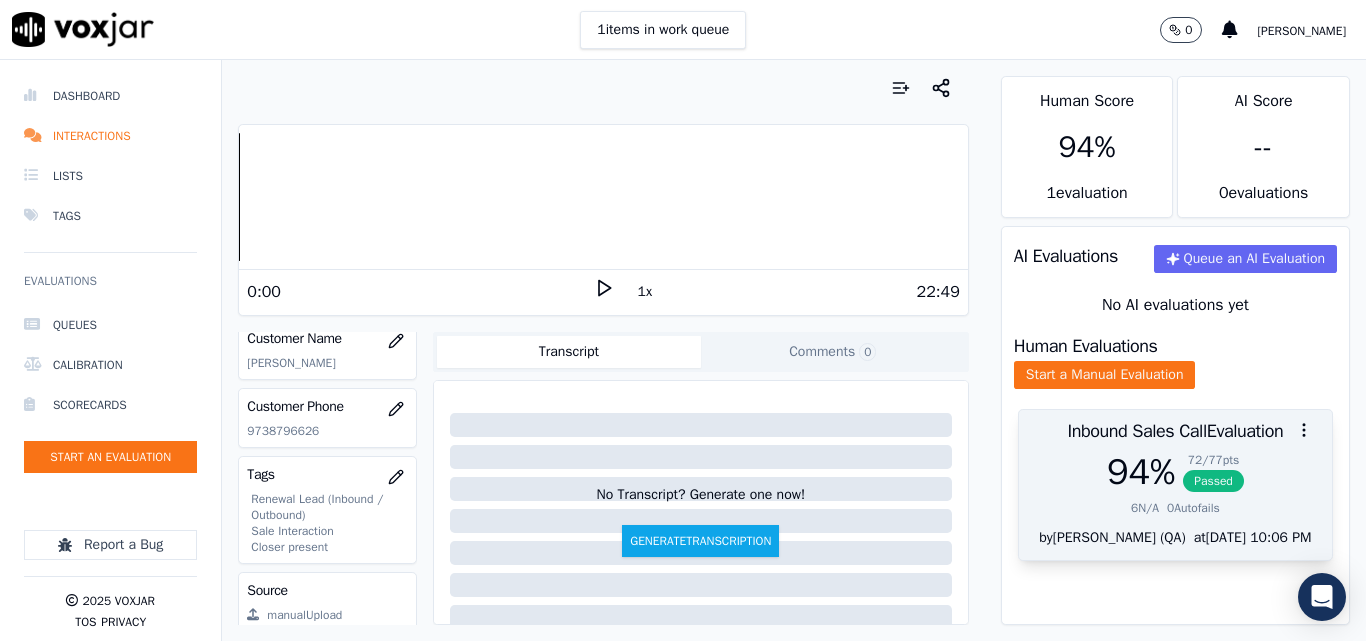 click on "Passed" at bounding box center [1213, 481] 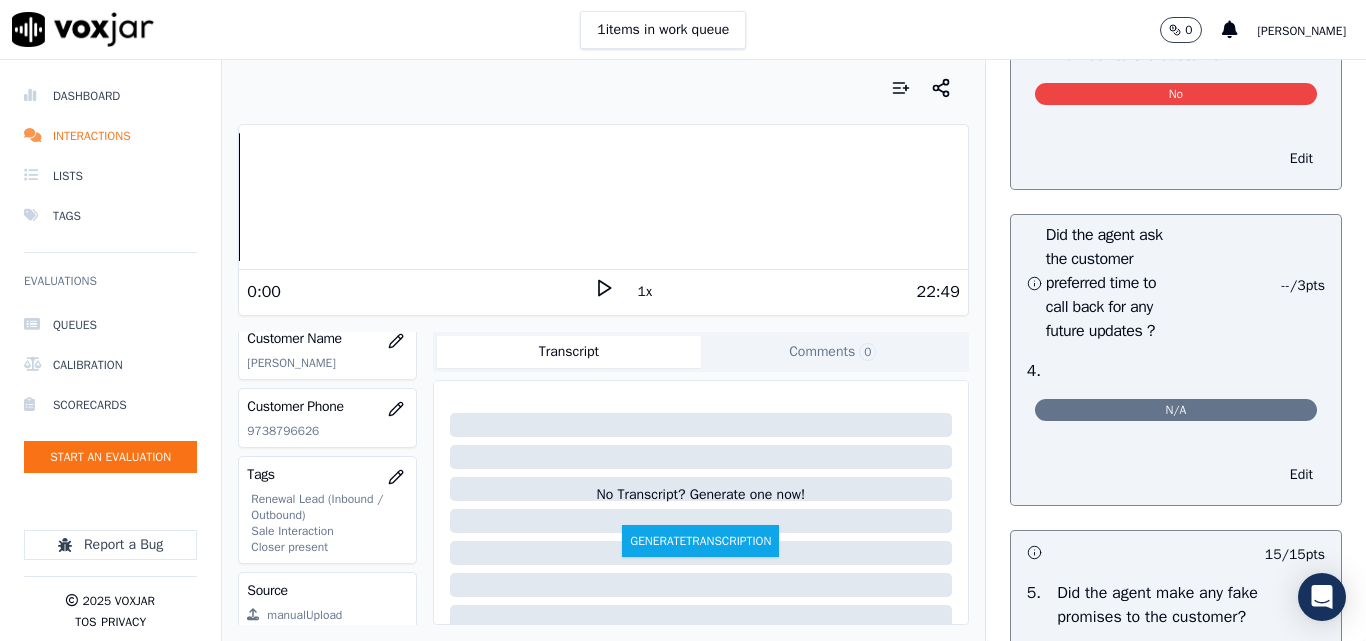 scroll, scrollTop: 5000, scrollLeft: 0, axis: vertical 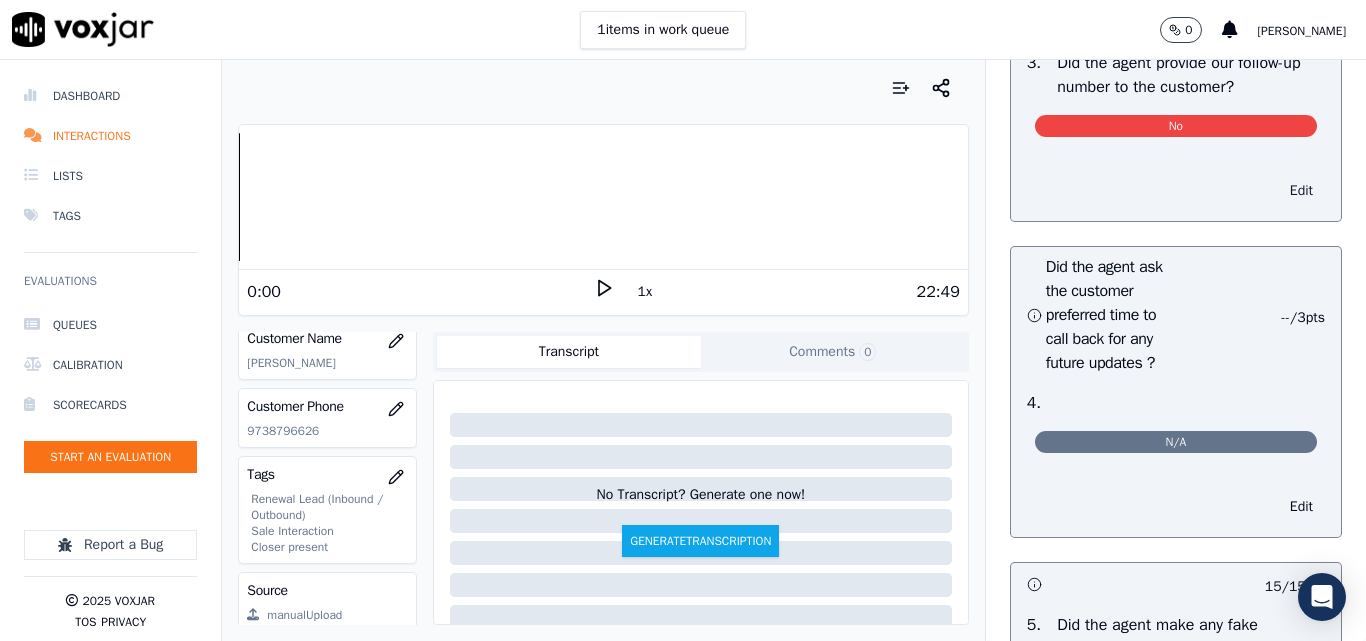 click on "Edit" at bounding box center (1301, 191) 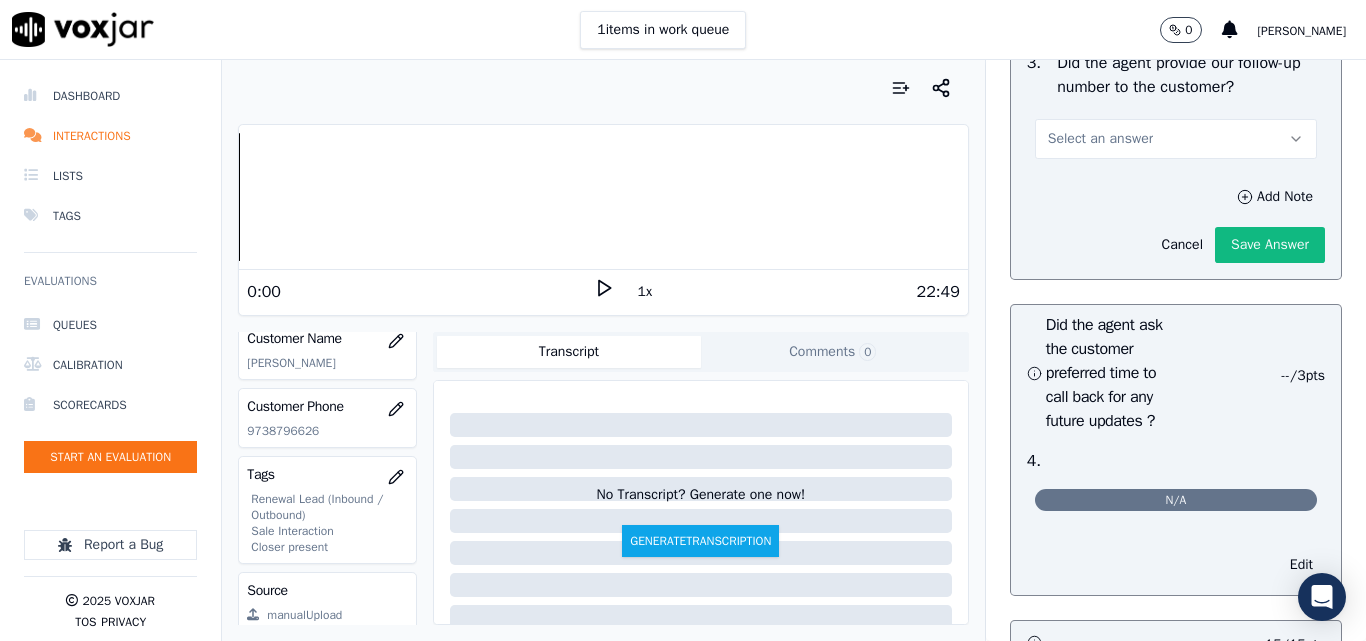 click on "Select an answer" at bounding box center (1100, 139) 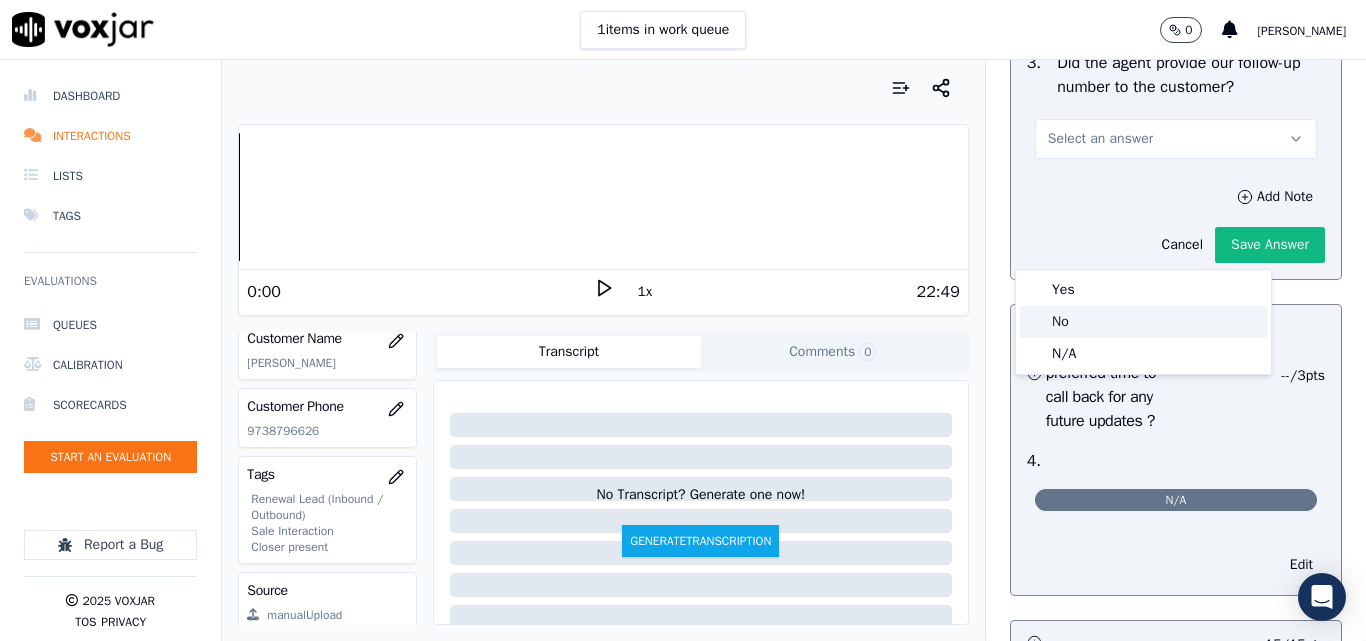 click on "No" 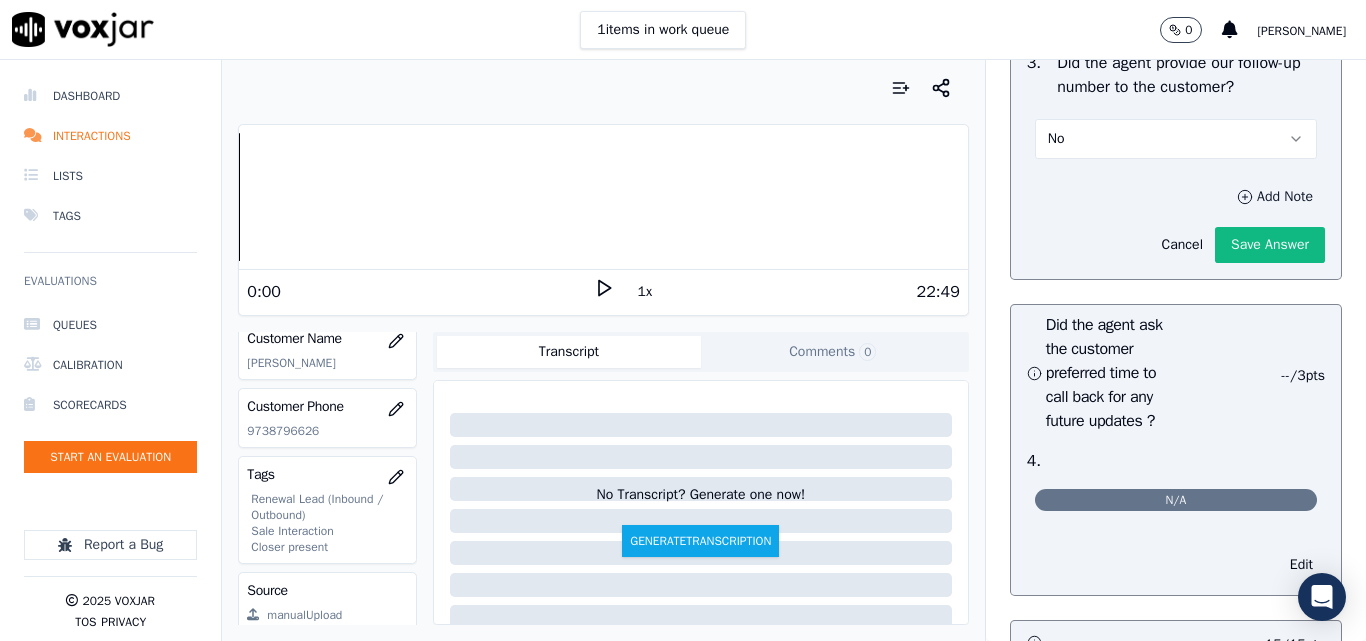 click 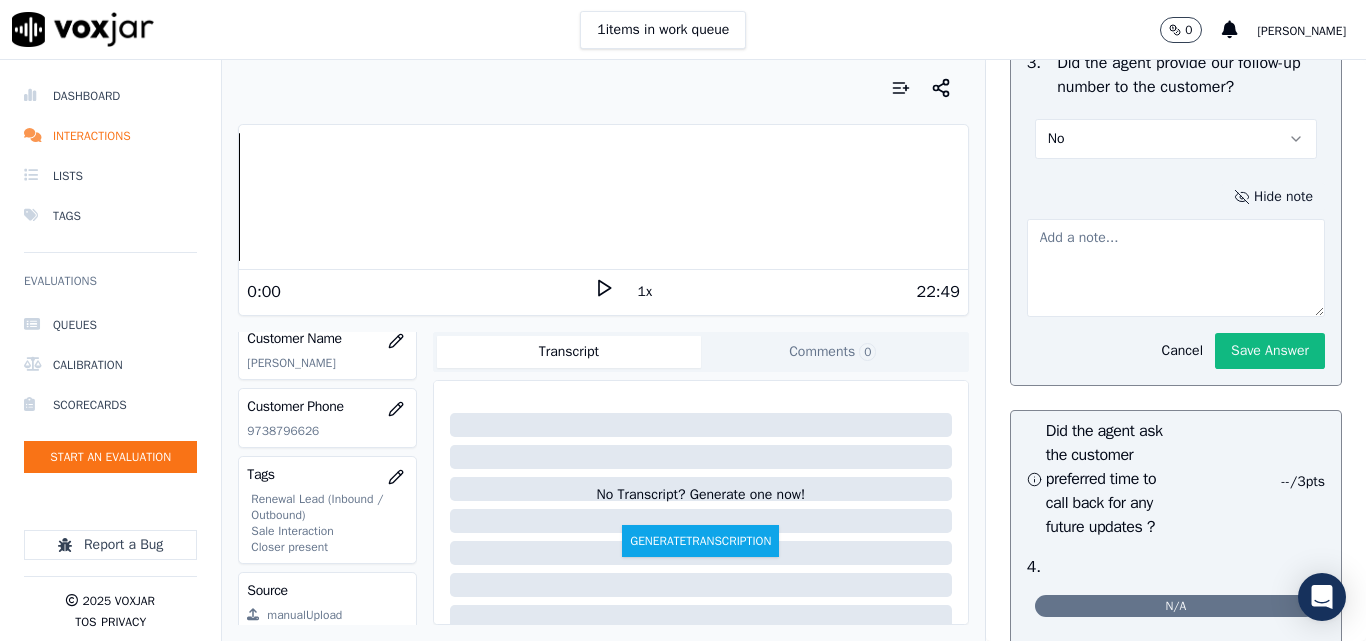 click at bounding box center [1176, 268] 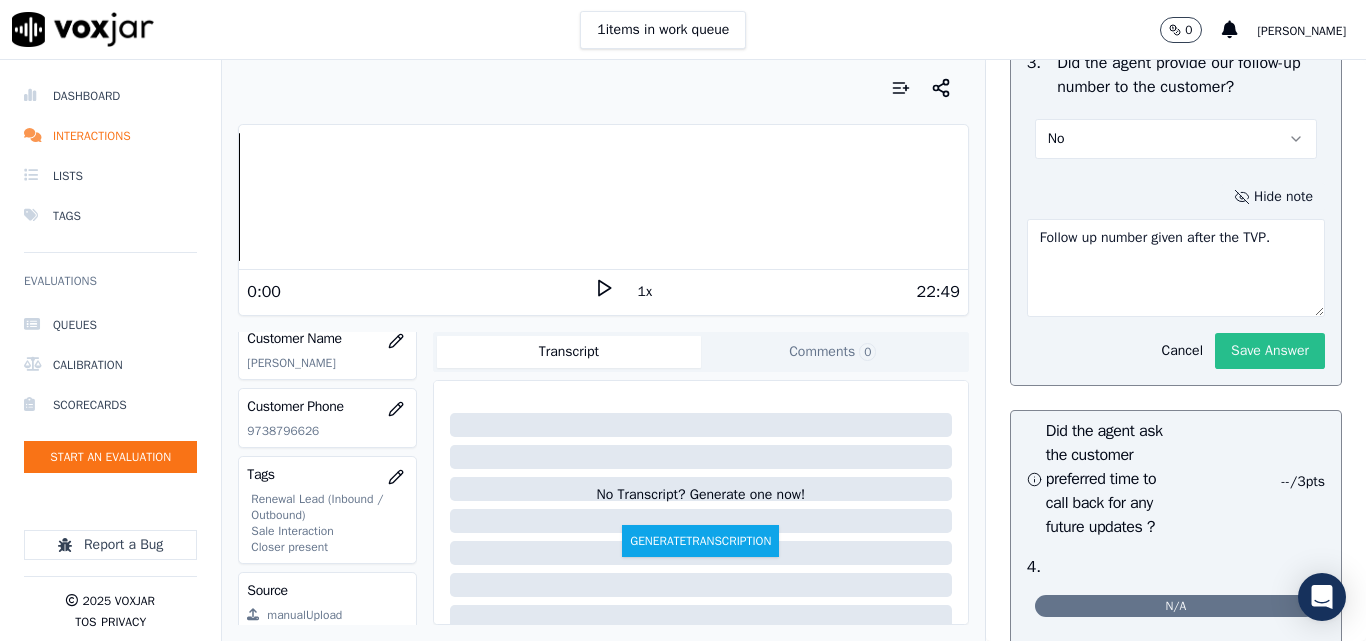 type on "Follow up number given after the TVP." 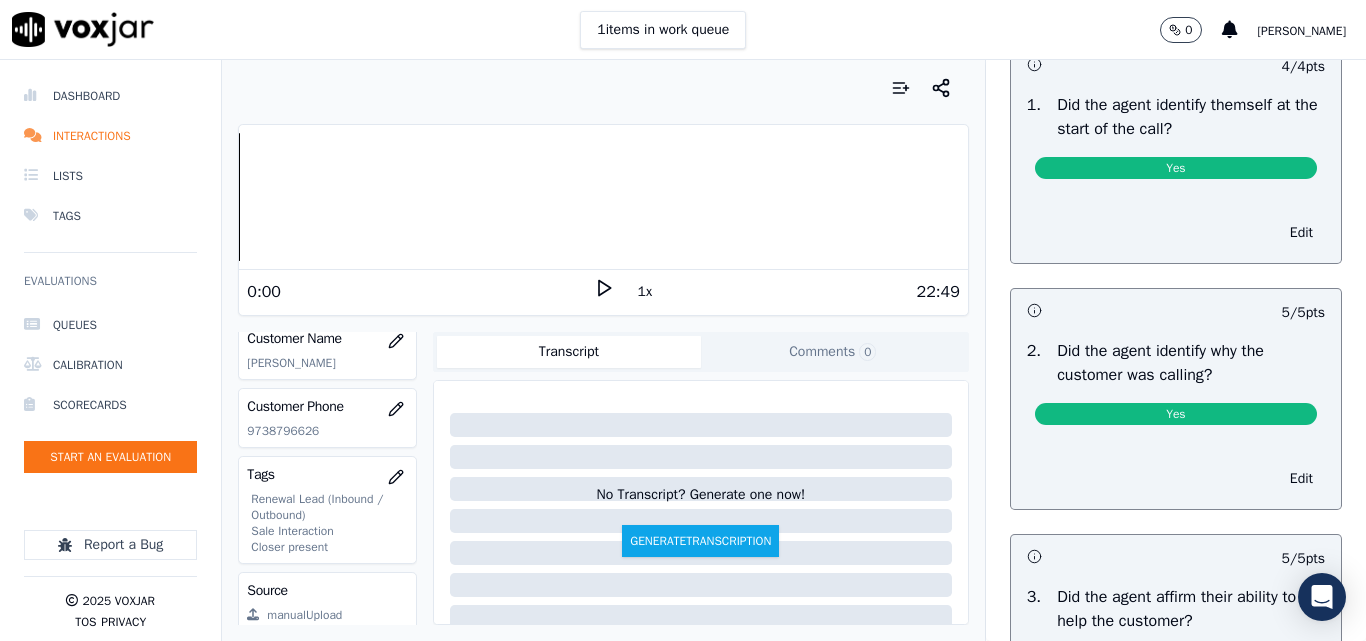 scroll, scrollTop: 0, scrollLeft: 0, axis: both 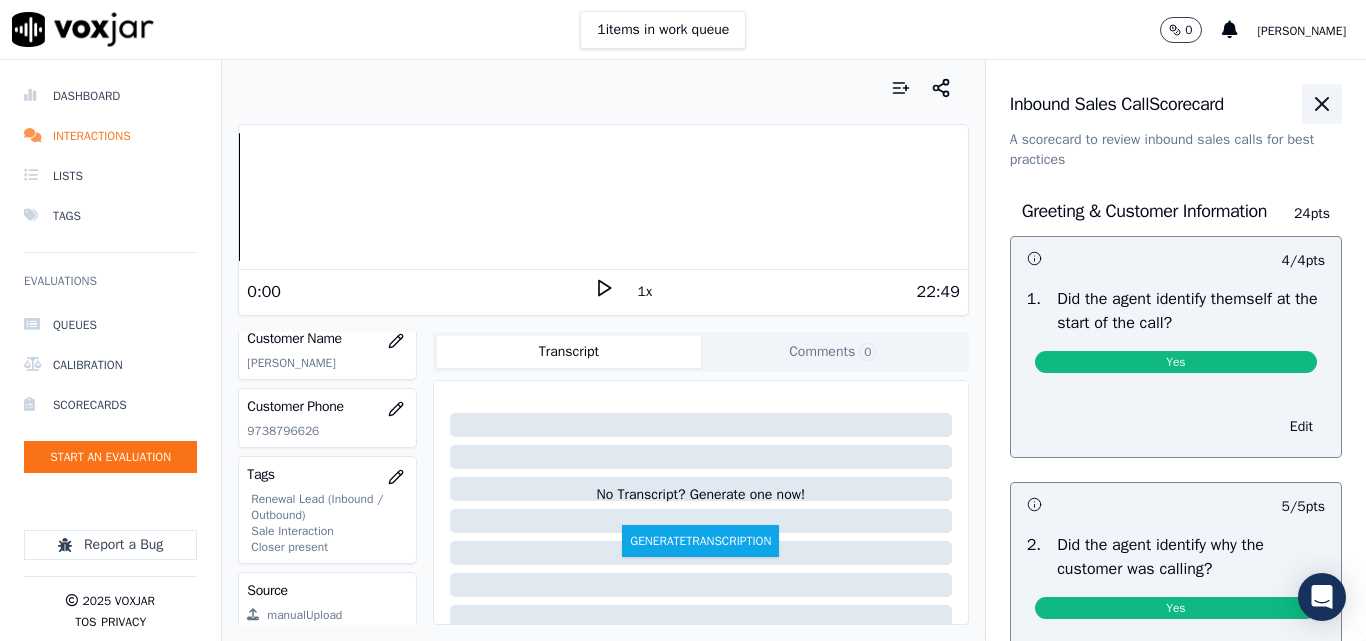 click 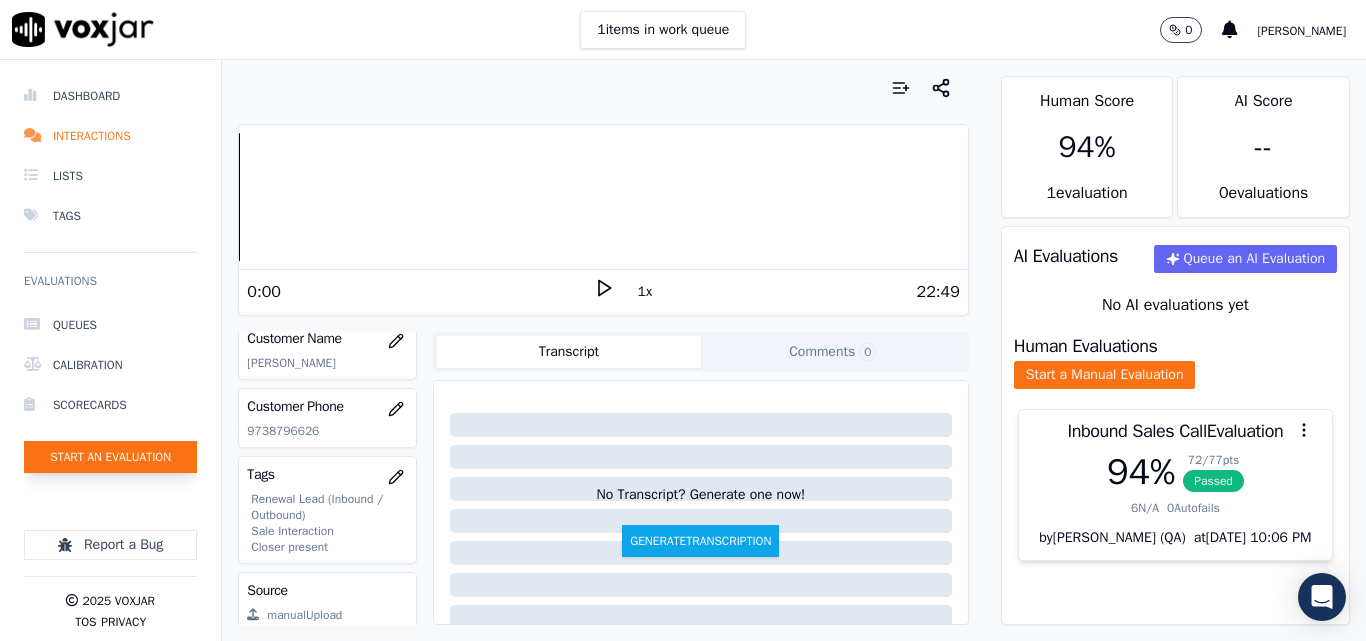 click on "Start an Evaluation" 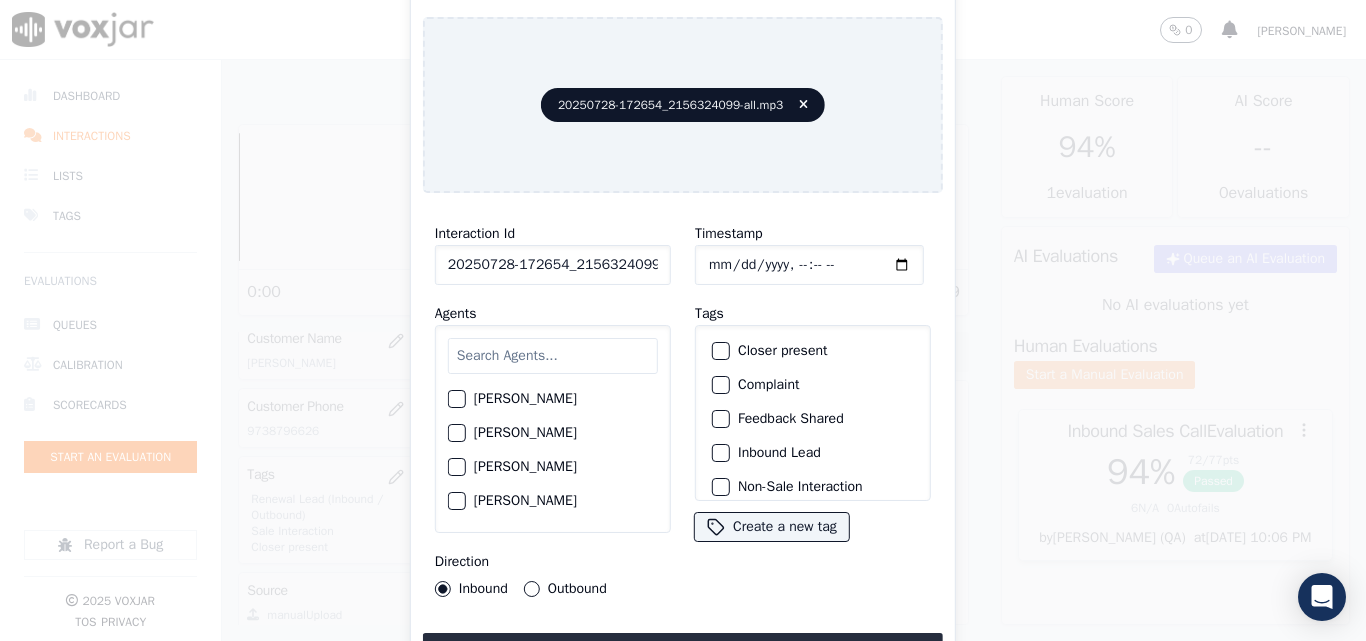 scroll, scrollTop: 0, scrollLeft: 40, axis: horizontal 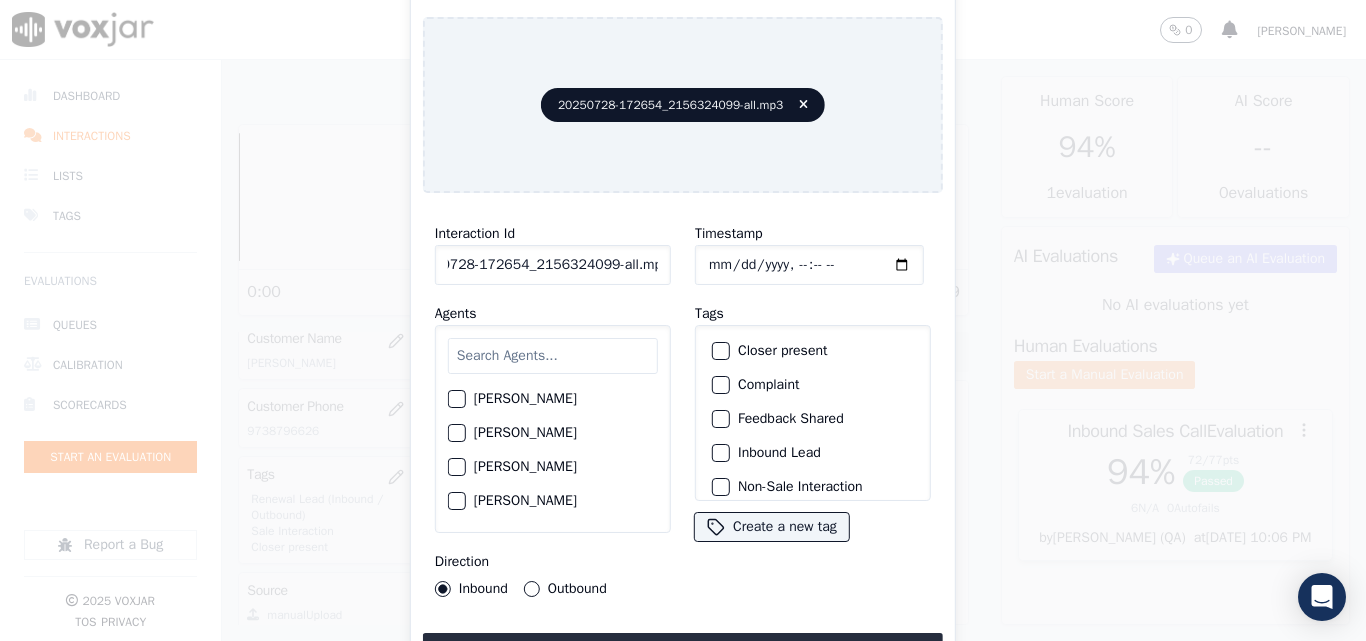drag, startPoint x: 640, startPoint y: 255, endPoint x: 740, endPoint y: 254, distance: 100.005 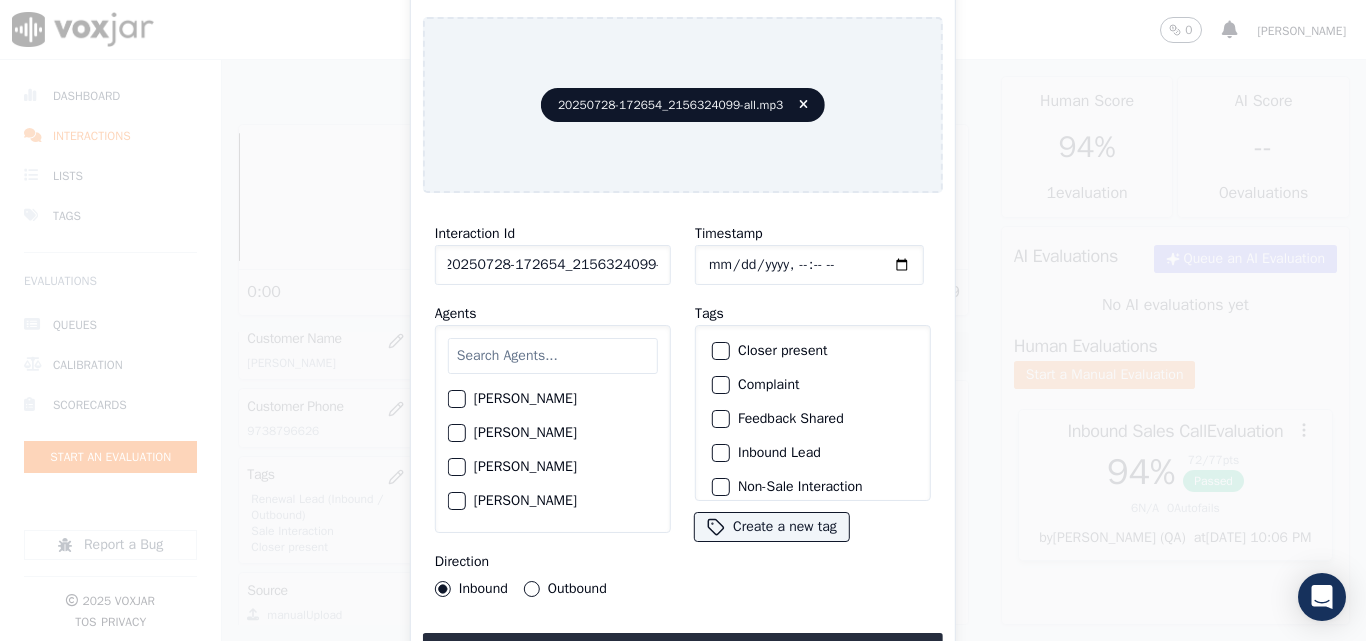 scroll, scrollTop: 0, scrollLeft: 11, axis: horizontal 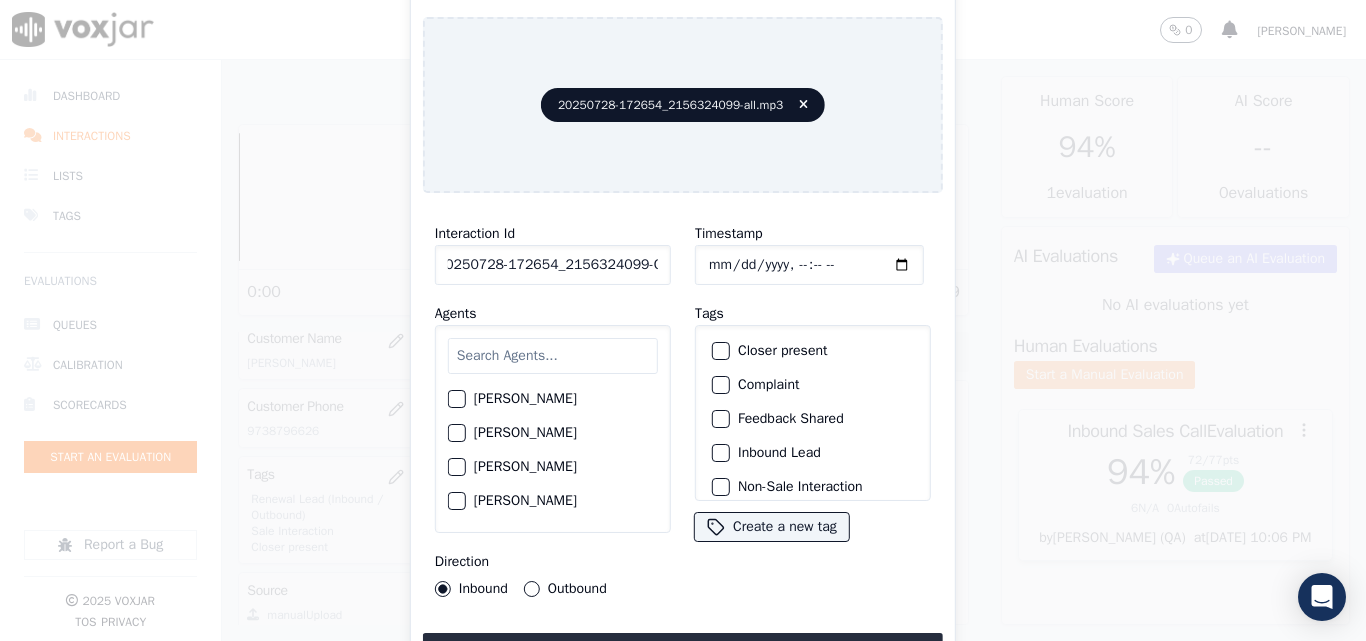 type on "20250728-172654_2156324099-C1" 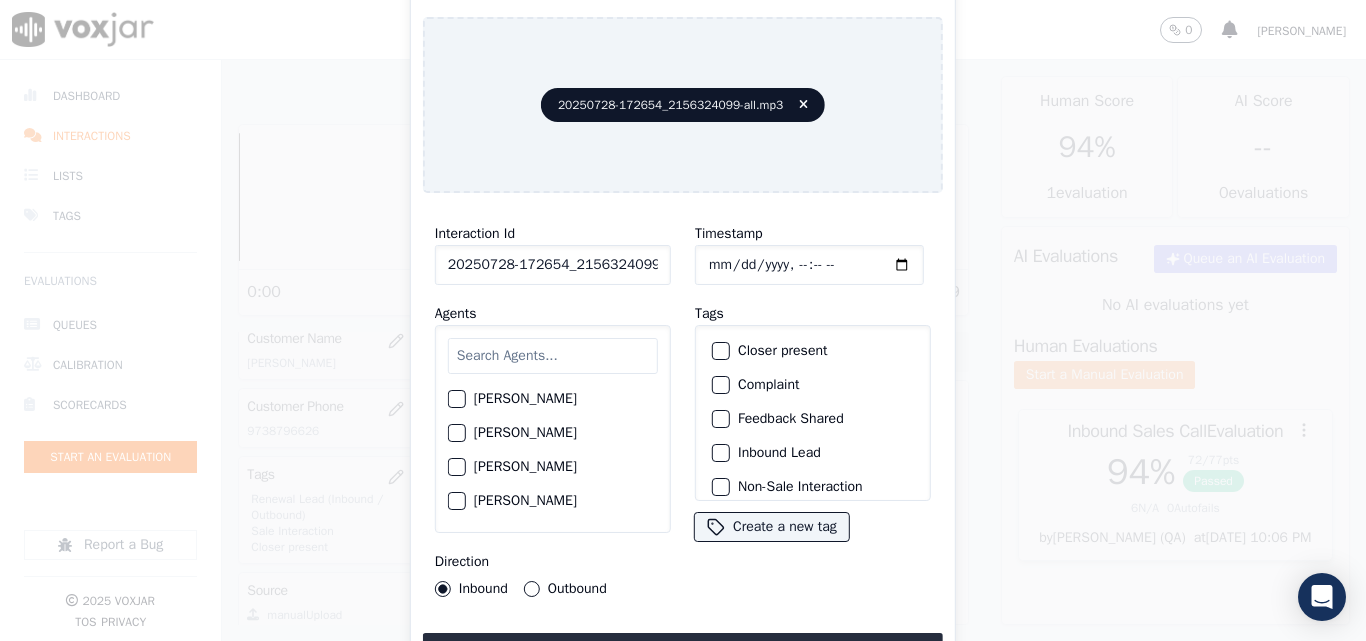 click on "Timestamp" 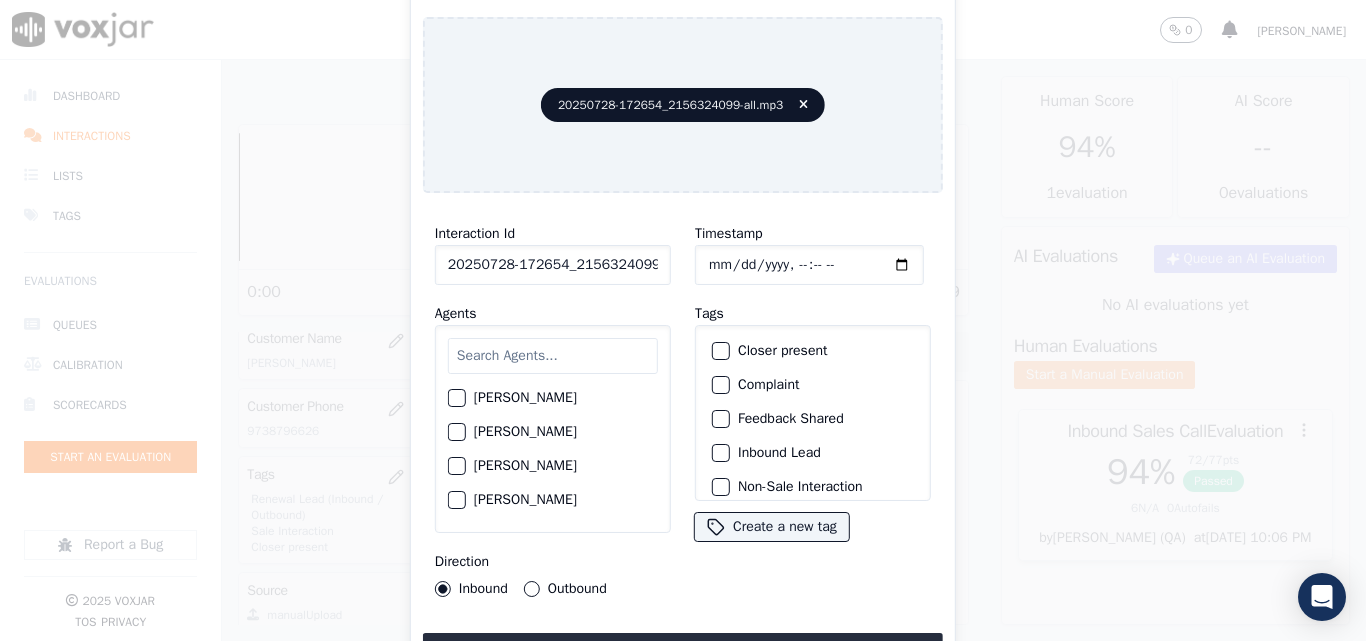 scroll, scrollTop: 1000, scrollLeft: 0, axis: vertical 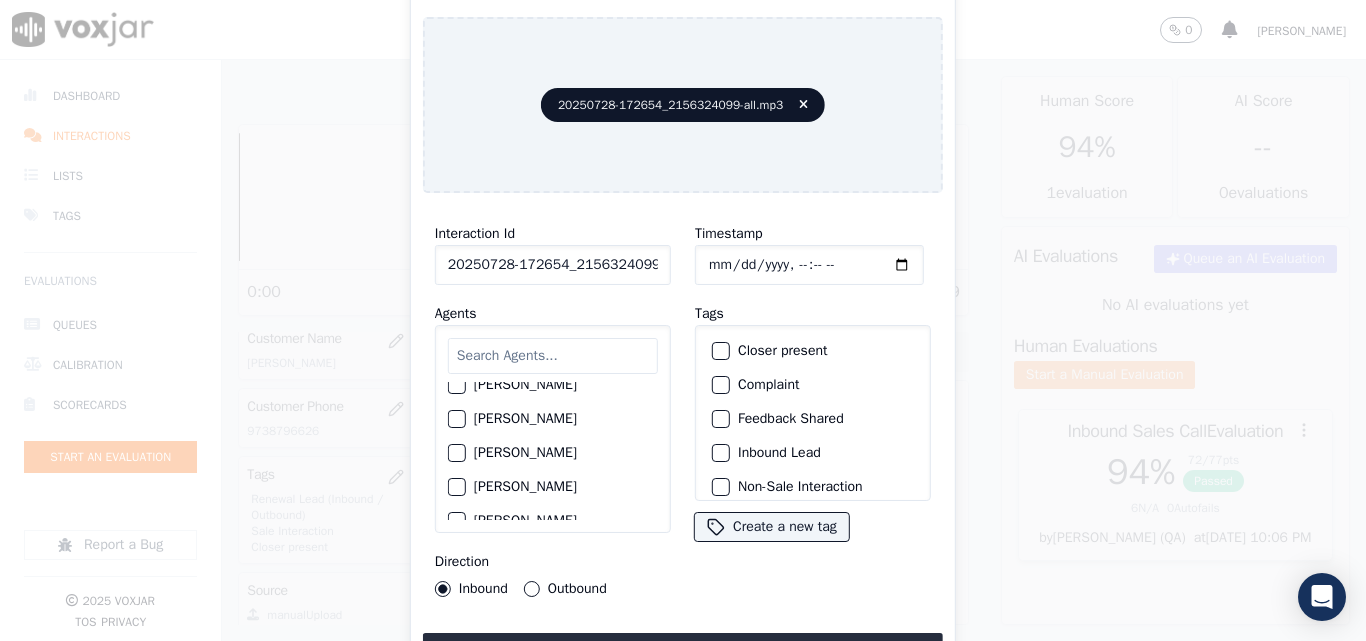 click on "[PERSON_NAME]" 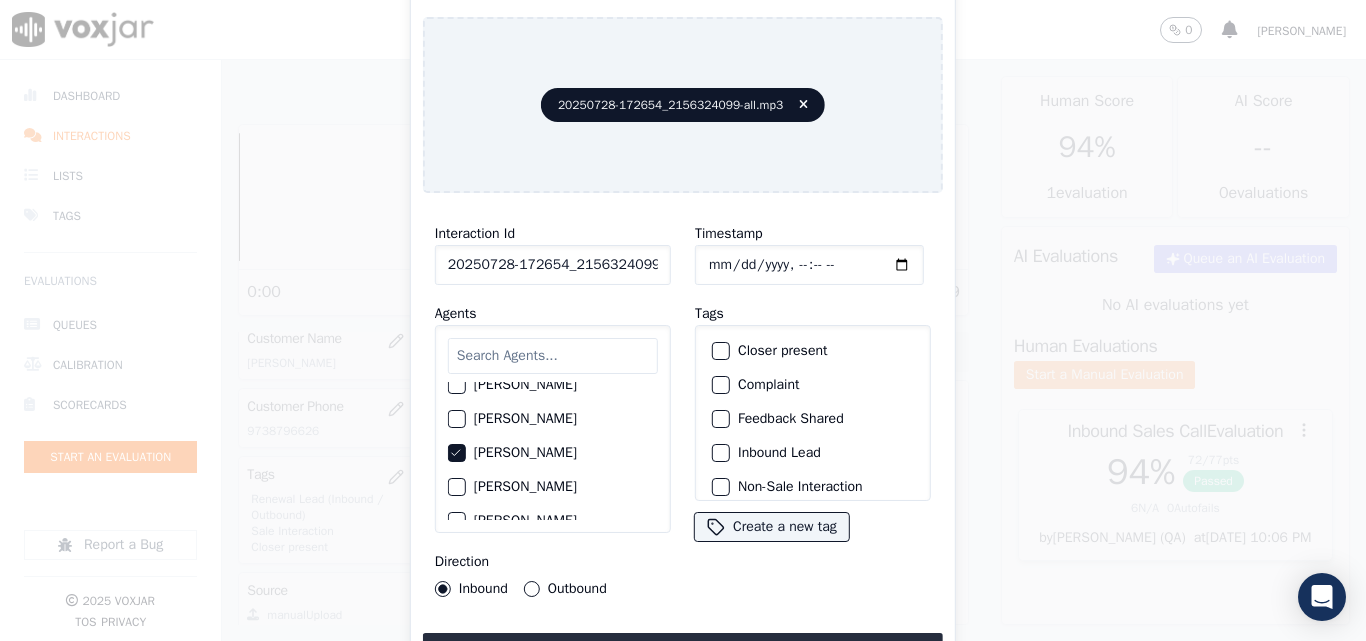 click on "Outbound" at bounding box center [532, 589] 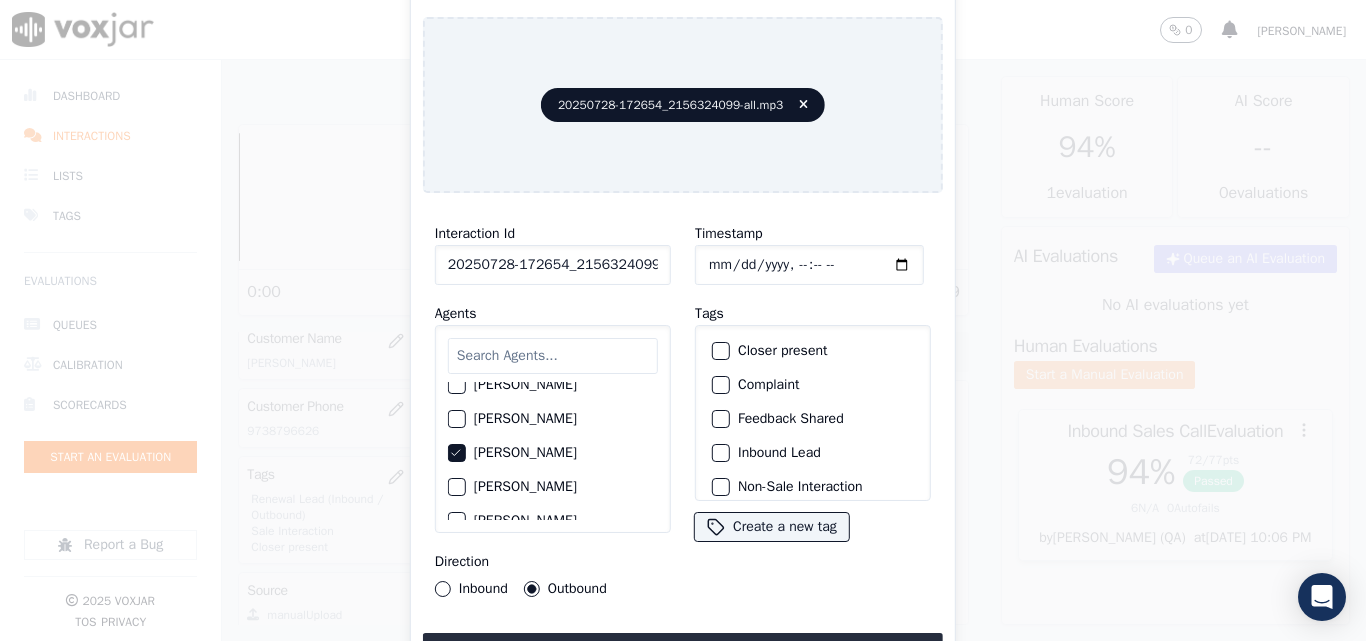 click at bounding box center (720, 351) 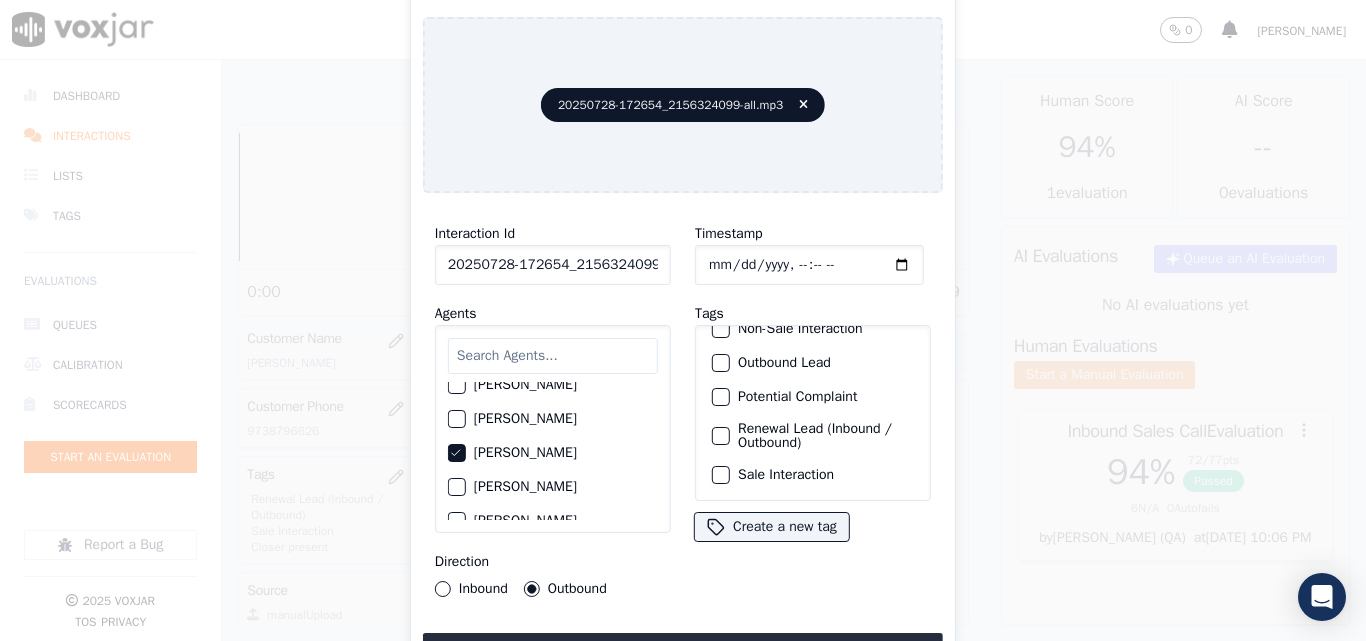 scroll, scrollTop: 173, scrollLeft: 0, axis: vertical 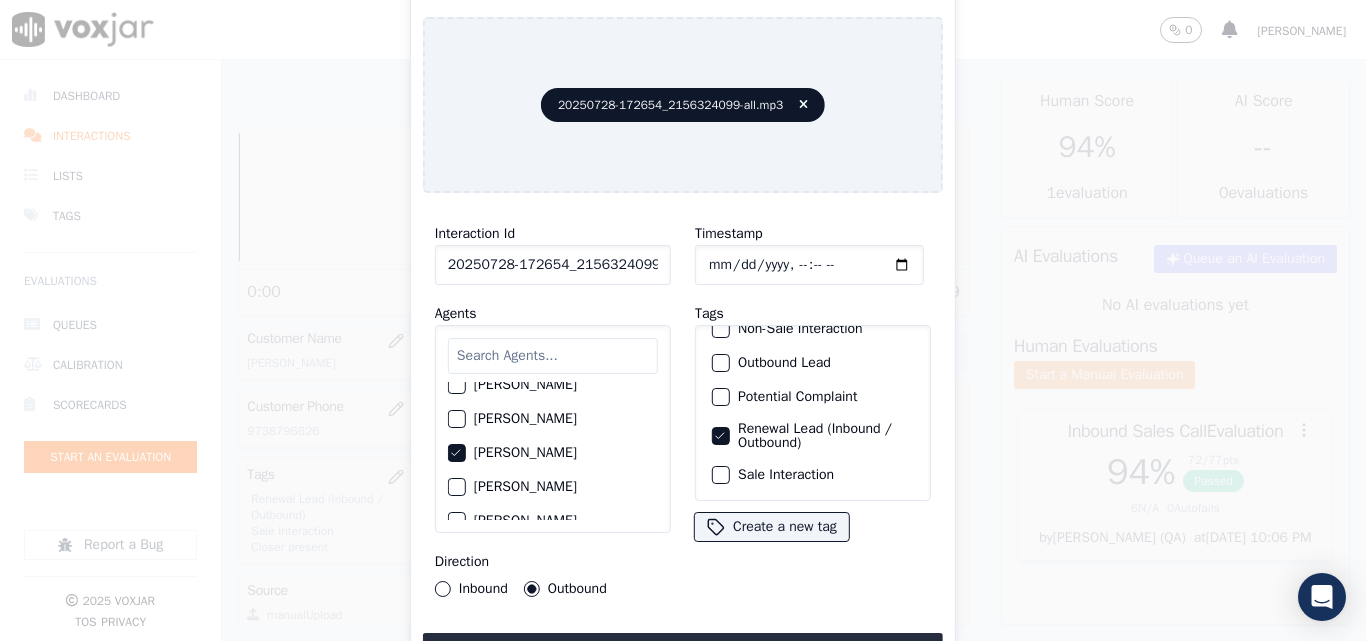 click at bounding box center [720, 475] 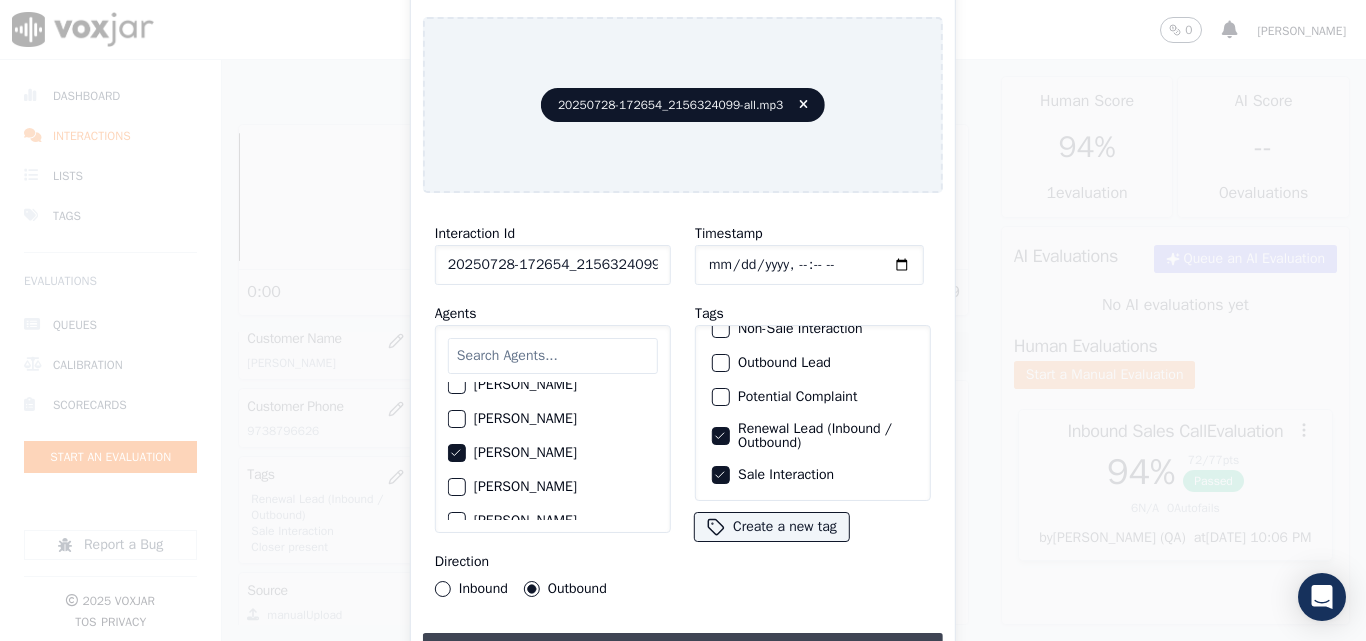click on "Upload interaction to start evaluation" at bounding box center [683, 651] 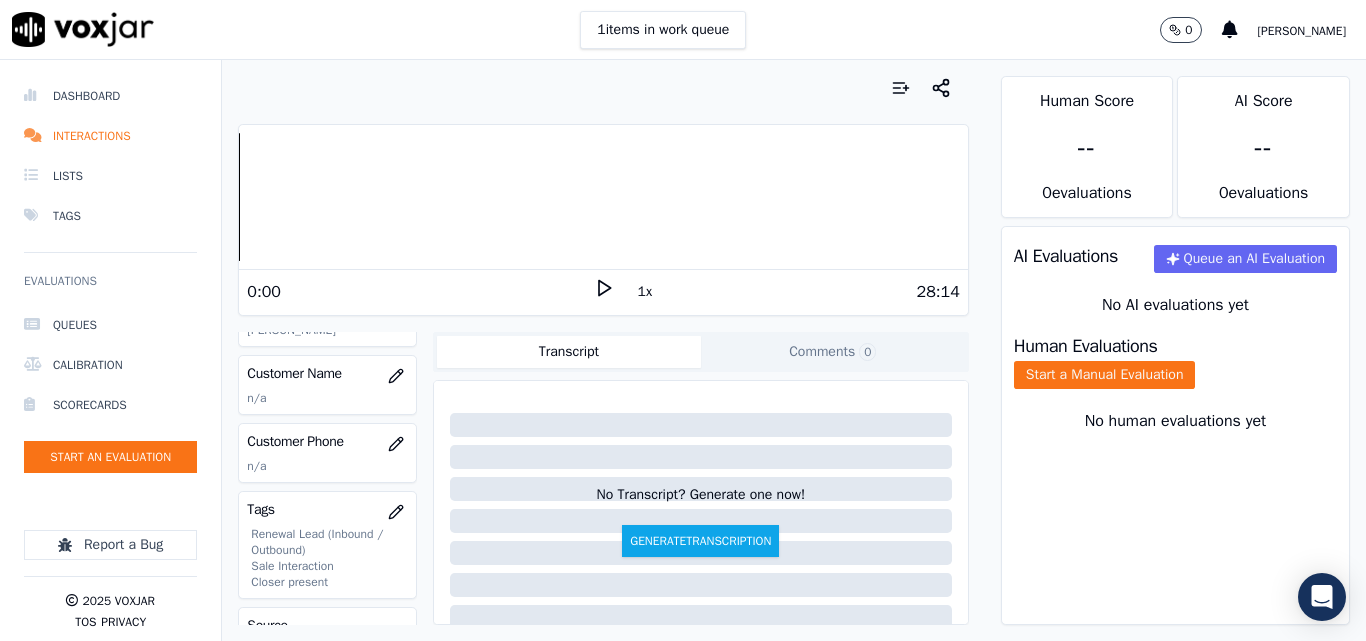 scroll, scrollTop: 300, scrollLeft: 0, axis: vertical 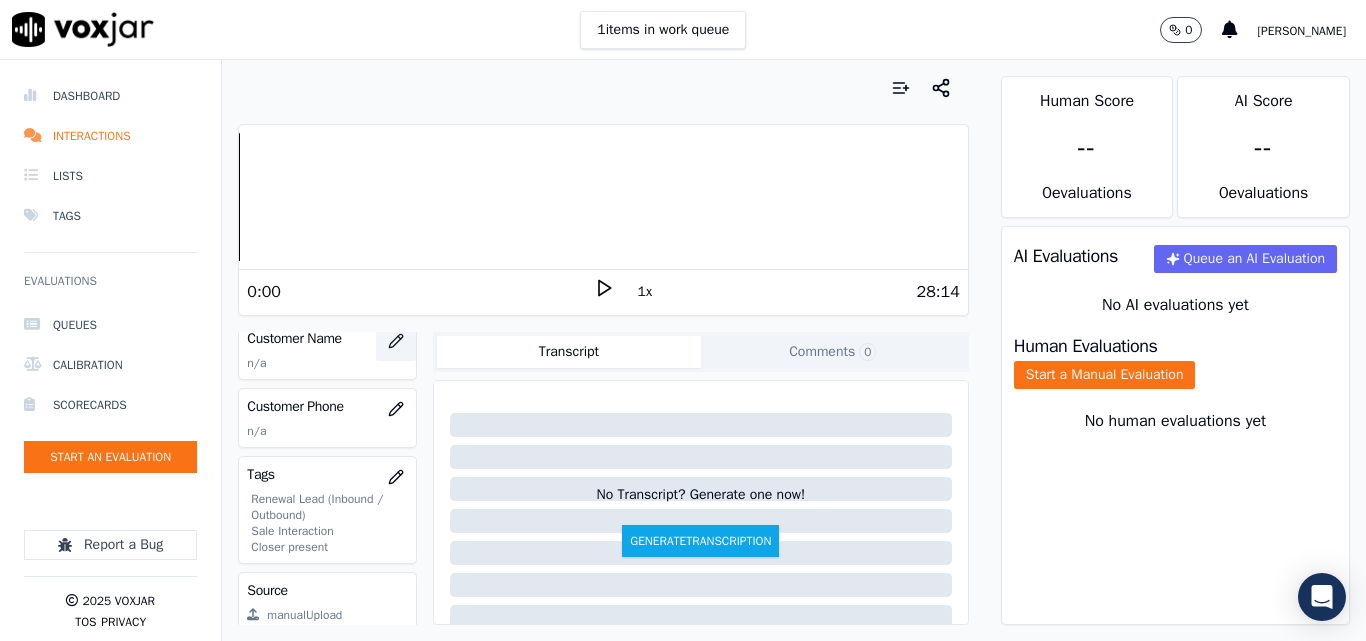 click 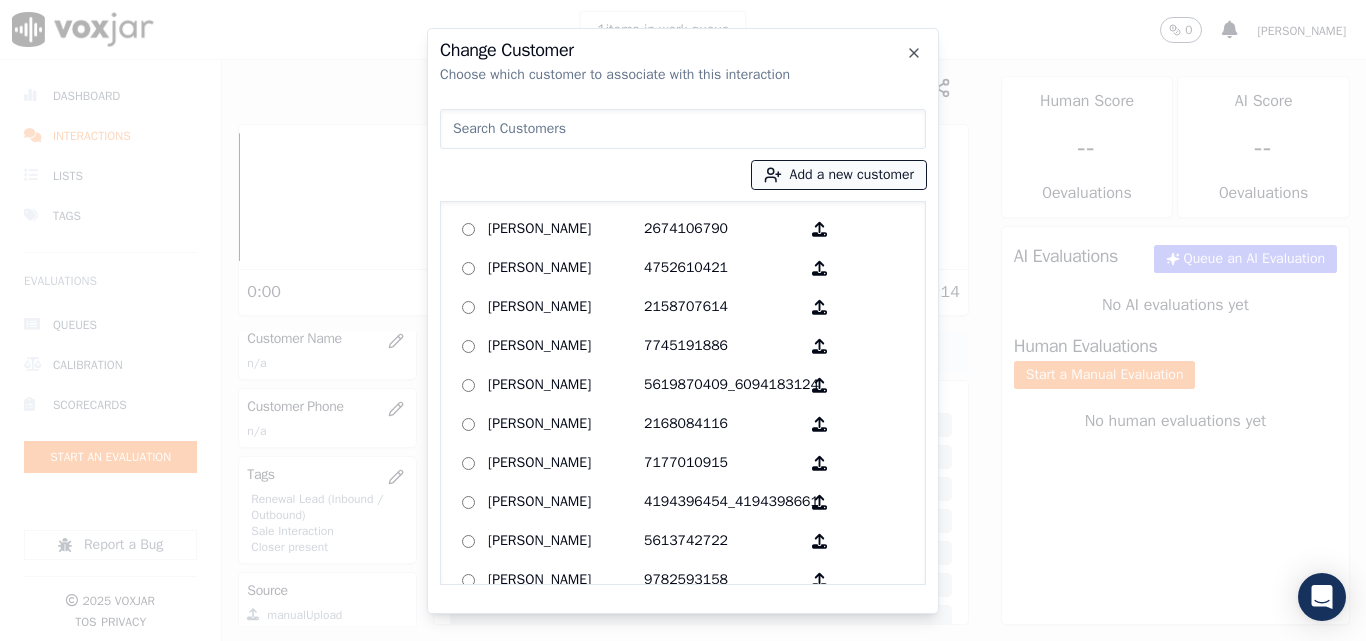 click on "Add a new customer" at bounding box center [839, 175] 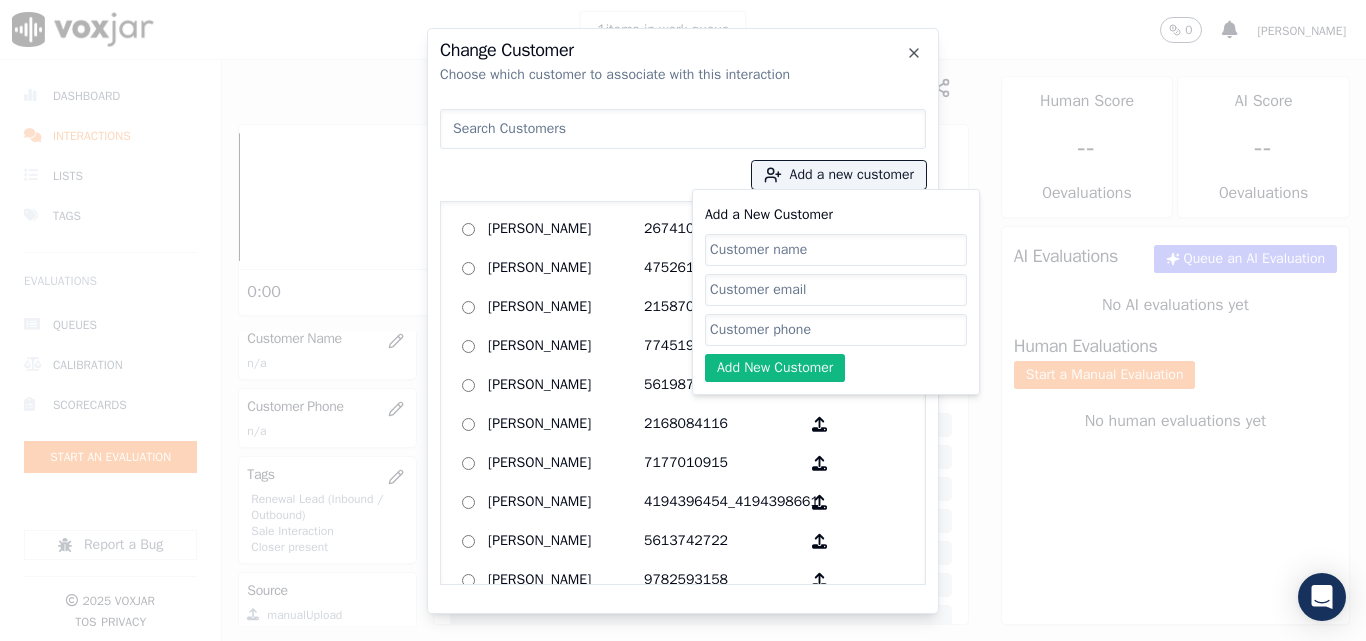 click on "Add a New Customer" 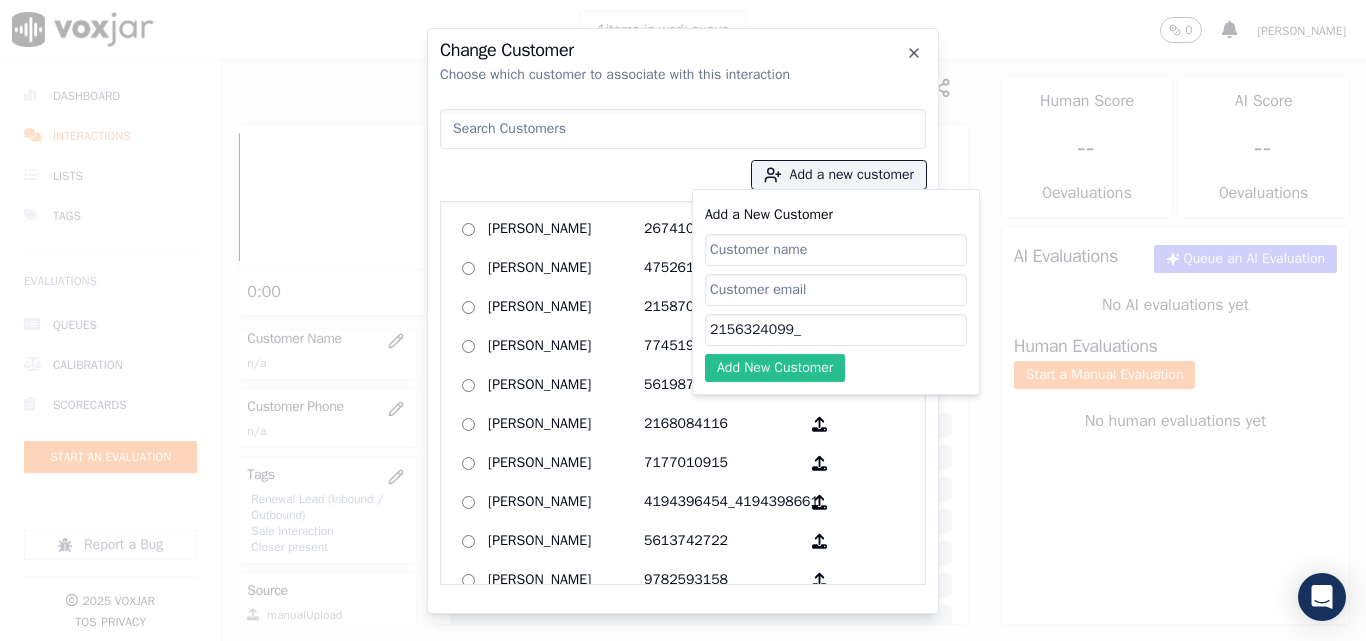 paste on "2153133116" 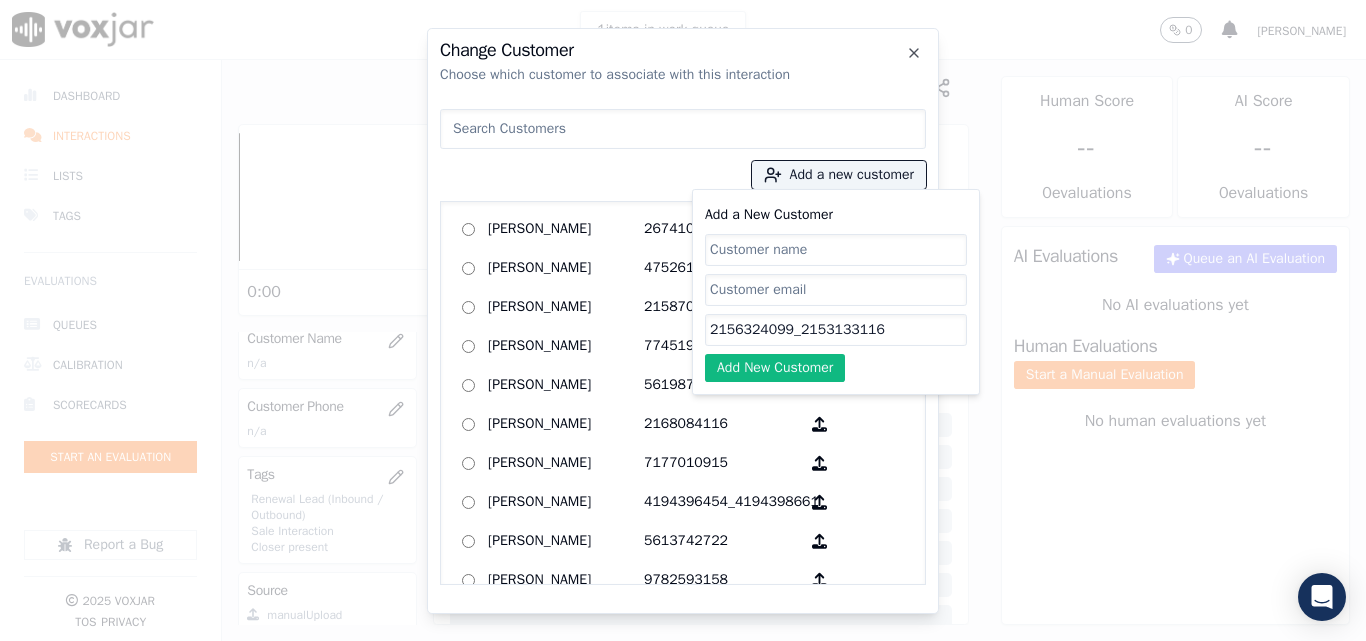 type on "2156324099_2153133116" 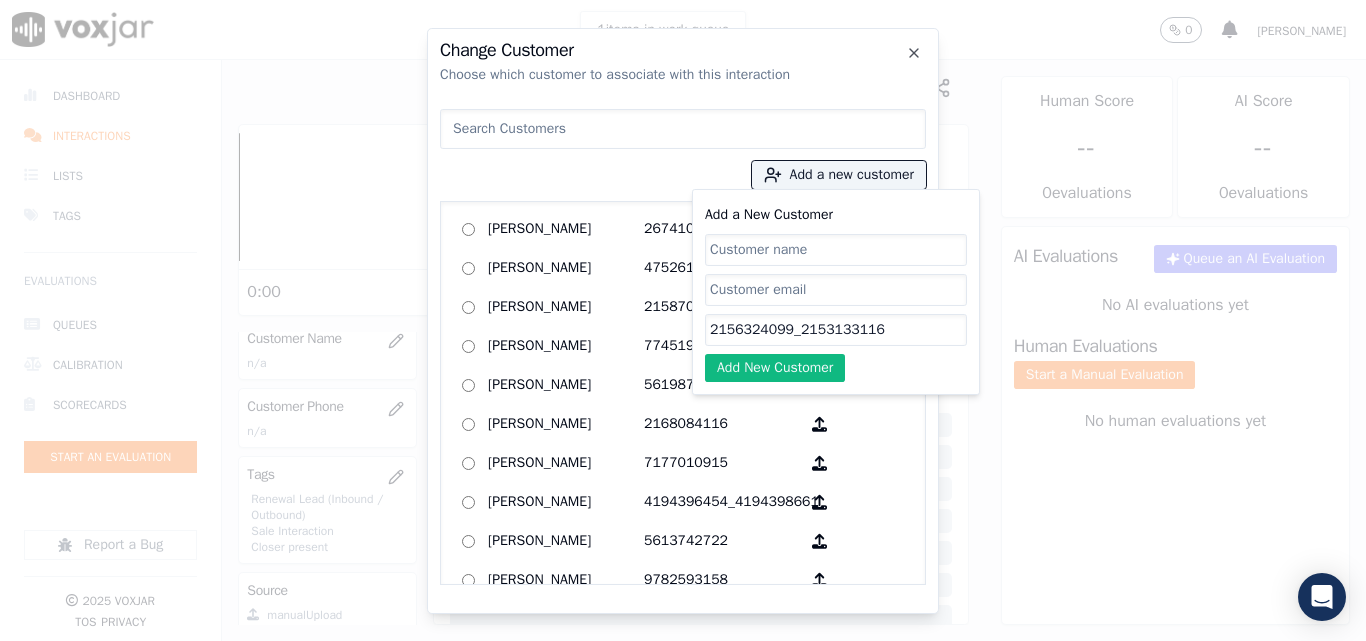 click on "Add a New Customer" 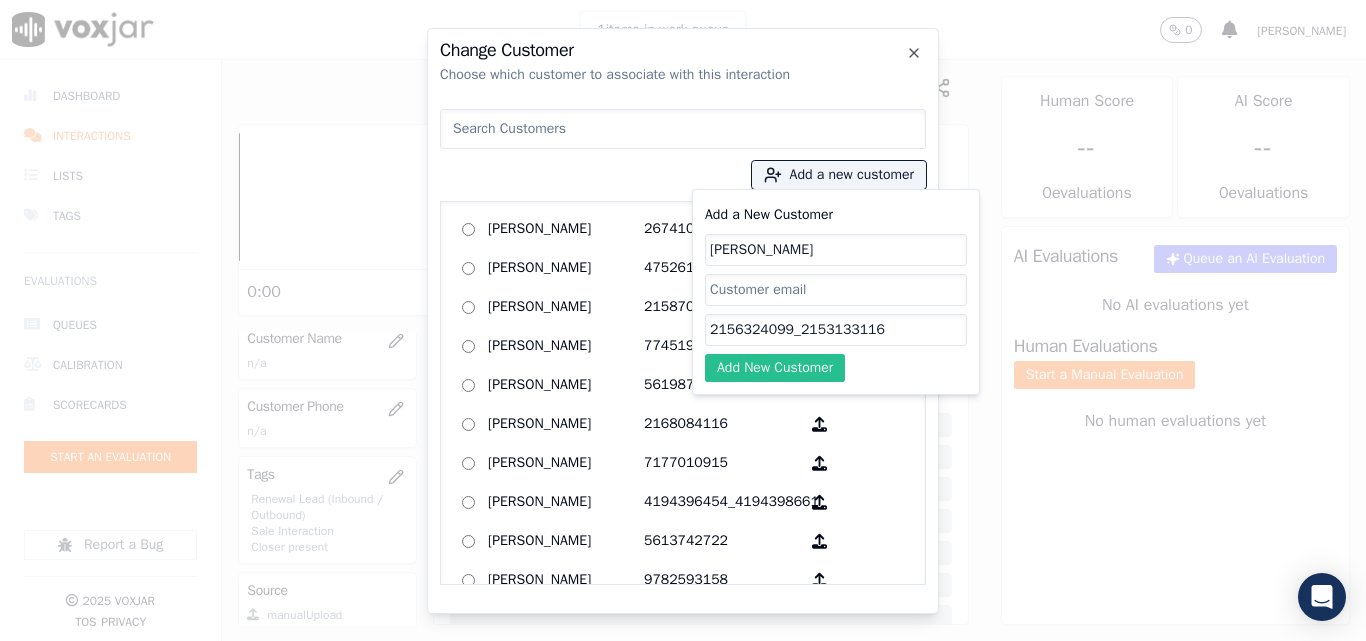 type on "[PERSON_NAME]" 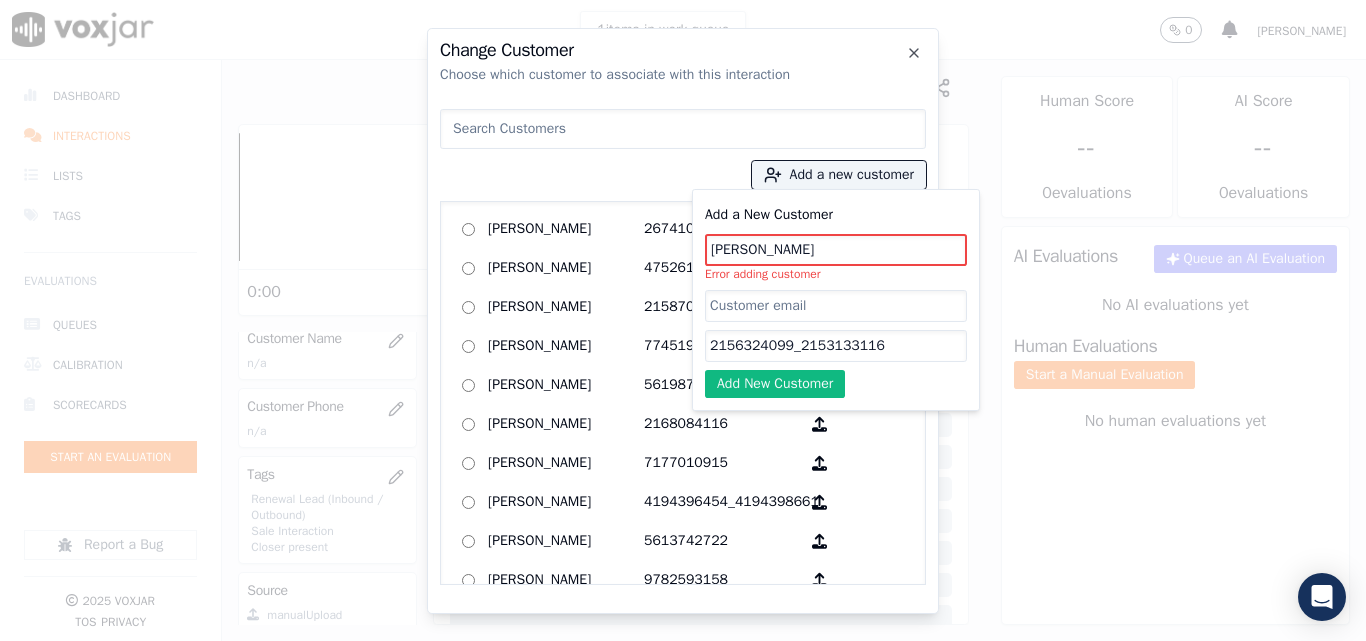 click at bounding box center (683, 129) 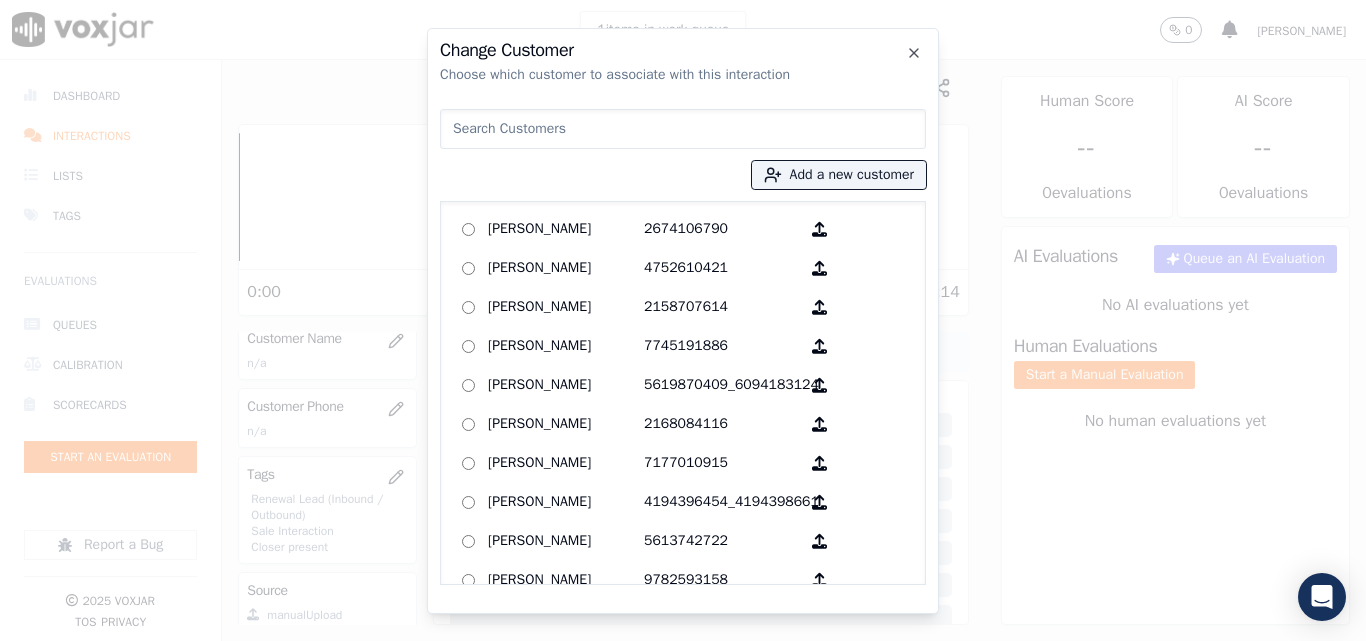 click at bounding box center [683, 129] 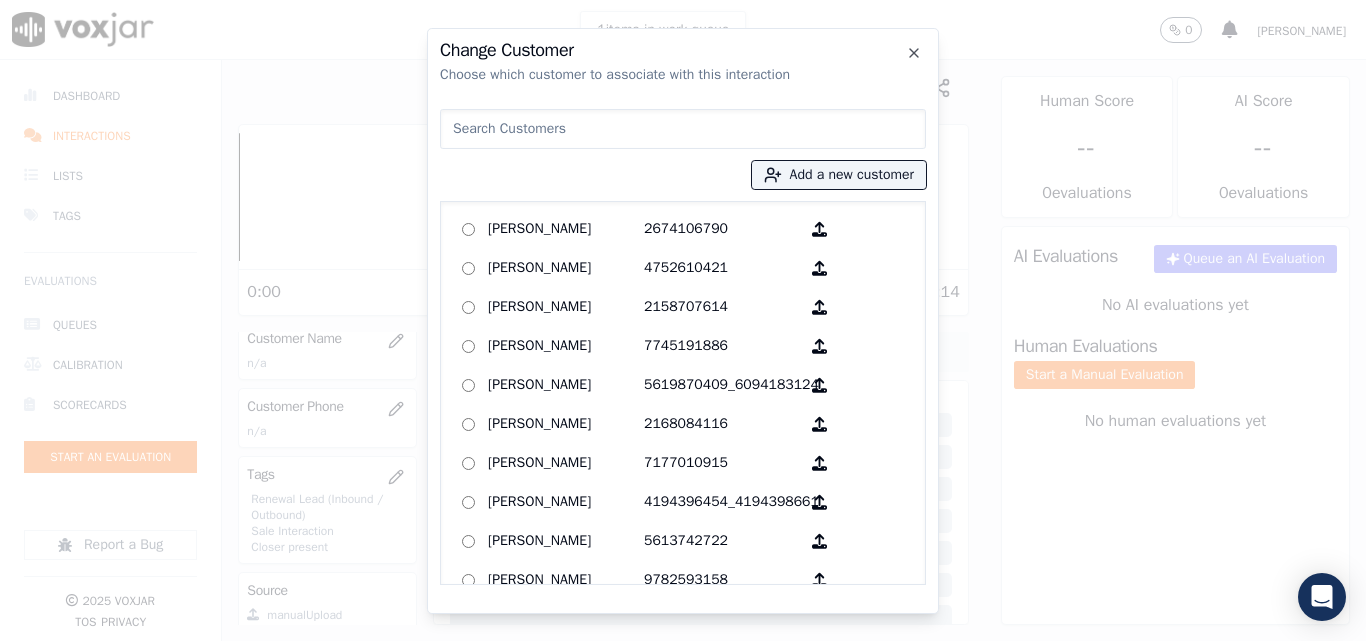 paste on "[PERSON_NAME]" 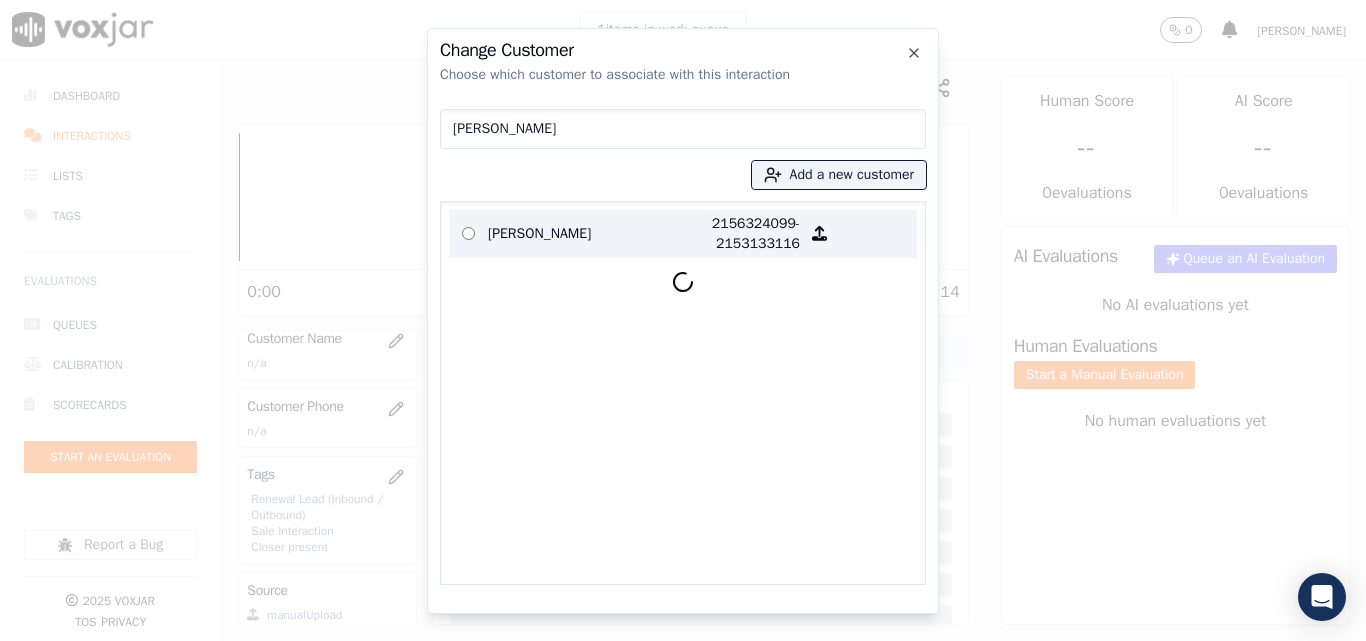 type on "[PERSON_NAME]" 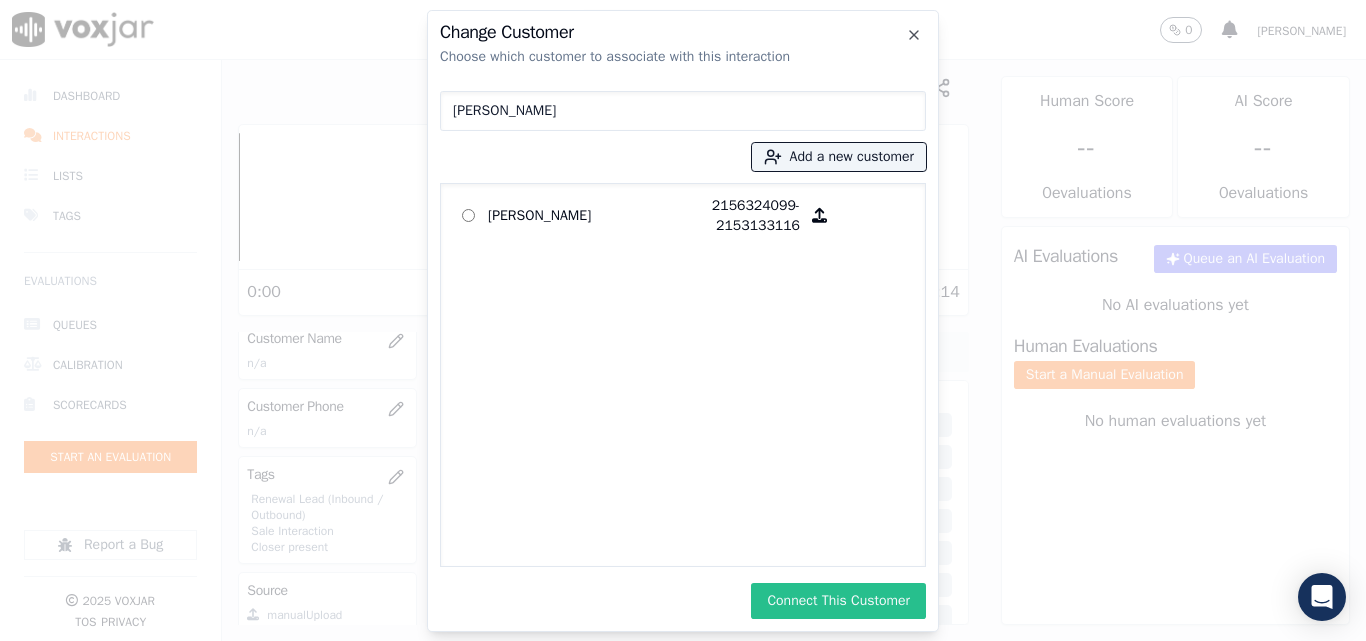 click on "Connect This Customer" at bounding box center [838, 601] 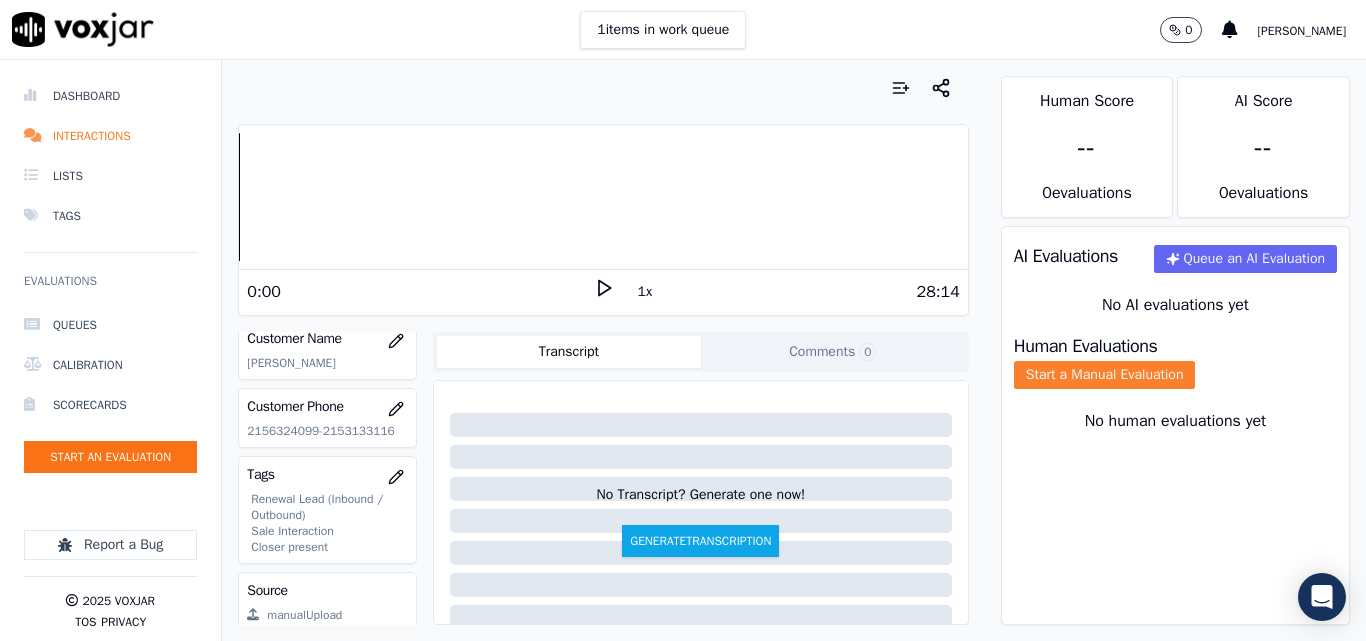 click on "Start a Manual Evaluation" 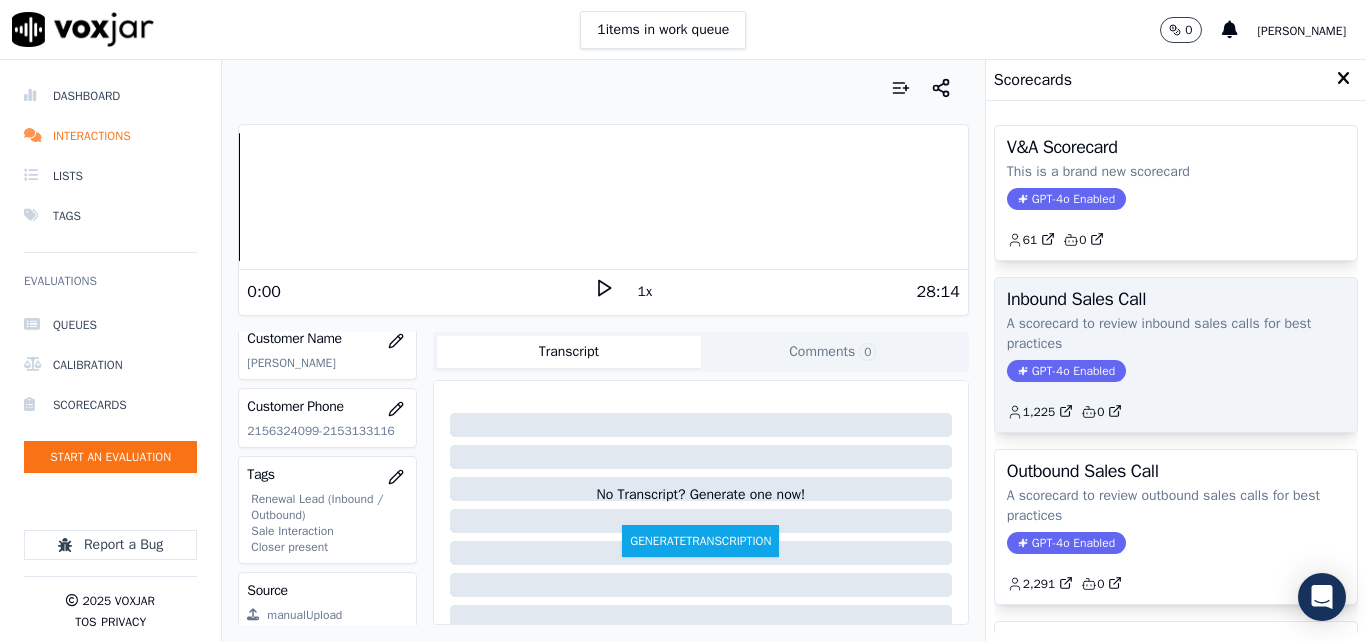click on "1,225         0" 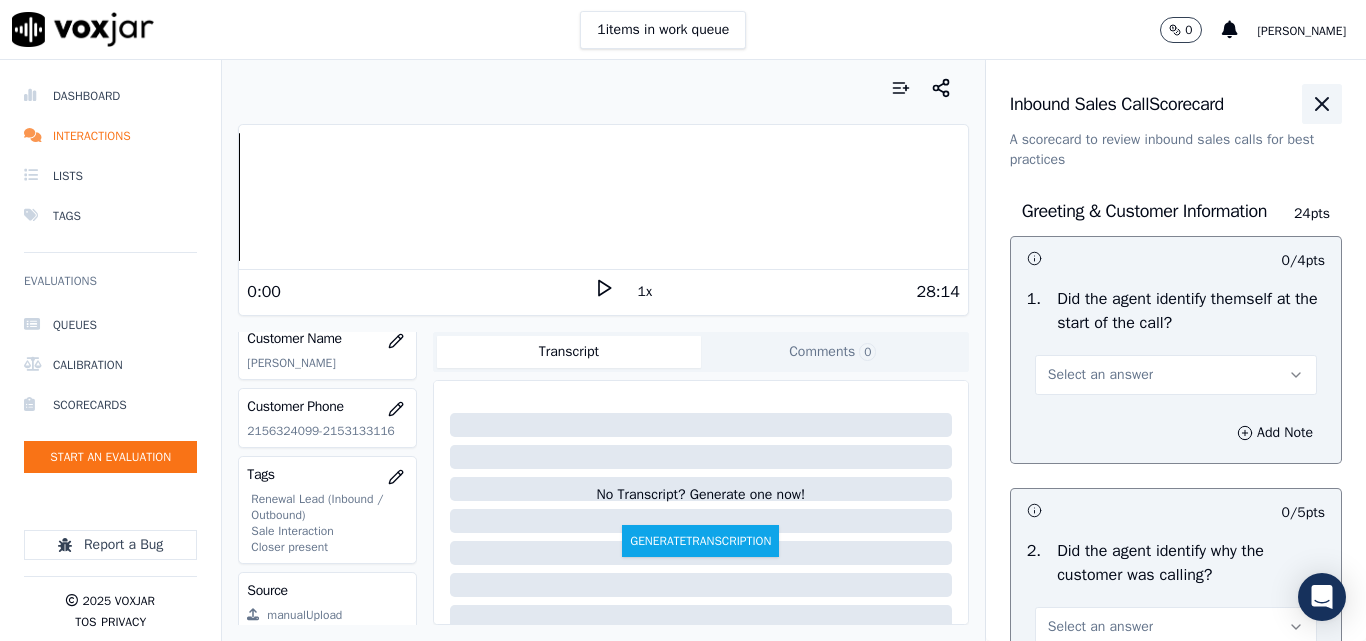 click 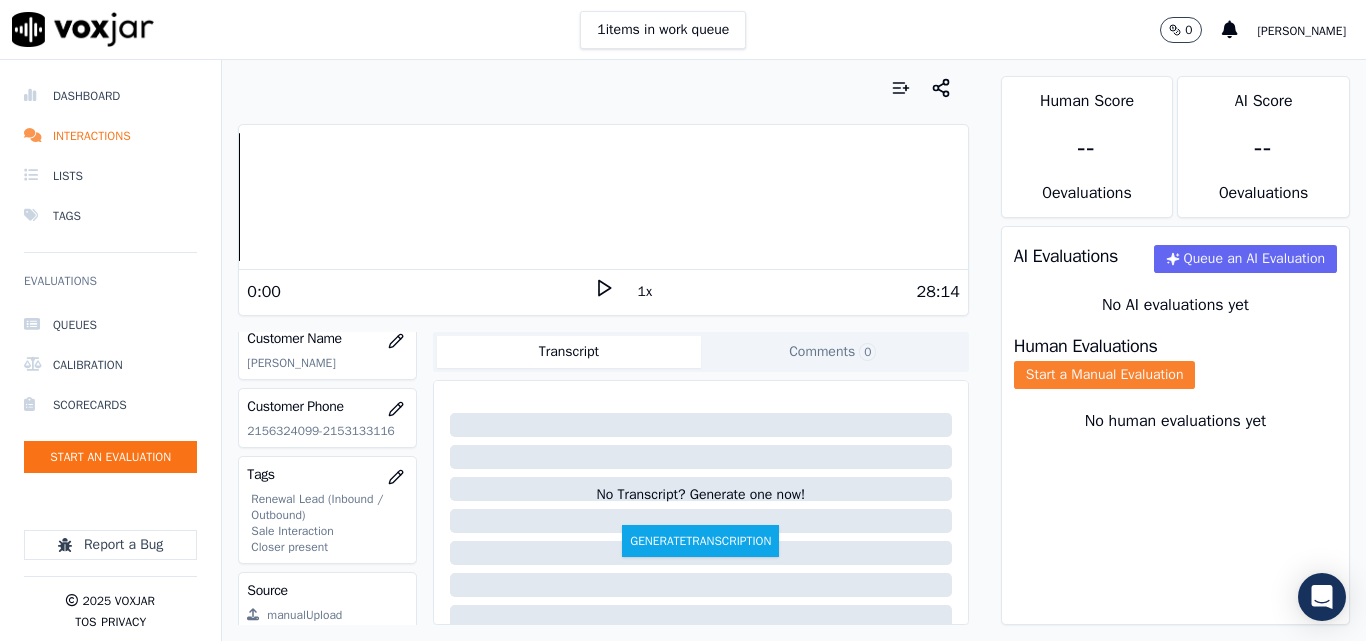 click on "Start a Manual Evaluation" 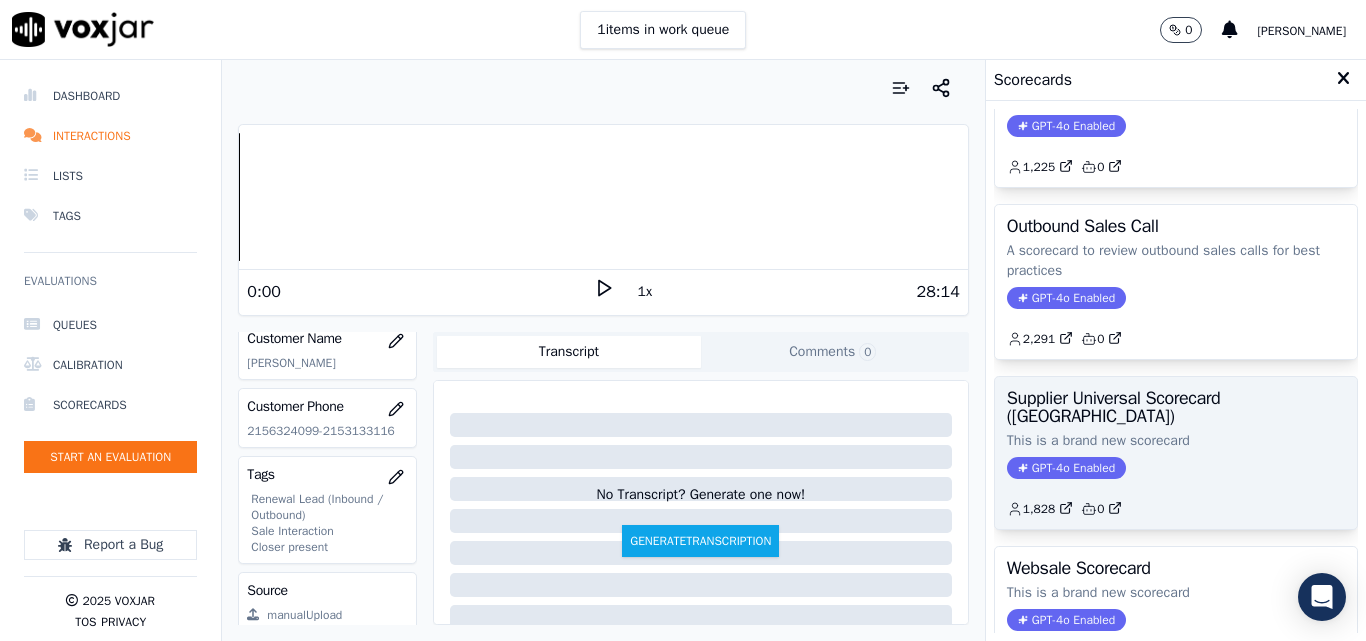 scroll, scrollTop: 200, scrollLeft: 0, axis: vertical 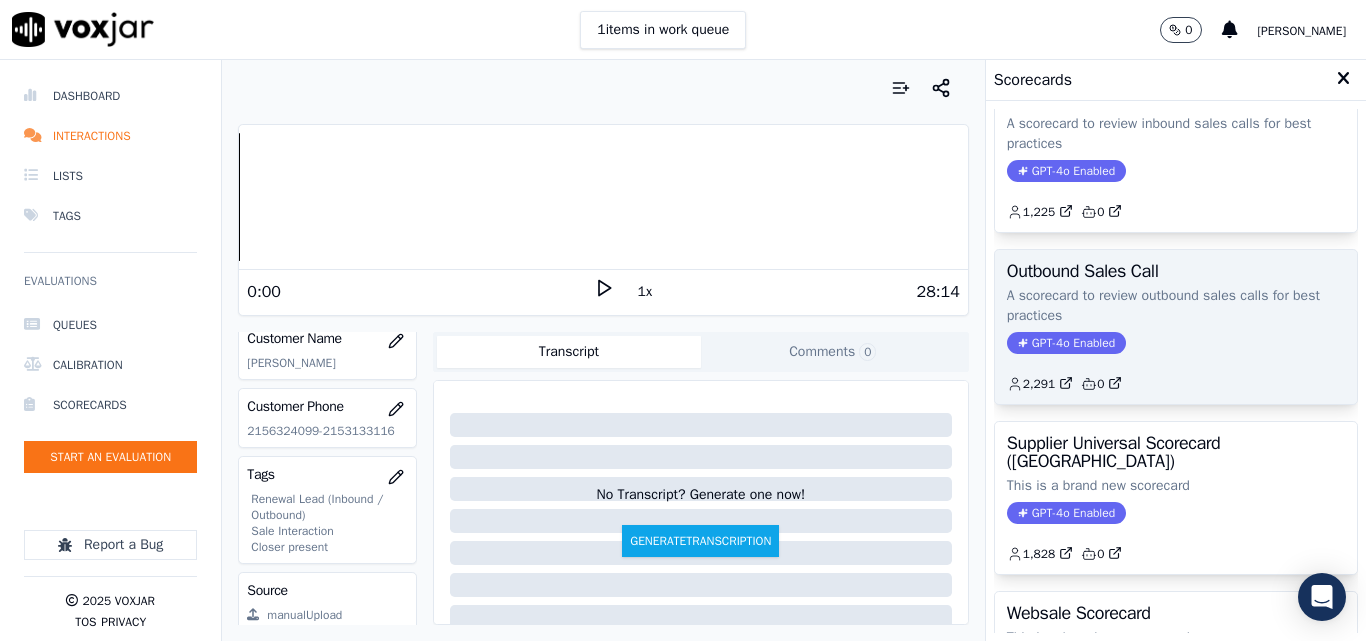 click on "GPT-4o Enabled" 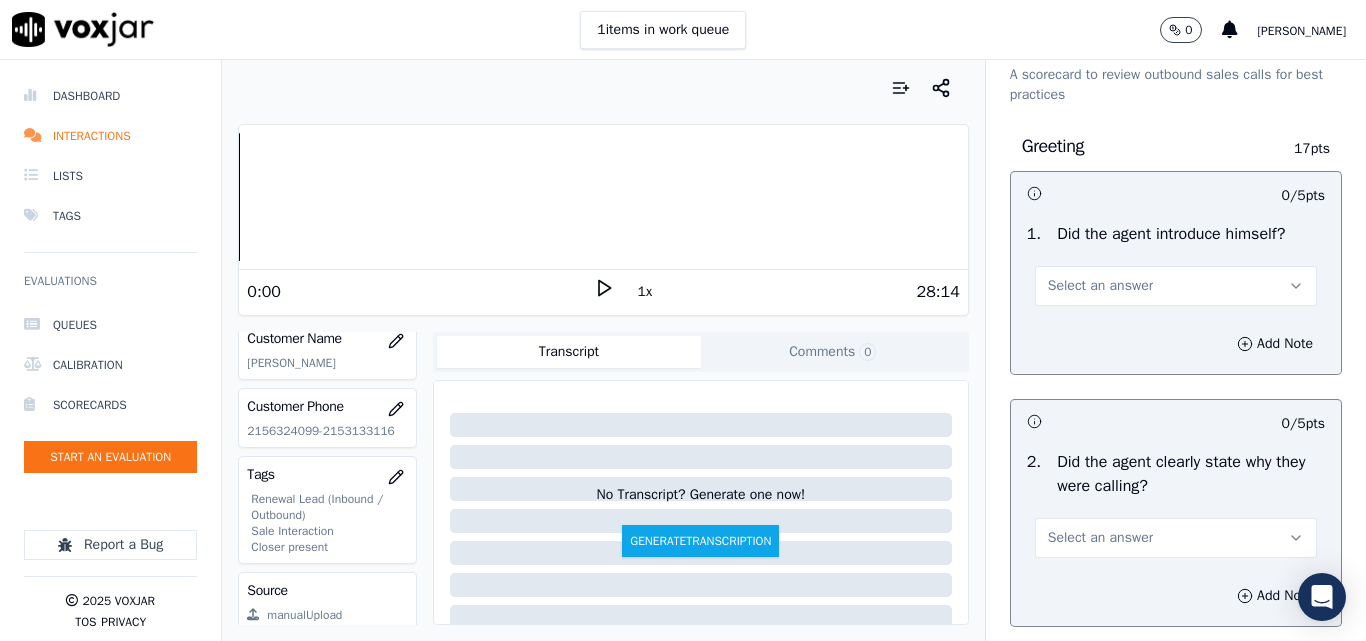 scroll, scrollTop: 100, scrollLeft: 0, axis: vertical 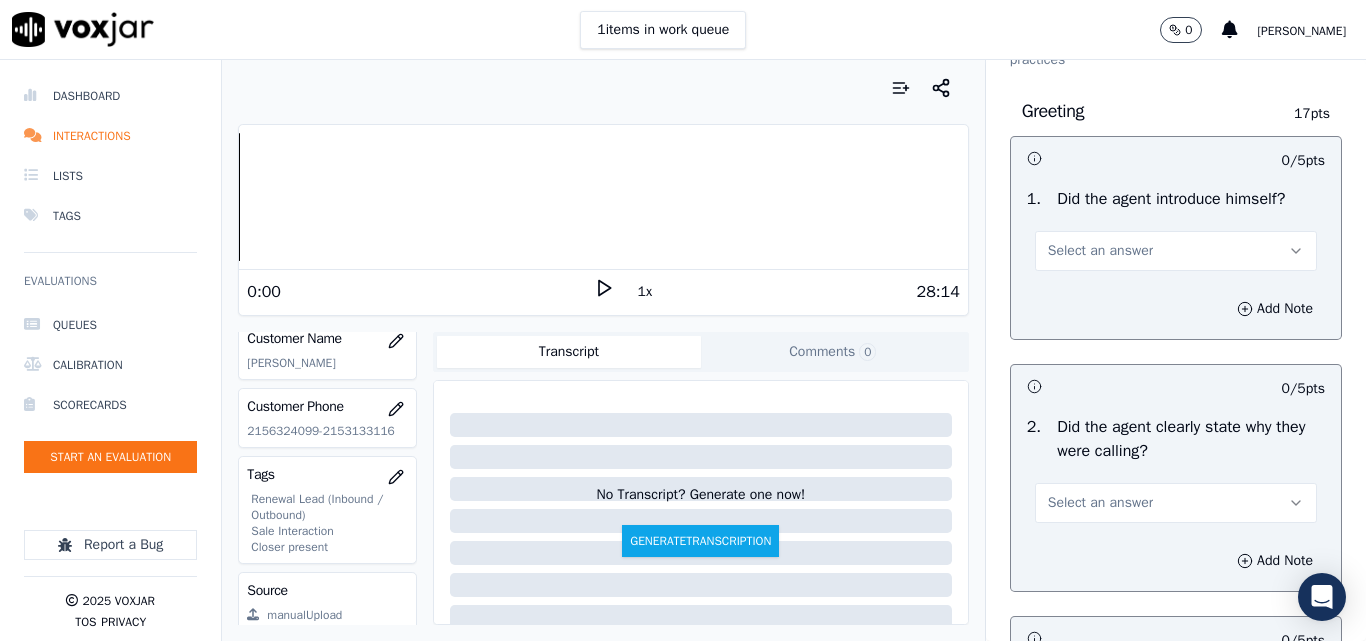 click on "Select an answer" at bounding box center [1100, 251] 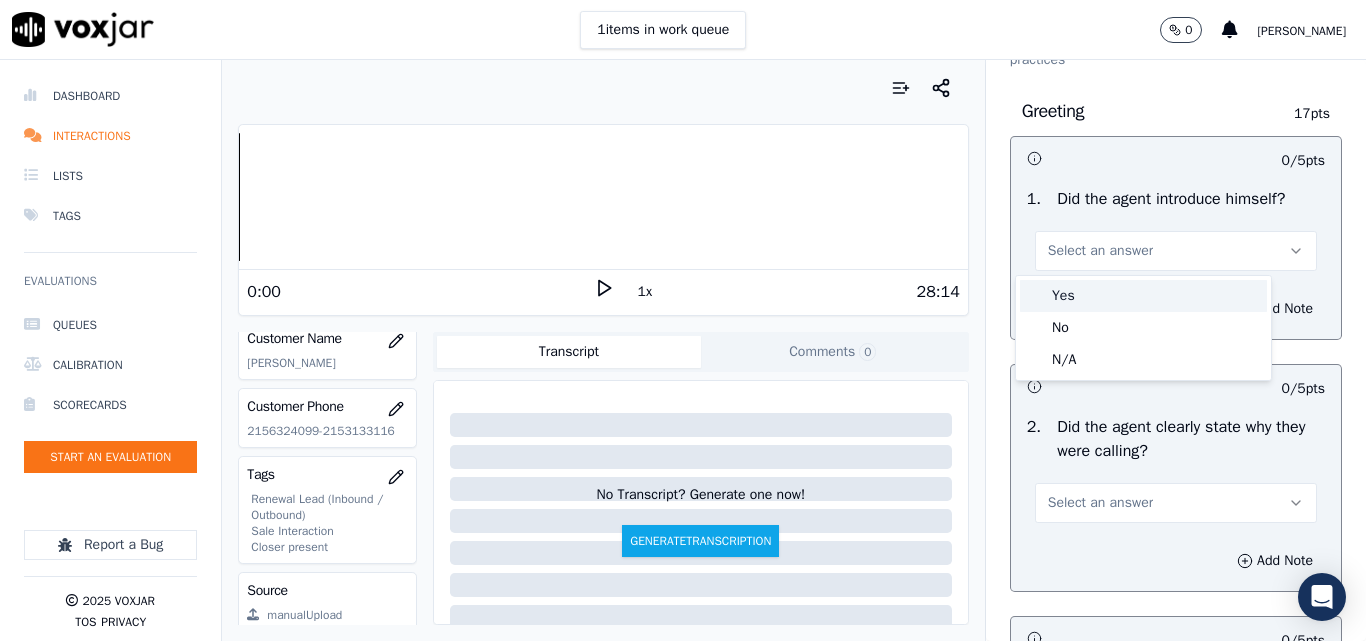 click on "Yes" at bounding box center (1143, 296) 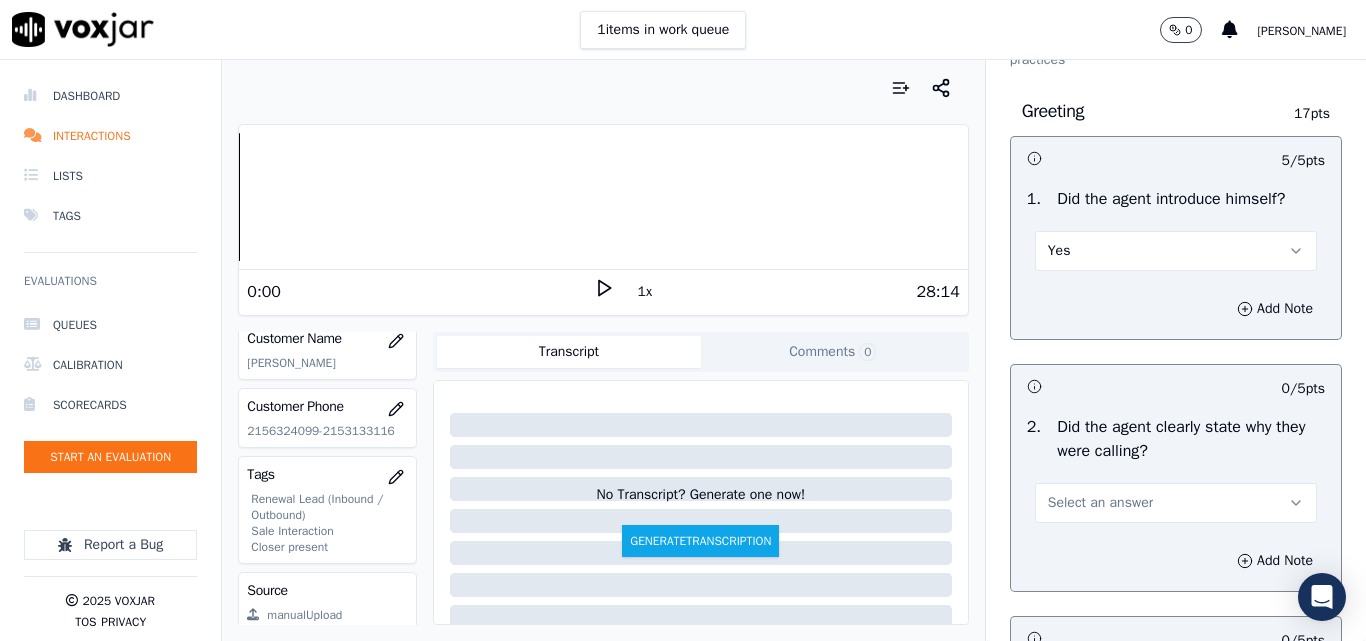 scroll, scrollTop: 200, scrollLeft: 0, axis: vertical 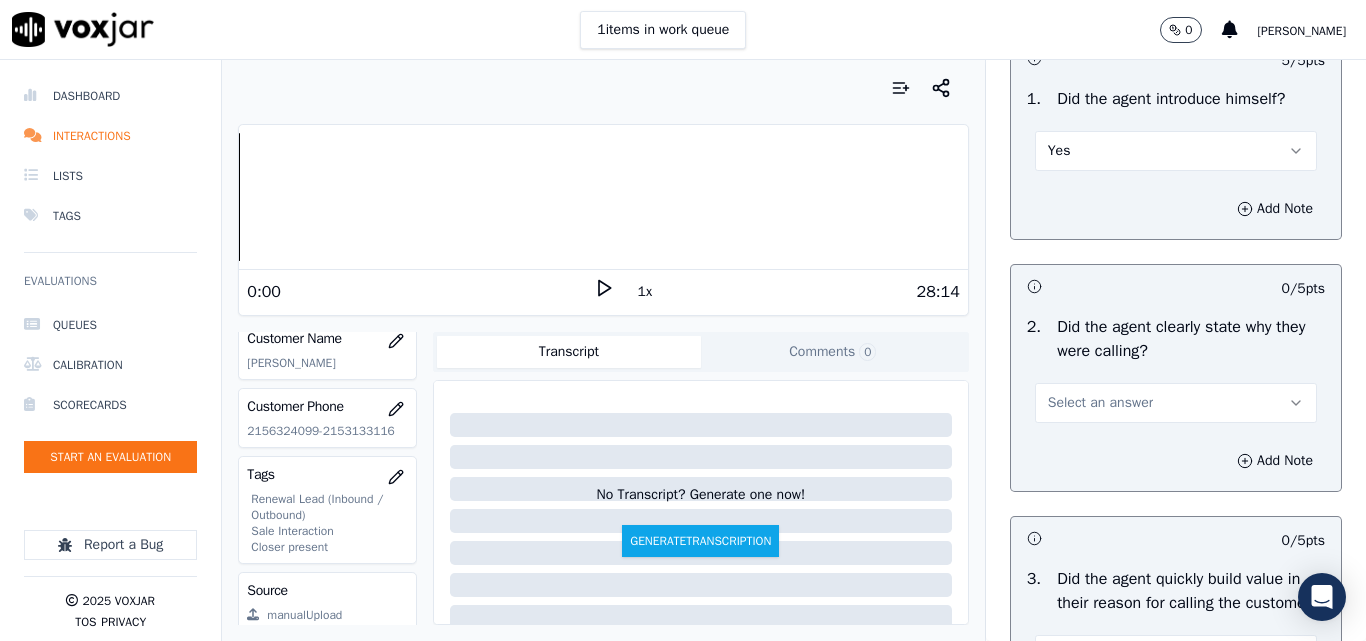 click on "Select an answer" at bounding box center [1100, 403] 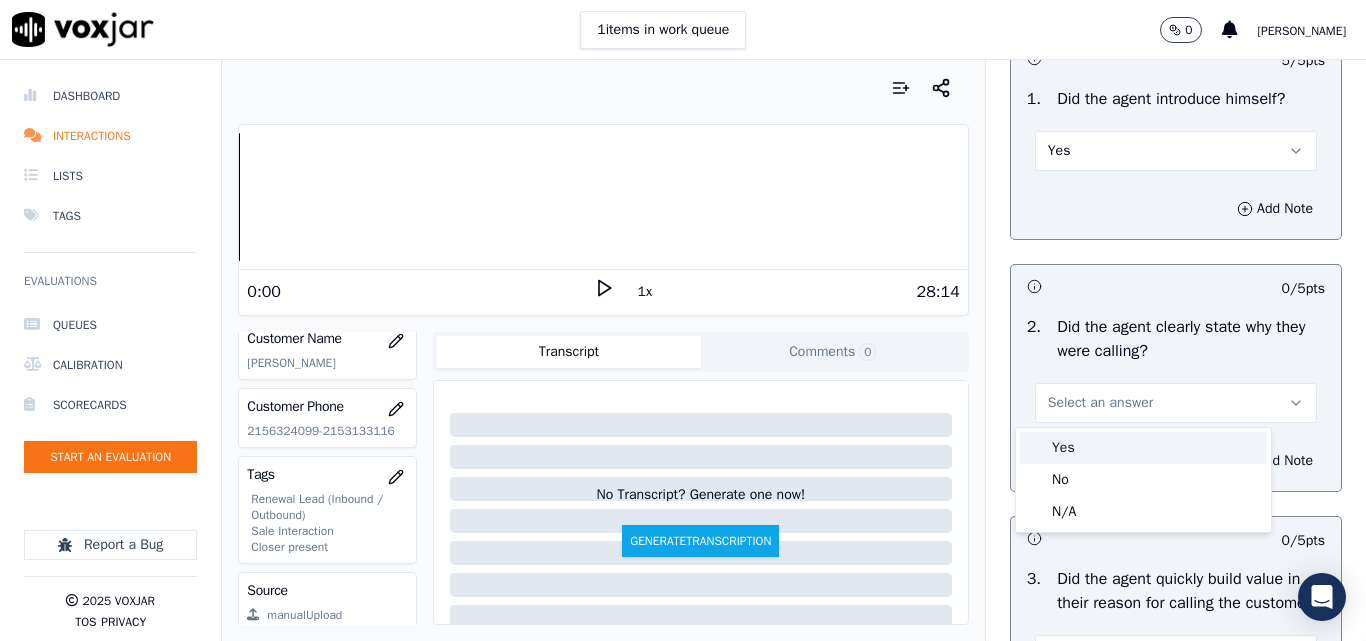 click on "Yes" at bounding box center [1143, 448] 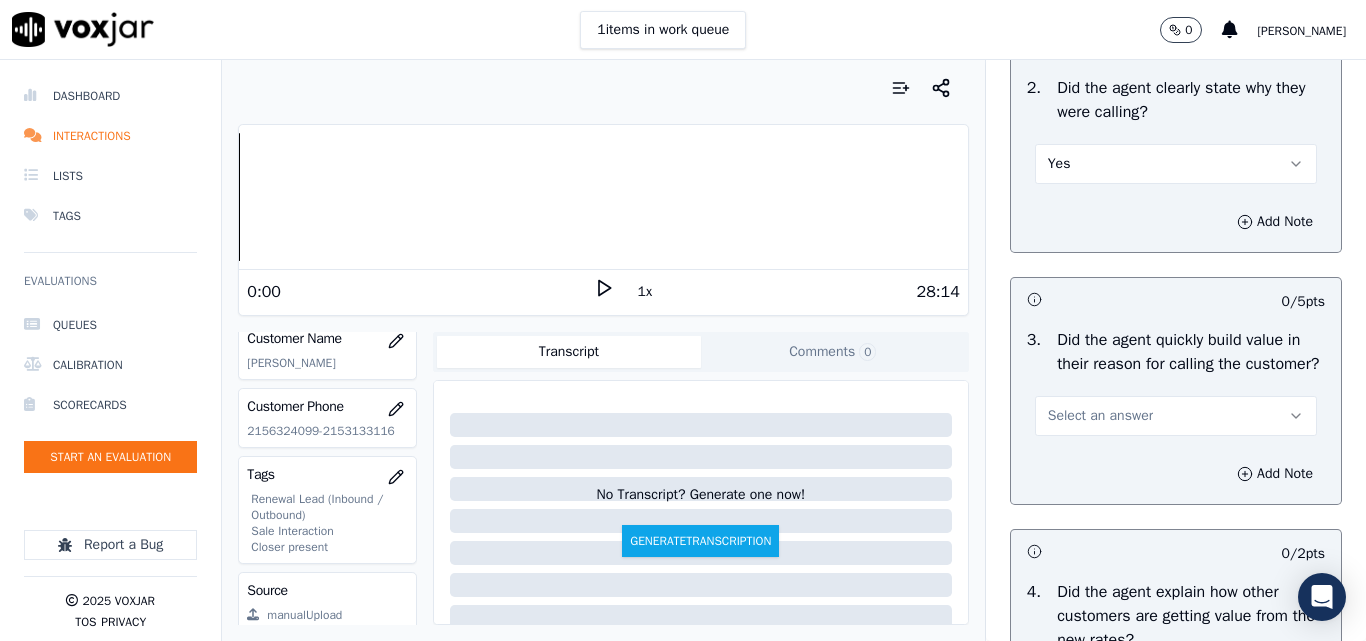 scroll, scrollTop: 500, scrollLeft: 0, axis: vertical 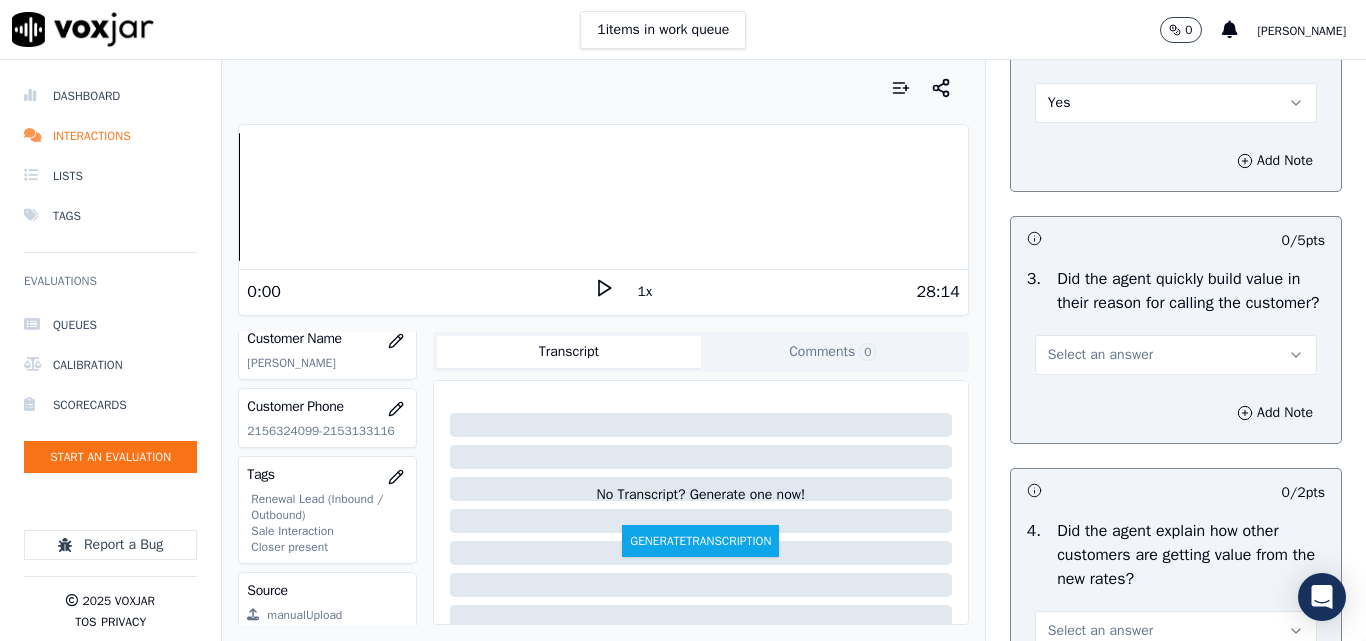click on "Select an answer" at bounding box center [1100, 355] 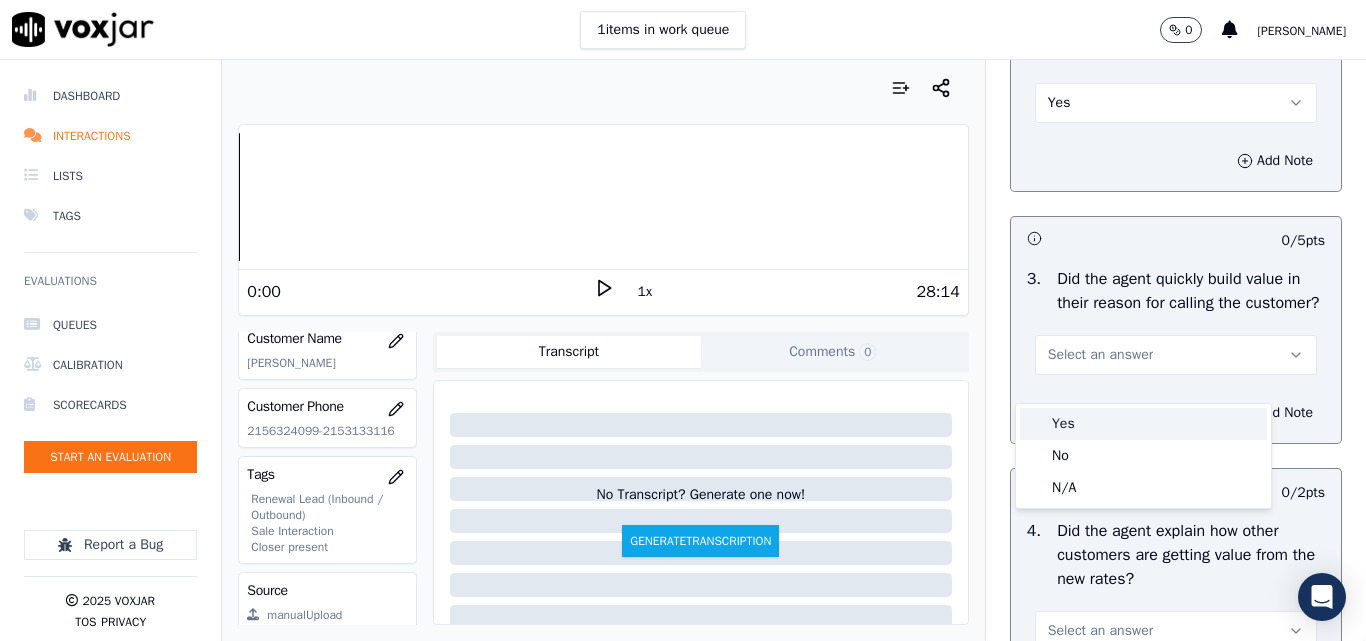click on "Yes" at bounding box center [1143, 424] 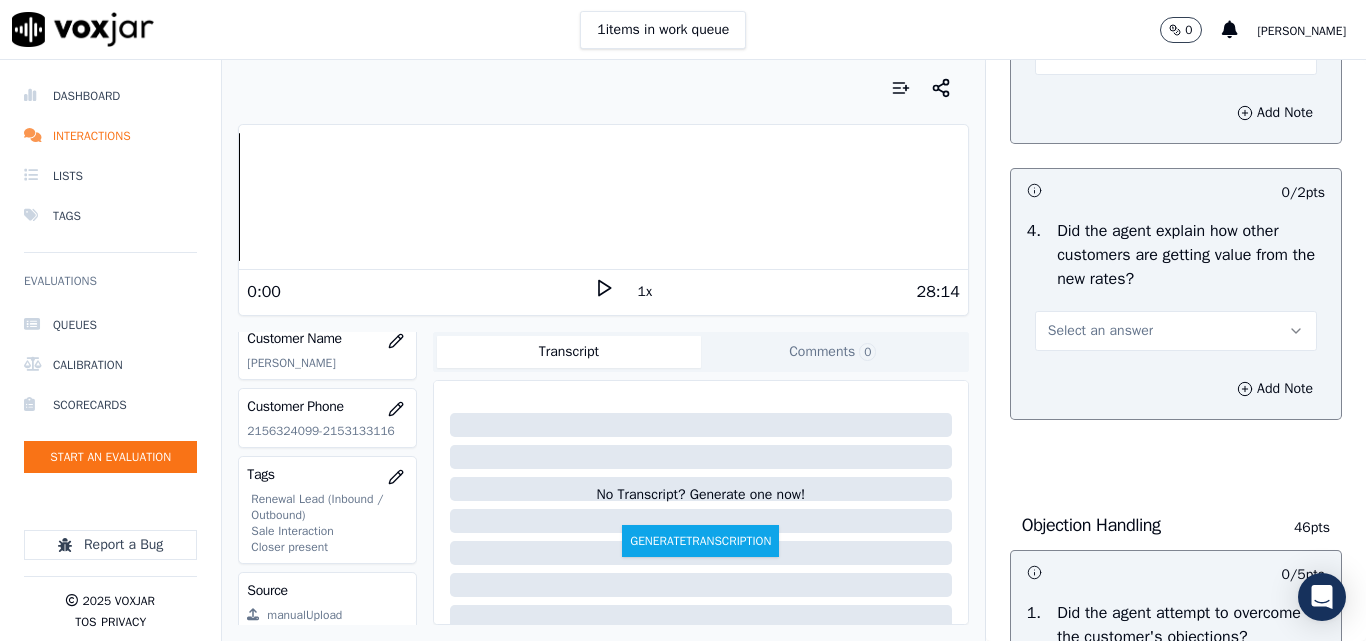scroll, scrollTop: 900, scrollLeft: 0, axis: vertical 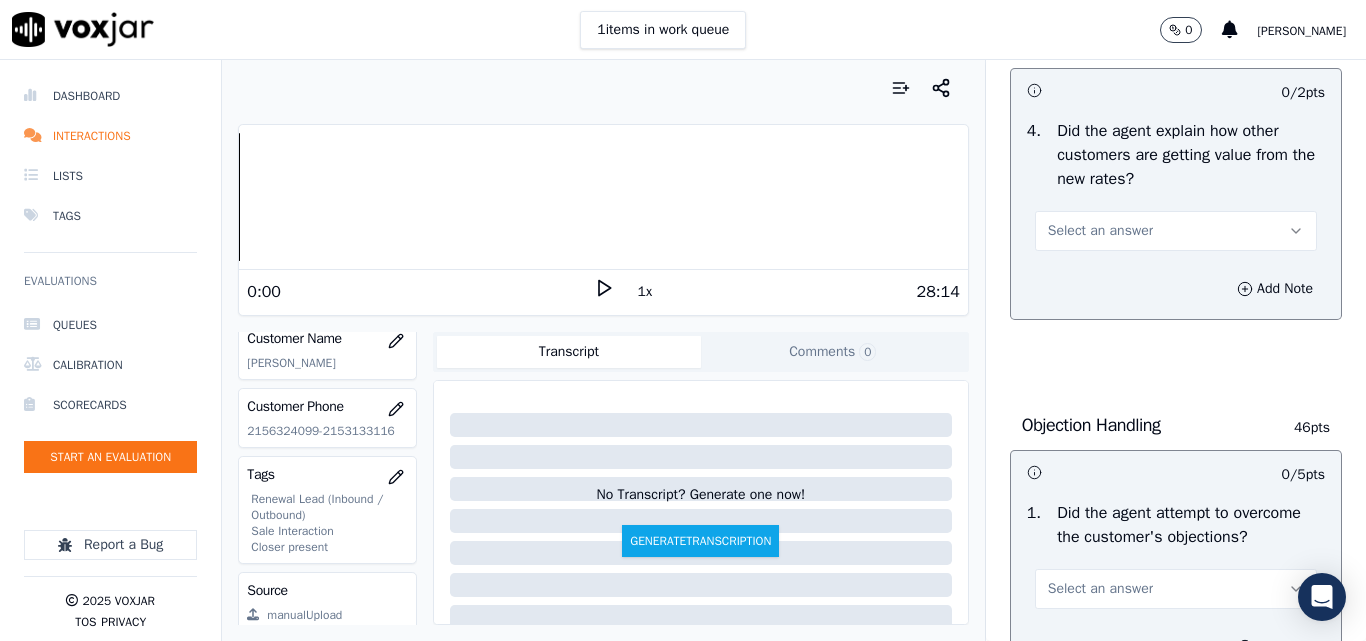 click on "Select an answer" at bounding box center (1100, 231) 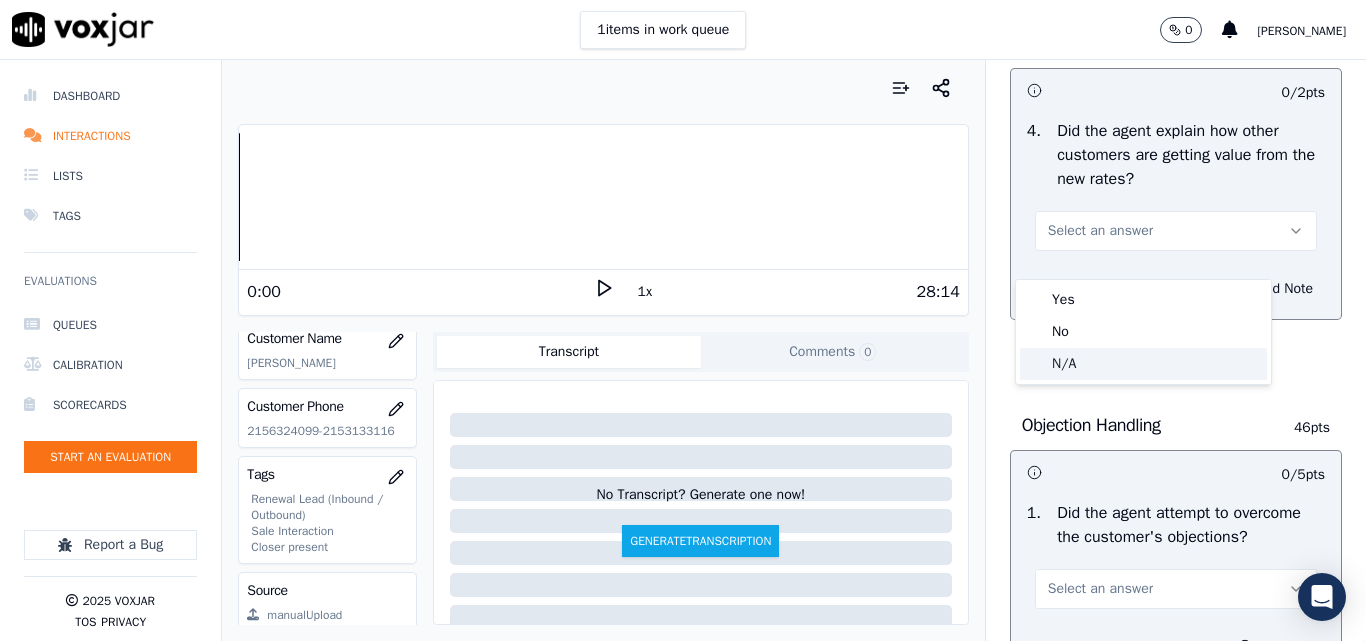 click on "N/A" 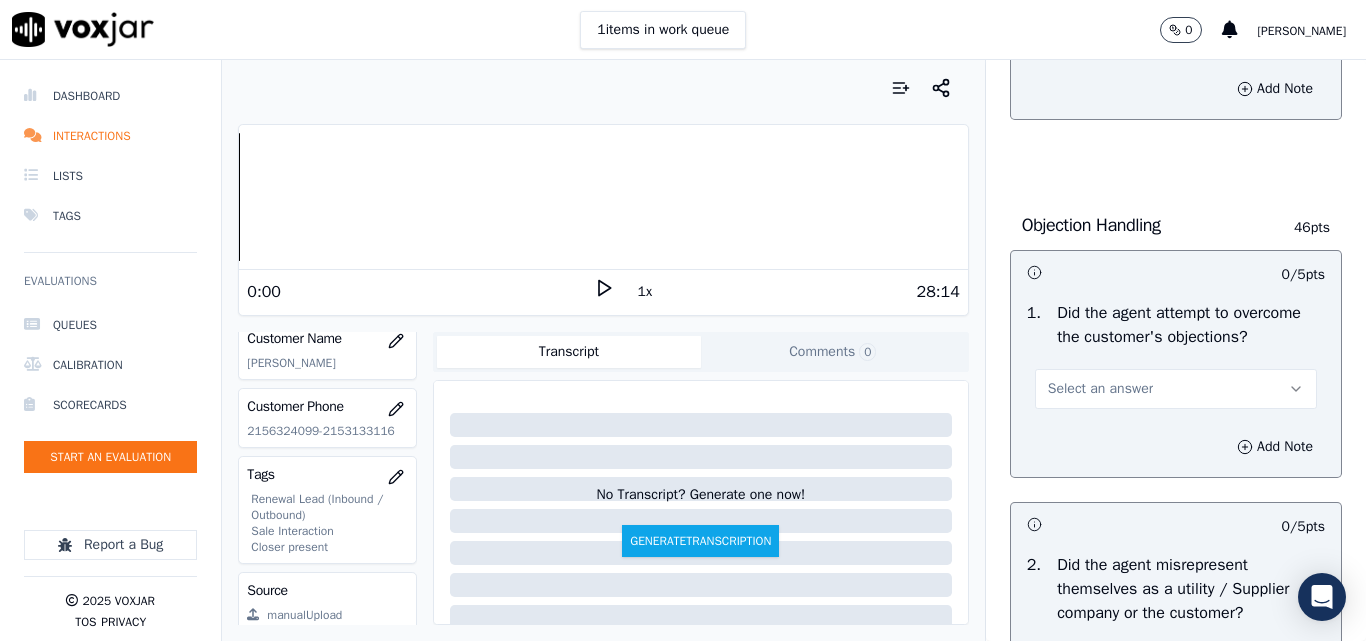 scroll, scrollTop: 1200, scrollLeft: 0, axis: vertical 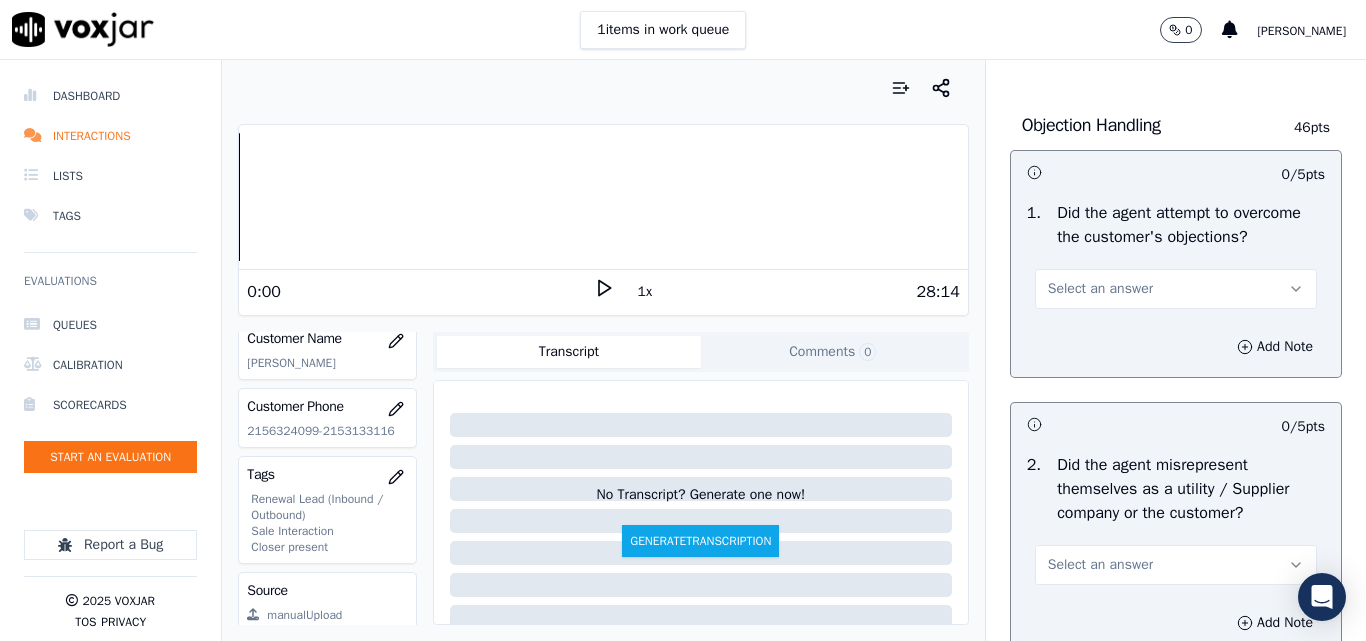 click on "Select an answer" at bounding box center [1100, 289] 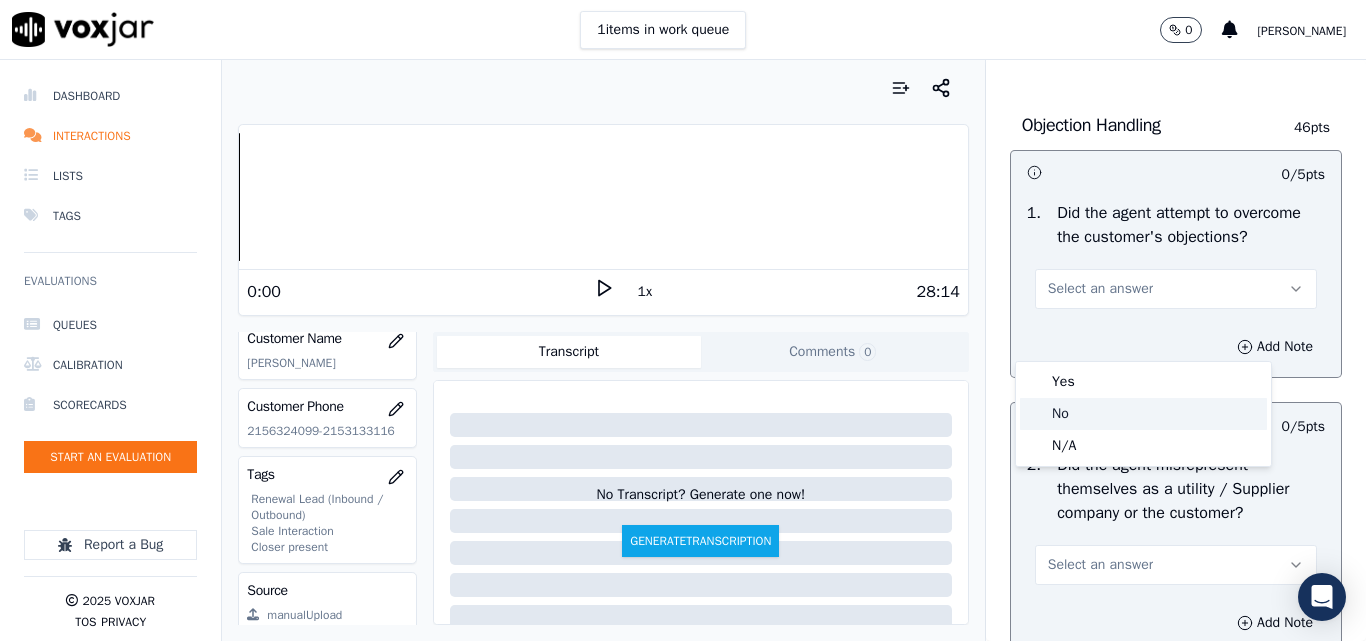 click on "N/A" 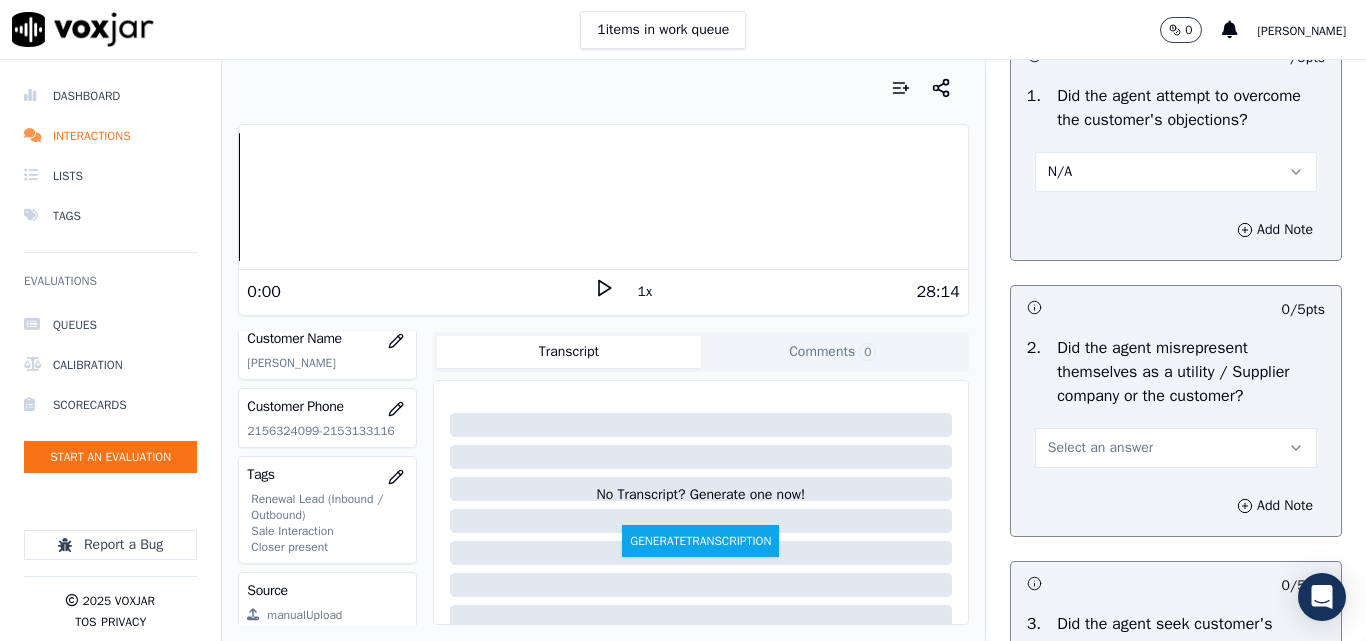 scroll, scrollTop: 1500, scrollLeft: 0, axis: vertical 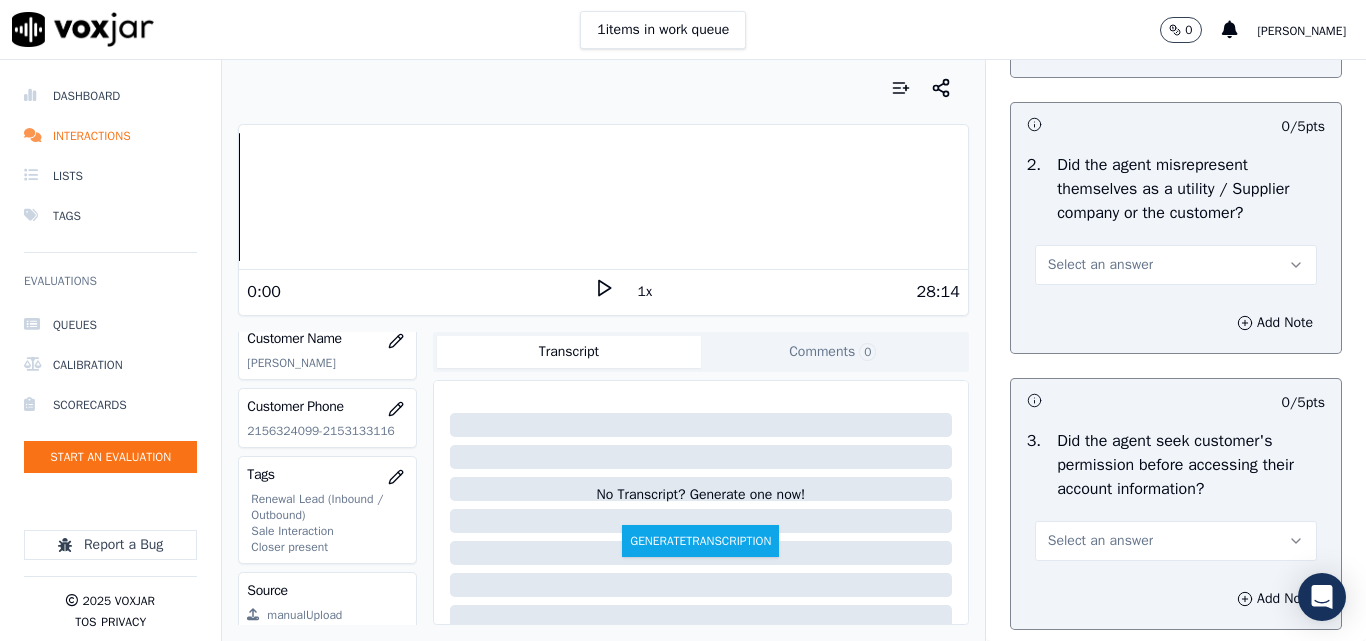 click on "Select an answer" at bounding box center (1176, 265) 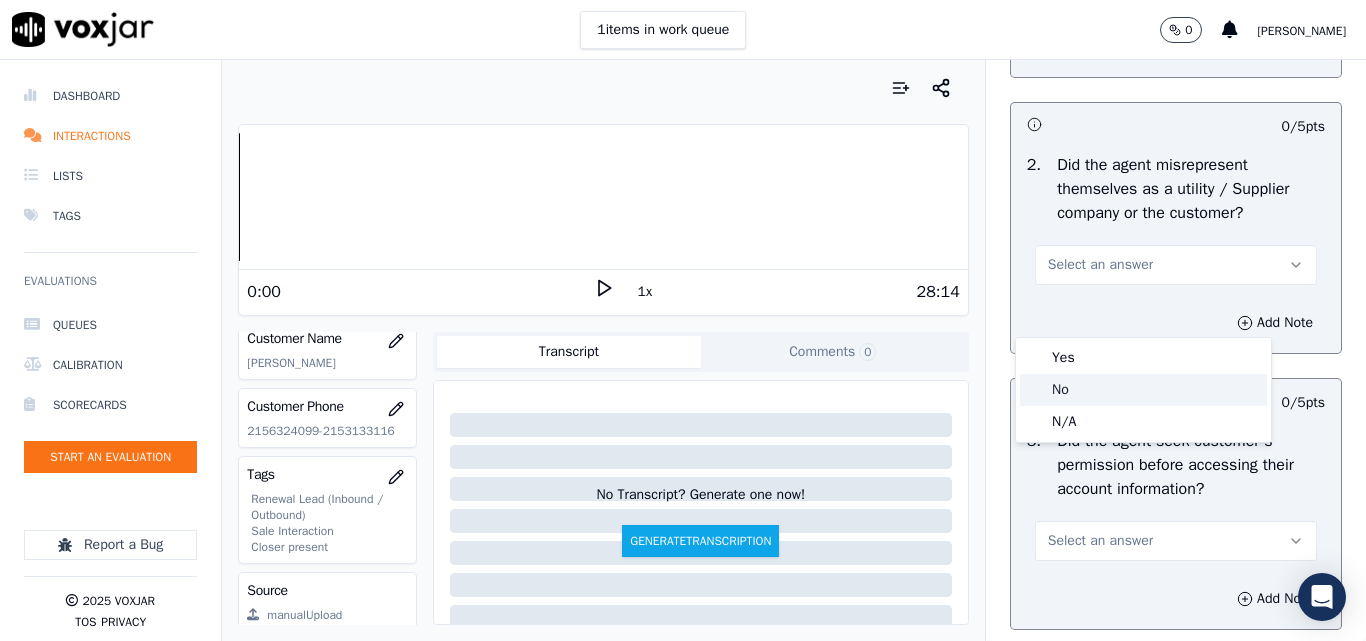 drag, startPoint x: 1069, startPoint y: 390, endPoint x: 1109, endPoint y: 373, distance: 43.462627 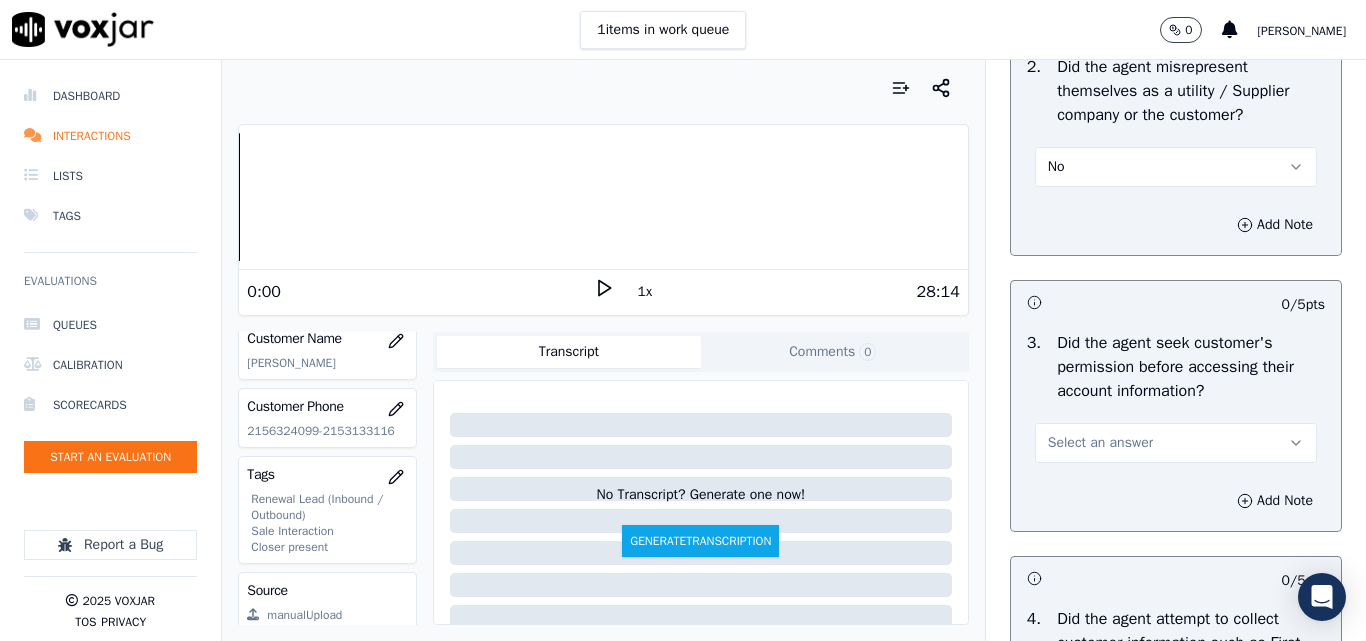 scroll, scrollTop: 1700, scrollLeft: 0, axis: vertical 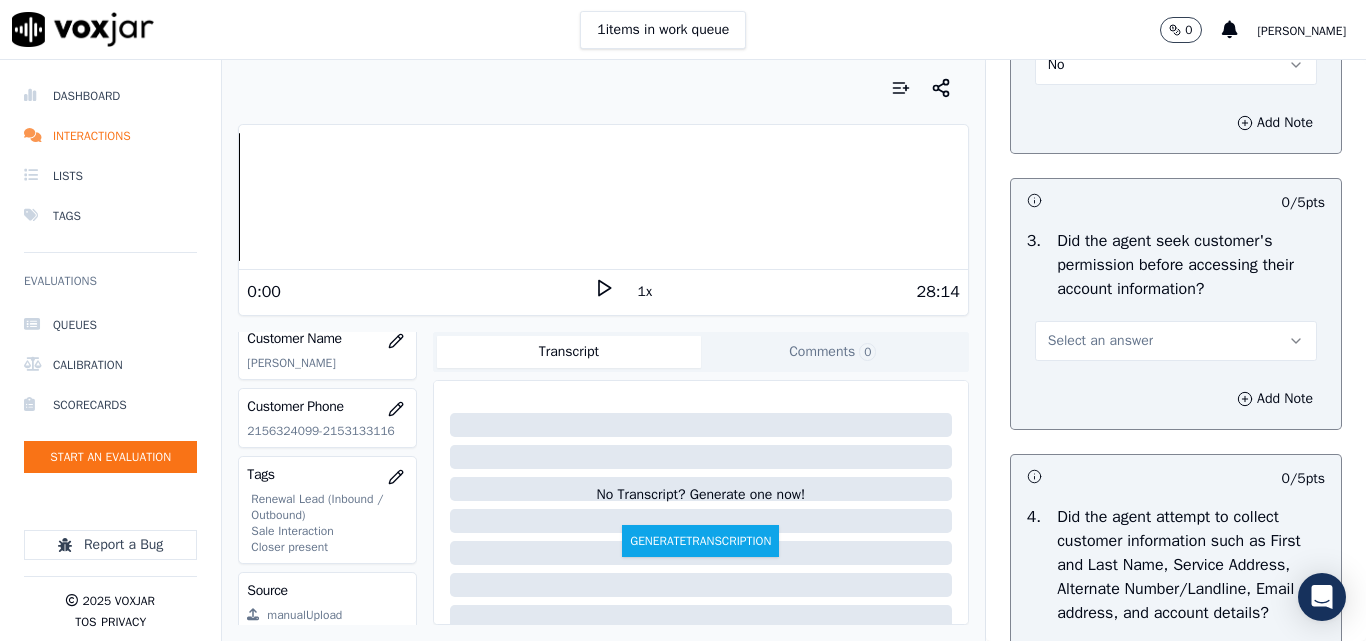 drag, startPoint x: 1075, startPoint y: 383, endPoint x: 1087, endPoint y: 408, distance: 27.730848 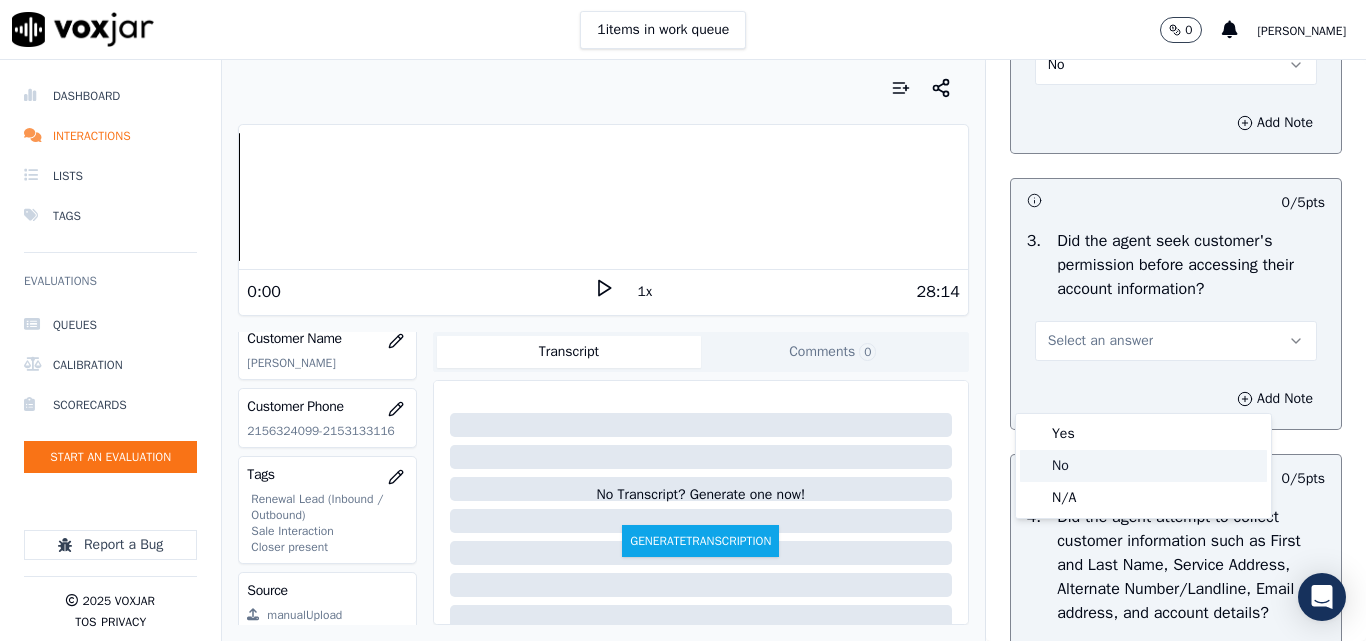 click on "No" 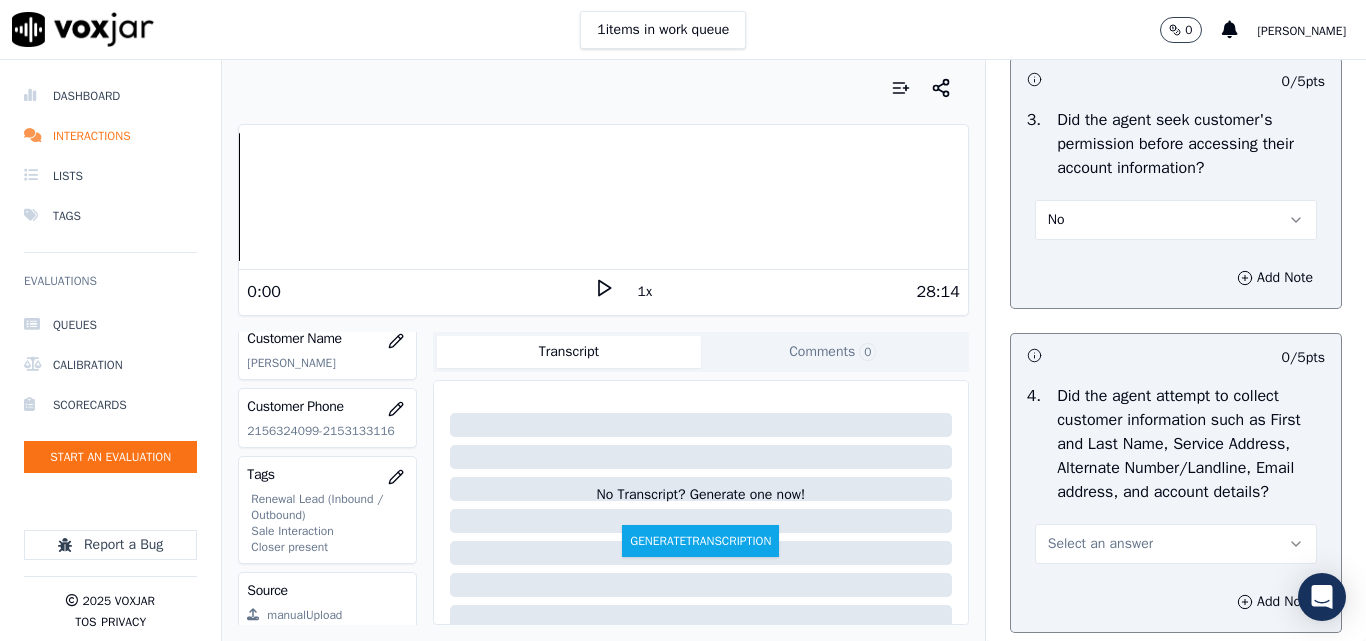scroll, scrollTop: 2000, scrollLeft: 0, axis: vertical 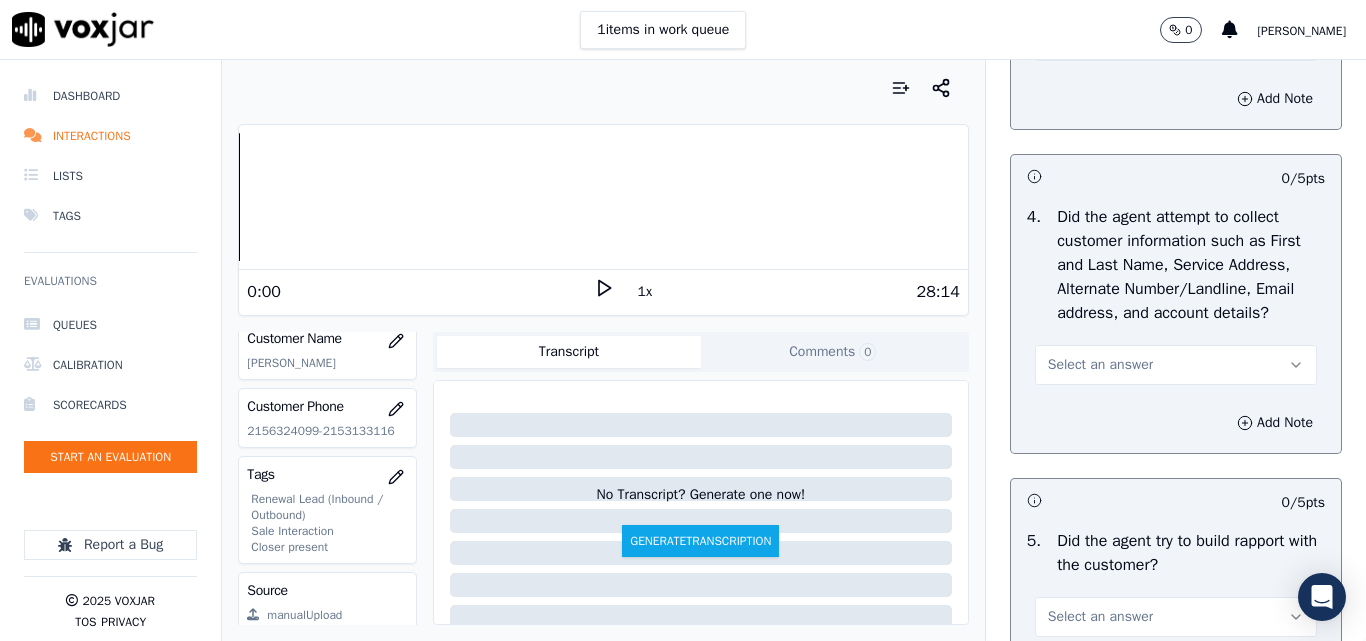 click on "Select an answer" at bounding box center (1100, 365) 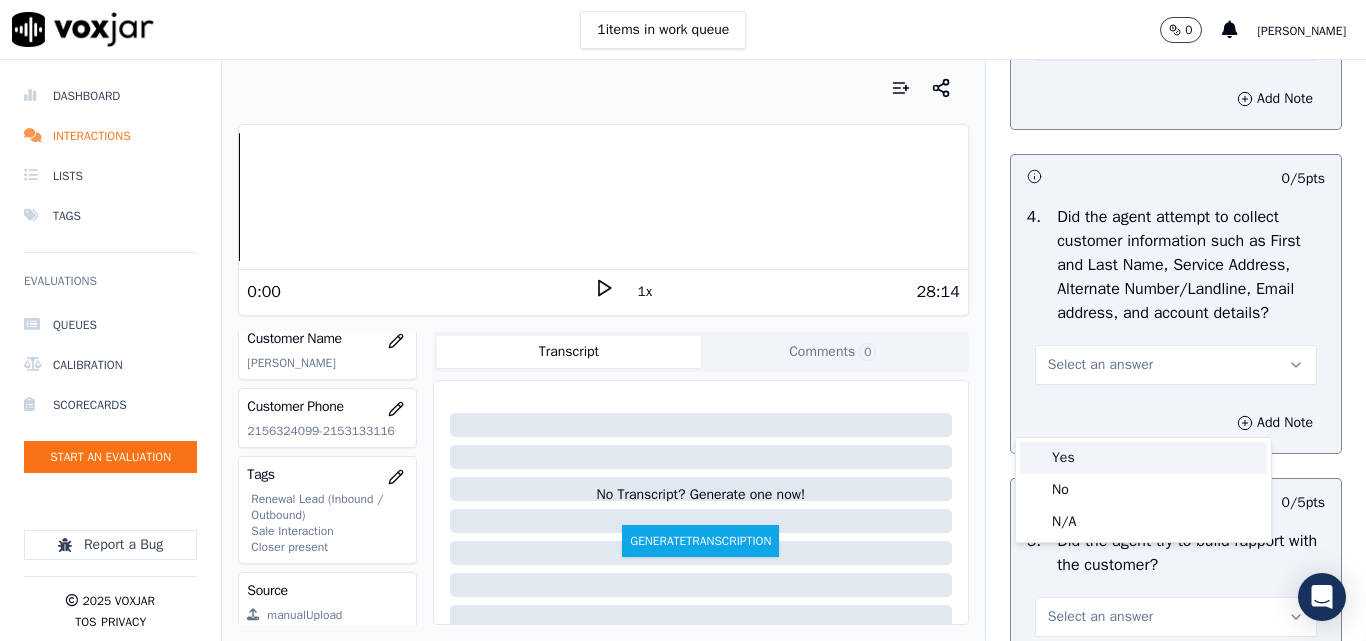 click on "Yes" at bounding box center (1143, 458) 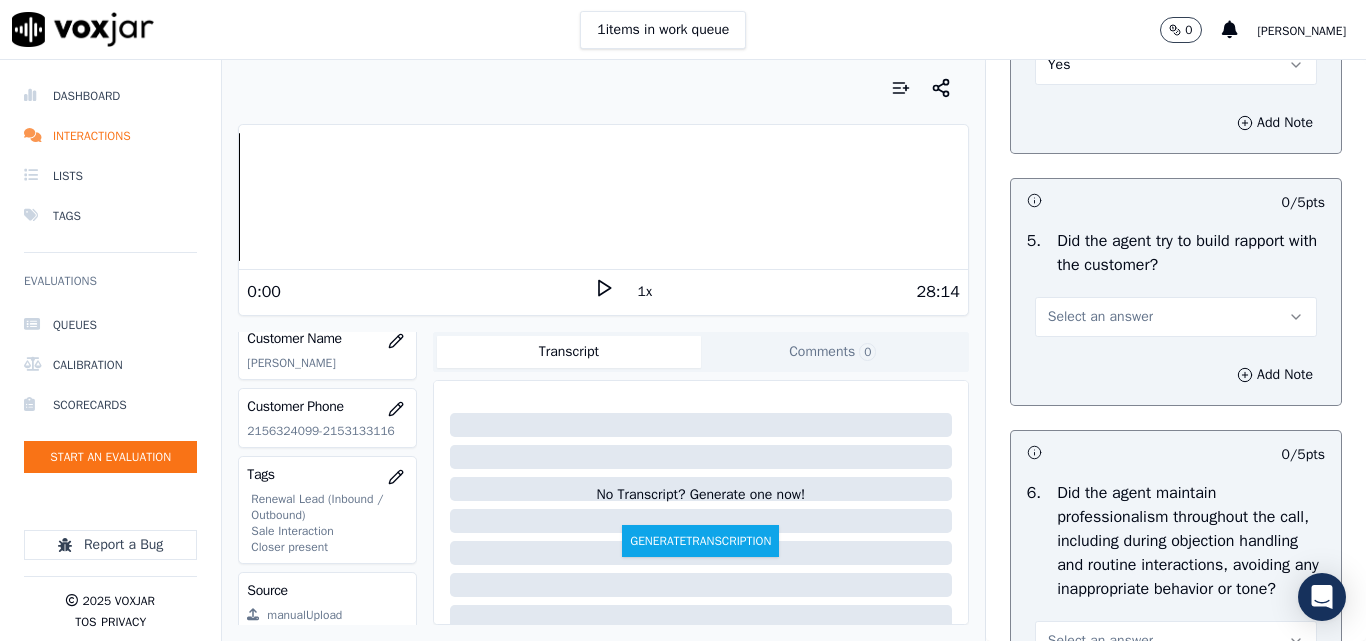 scroll, scrollTop: 2500, scrollLeft: 0, axis: vertical 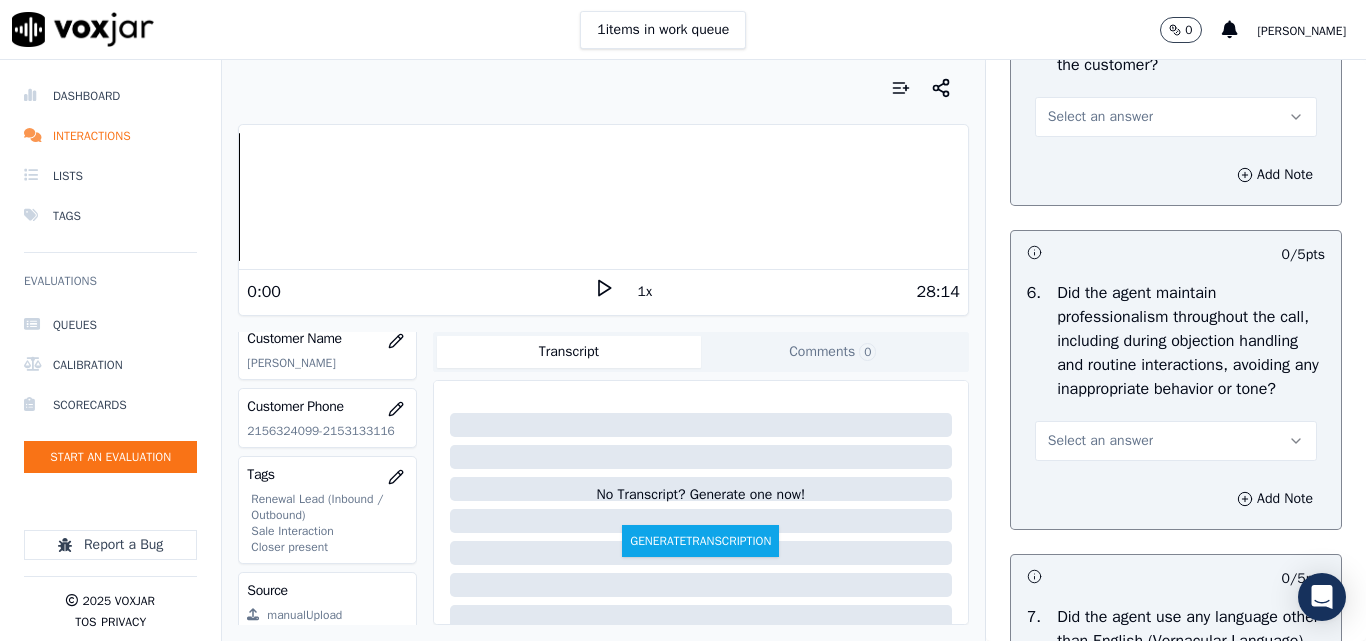 click on "Select an answer" at bounding box center (1100, 117) 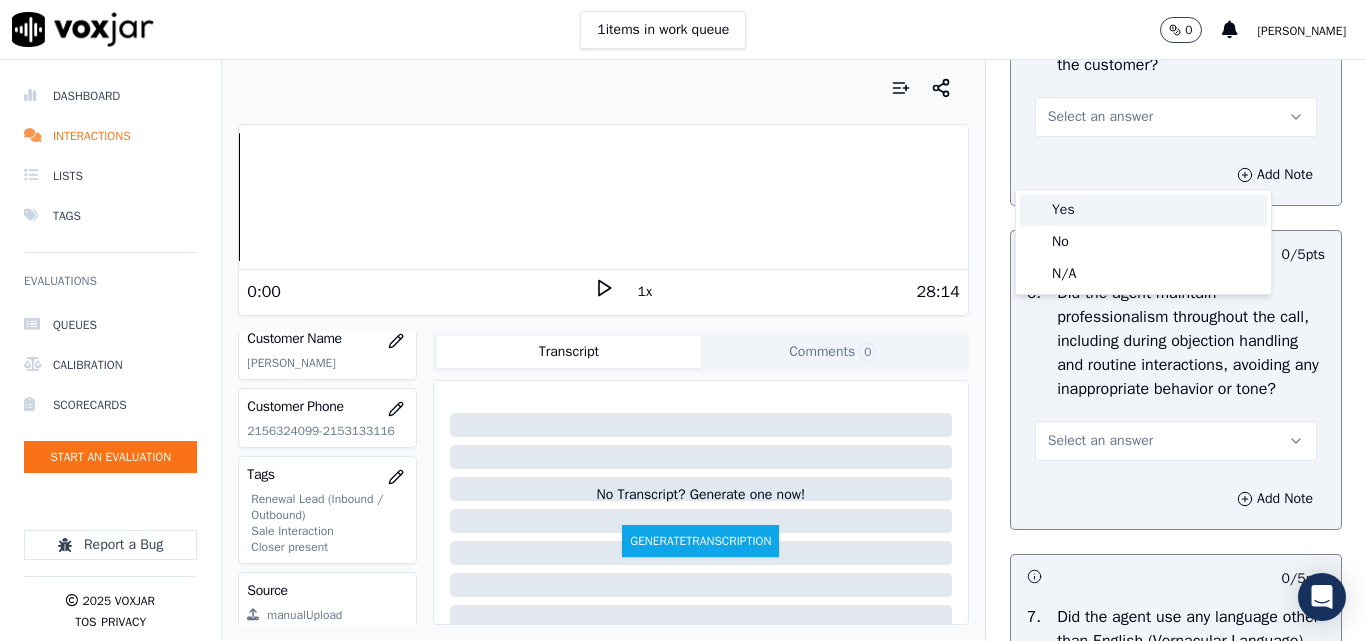 click on "Yes" at bounding box center [1143, 210] 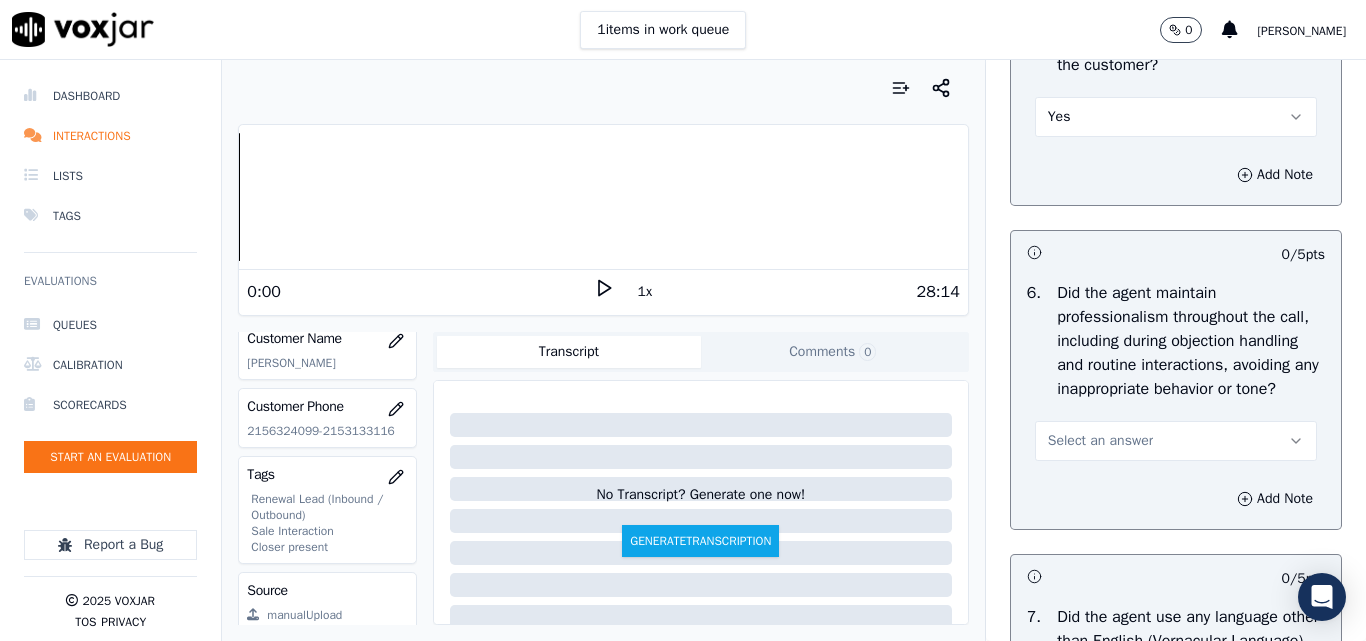 scroll, scrollTop: 2700, scrollLeft: 0, axis: vertical 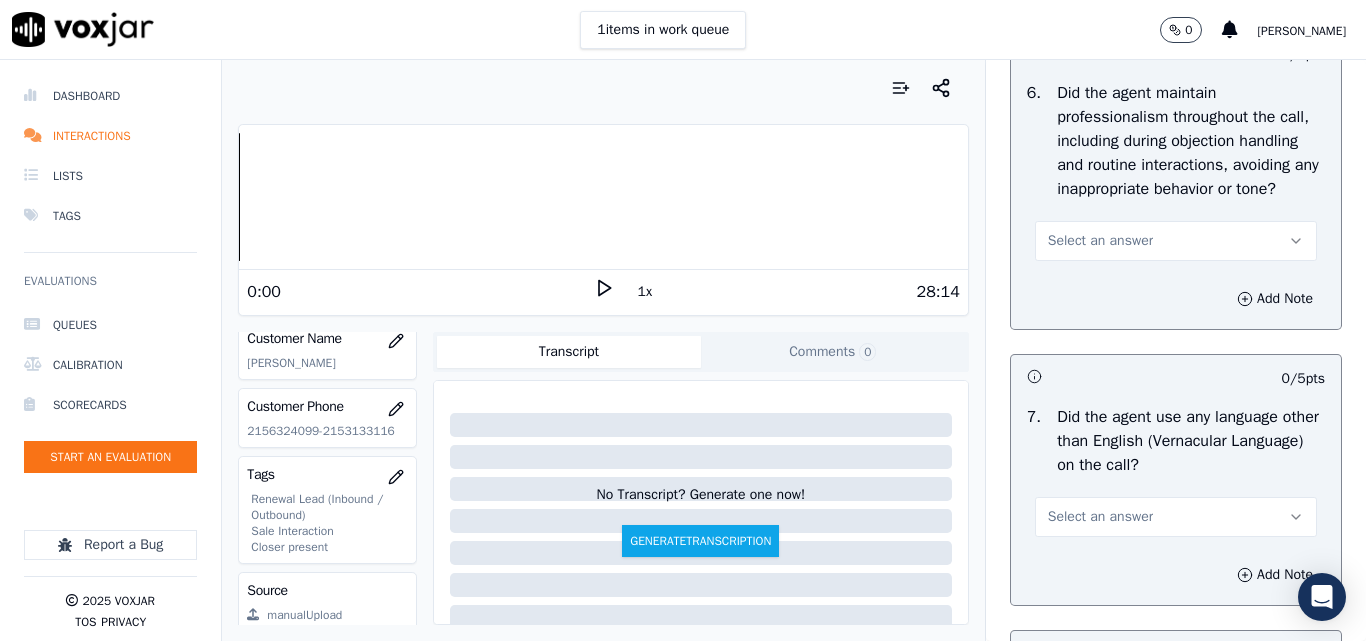 click on "Select an answer" at bounding box center (1100, 241) 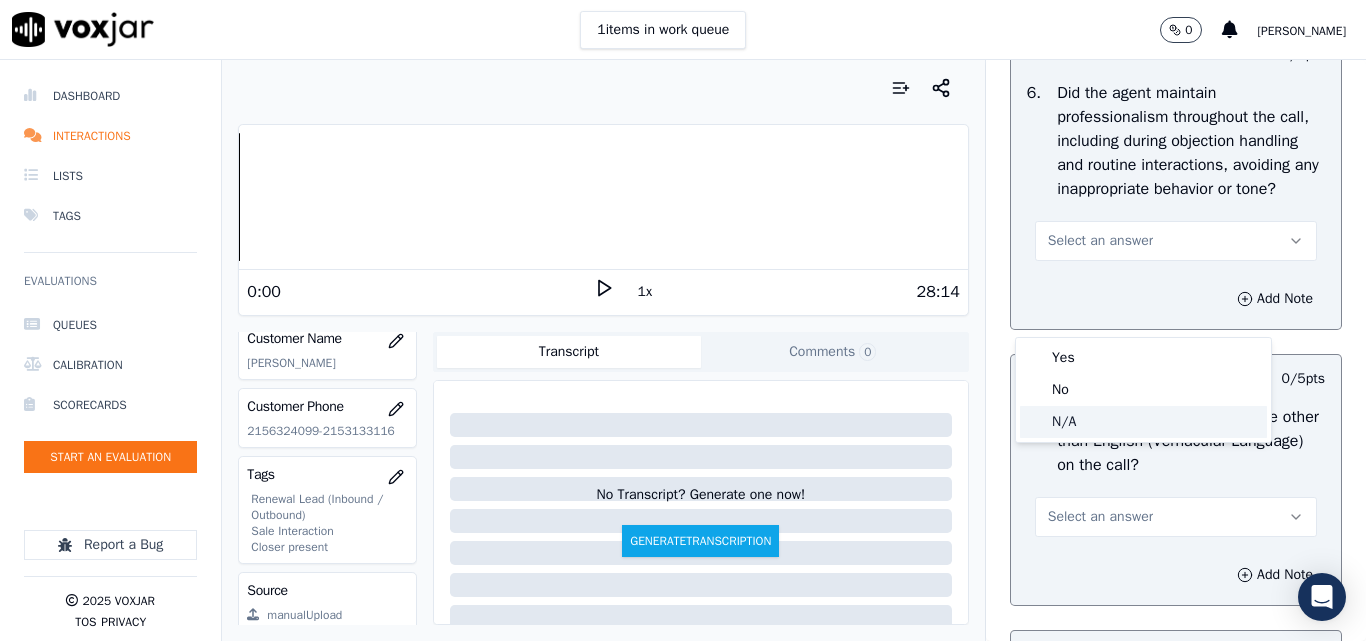 click on "N/A" 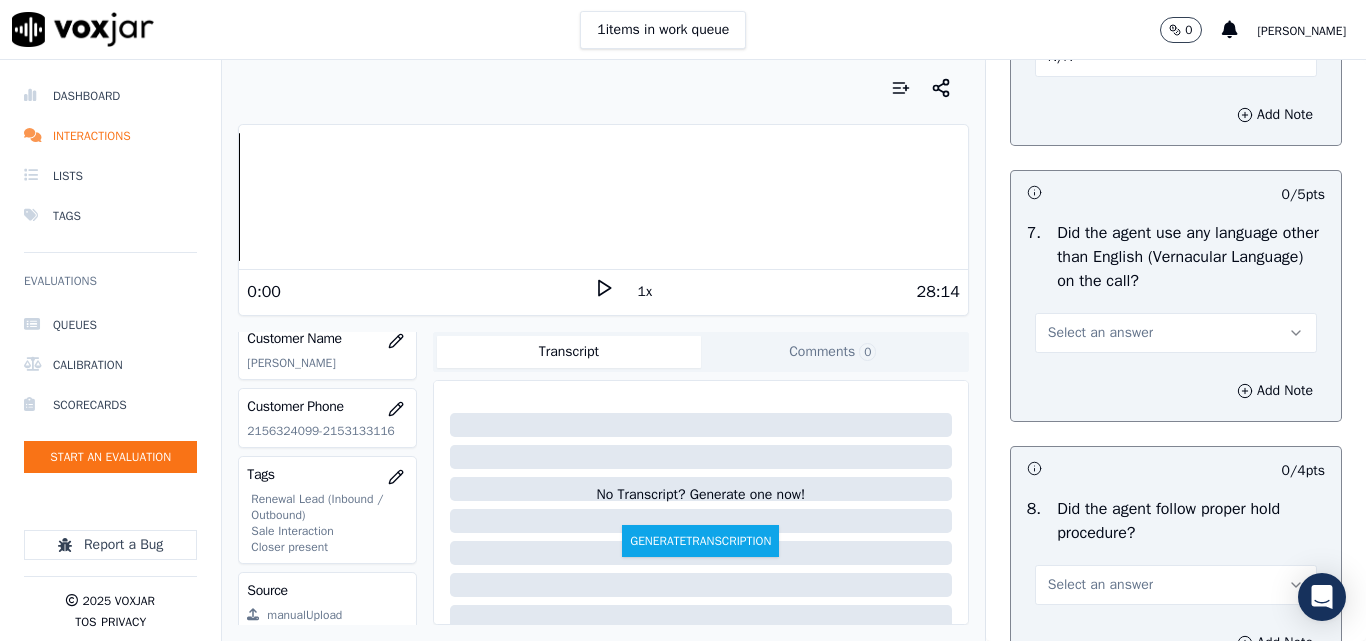scroll, scrollTop: 2900, scrollLeft: 0, axis: vertical 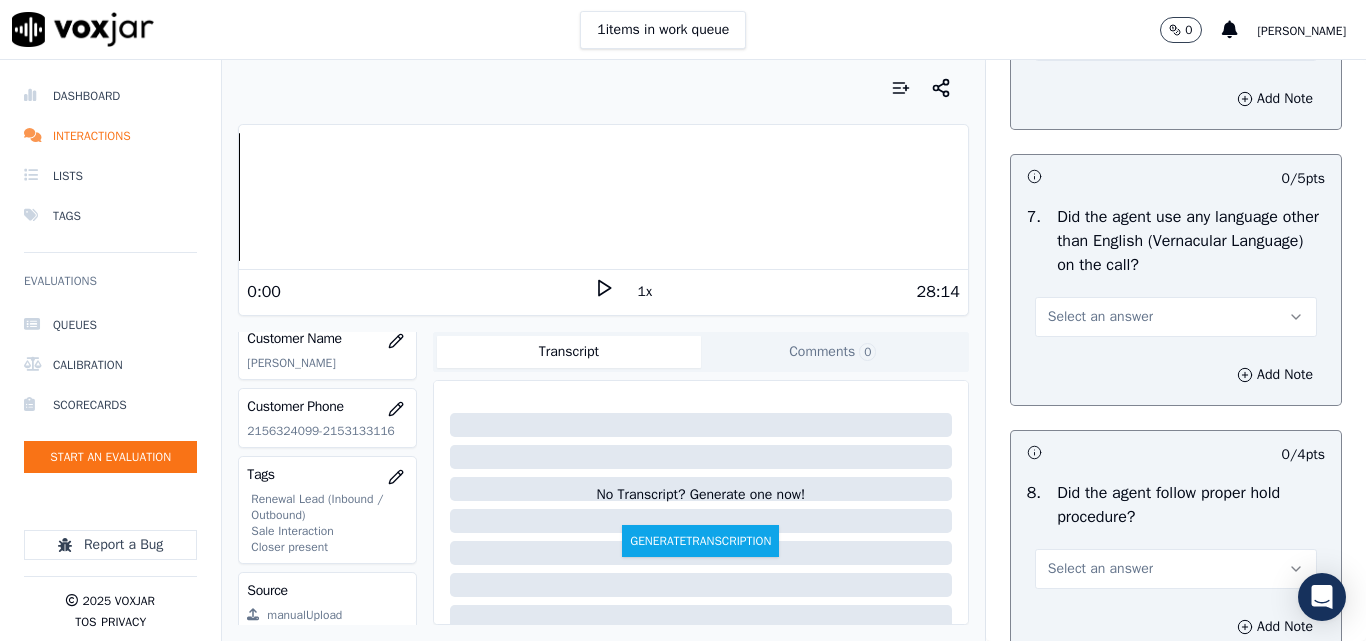 drag, startPoint x: 1070, startPoint y: 383, endPoint x: 1083, endPoint y: 408, distance: 28.178005 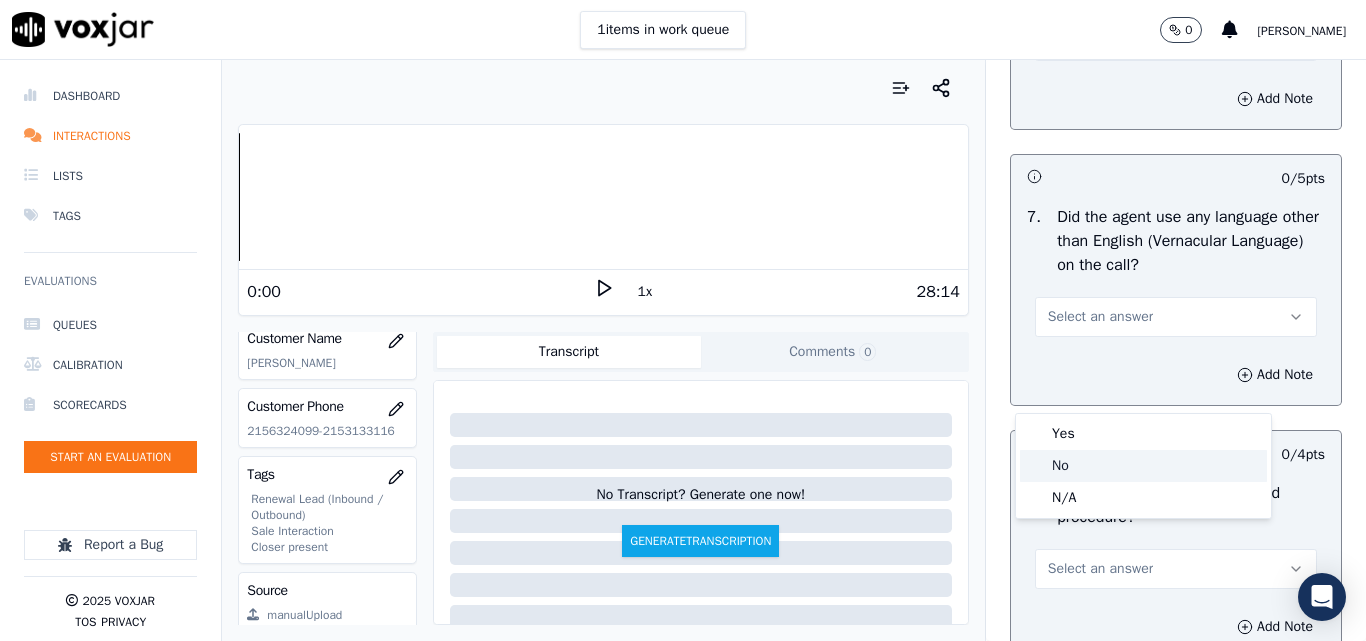 click on "No" 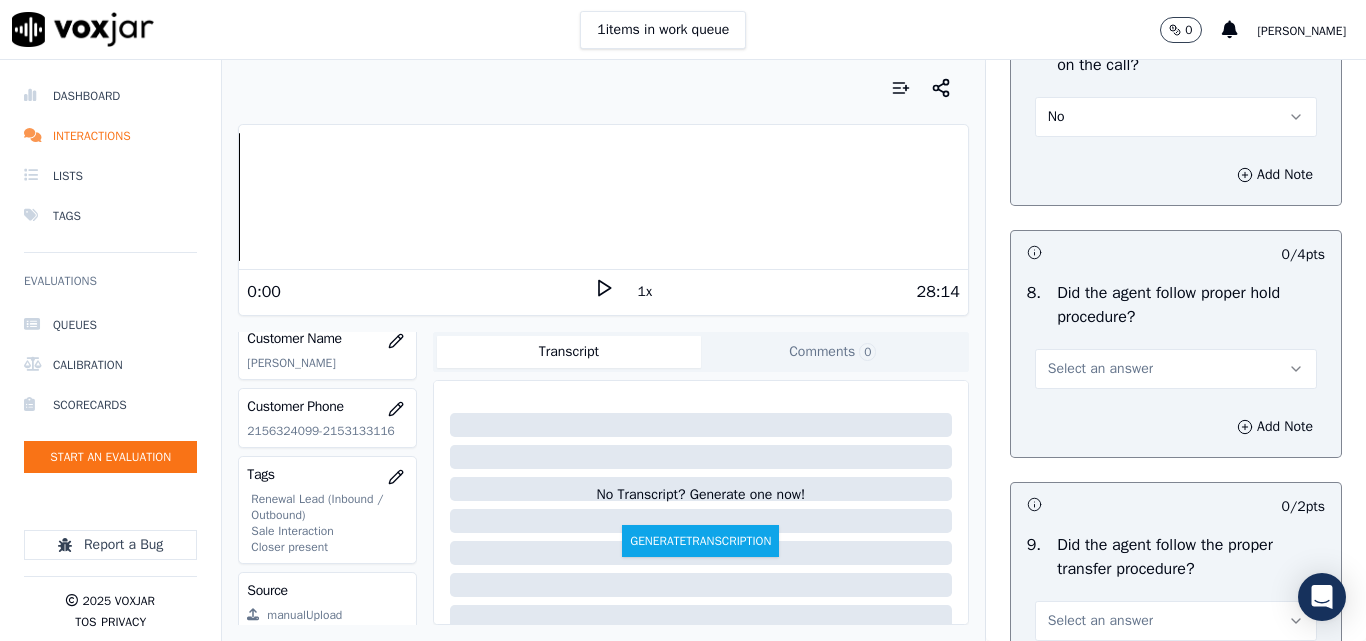 scroll, scrollTop: 3200, scrollLeft: 0, axis: vertical 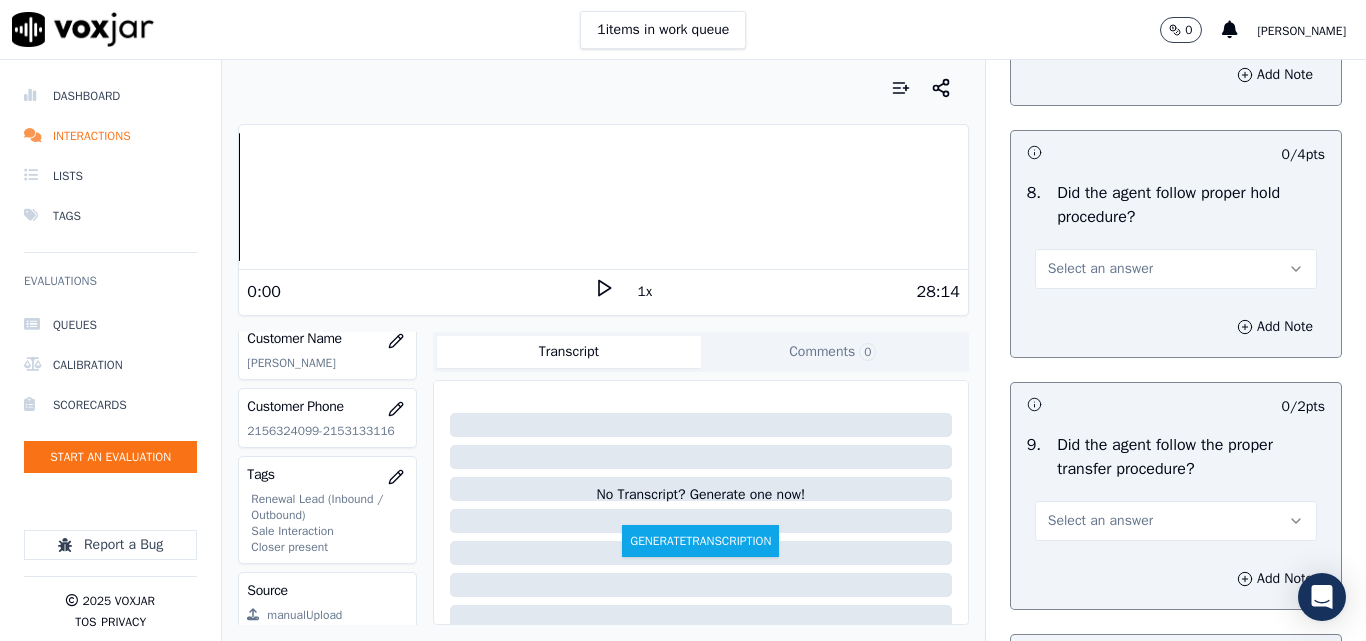 click on "Select an answer" at bounding box center (1100, 269) 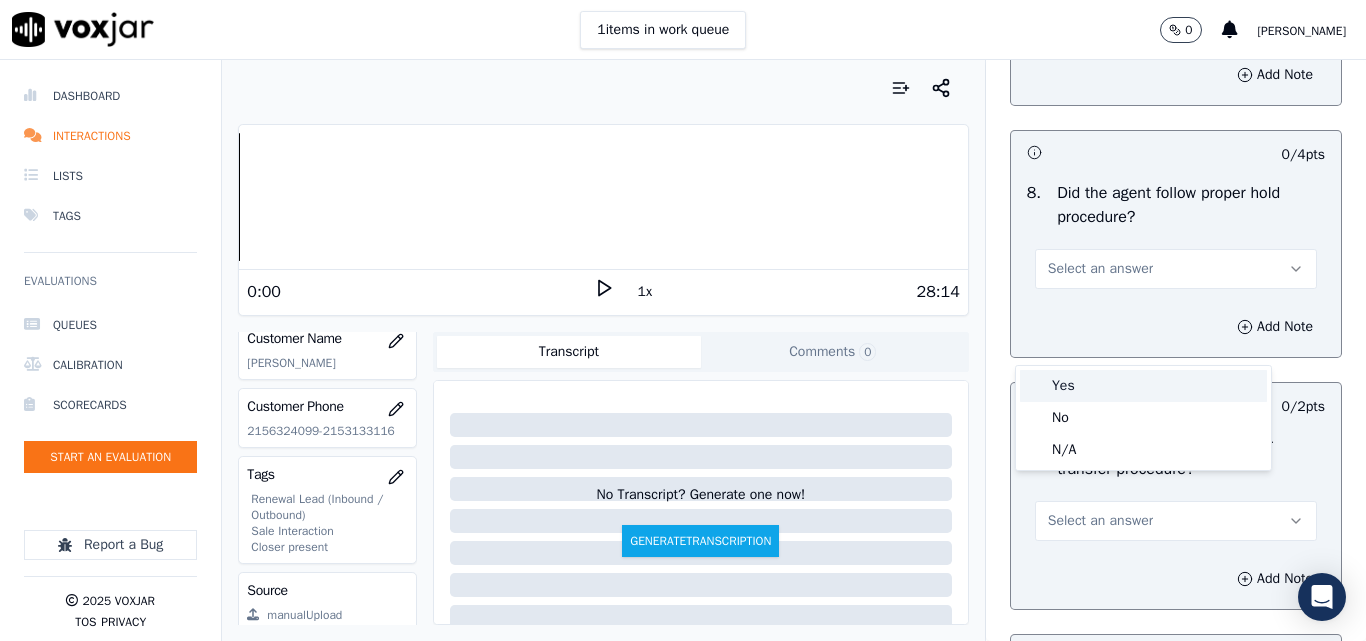 click on "Yes" at bounding box center [1143, 386] 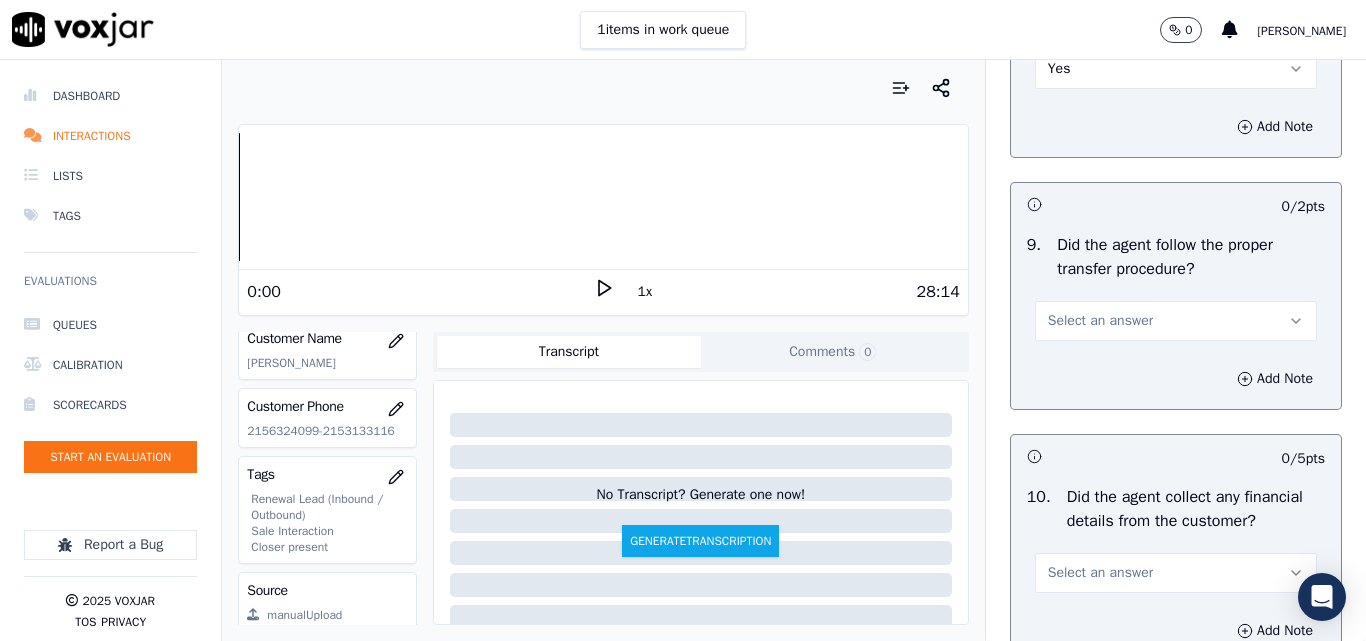 scroll, scrollTop: 3500, scrollLeft: 0, axis: vertical 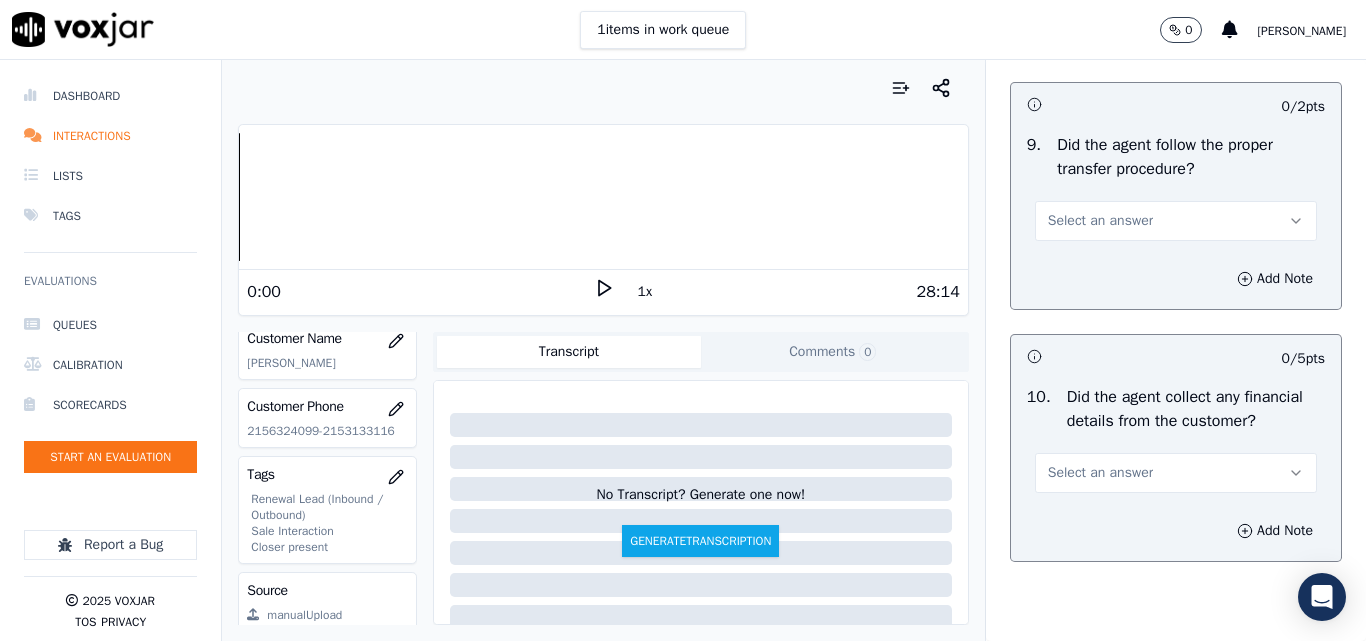 click on "Select an answer" at bounding box center (1100, 221) 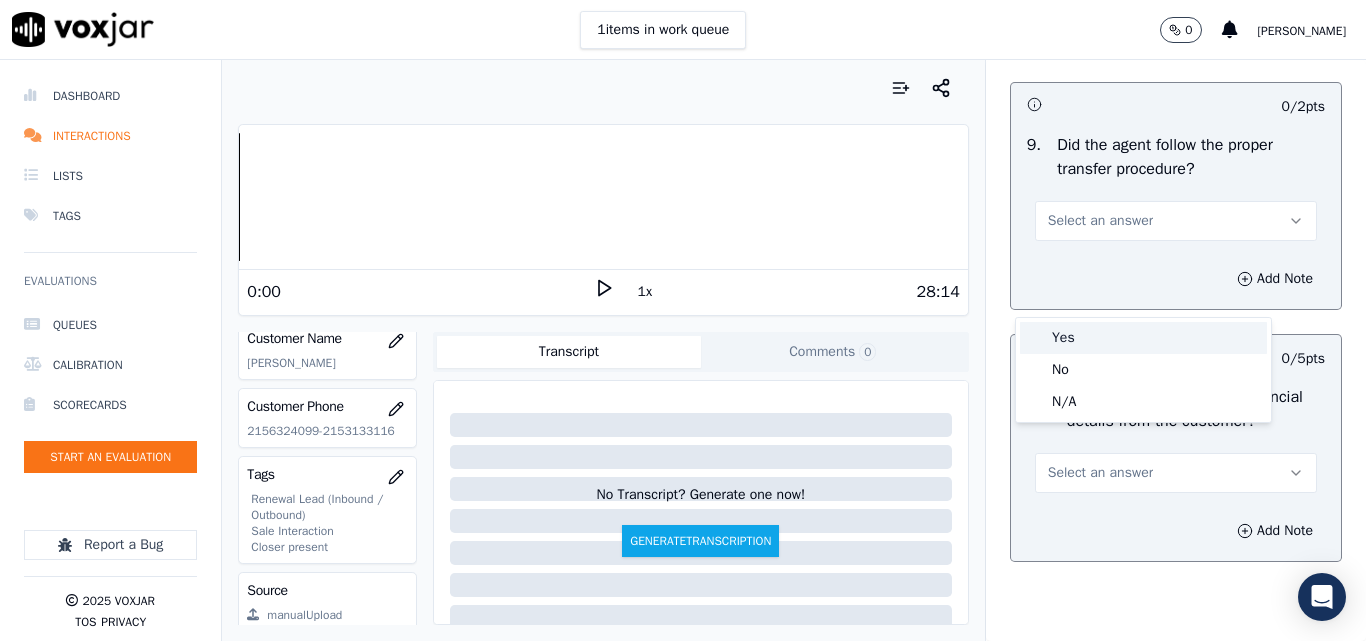 click on "Yes" at bounding box center (1143, 338) 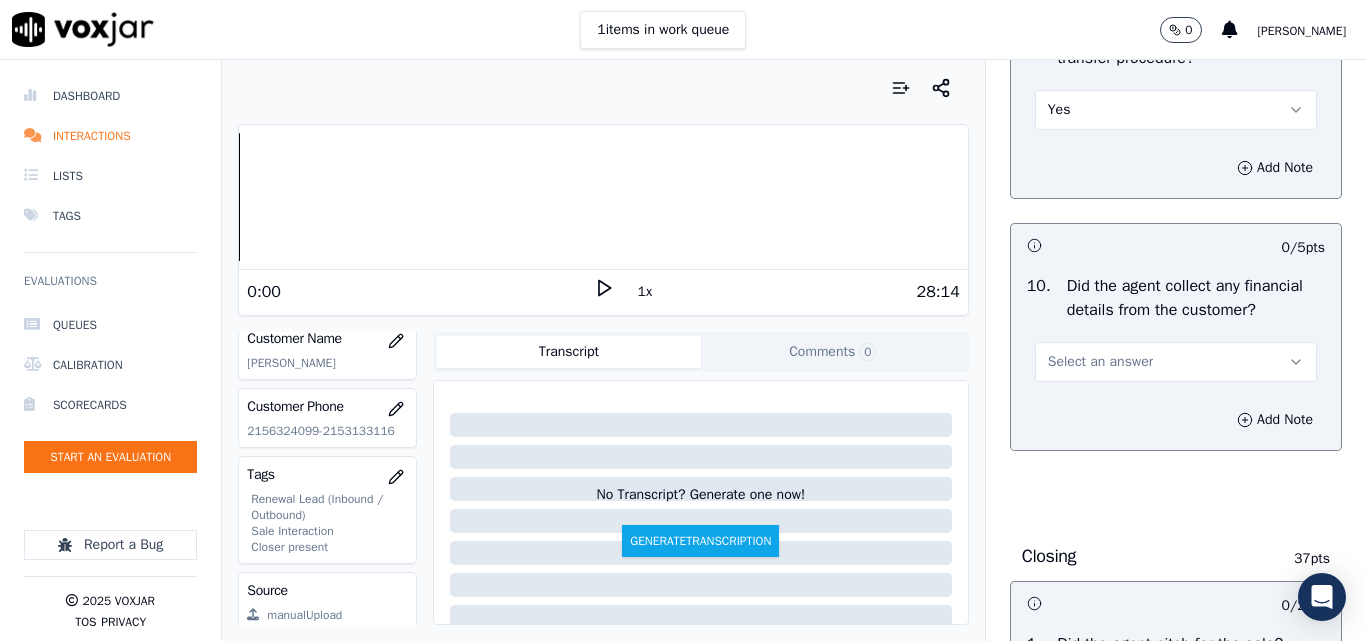 scroll, scrollTop: 3800, scrollLeft: 0, axis: vertical 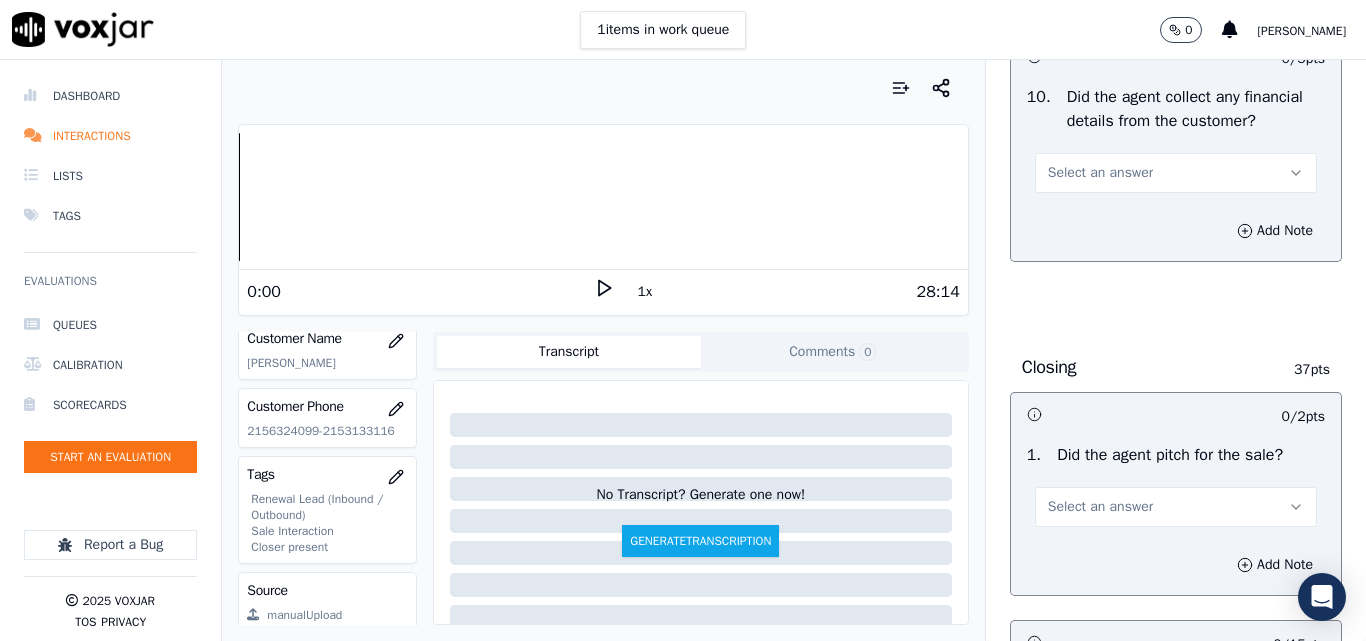 click on "Select an answer" at bounding box center (1100, 173) 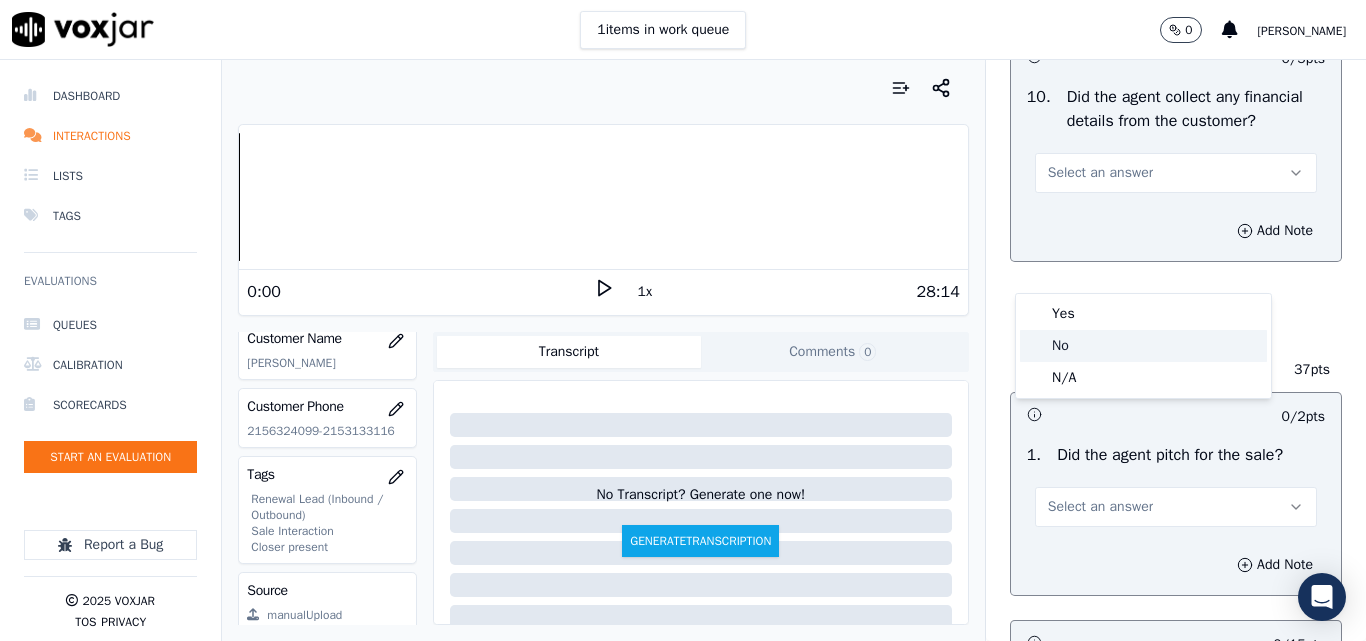 click on "No" 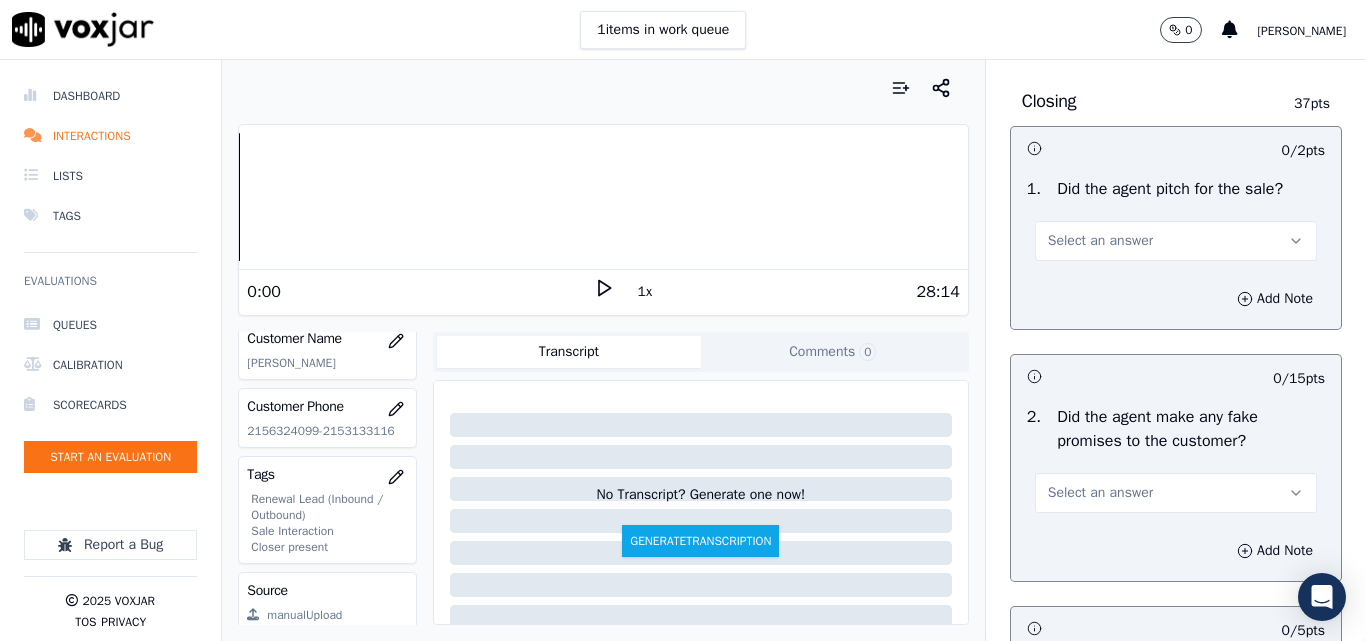 scroll, scrollTop: 4100, scrollLeft: 0, axis: vertical 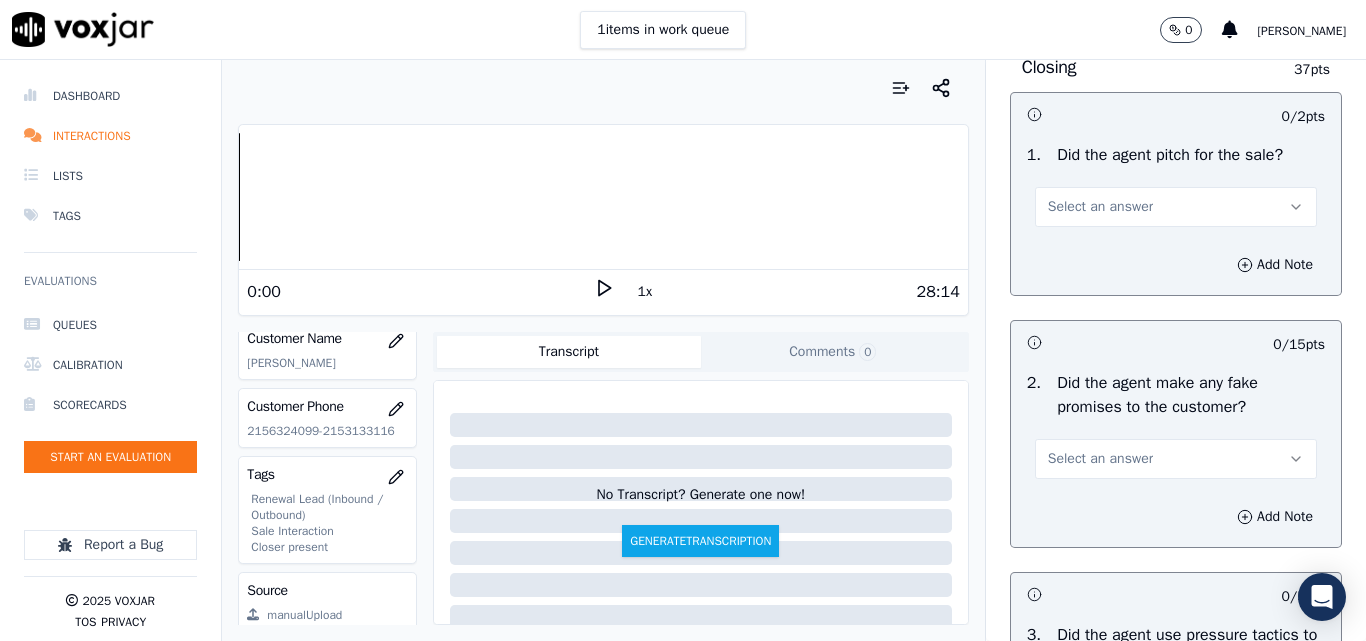 click on "Select an answer" at bounding box center [1176, 207] 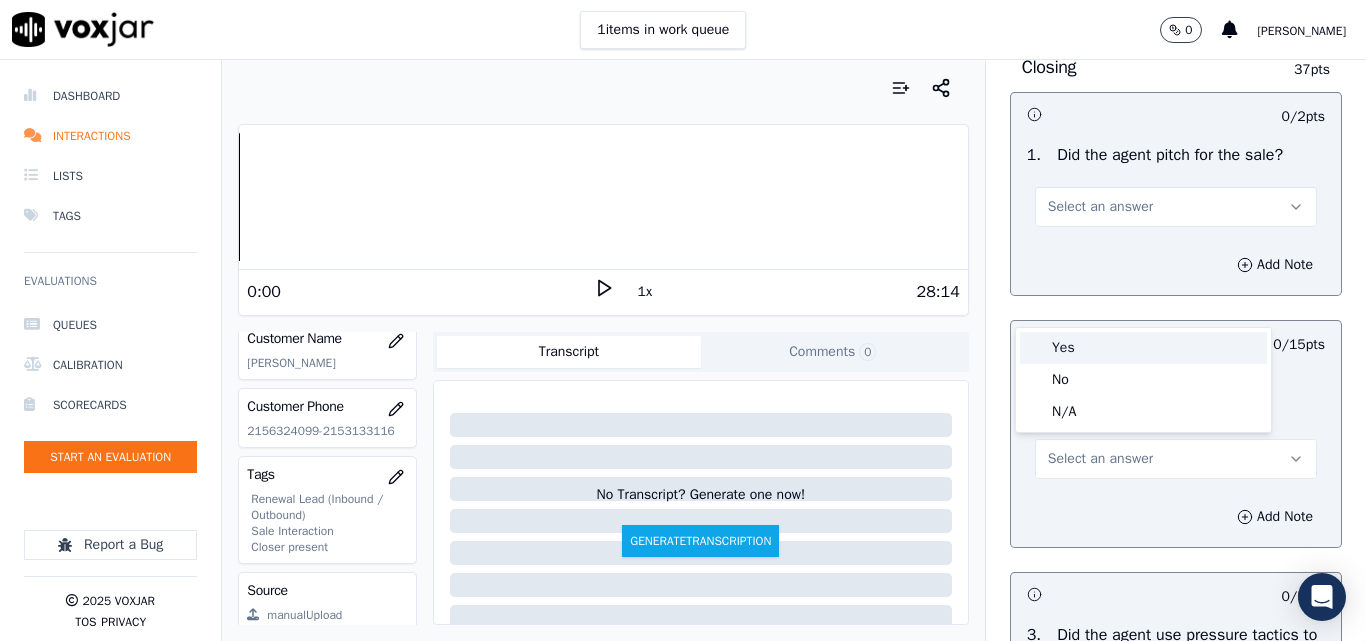 click on "Yes" at bounding box center [1143, 348] 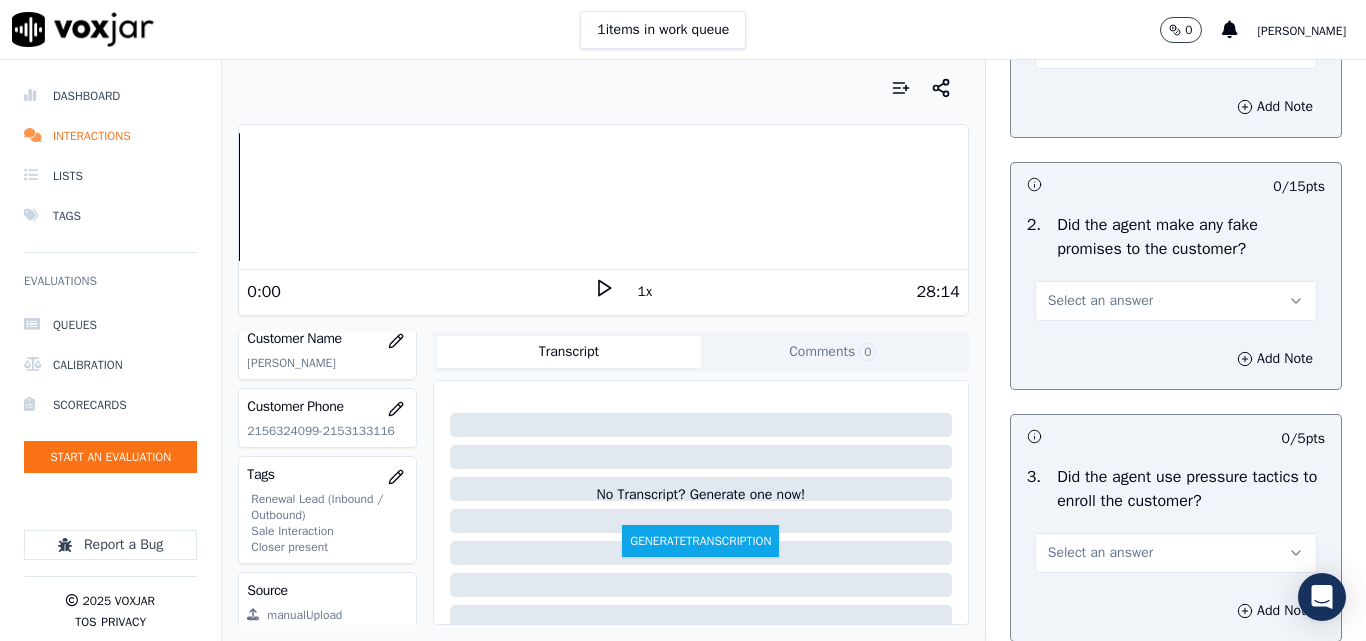scroll, scrollTop: 4400, scrollLeft: 0, axis: vertical 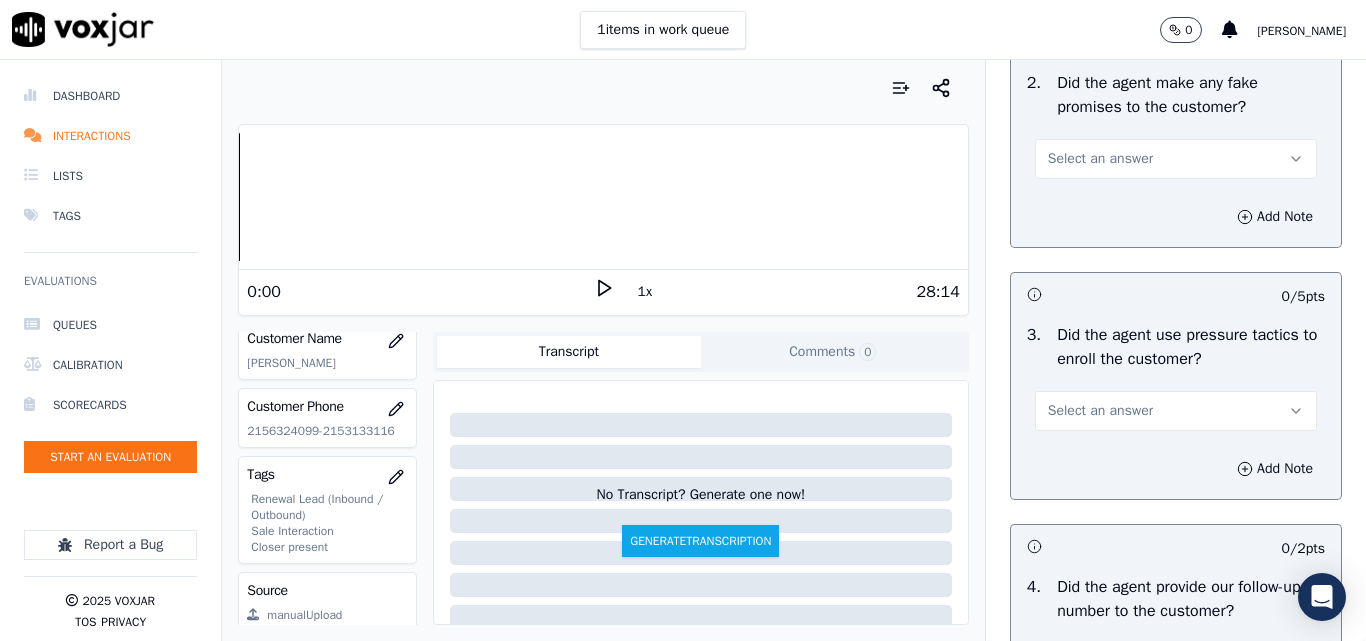 click on "Select an answer" at bounding box center [1100, 159] 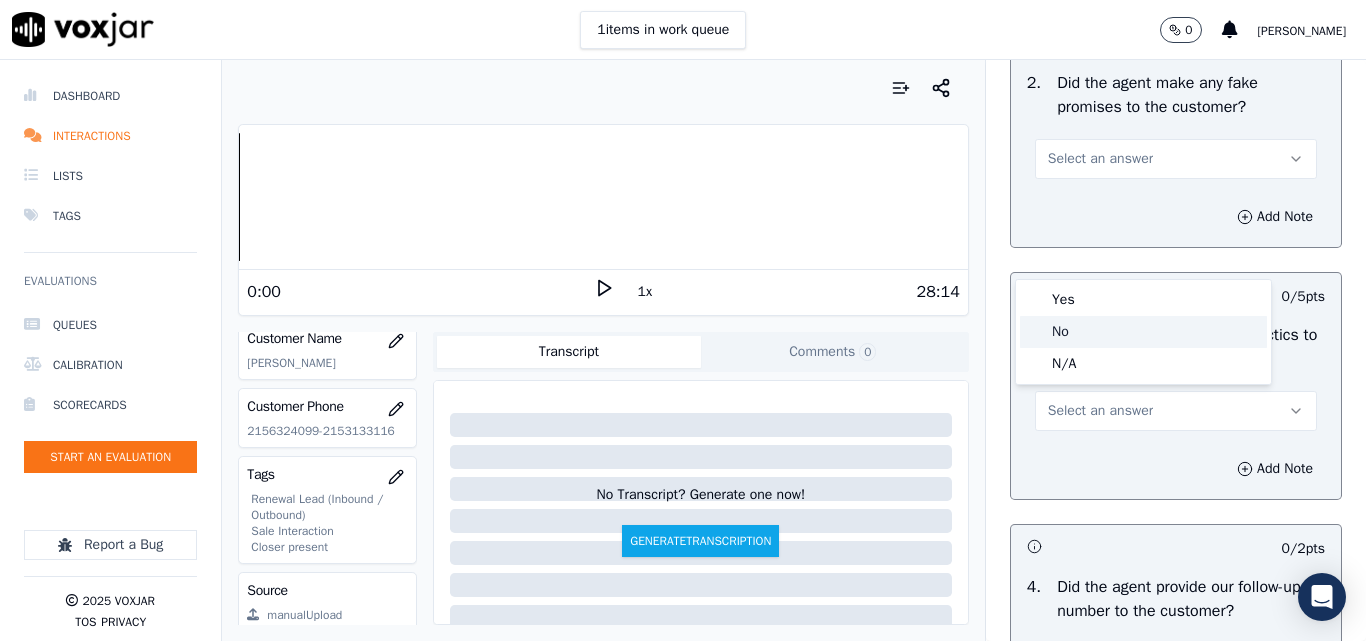 click on "No" 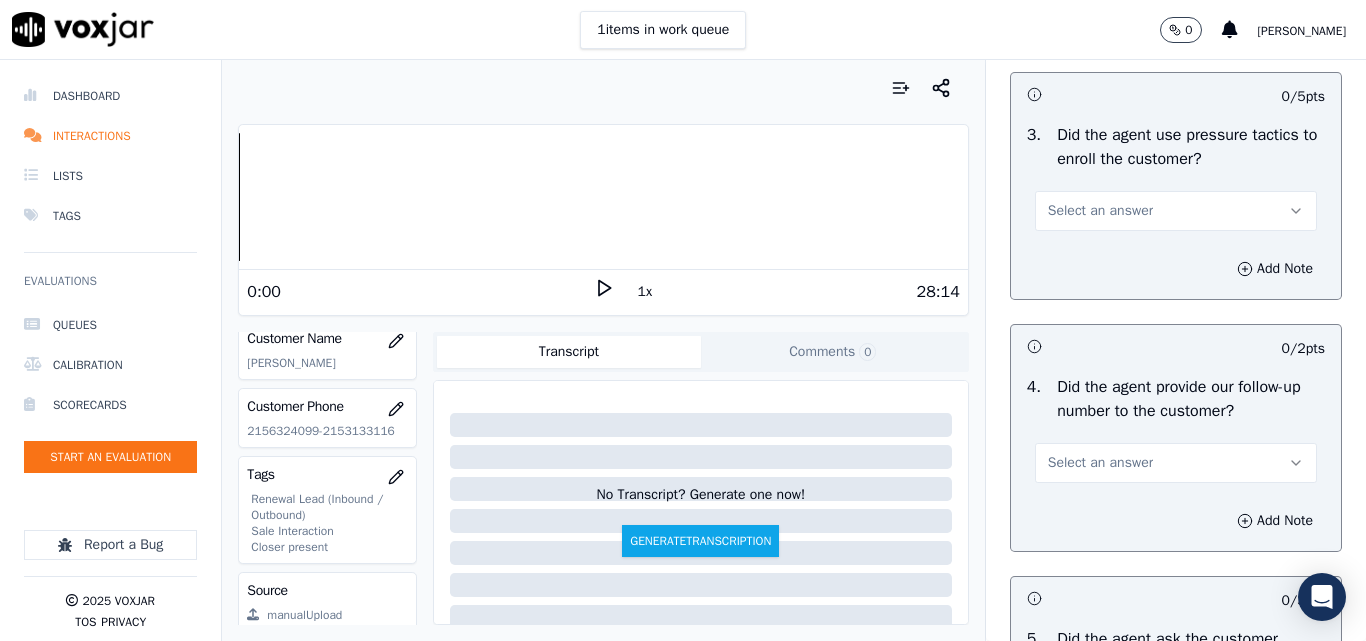 scroll, scrollTop: 4700, scrollLeft: 0, axis: vertical 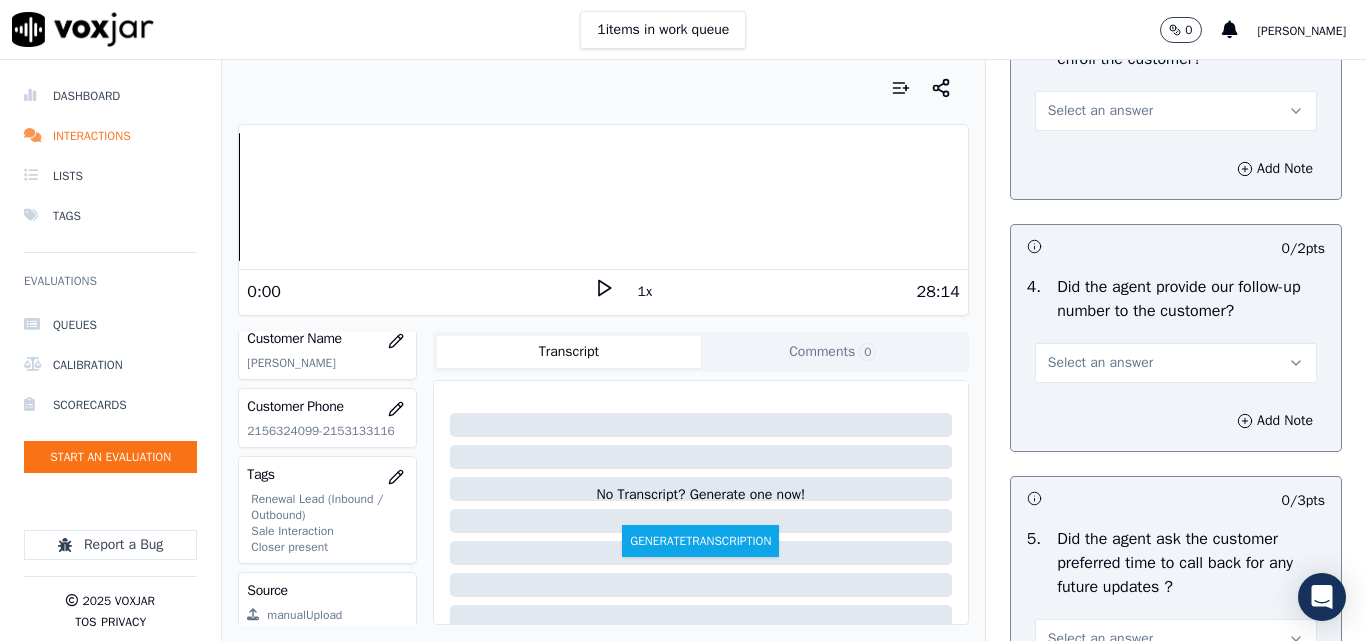 click on "Select an answer" at bounding box center [1176, 111] 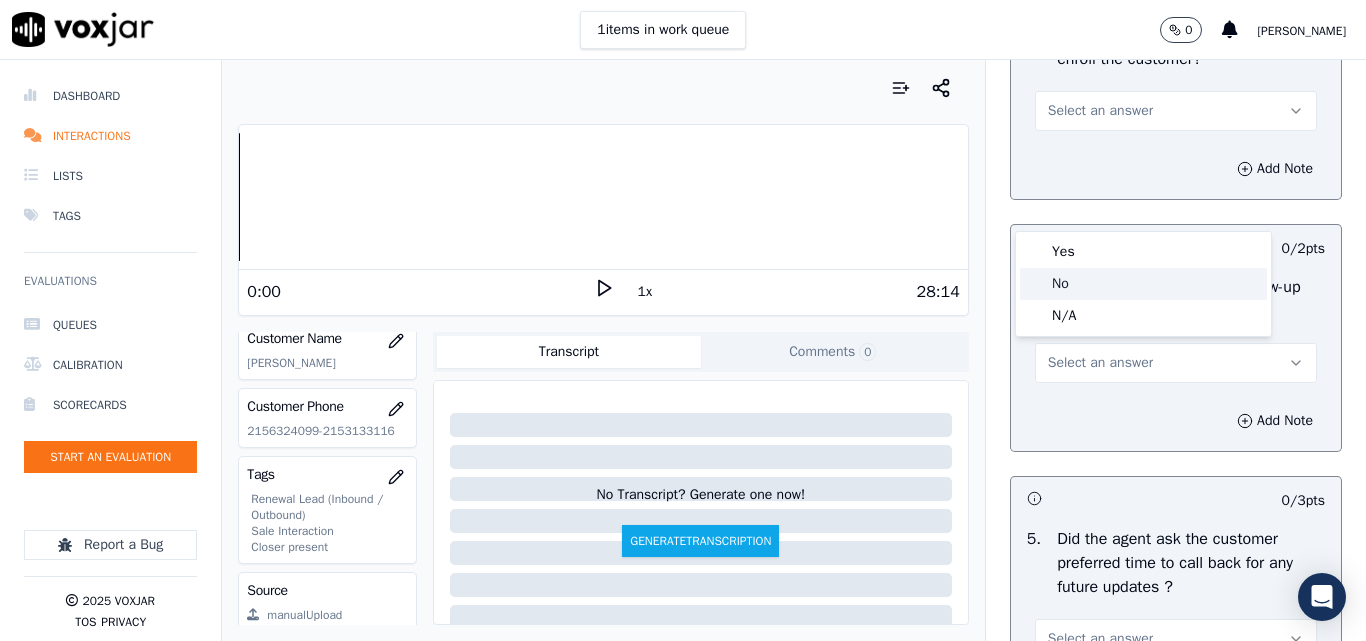 click on "No" 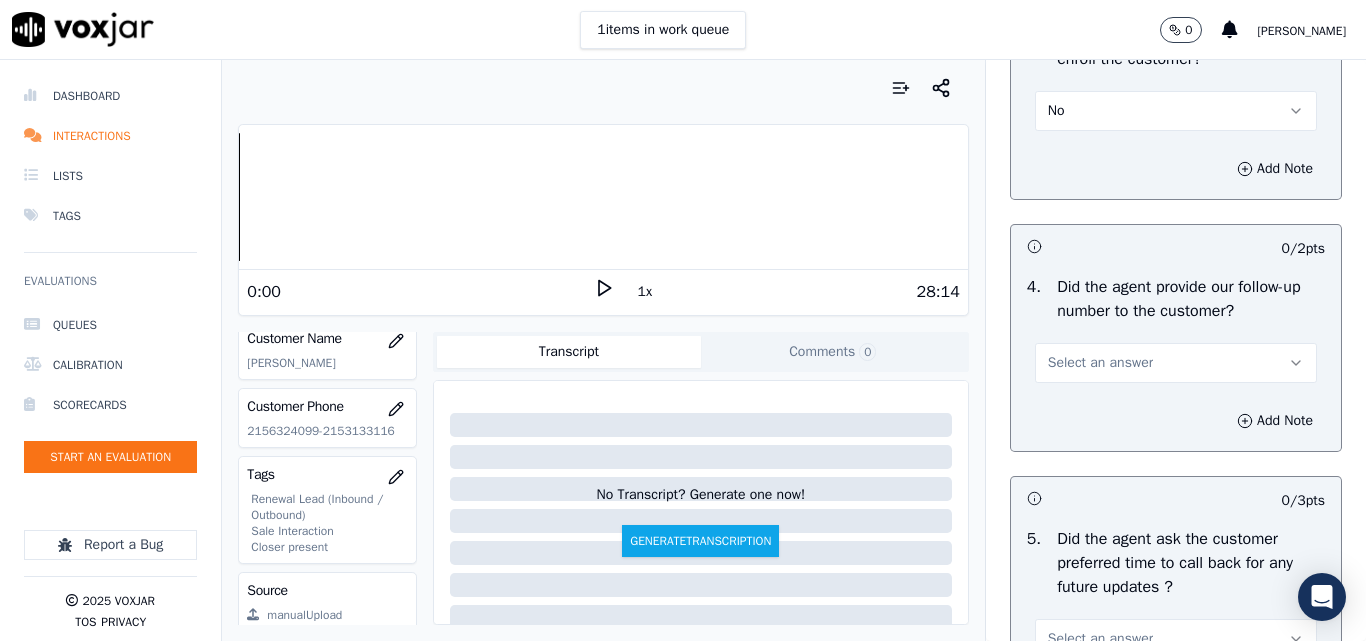 scroll, scrollTop: 4900, scrollLeft: 0, axis: vertical 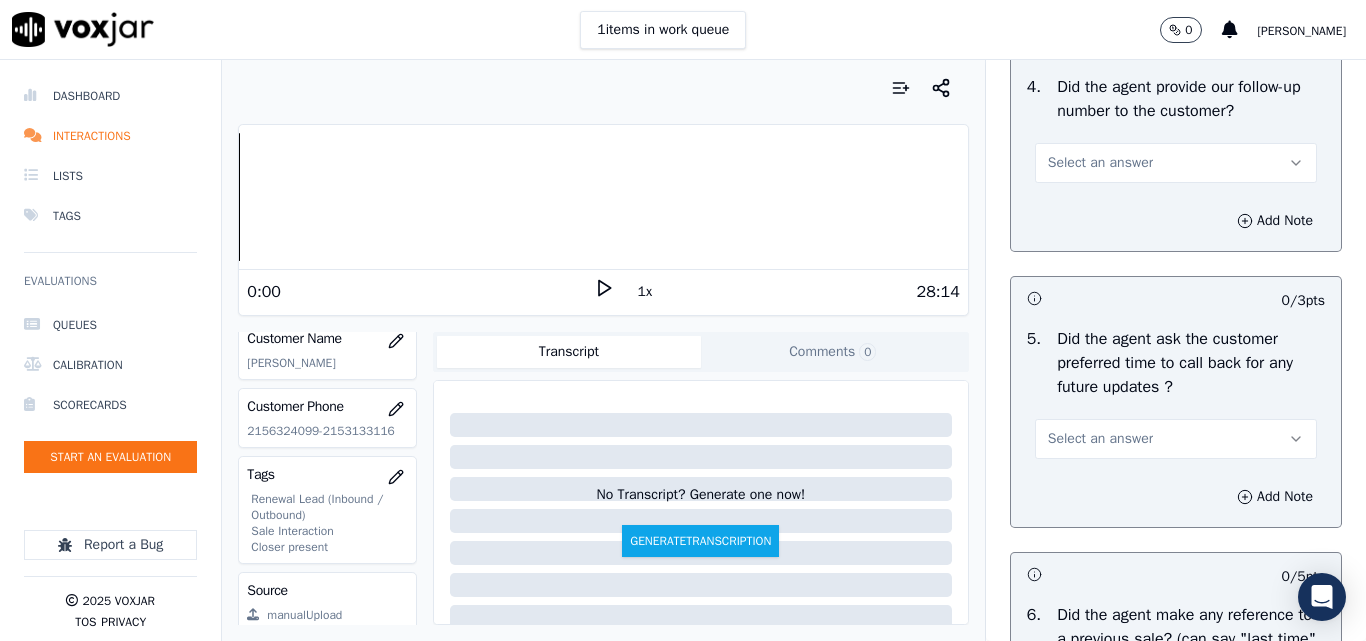 click on "Select an answer" at bounding box center (1100, 163) 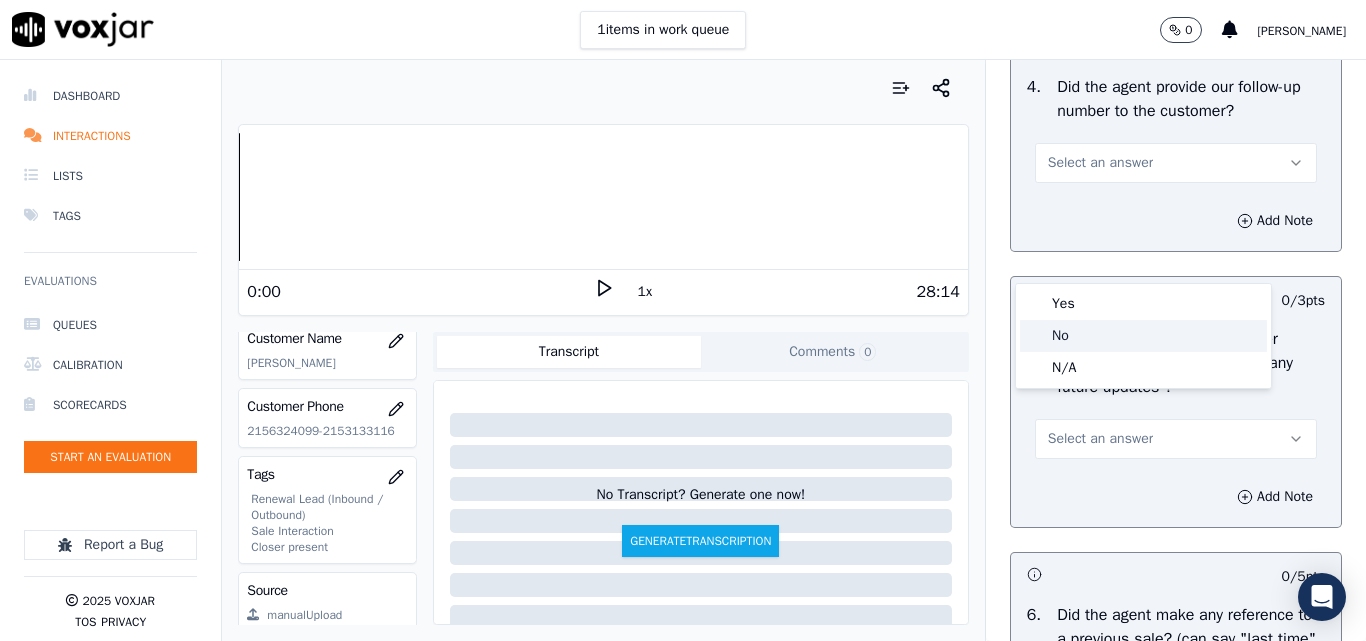 click on "No" 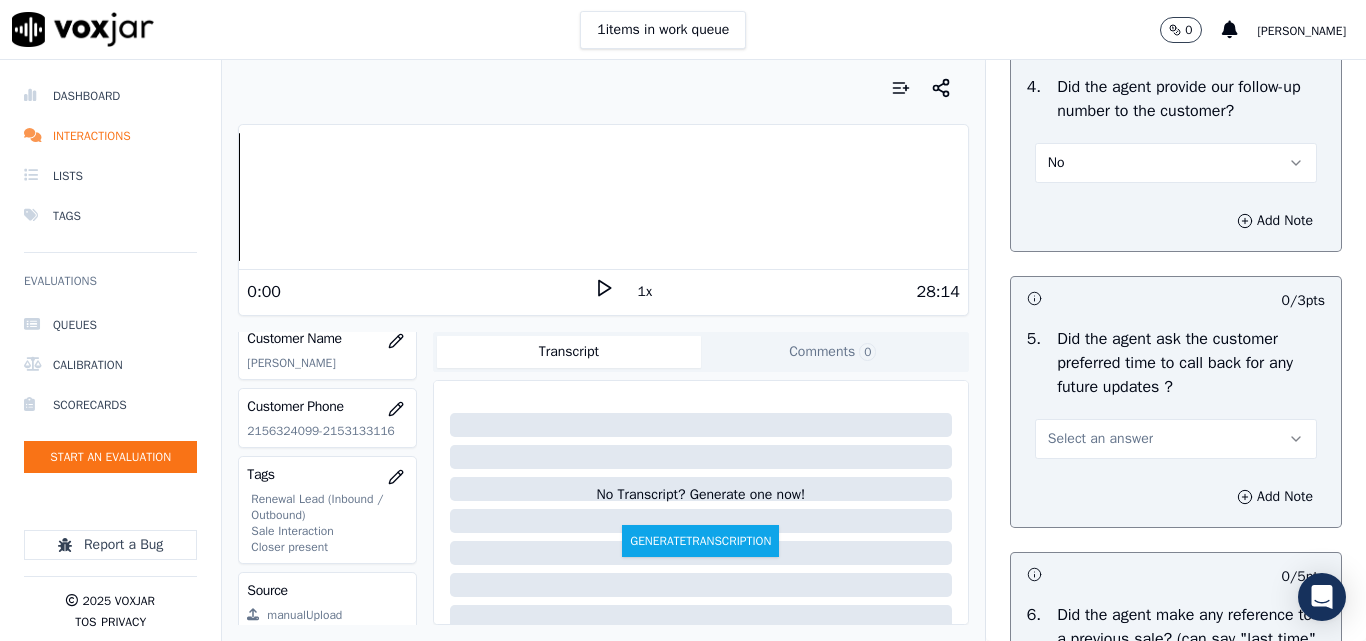 click on "Add Note" at bounding box center [1176, 221] 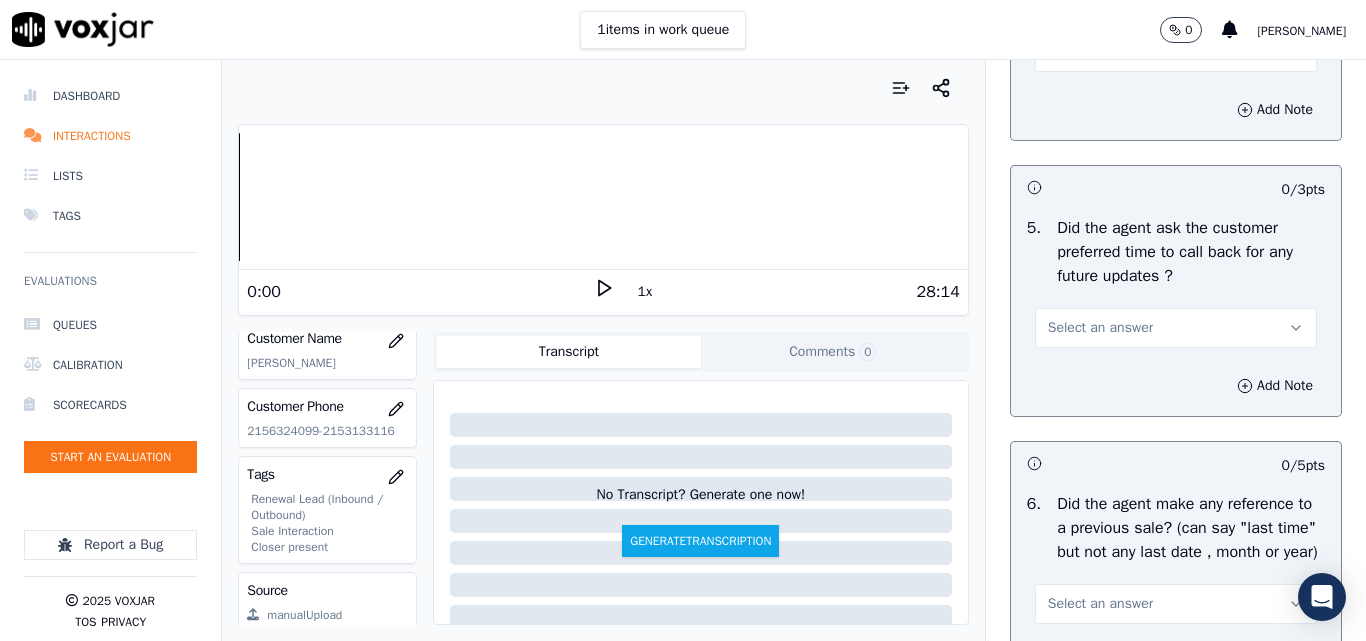 scroll, scrollTop: 5100, scrollLeft: 0, axis: vertical 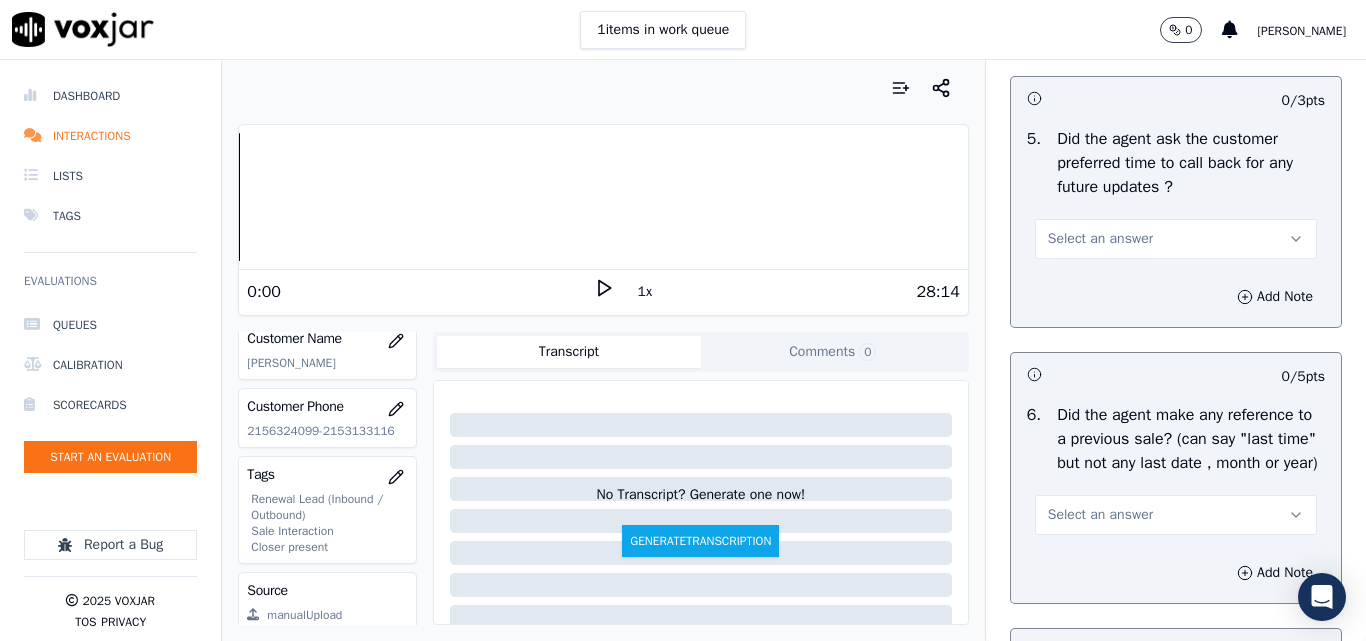 click on "Select an answer" at bounding box center (1100, 239) 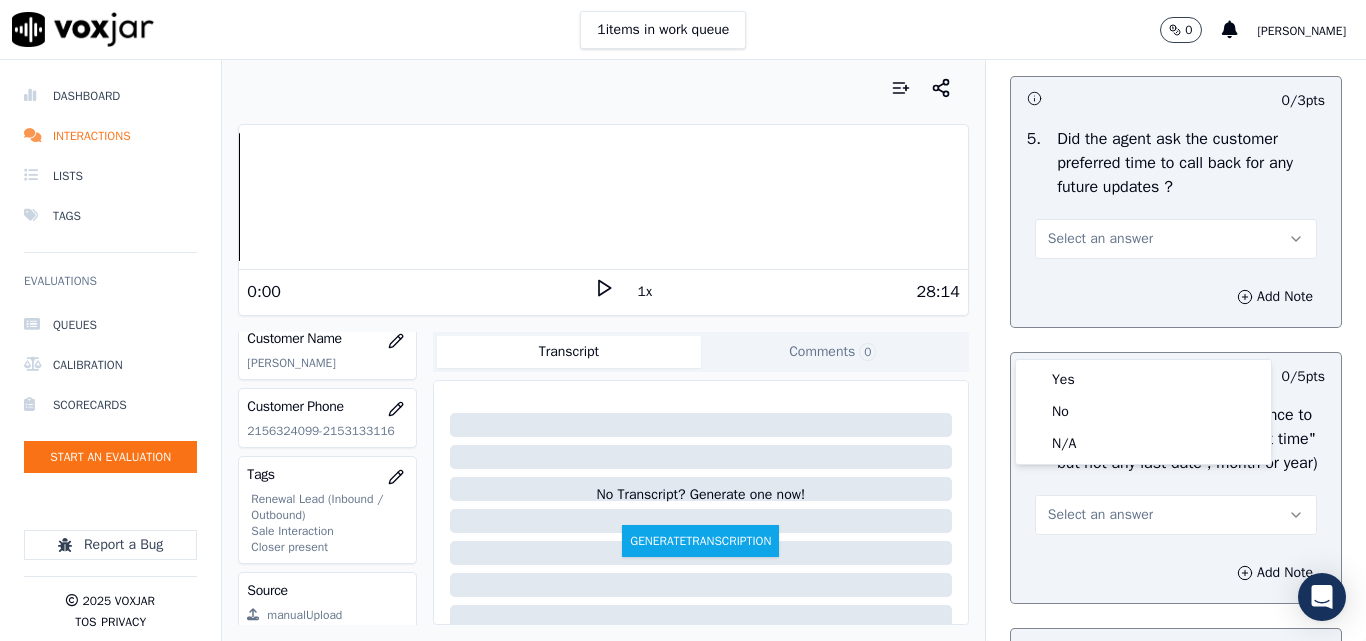 click on "Select an answer" at bounding box center (1100, 239) 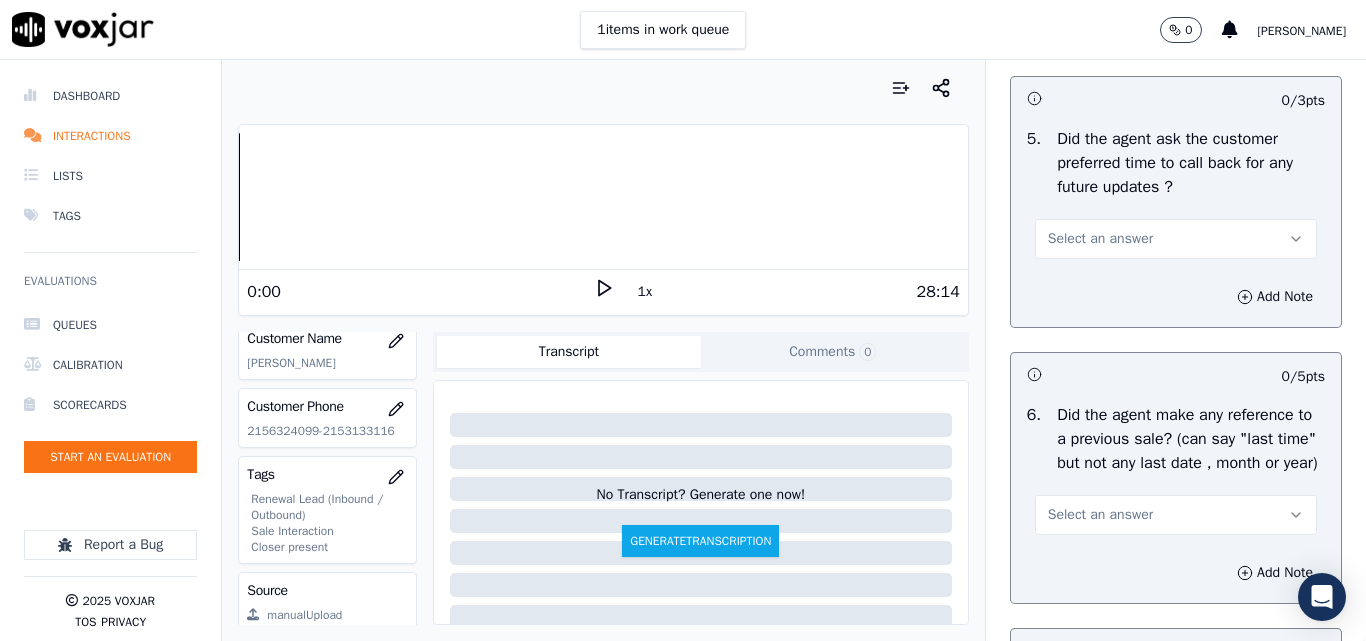 type 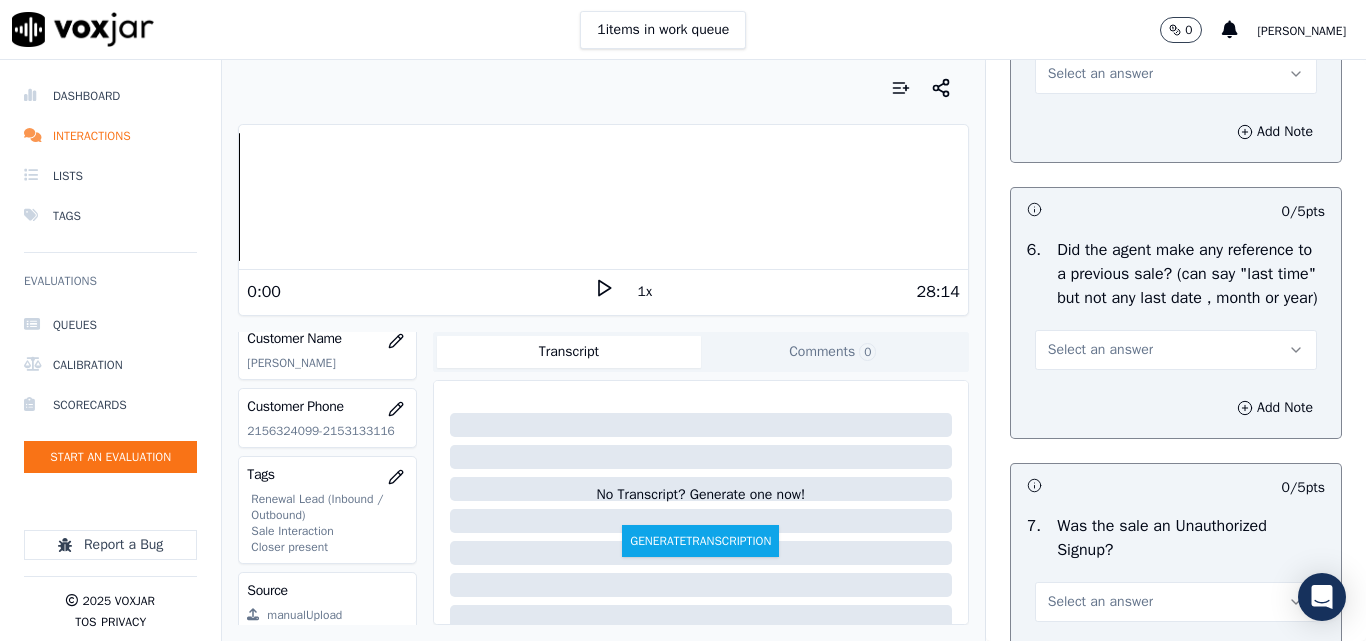 scroll, scrollTop: 5300, scrollLeft: 0, axis: vertical 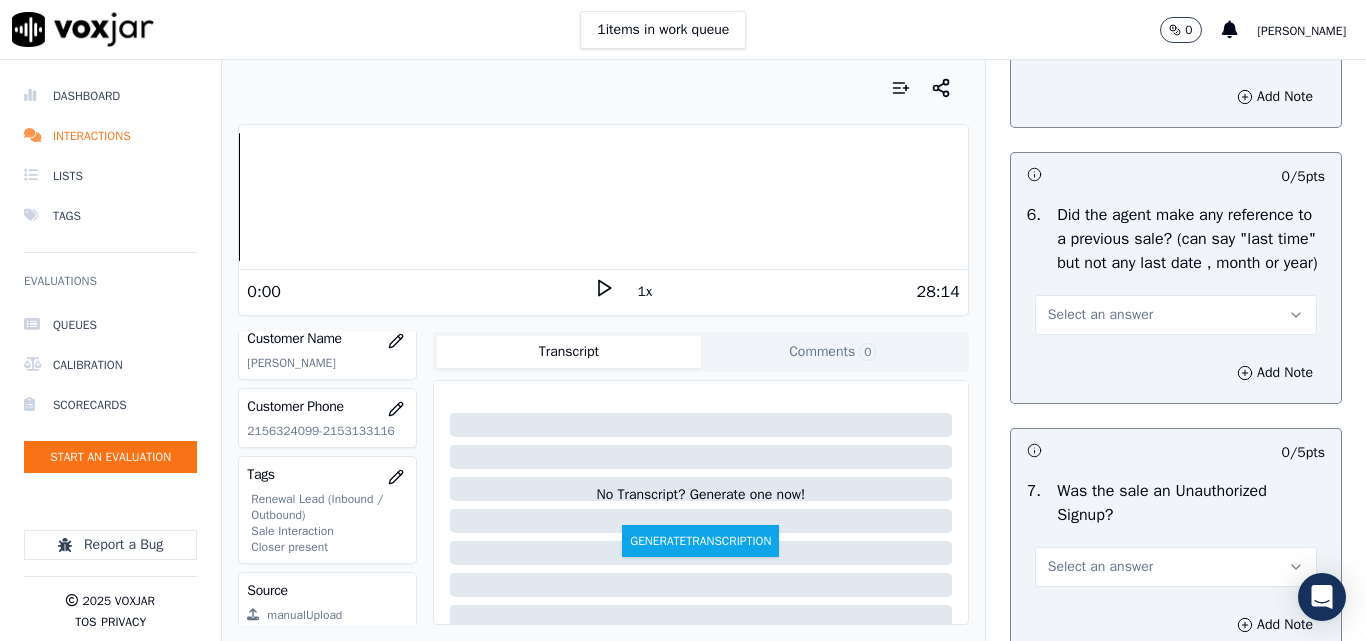 click on "Select an answer" at bounding box center (1100, 315) 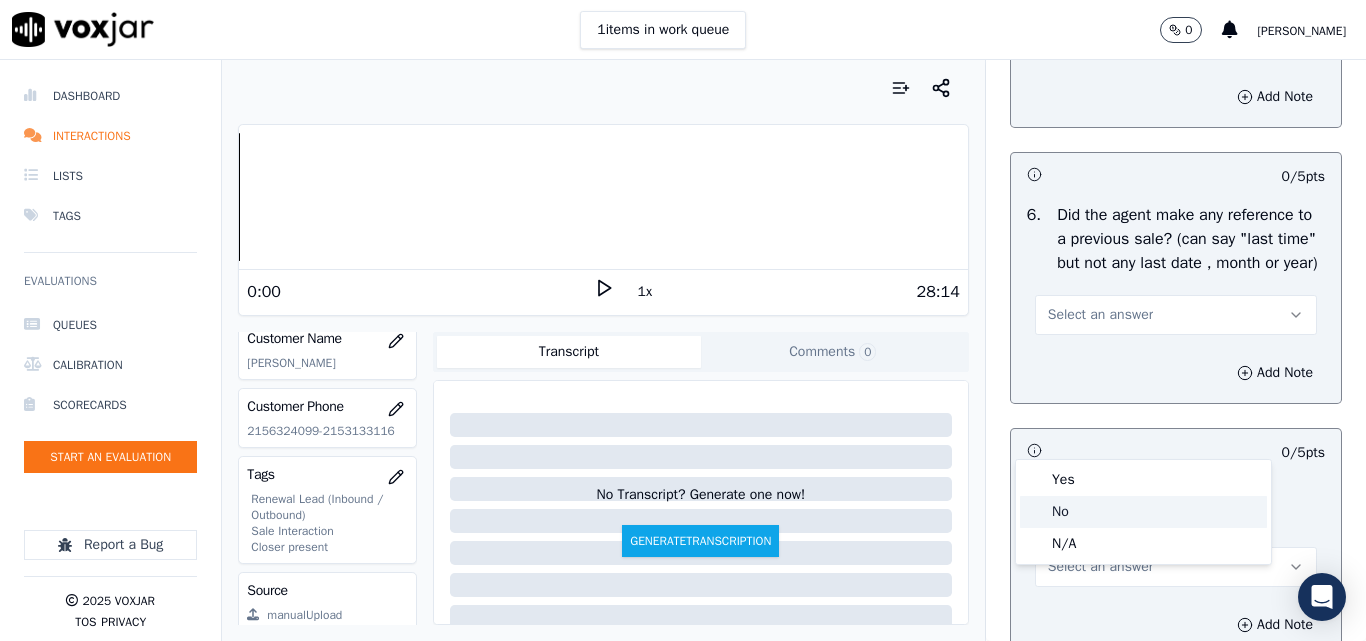 click on "No" 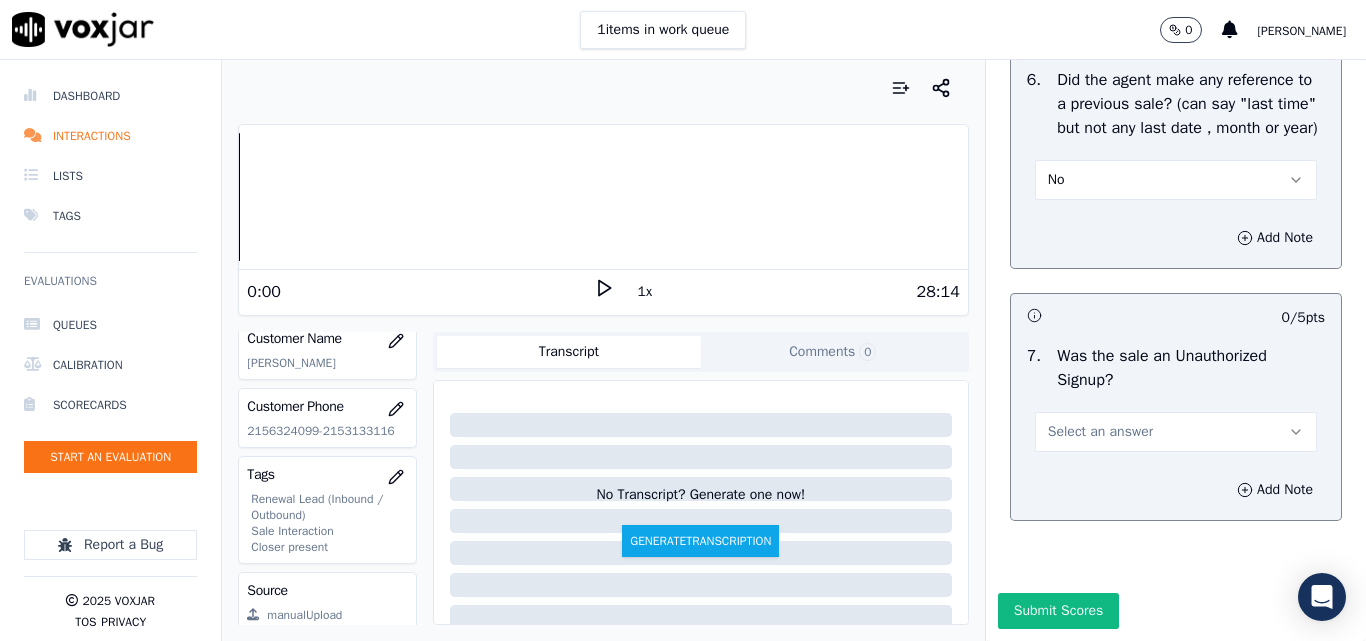 scroll, scrollTop: 5600, scrollLeft: 0, axis: vertical 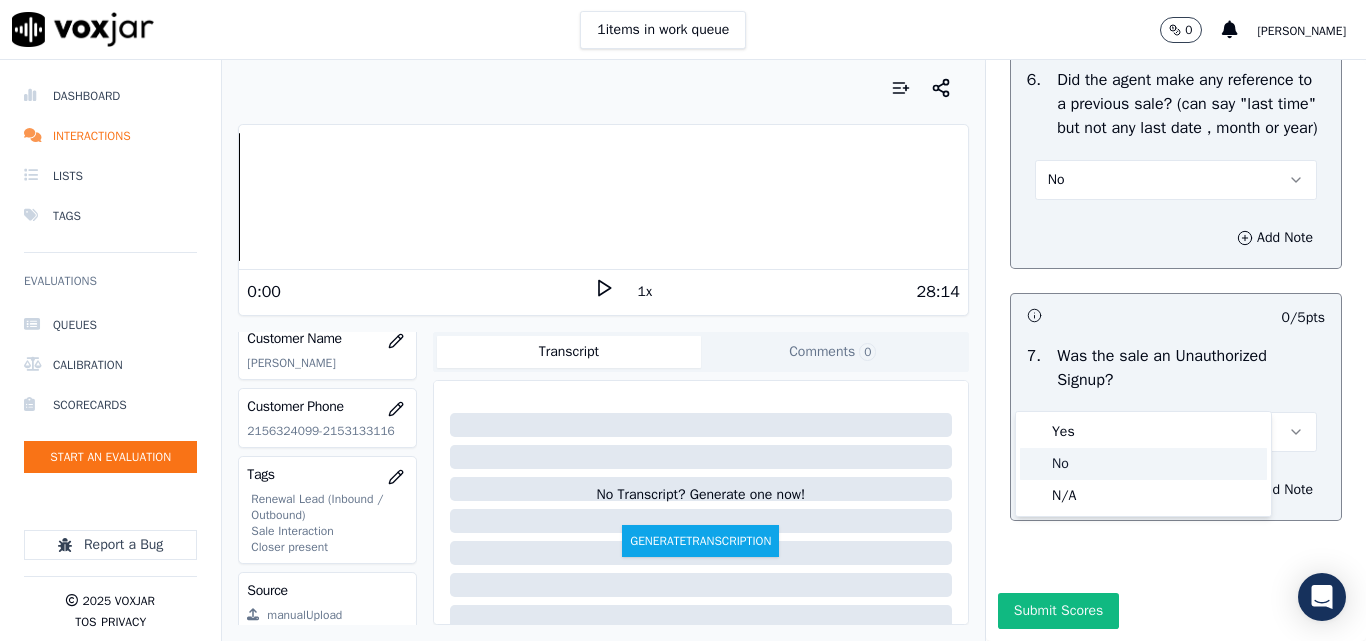 click on "No" 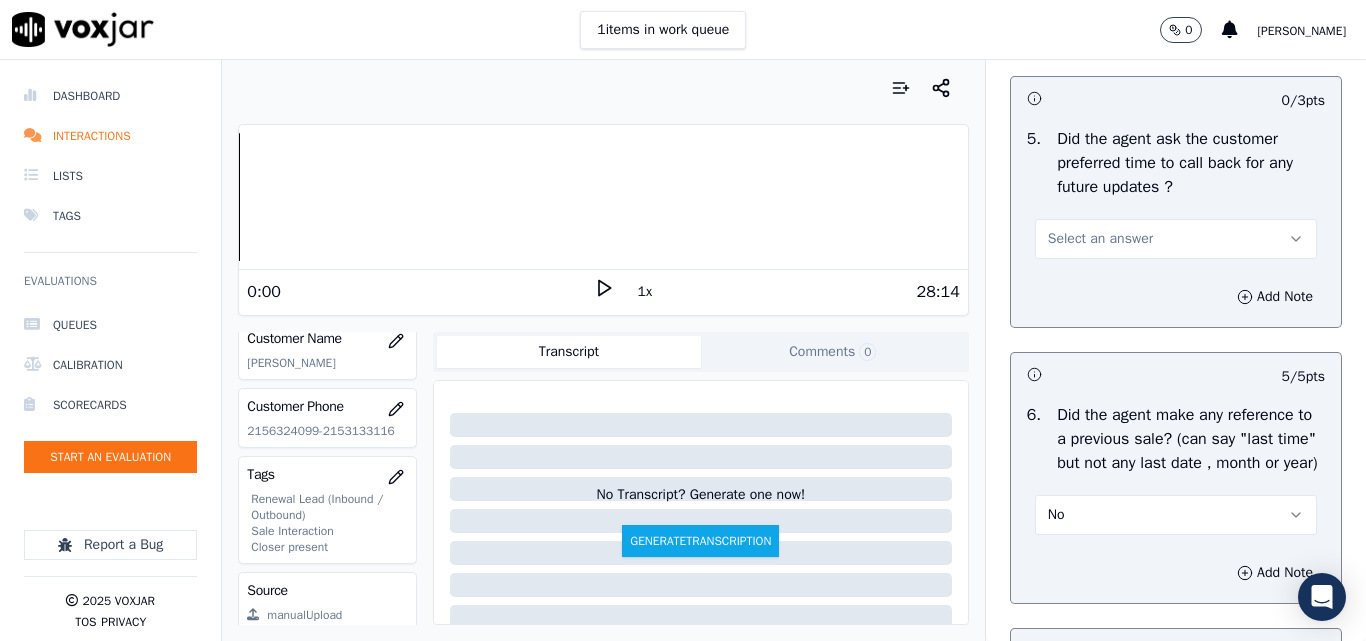 scroll, scrollTop: 5000, scrollLeft: 0, axis: vertical 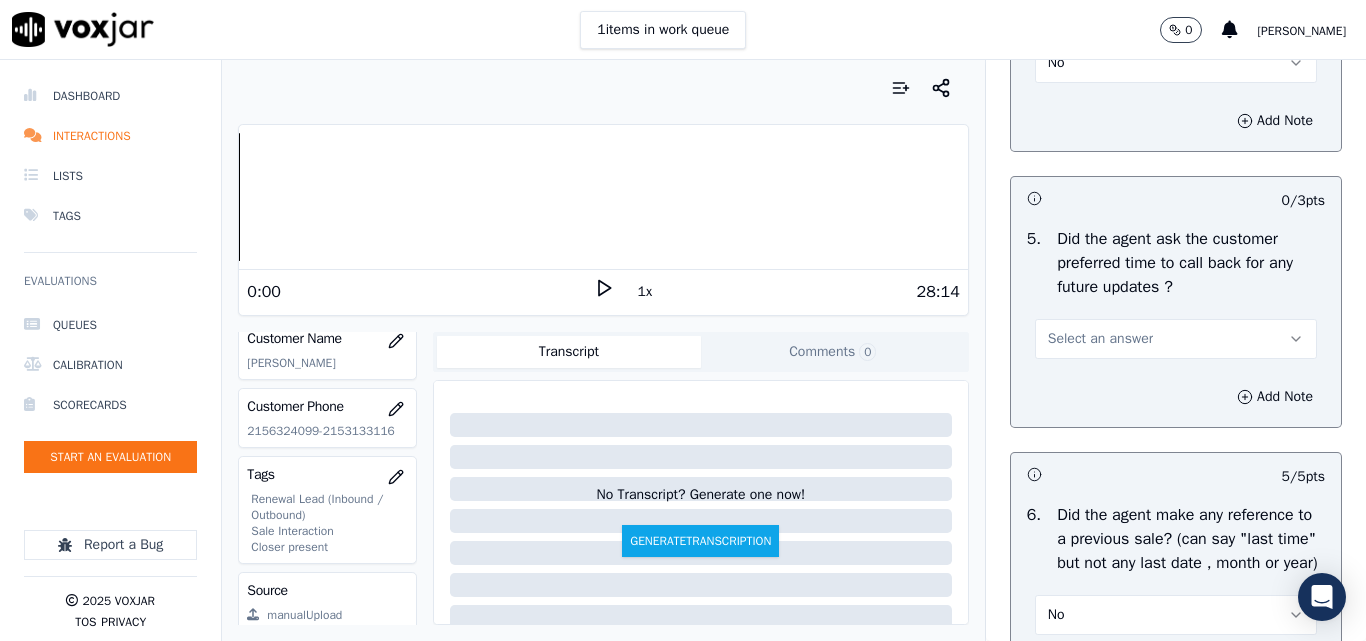 drag, startPoint x: 454, startPoint y: 28, endPoint x: 459, endPoint y: 86, distance: 58.21512 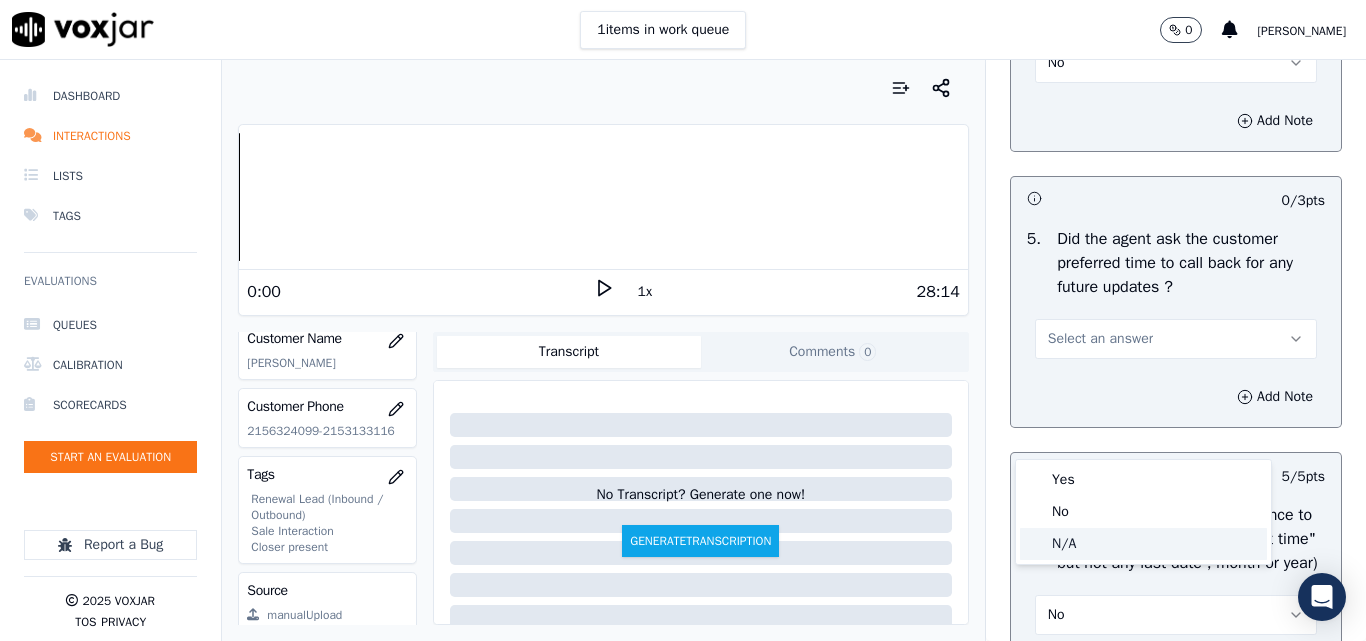 drag, startPoint x: 1066, startPoint y: 546, endPoint x: 1104, endPoint y: 471, distance: 84.07735 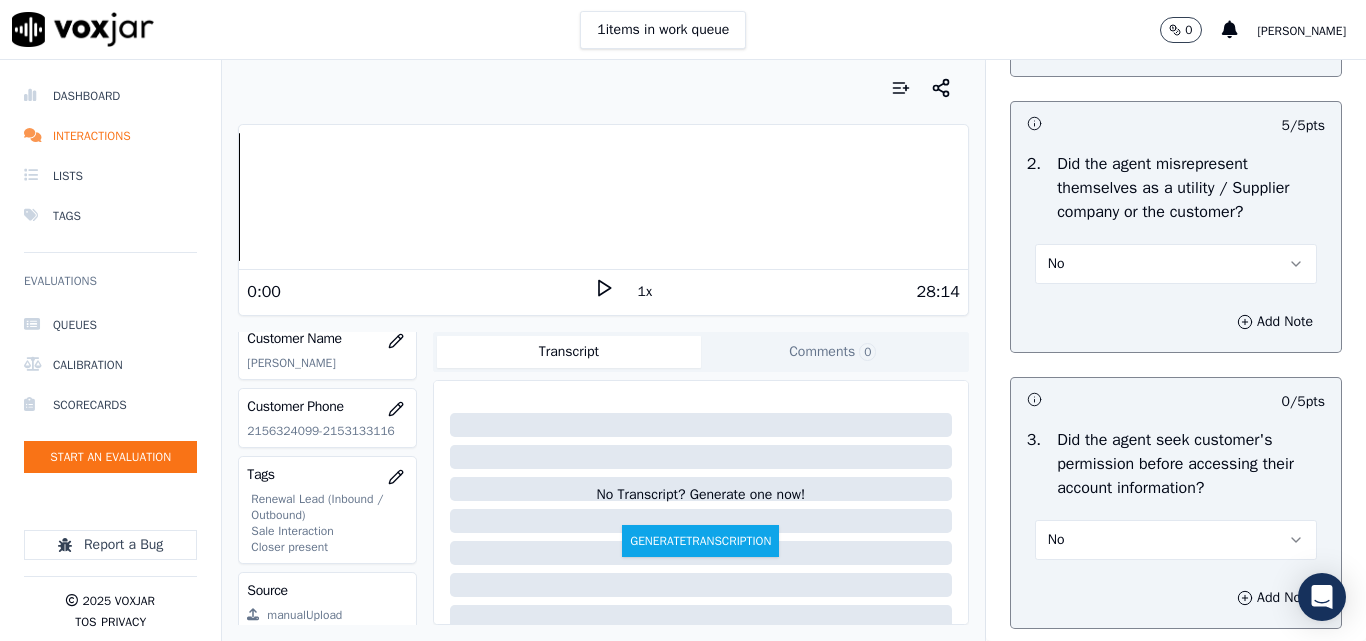 scroll, scrollTop: 1500, scrollLeft: 0, axis: vertical 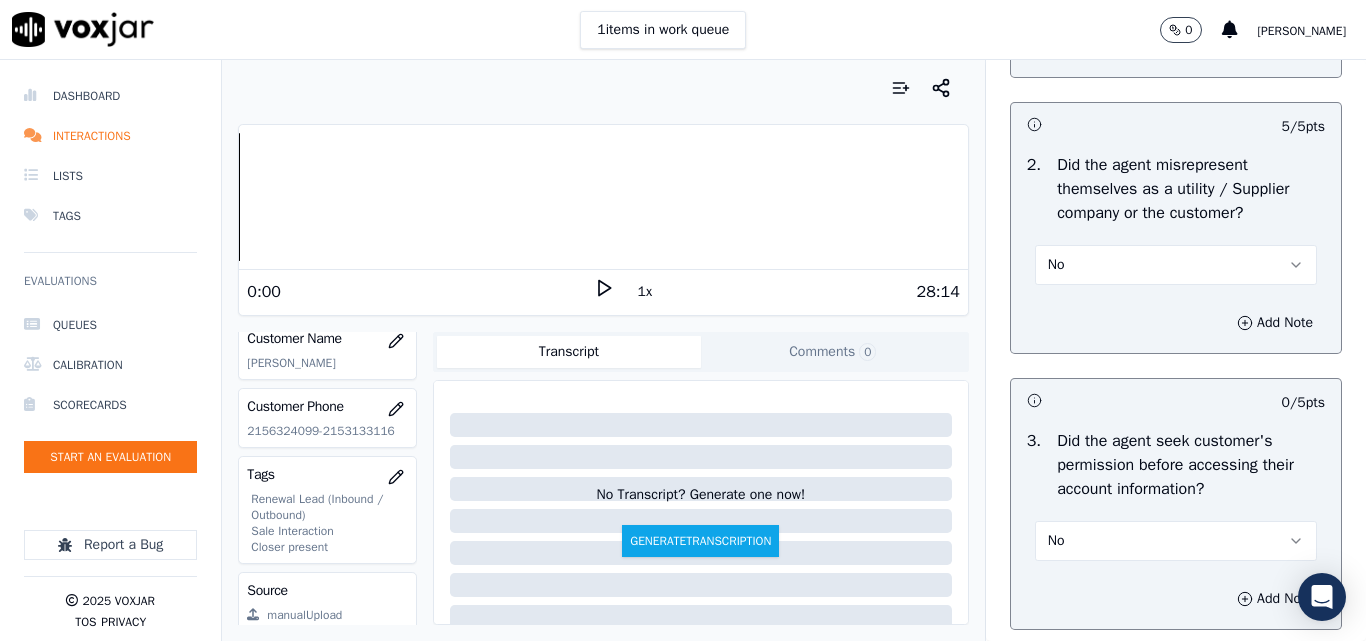click on "No" at bounding box center (1176, 265) 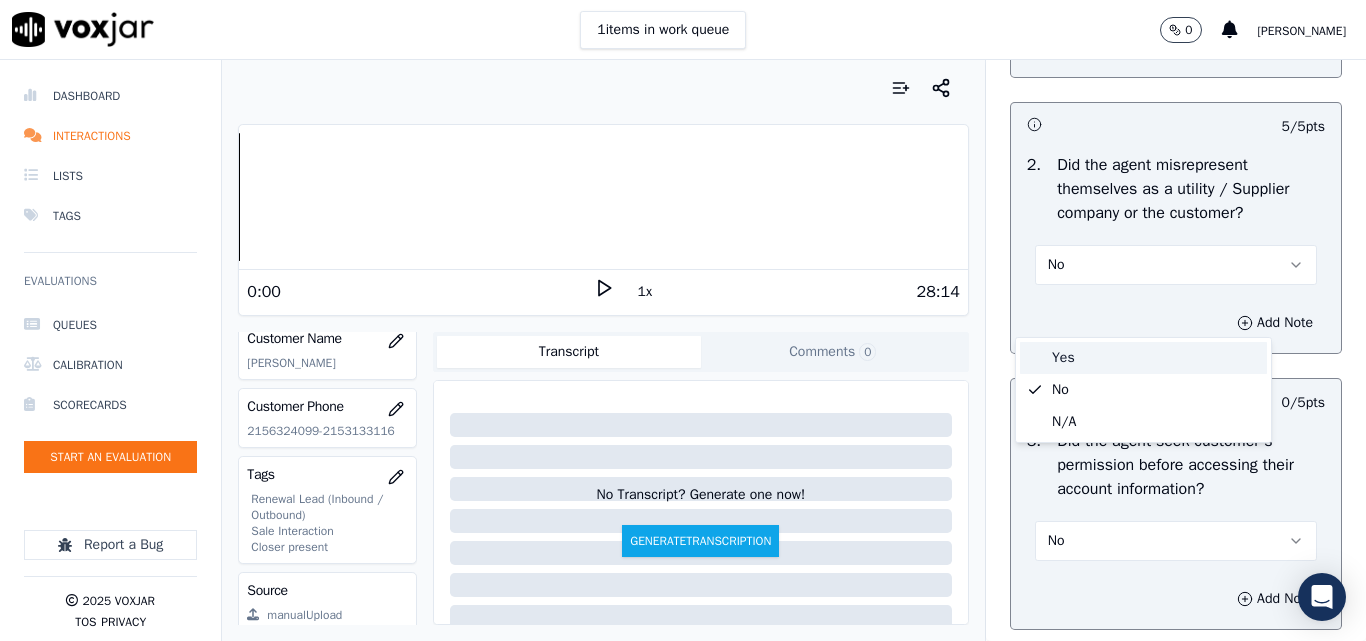 click on "Yes" at bounding box center (1143, 358) 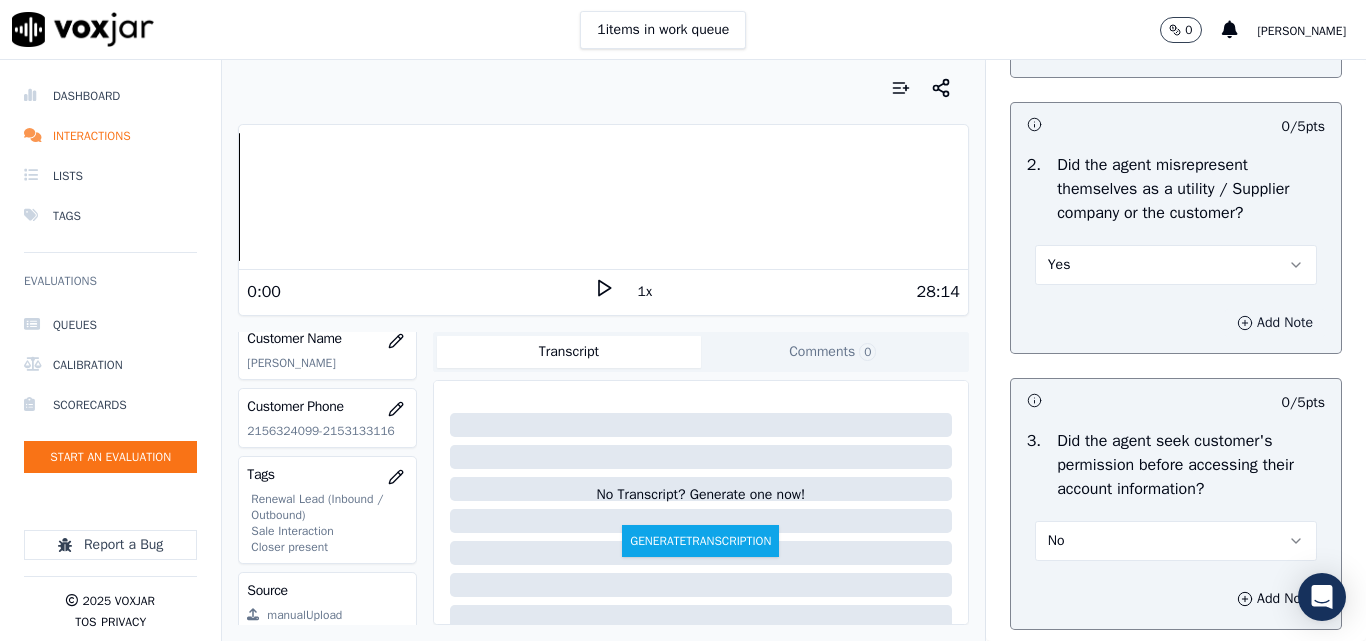 click 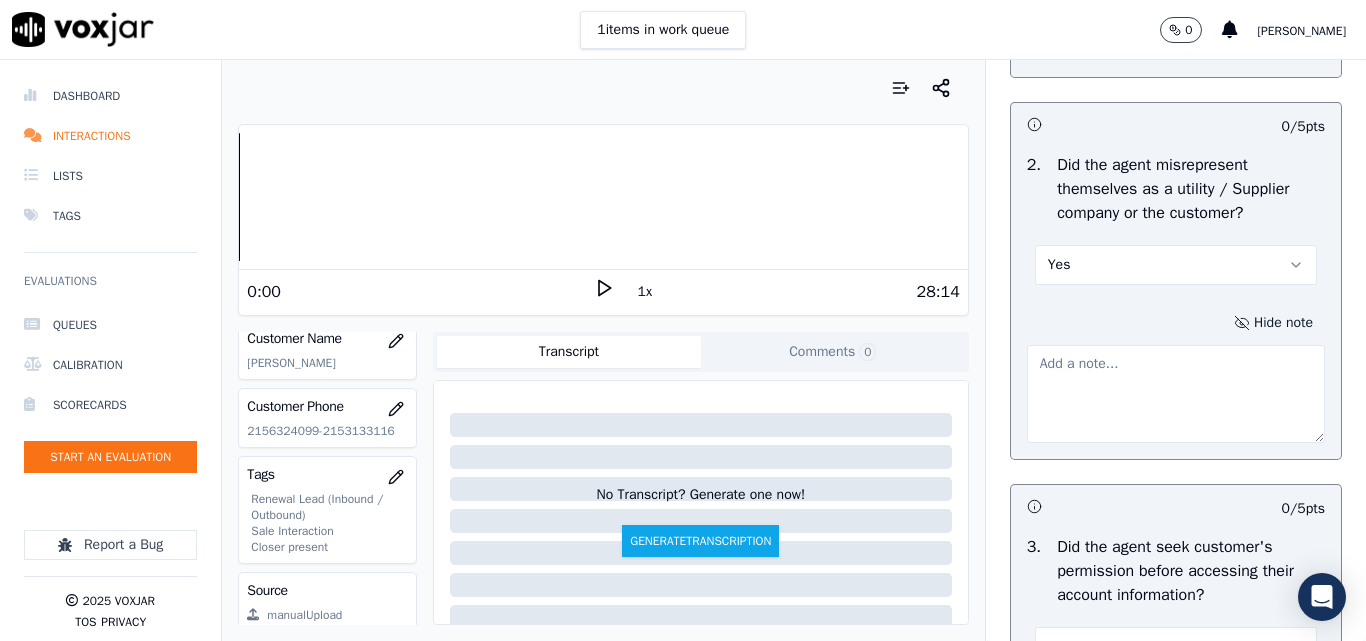 click at bounding box center (1176, 394) 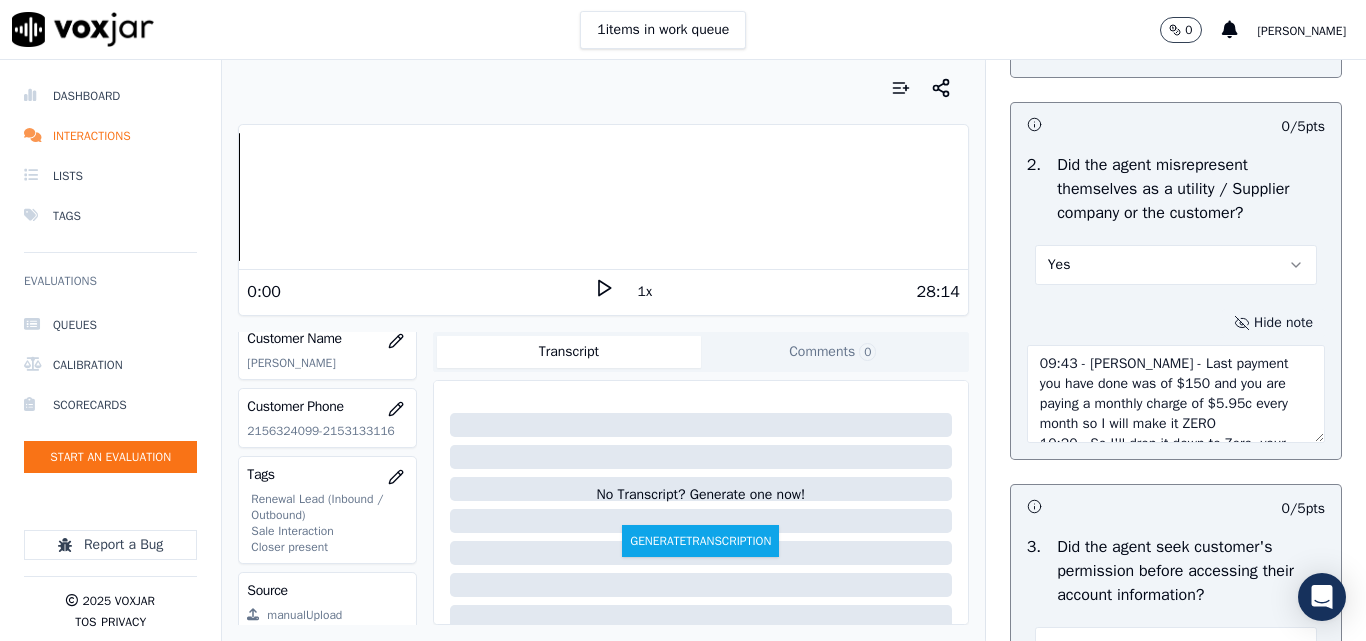 scroll, scrollTop: 131, scrollLeft: 0, axis: vertical 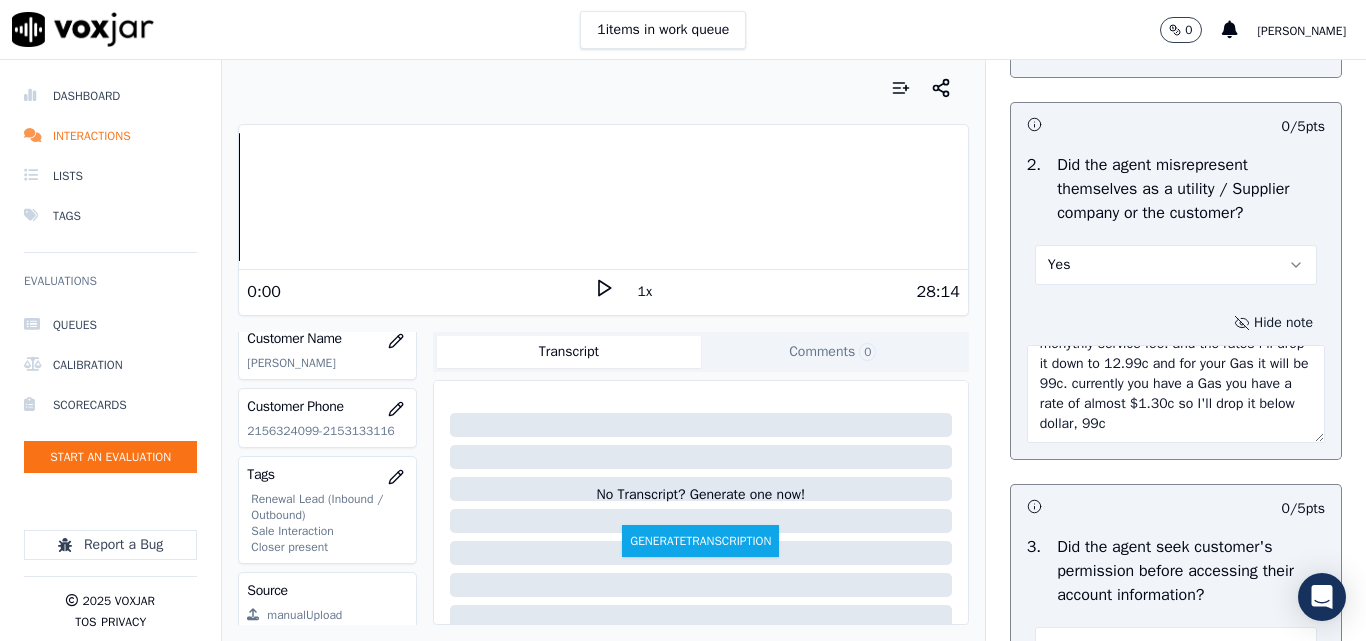 click on "09:43 - [PERSON_NAME] - Last payment you have done was of $150 and you are paying a monthly charge of $5.95c every month so I will make it ZERO
10:20 - So I'll drop it down to Zero, your monythly service fee. and the rates i'll drop it down to 12.99c and for your Gas it will be 99c. currently you have a Gas you have a rate of almost $1.30c so I'll drop it below dollar, 99c" at bounding box center [1176, 394] 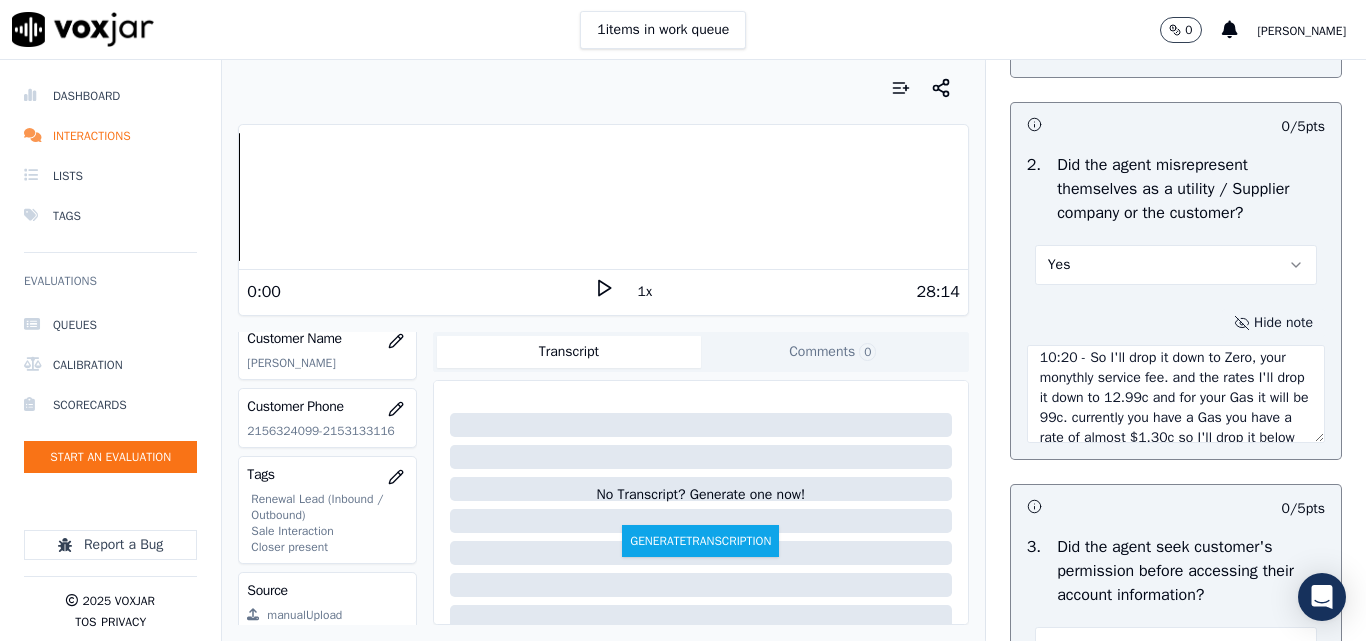 scroll, scrollTop: 40, scrollLeft: 0, axis: vertical 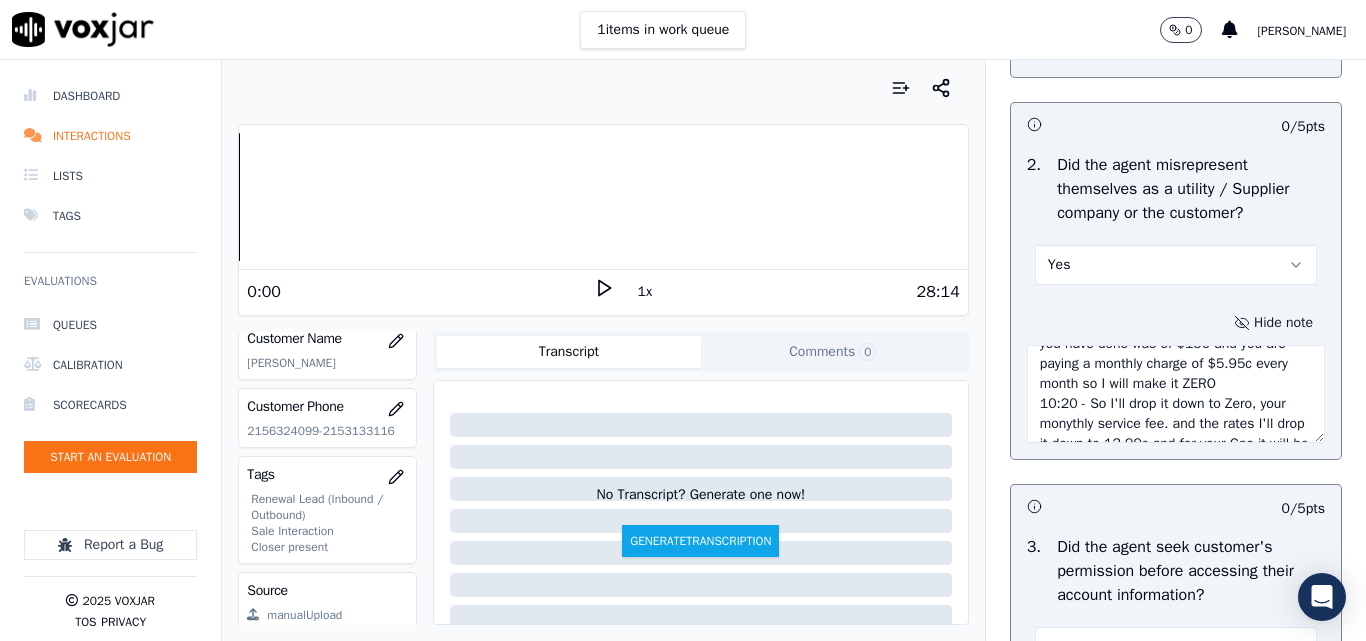 click on "09:43 - [PERSON_NAME] - Last payment you have done was of $150 and you are paying a monthly charge of $5.95c every month so I will make it ZERO
10:20 - So I'll drop it down to Zero, your monythly service fee. and the rates I'll drop it down to 12.99c and for your Gas it will be 99c. currently you have a Gas you have a rate of almost $1.30c so I'll drop it below dollar, 99c" at bounding box center [1176, 394] 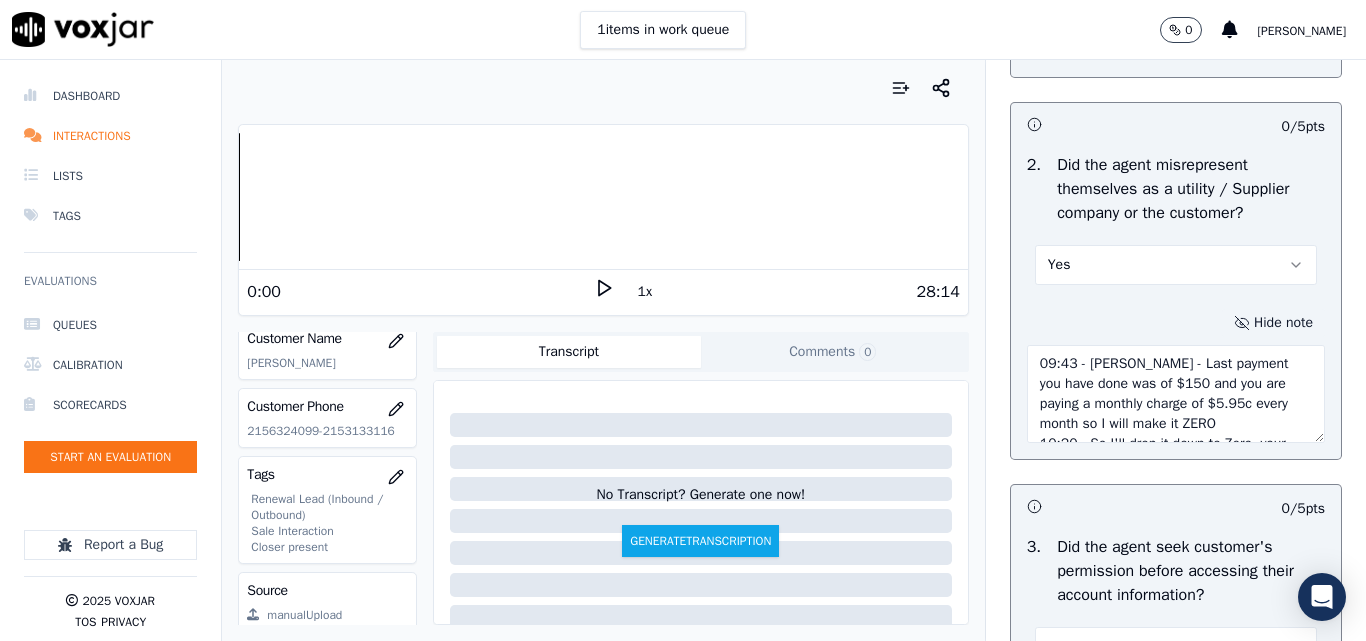scroll, scrollTop: 140, scrollLeft: 0, axis: vertical 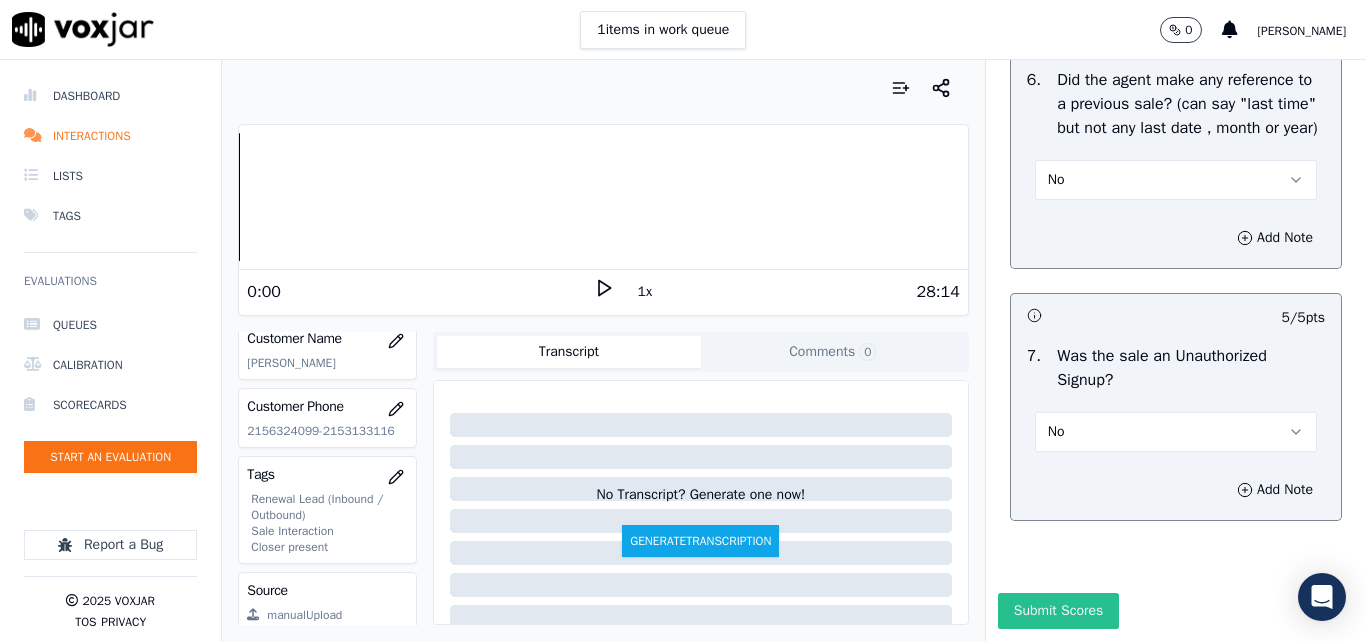 type on "09:43 - [PERSON_NAME] - Last payment you have done was of $150 and you are paying a monthly charge of $5.95c every month so I will make it ZERO
10:20 - So I'll drop it down to Zero, your monthly service fee. and the rates I'll drop it down to 12.99c and for your Gas it will be 99c. currently you have a Gas you have a rate of almost $1.30c so I'll drop it below dollar, 99c" 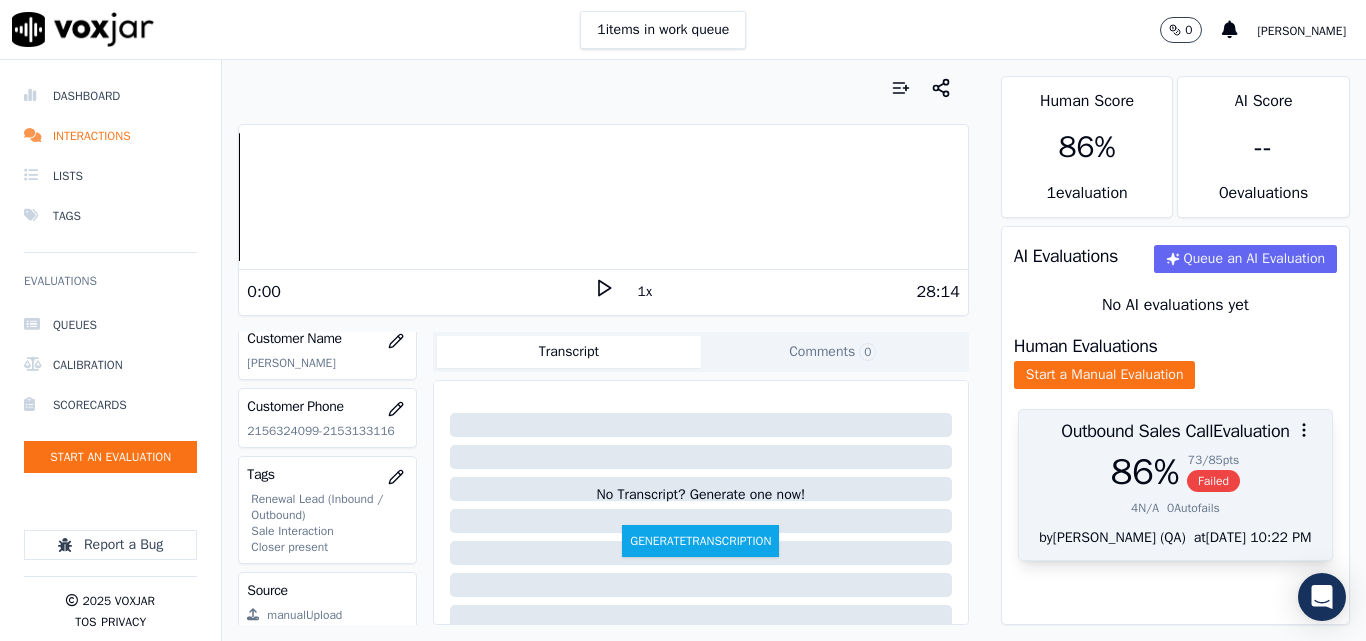 click on "Failed" at bounding box center (1213, 481) 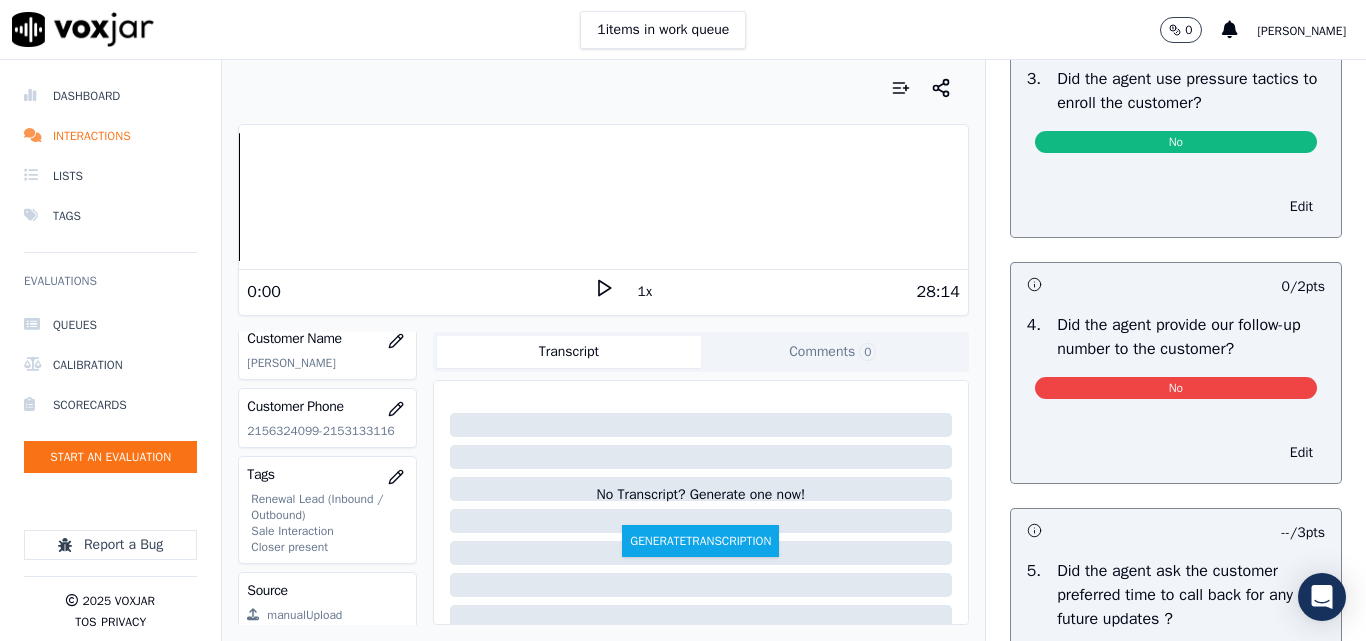 scroll, scrollTop: 4700, scrollLeft: 0, axis: vertical 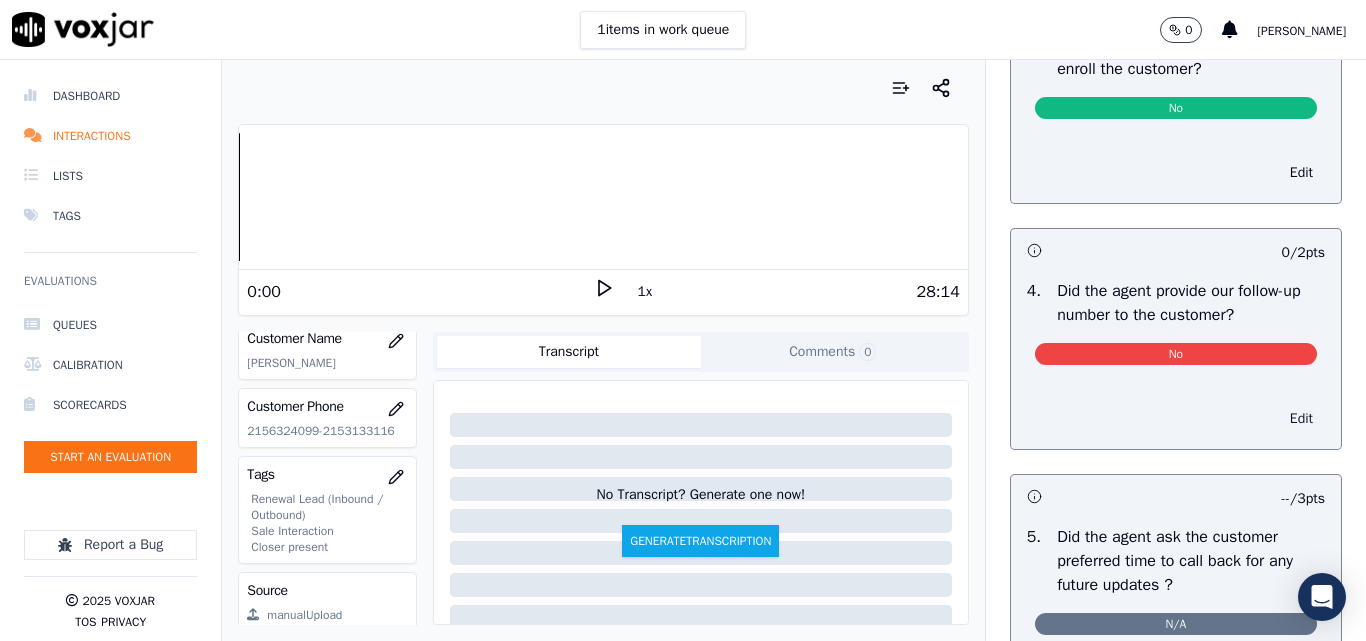 click on "Edit" at bounding box center (1301, 419) 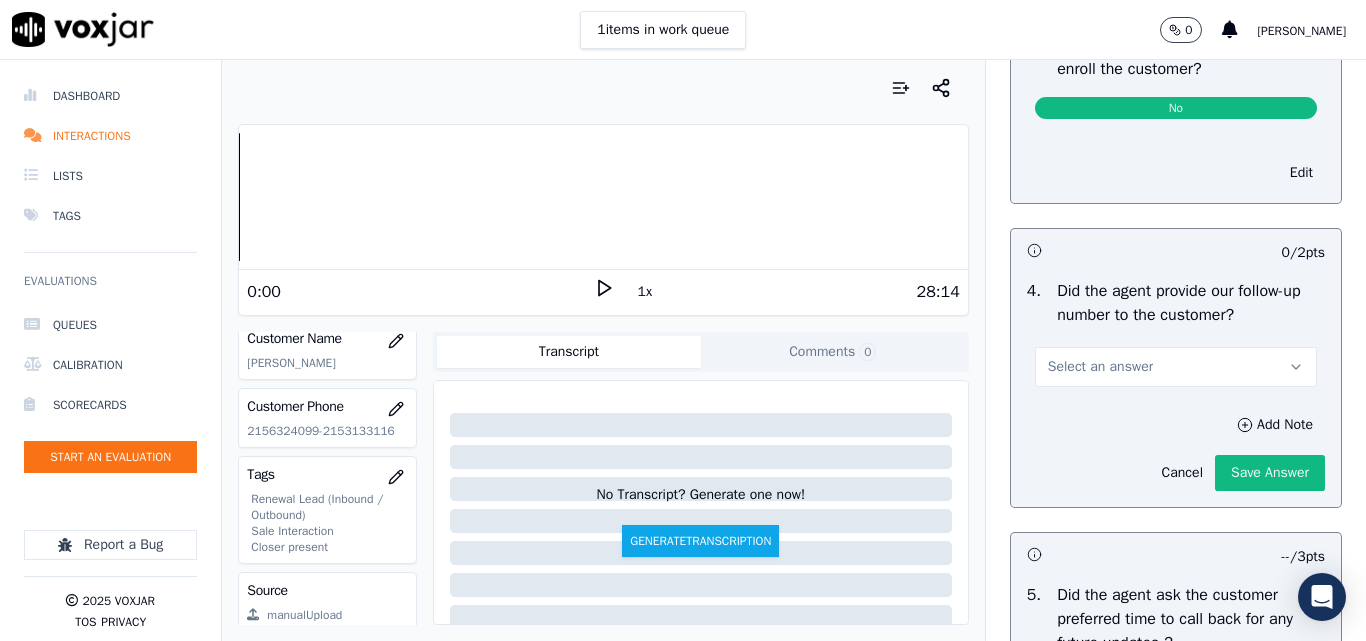 drag, startPoint x: 1090, startPoint y: 463, endPoint x: 1081, endPoint y: 477, distance: 16.643316 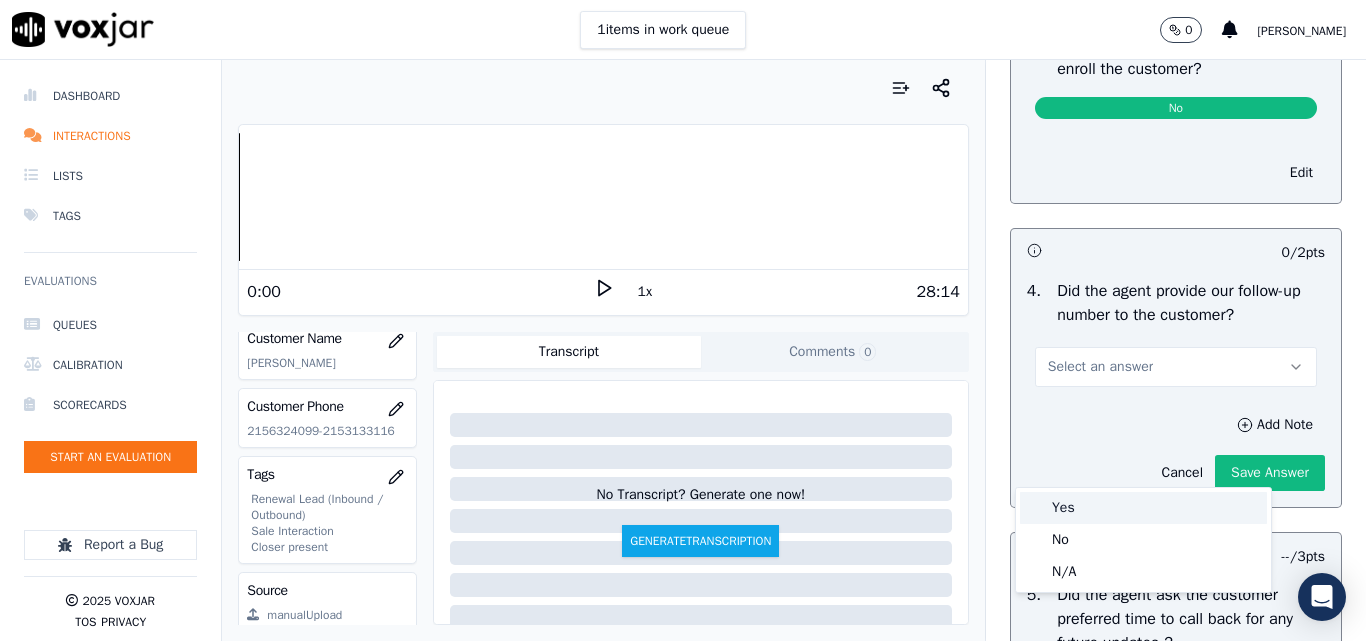 click on "Yes" at bounding box center (1143, 508) 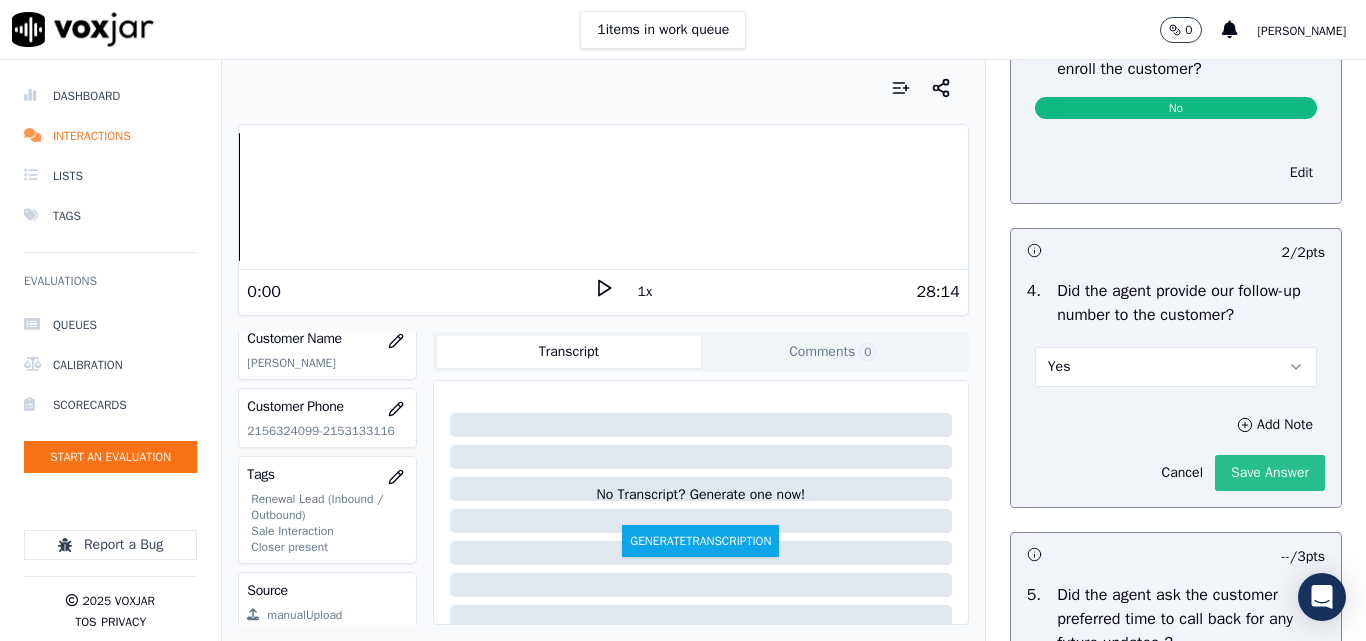 click on "Save Answer" 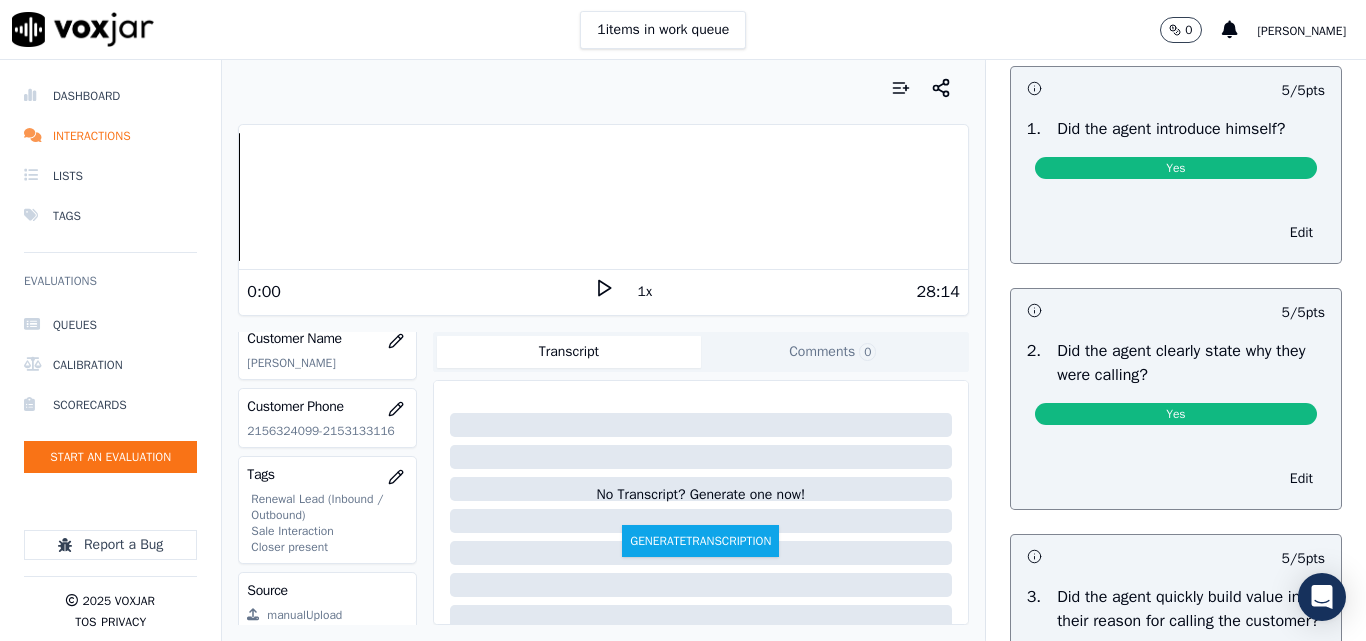 scroll, scrollTop: 0, scrollLeft: 0, axis: both 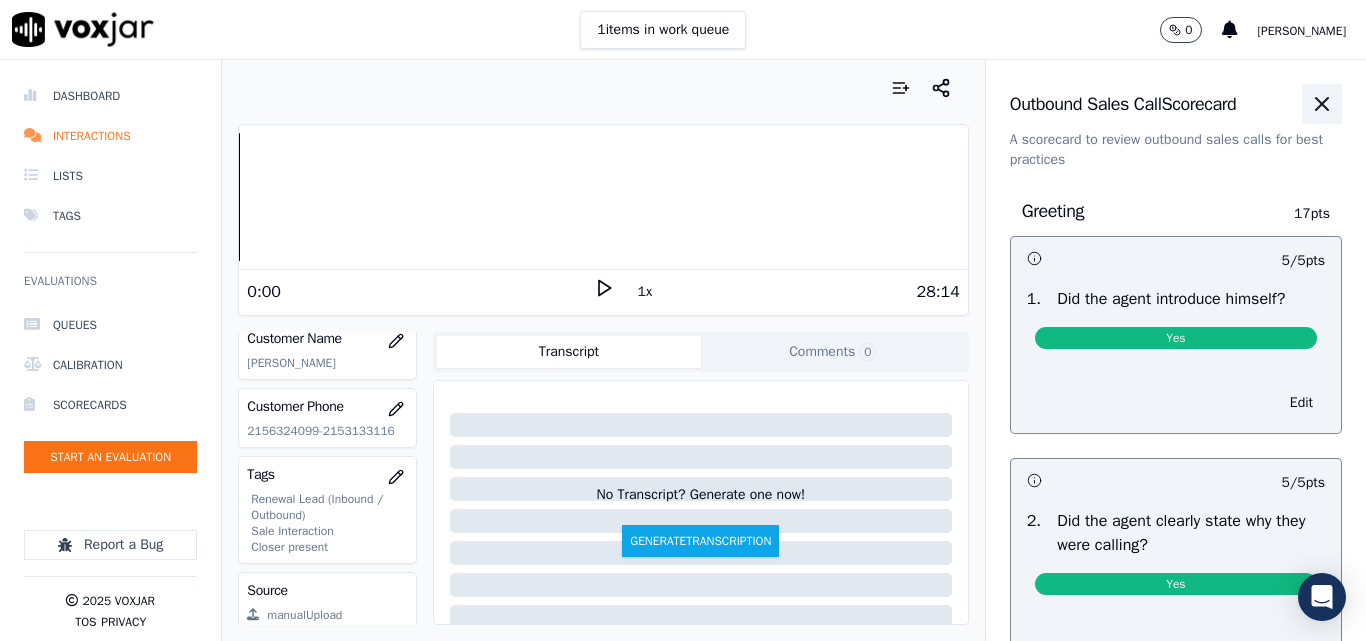 click 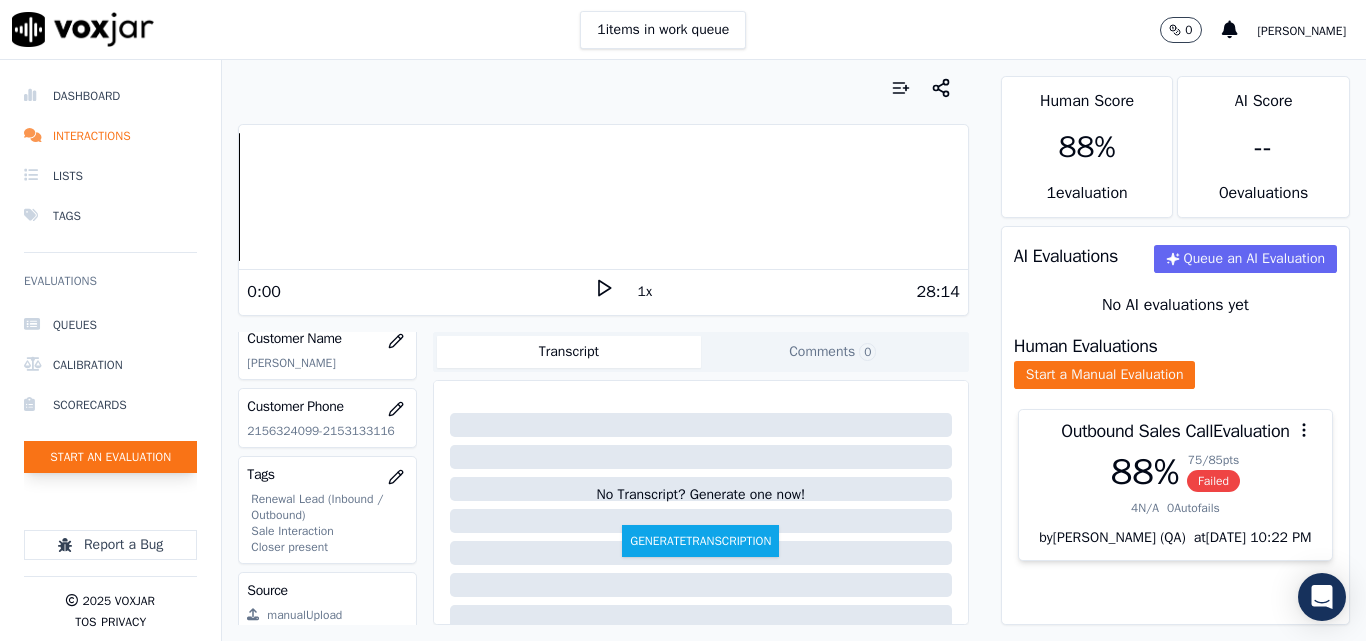 click on "Start an Evaluation" 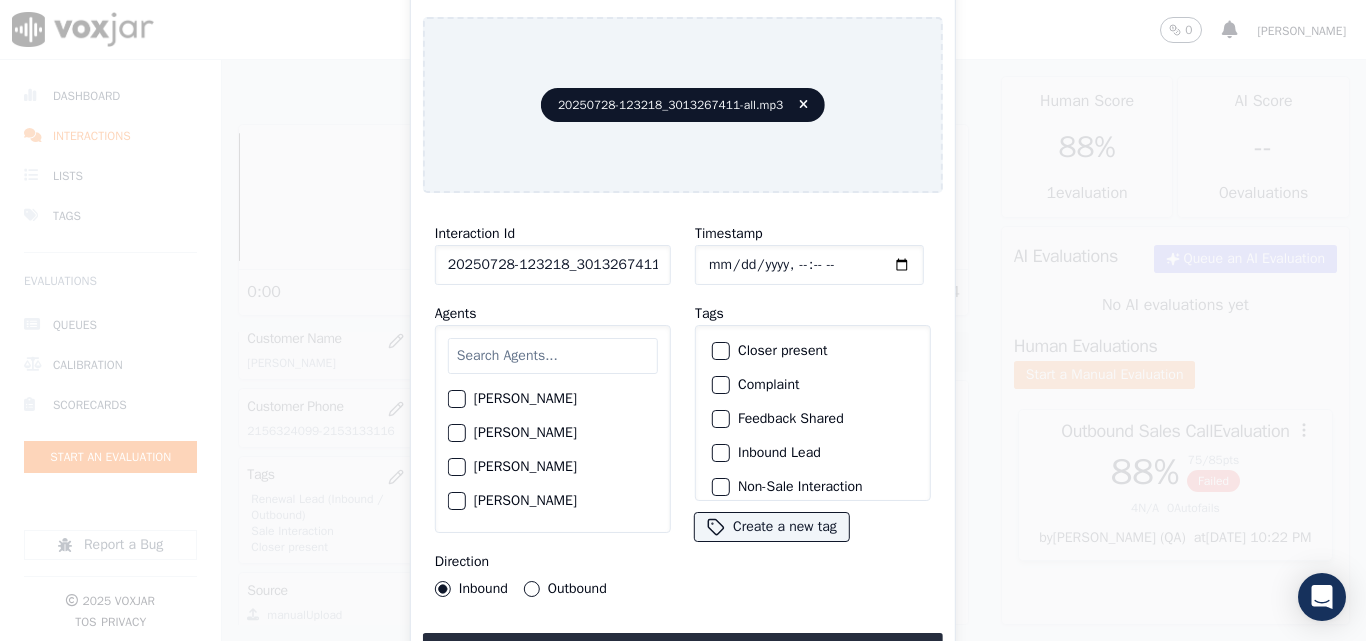 scroll, scrollTop: 0, scrollLeft: 40, axis: horizontal 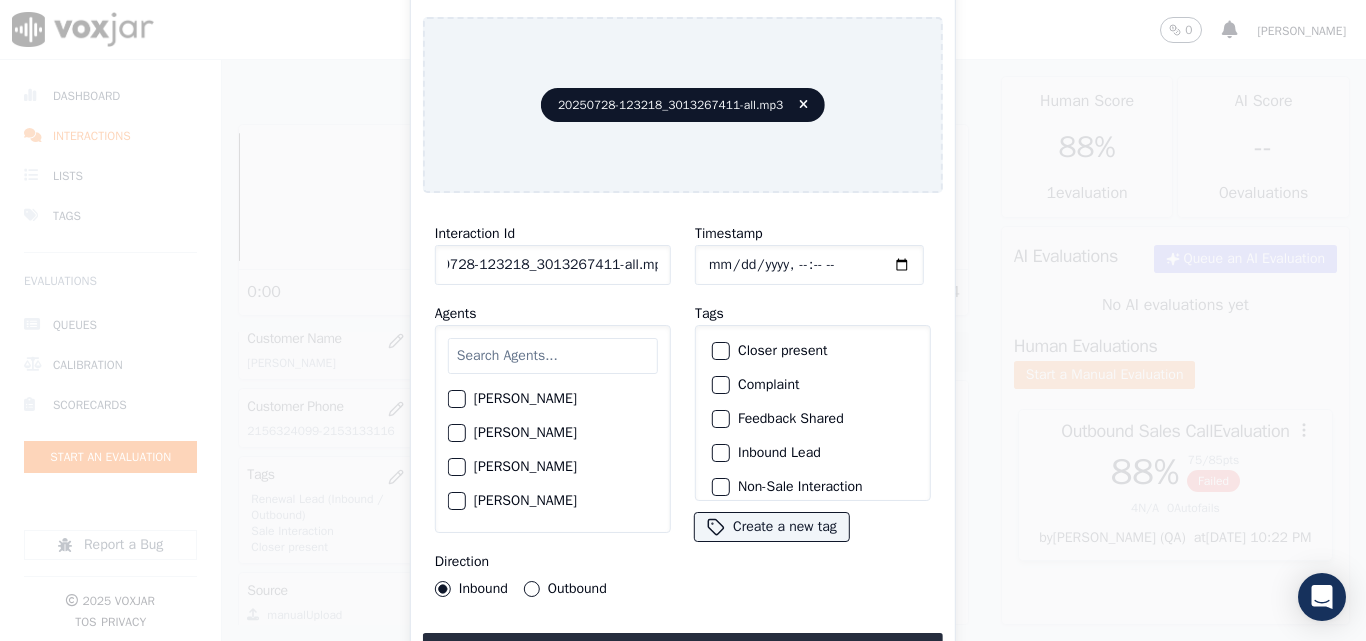 drag, startPoint x: 640, startPoint y: 258, endPoint x: 767, endPoint y: 256, distance: 127.01575 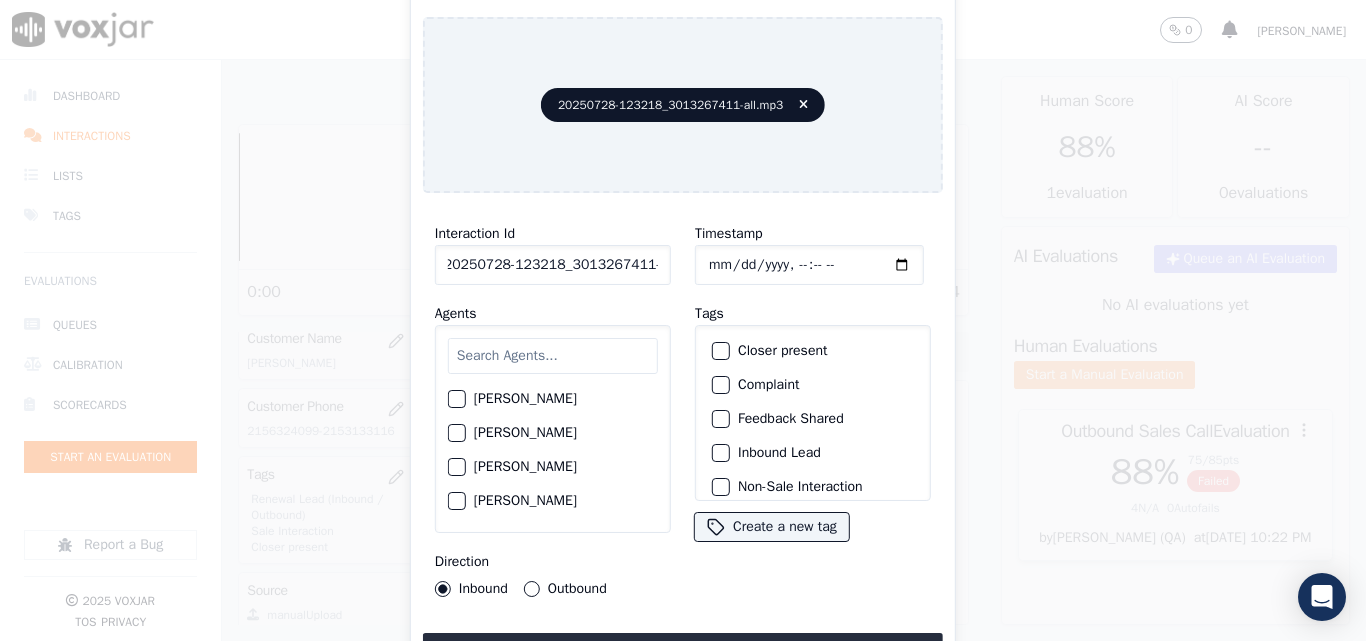 scroll, scrollTop: 0, scrollLeft: 11, axis: horizontal 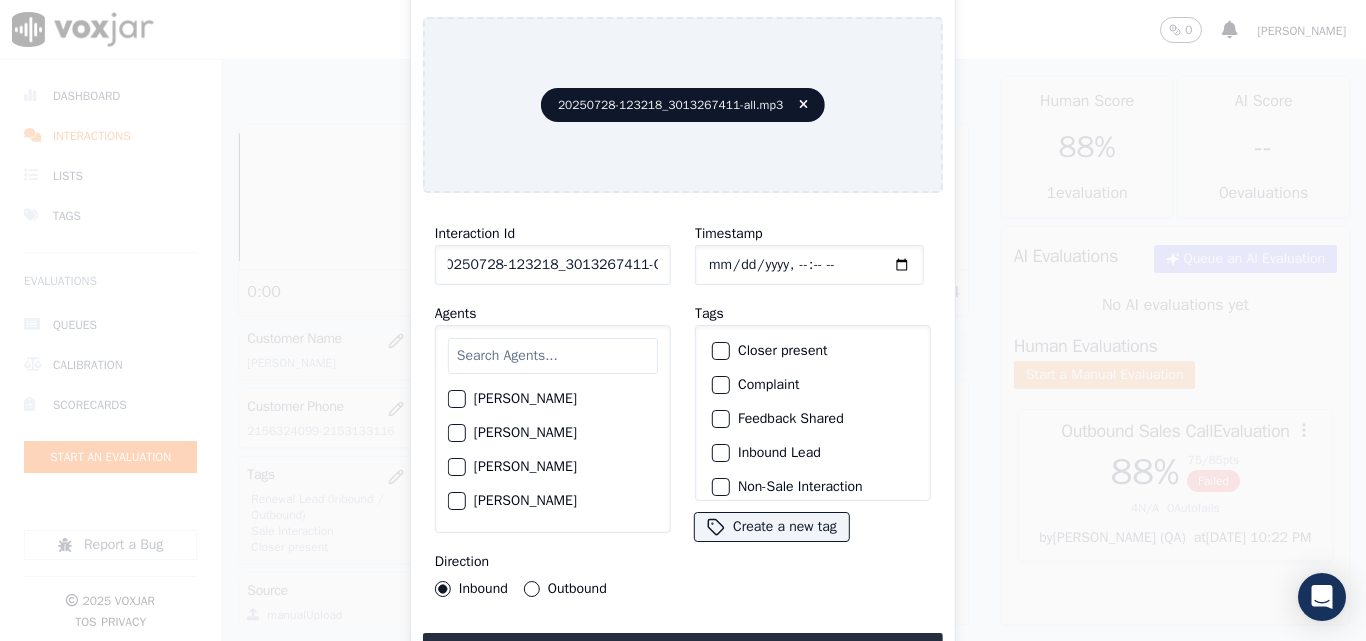 type on "20250728-123218_3013267411-C1" 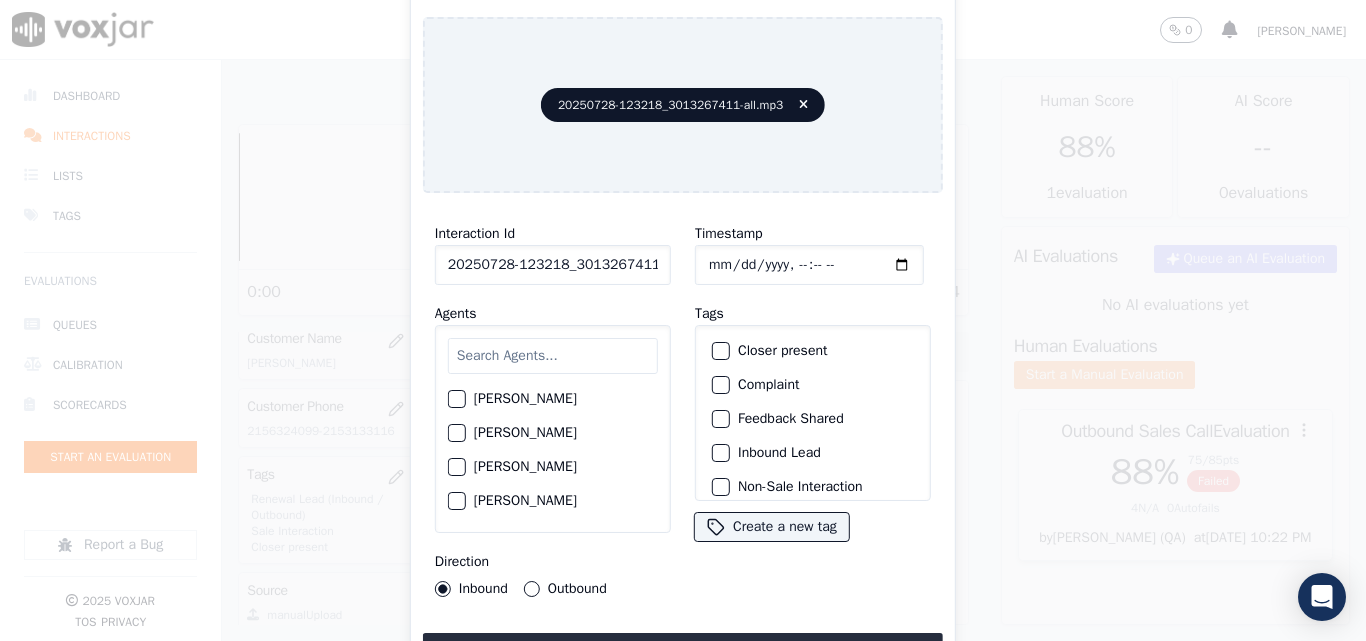 click on "Timestamp" 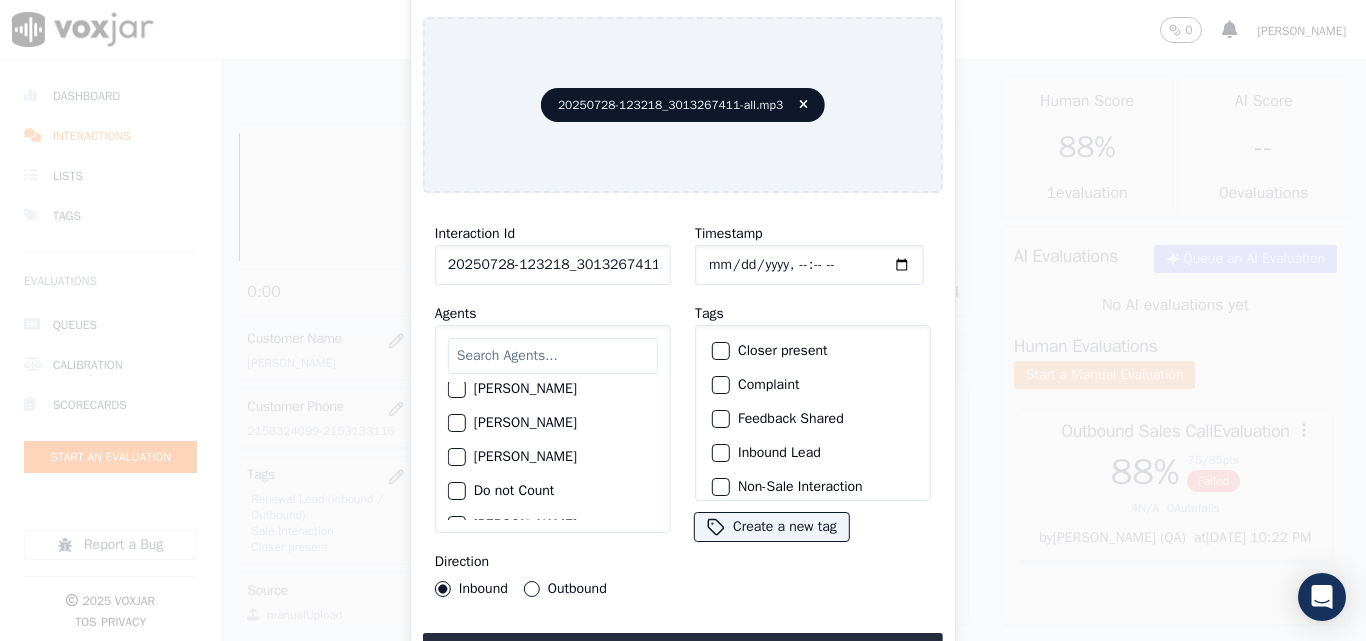 scroll, scrollTop: 600, scrollLeft: 0, axis: vertical 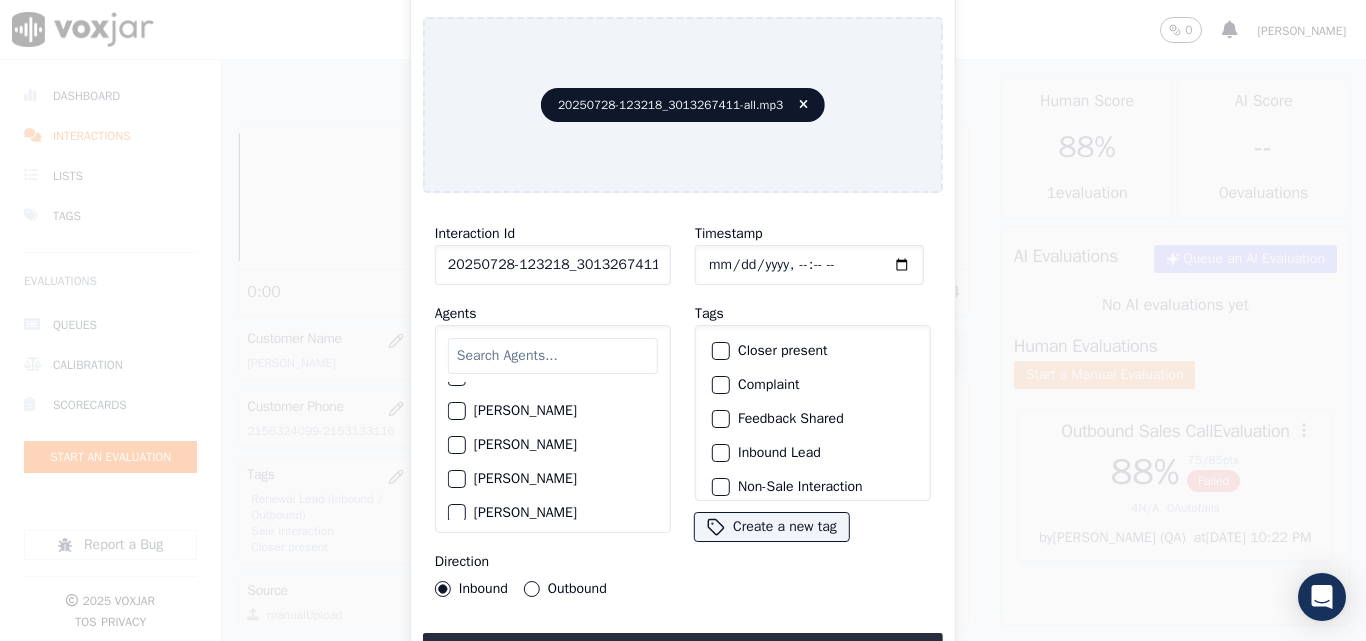 click on "[PERSON_NAME]" 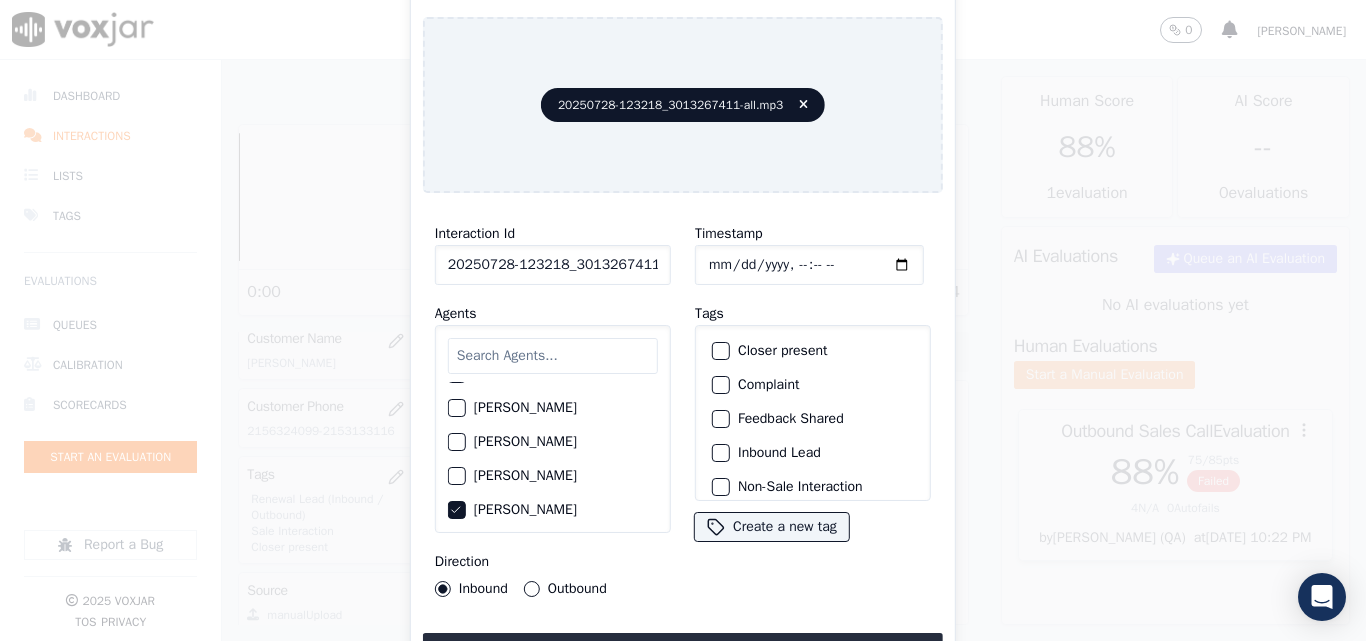 click on "Outbound" at bounding box center [532, 589] 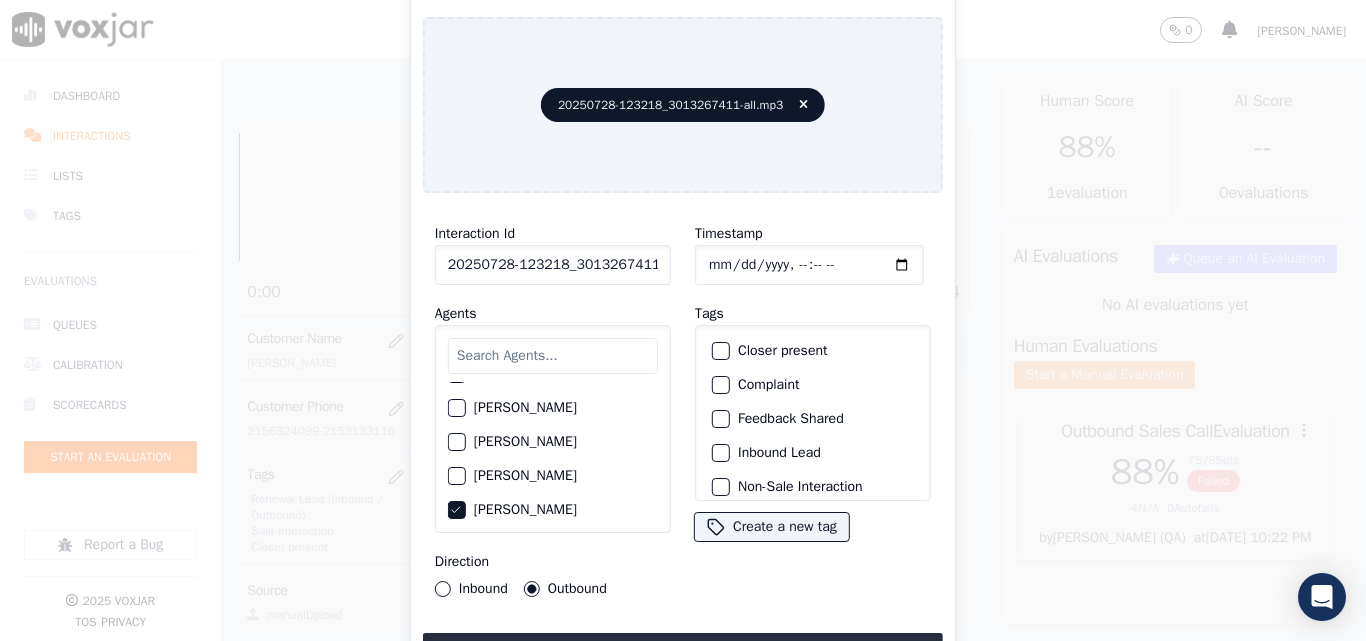 click on "Inbound" 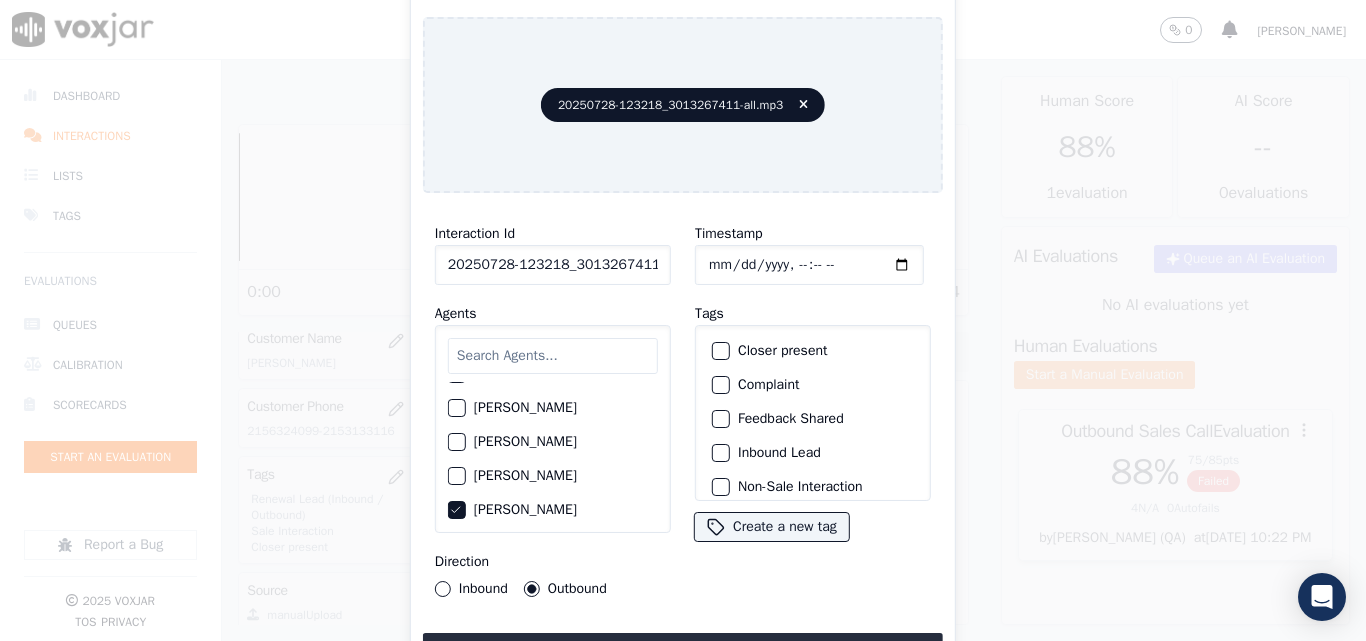 click on "Inbound" at bounding box center [443, 589] 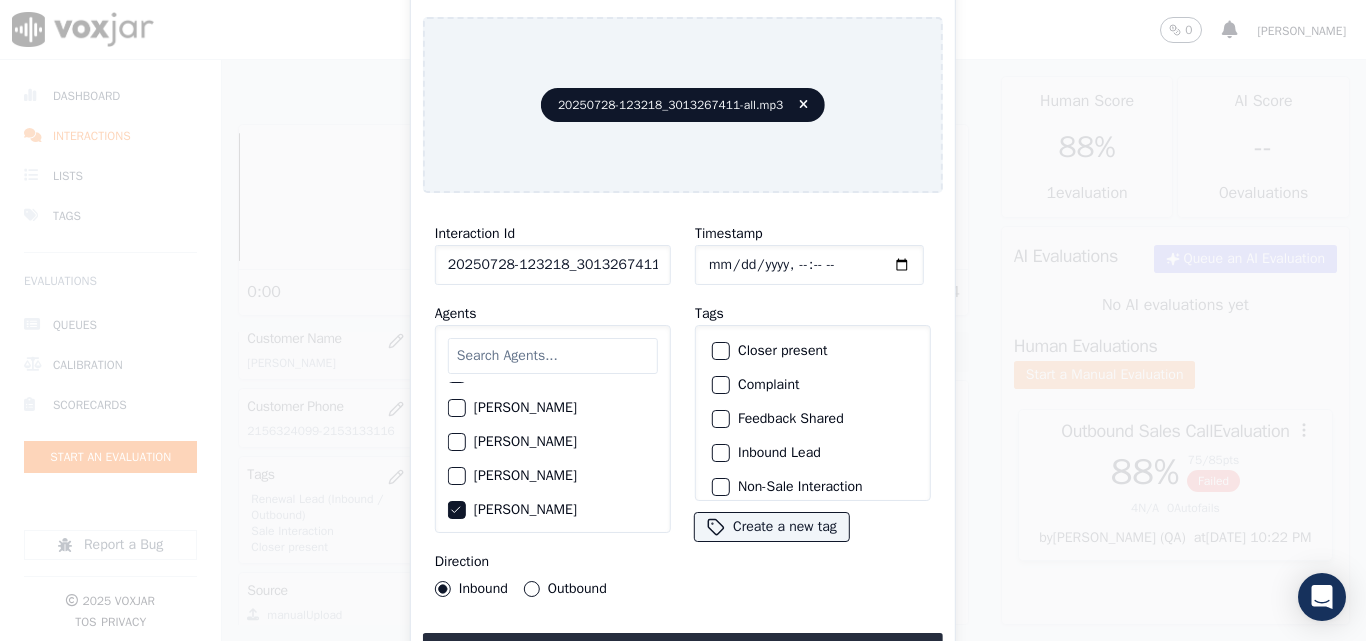 click at bounding box center (720, 351) 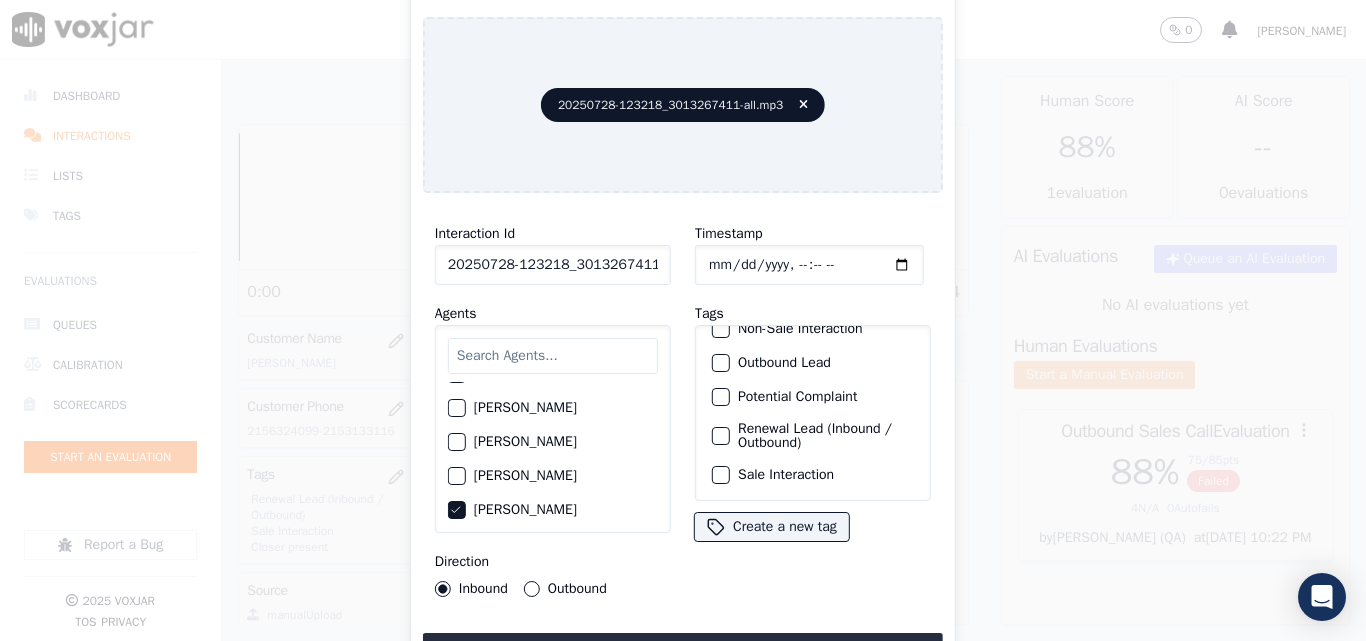 scroll, scrollTop: 173, scrollLeft: 0, axis: vertical 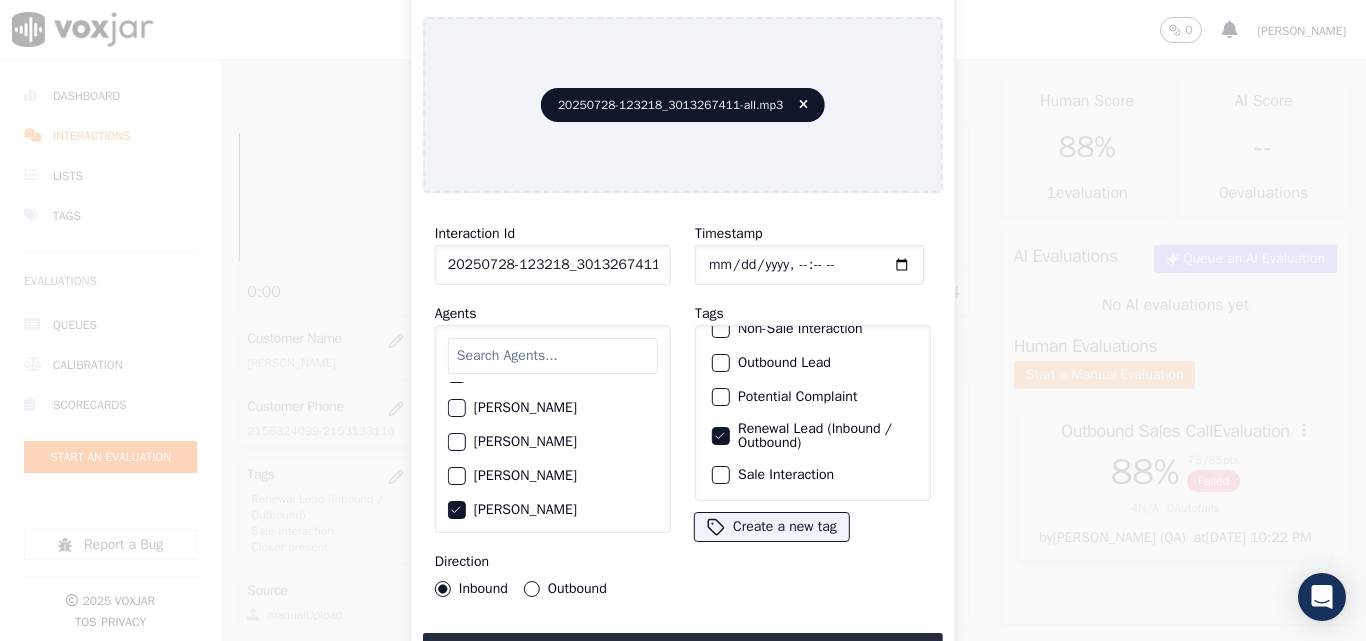 drag, startPoint x: 720, startPoint y: 450, endPoint x: 729, endPoint y: 516, distance: 66.61081 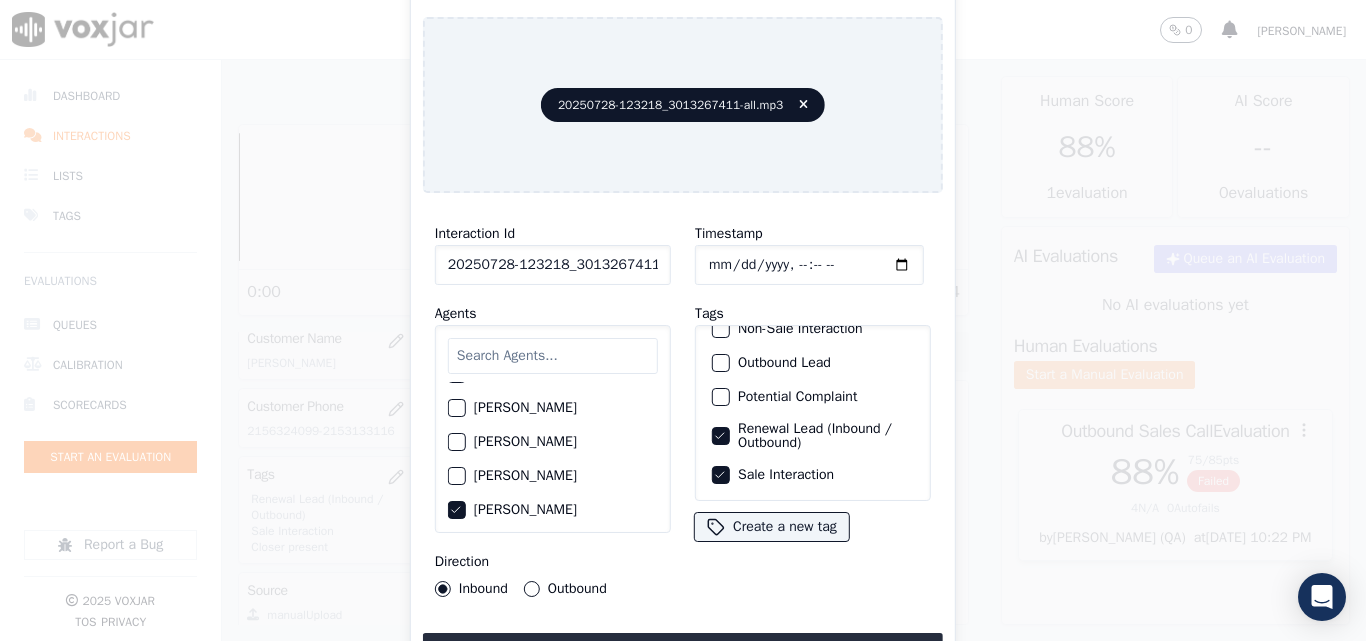 click 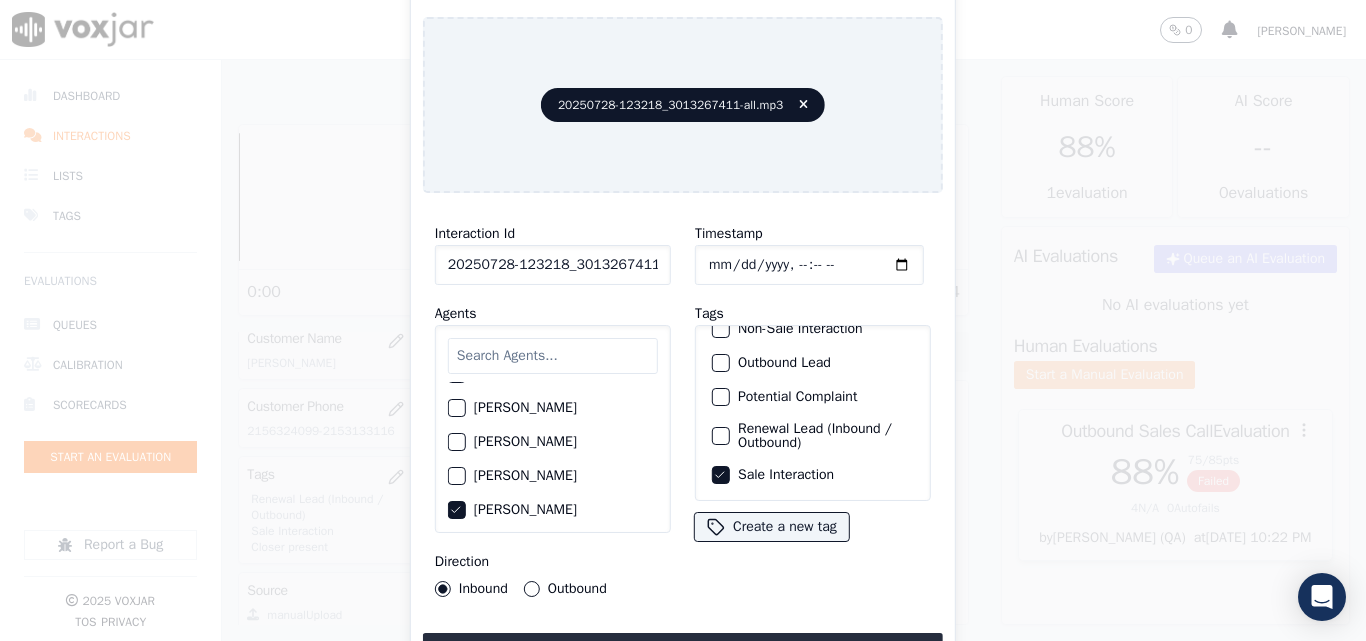 scroll, scrollTop: 73, scrollLeft: 0, axis: vertical 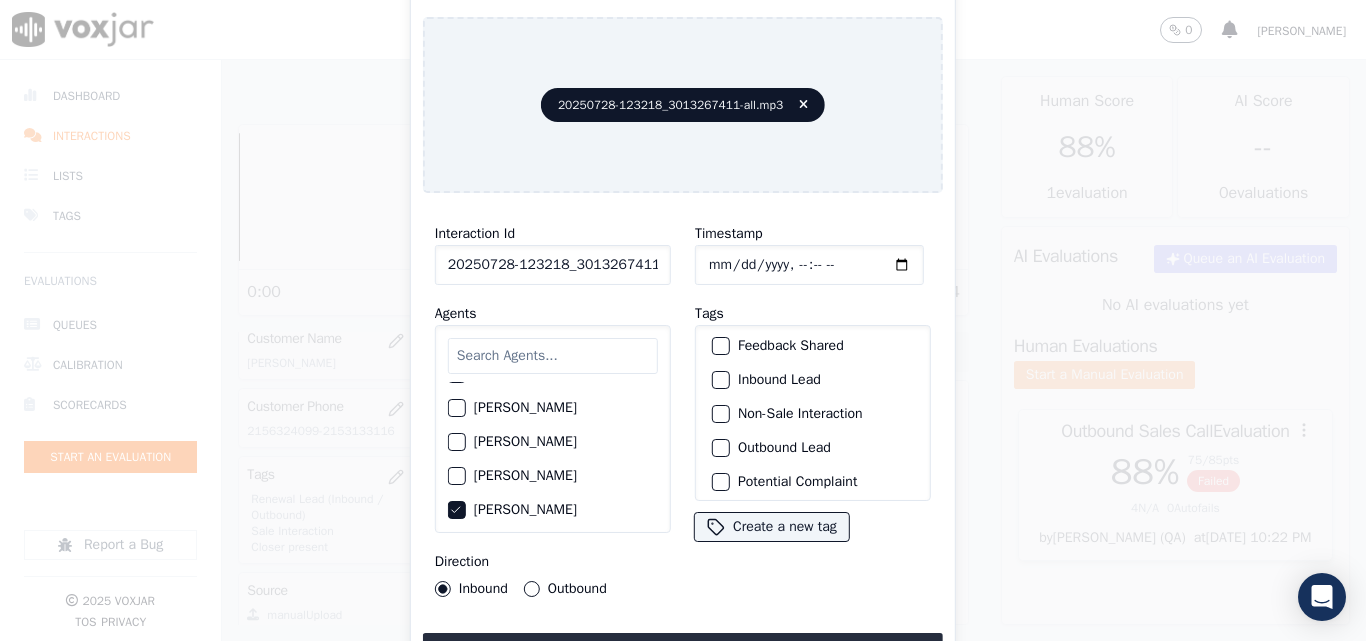 click on "Inbound Lead" 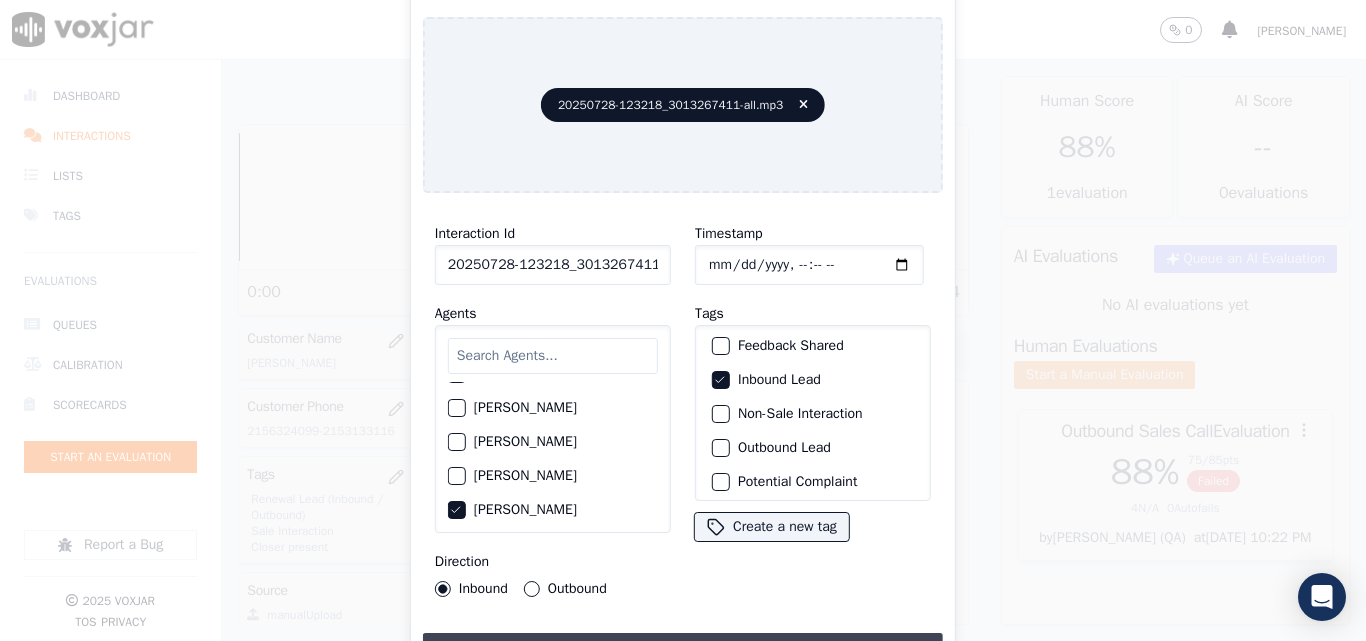 click on "Upload interaction to start evaluation" at bounding box center [683, 651] 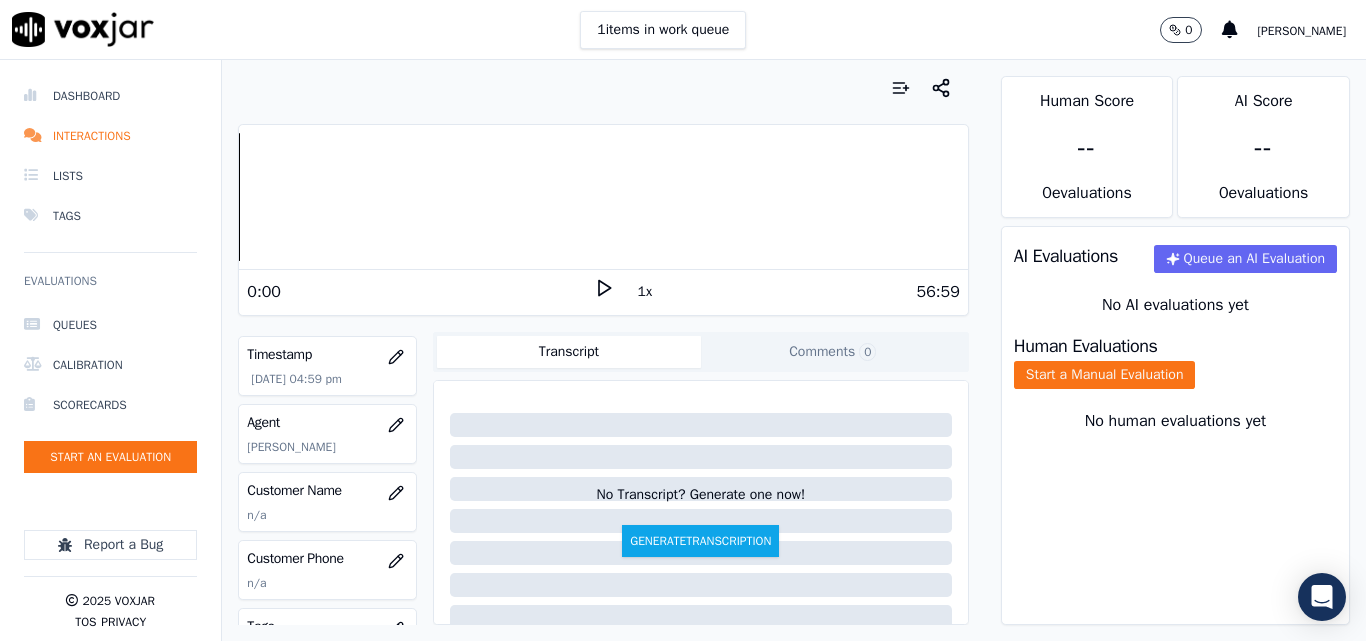 scroll, scrollTop: 200, scrollLeft: 0, axis: vertical 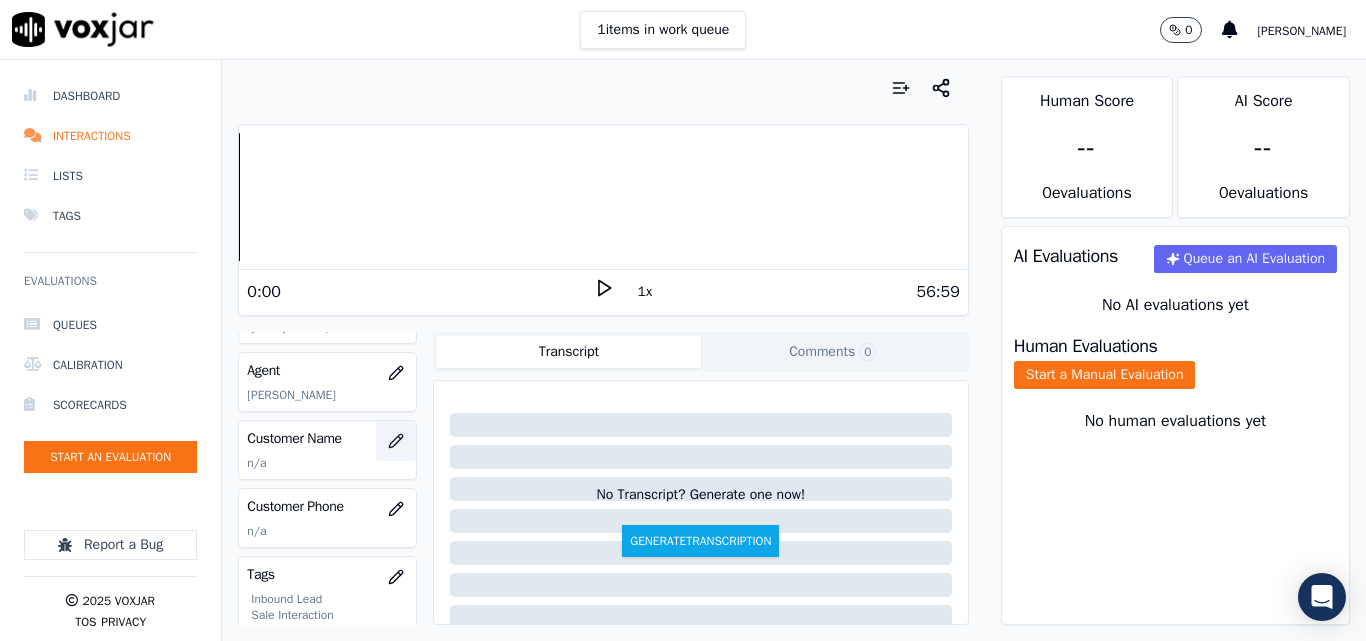 click 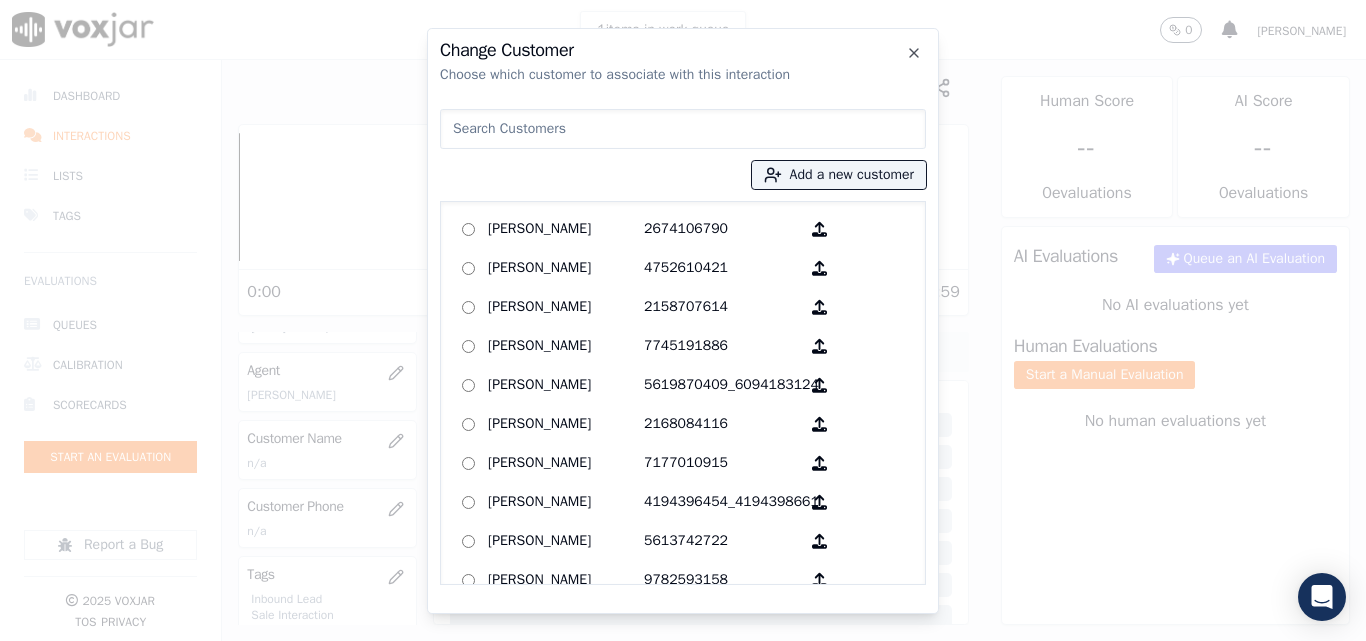 paste on "3013267411" 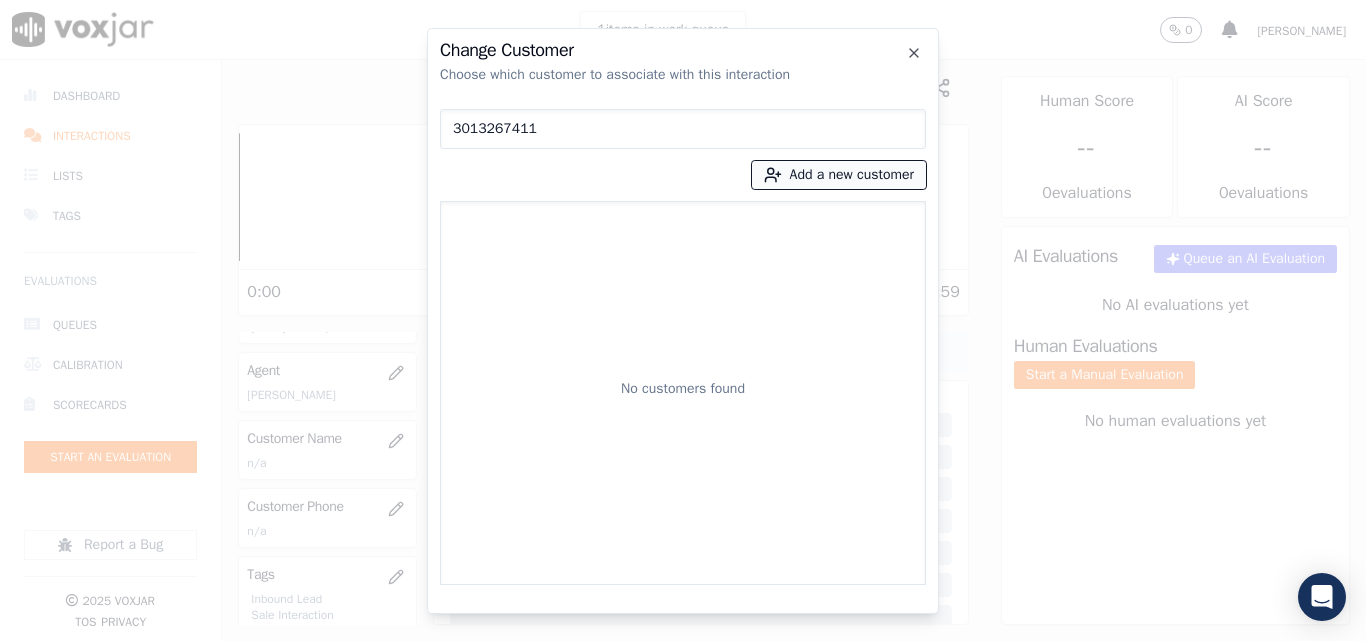 type on "3013267411" 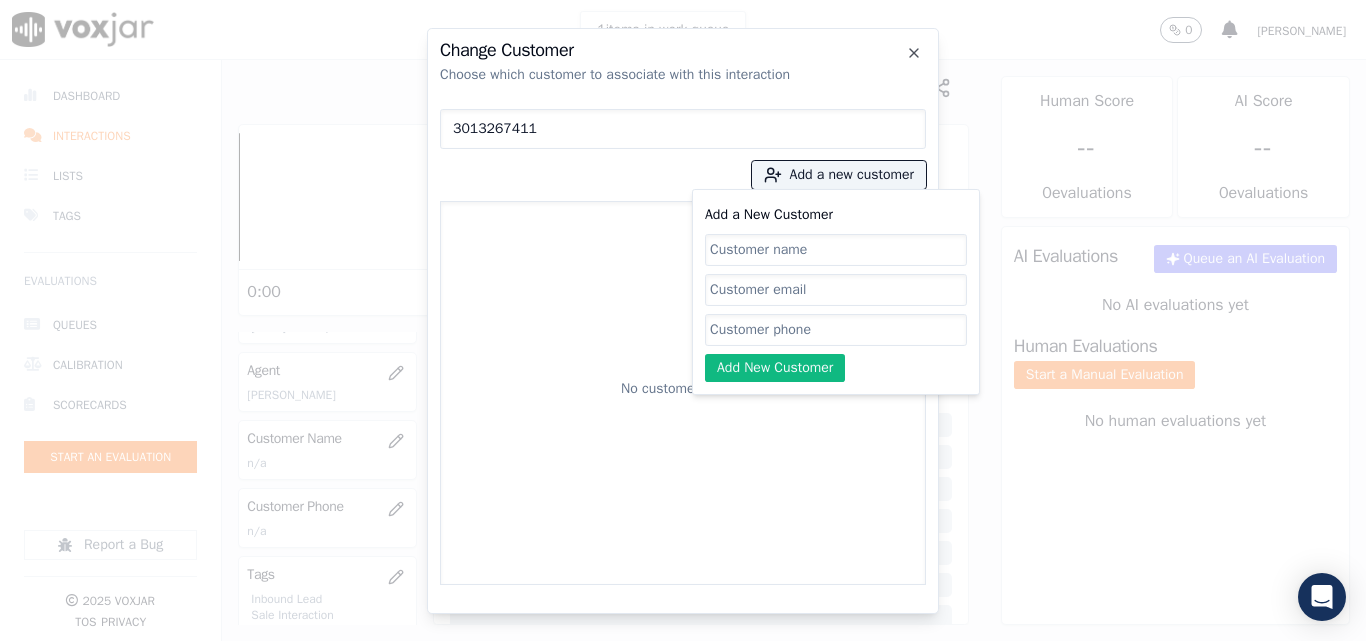 click on "Add a New Customer" 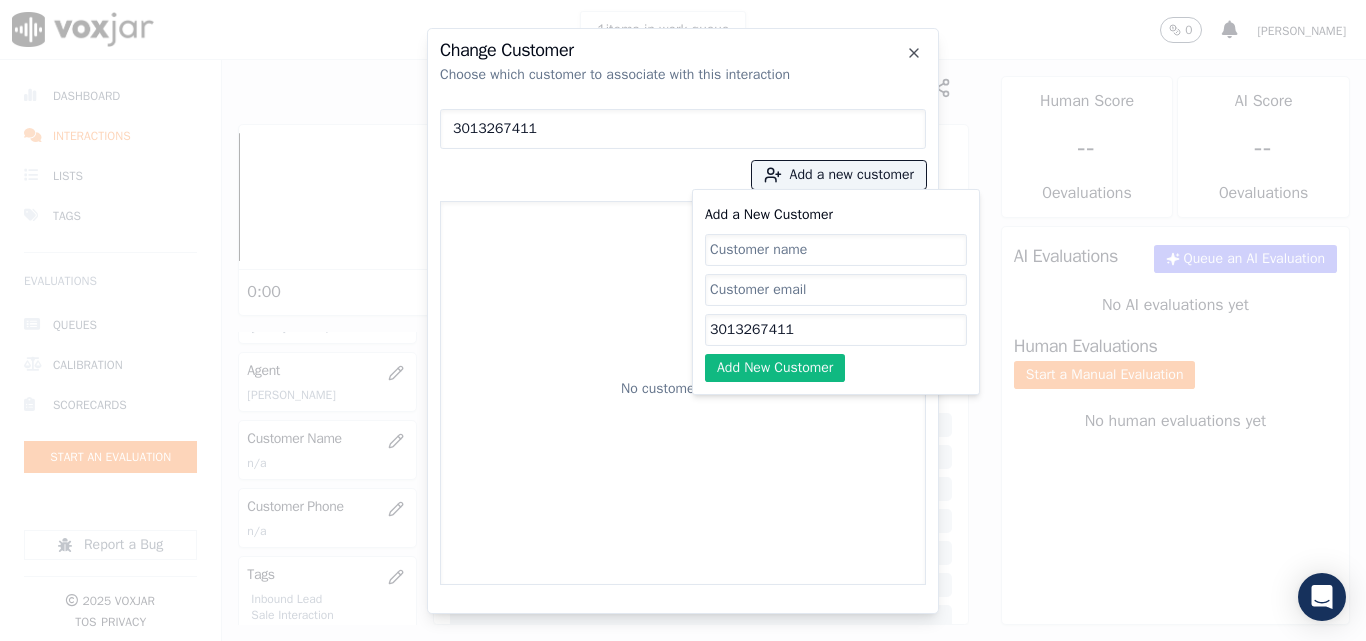 type on "3013267411" 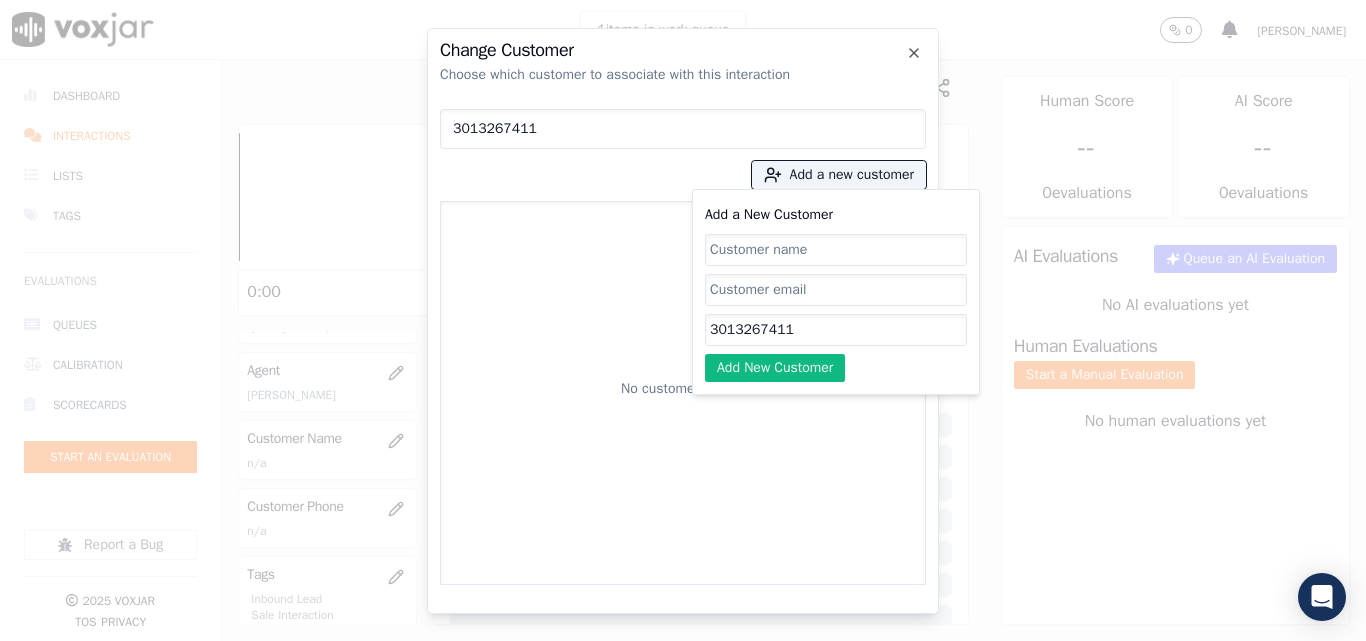 paste on "[PERSON_NAME]" 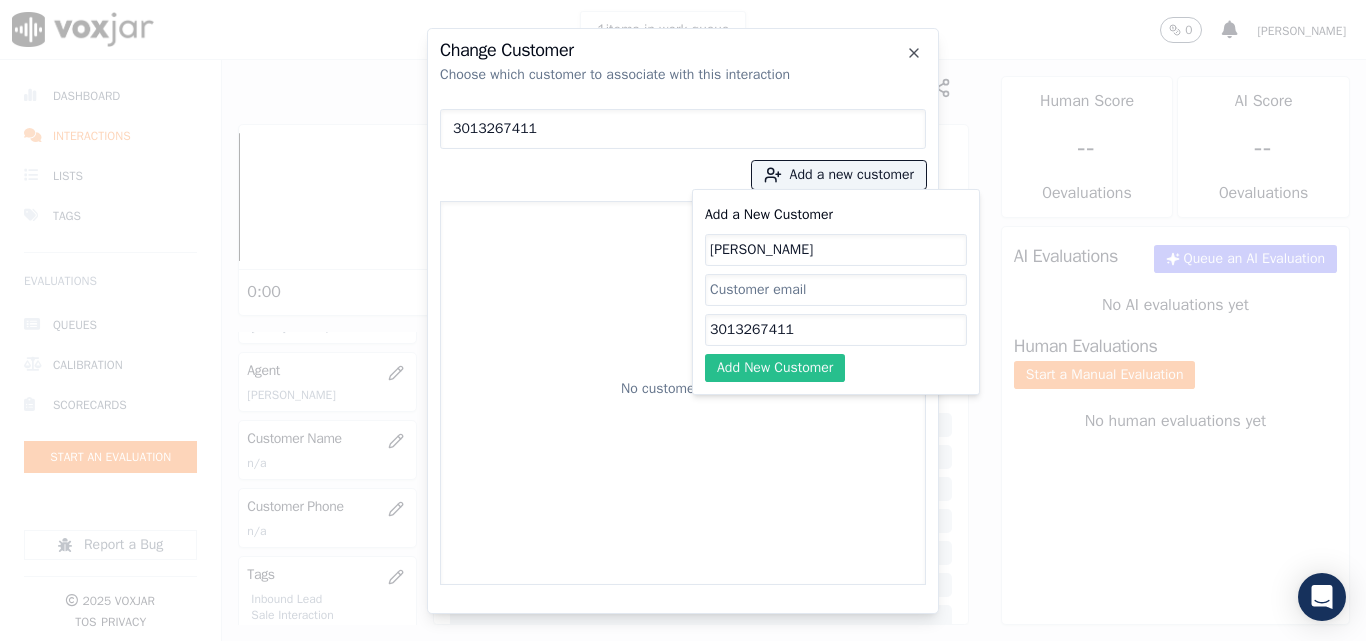 type on "[PERSON_NAME]" 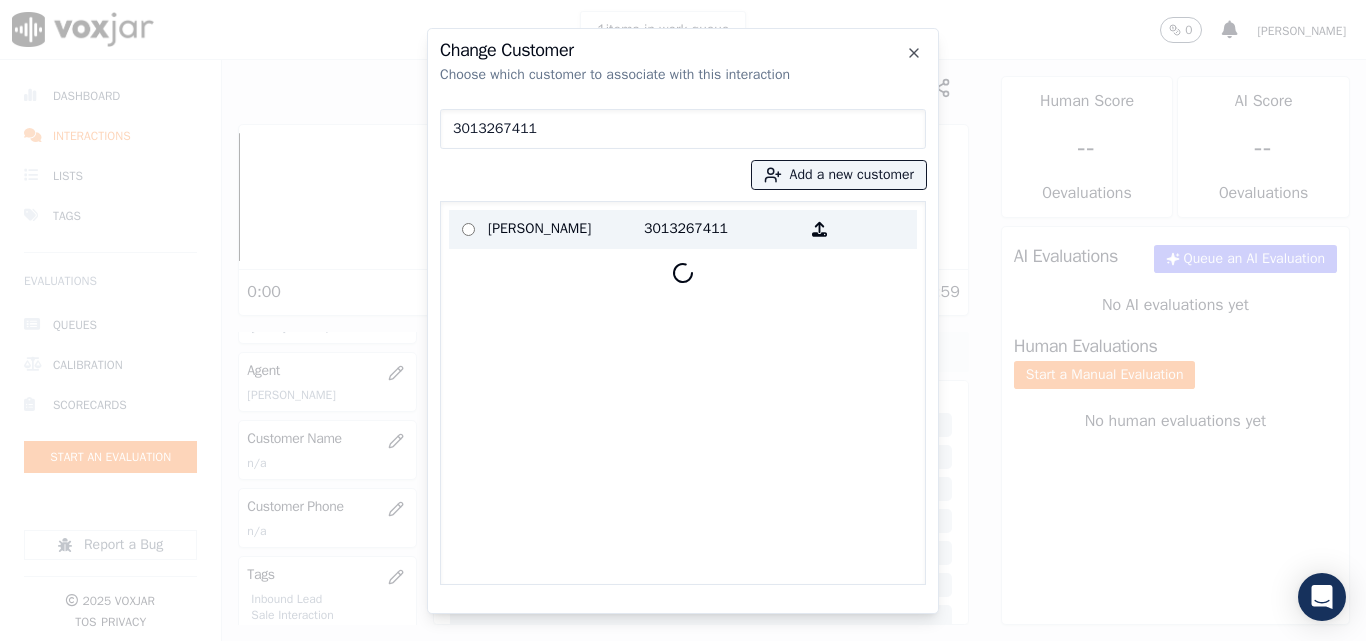 click on "[PERSON_NAME]" at bounding box center [566, 229] 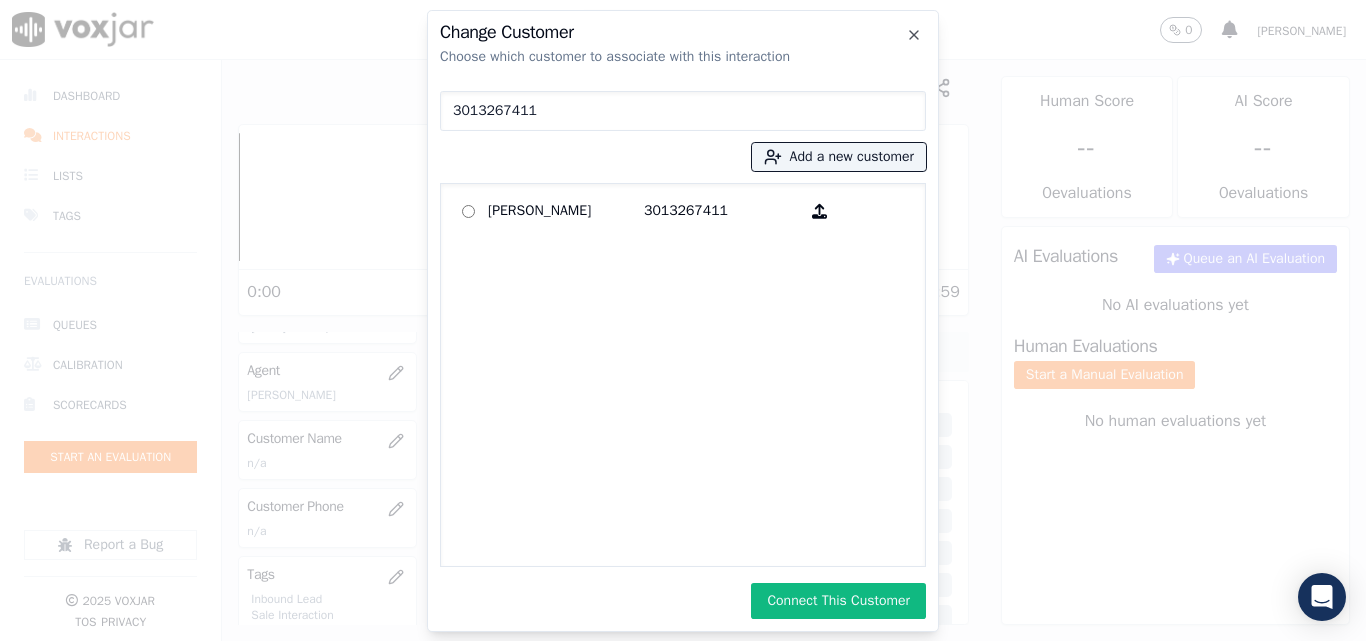 click on "Connect This Customer" at bounding box center (838, 601) 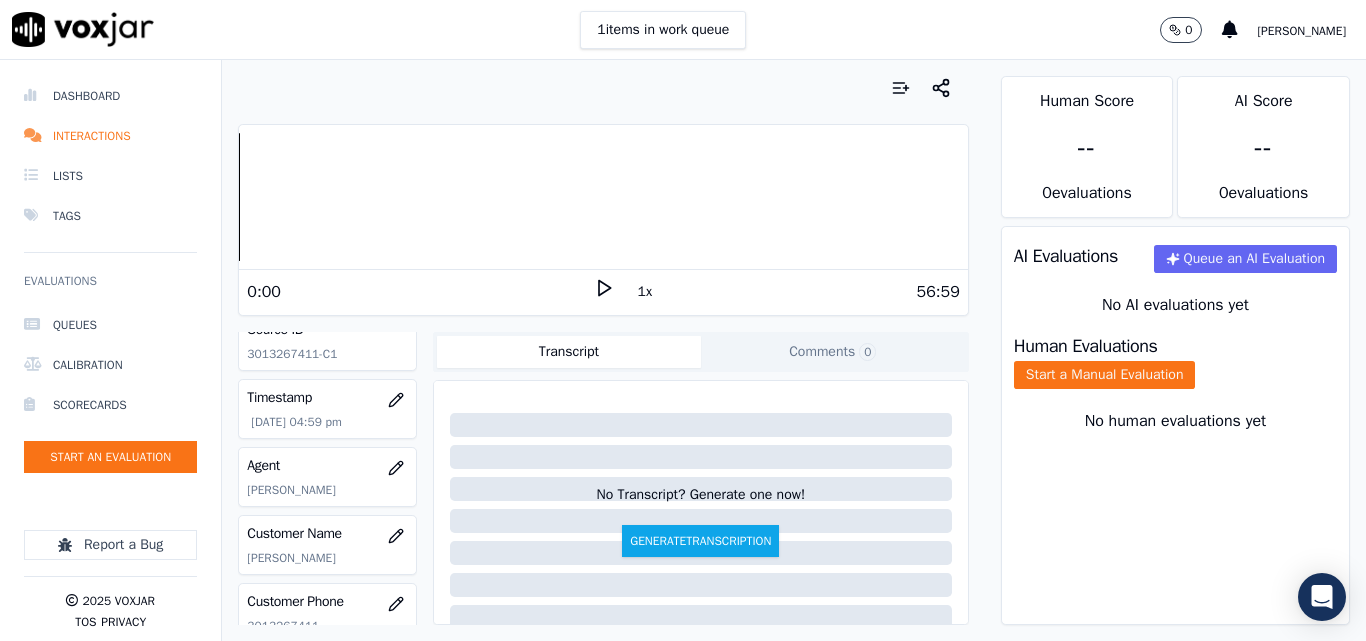 scroll, scrollTop: 104, scrollLeft: 0, axis: vertical 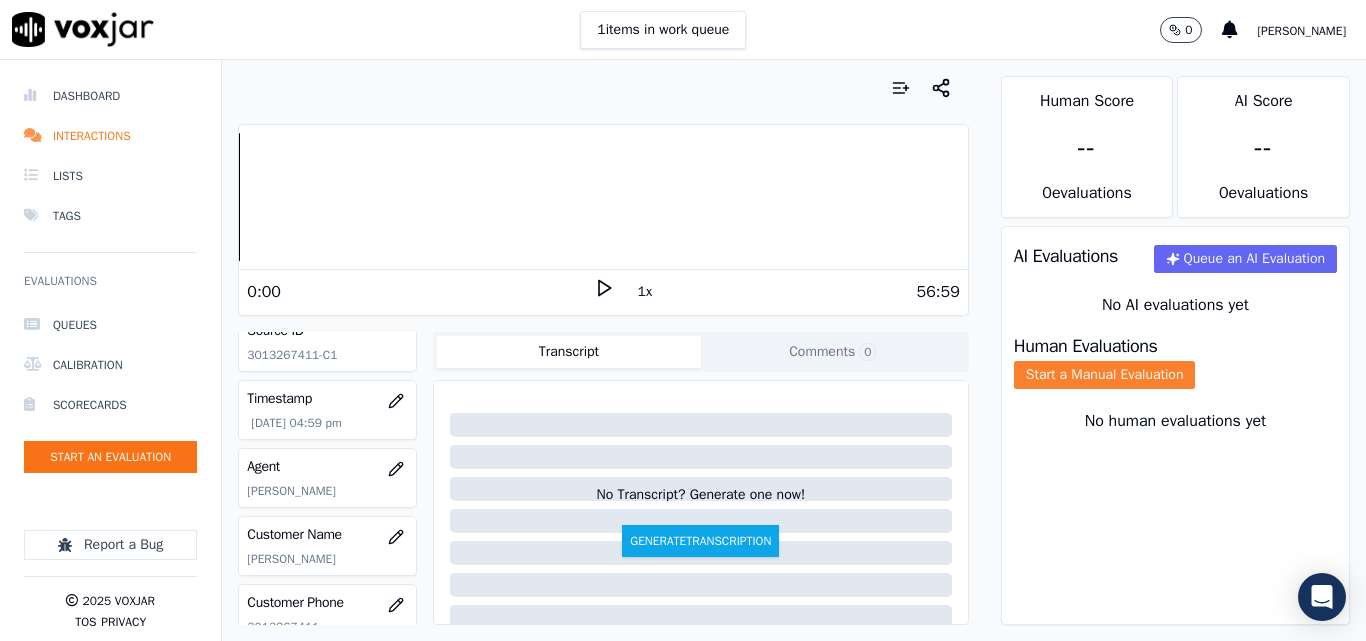 click on "Start a Manual Evaluation" 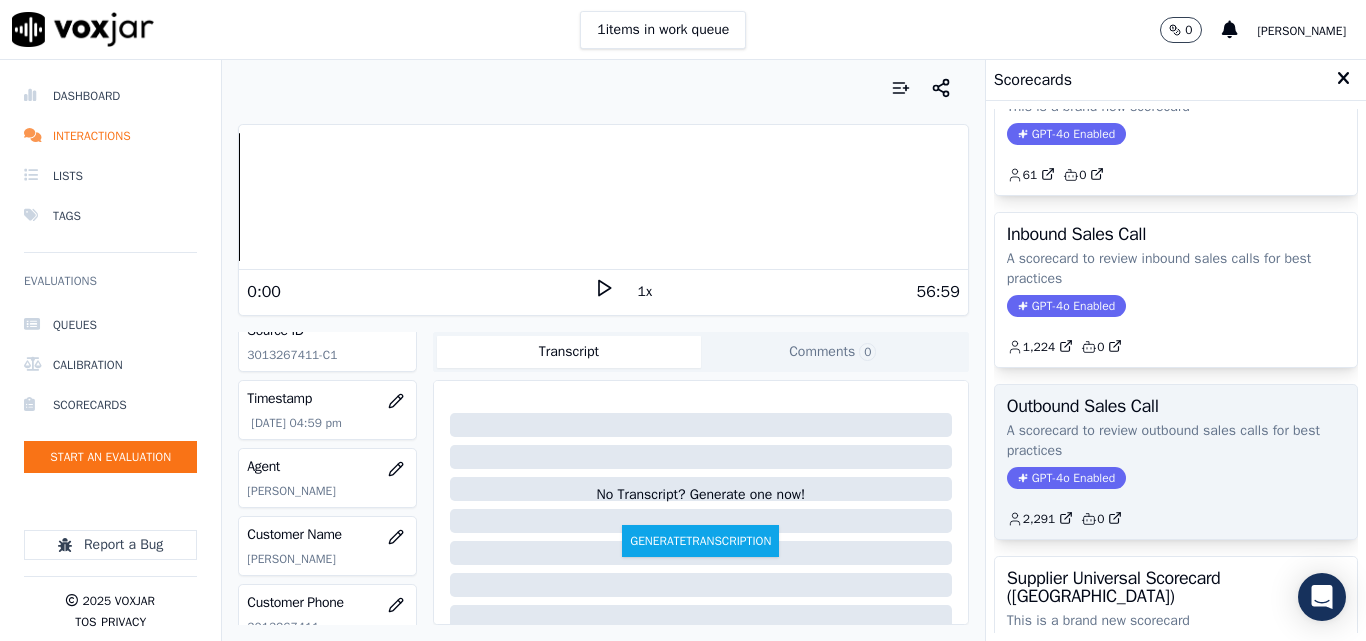 scroll, scrollTop: 100, scrollLeft: 0, axis: vertical 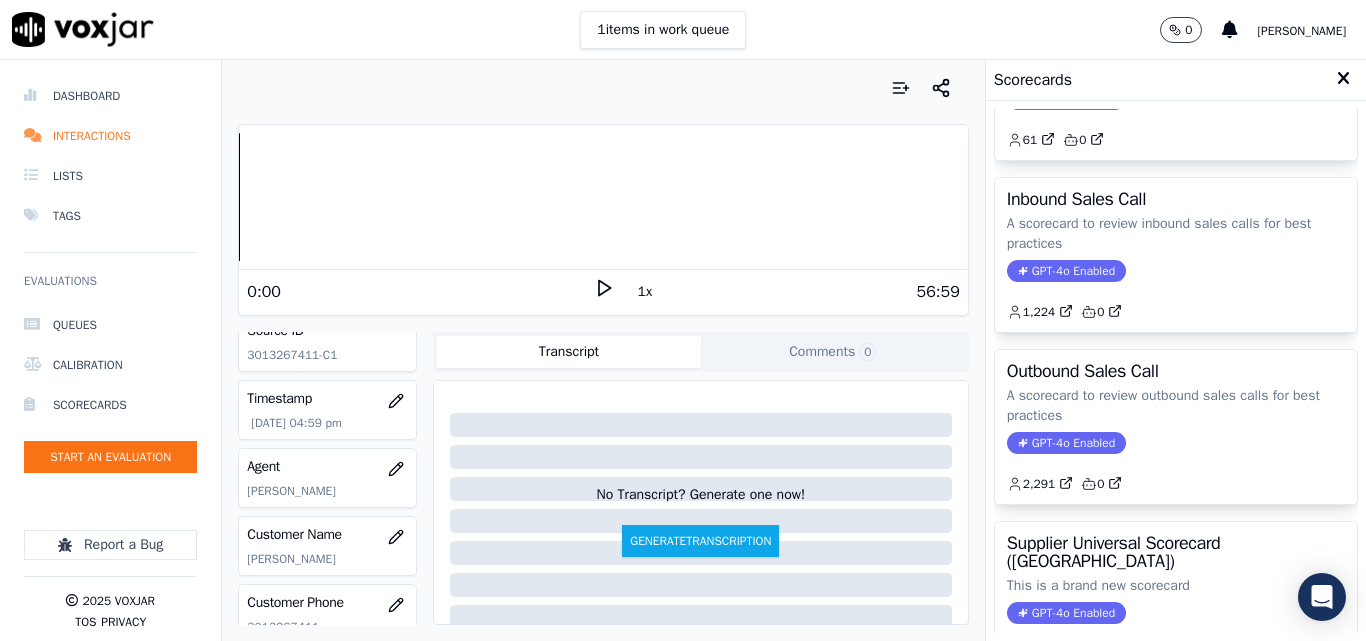 click on "GPT-4o Enabled" 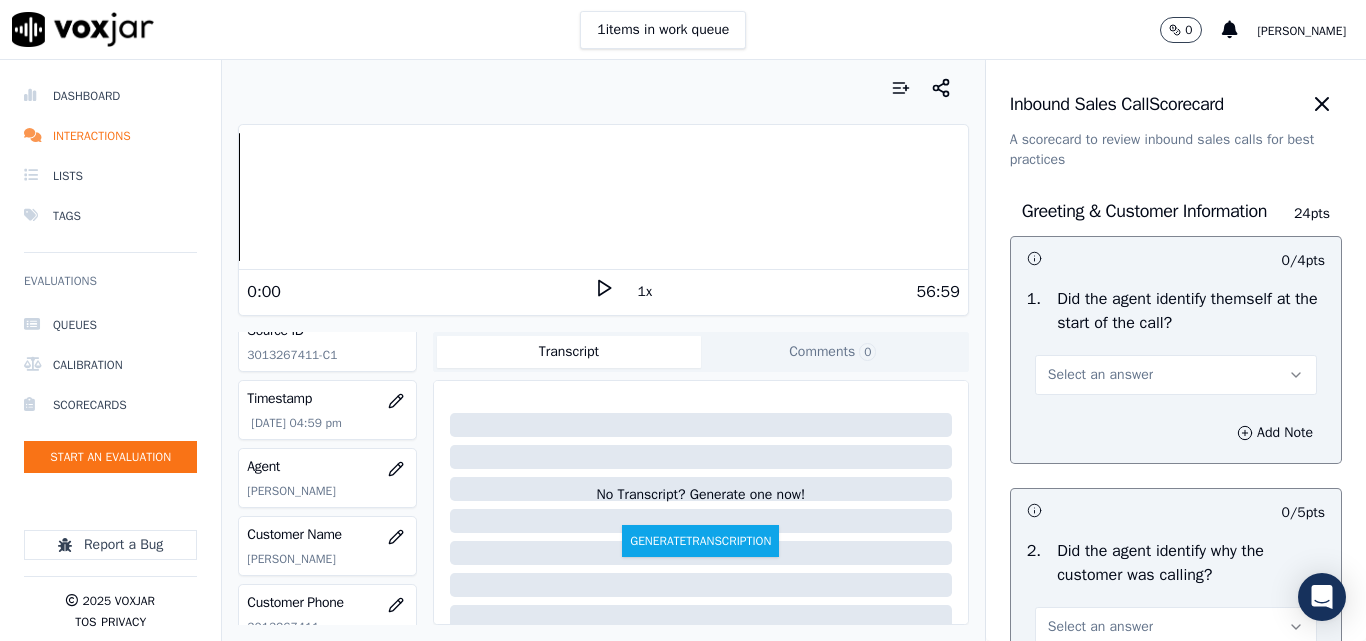 scroll, scrollTop: 100, scrollLeft: 0, axis: vertical 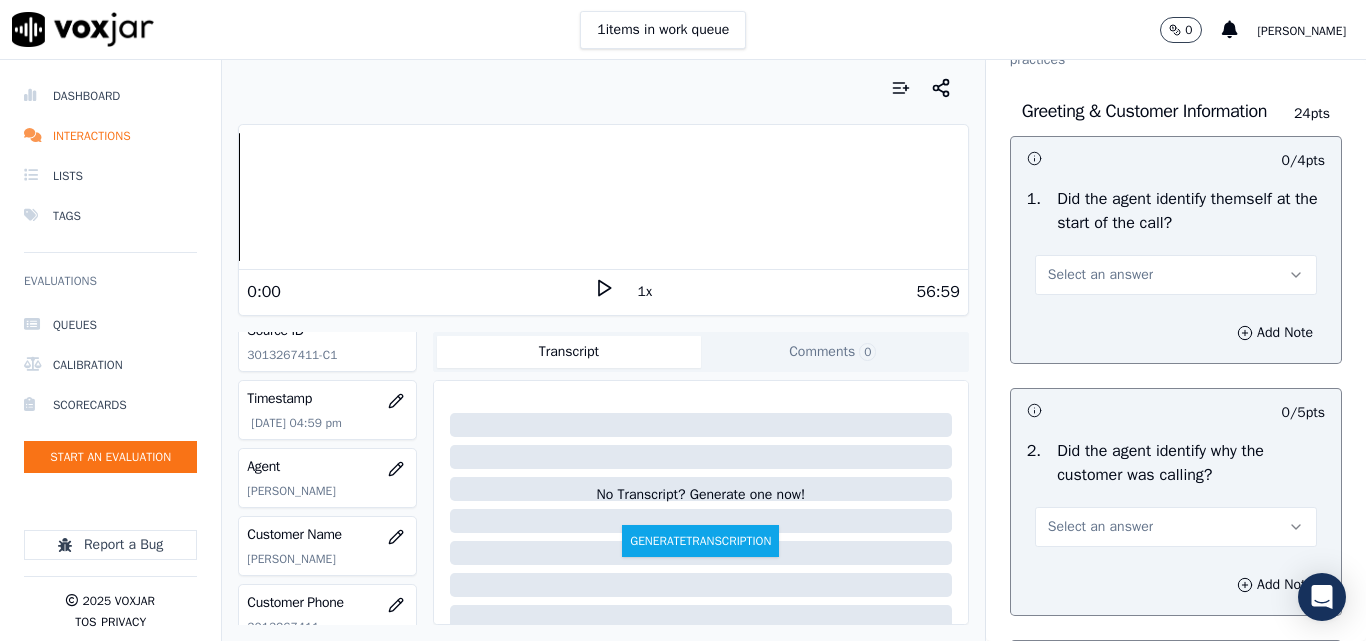 click on "Select an answer" at bounding box center (1100, 275) 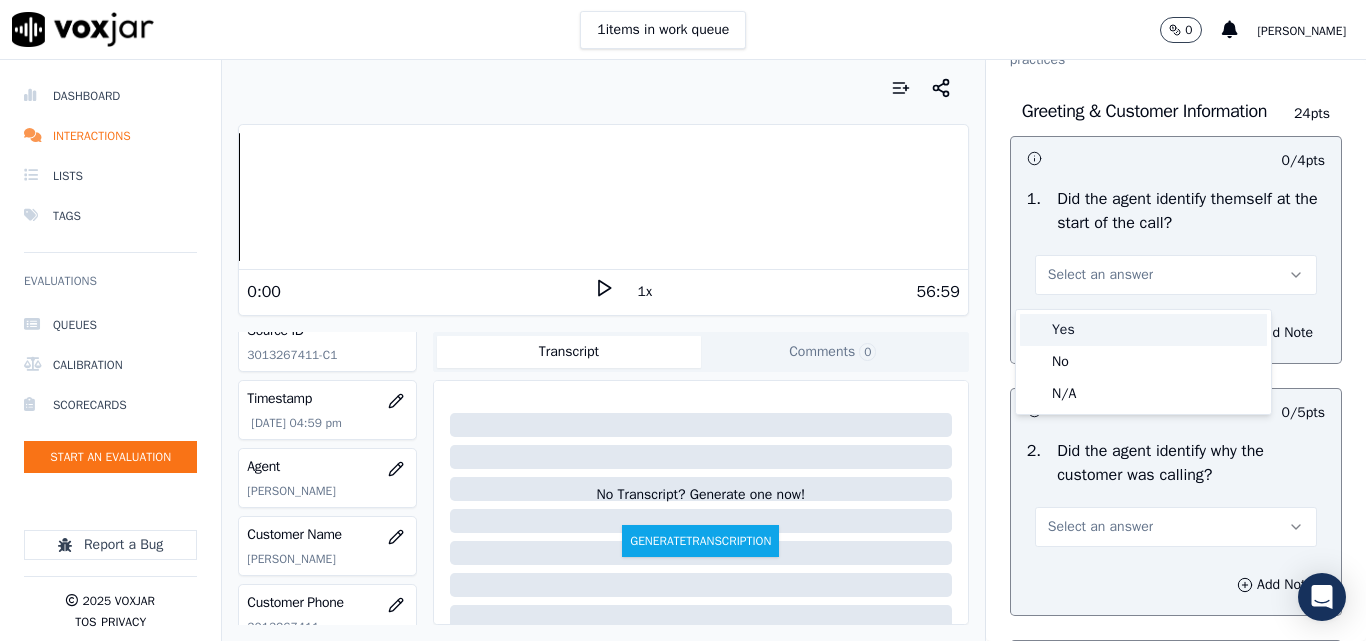 drag, startPoint x: 1072, startPoint y: 319, endPoint x: 1094, endPoint y: 322, distance: 22.203604 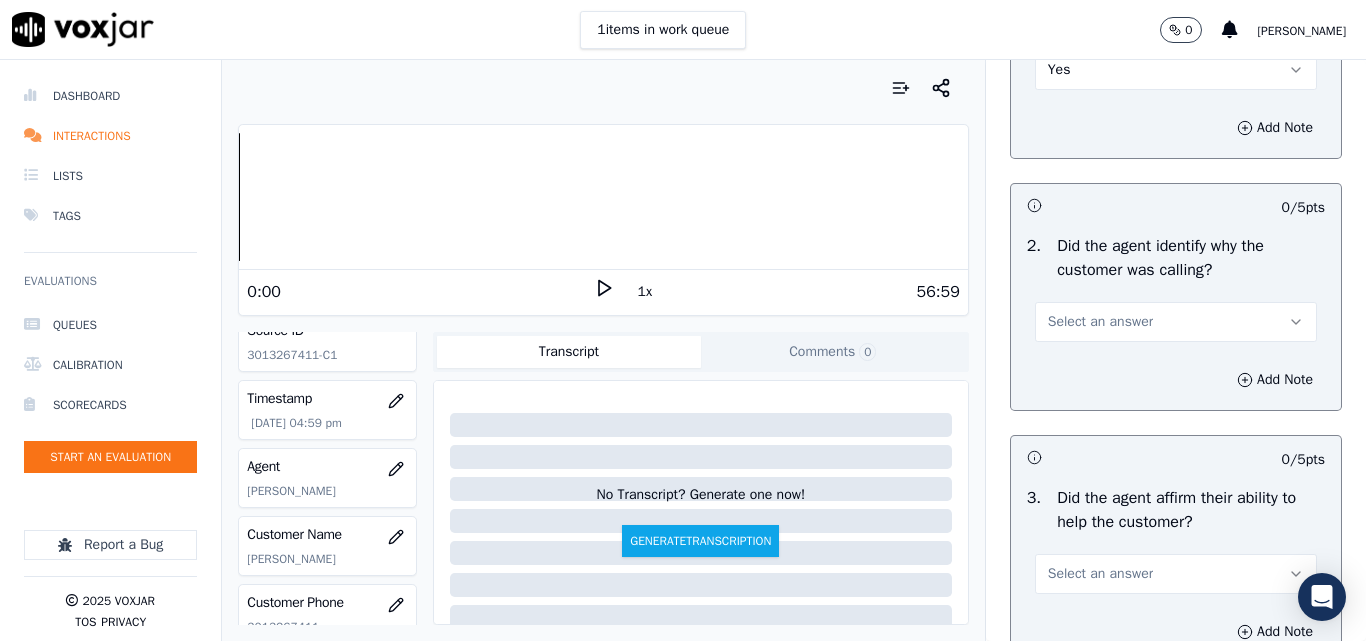 scroll, scrollTop: 400, scrollLeft: 0, axis: vertical 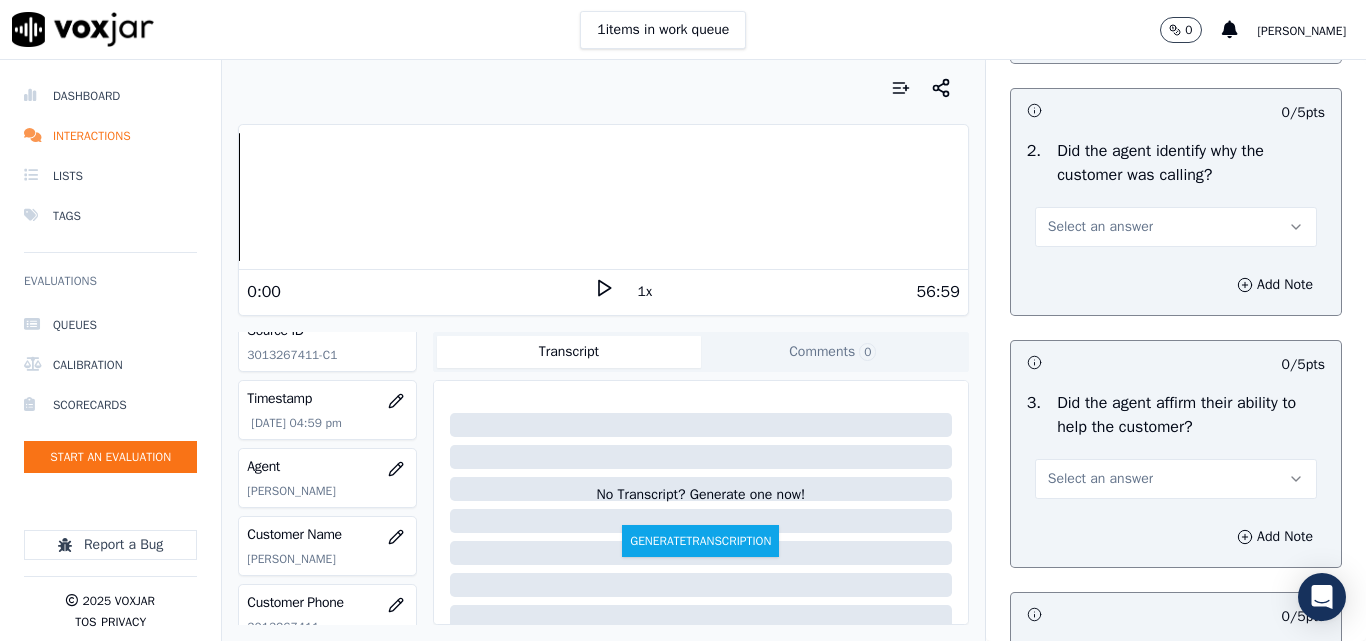 click on "Select an answer" at bounding box center (1100, 227) 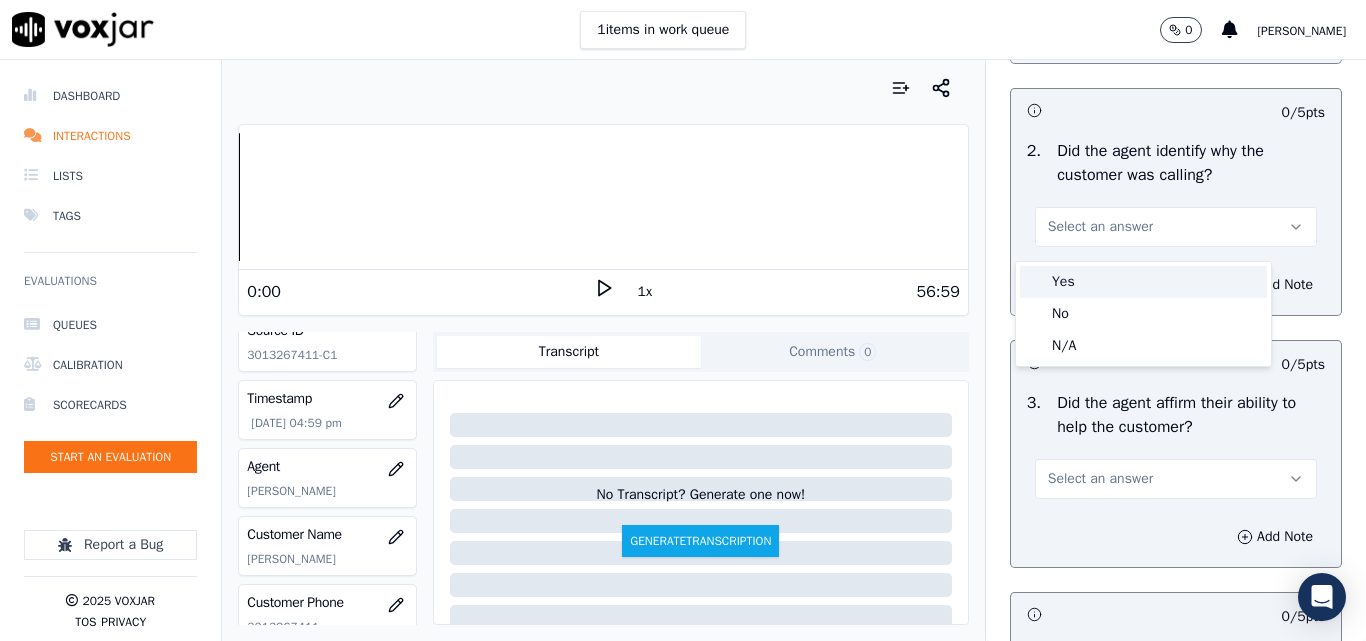 click on "Yes" at bounding box center [1143, 282] 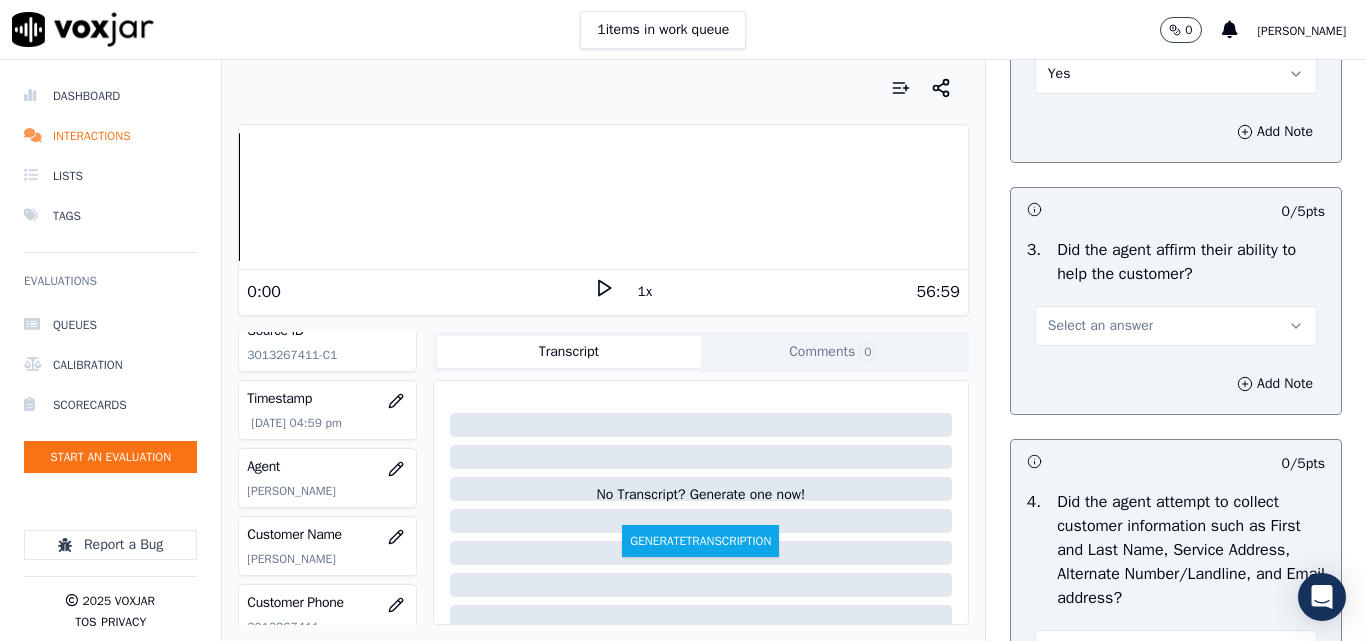 scroll, scrollTop: 700, scrollLeft: 0, axis: vertical 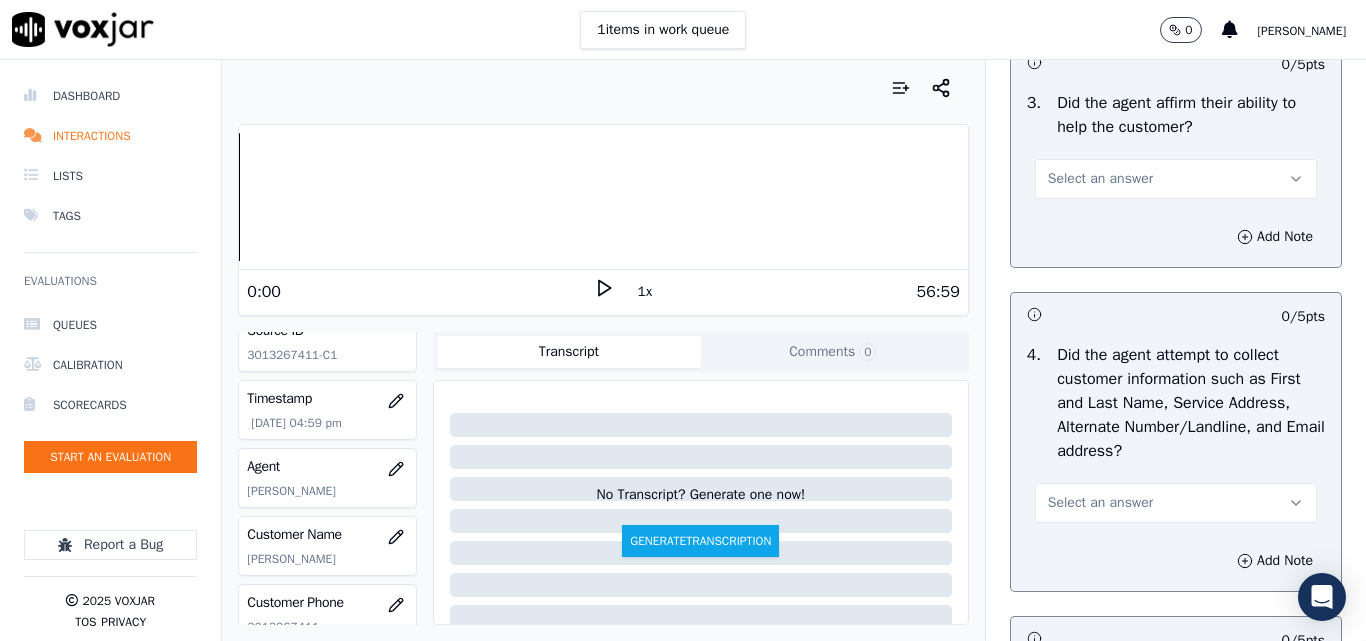 click on "Select an answer" at bounding box center (1100, 179) 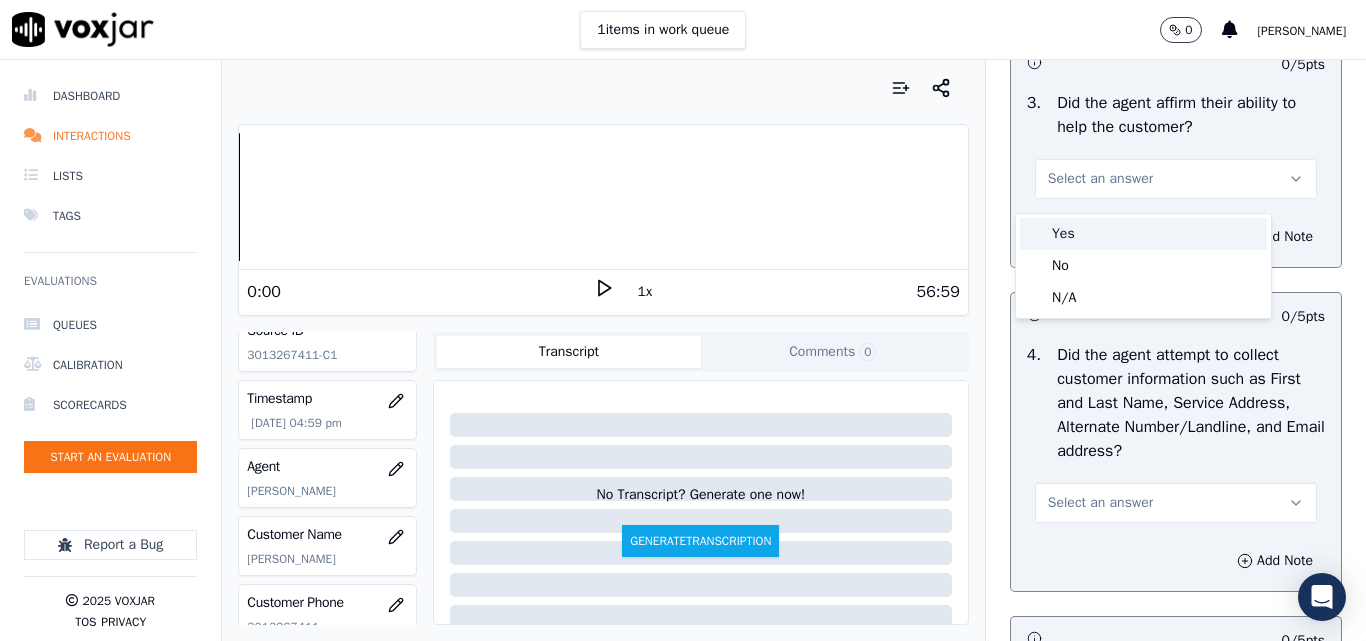 click on "Yes" at bounding box center (1143, 234) 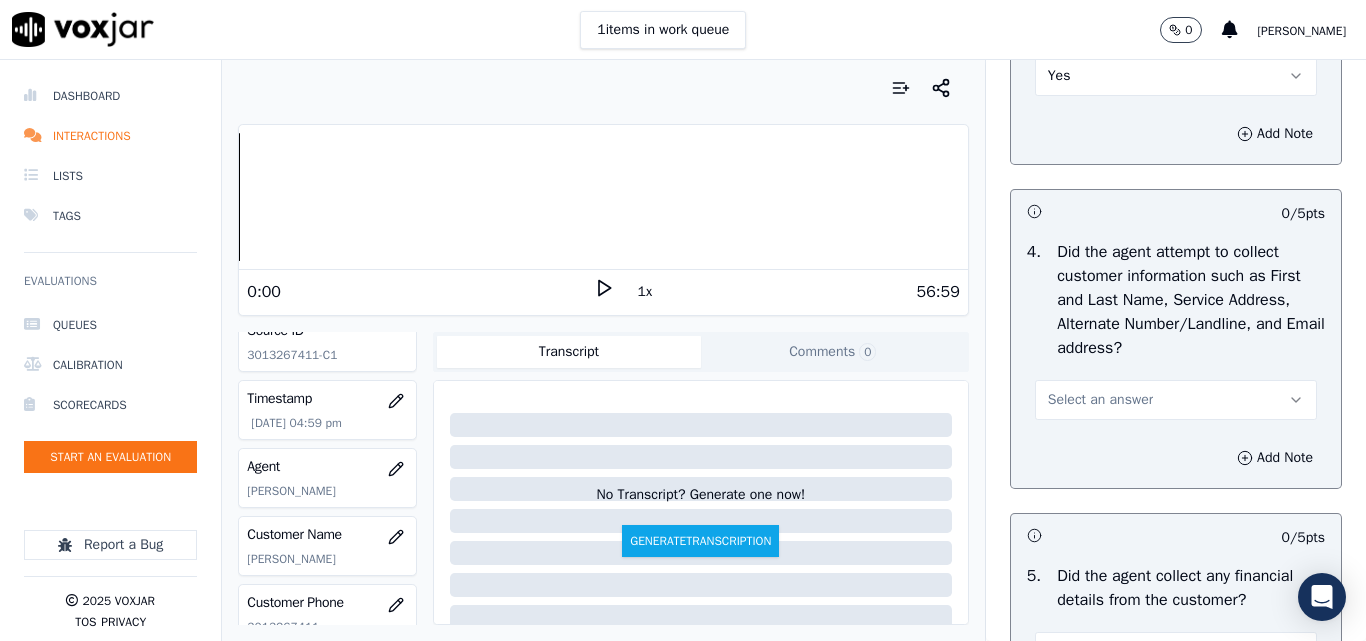 scroll, scrollTop: 900, scrollLeft: 0, axis: vertical 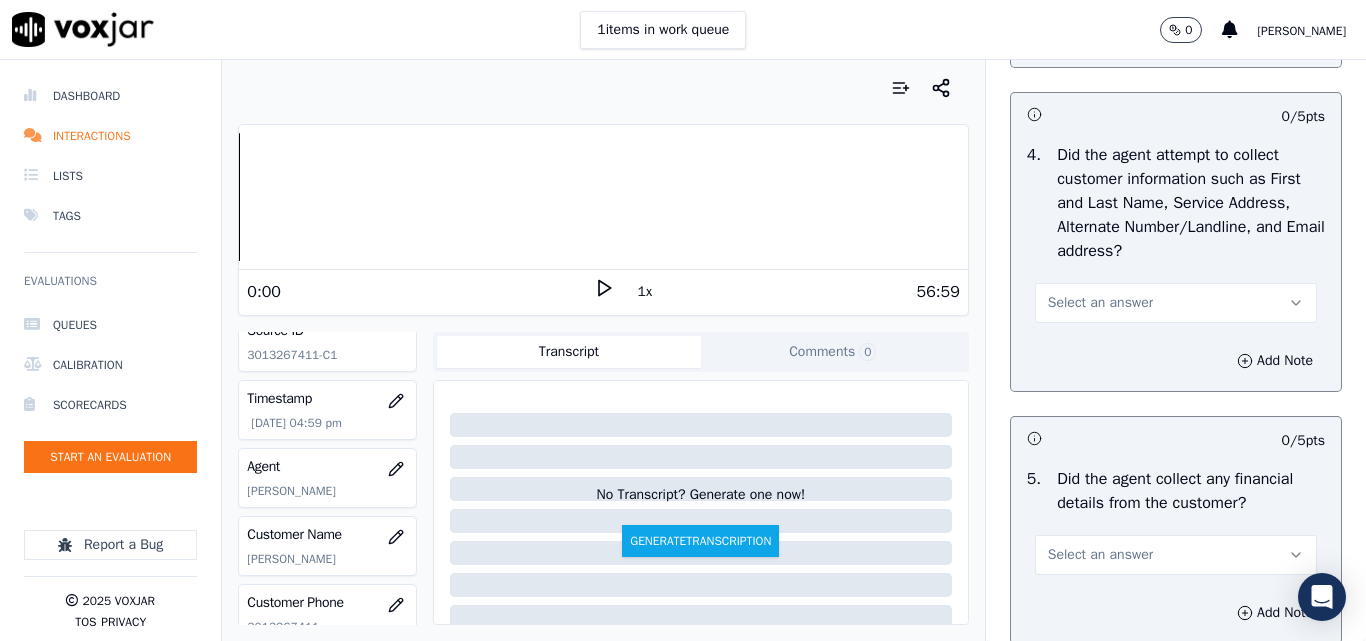 drag, startPoint x: 1070, startPoint y: 308, endPoint x: 1075, endPoint y: 321, distance: 13.928389 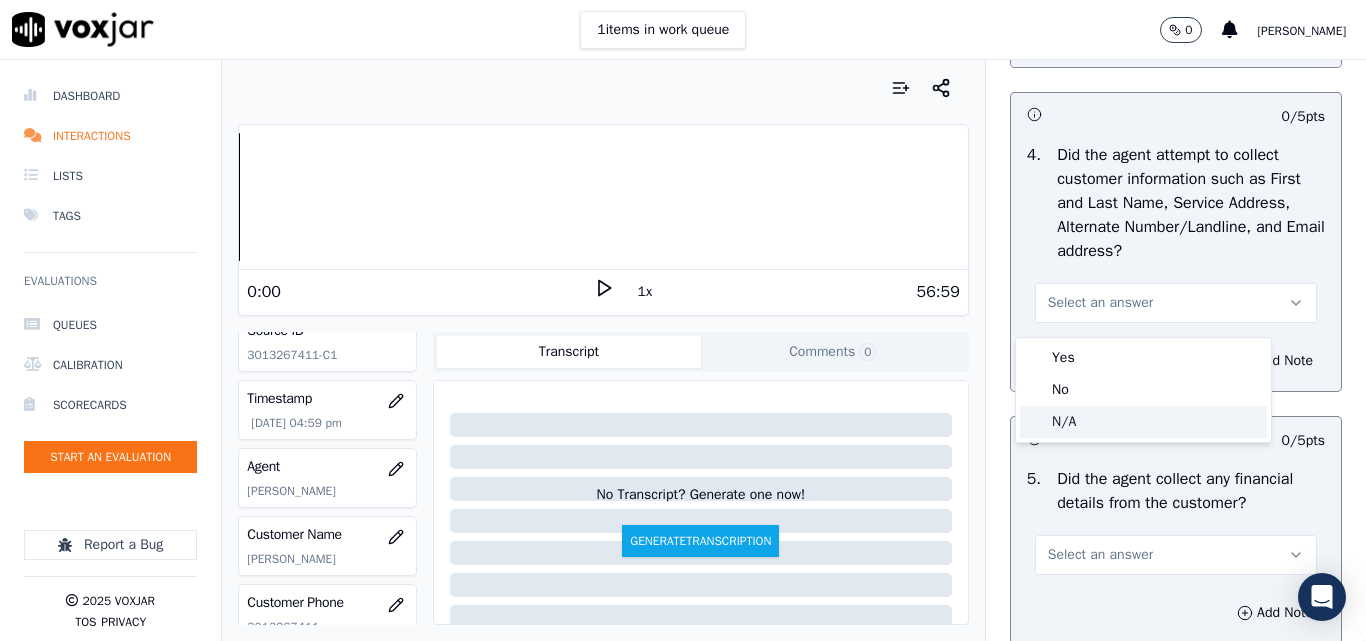 click on "N/A" 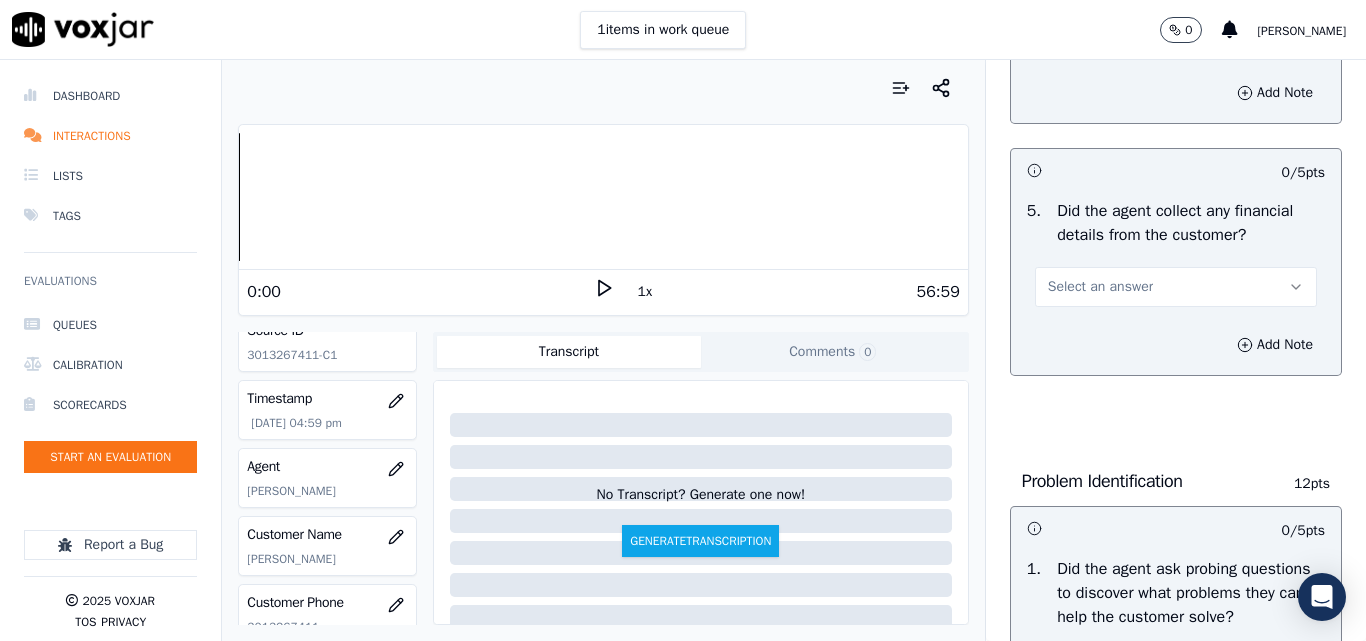 scroll, scrollTop: 1200, scrollLeft: 0, axis: vertical 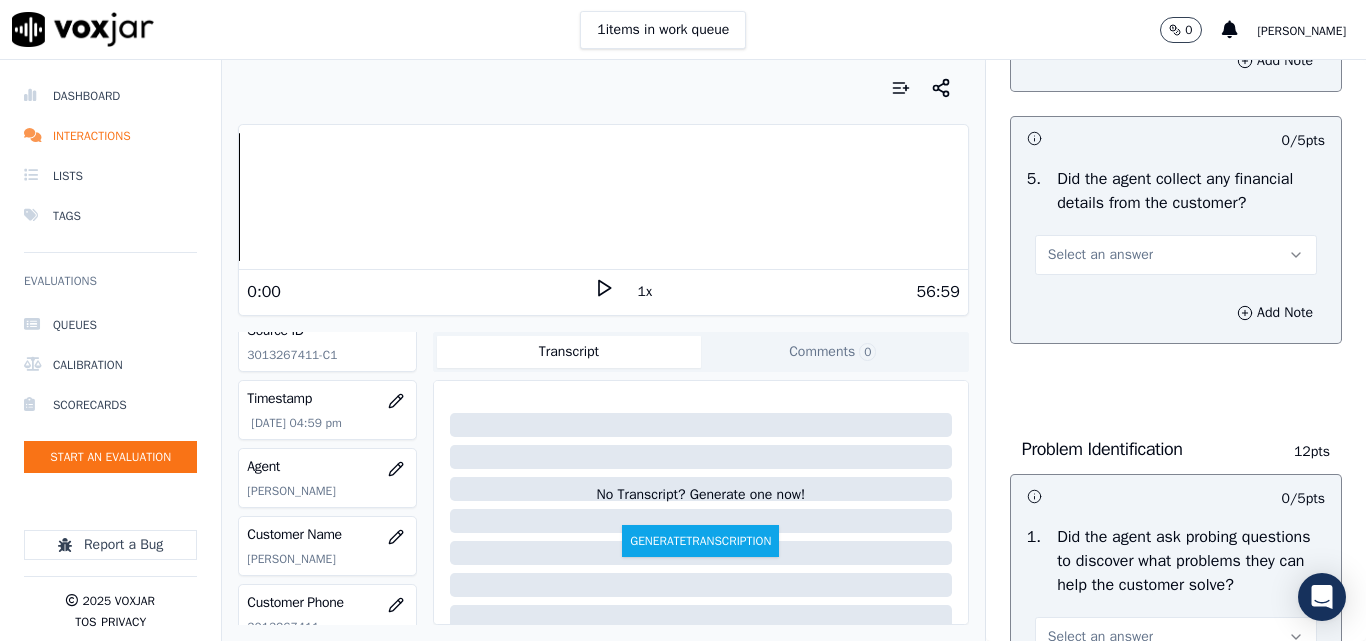 click on "Select an answer" at bounding box center (1100, 255) 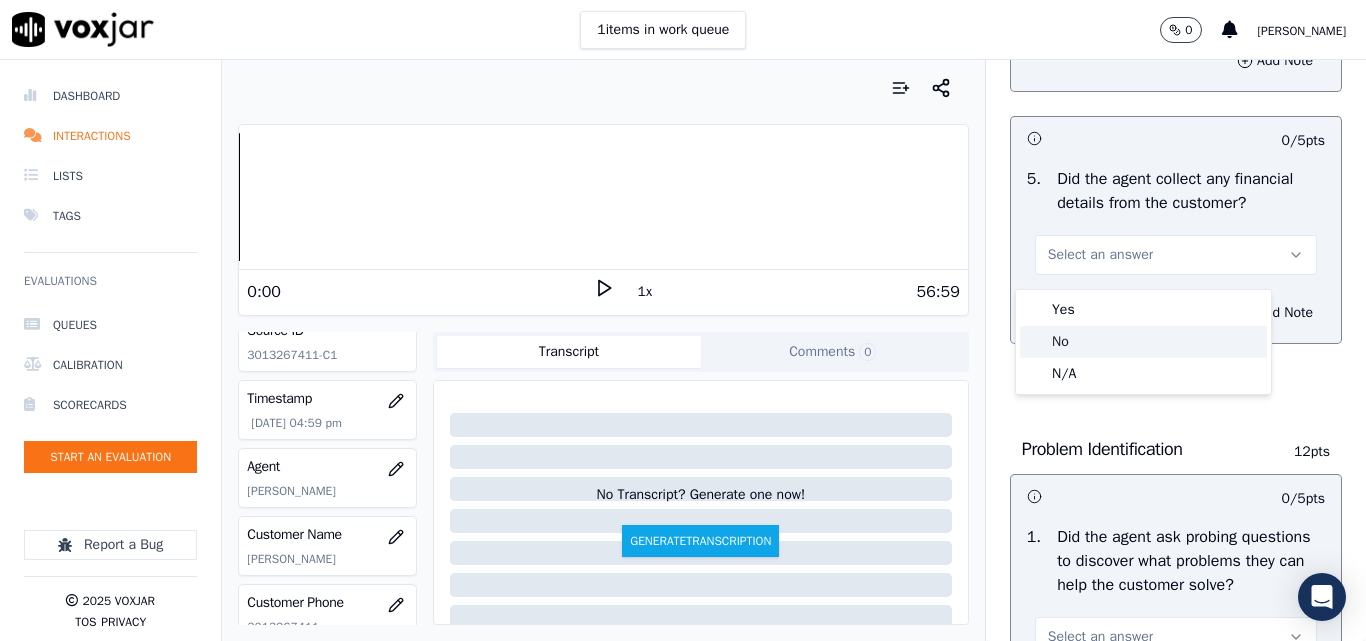 click on "No" 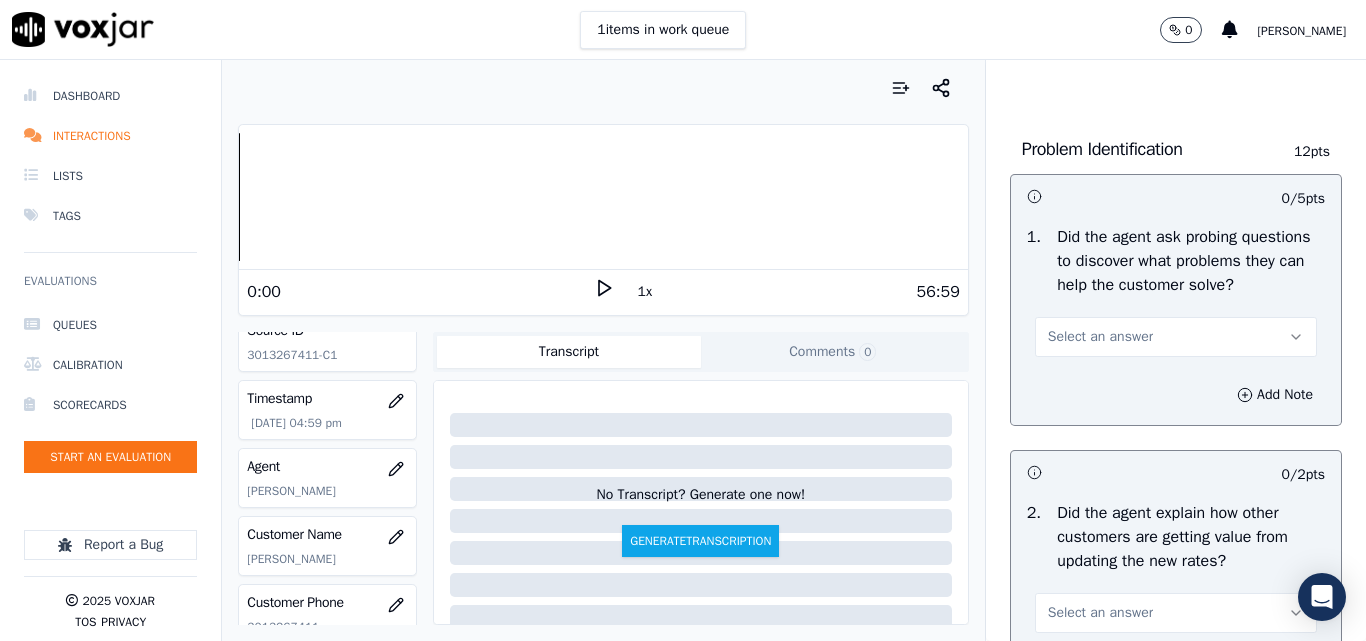 scroll, scrollTop: 1600, scrollLeft: 0, axis: vertical 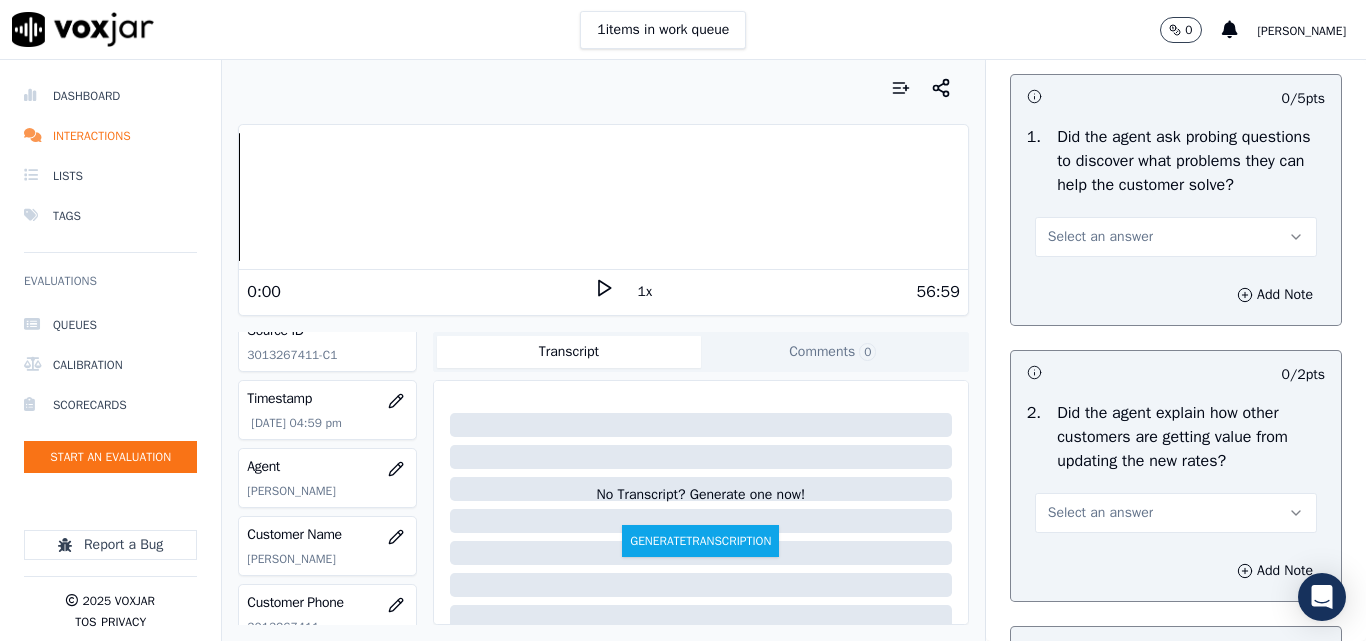 click on "Select an answer" at bounding box center [1100, 237] 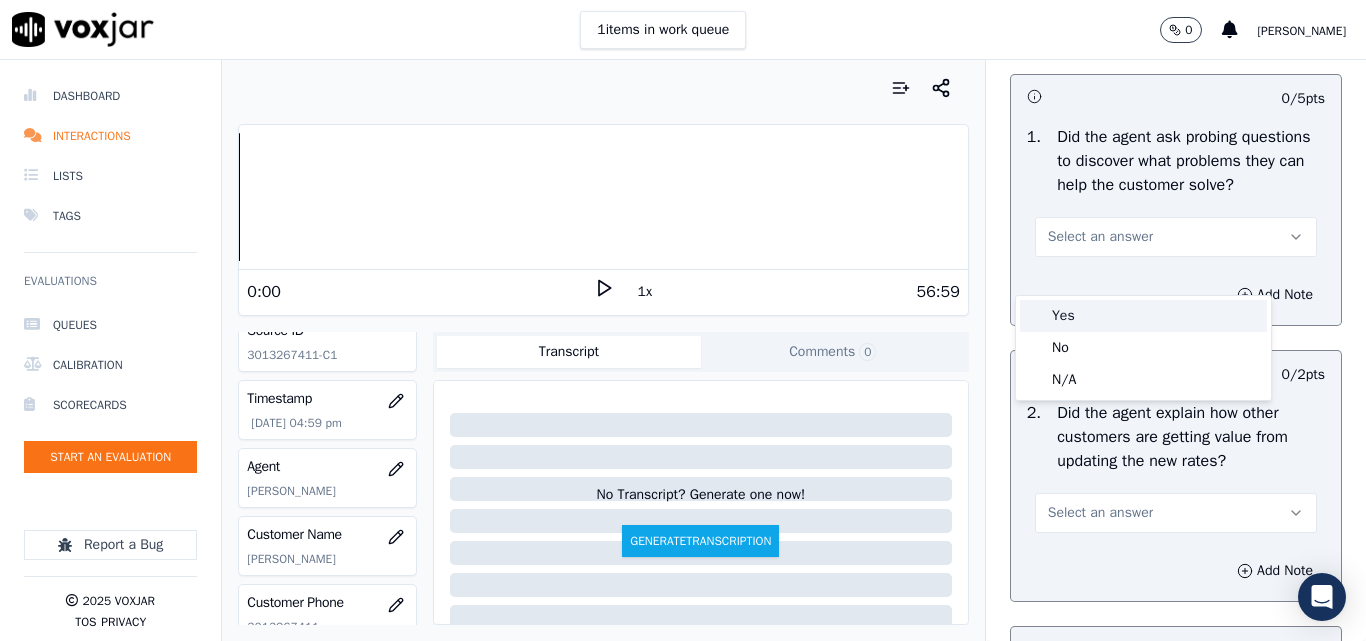 click on "Yes" at bounding box center [1143, 316] 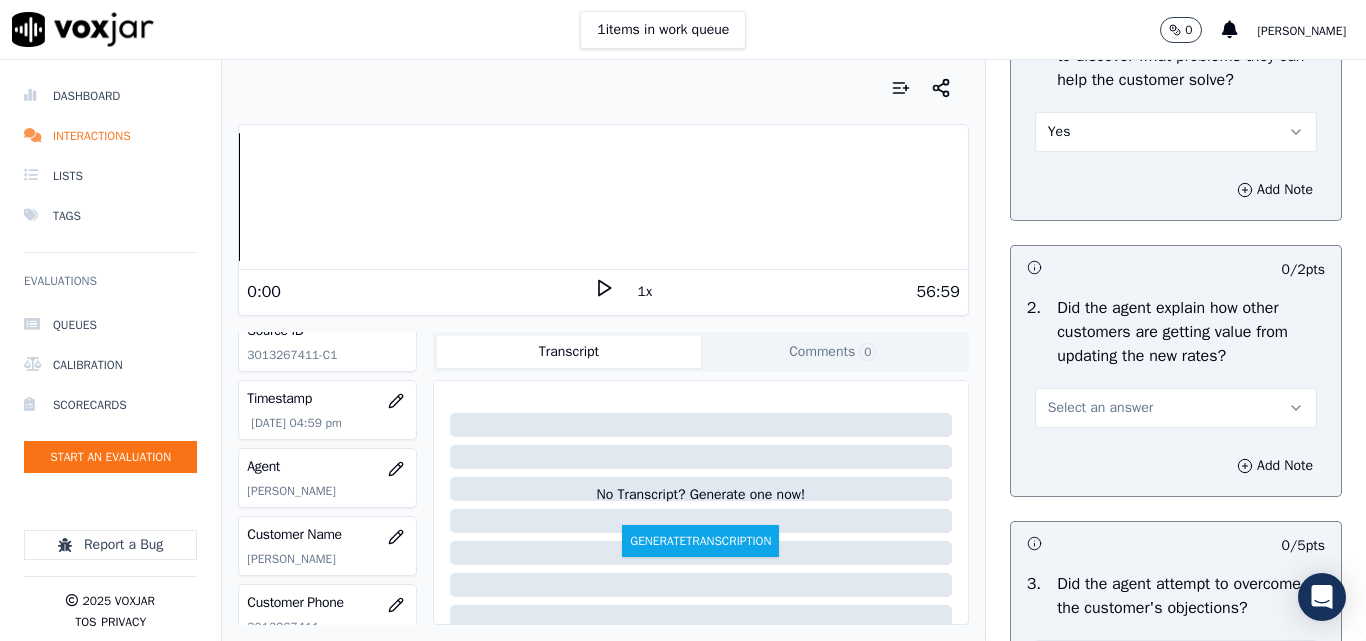 scroll, scrollTop: 1800, scrollLeft: 0, axis: vertical 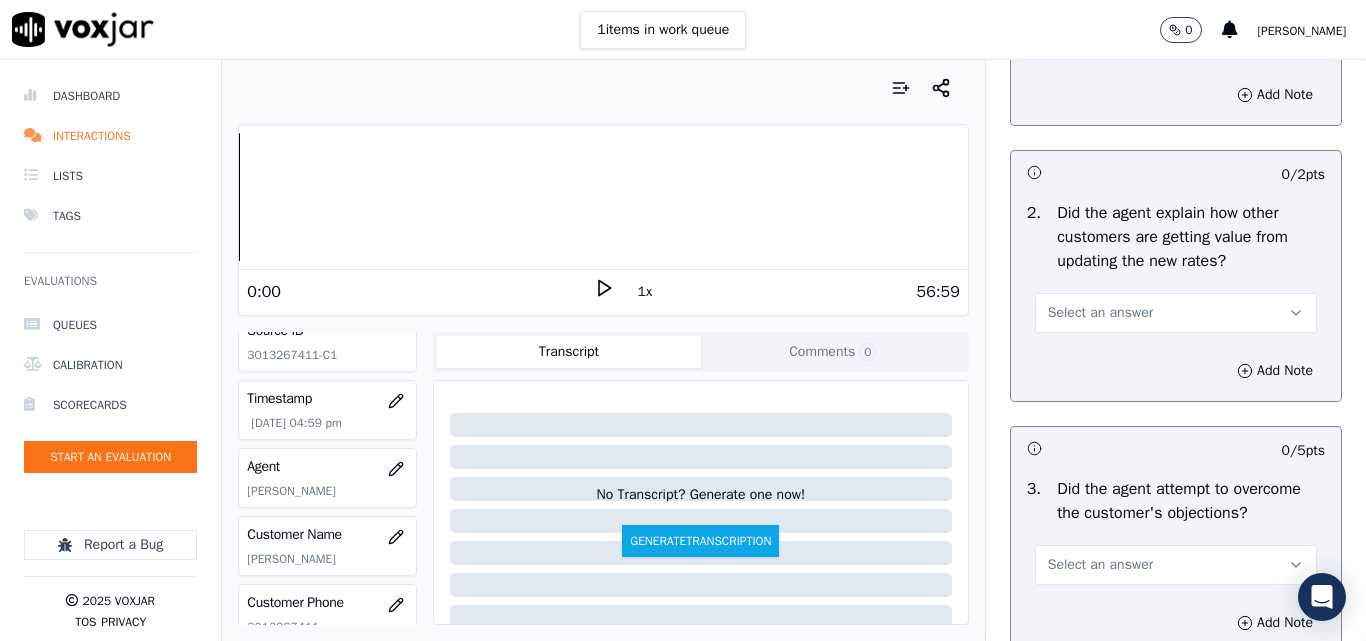 click on "Select an answer" at bounding box center (1176, 313) 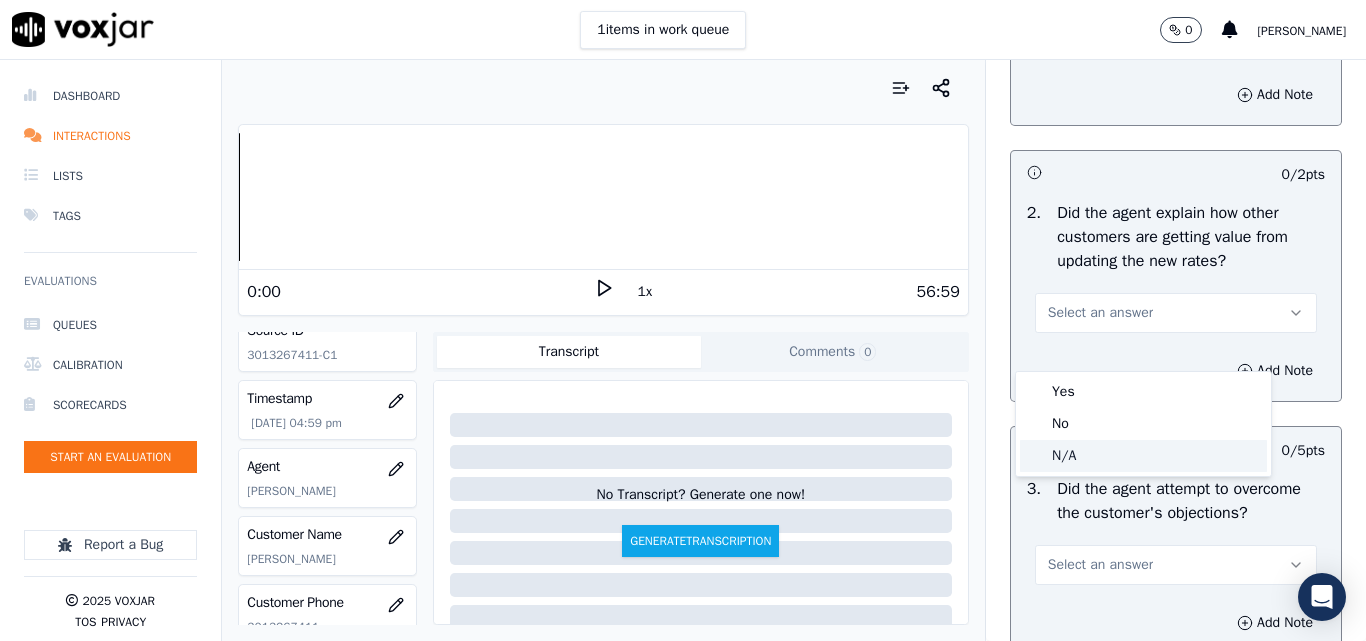 drag, startPoint x: 1069, startPoint y: 452, endPoint x: 1084, endPoint y: 452, distance: 15 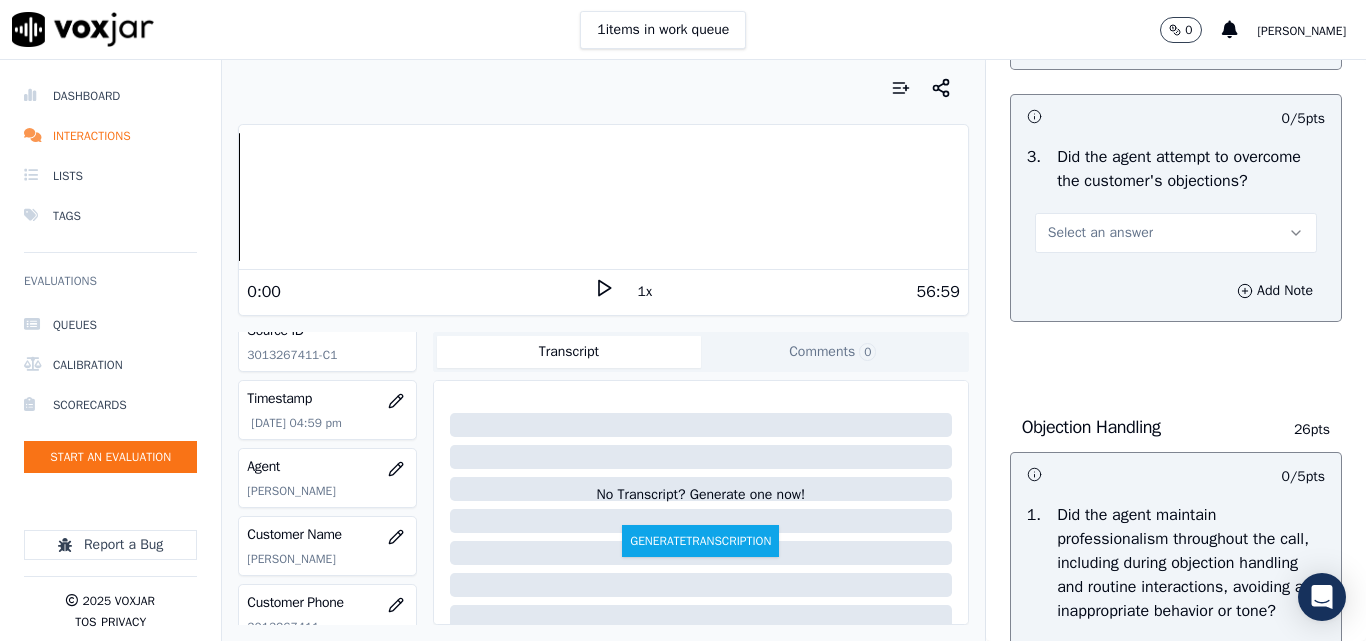 scroll, scrollTop: 2200, scrollLeft: 0, axis: vertical 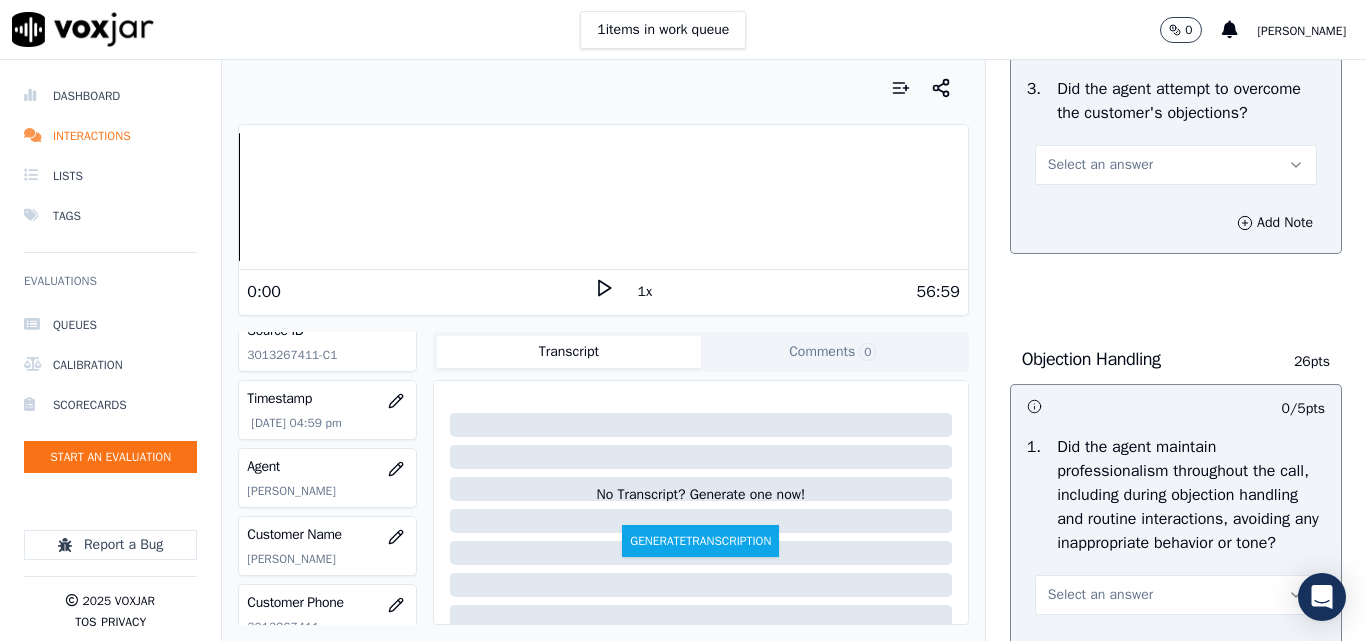 drag, startPoint x: 1085, startPoint y: 217, endPoint x: 1085, endPoint y: 234, distance: 17 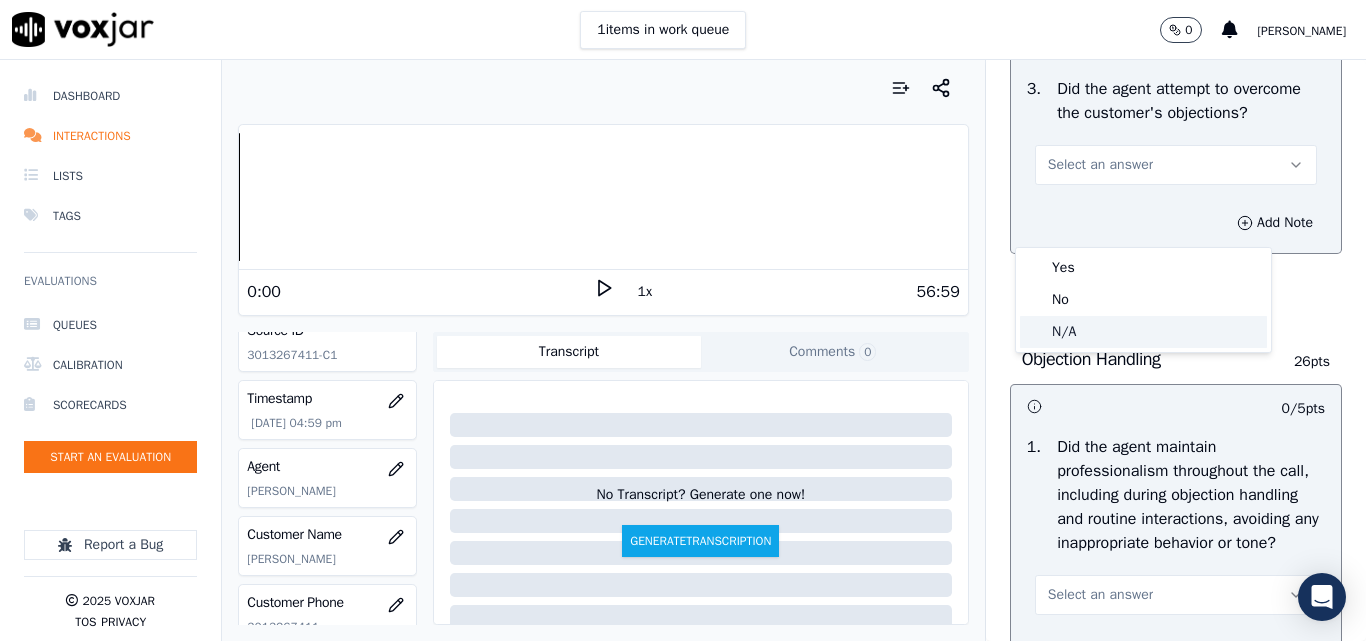 drag, startPoint x: 1087, startPoint y: 324, endPoint x: 1098, endPoint y: 322, distance: 11.18034 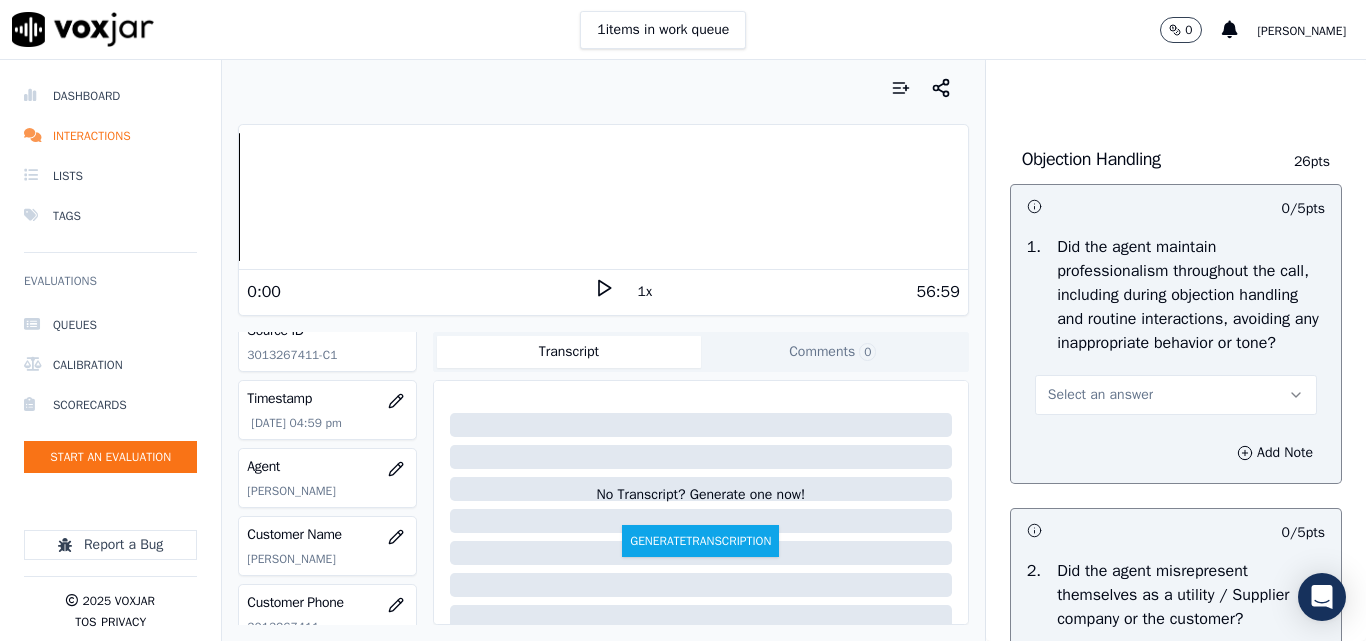 scroll, scrollTop: 2600, scrollLeft: 0, axis: vertical 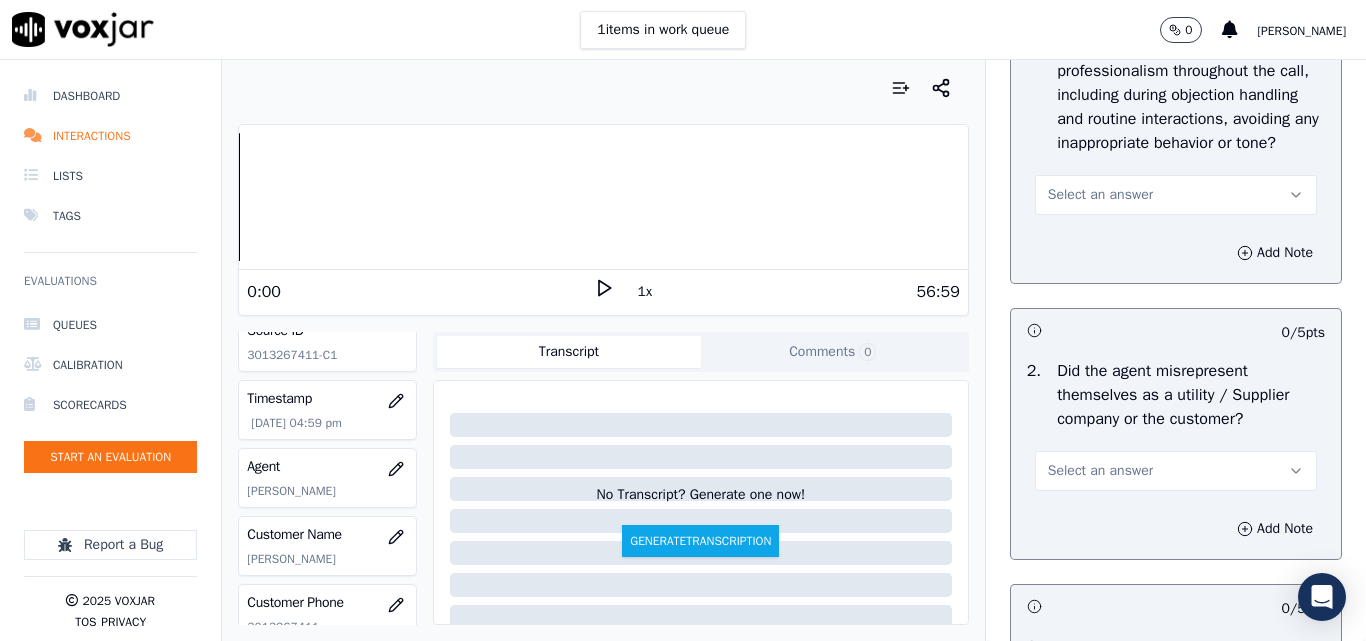 click on "Select an answer" at bounding box center (1176, 195) 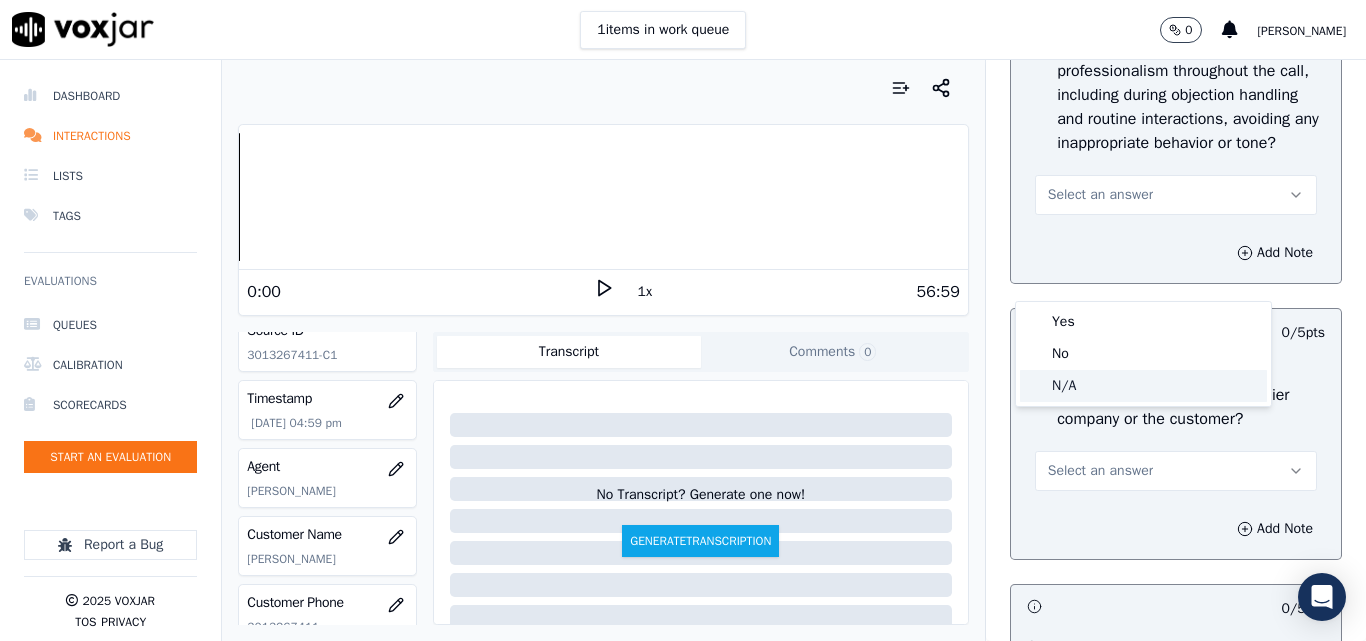 click on "N/A" 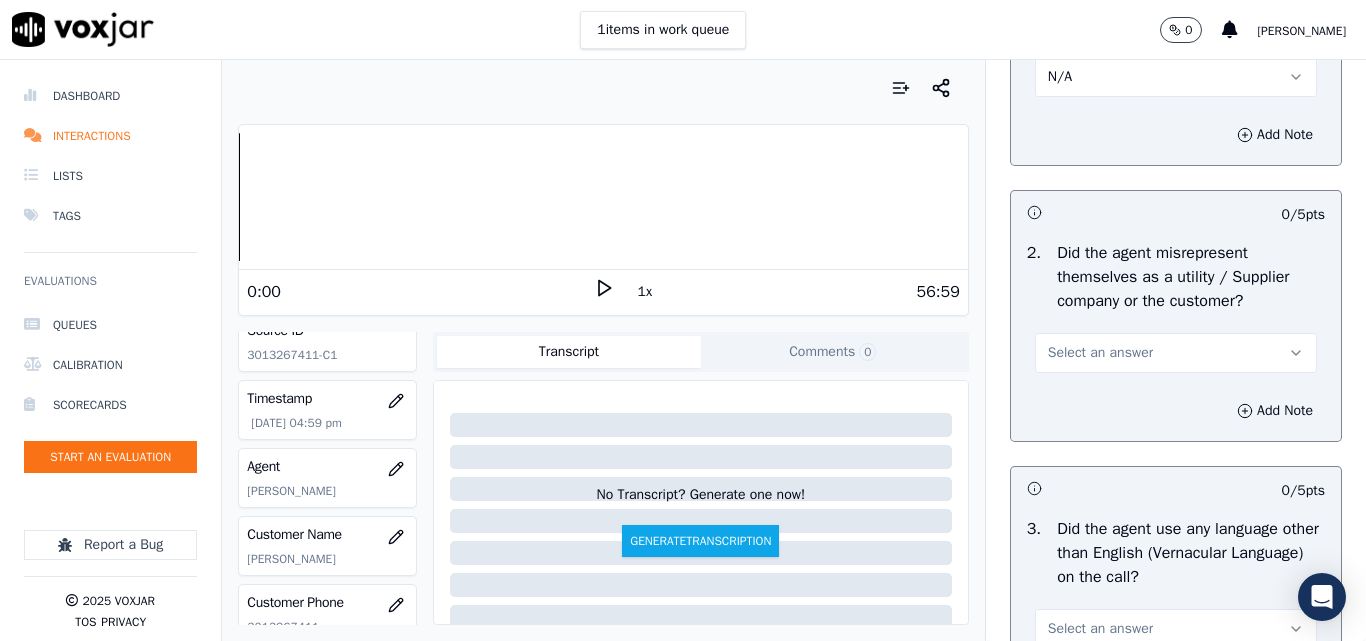 scroll, scrollTop: 2900, scrollLeft: 0, axis: vertical 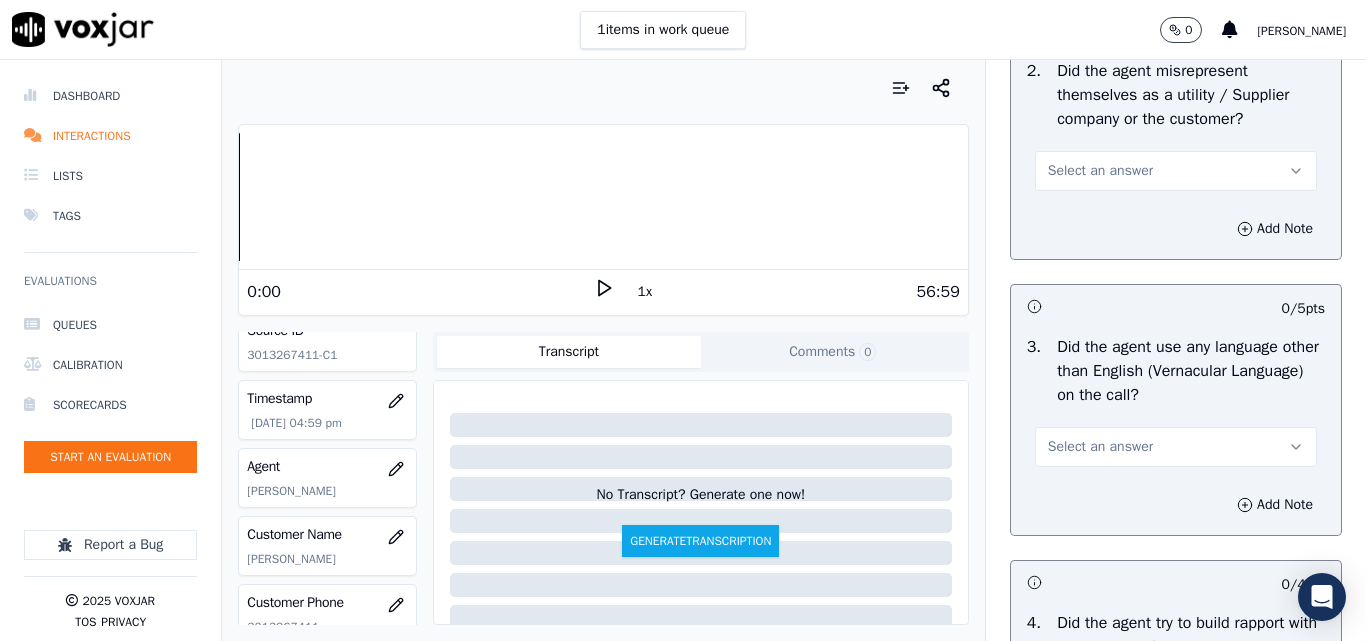 click on "Select an answer" at bounding box center (1176, 171) 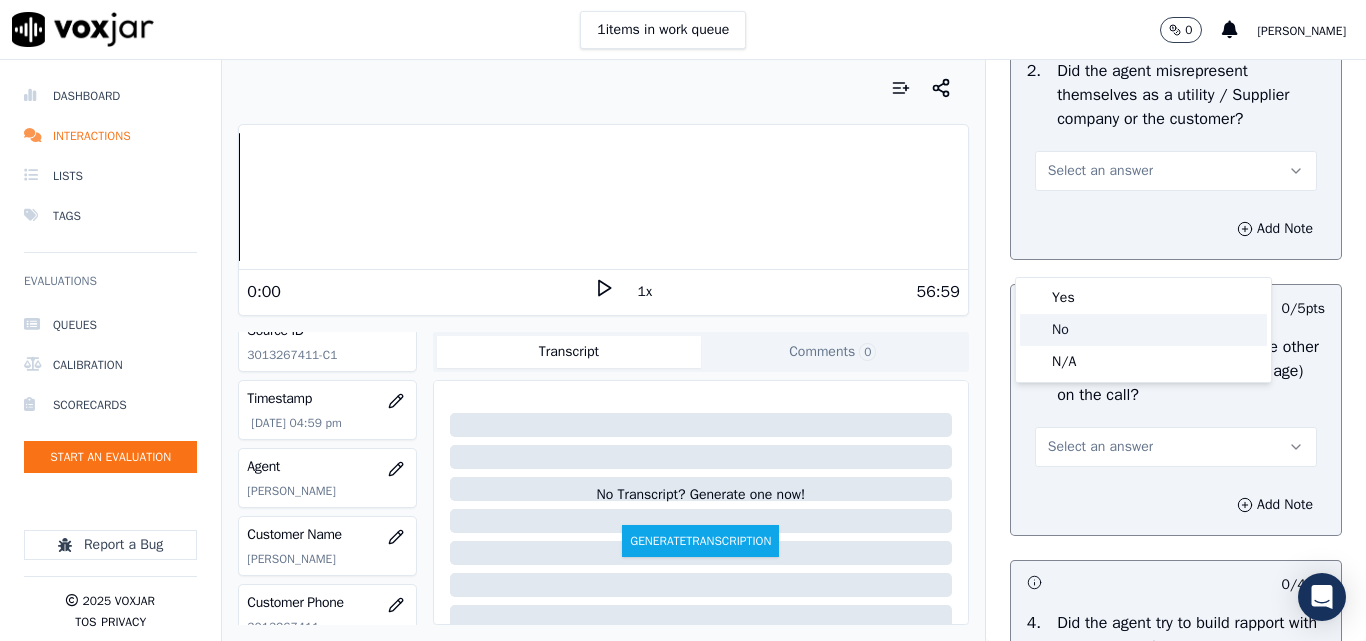 click on "No" 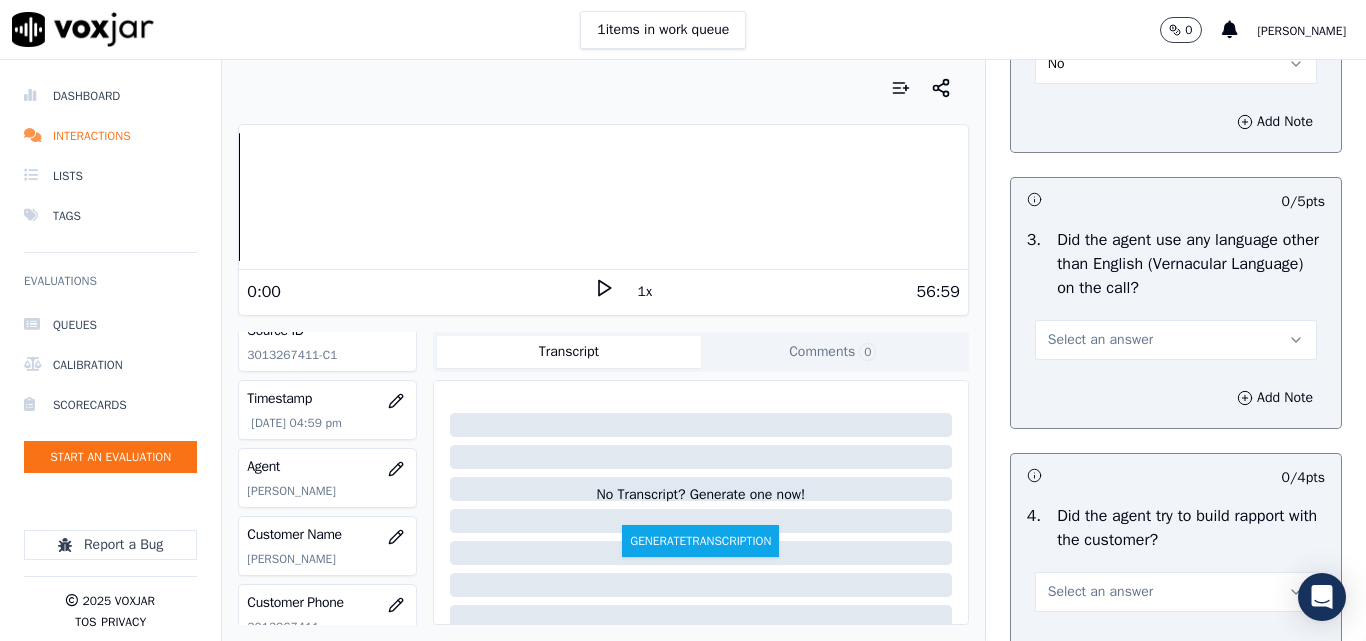 scroll, scrollTop: 3100, scrollLeft: 0, axis: vertical 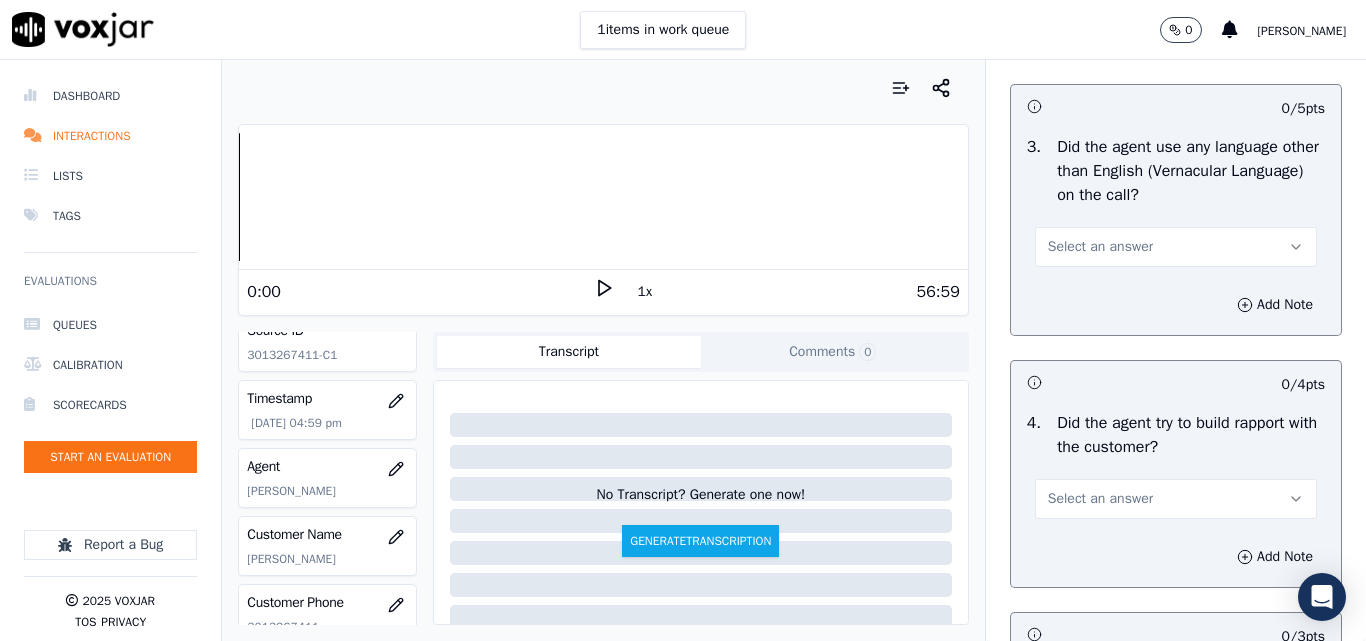 click on "Select an answer" at bounding box center (1100, 247) 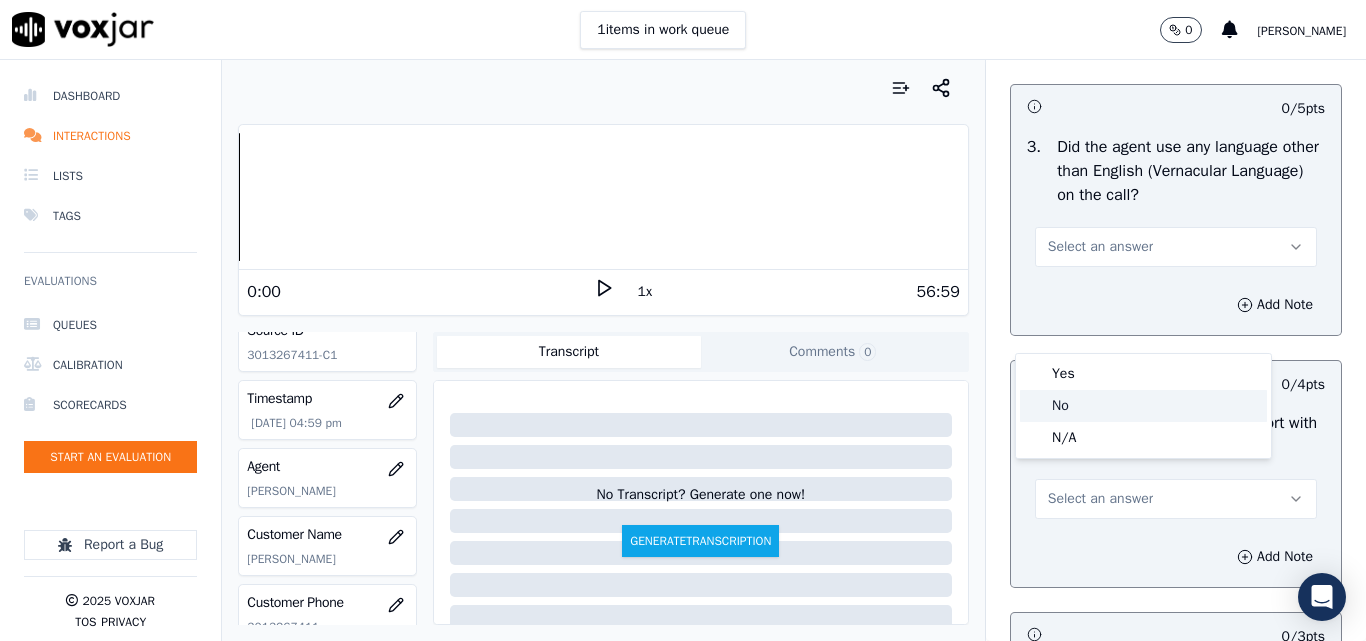 drag, startPoint x: 1065, startPoint y: 408, endPoint x: 1080, endPoint y: 395, distance: 19.849434 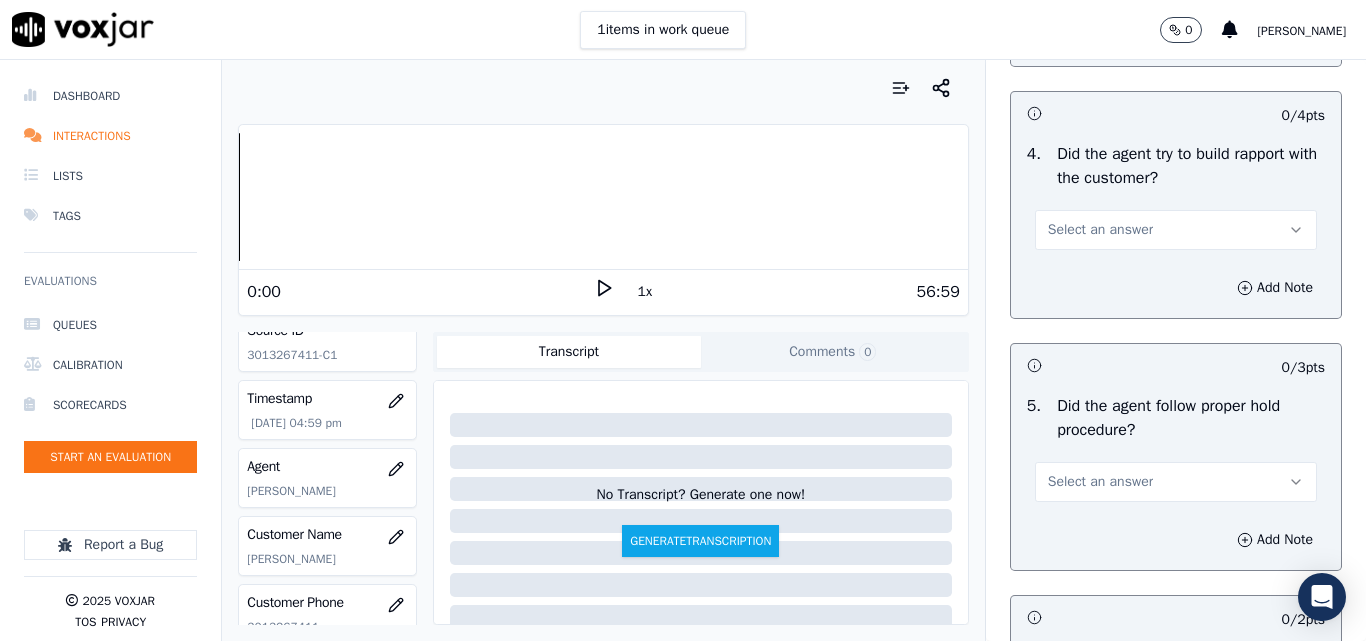scroll, scrollTop: 3400, scrollLeft: 0, axis: vertical 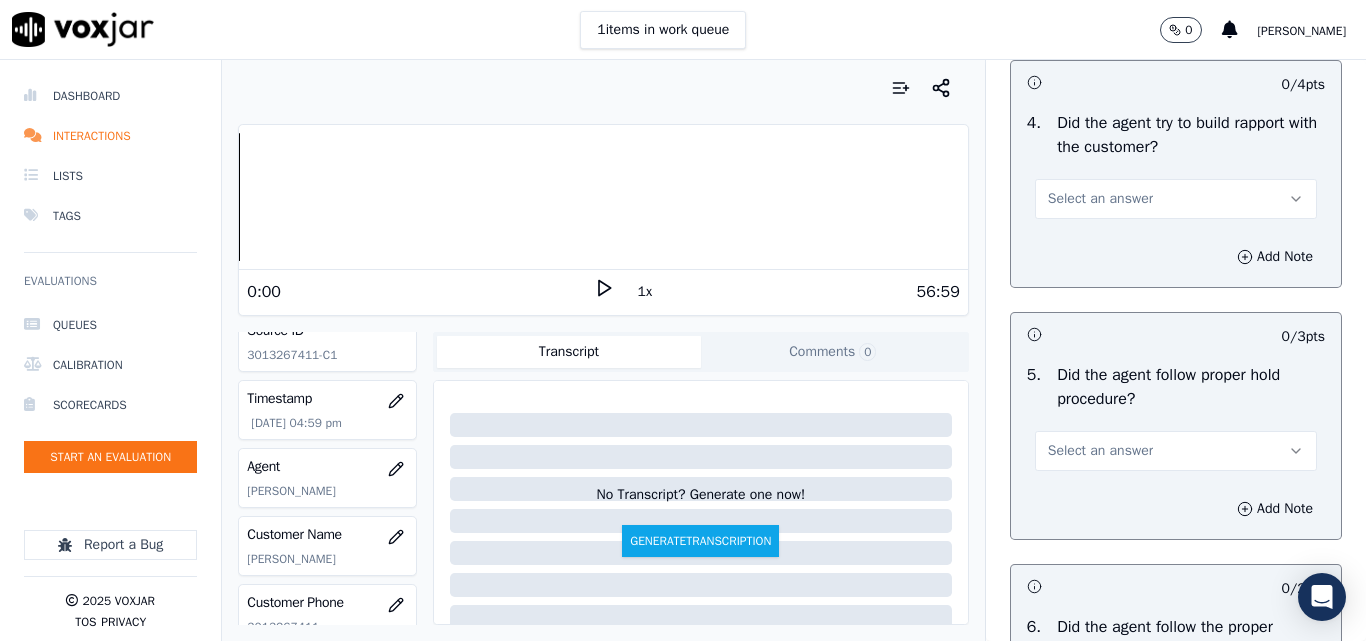 click on "Select an answer" at bounding box center [1176, 199] 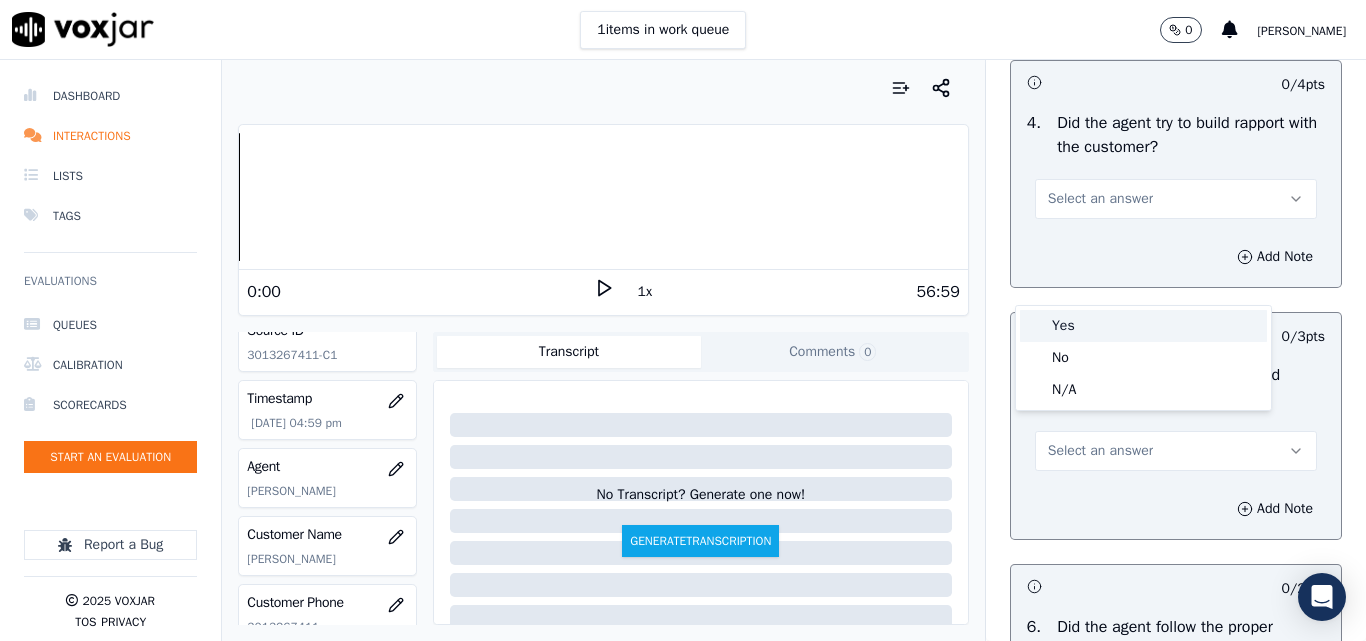 click on "Yes" at bounding box center [1143, 326] 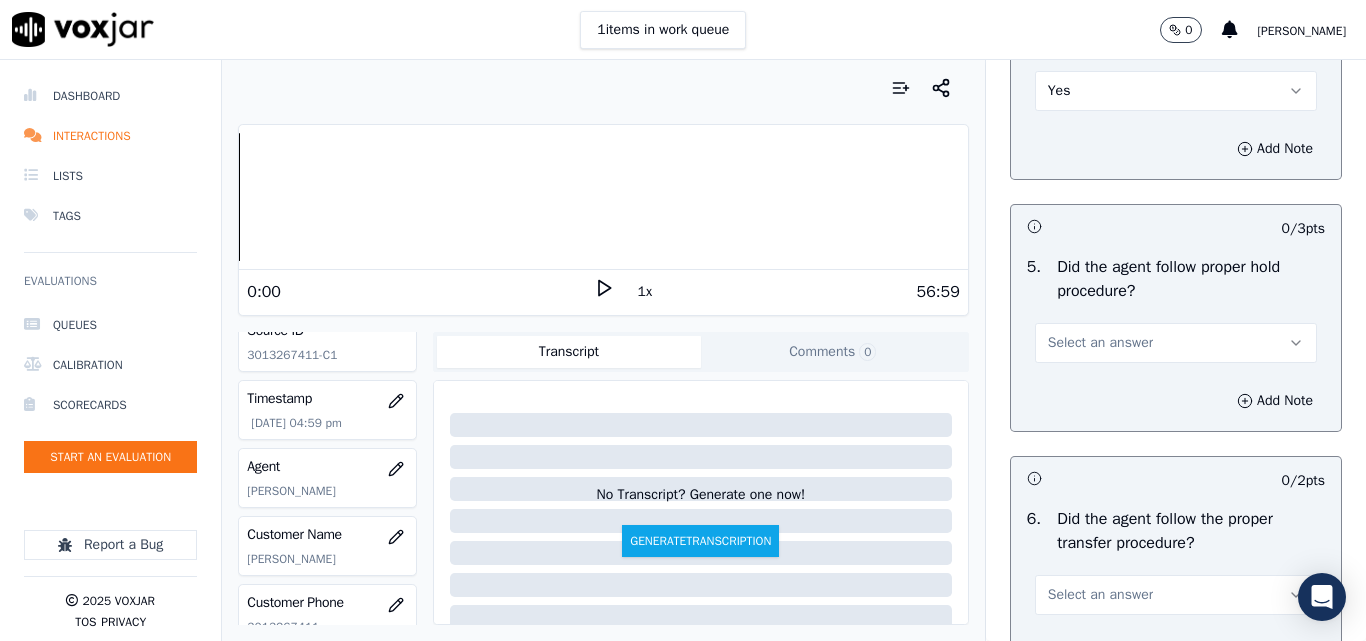 scroll, scrollTop: 3600, scrollLeft: 0, axis: vertical 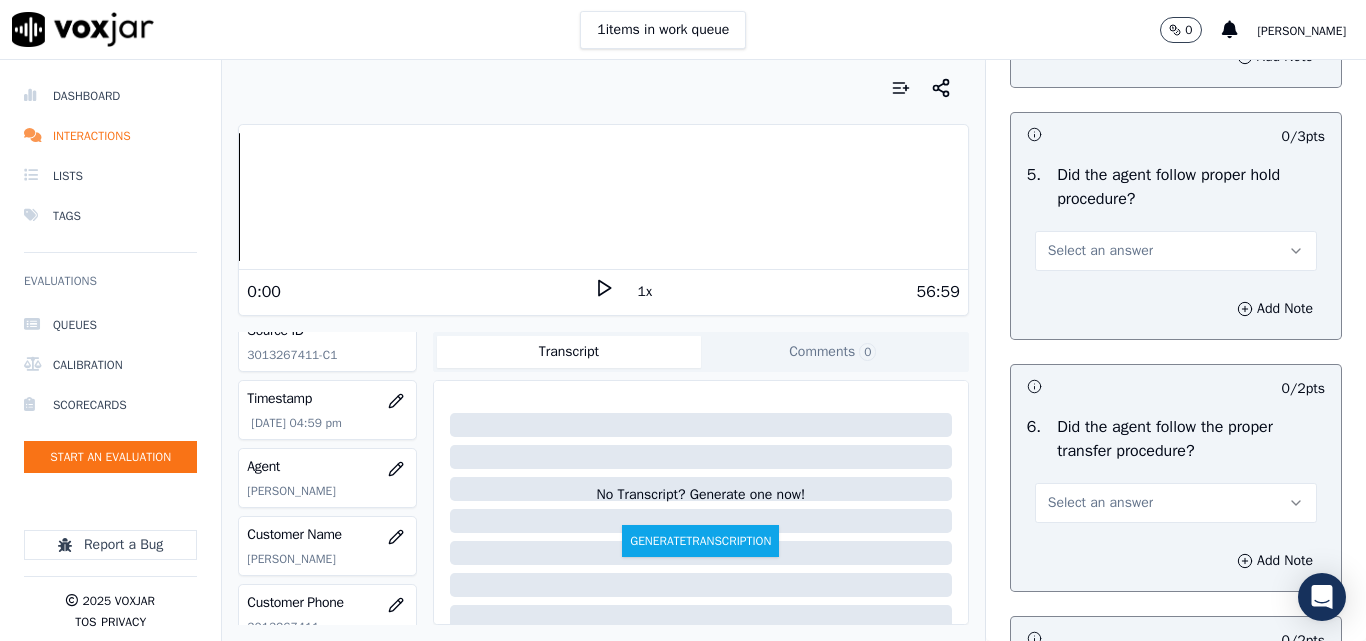 click on "Select an answer" at bounding box center [1100, 251] 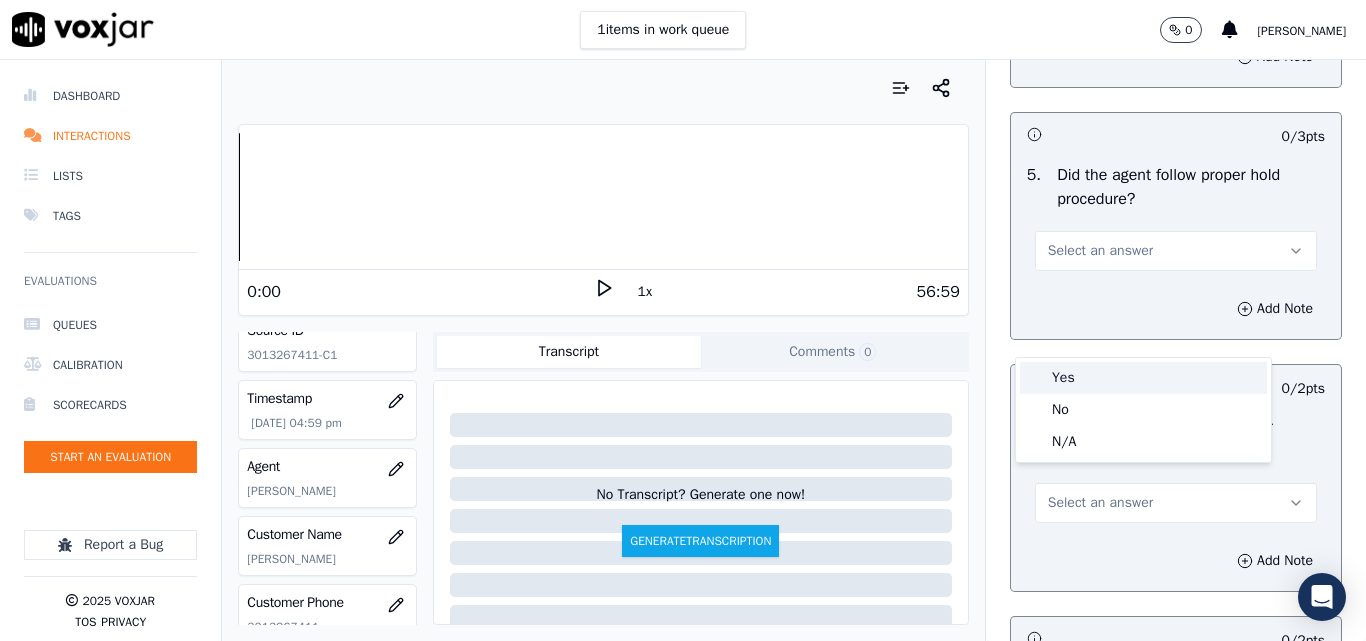 drag, startPoint x: 1078, startPoint y: 369, endPoint x: 1090, endPoint y: 351, distance: 21.633308 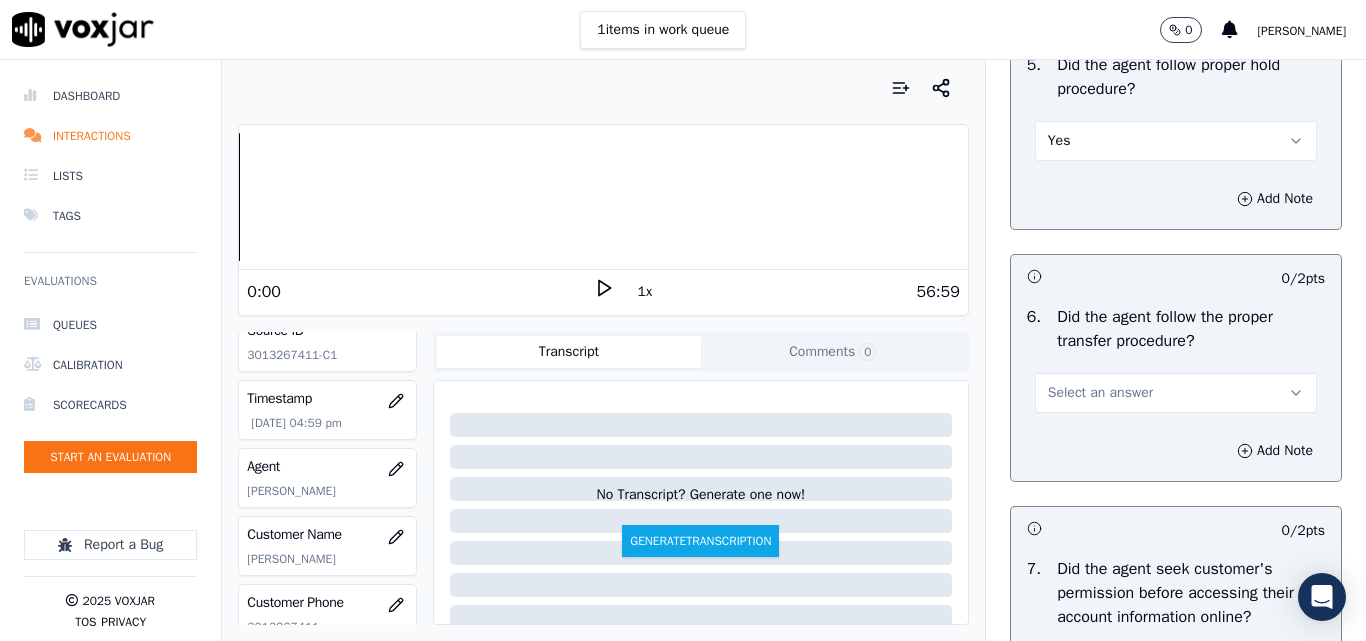 scroll, scrollTop: 3900, scrollLeft: 0, axis: vertical 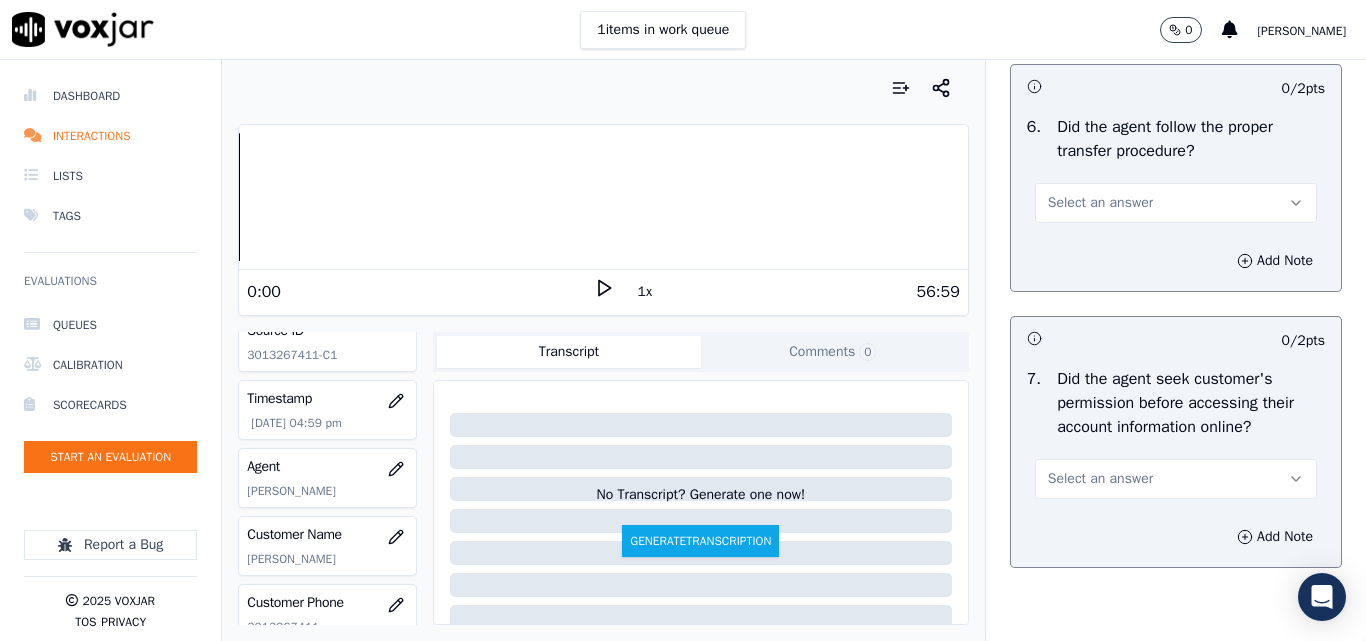 click on "Select an answer" at bounding box center [1176, 203] 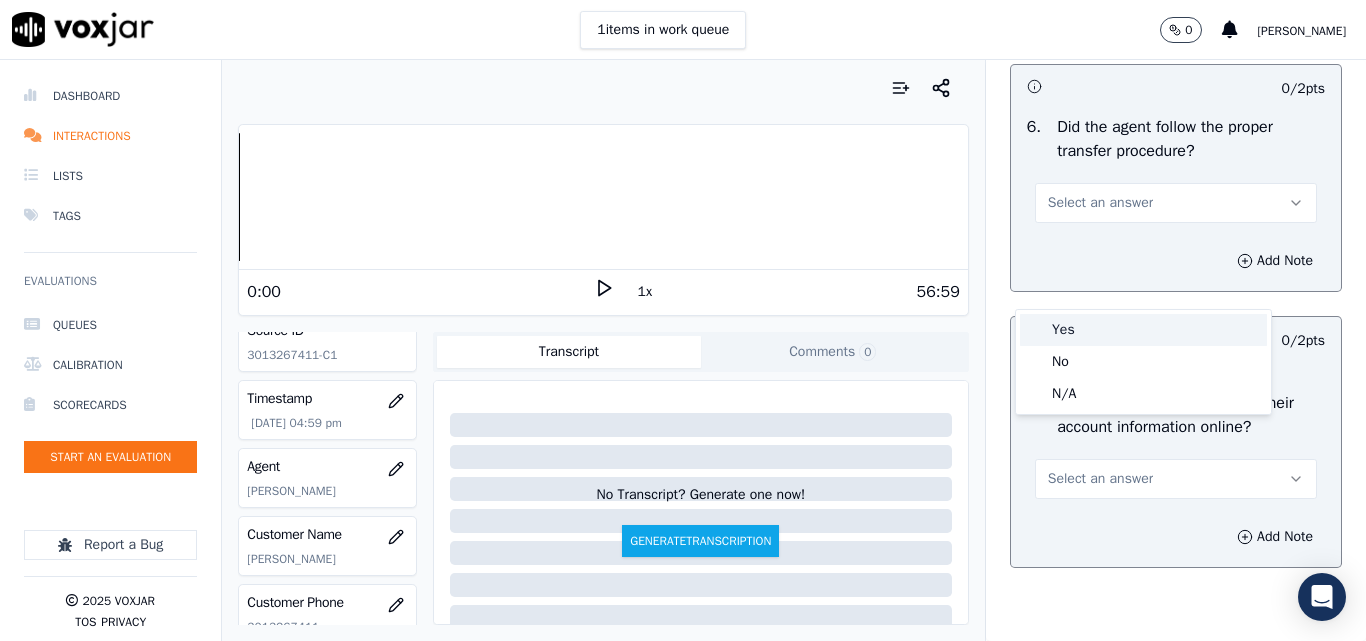 click on "Yes" at bounding box center [1143, 330] 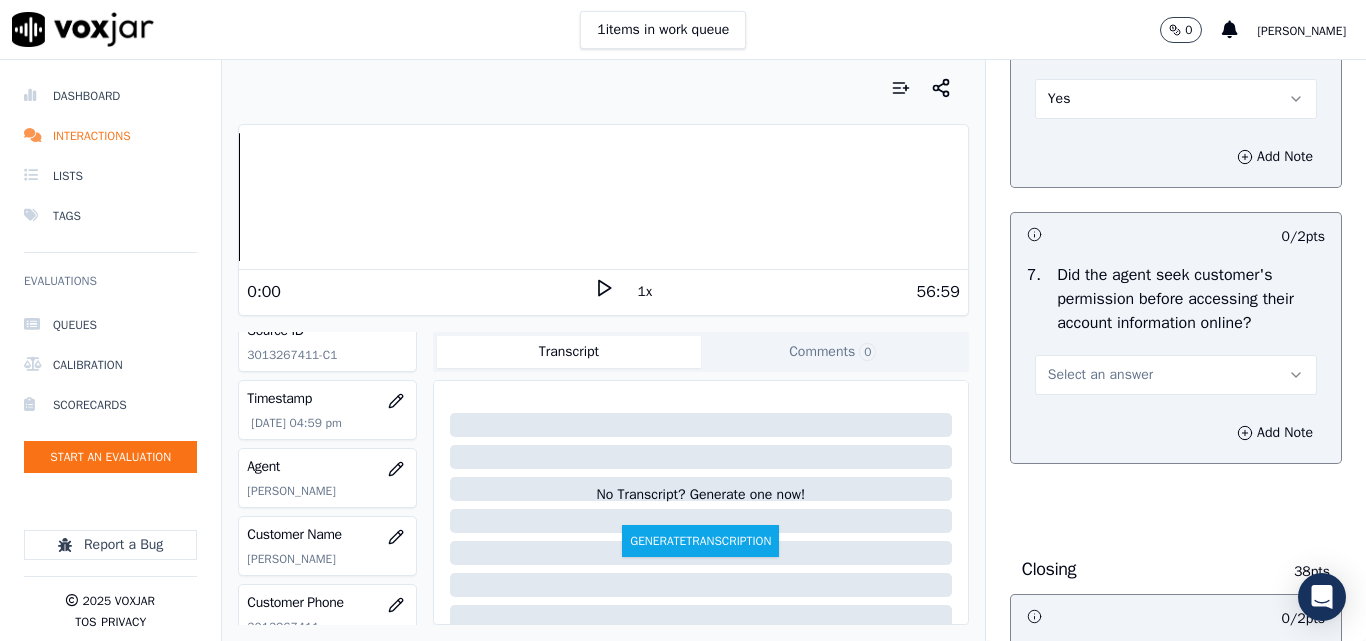 scroll, scrollTop: 4100, scrollLeft: 0, axis: vertical 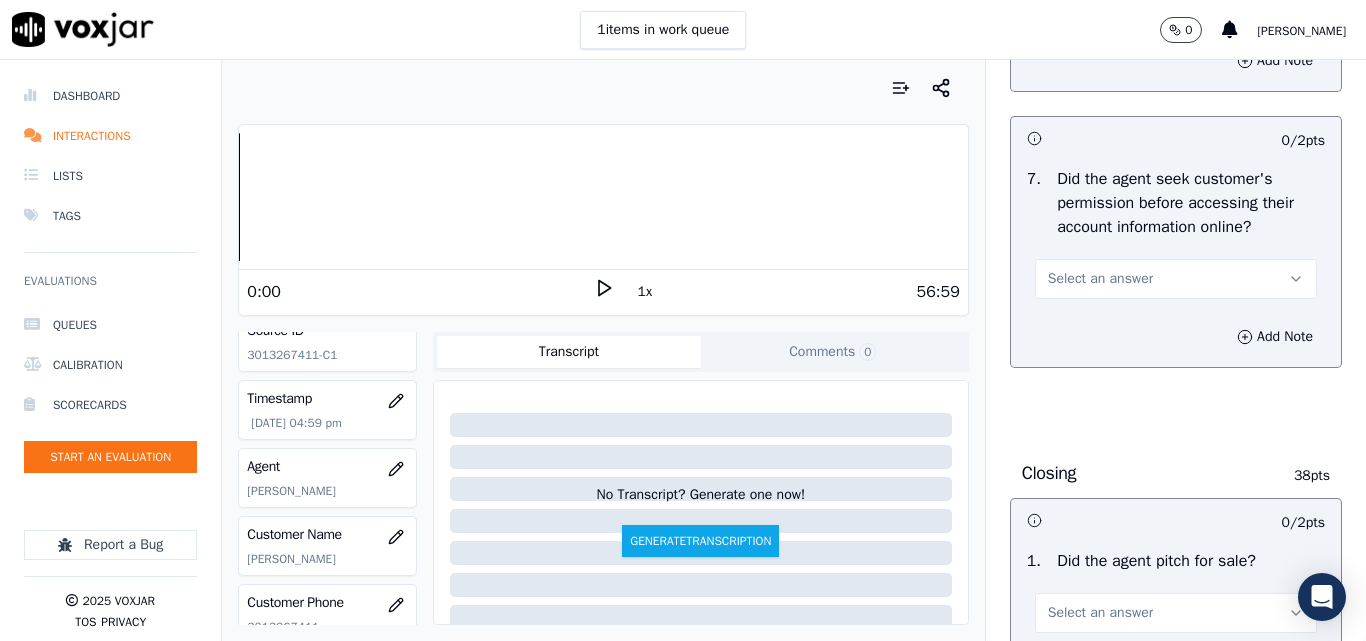 click on "Select an answer" at bounding box center [1176, 279] 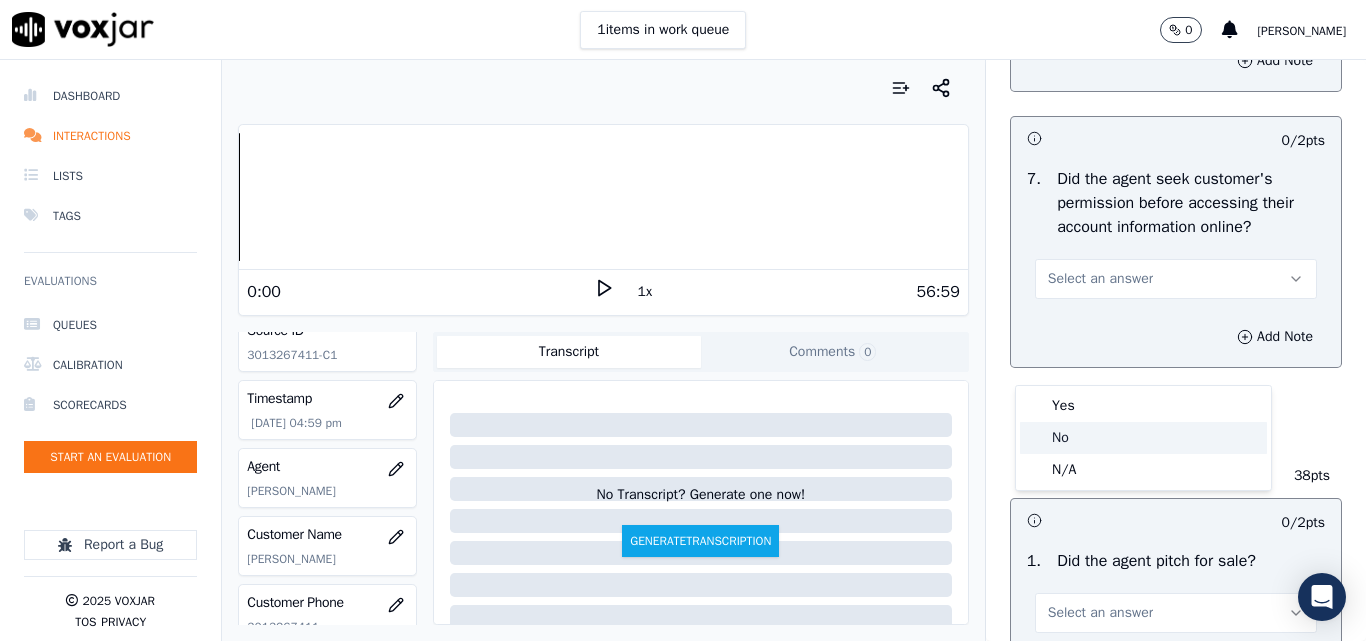 click on "No" 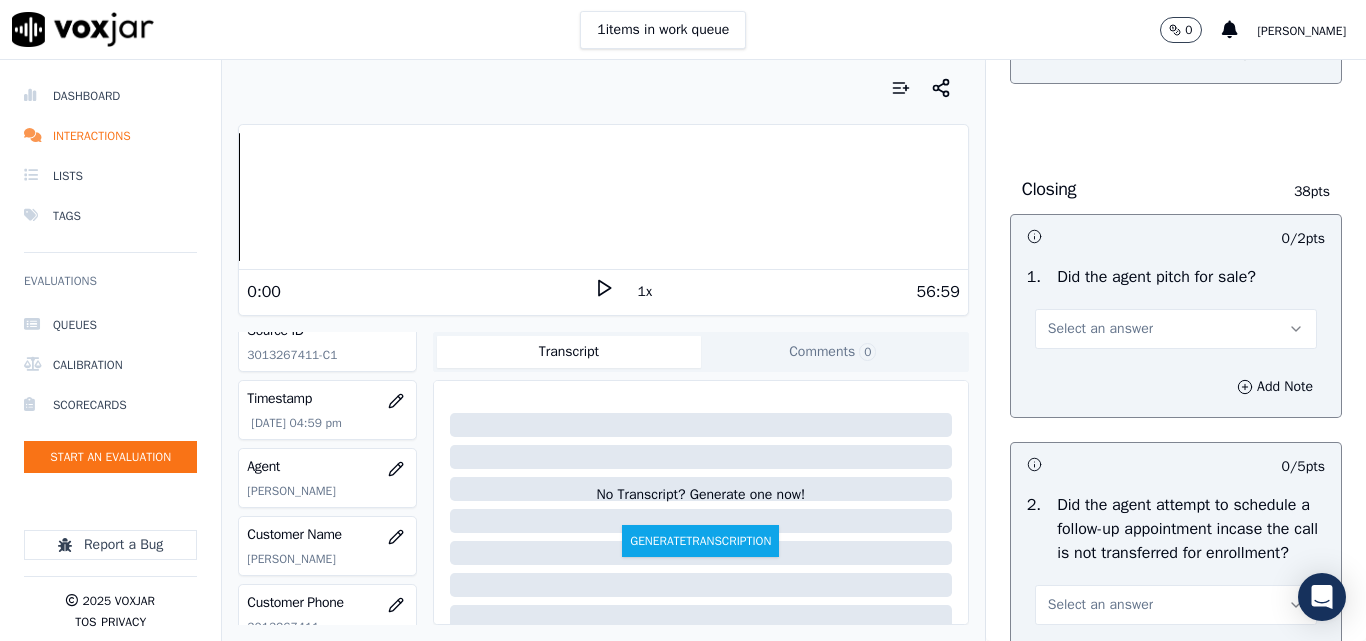 scroll, scrollTop: 4400, scrollLeft: 0, axis: vertical 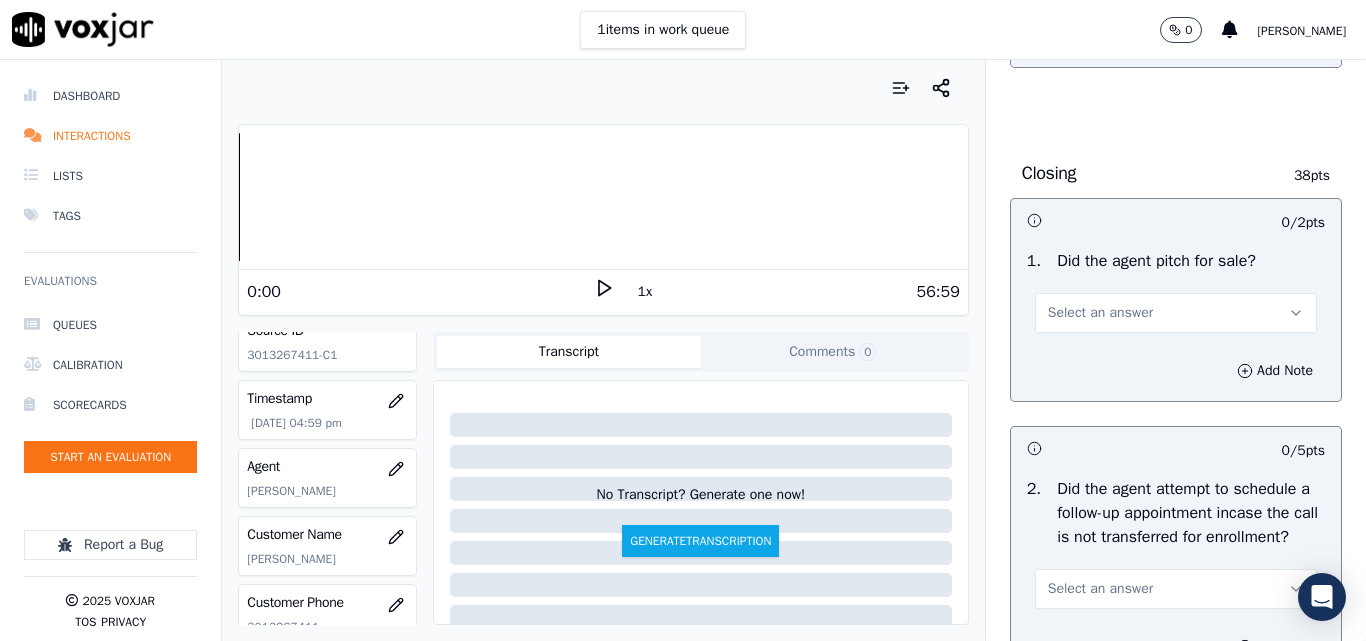 click on "Select an answer" at bounding box center (1100, 313) 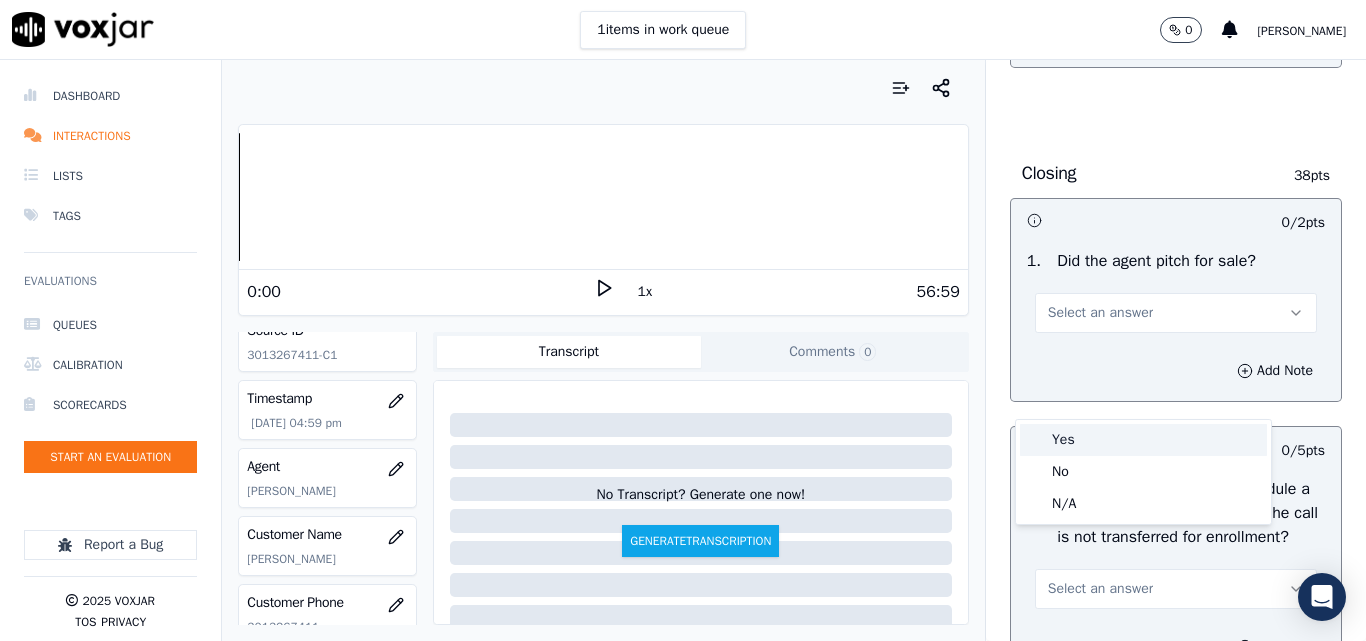 click on "Yes" at bounding box center [1143, 440] 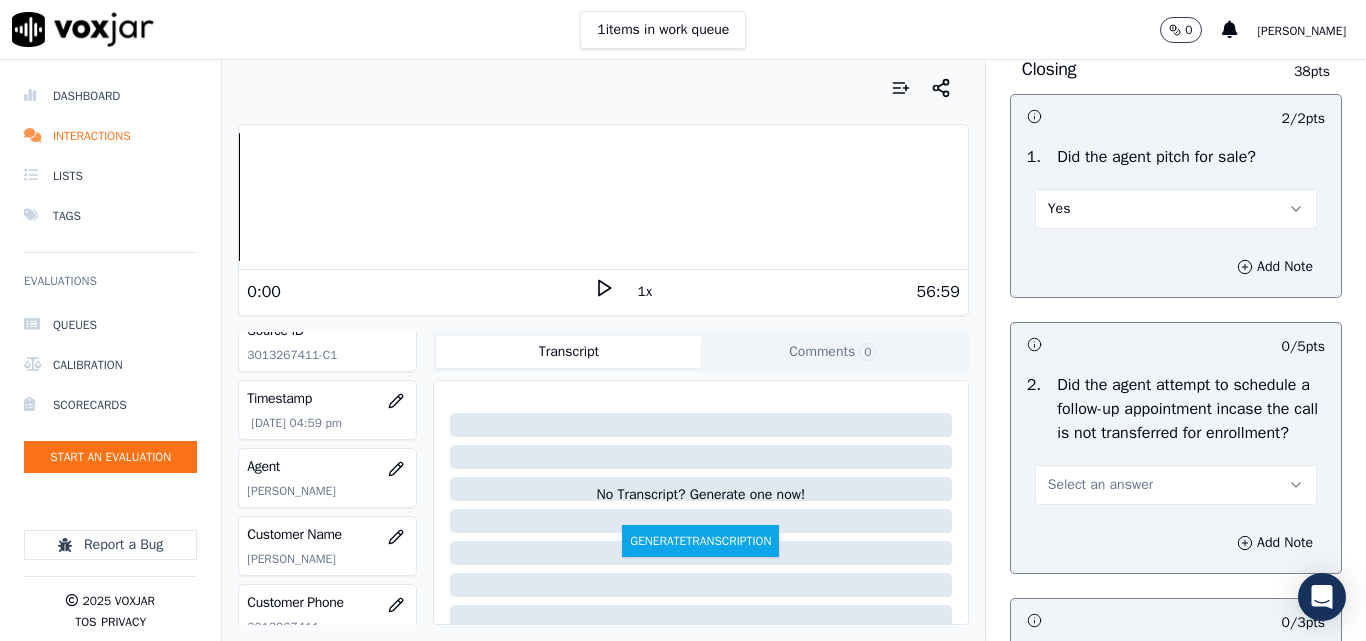 scroll, scrollTop: 4600, scrollLeft: 0, axis: vertical 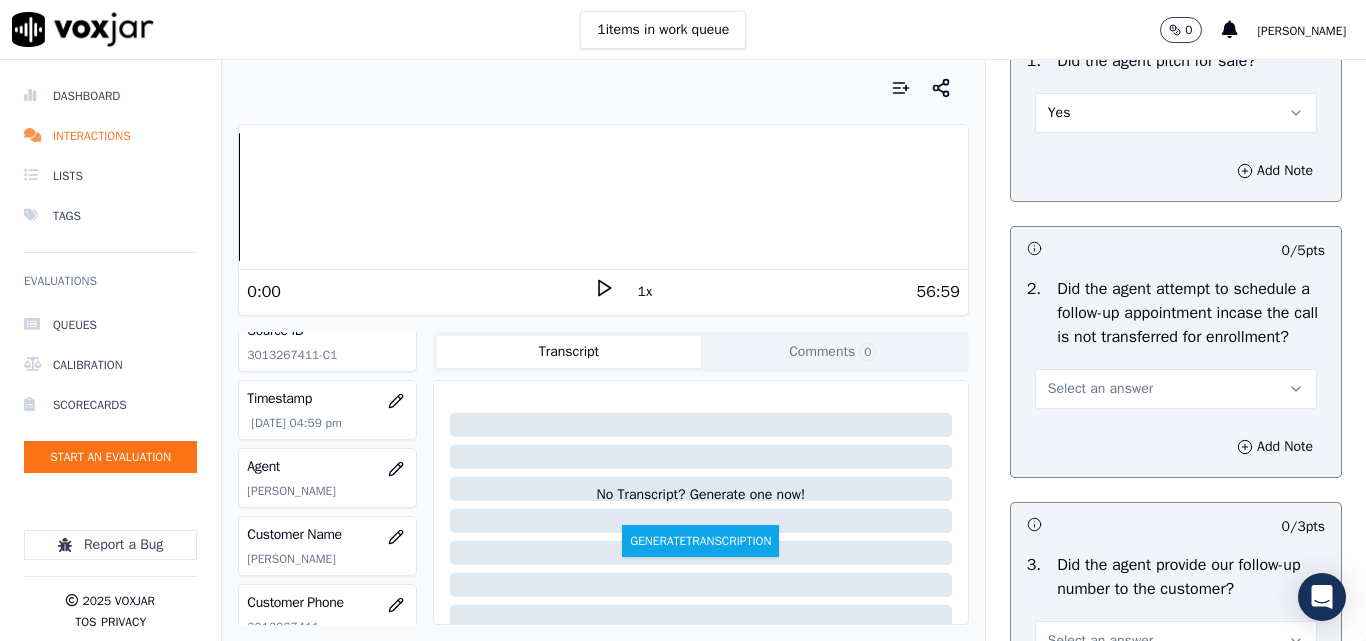 click on "Add Note" at bounding box center [1176, 447] 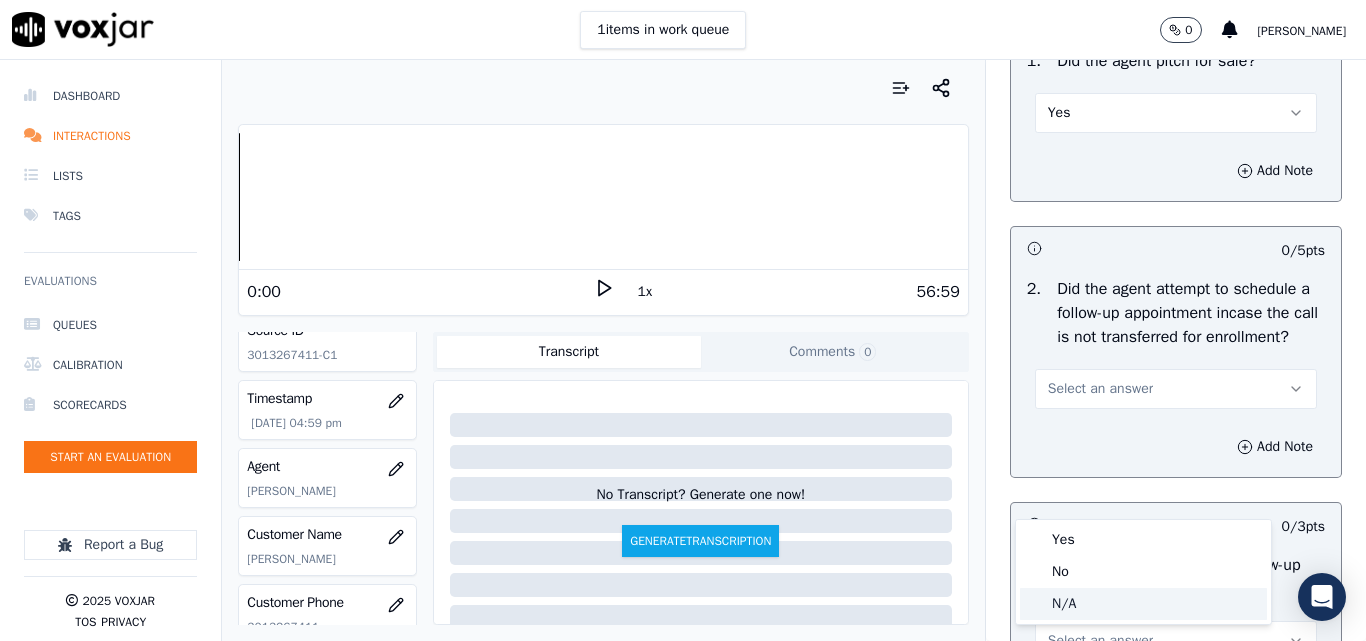 click on "N/A" 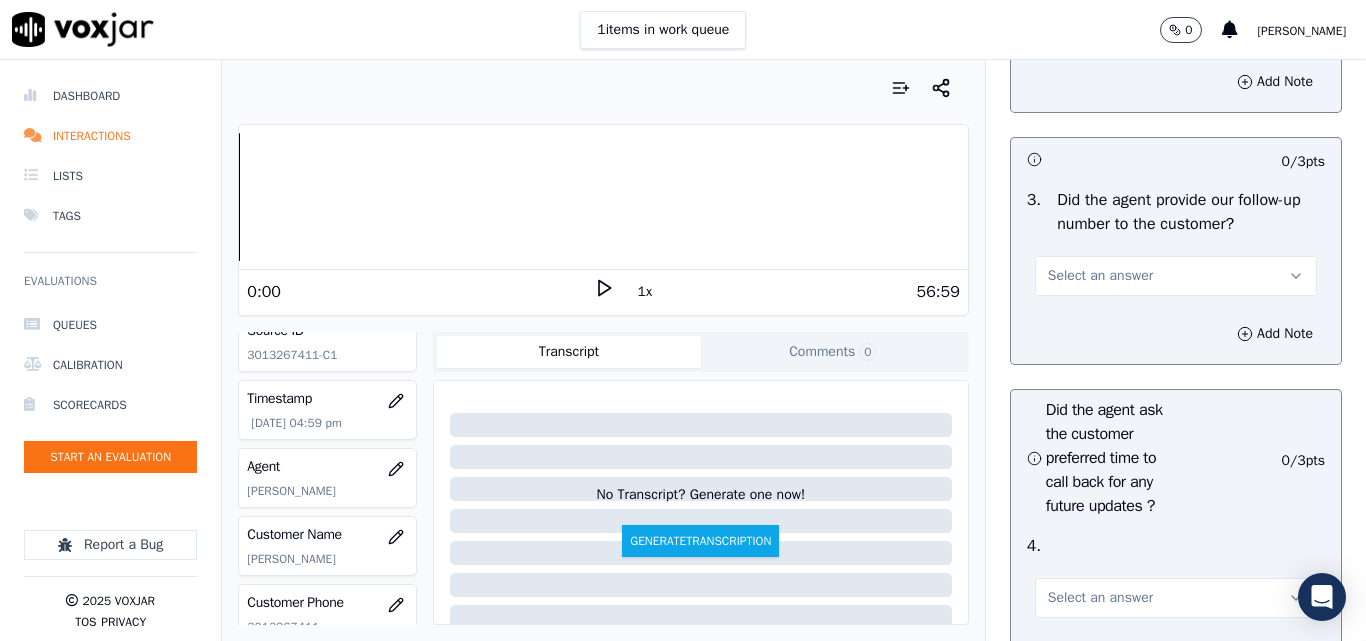 scroll, scrollTop: 5000, scrollLeft: 0, axis: vertical 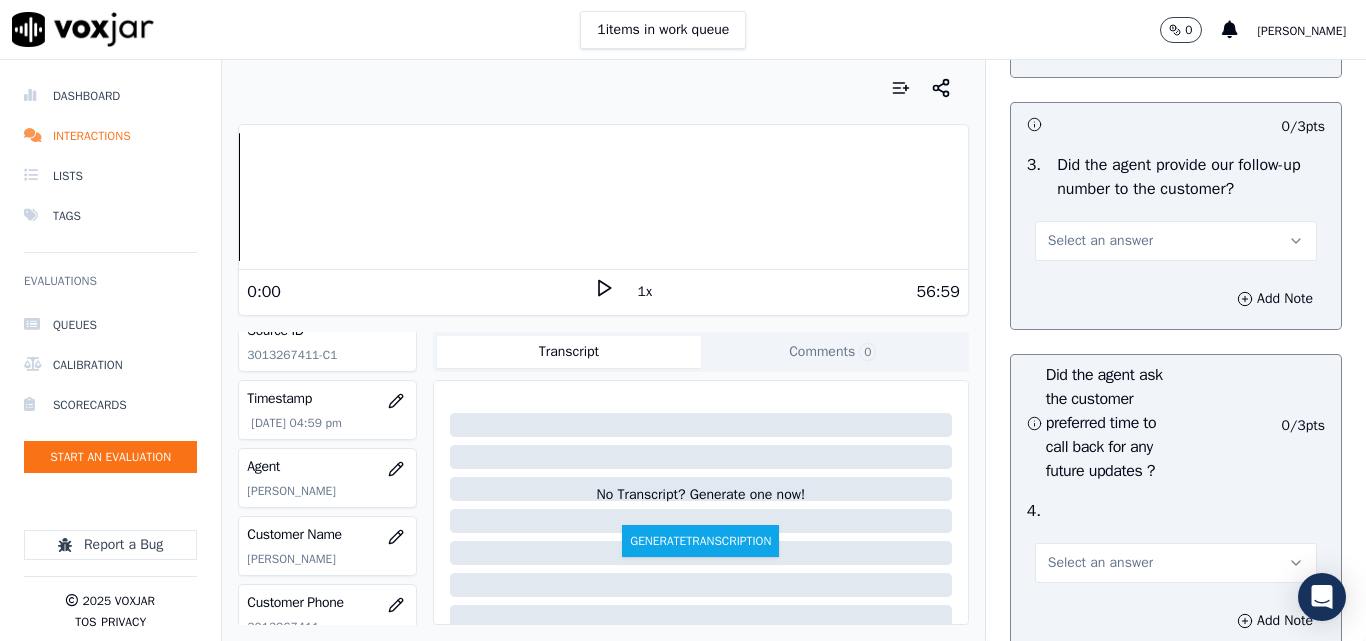 click on "Select an answer" at bounding box center [1100, 241] 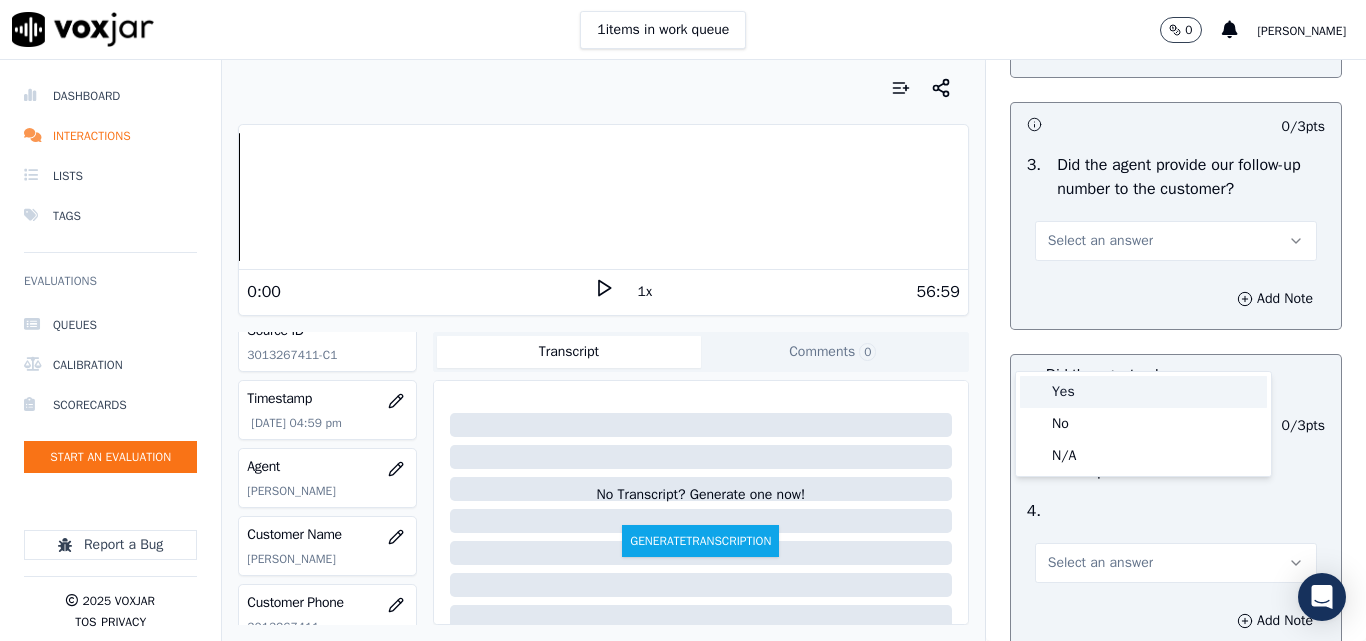 click on "Yes" at bounding box center [1143, 392] 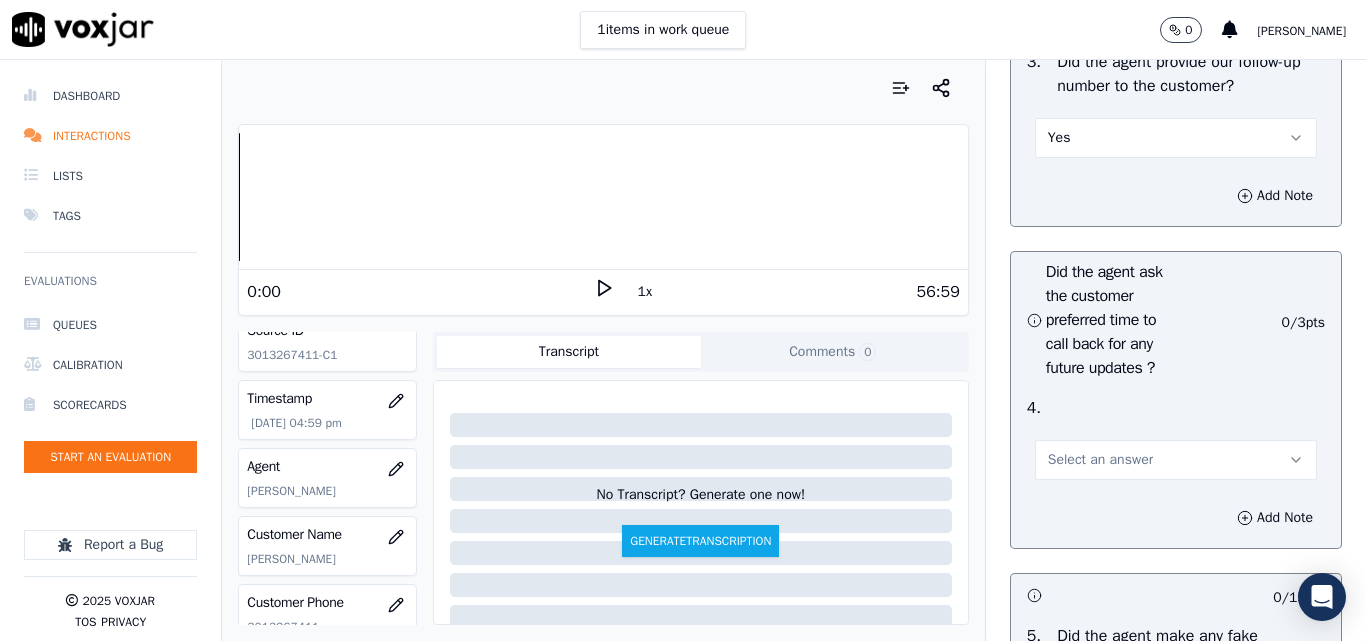 scroll, scrollTop: 5200, scrollLeft: 0, axis: vertical 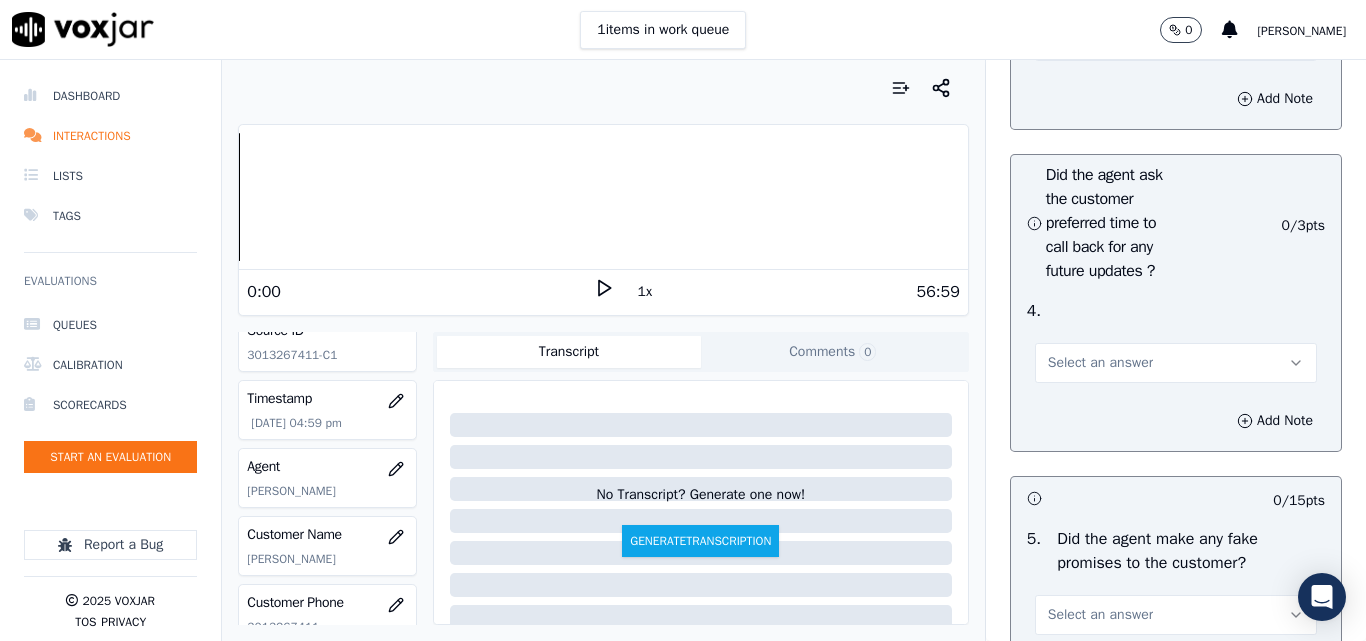 click on "Select an answer" at bounding box center (1100, 363) 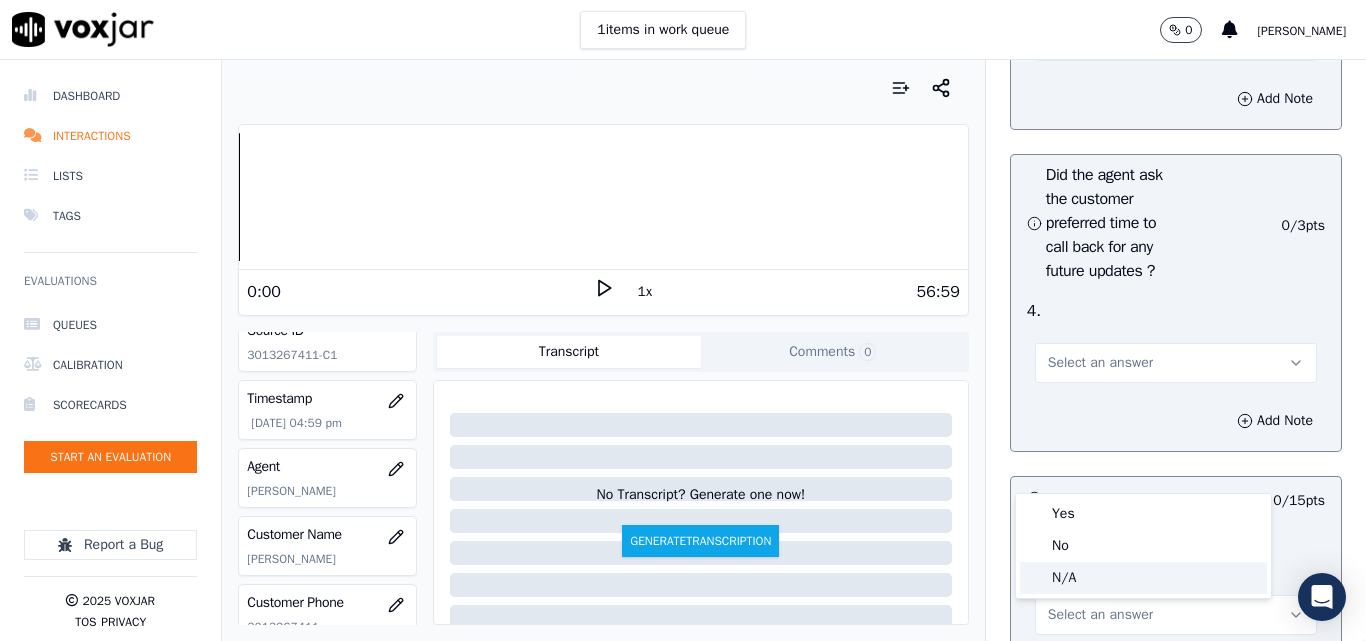 click on "N/A" 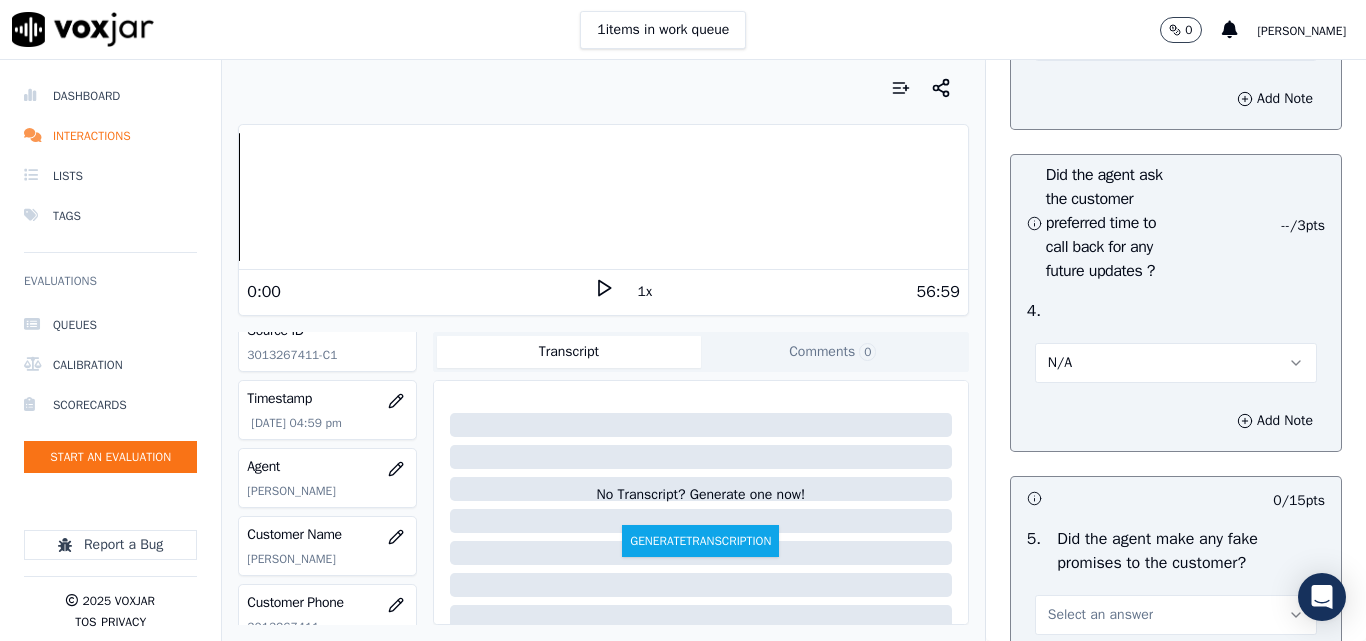 scroll, scrollTop: 5600, scrollLeft: 0, axis: vertical 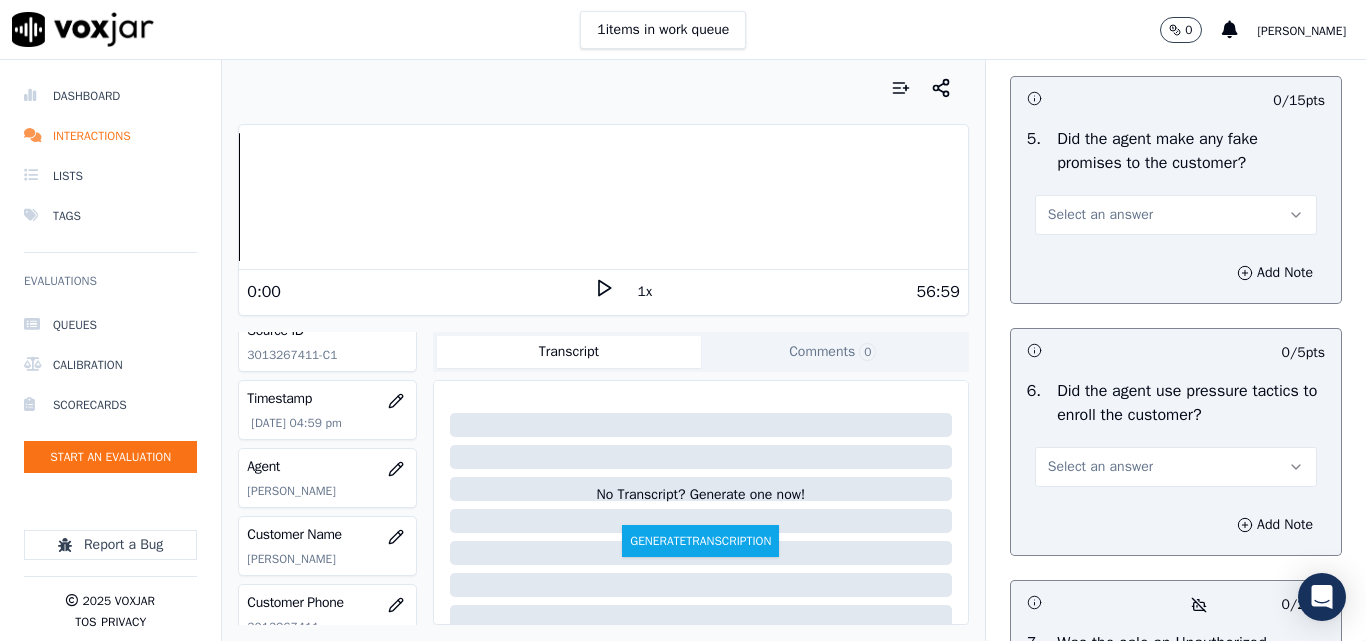 click on "Select an answer" at bounding box center (1100, 215) 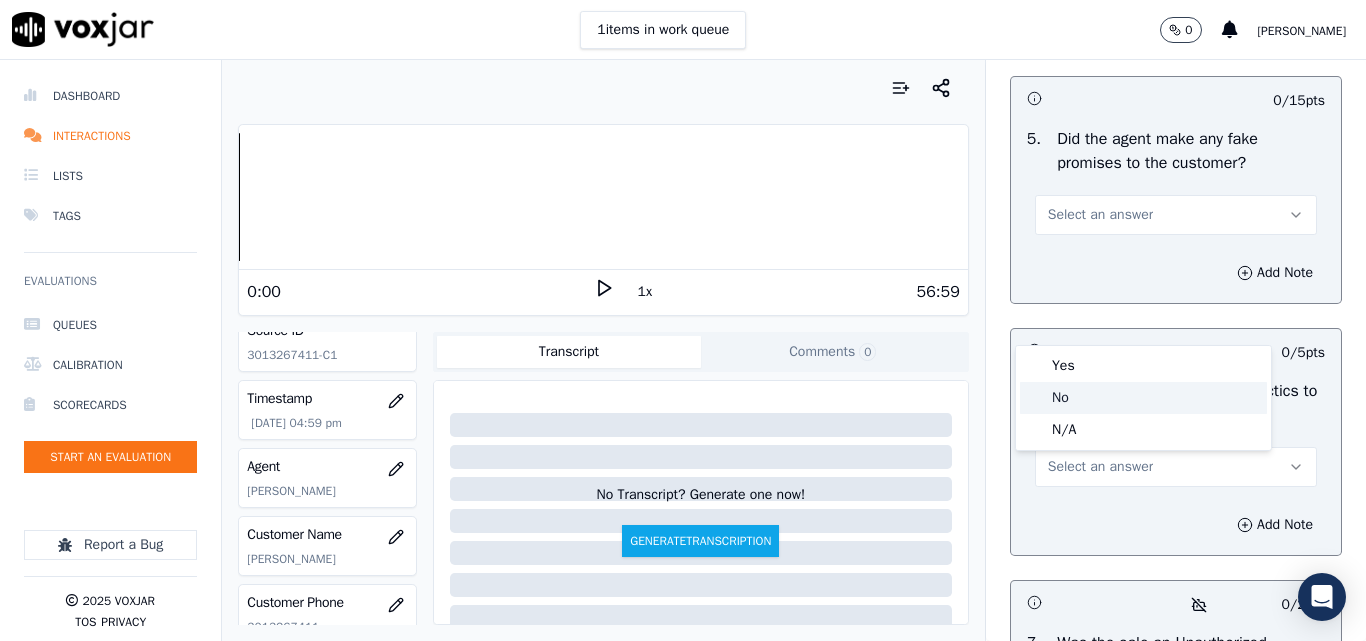 click on "No" 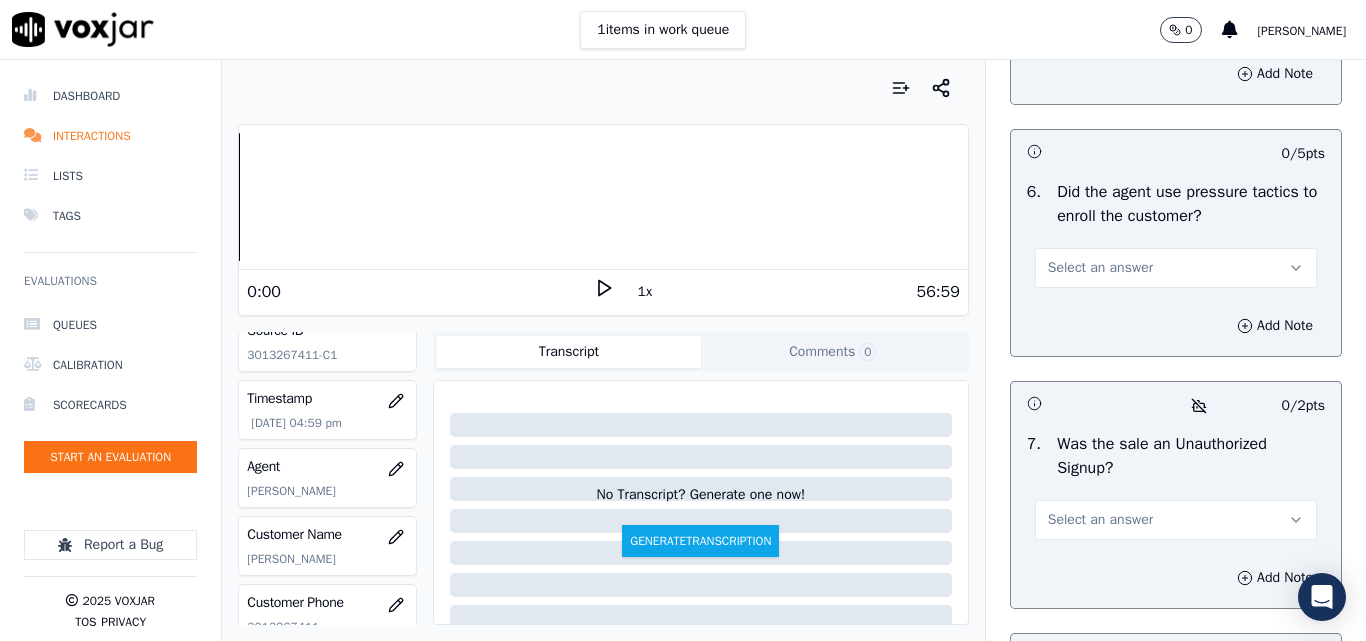 scroll, scrollTop: 5800, scrollLeft: 0, axis: vertical 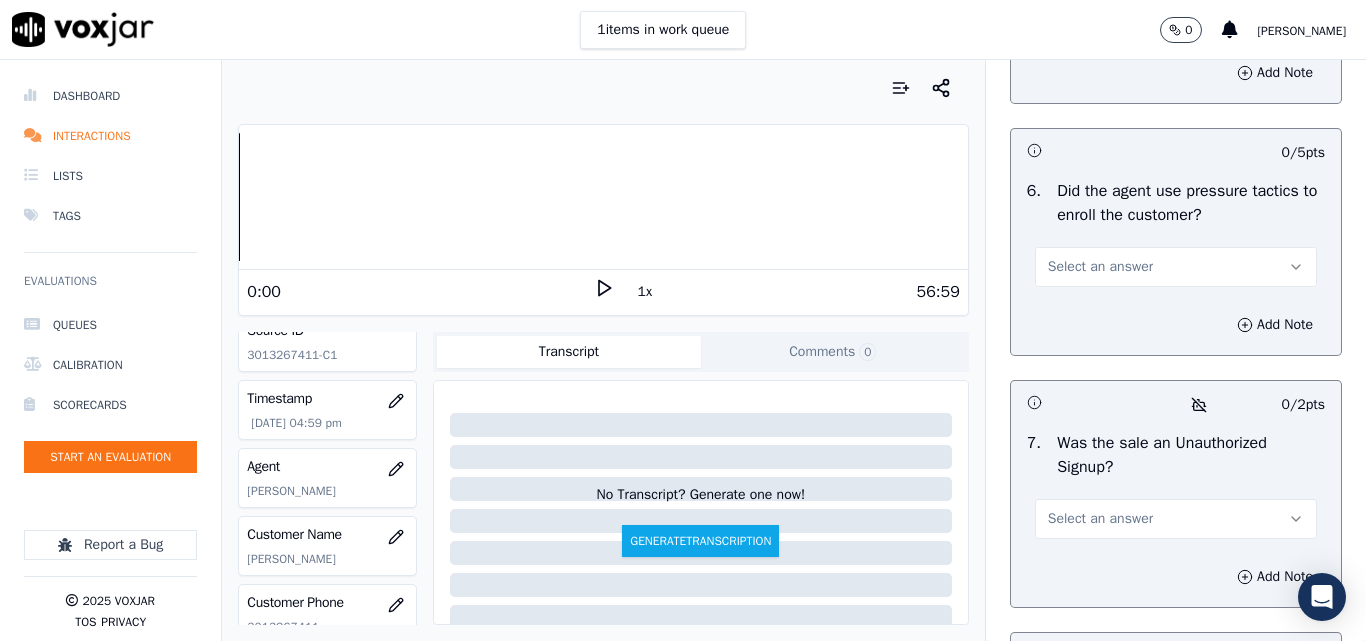 click on "Select an answer" at bounding box center [1100, 267] 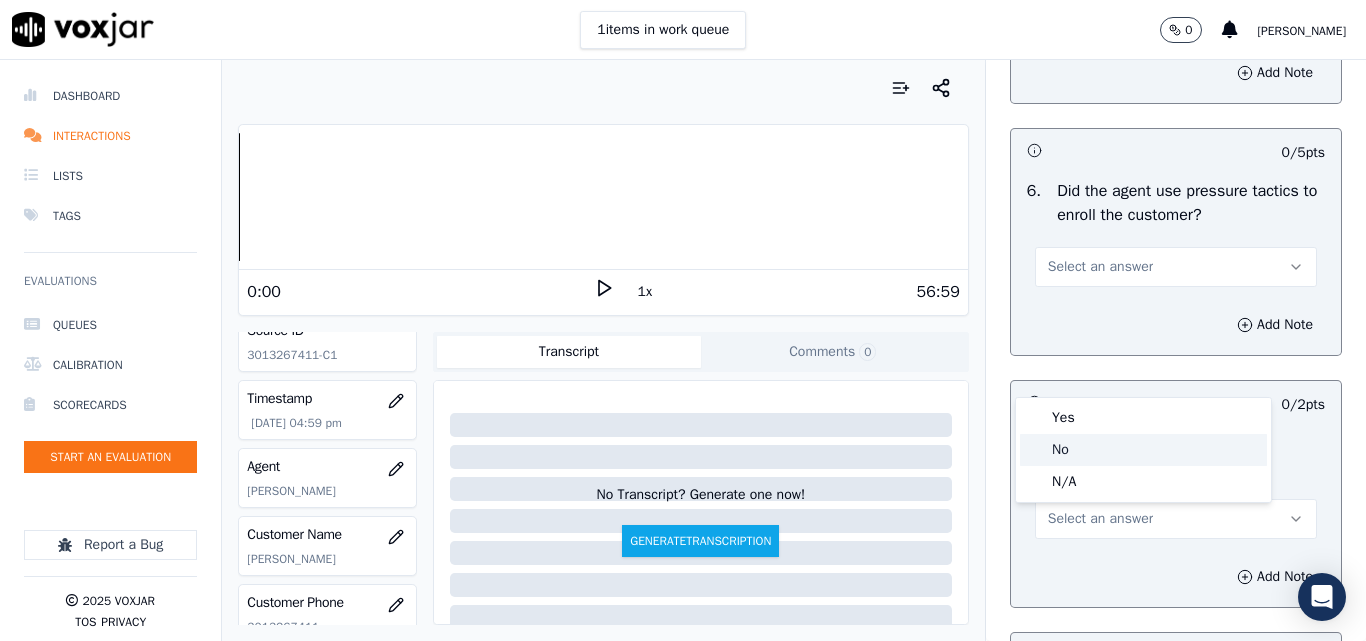 click on "No" 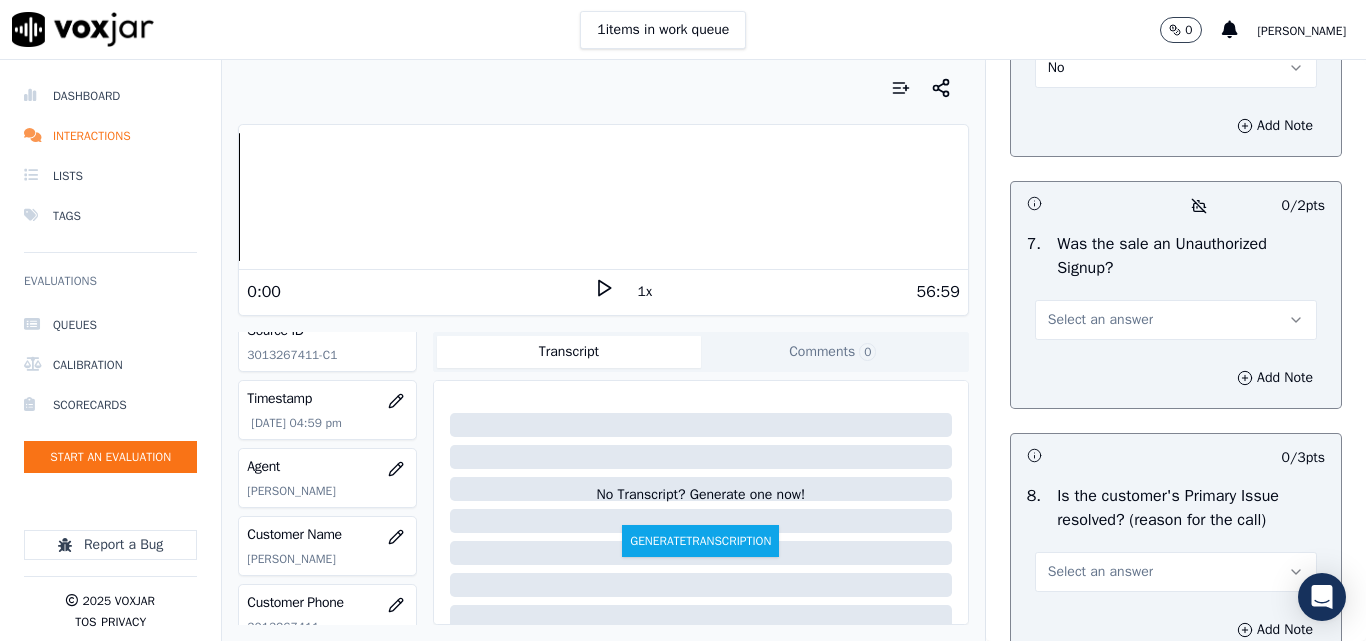scroll, scrollTop: 6000, scrollLeft: 0, axis: vertical 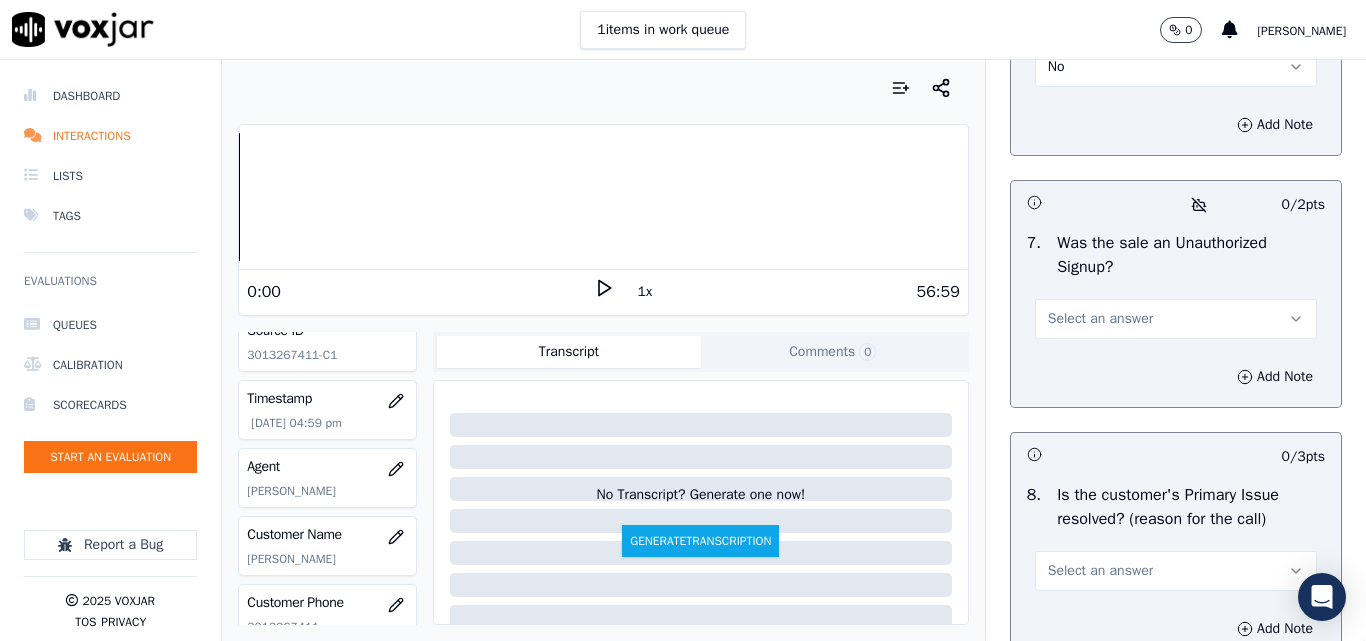 click on "Select an answer" at bounding box center [1100, 319] 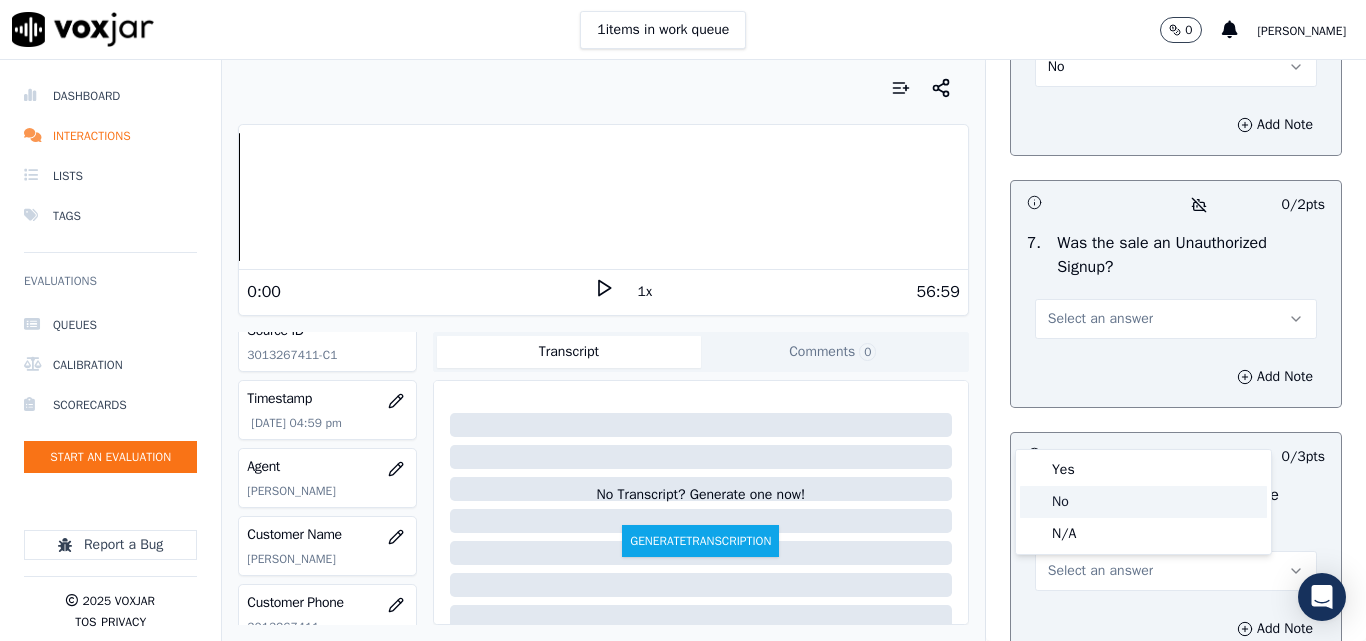 click on "No" 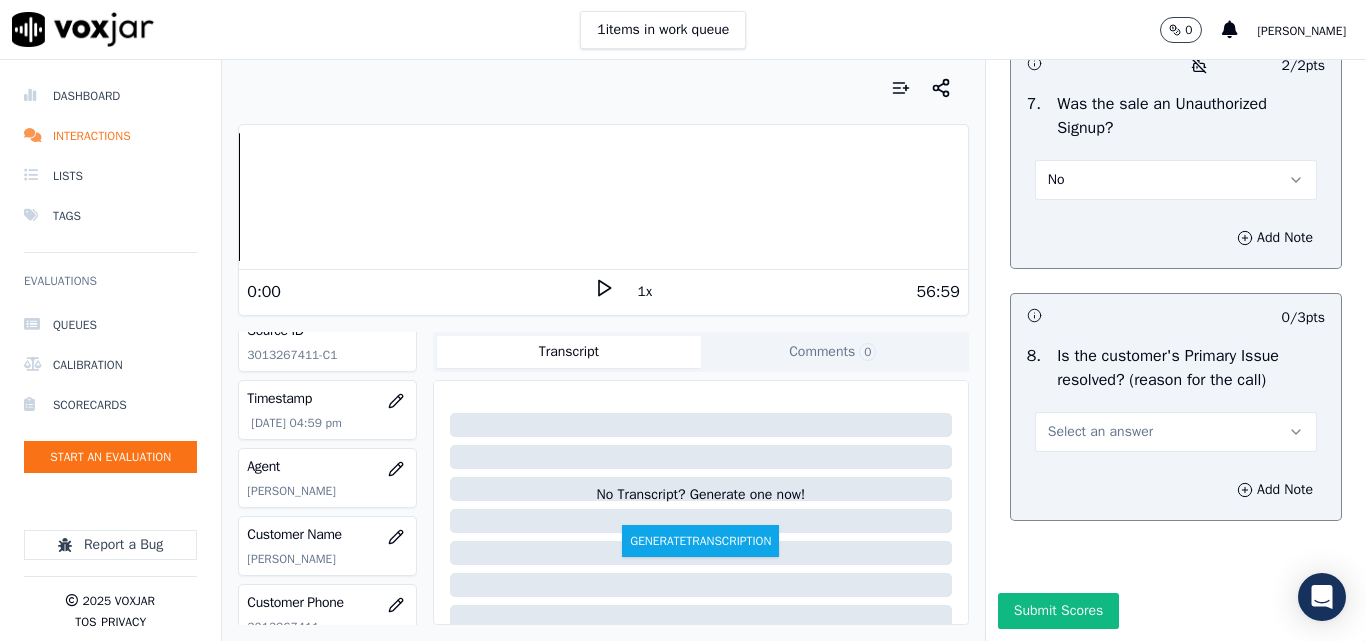 scroll, scrollTop: 6290, scrollLeft: 0, axis: vertical 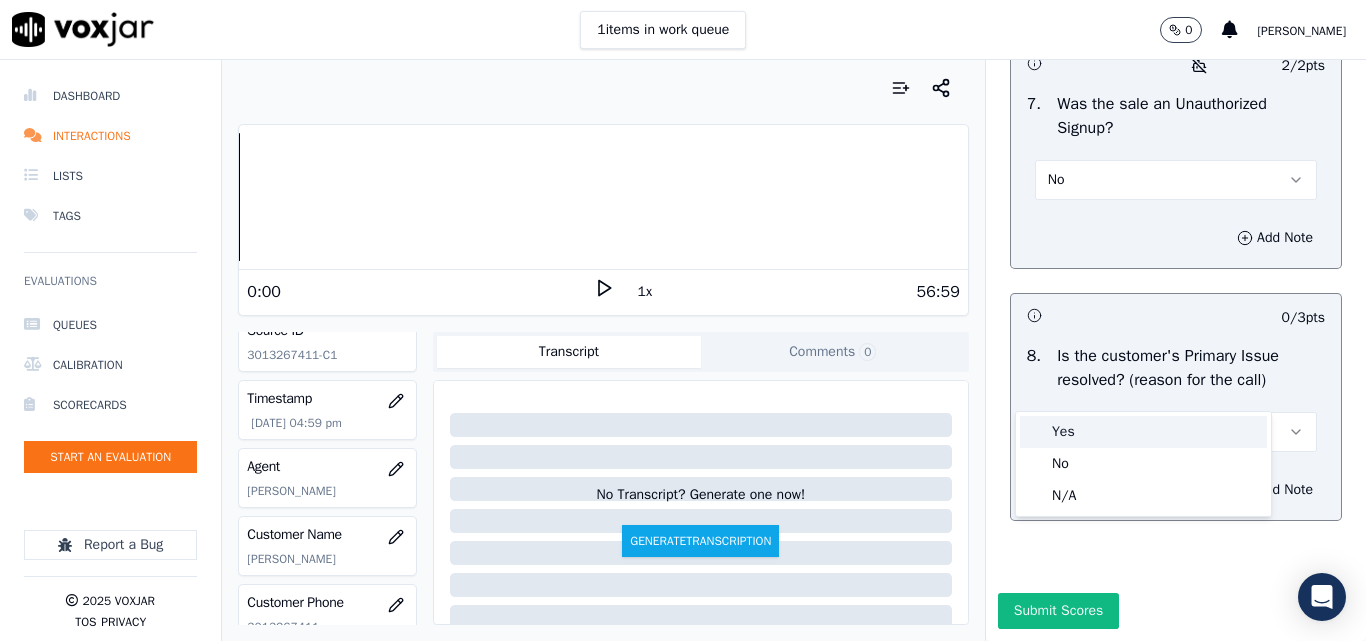 click on "Yes" at bounding box center (1143, 432) 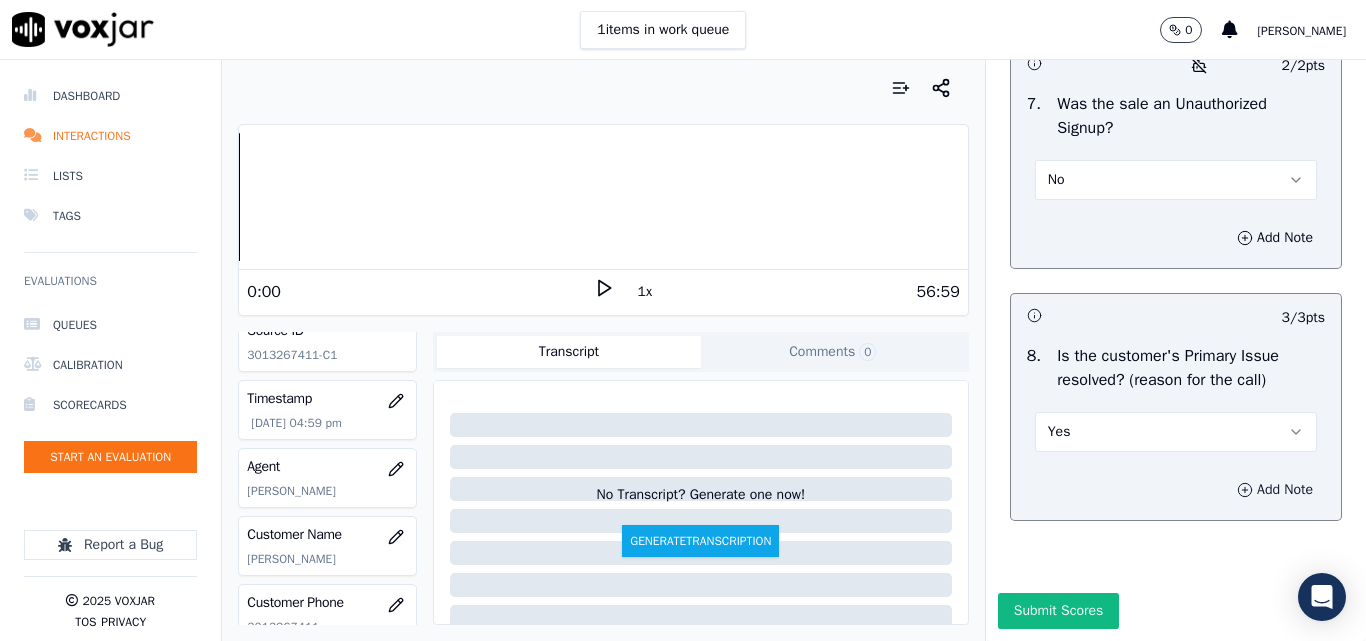 click 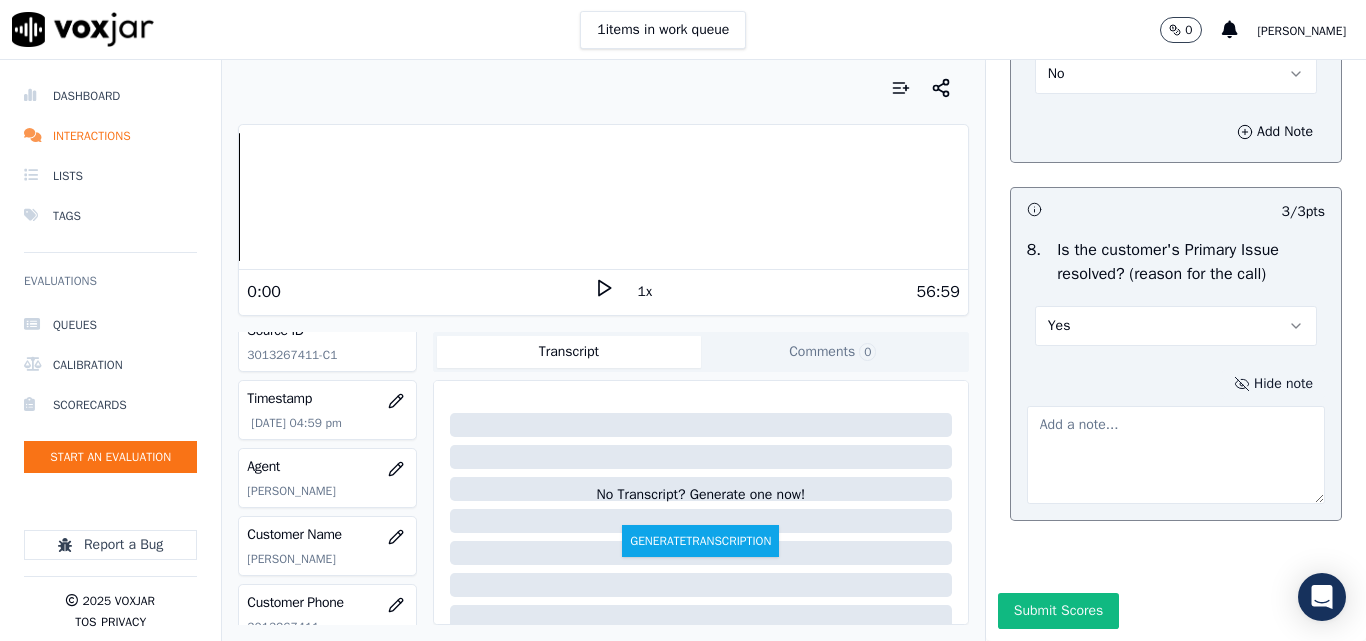 click on "Hide note" at bounding box center [1273, 384] 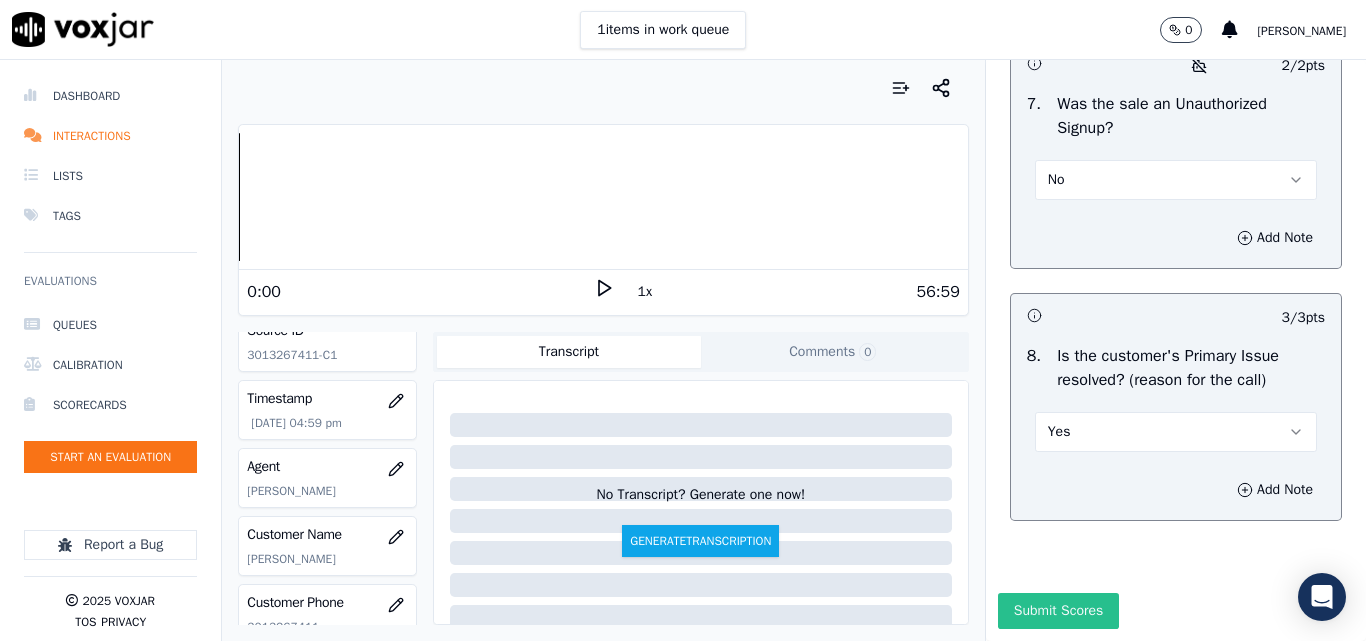 click on "Submit Scores" at bounding box center [1058, 611] 